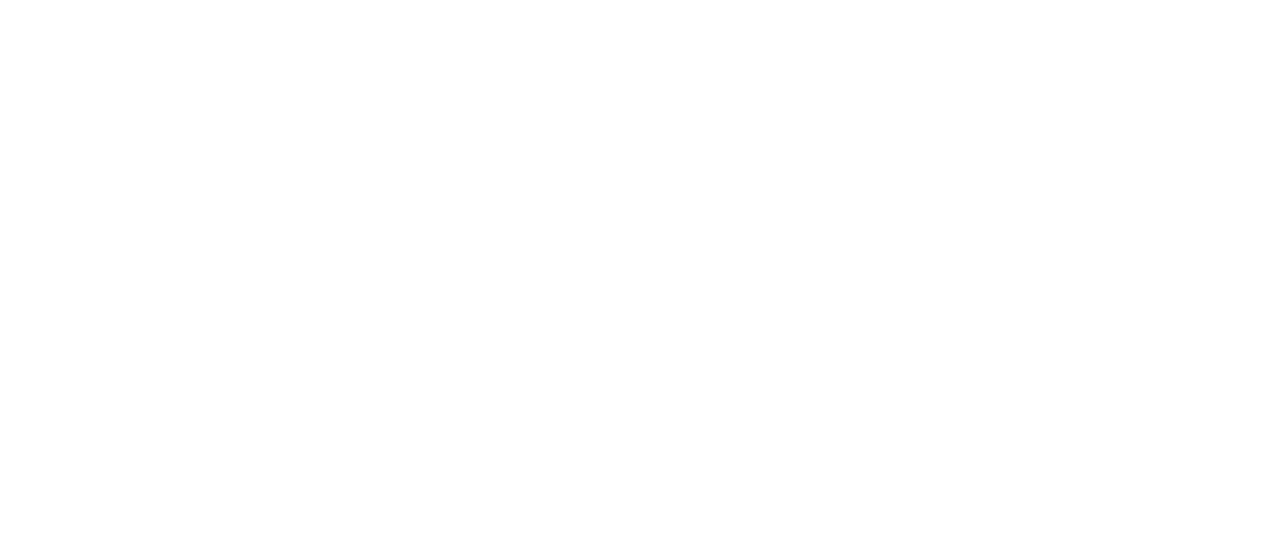 scroll, scrollTop: 0, scrollLeft: 0, axis: both 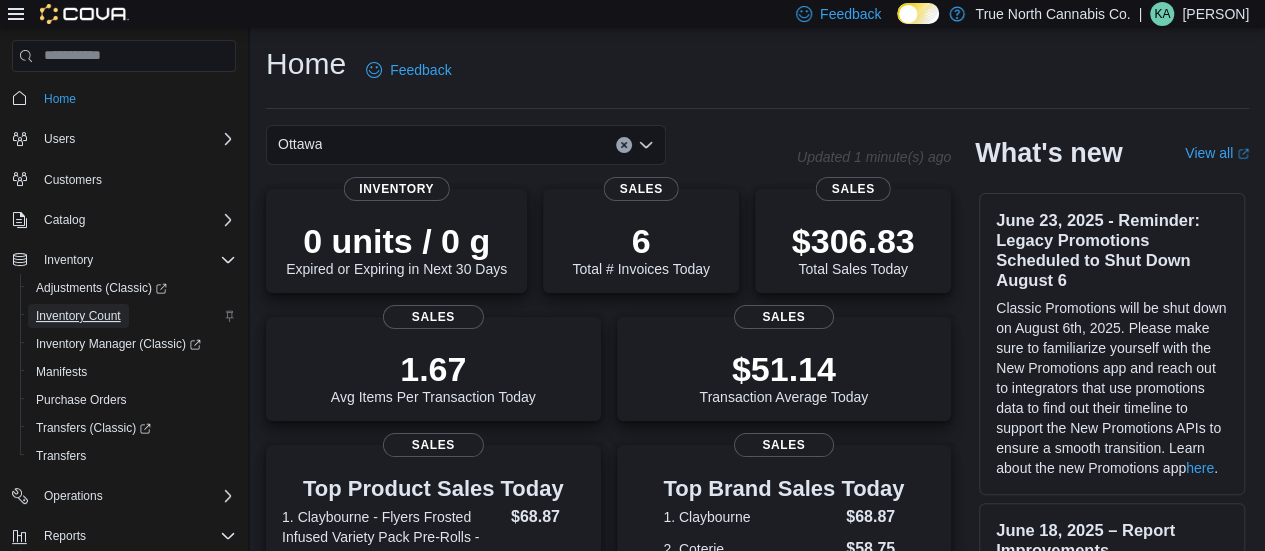 click on "Inventory Count" at bounding box center [78, 316] 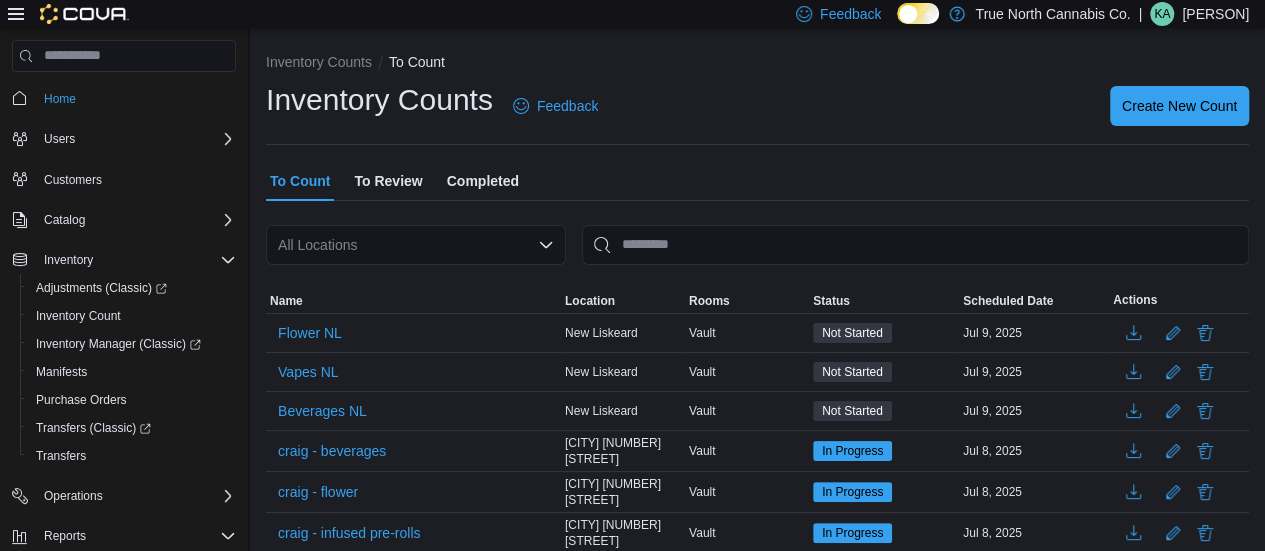 click on "Completed" at bounding box center (483, 181) 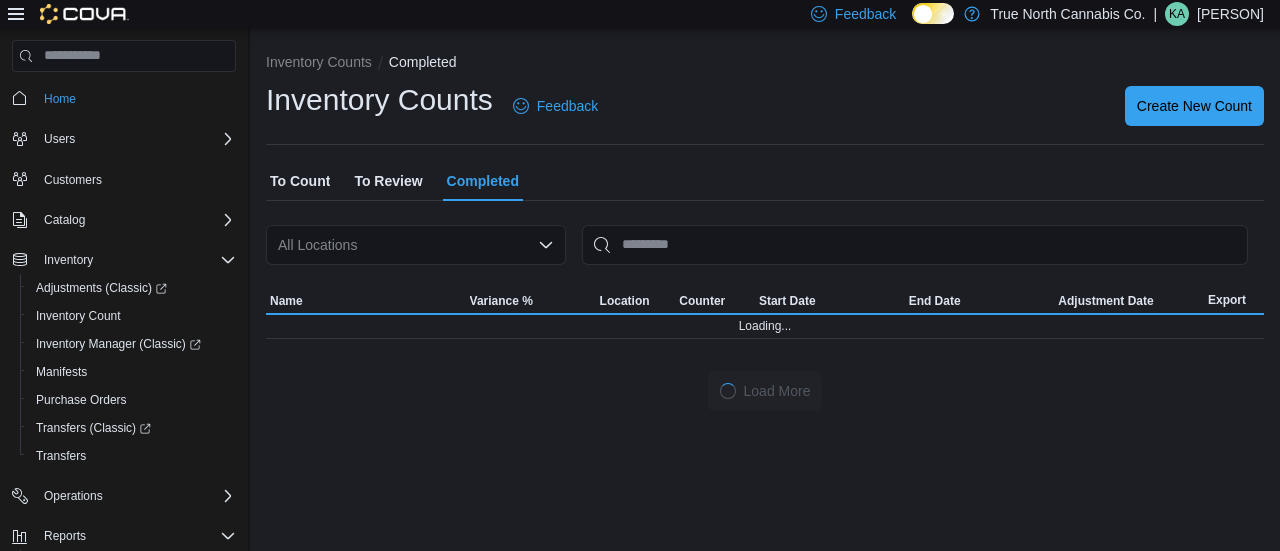 click on "All Locations" at bounding box center [416, 245] 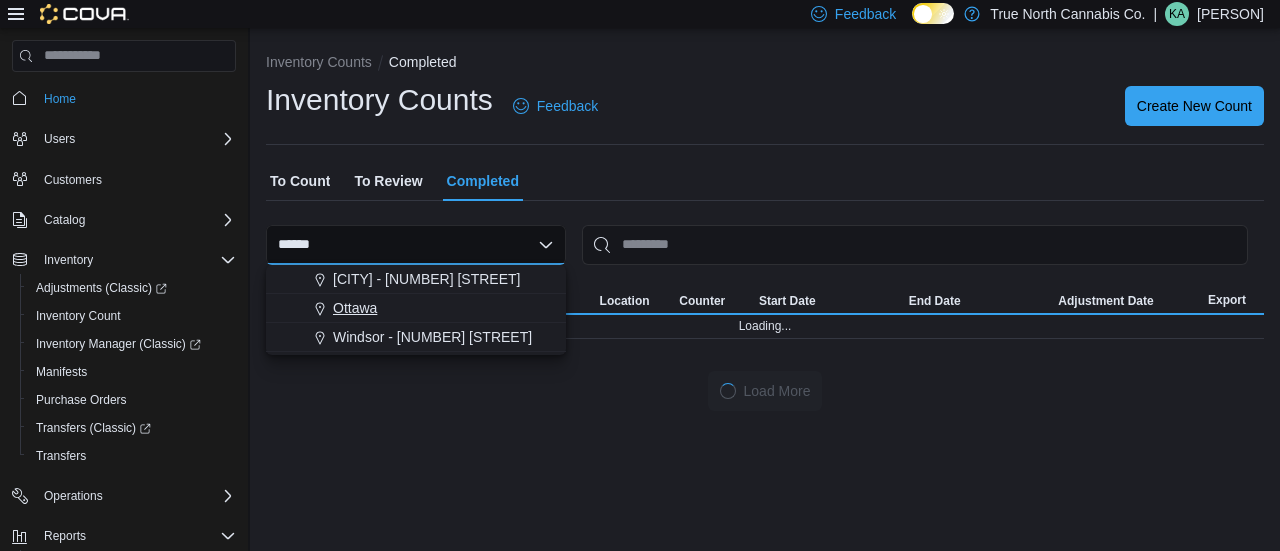 type on "******" 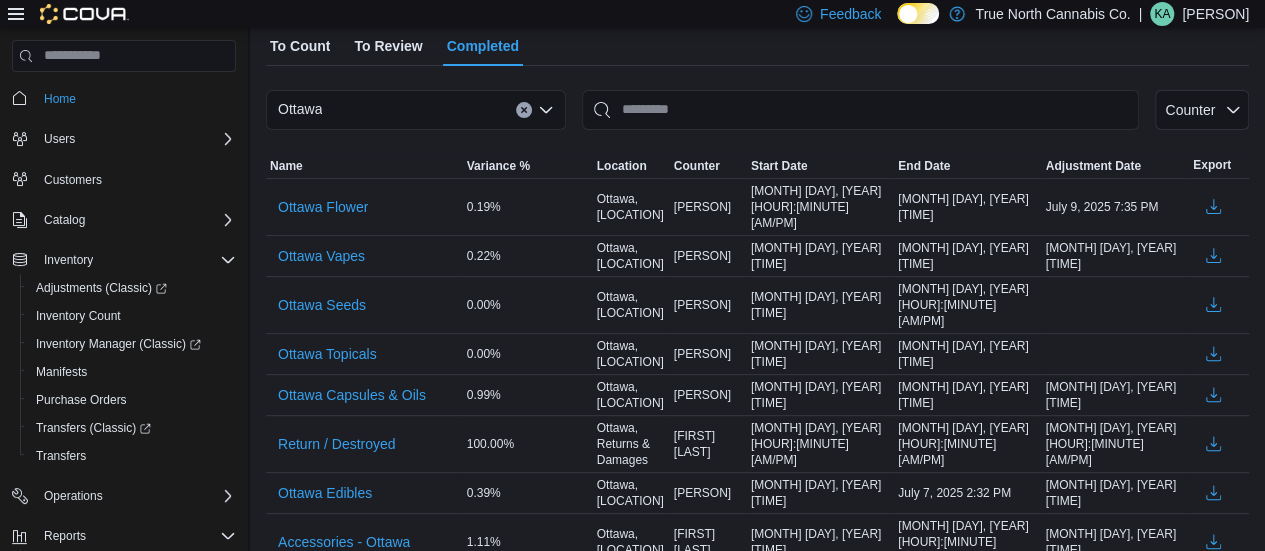 scroll, scrollTop: 0, scrollLeft: 0, axis: both 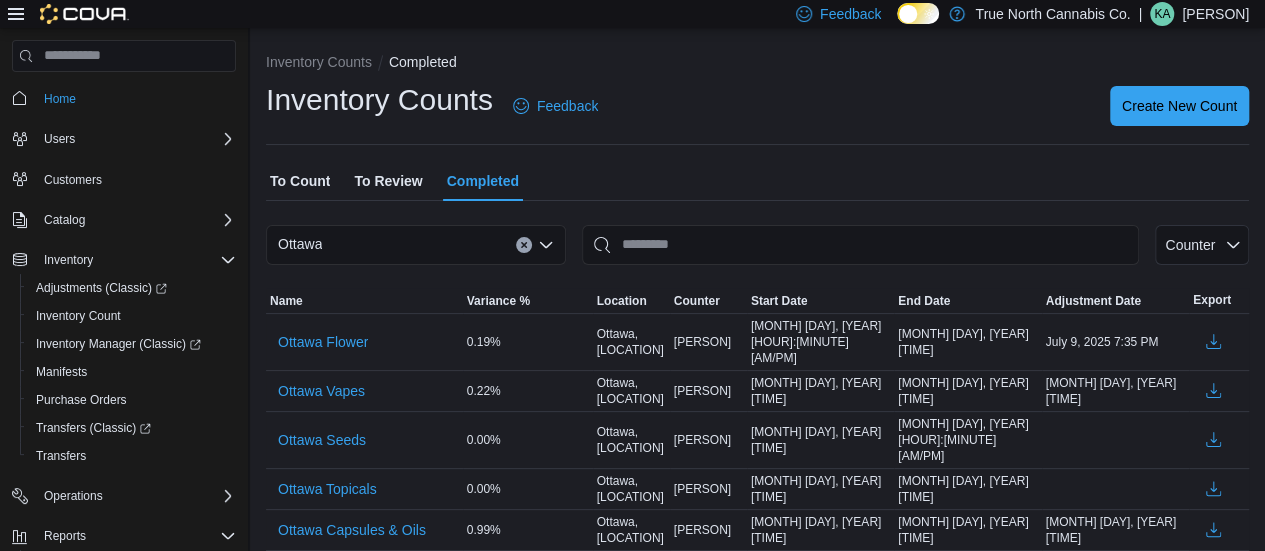 click on "To Count To Review Completed" at bounding box center (757, 181) 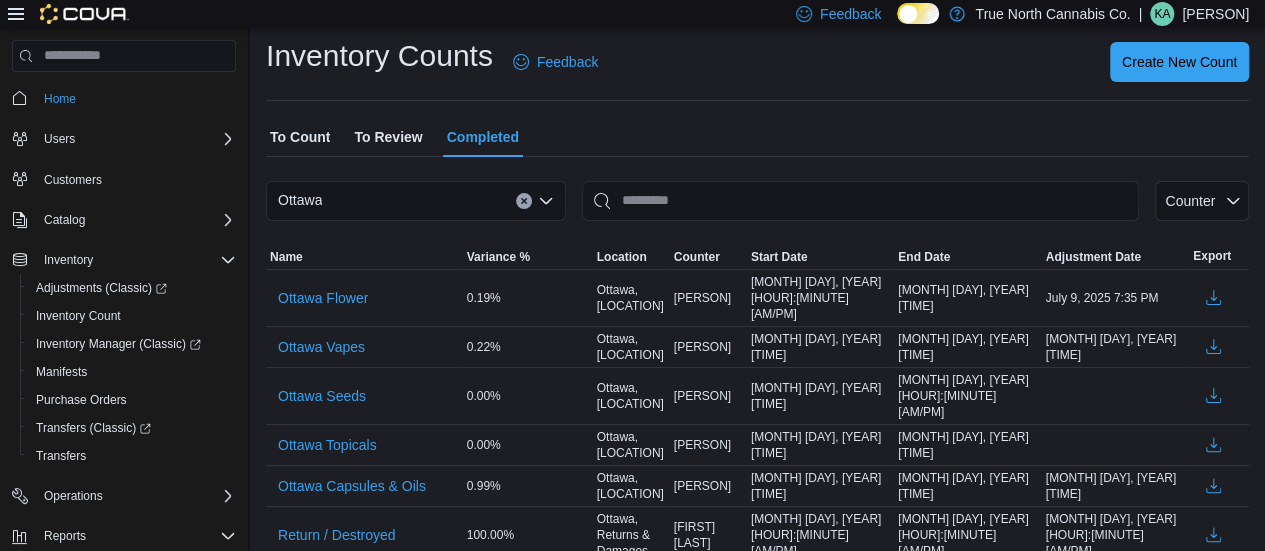 scroll, scrollTop: 0, scrollLeft: 0, axis: both 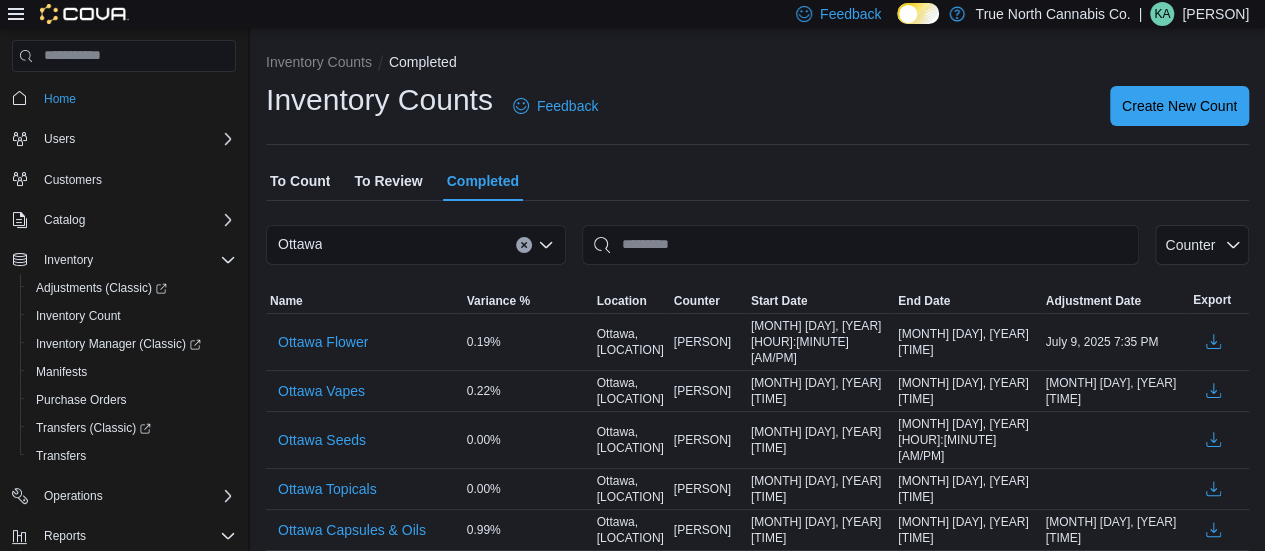click on "To Count" at bounding box center [300, 181] 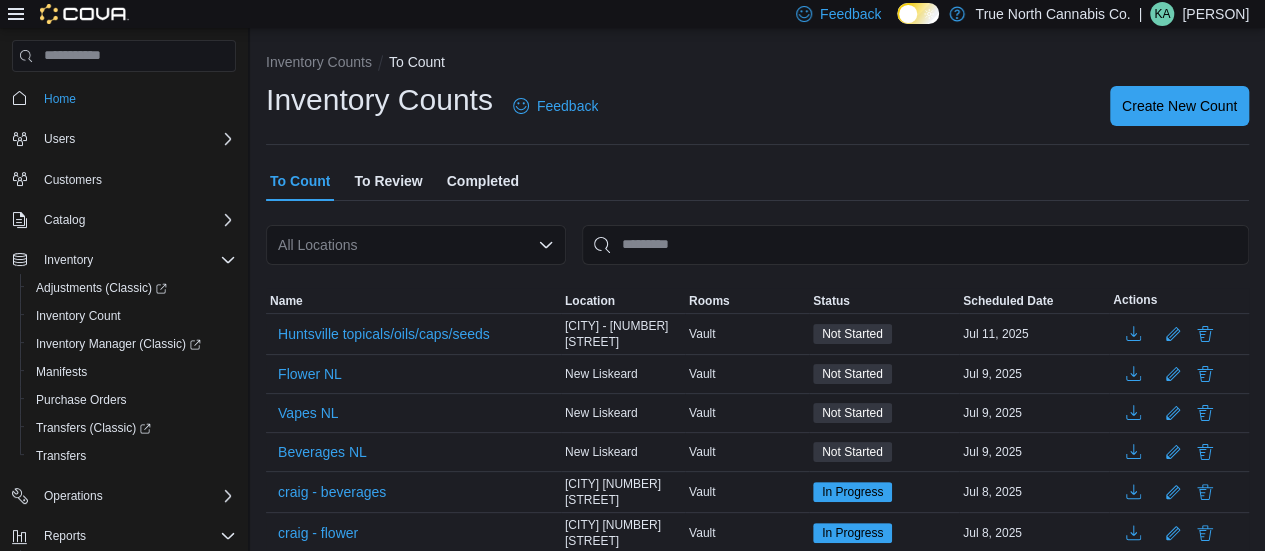 click on "All Locations" at bounding box center (416, 245) 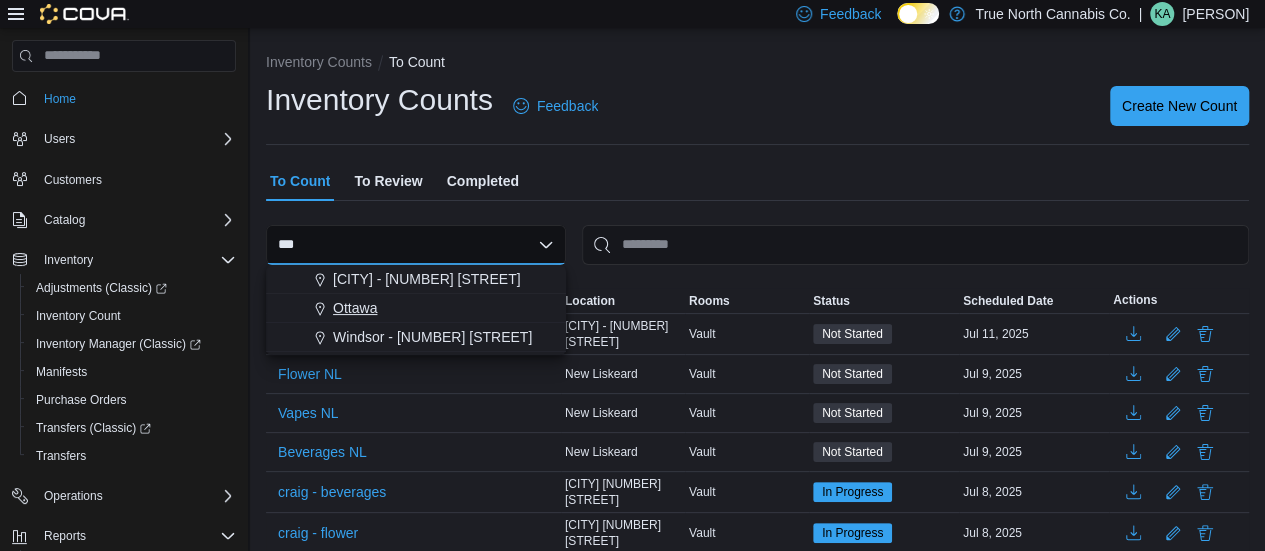 type on "***" 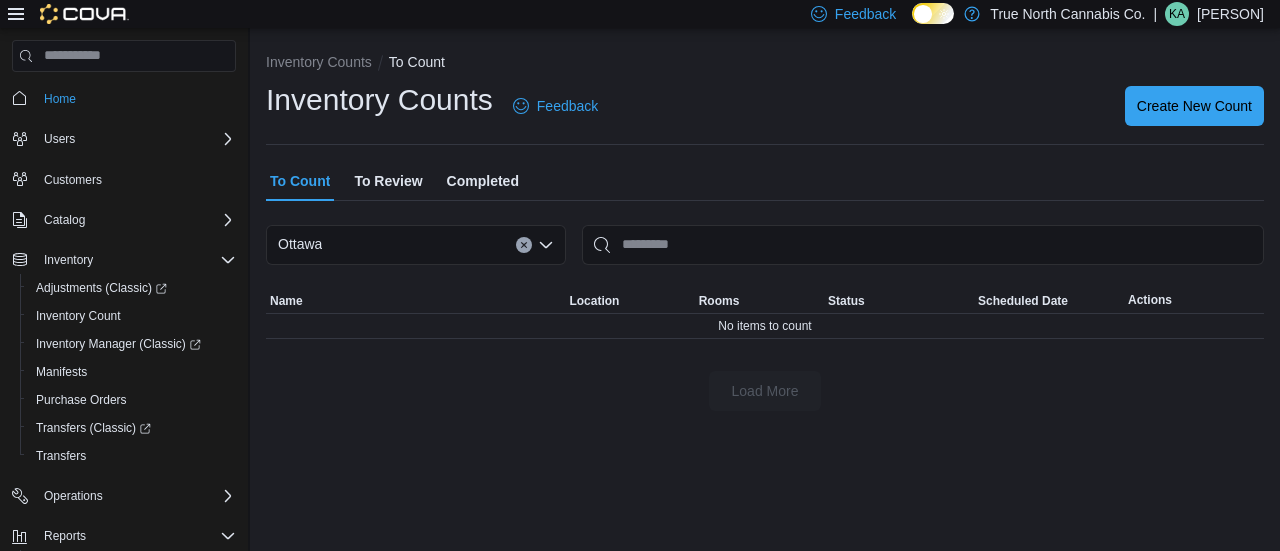 click at bounding box center [524, 245] 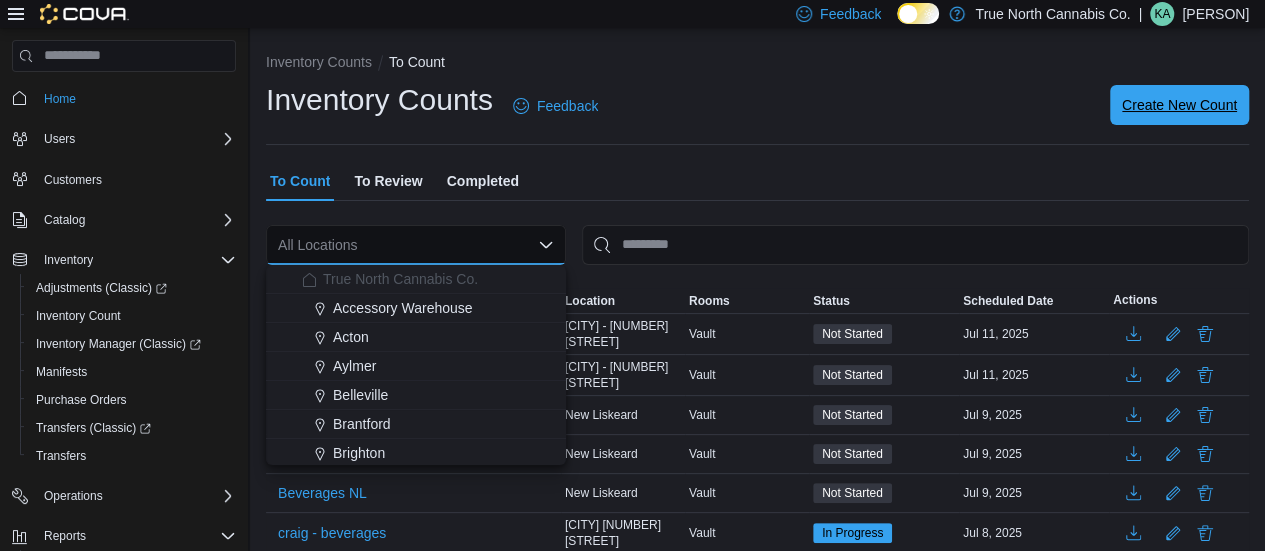 click on "Create New Count" at bounding box center [1179, 105] 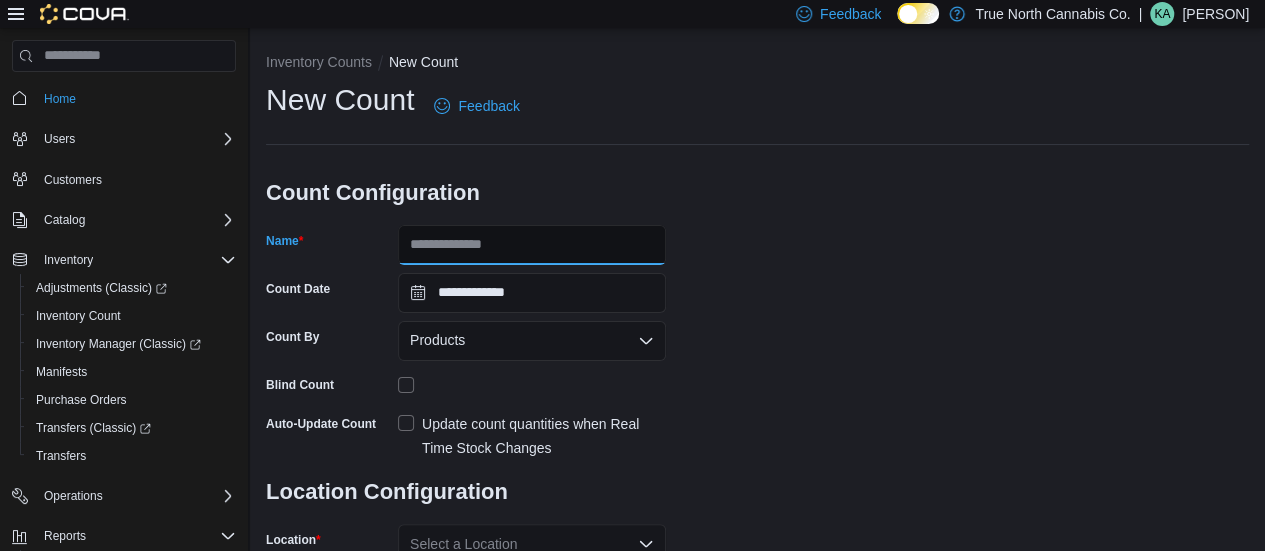click on "Name" at bounding box center [532, 245] 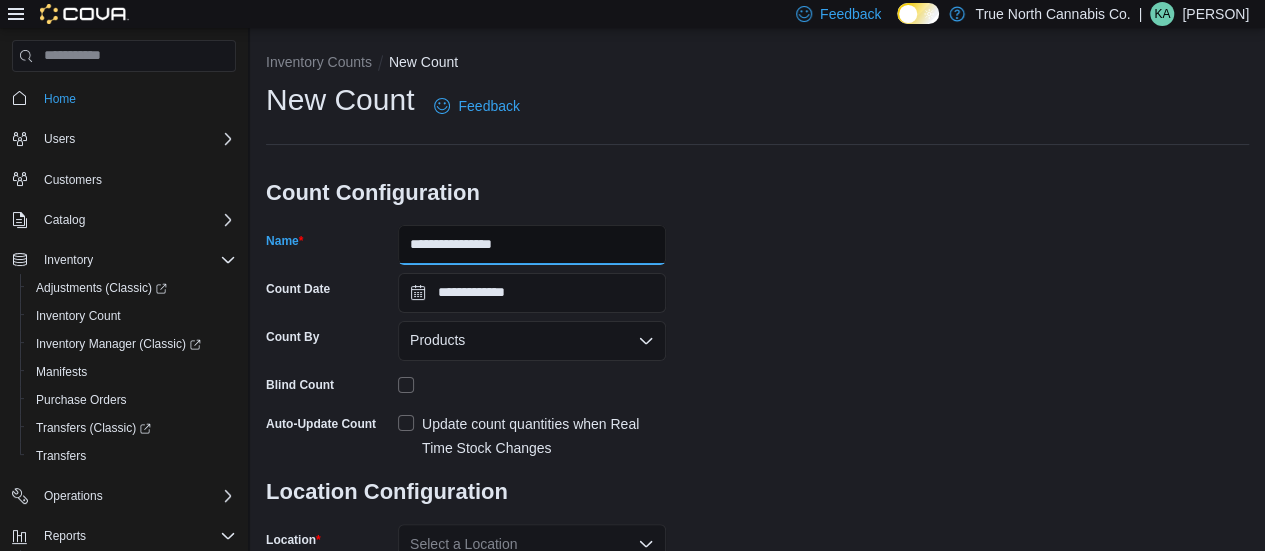 type on "**********" 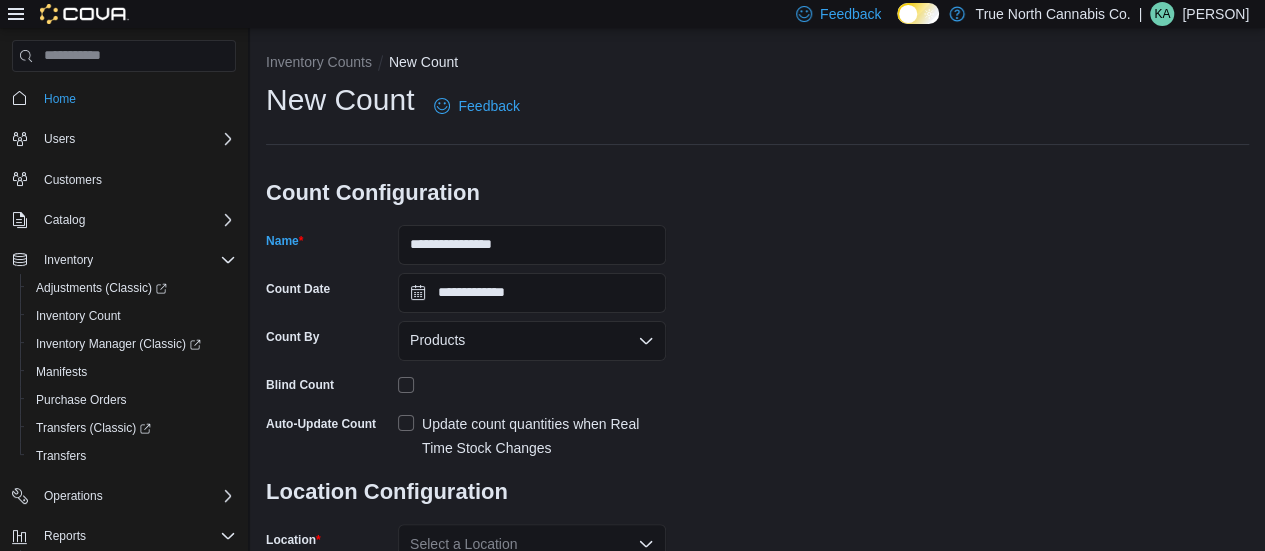 click on "**********" at bounding box center [757, 369] 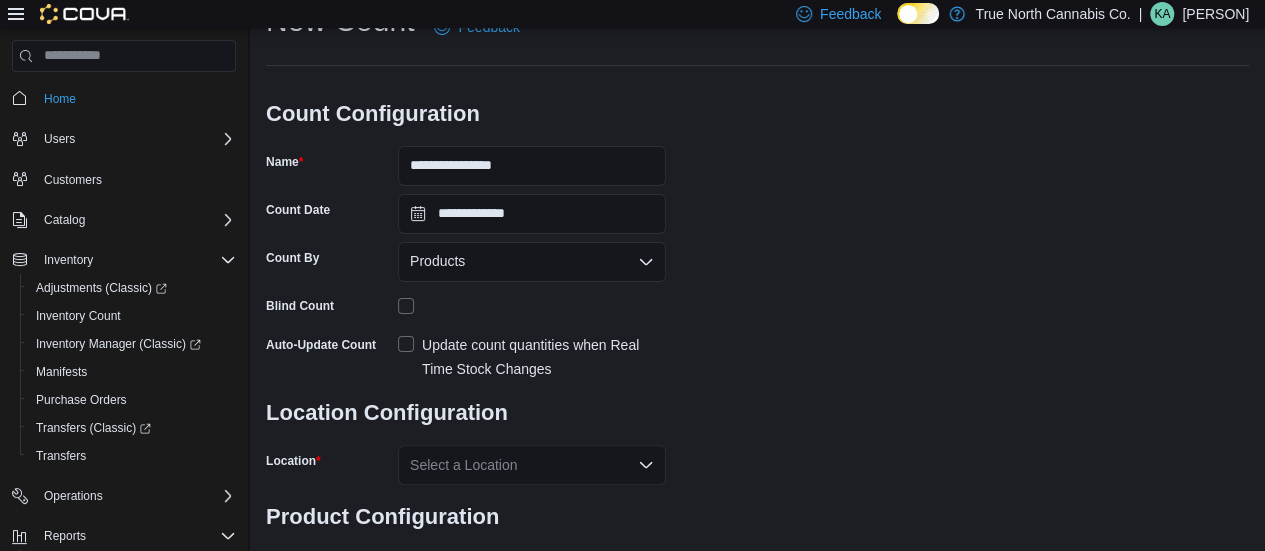 scroll, scrollTop: 80, scrollLeft: 0, axis: vertical 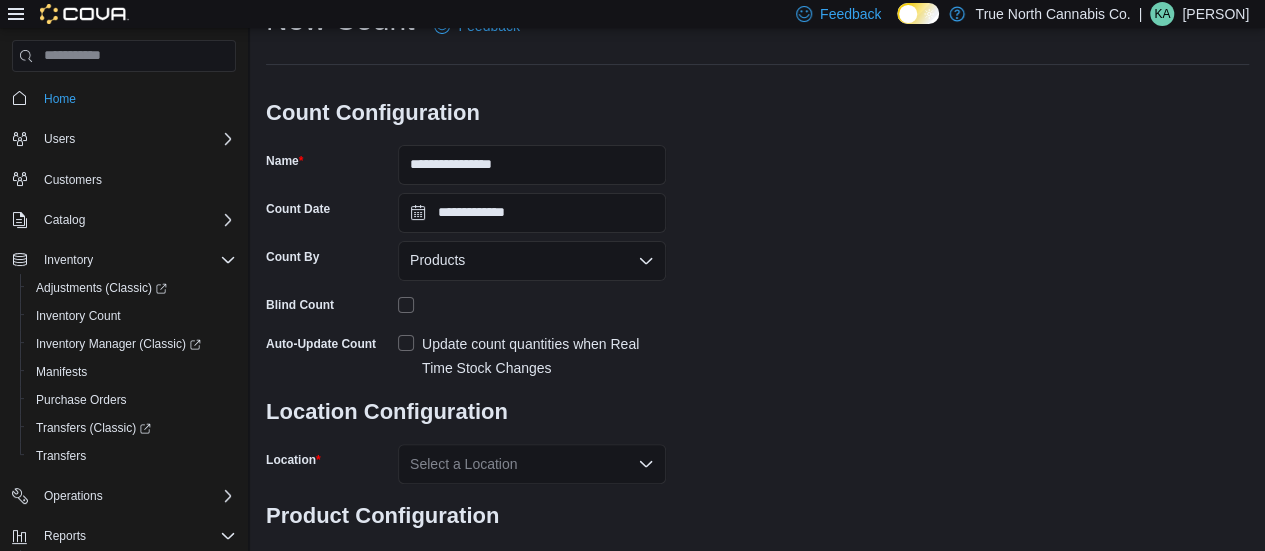 click on "Update count quantities when Real Time Stock Changes" at bounding box center (532, 356) 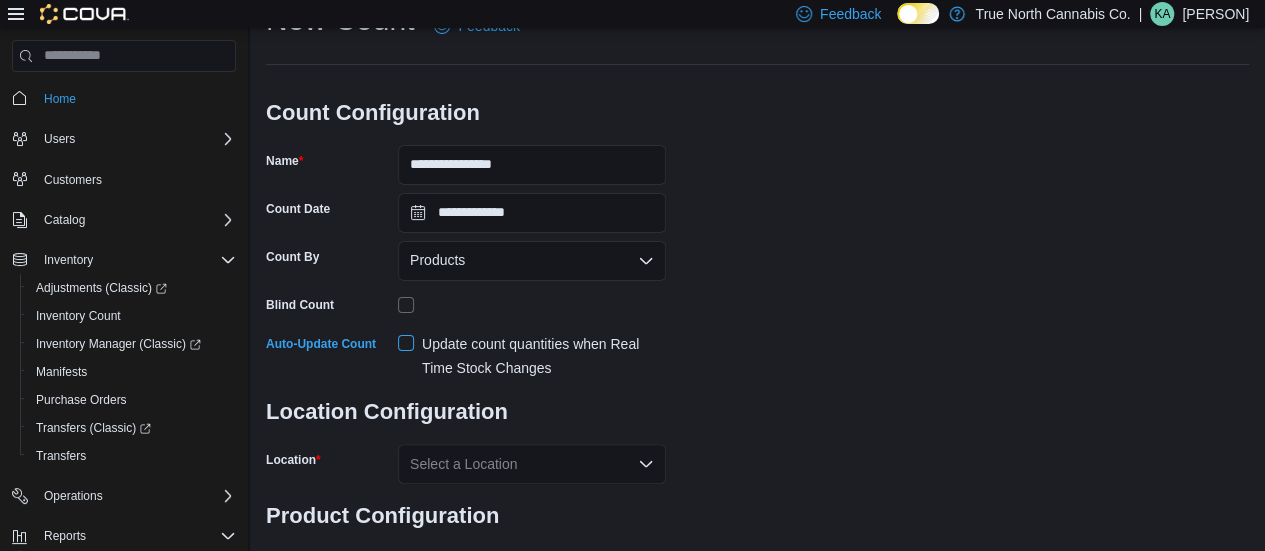 scroll, scrollTop: 163, scrollLeft: 0, axis: vertical 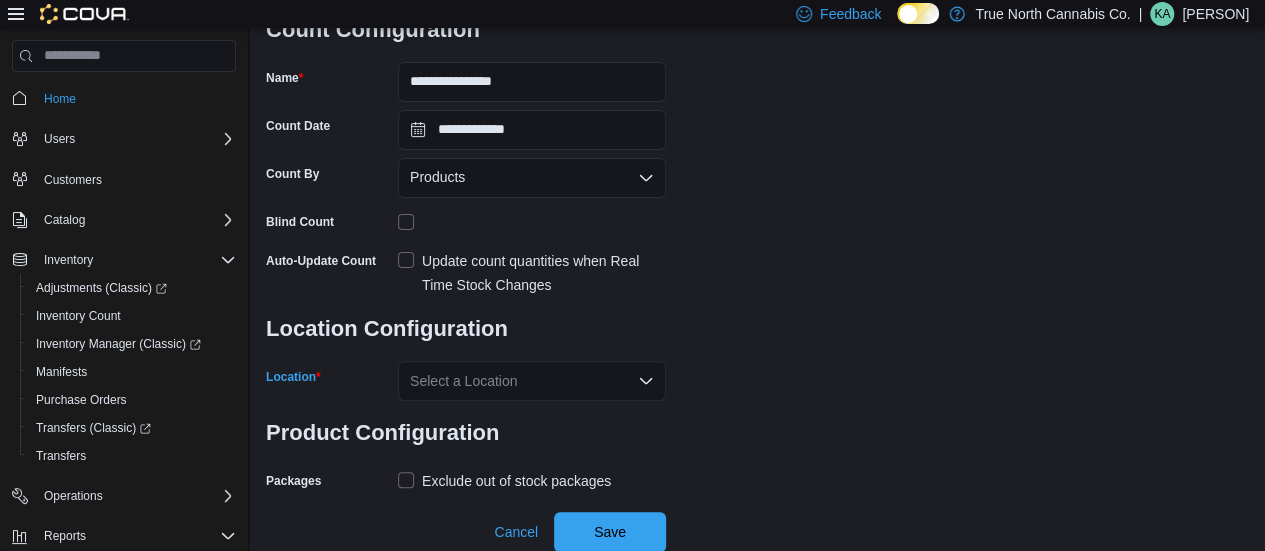 click on "Select a Location" at bounding box center [532, 381] 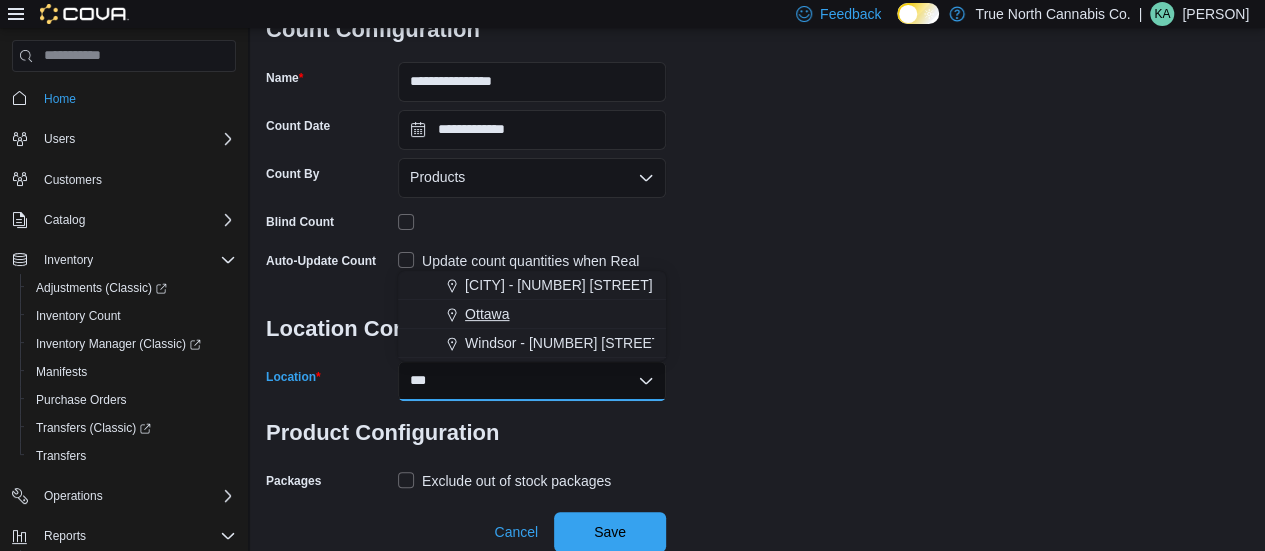 type on "***" 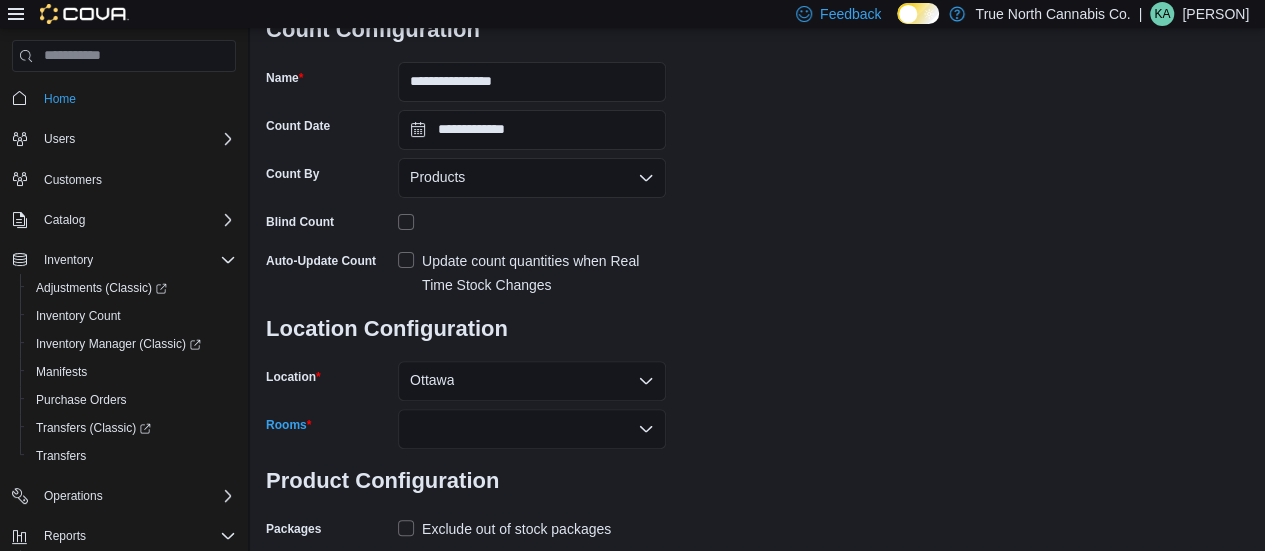 click at bounding box center [532, 429] 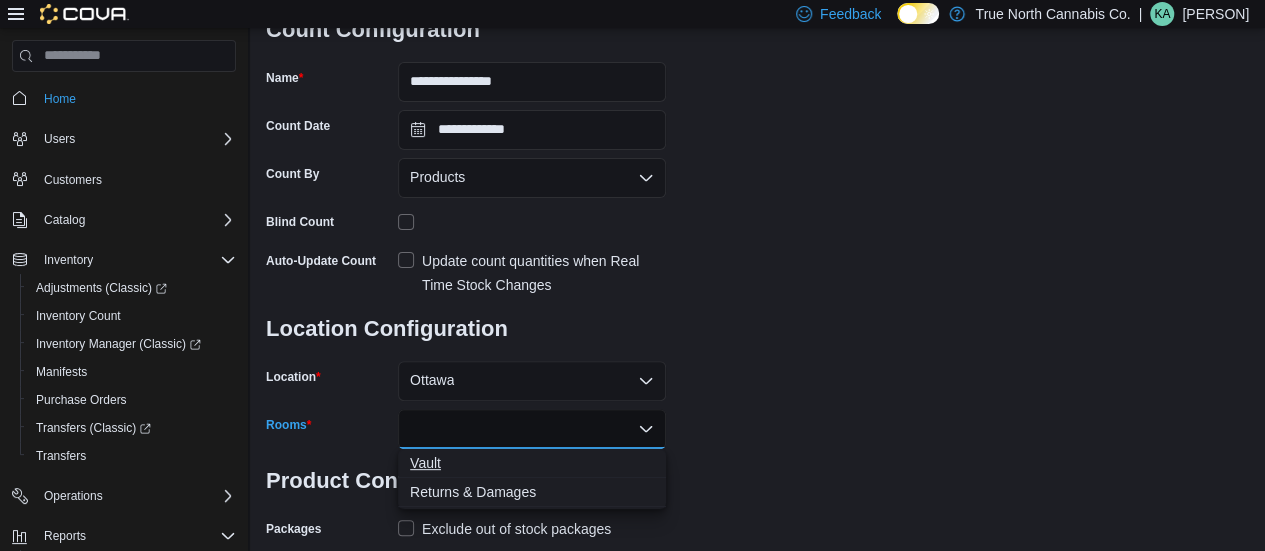 click on "Vault" at bounding box center [532, 463] 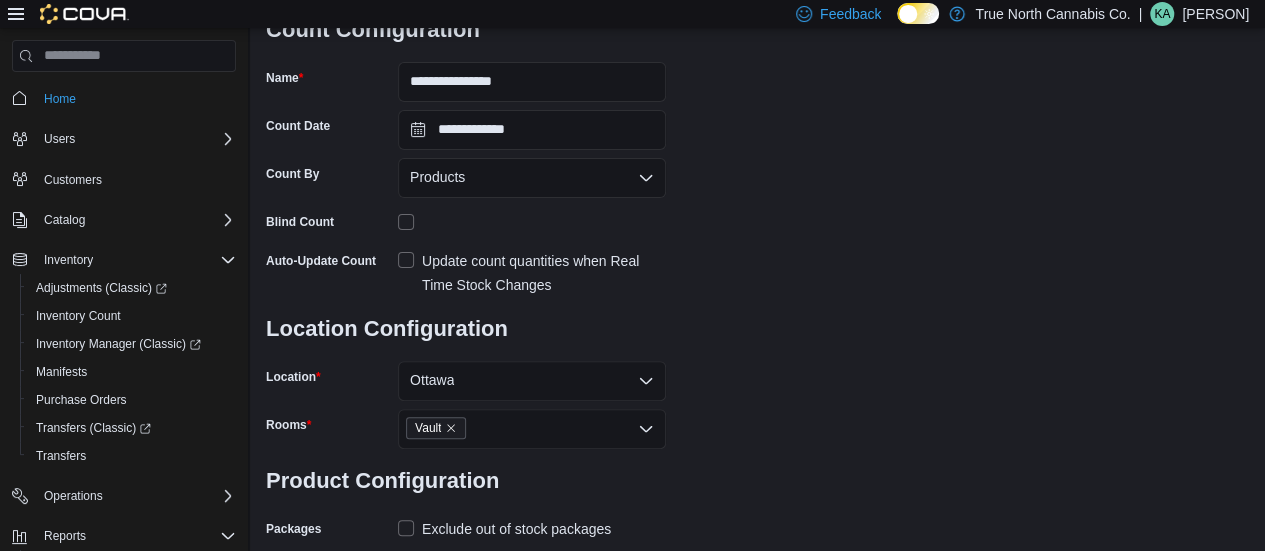 click on "**********" at bounding box center (757, 254) 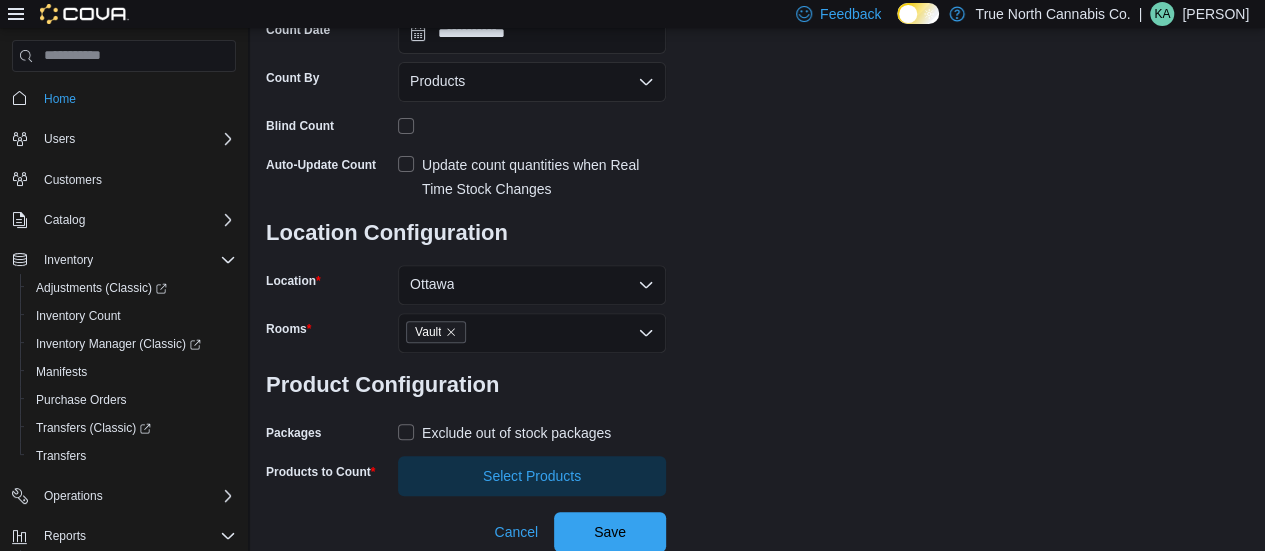 click on "Exclude out of stock packages" at bounding box center (504, 433) 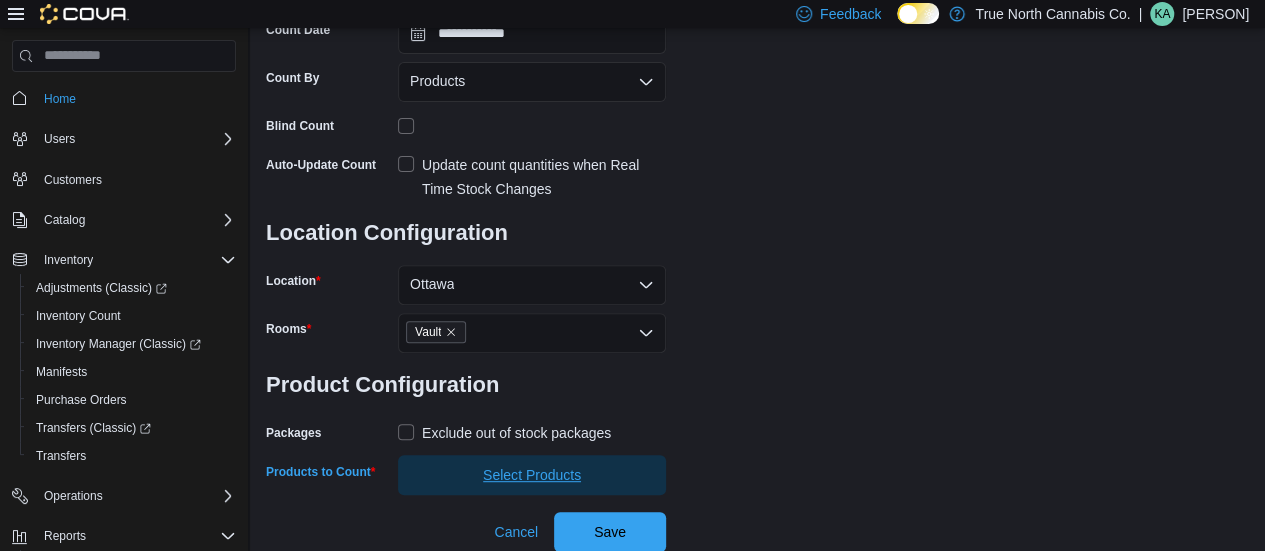 click on "Select Products" at bounding box center [532, 475] 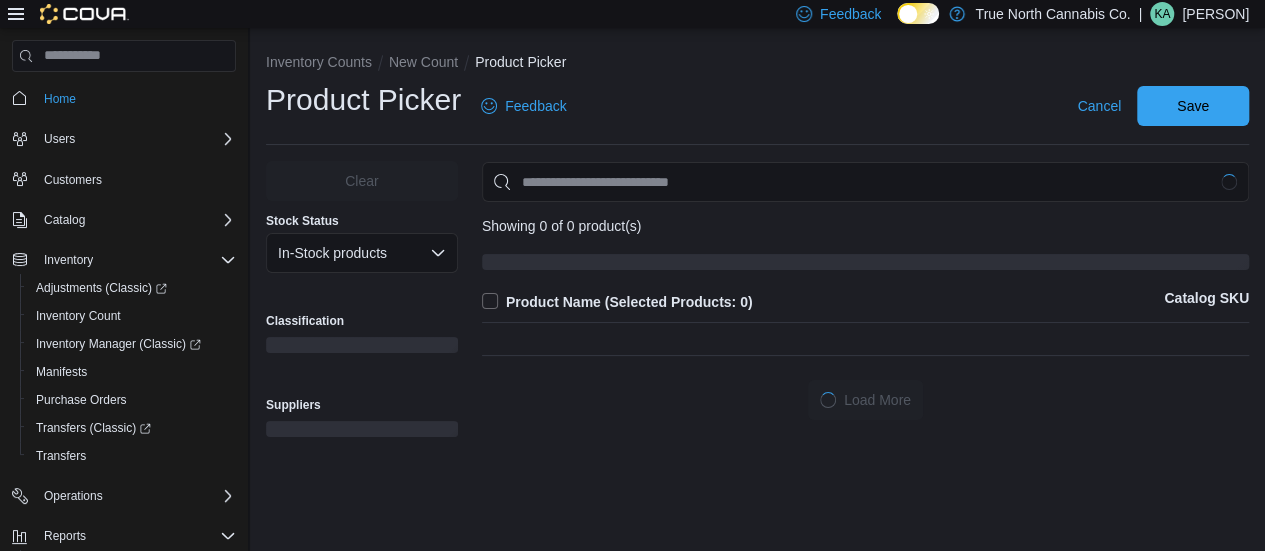 scroll, scrollTop: 0, scrollLeft: 0, axis: both 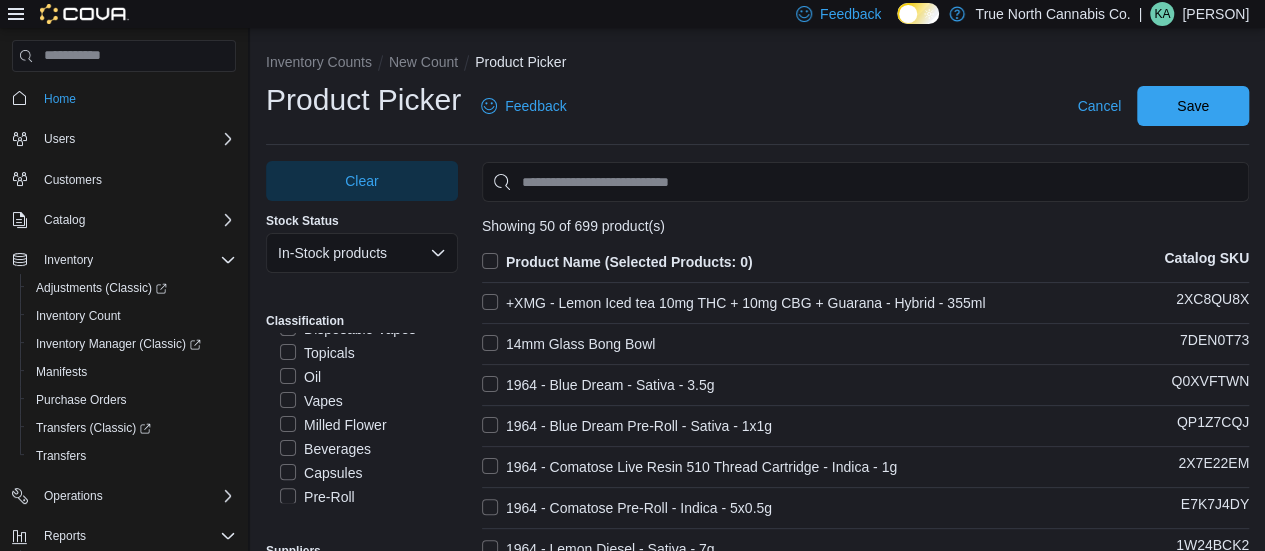 click on "Beverages" at bounding box center [325, 449] 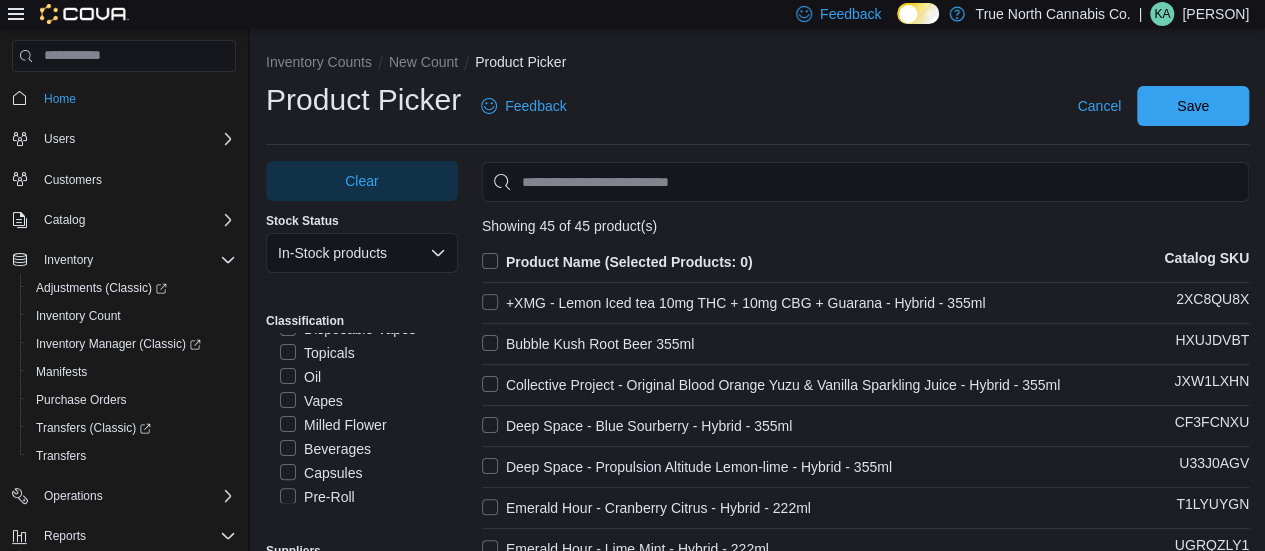 click on "Product Name (Selected Products: 0)" at bounding box center (617, 262) 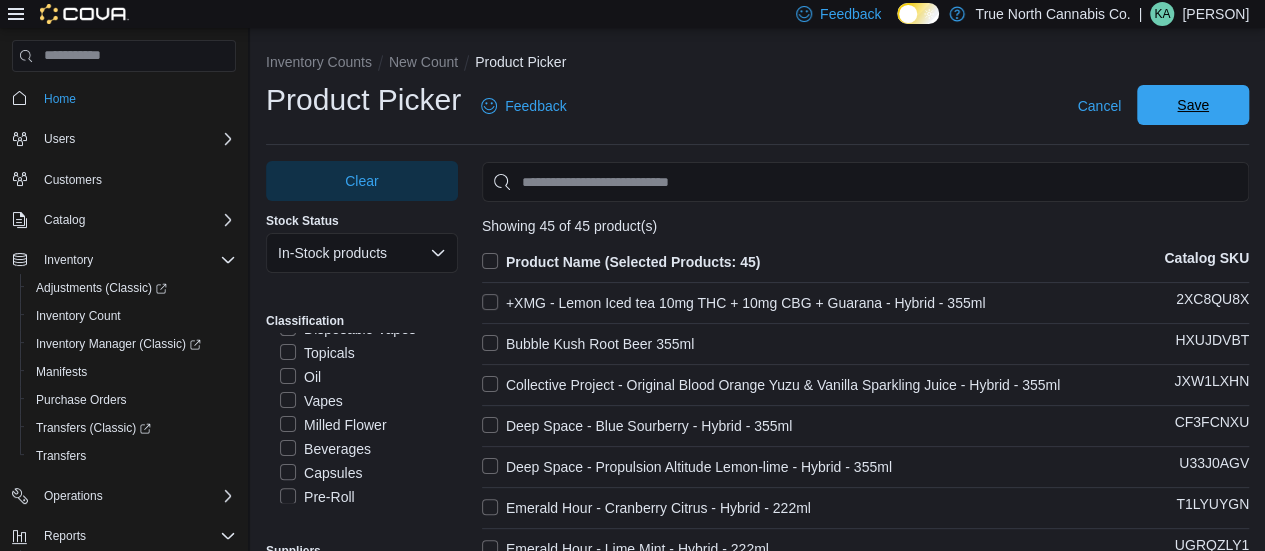 click on "Save" at bounding box center [1193, 105] 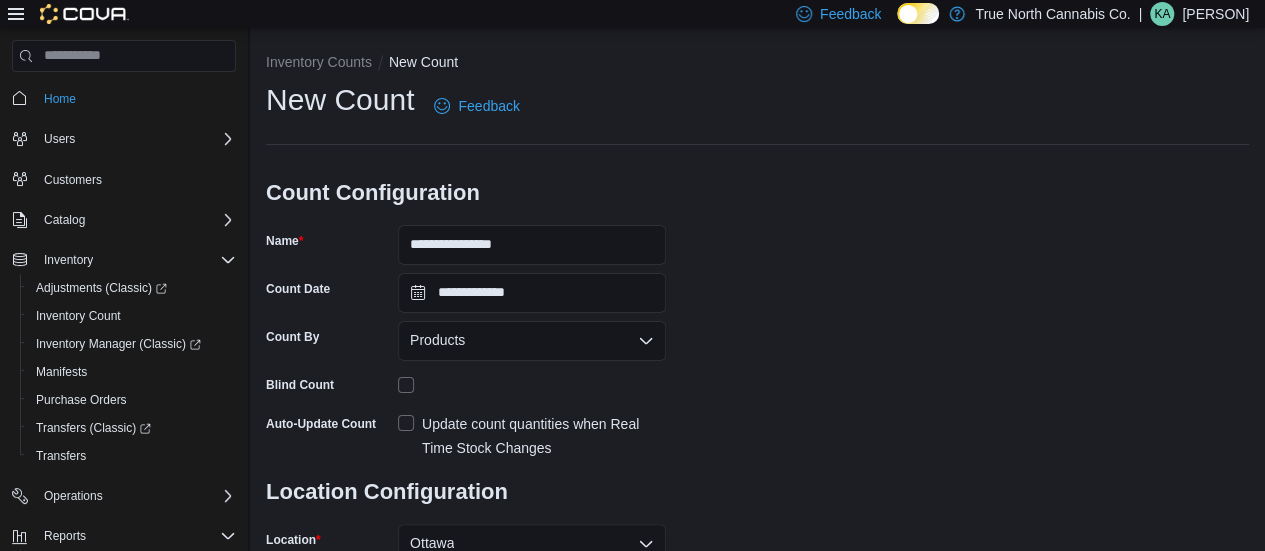 scroll, scrollTop: 298, scrollLeft: 0, axis: vertical 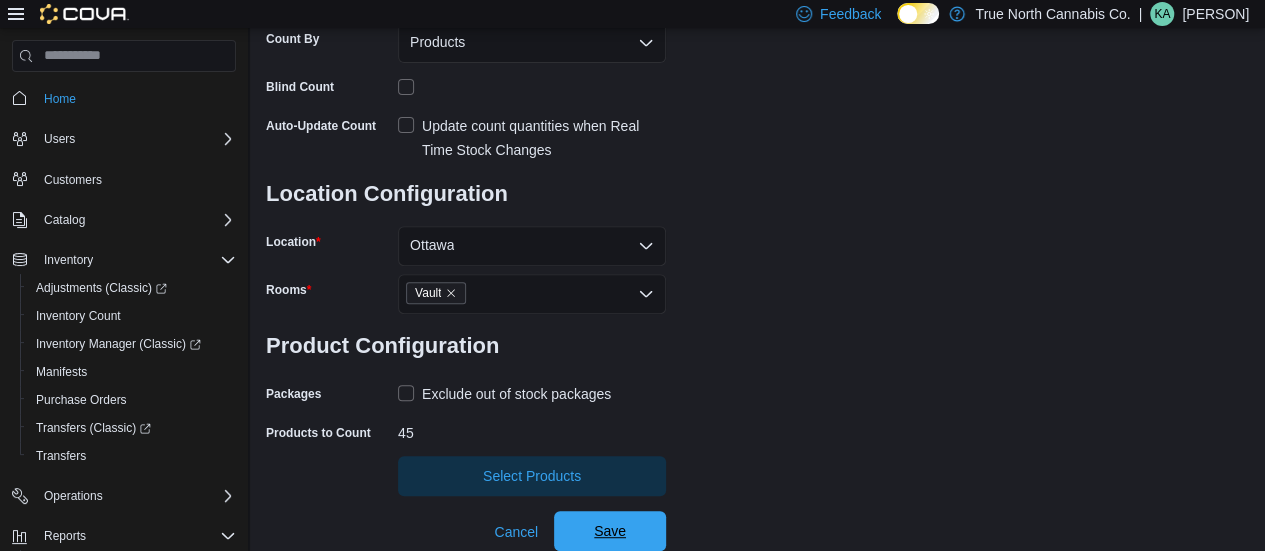 click on "Save" at bounding box center (610, 531) 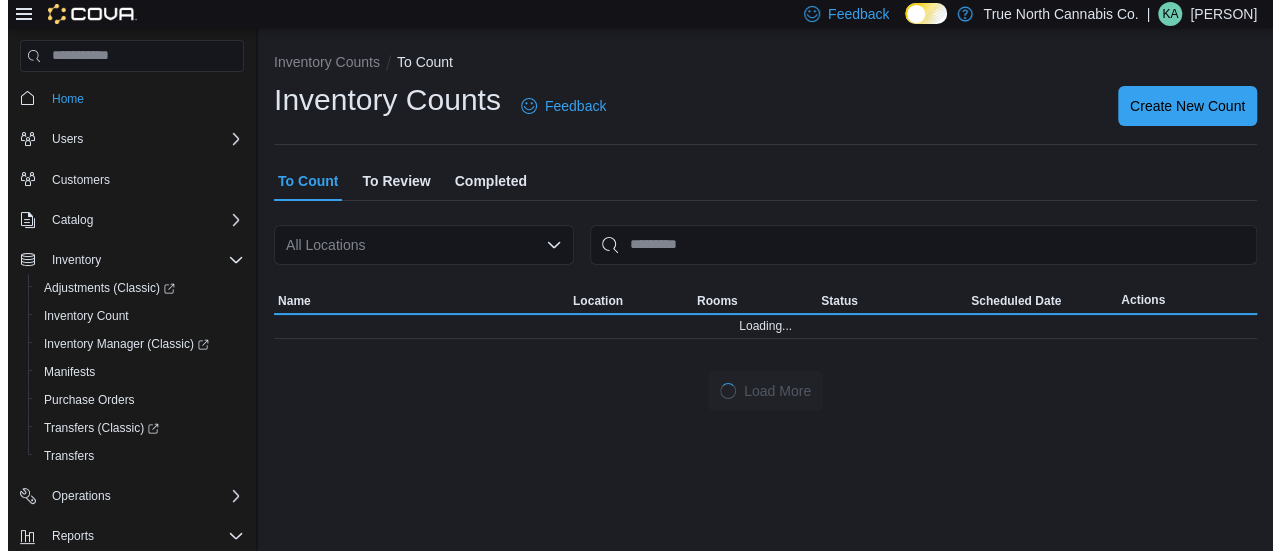 scroll, scrollTop: 0, scrollLeft: 0, axis: both 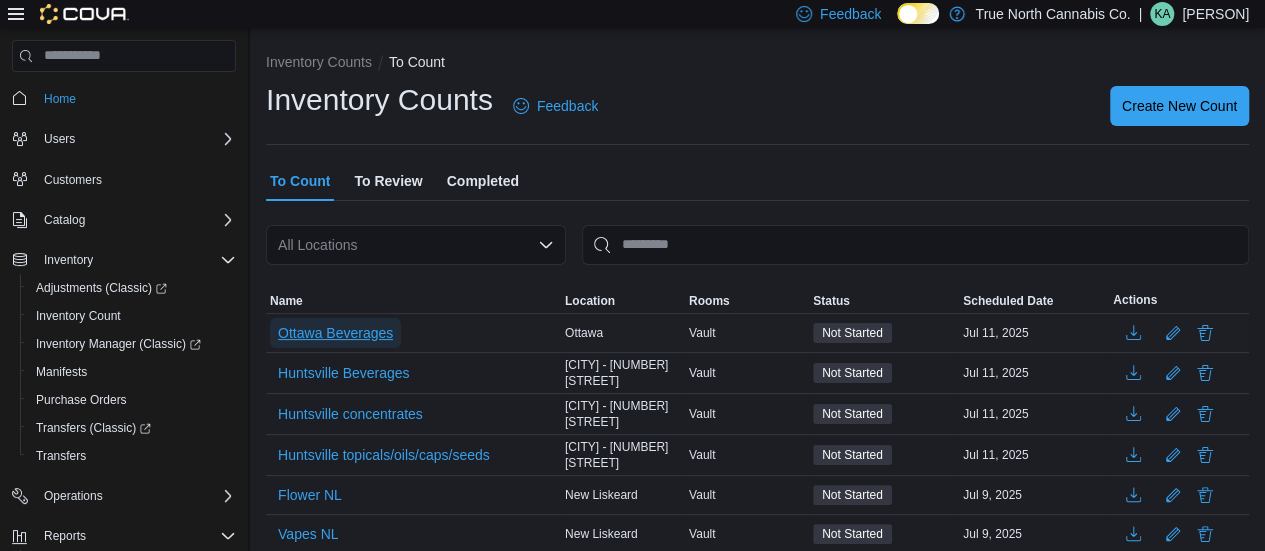 click on "Ottawa Beverages" at bounding box center (335, 333) 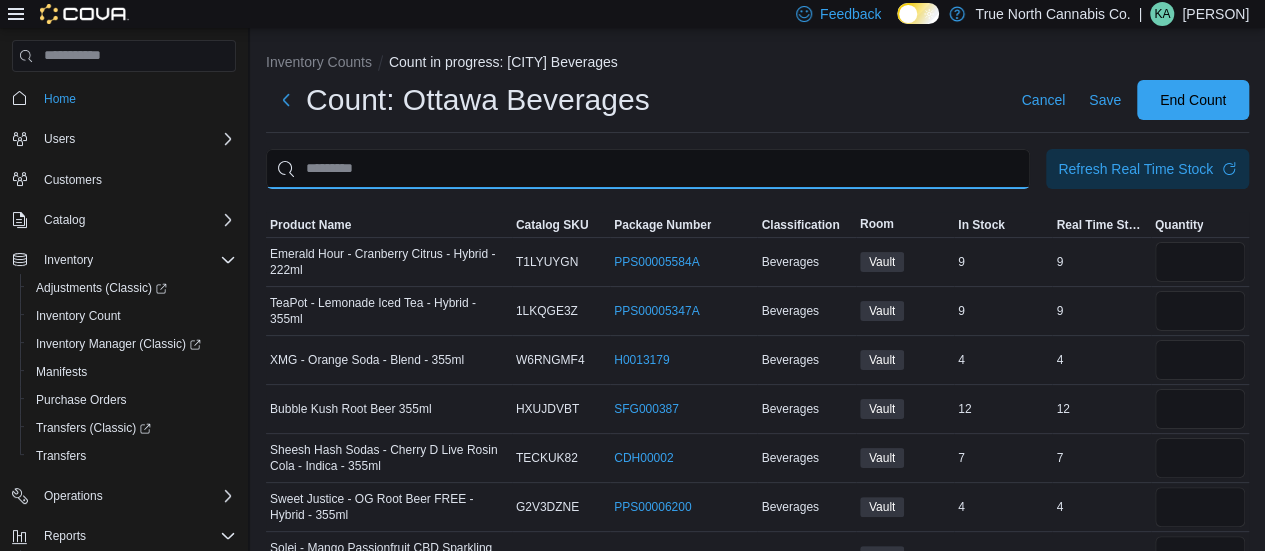 click at bounding box center (648, 169) 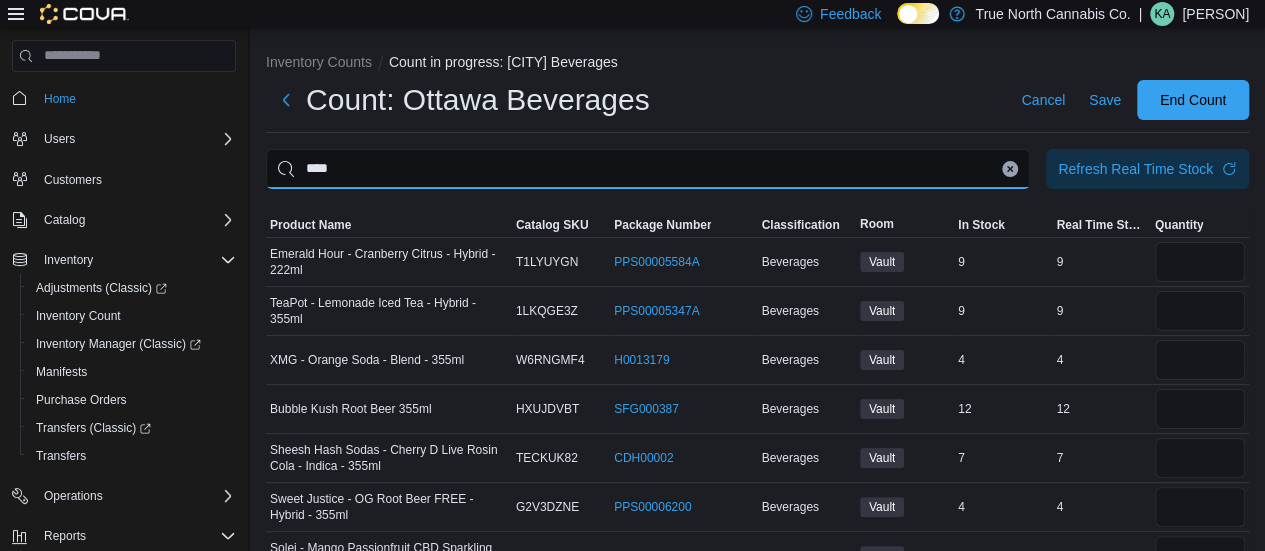 type on "****" 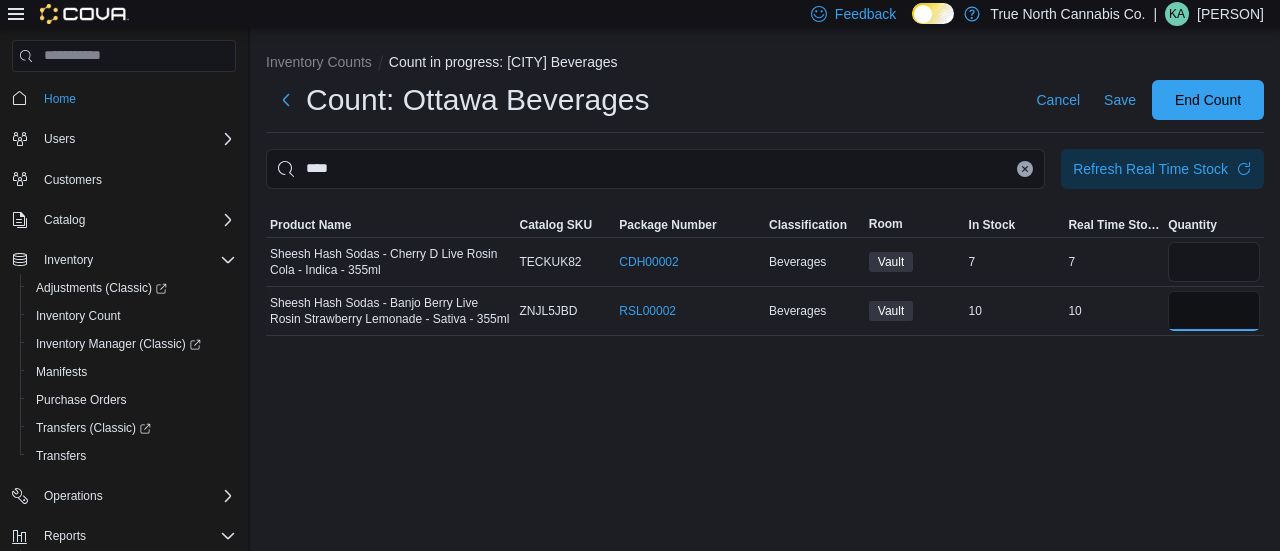 click at bounding box center (1214, 311) 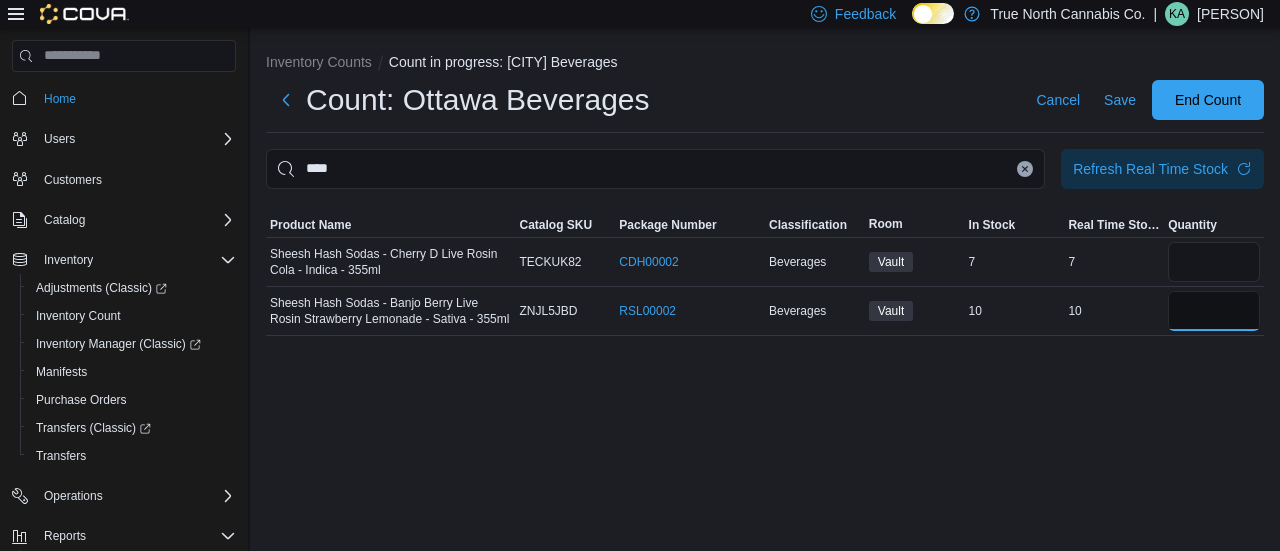 type on "*" 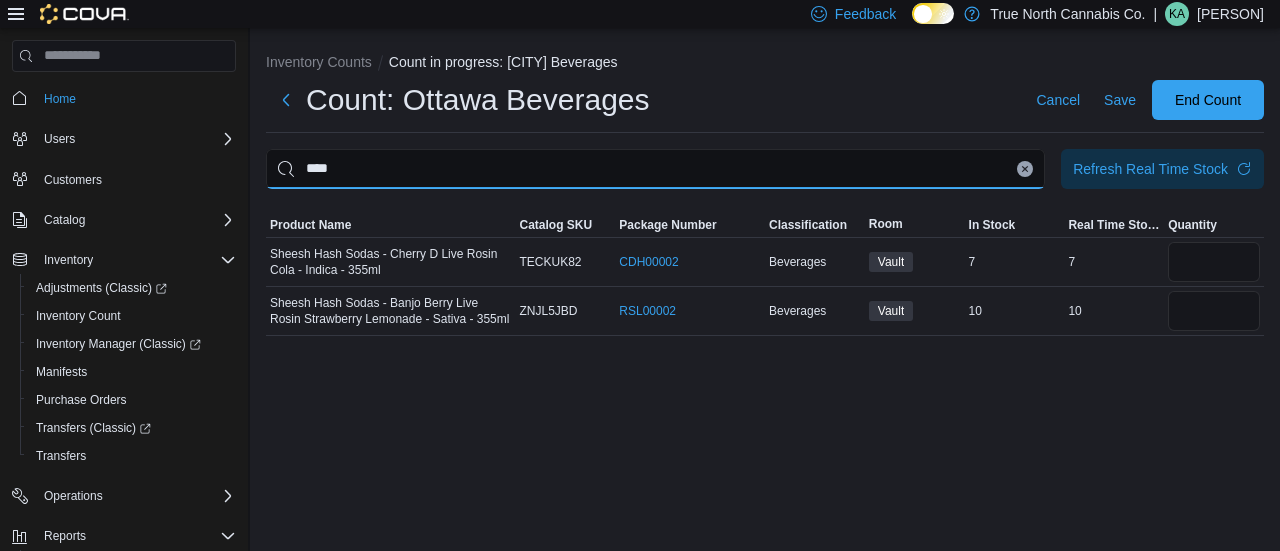 type 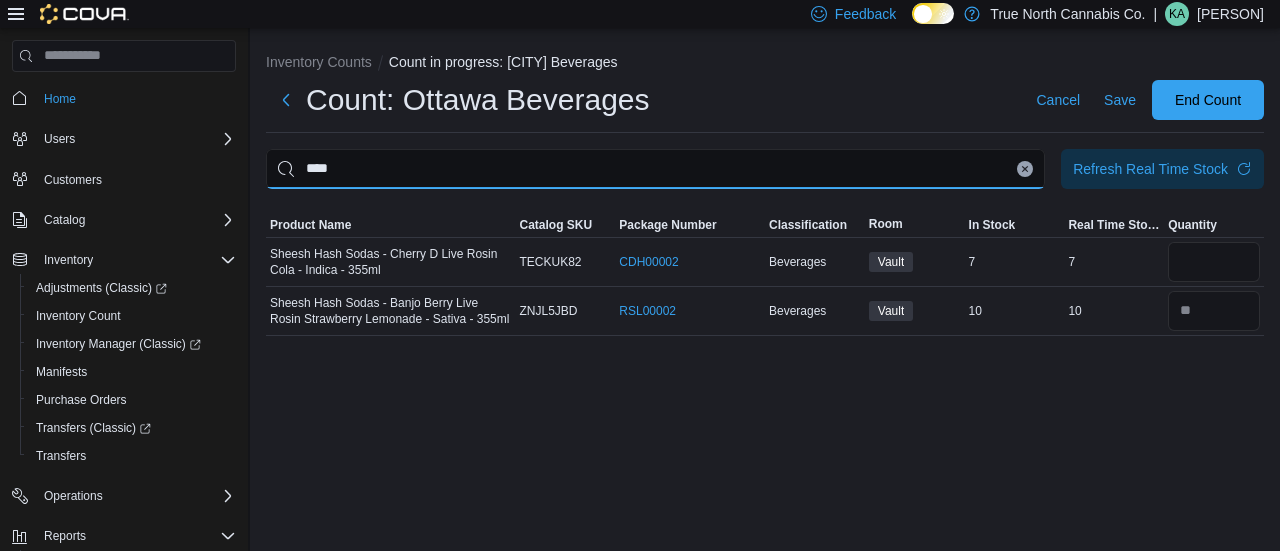 click on "****" at bounding box center (655, 169) 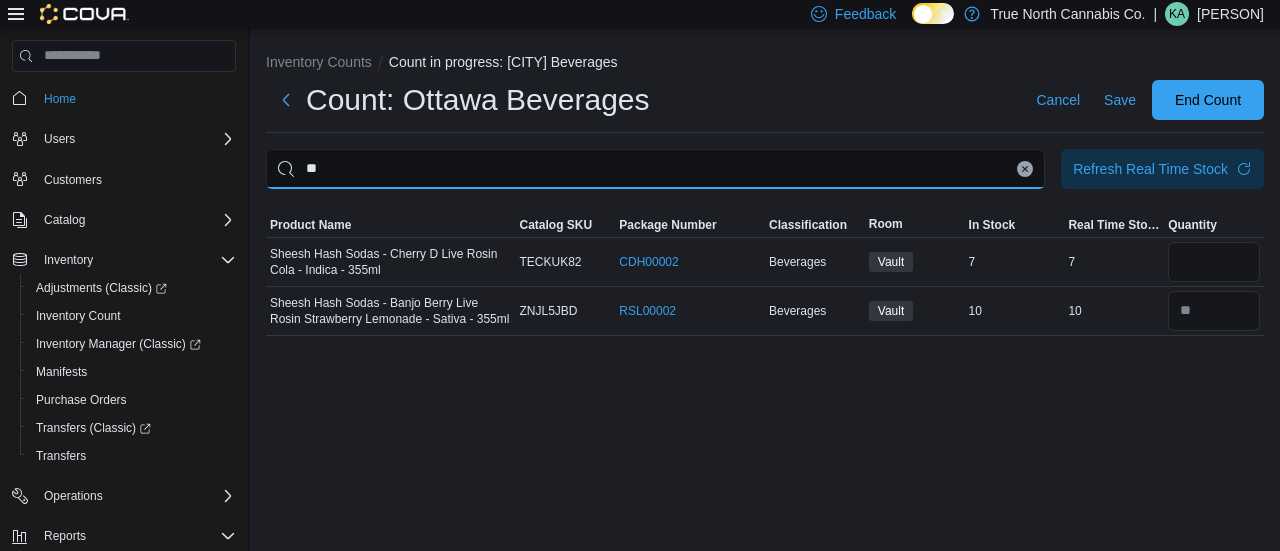 type on "*" 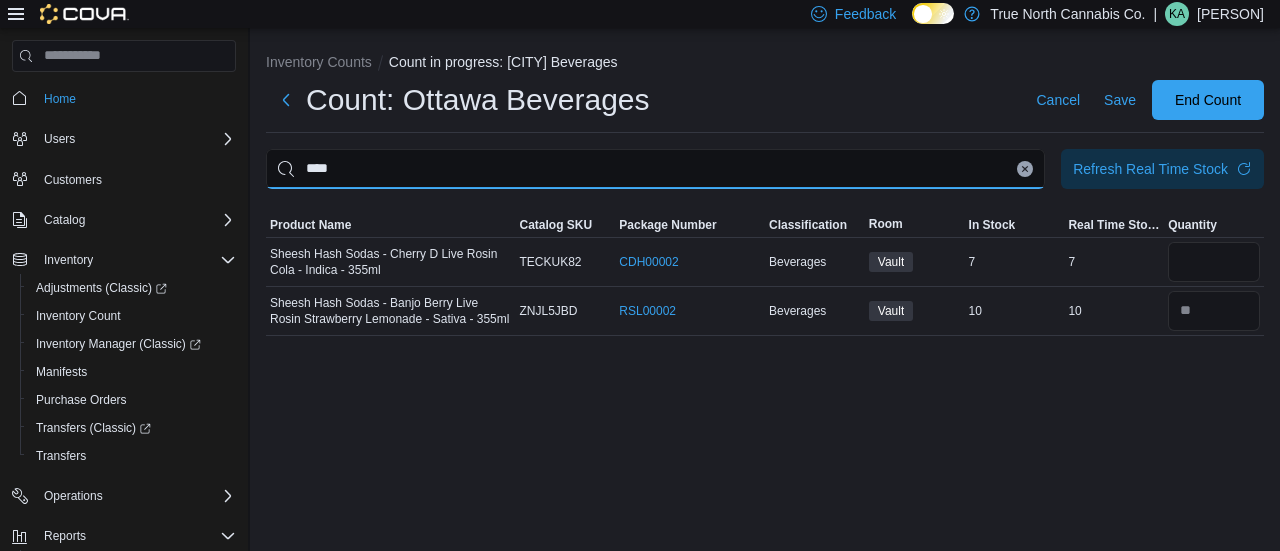 type on "****" 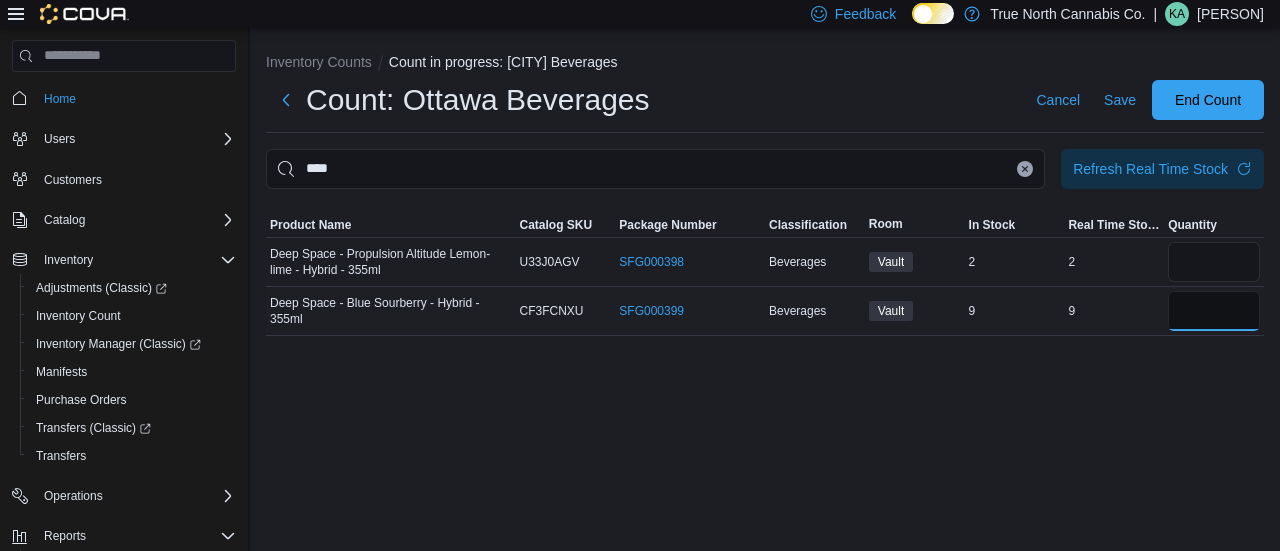 click at bounding box center (1214, 311) 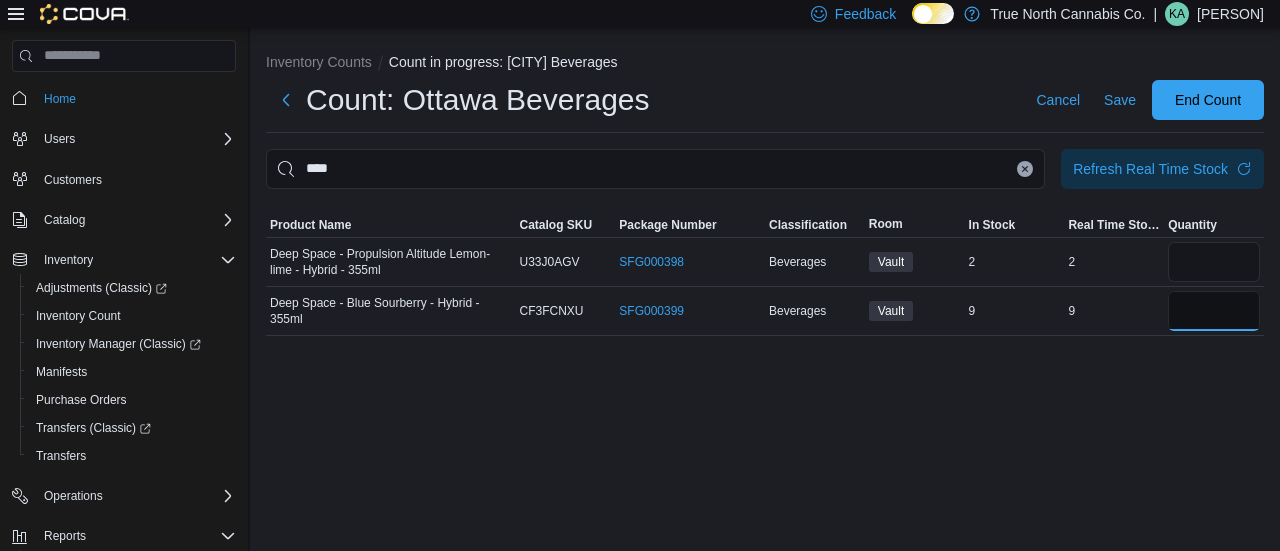 type on "*" 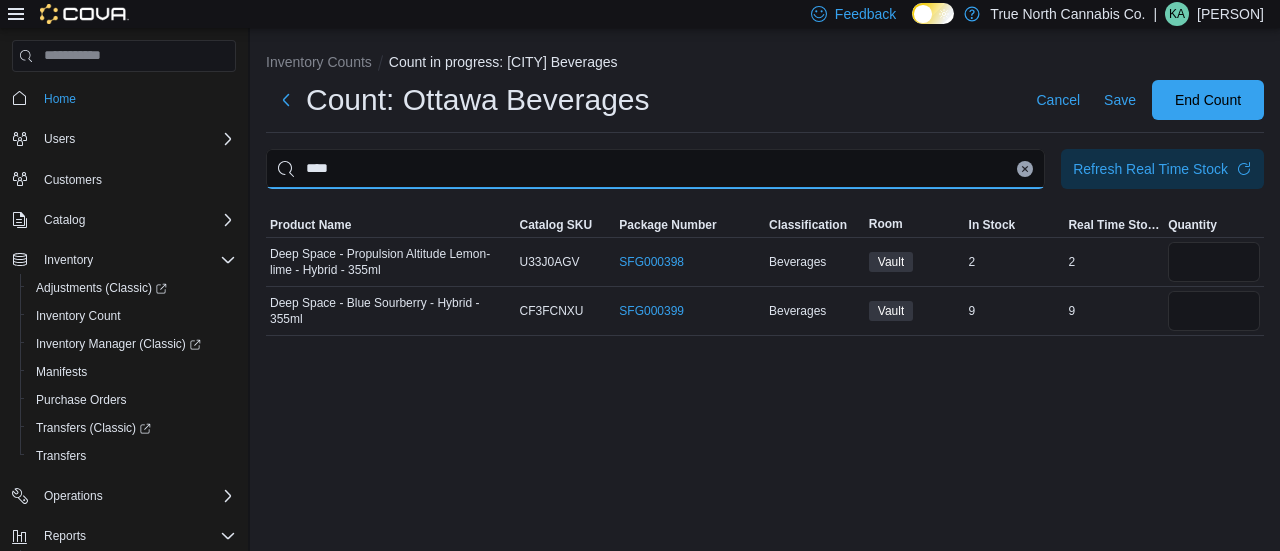 type 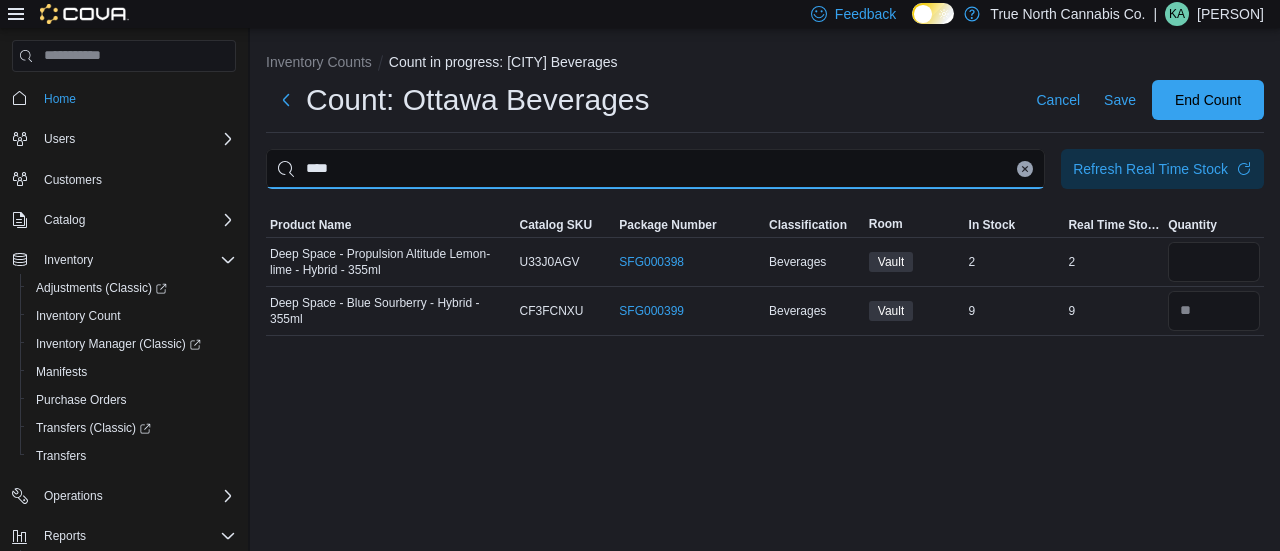 click on "****" at bounding box center [655, 169] 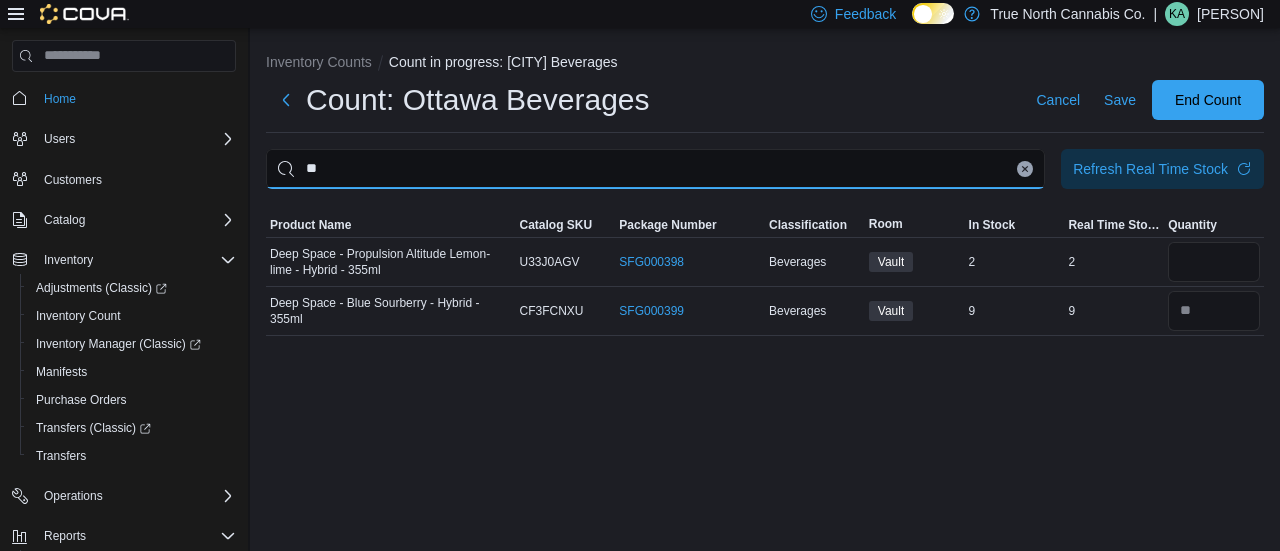type on "*" 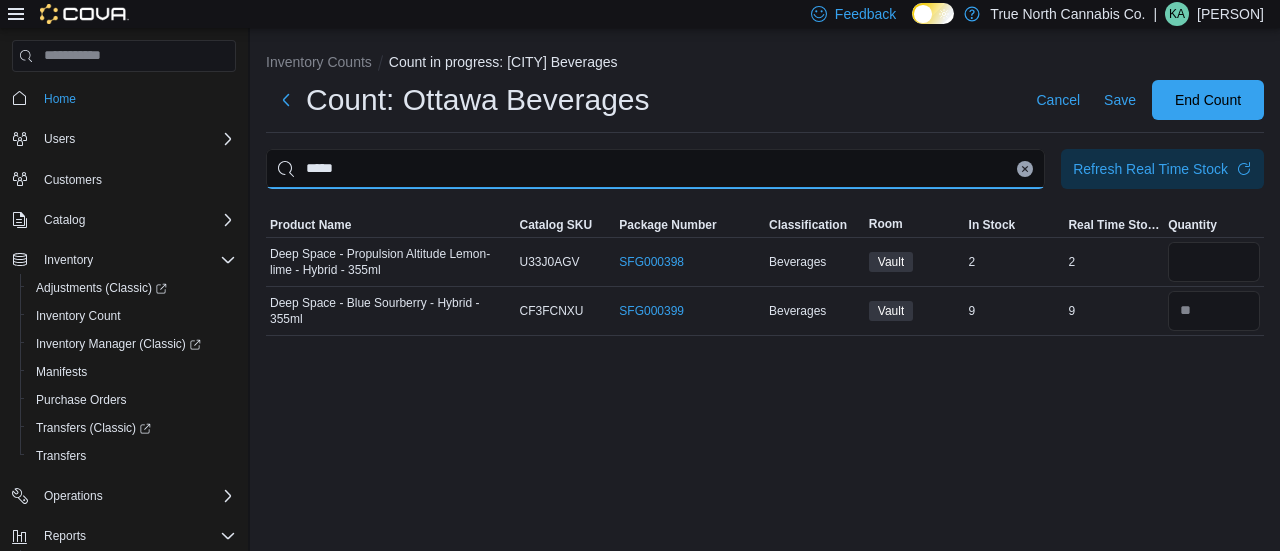 type on "*****" 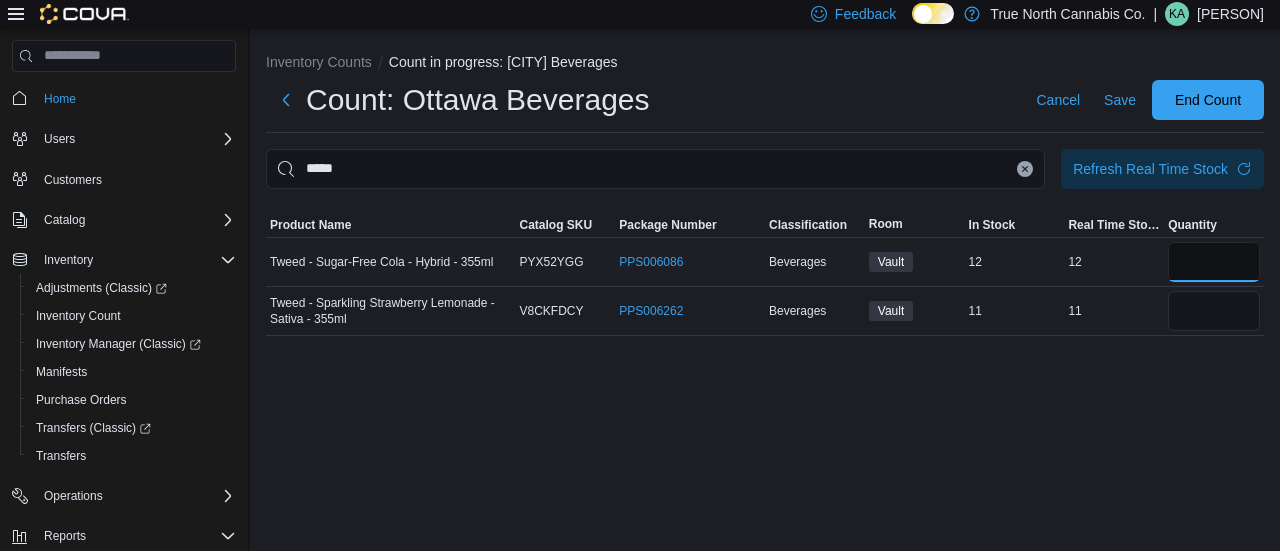 click at bounding box center [1214, 262] 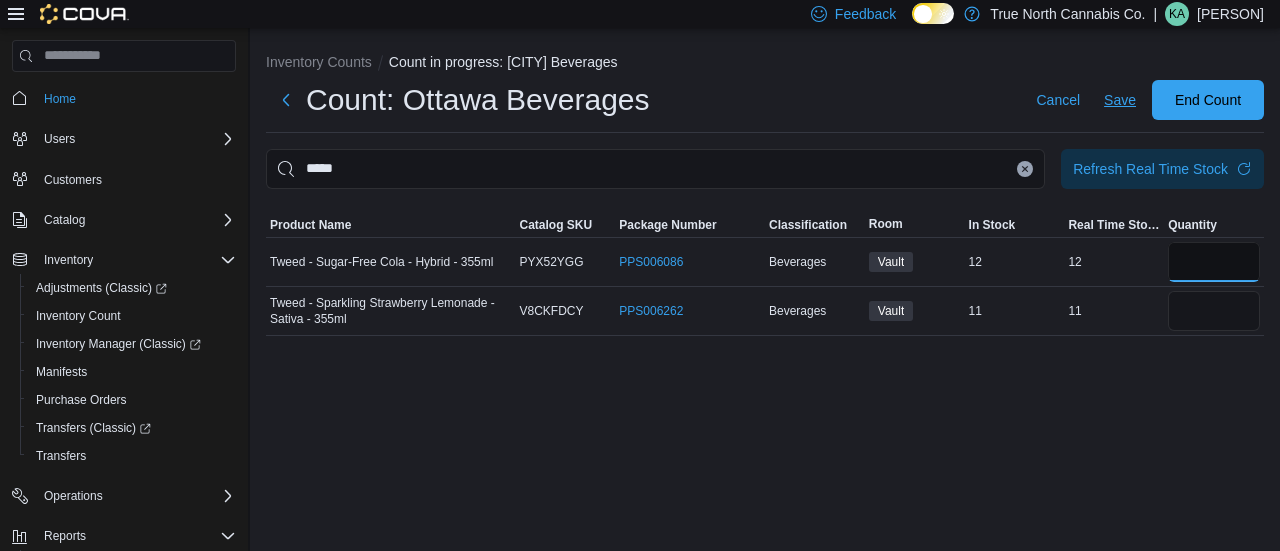 type on "*" 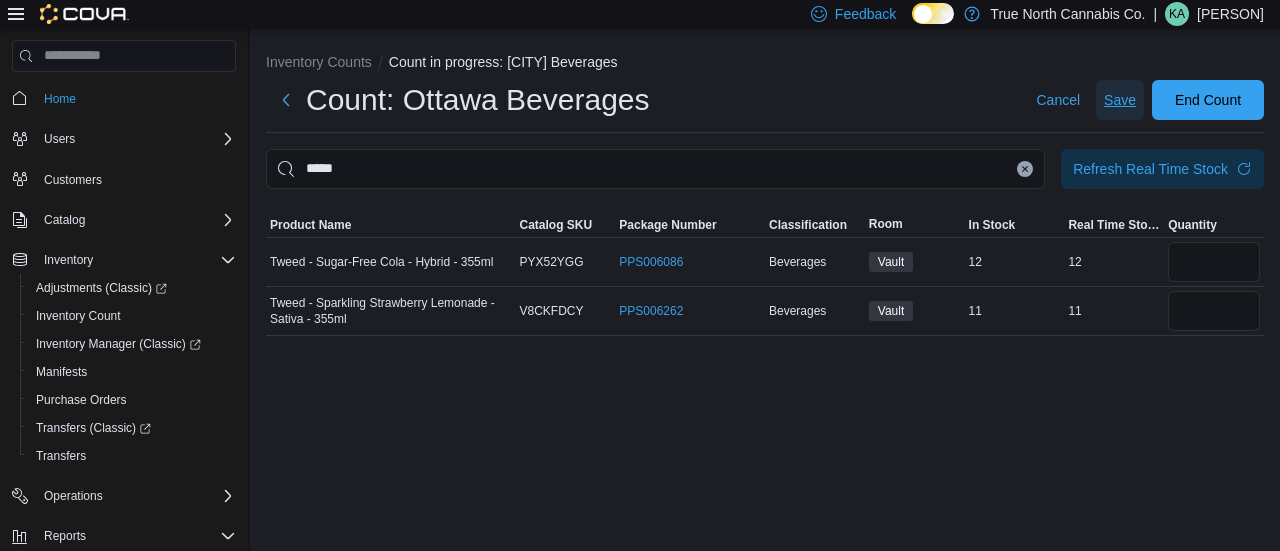 type 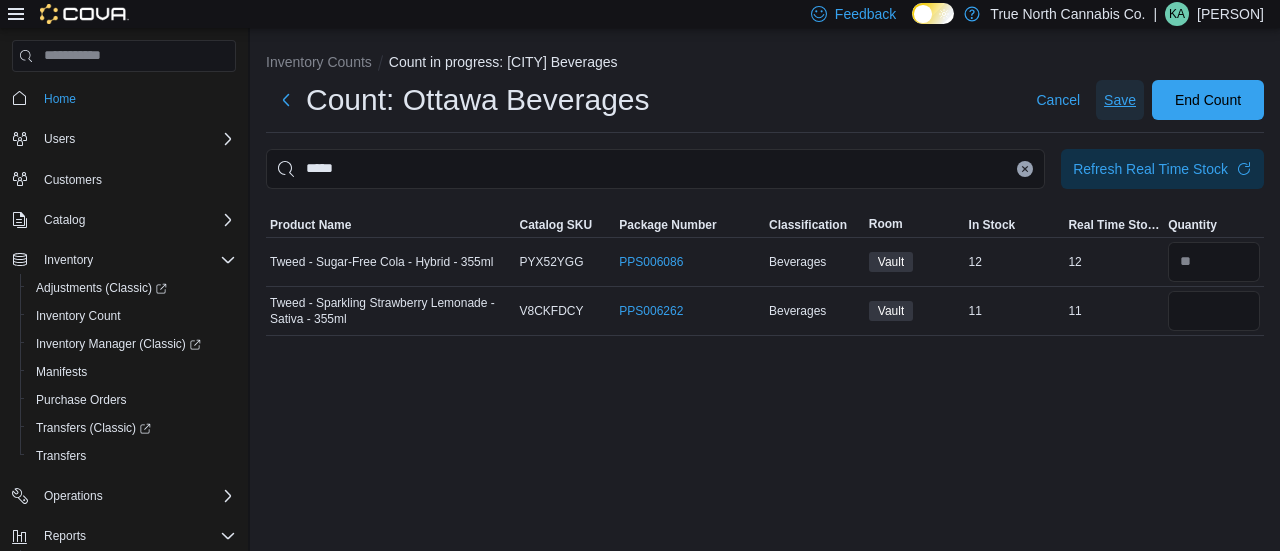 click on "Save" at bounding box center (1120, 100) 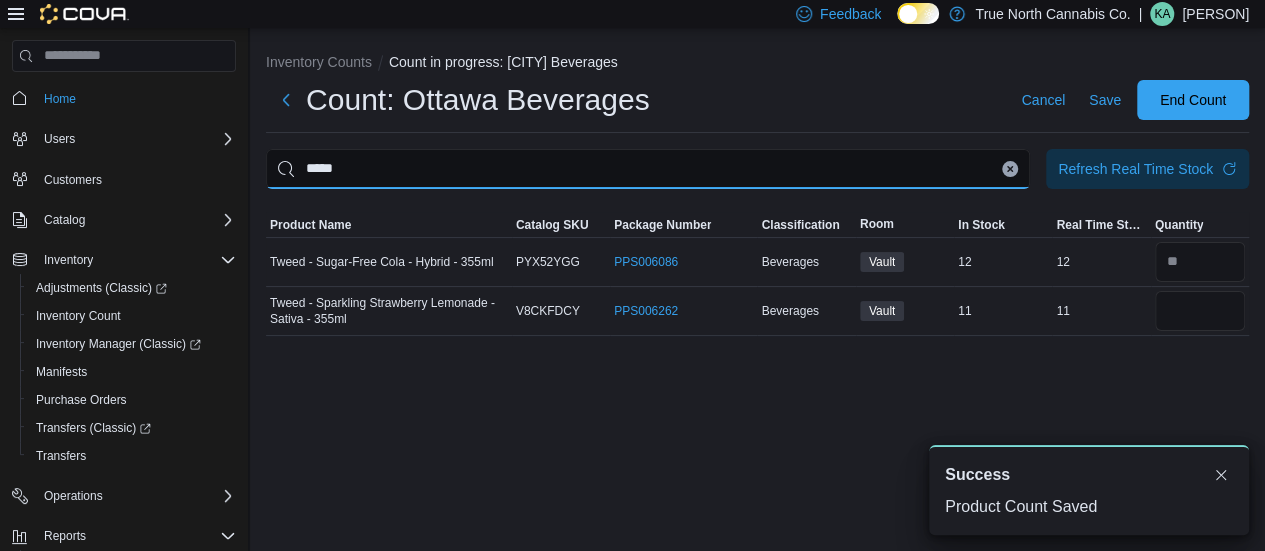 click on "*****" at bounding box center [648, 169] 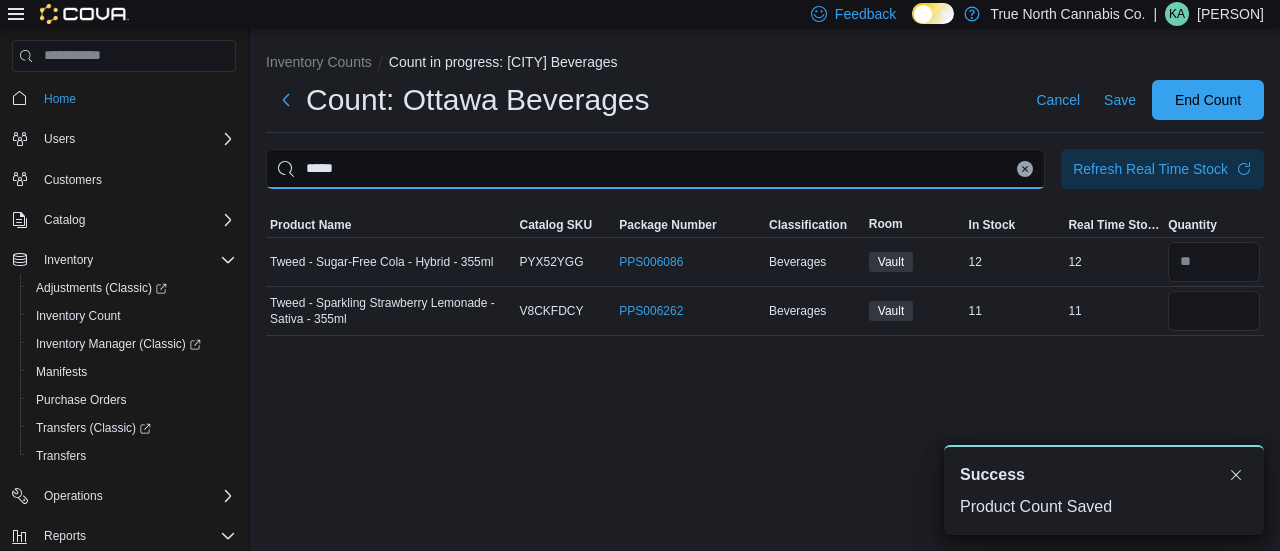 scroll, scrollTop: 0, scrollLeft: 0, axis: both 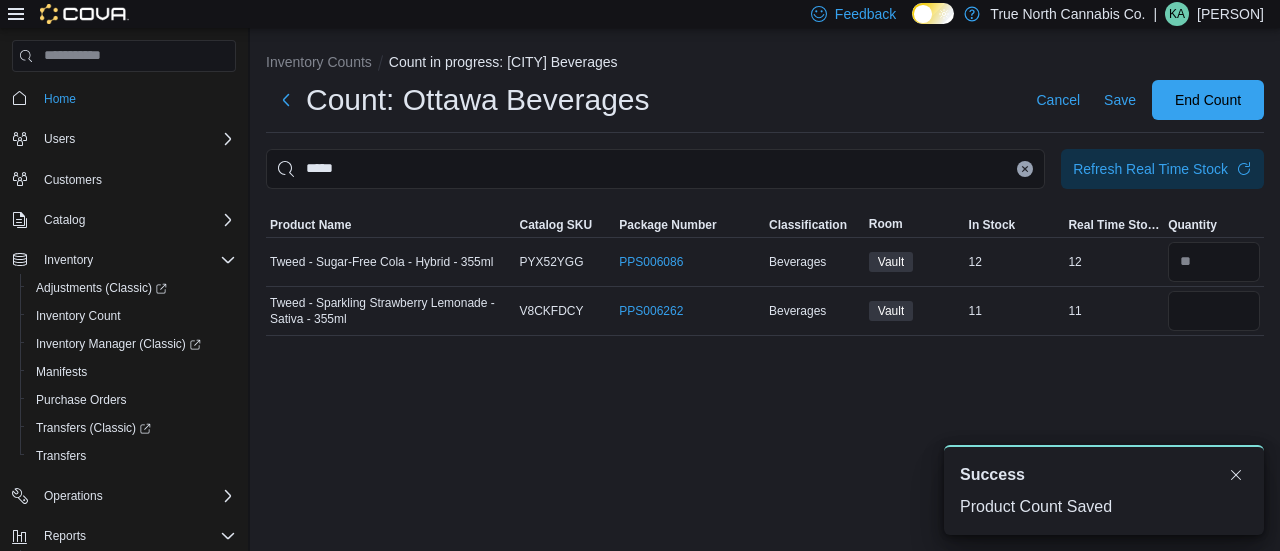 click 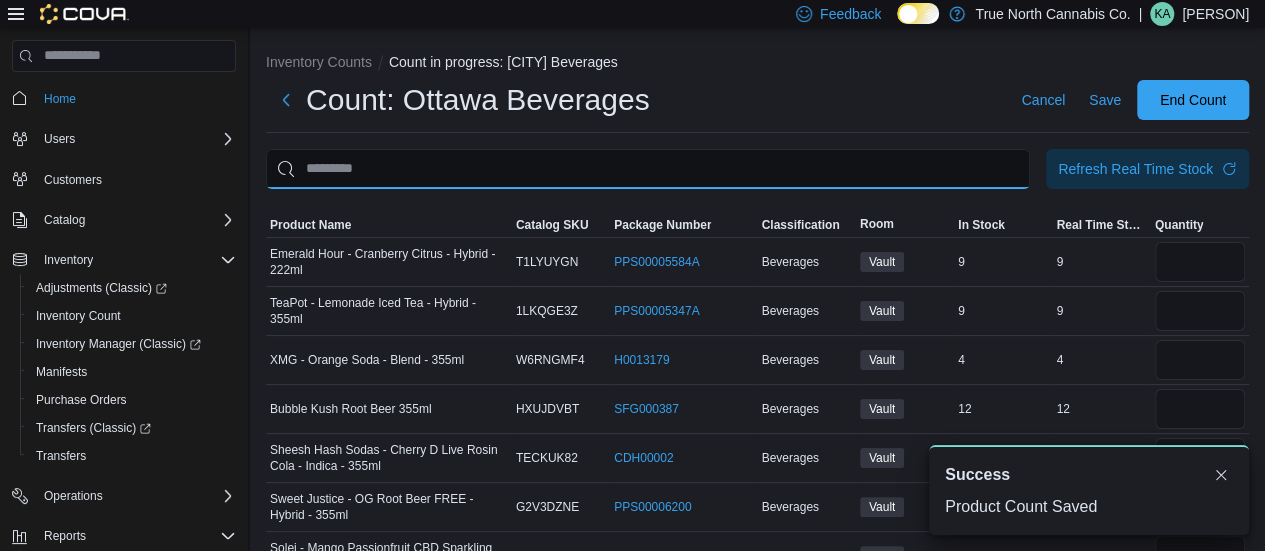 click at bounding box center (648, 169) 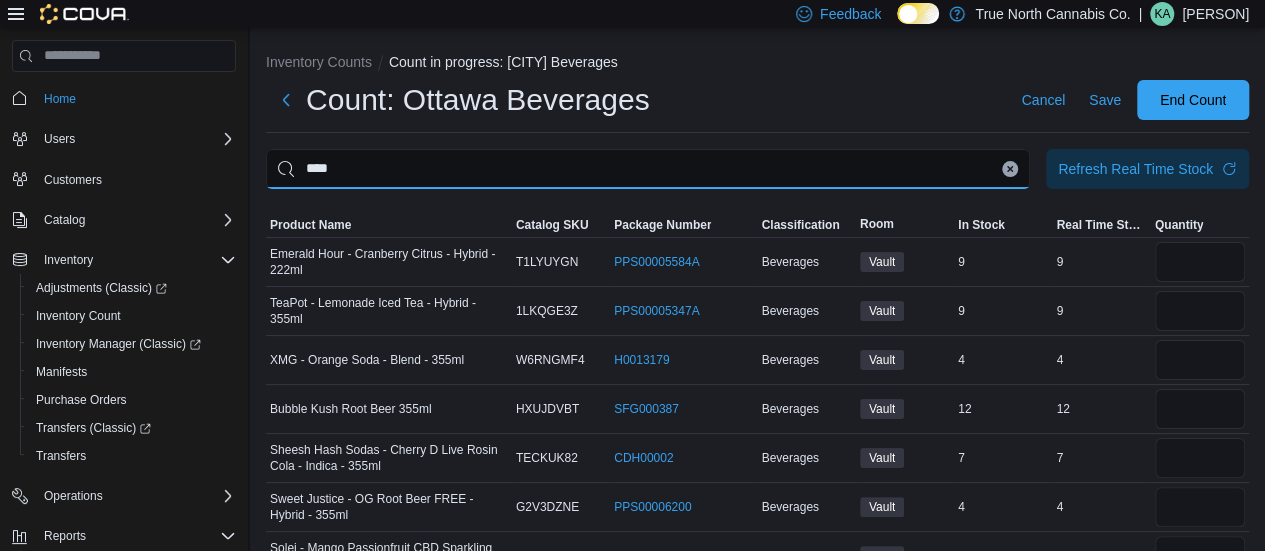type on "****" 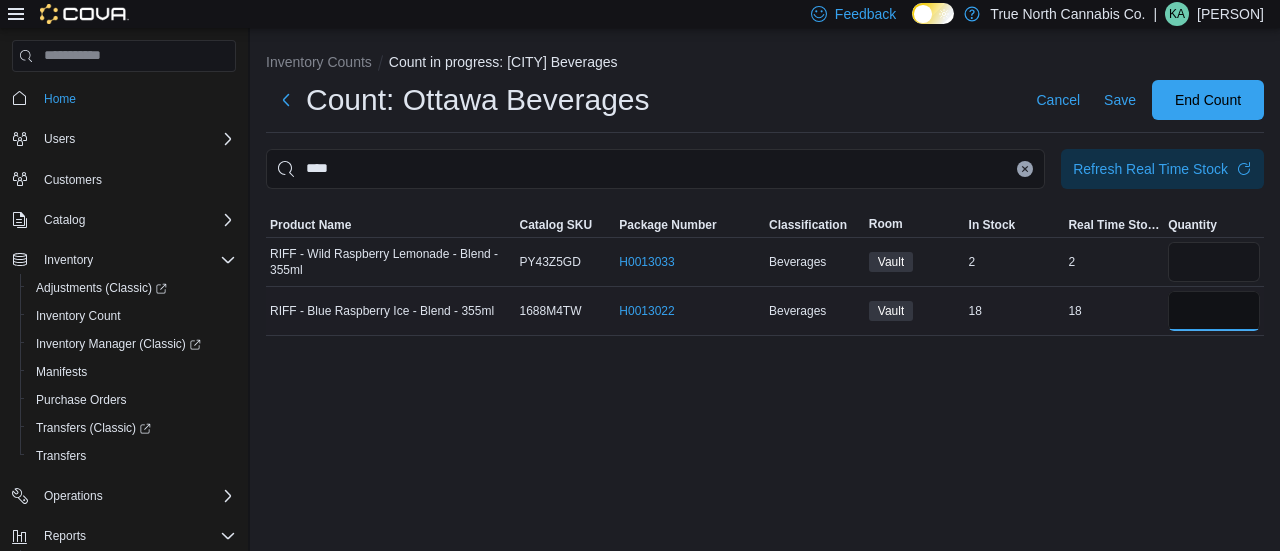 click at bounding box center [1214, 311] 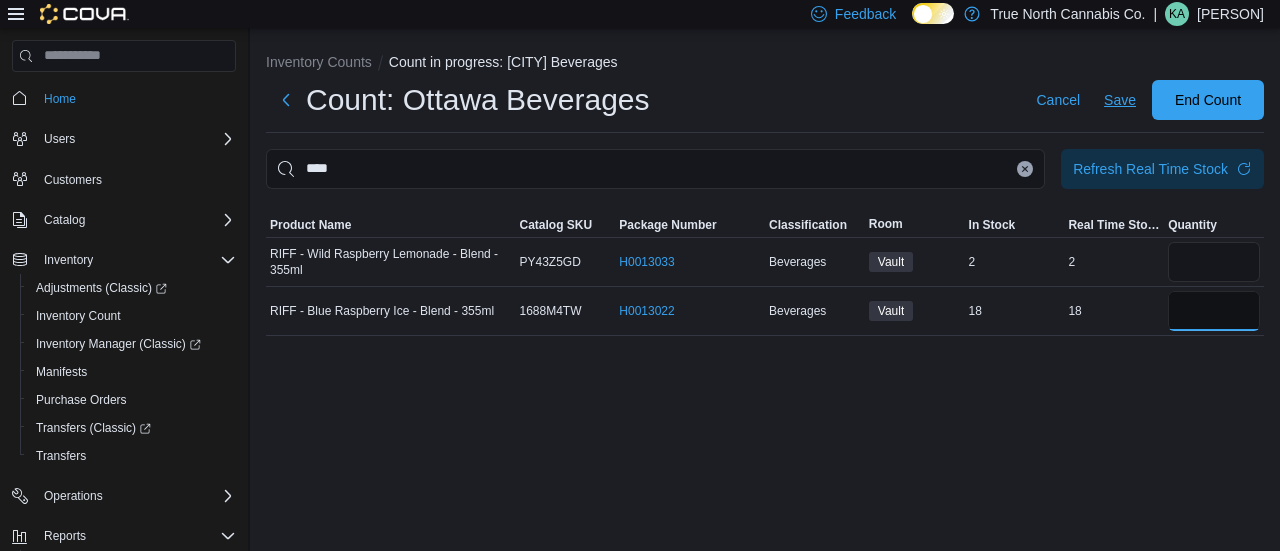 type on "**" 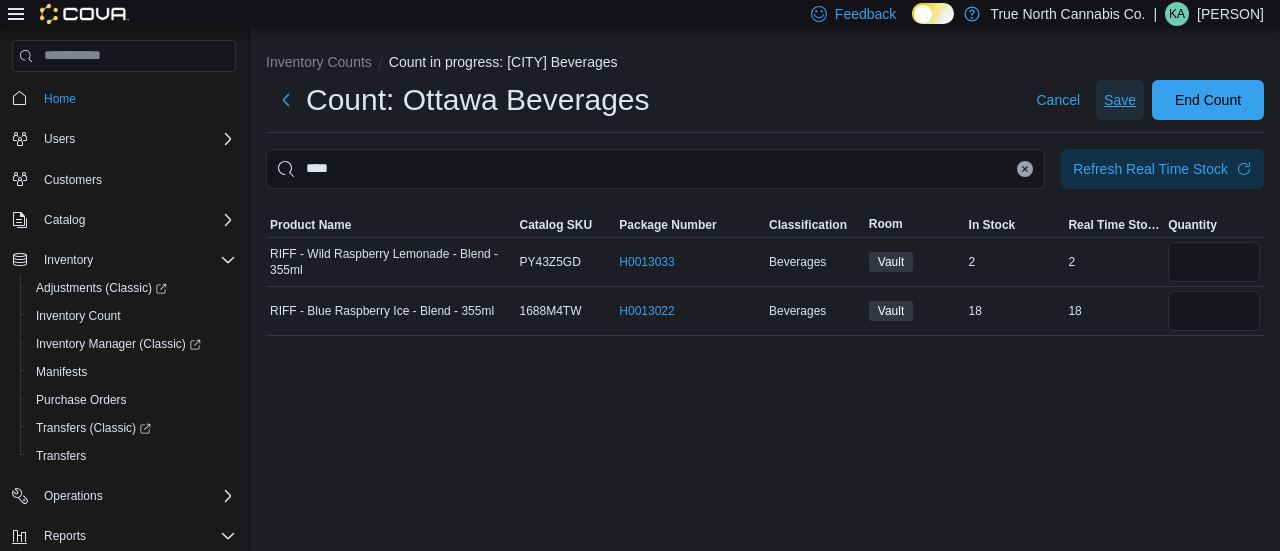 type 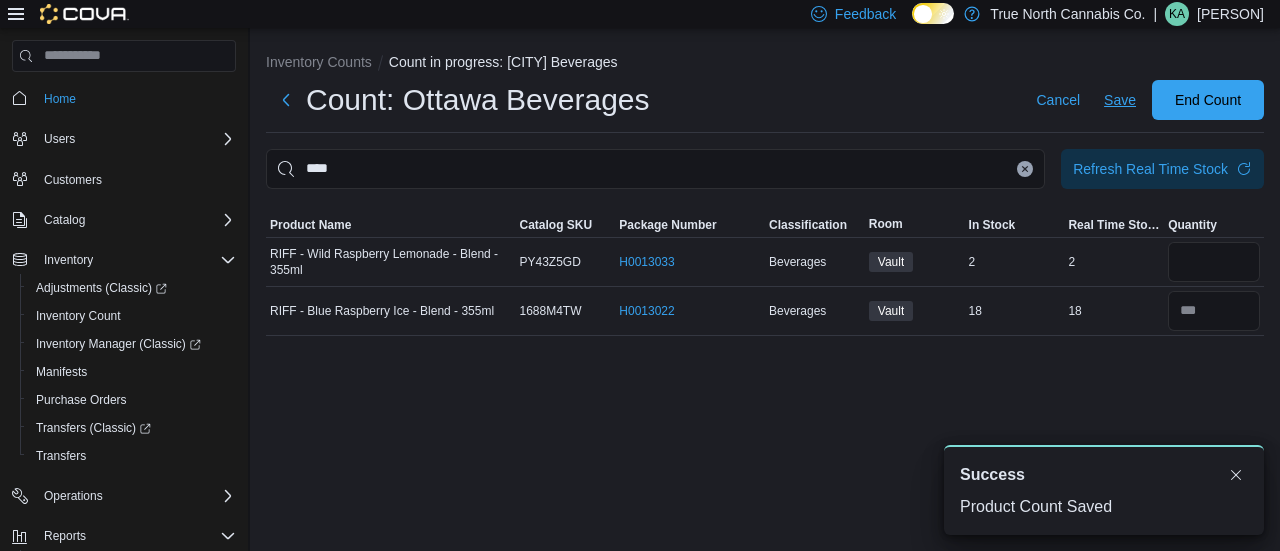 scroll, scrollTop: 0, scrollLeft: 0, axis: both 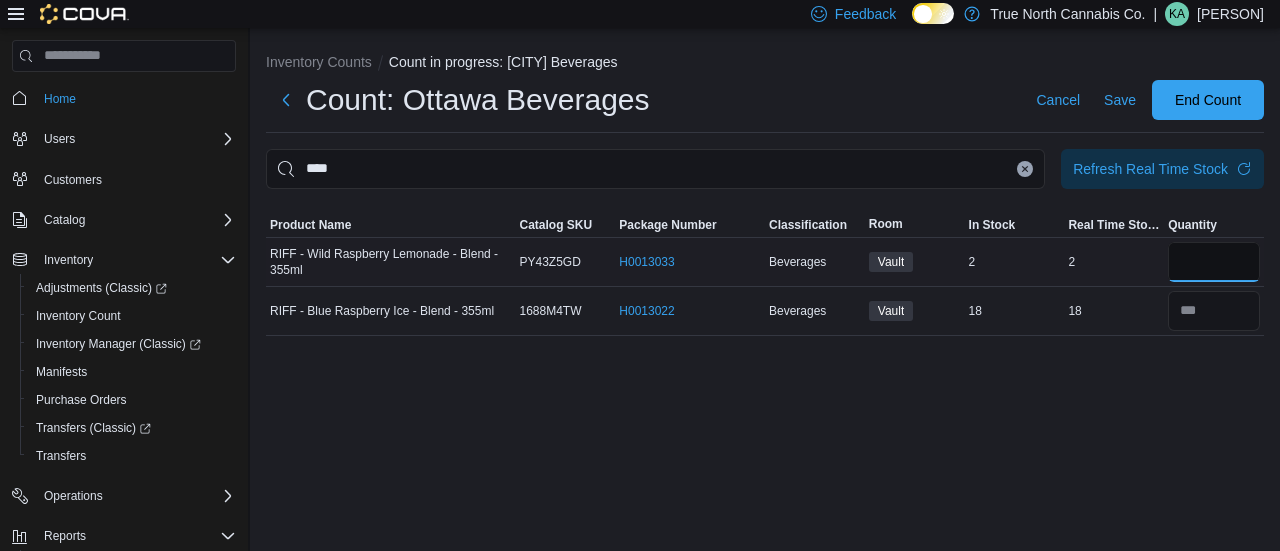 click at bounding box center [1214, 262] 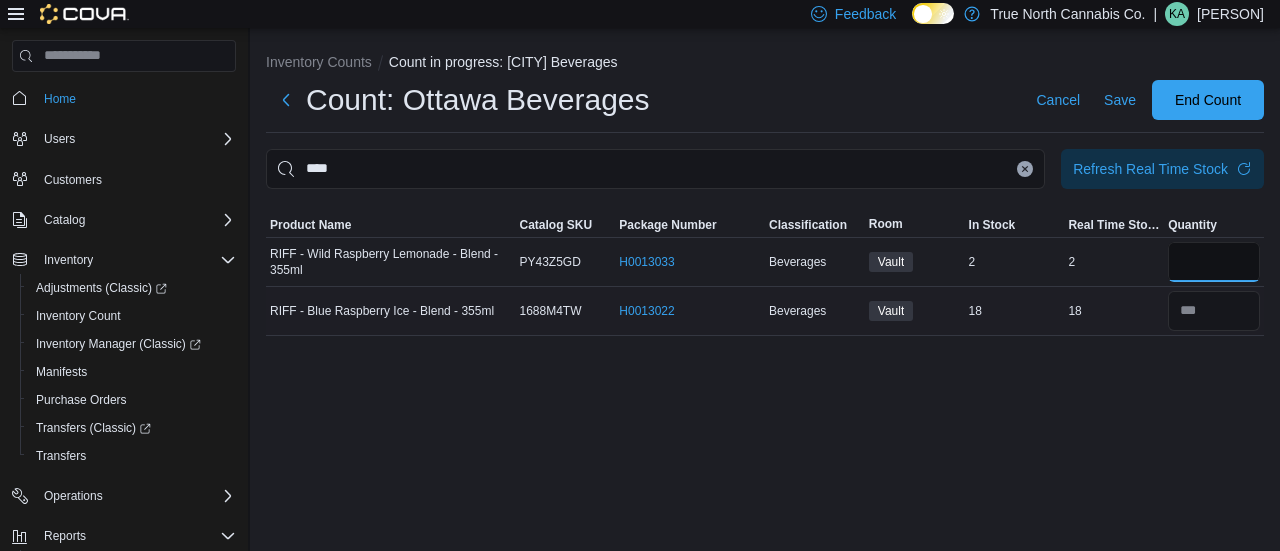 type on "*" 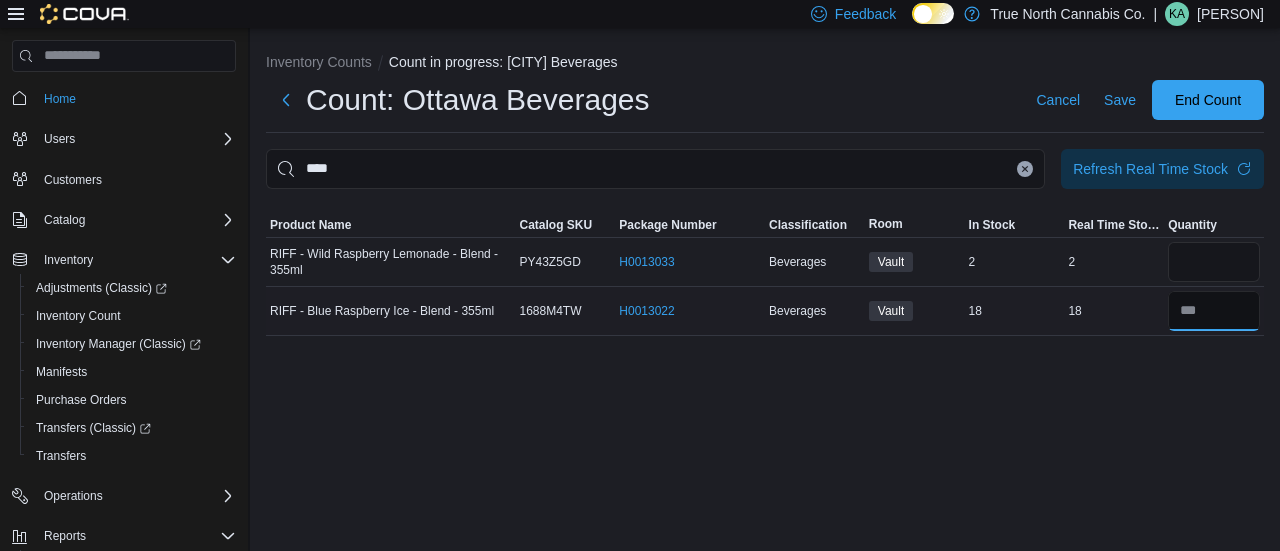type 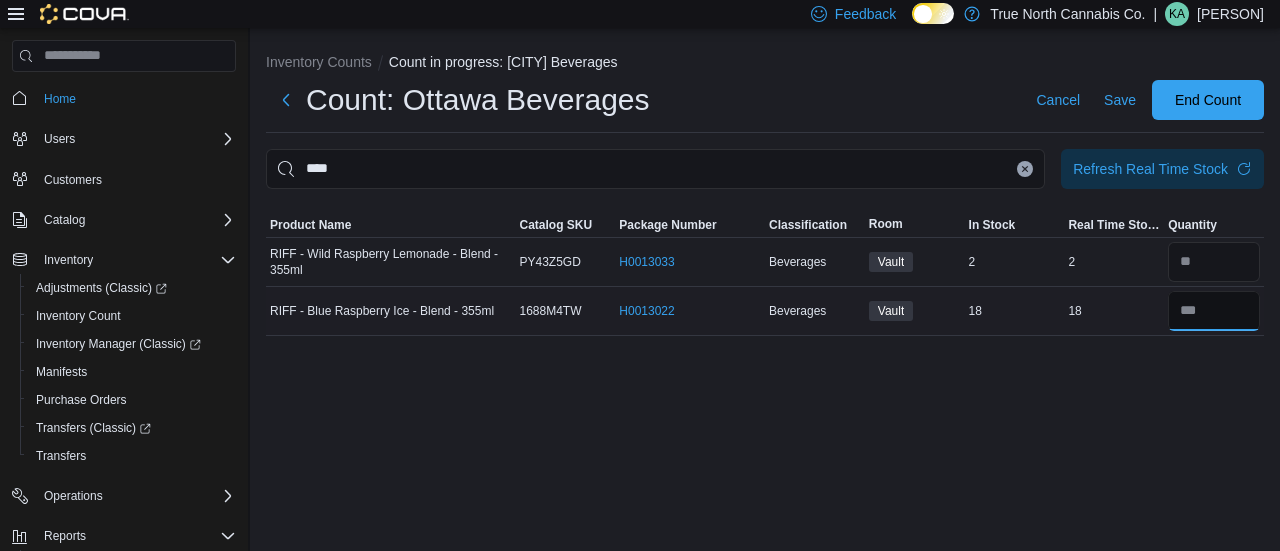 click at bounding box center (1214, 311) 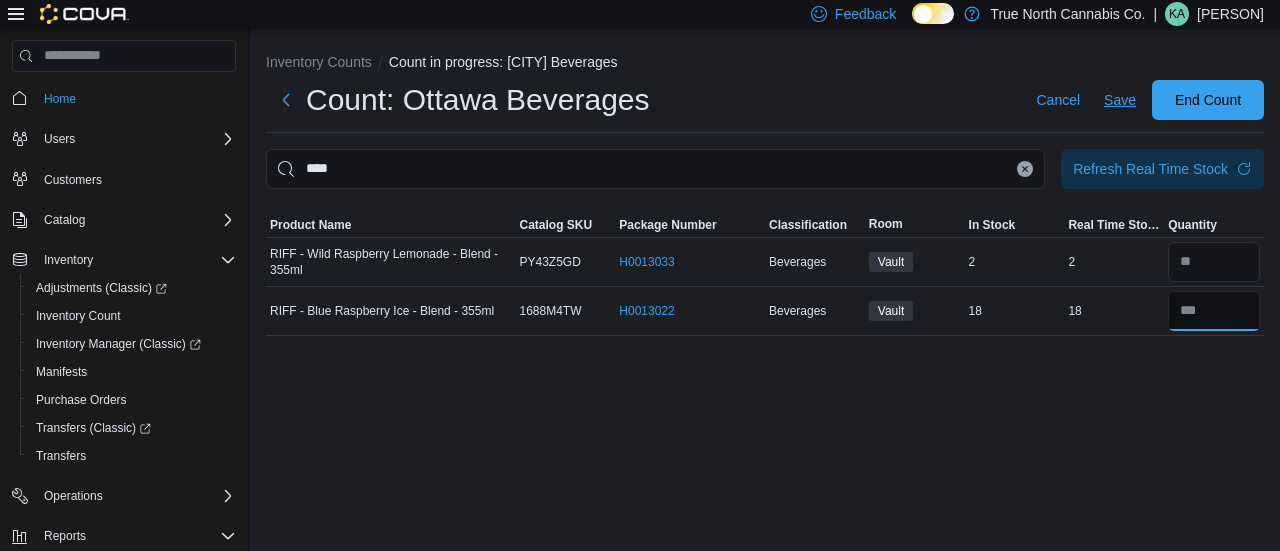 type on "**" 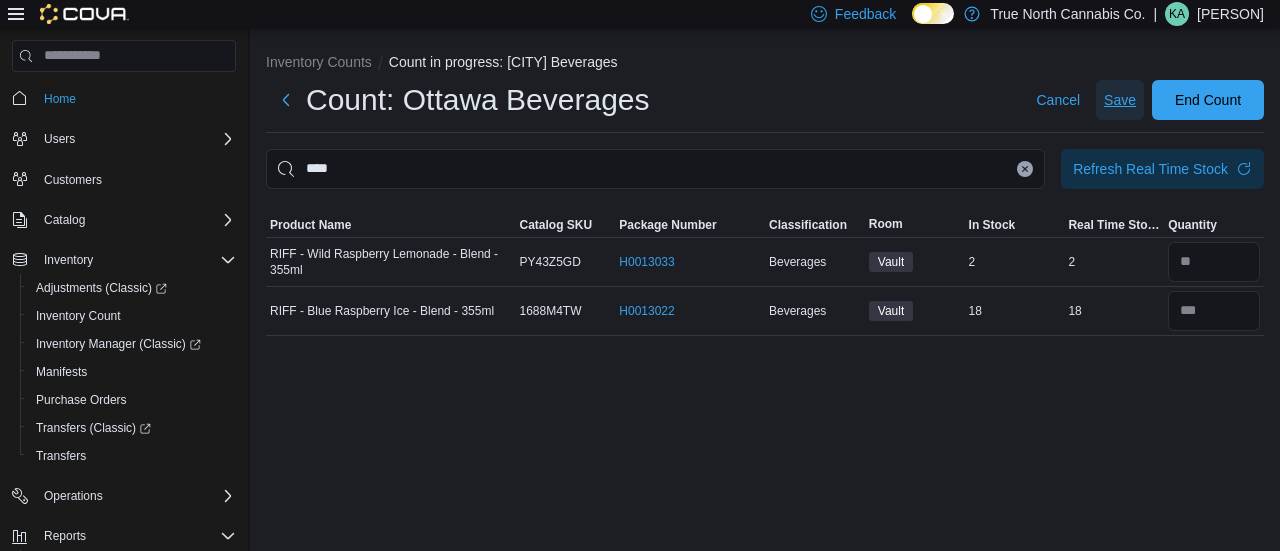 type 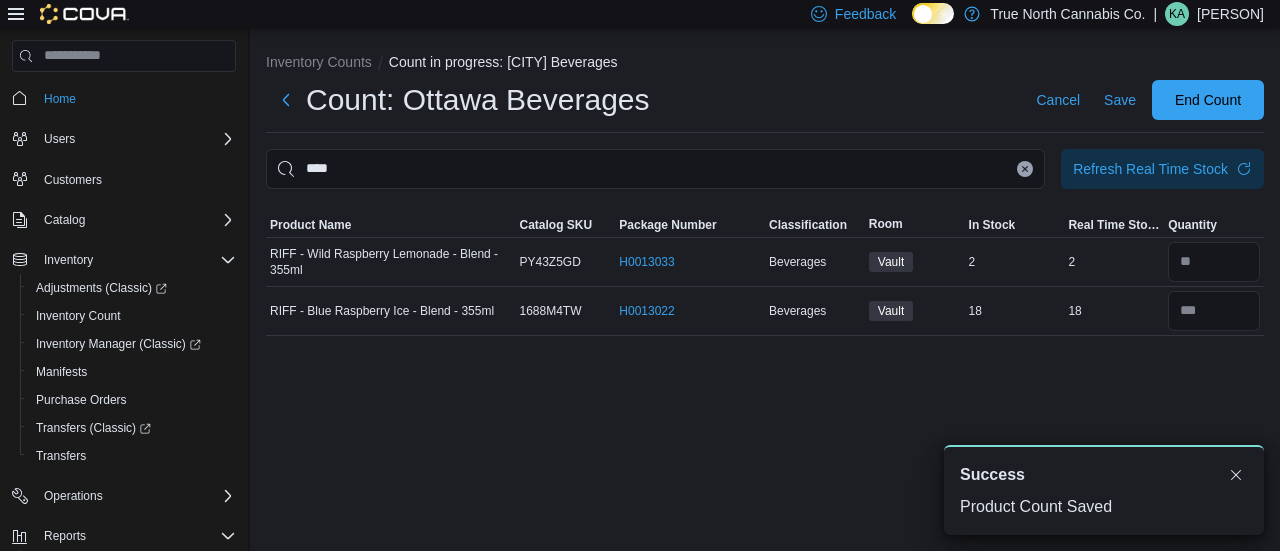 scroll, scrollTop: 0, scrollLeft: 0, axis: both 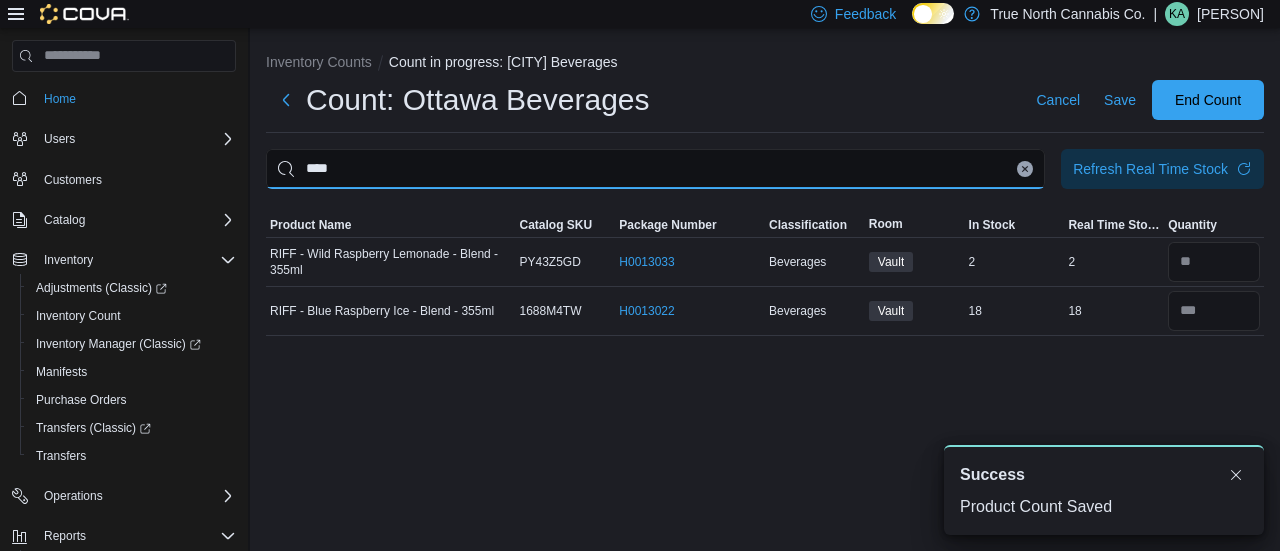 click on "****" at bounding box center [655, 169] 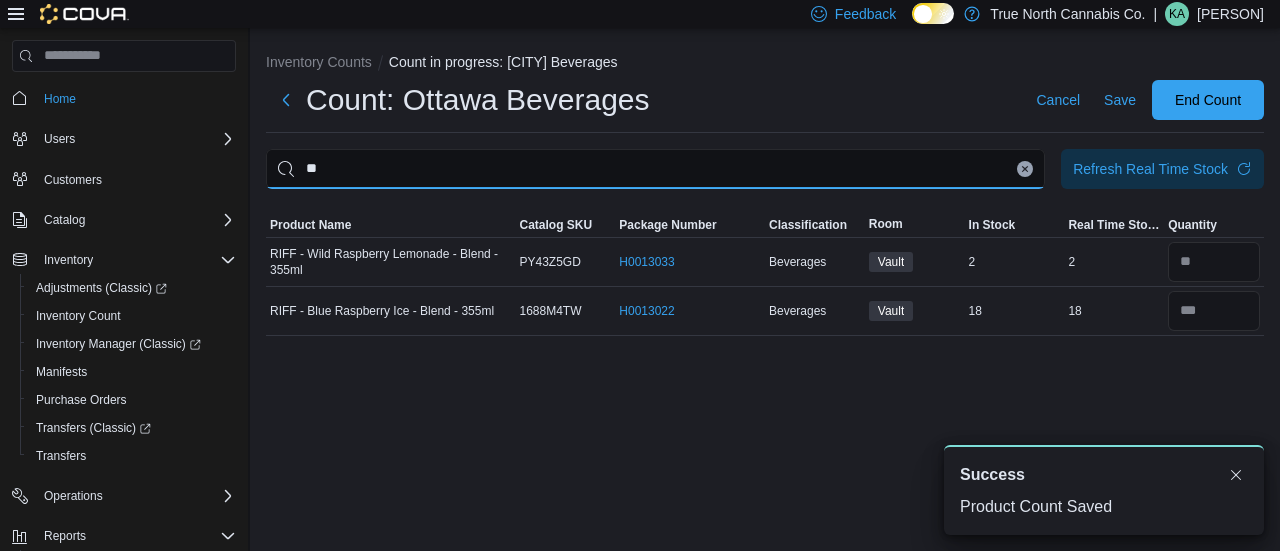 type on "*" 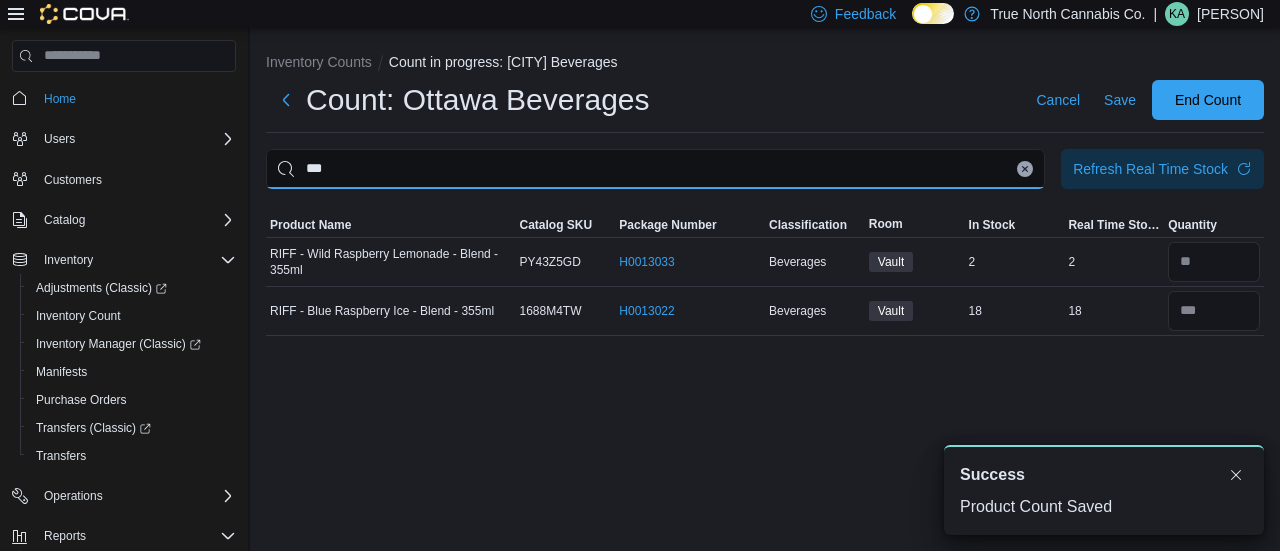 type on "***" 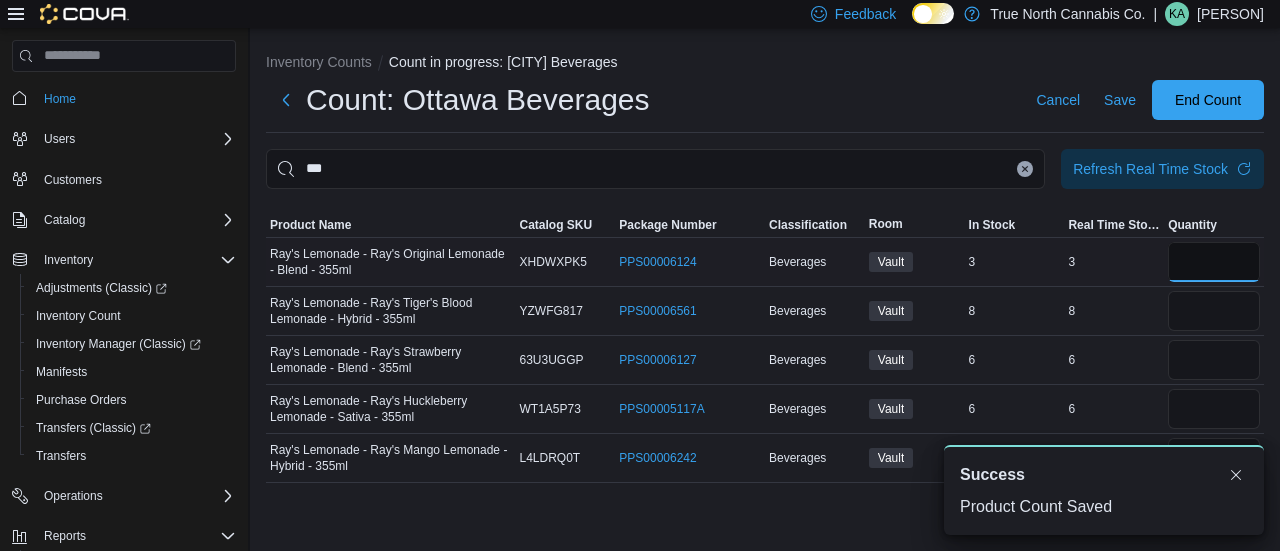 click at bounding box center [1214, 262] 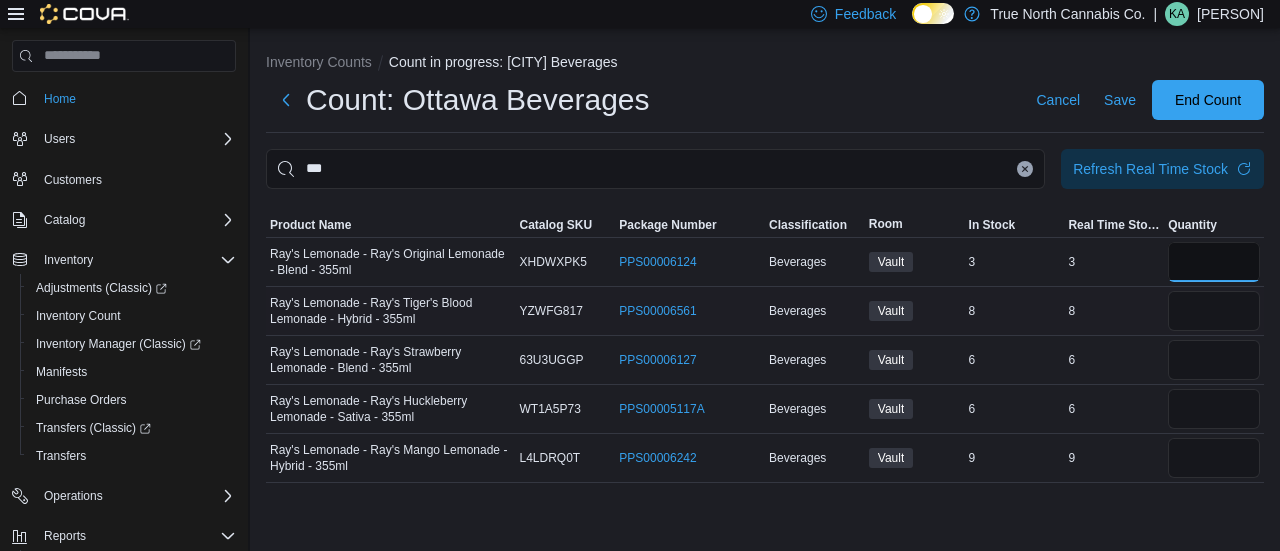 type on "*" 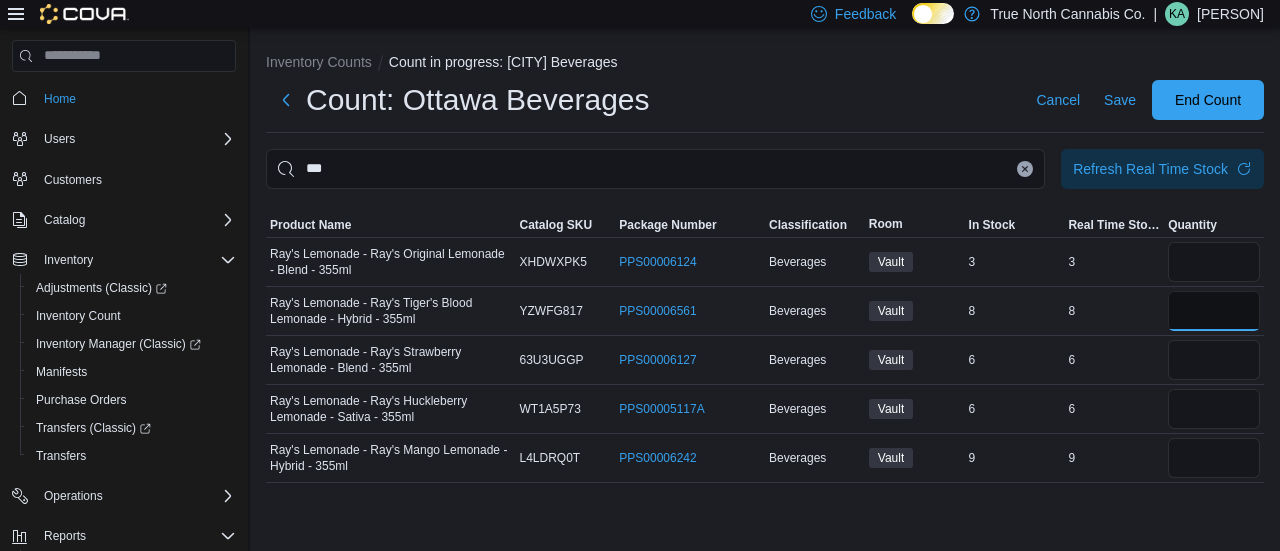 type 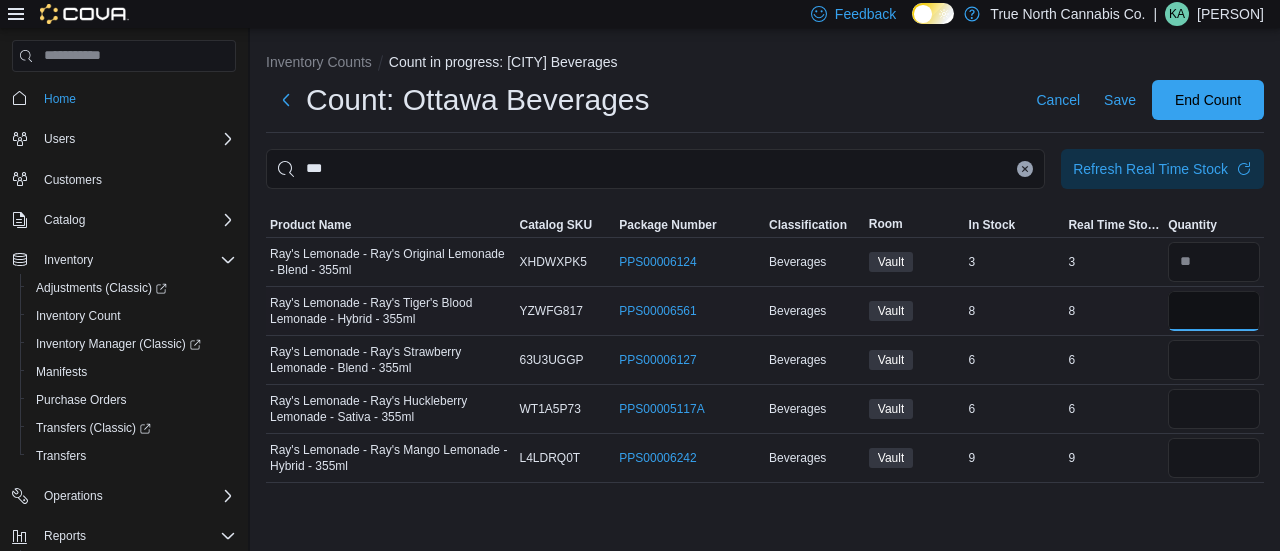 click at bounding box center [1214, 311] 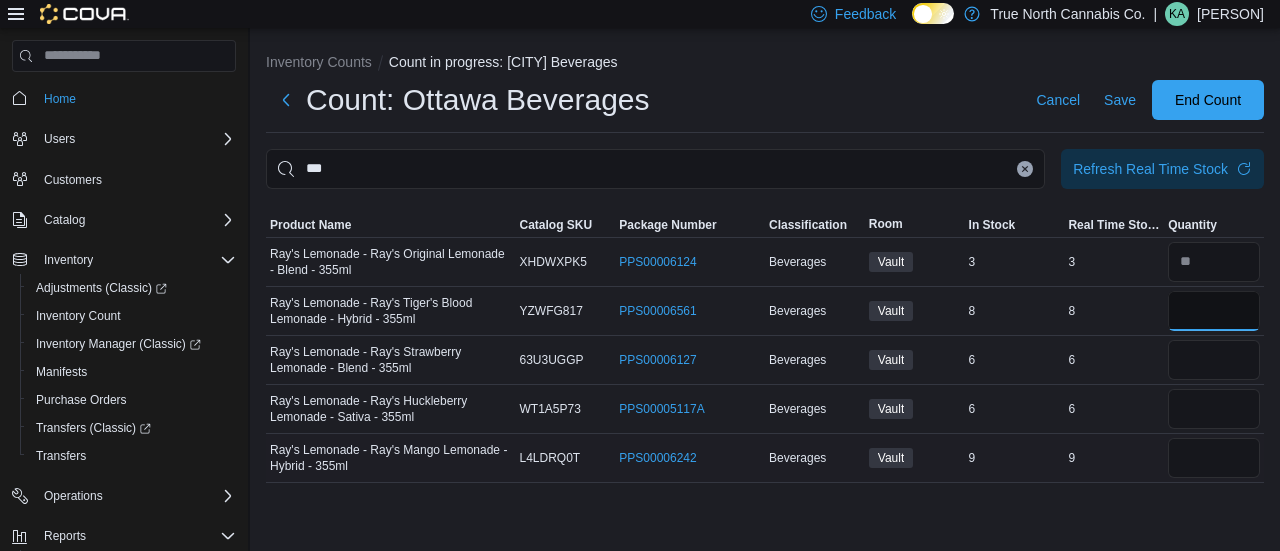 type on "*" 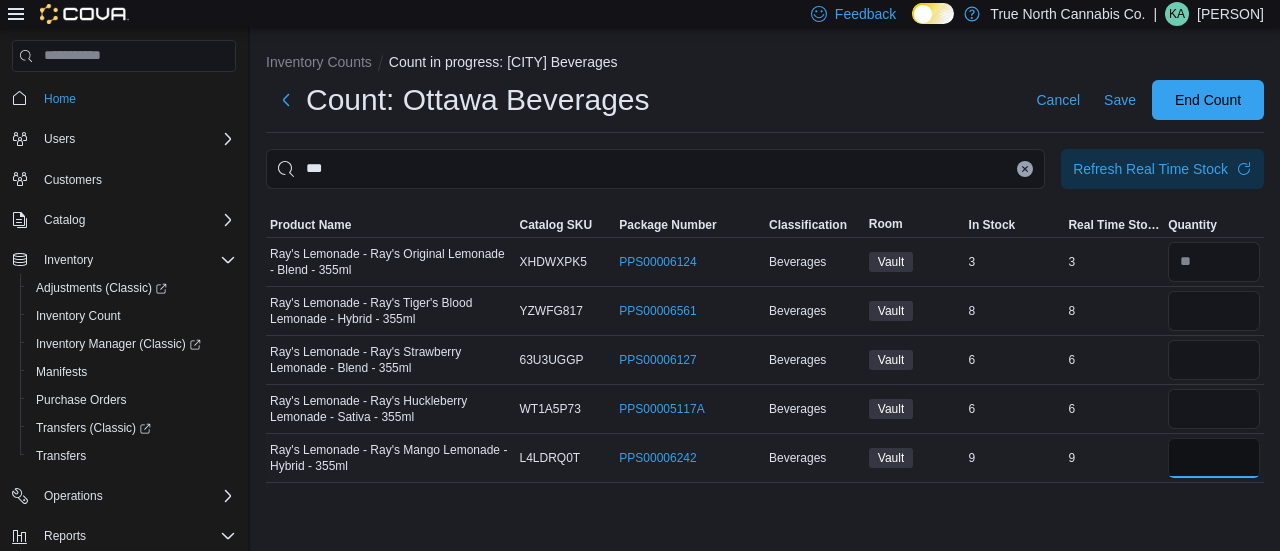 type 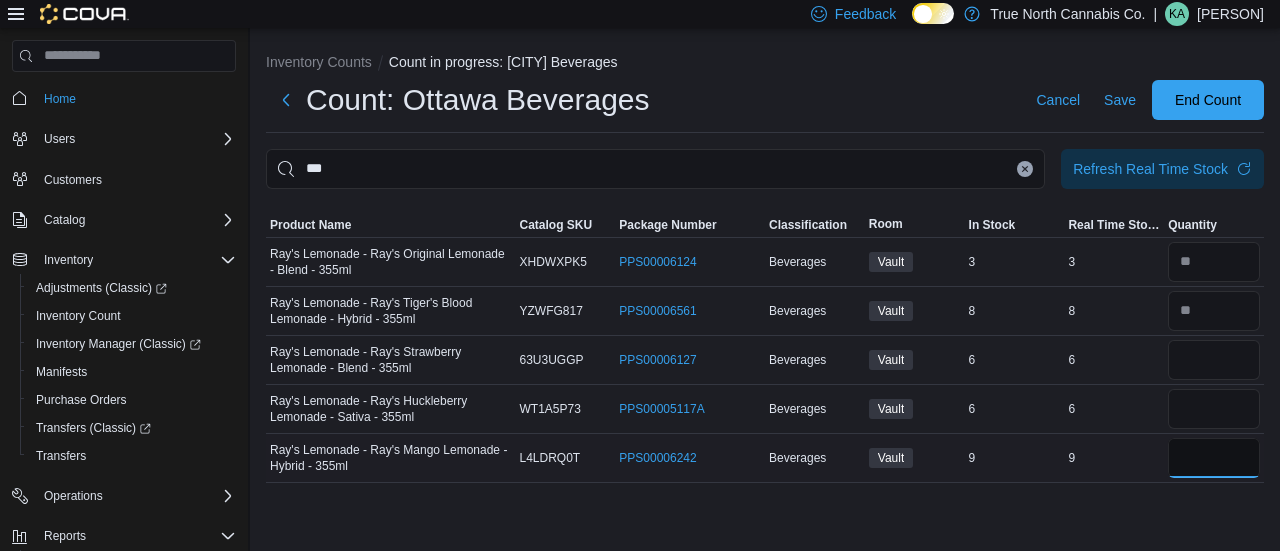 click at bounding box center [1214, 458] 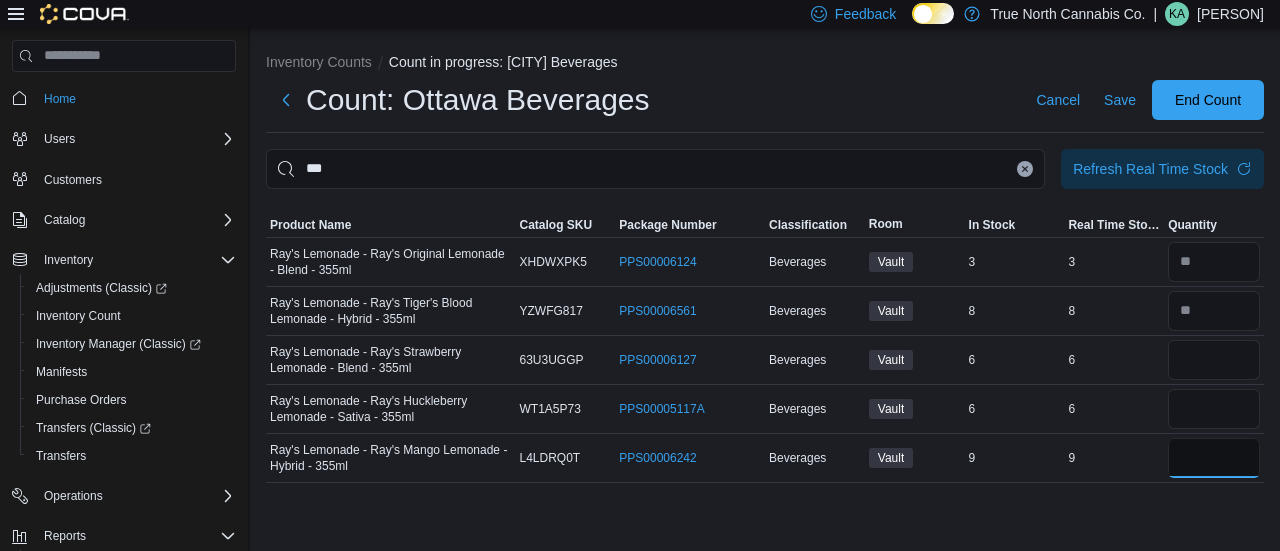 type on "*" 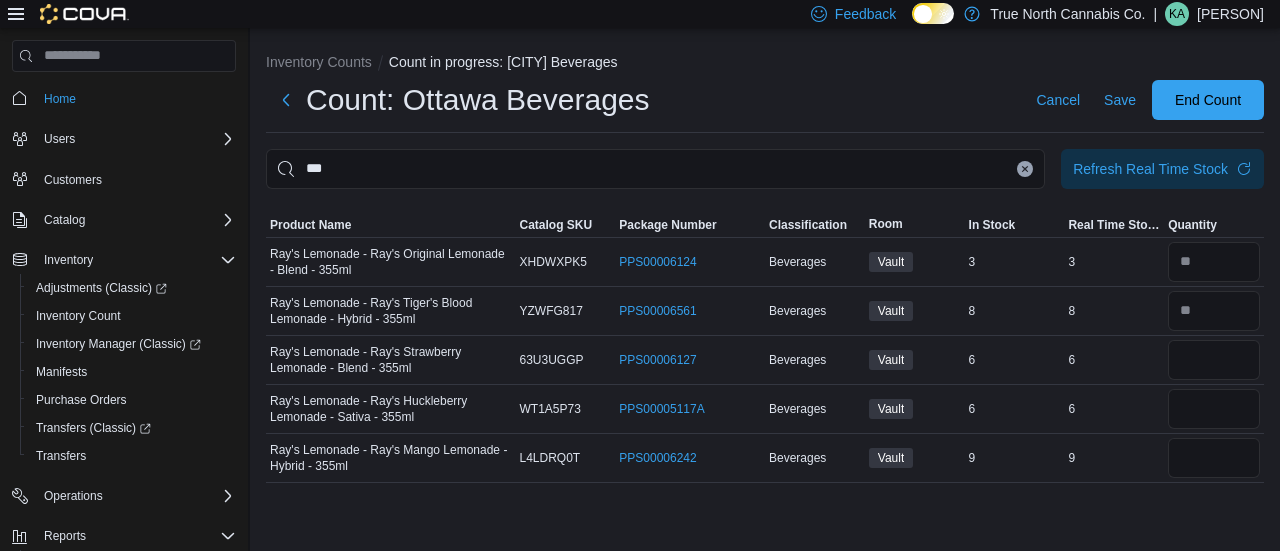 type 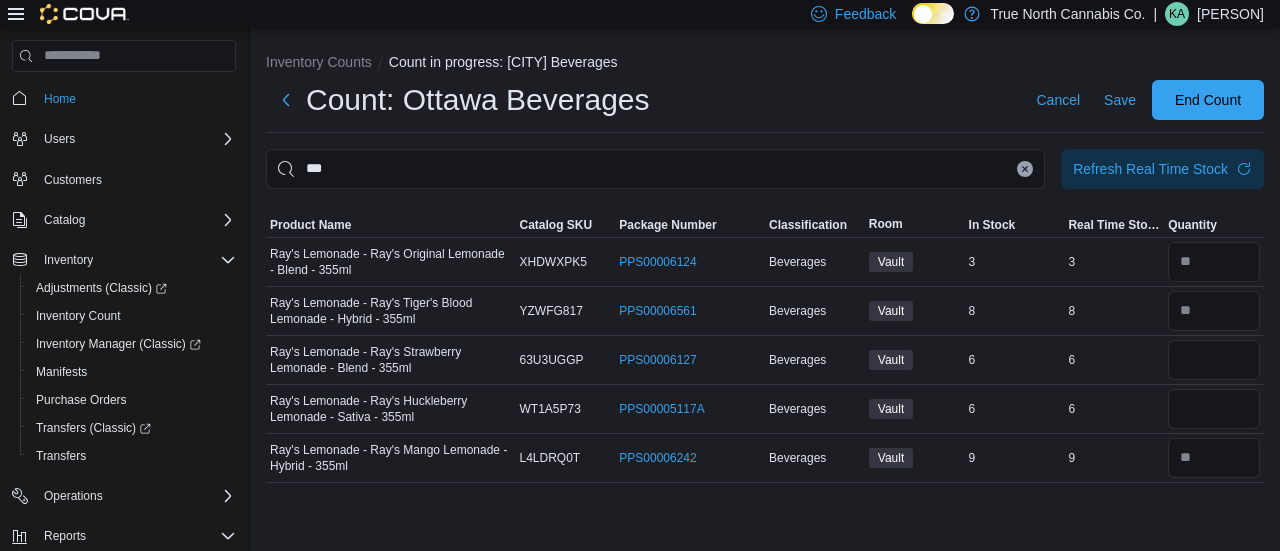 click at bounding box center [765, 201] 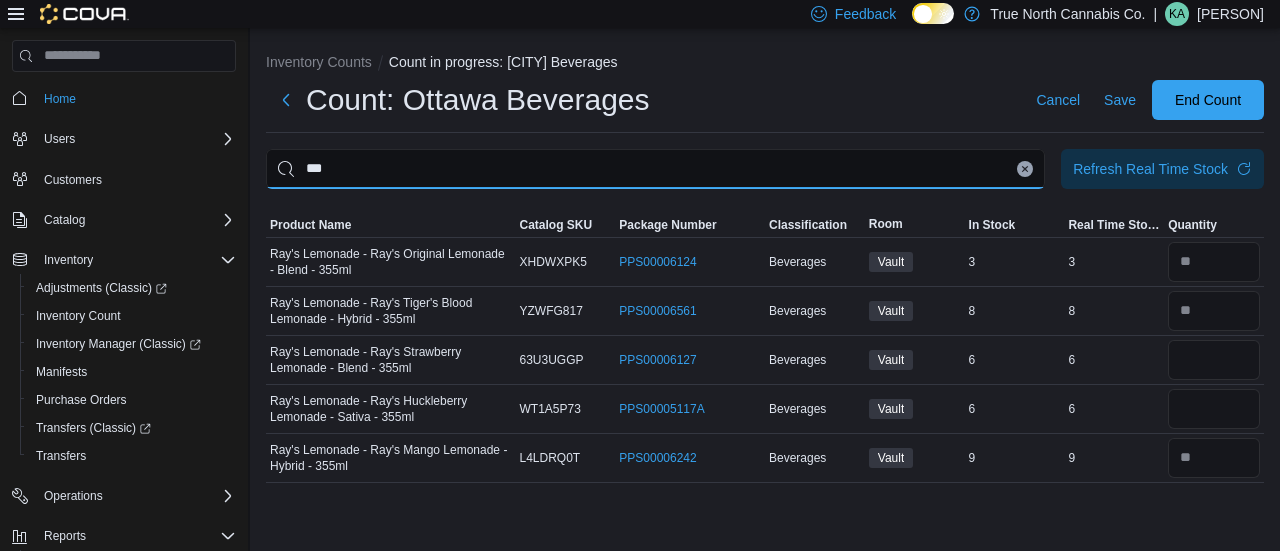 click on "***" at bounding box center [655, 169] 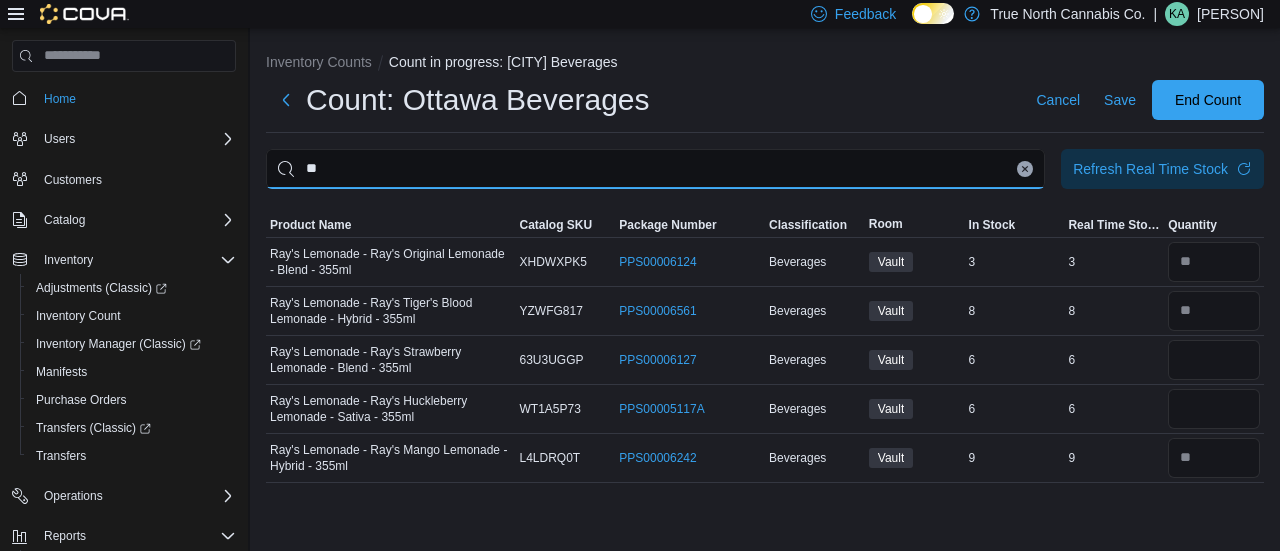 type on "*" 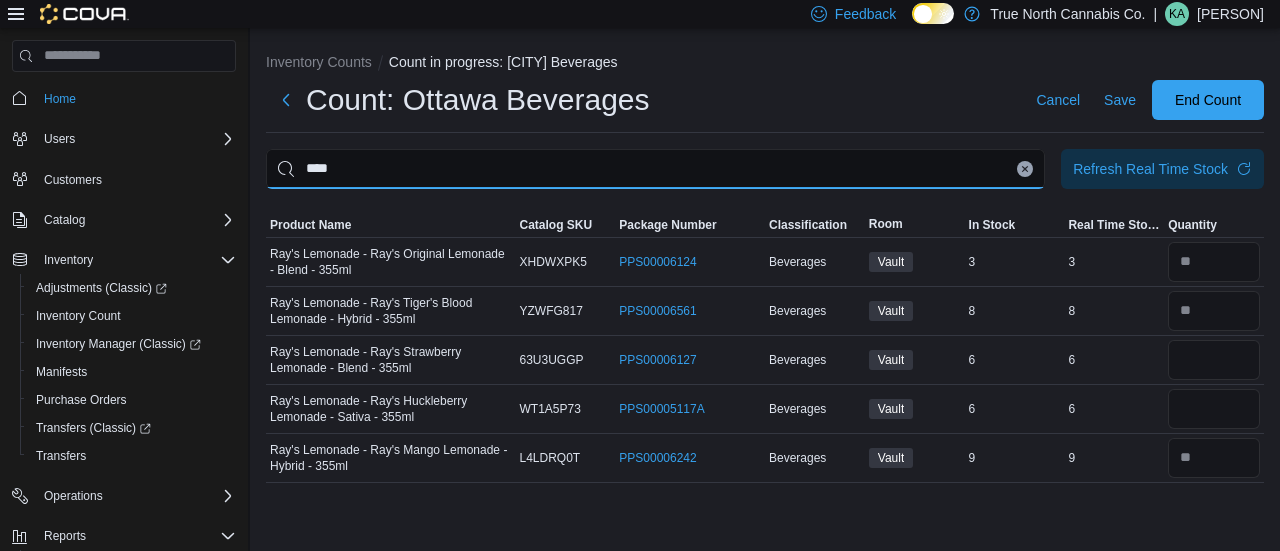 type on "****" 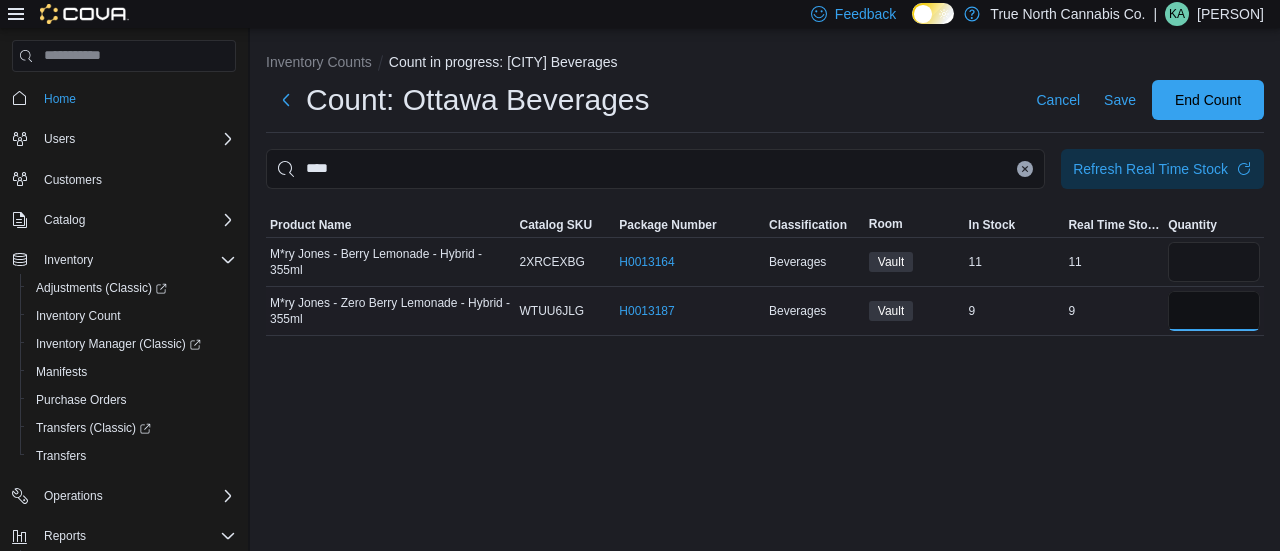 click at bounding box center [1214, 311] 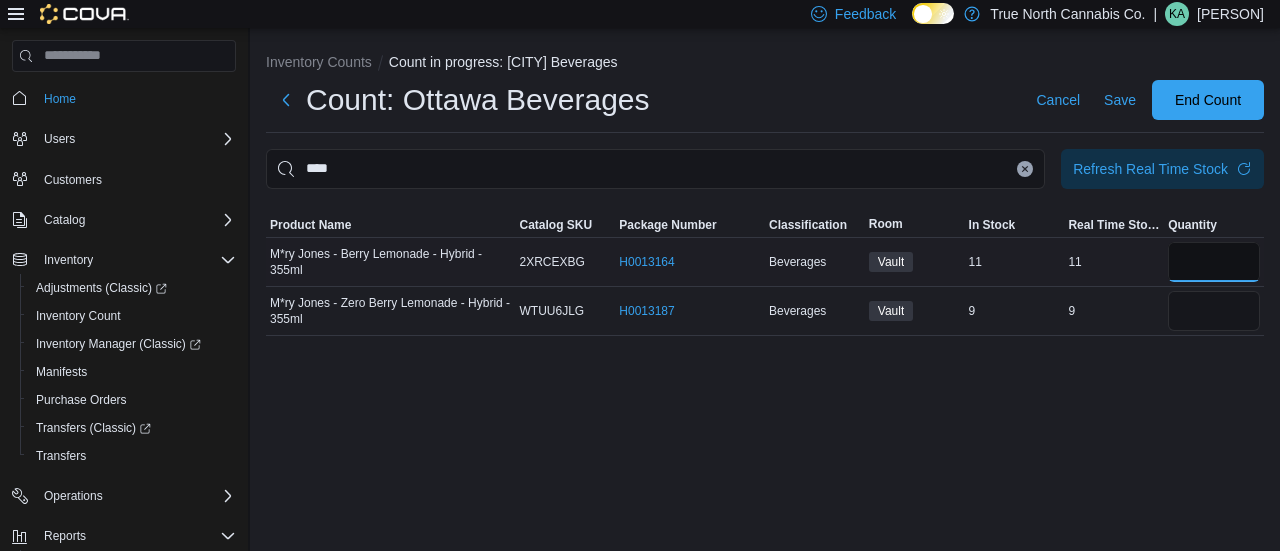 click at bounding box center (1214, 262) 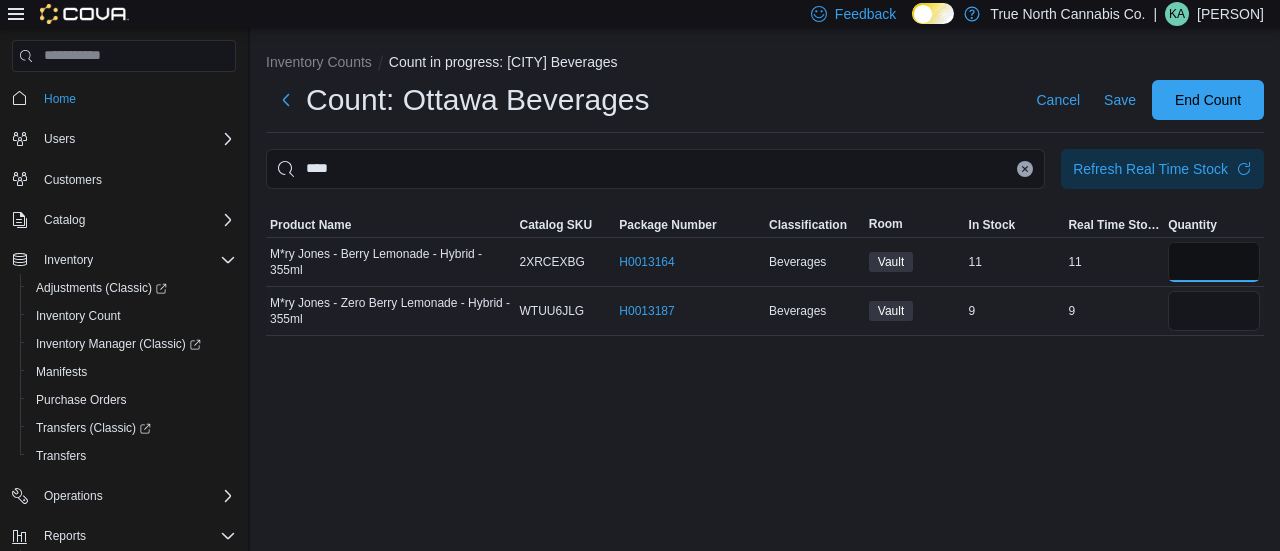type on "*" 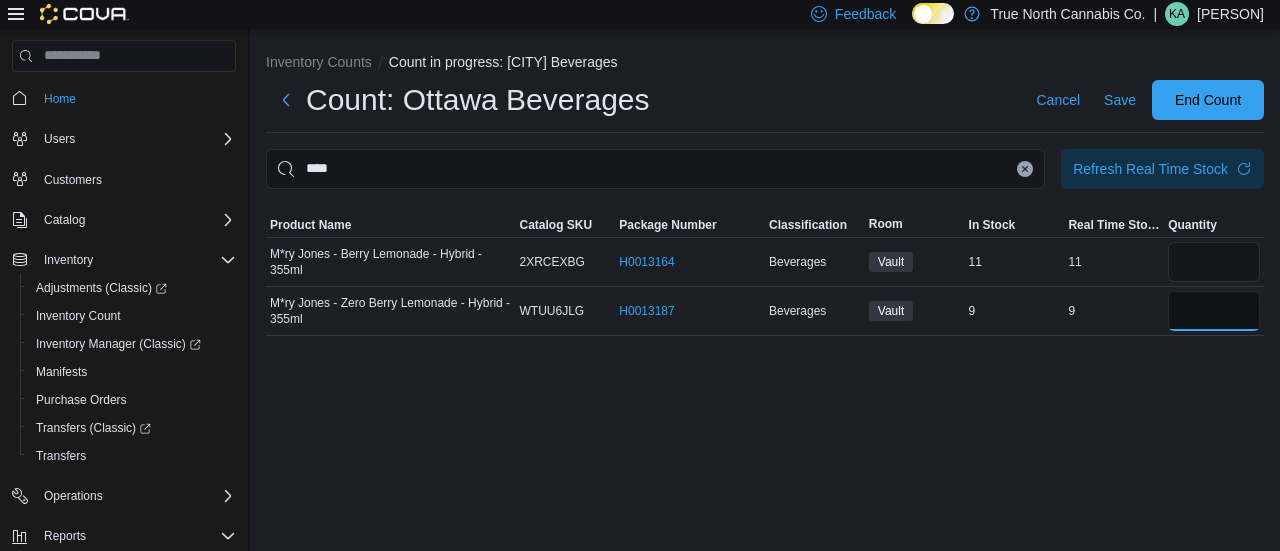 type 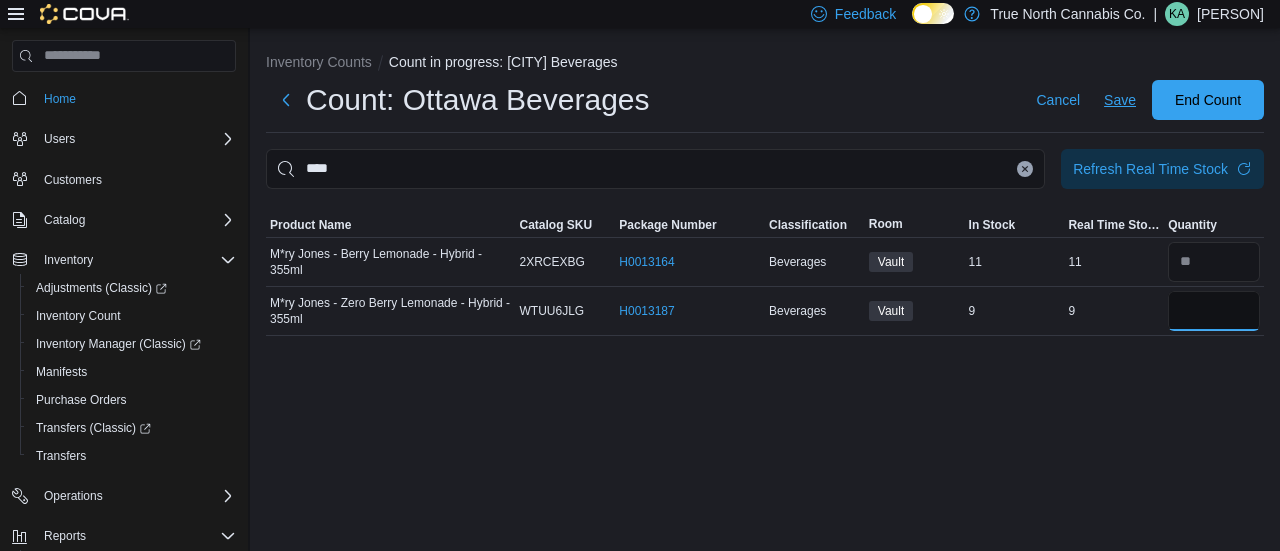 type on "*" 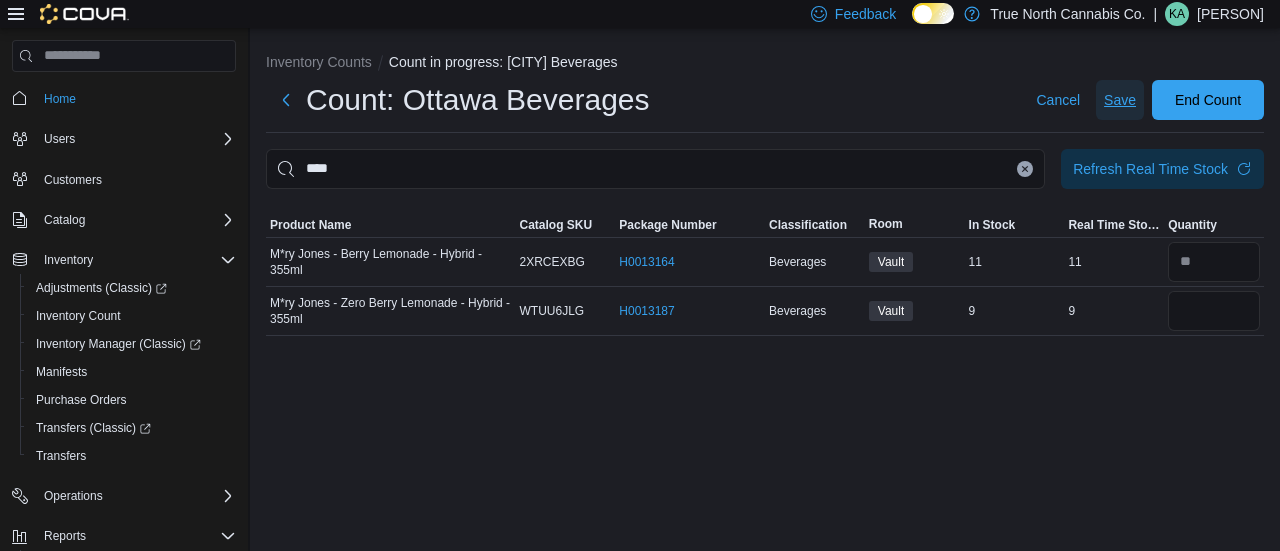 type 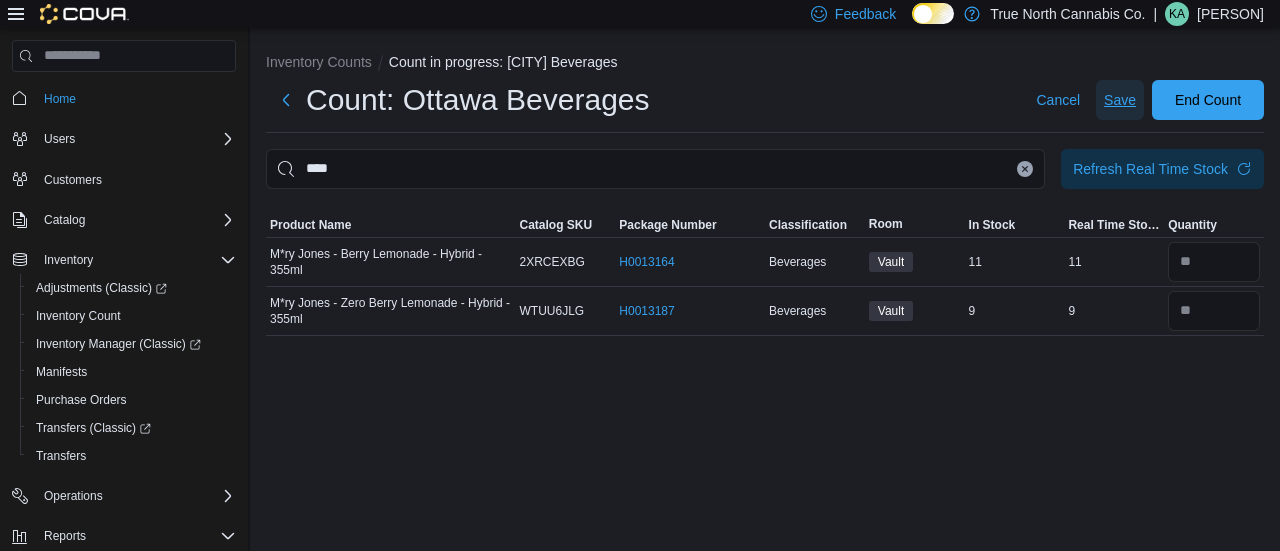 click on "Save" at bounding box center (1120, 100) 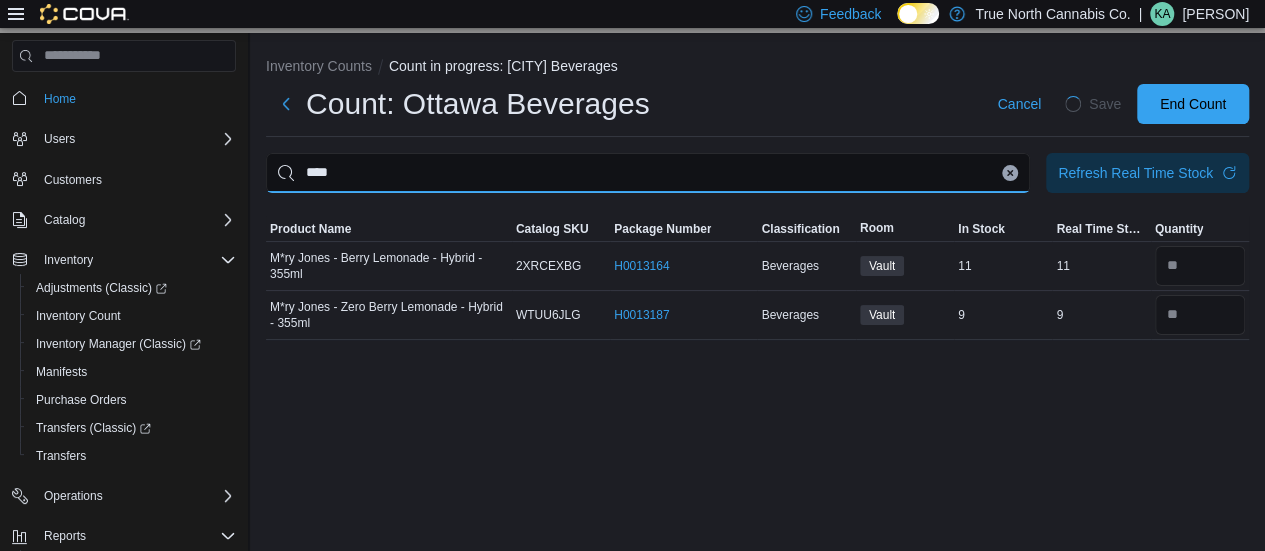 click on "****" at bounding box center [648, 173] 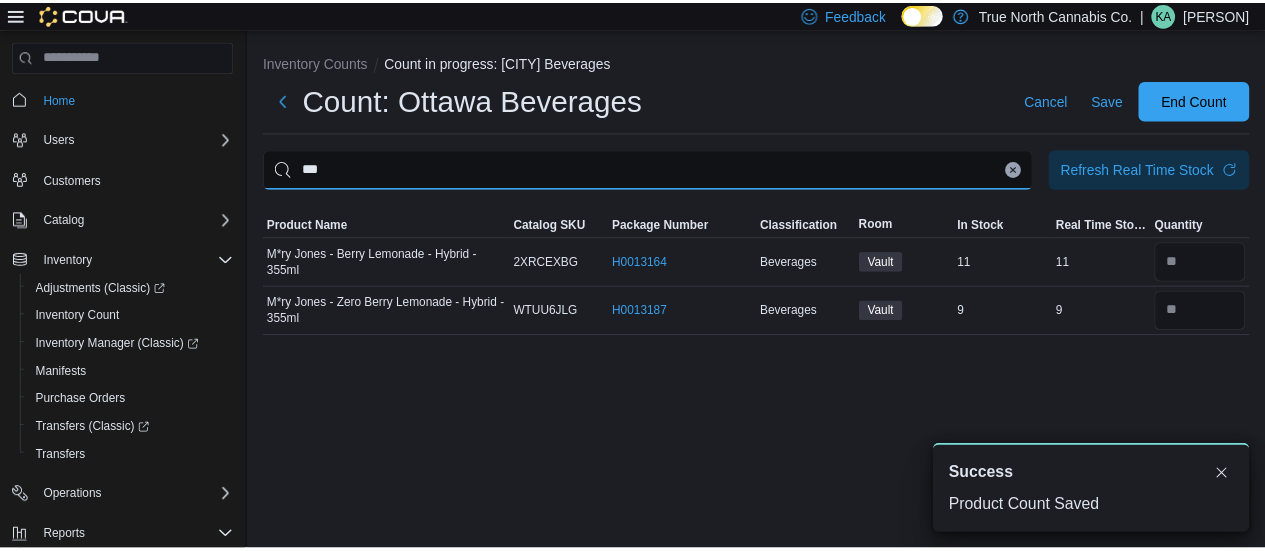 scroll, scrollTop: 0, scrollLeft: 0, axis: both 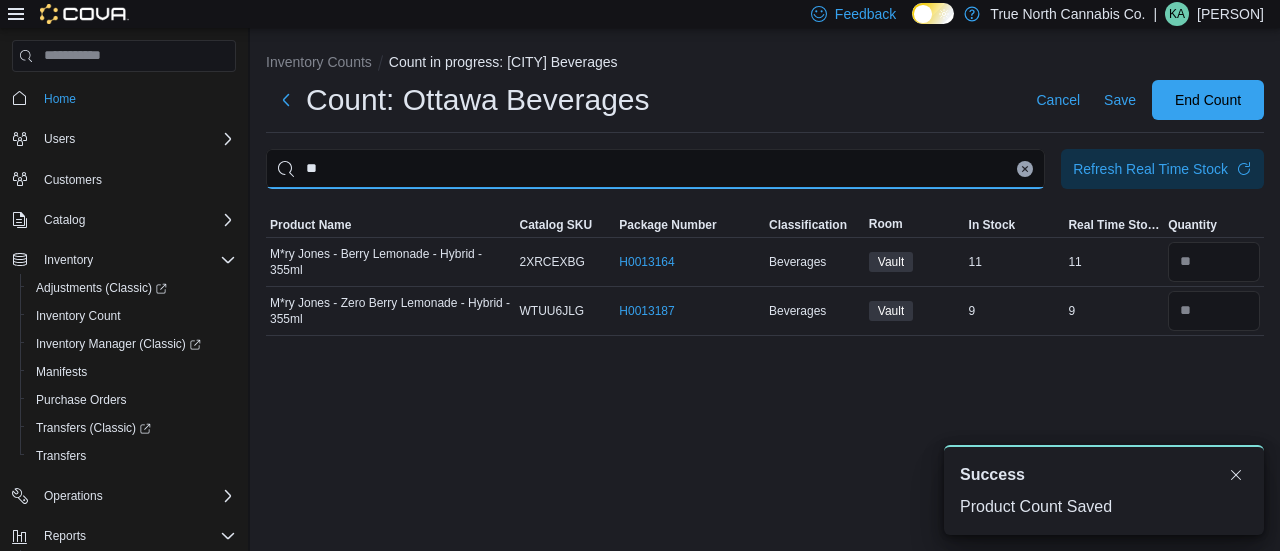 type on "*" 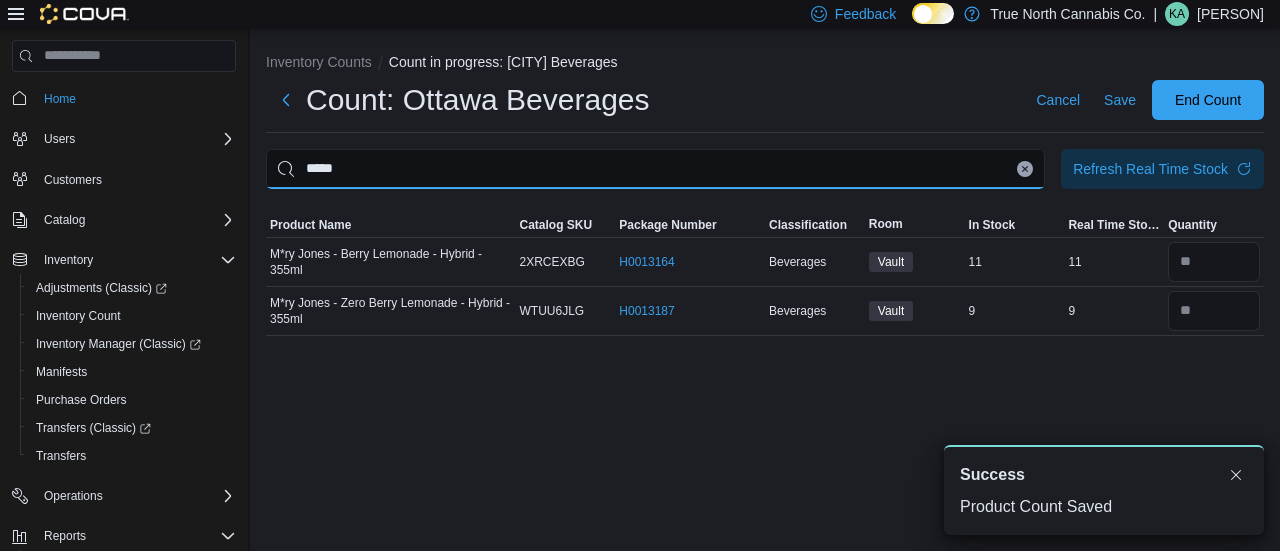 type on "*****" 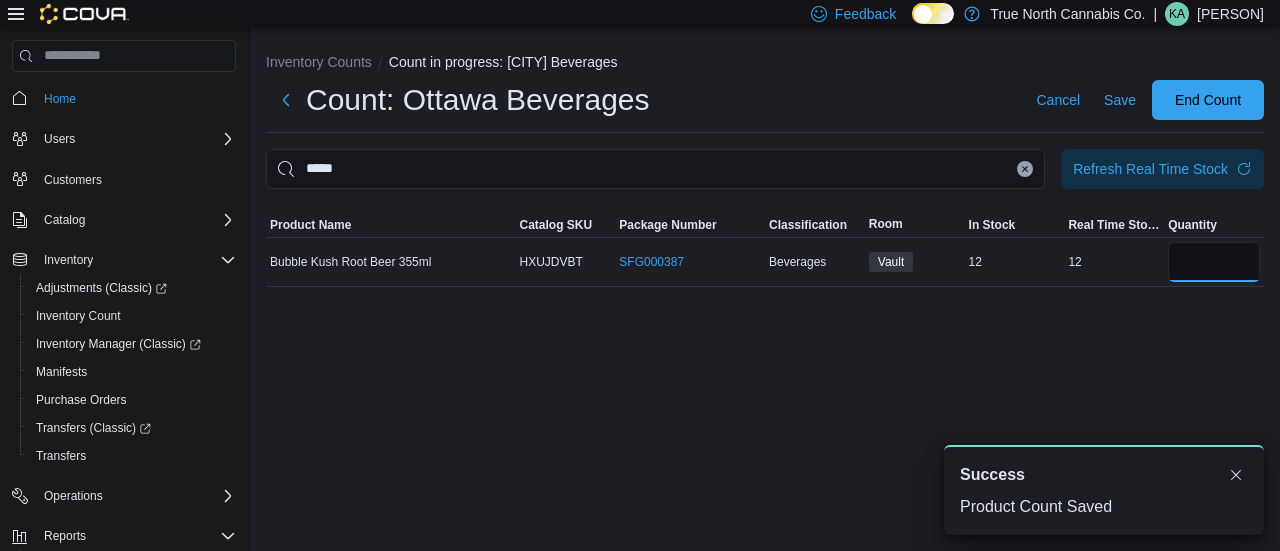 click at bounding box center [1214, 262] 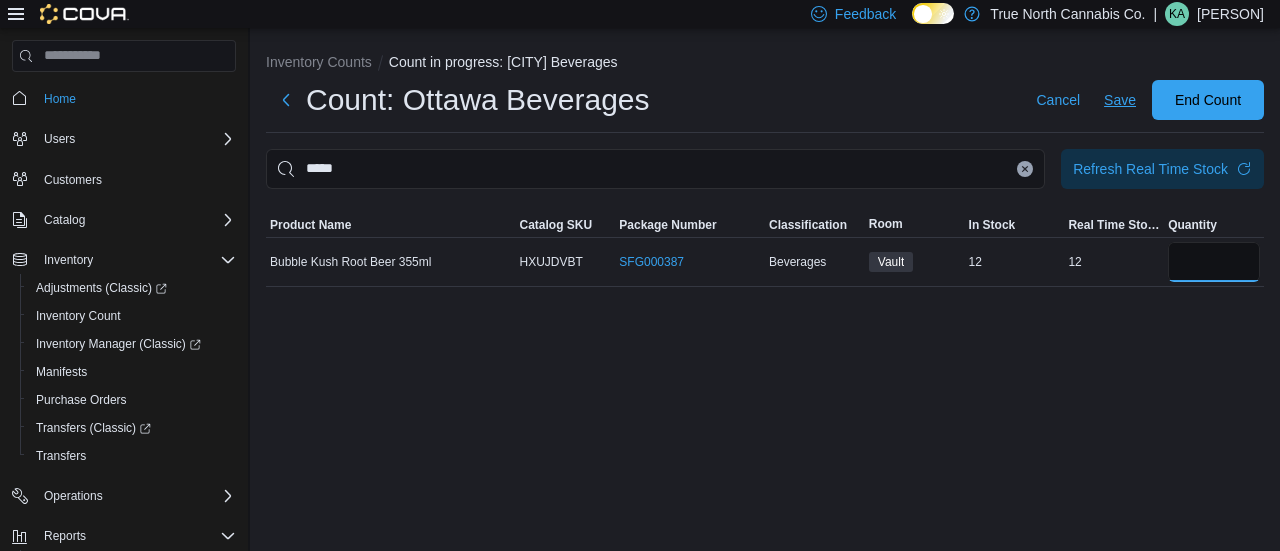 type on "*" 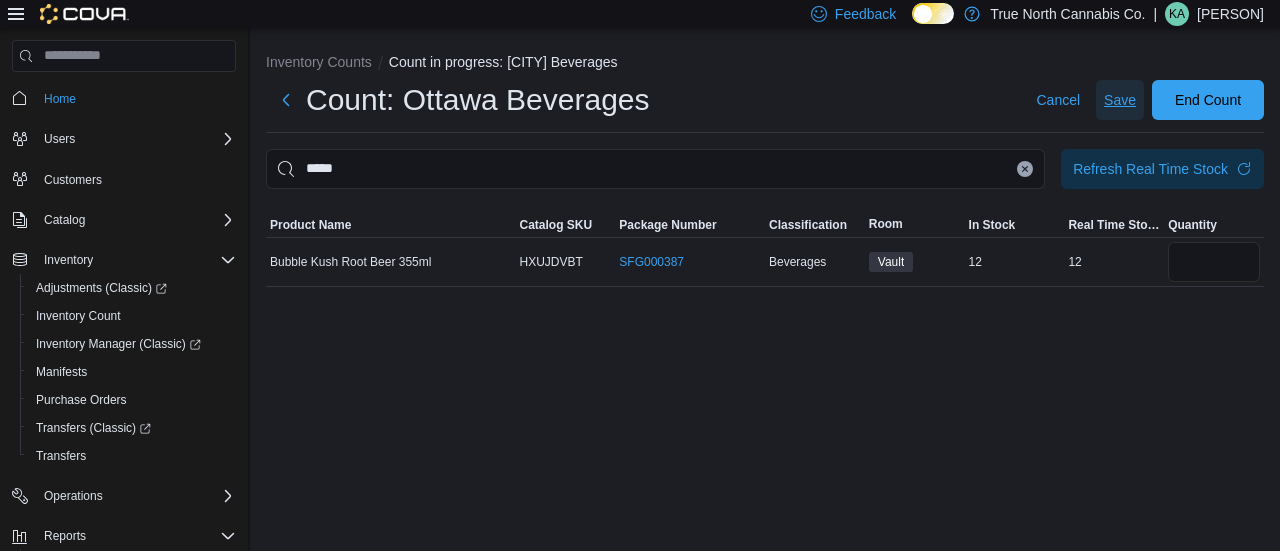 type 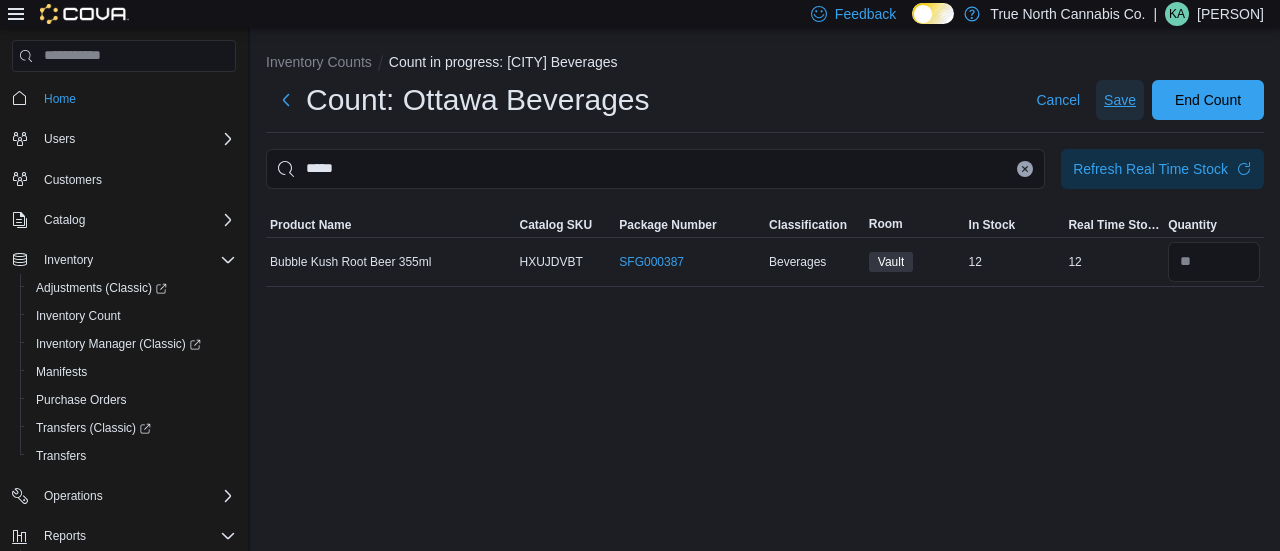 click on "Save" at bounding box center (1120, 100) 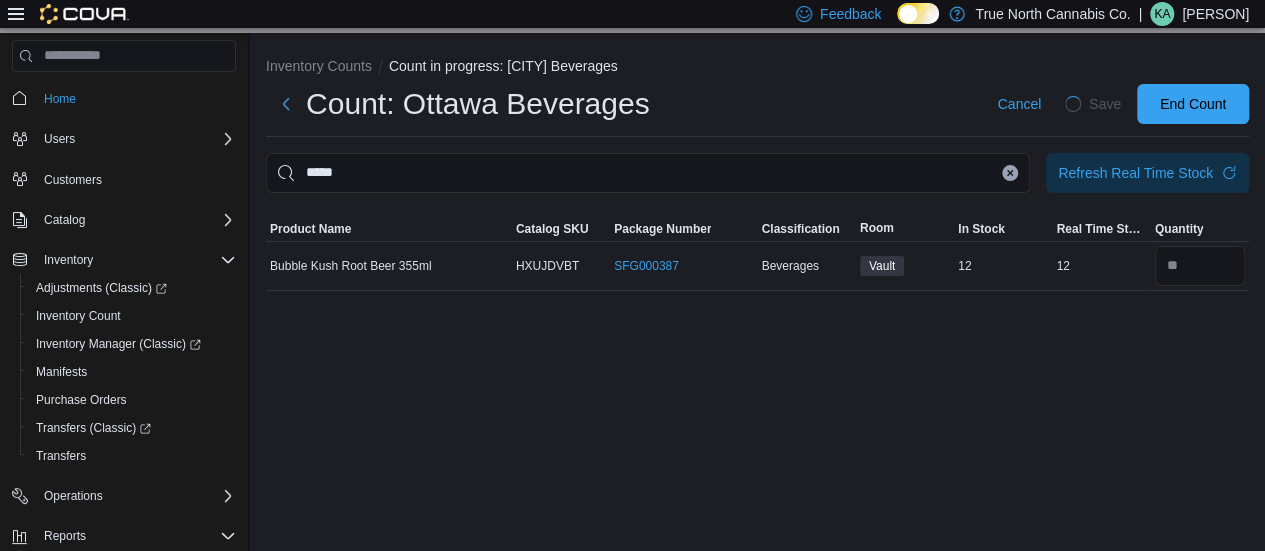 click 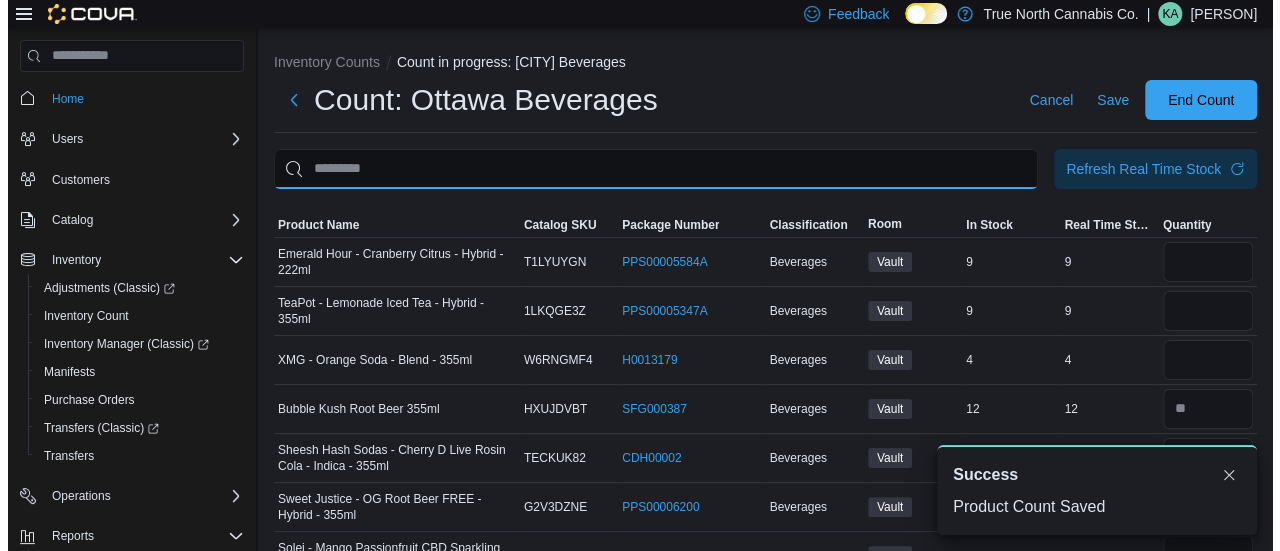 scroll, scrollTop: 0, scrollLeft: 0, axis: both 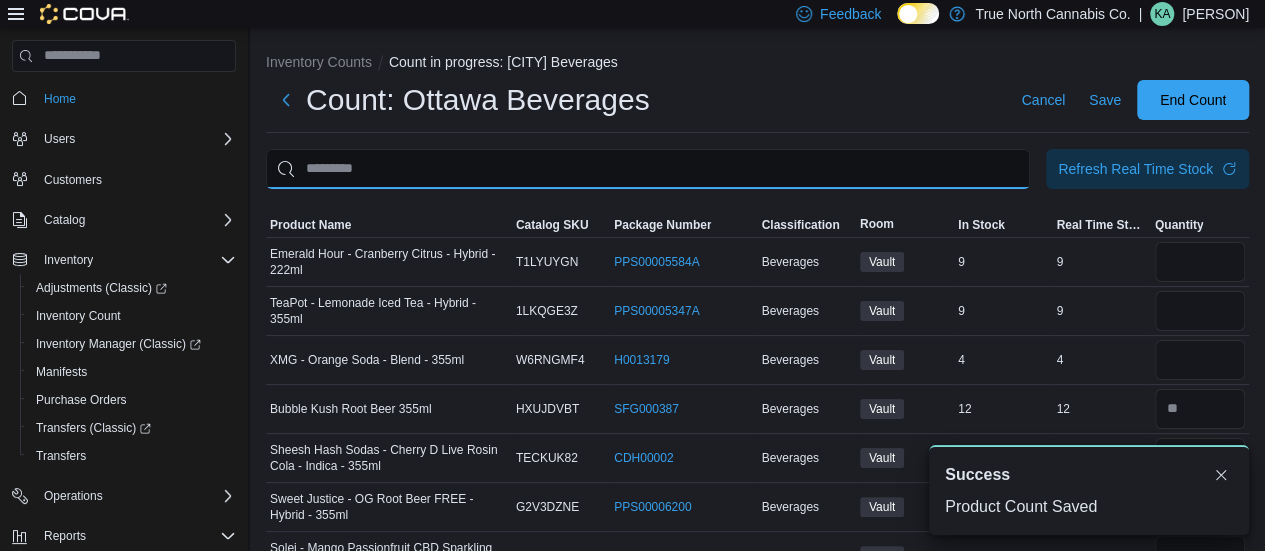 click at bounding box center (648, 169) 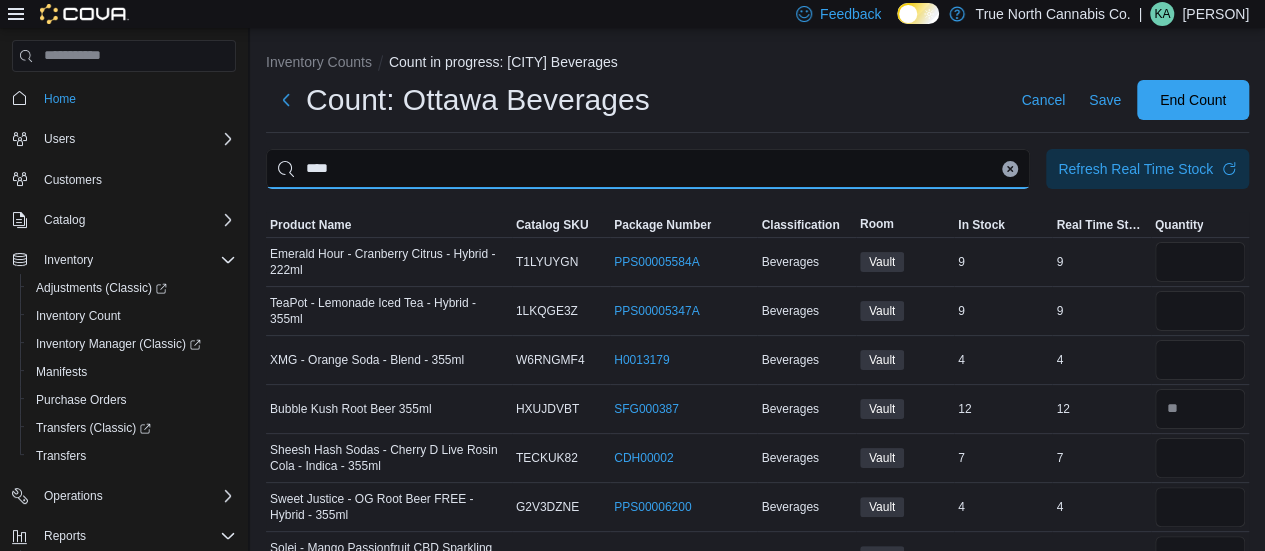 type on "****" 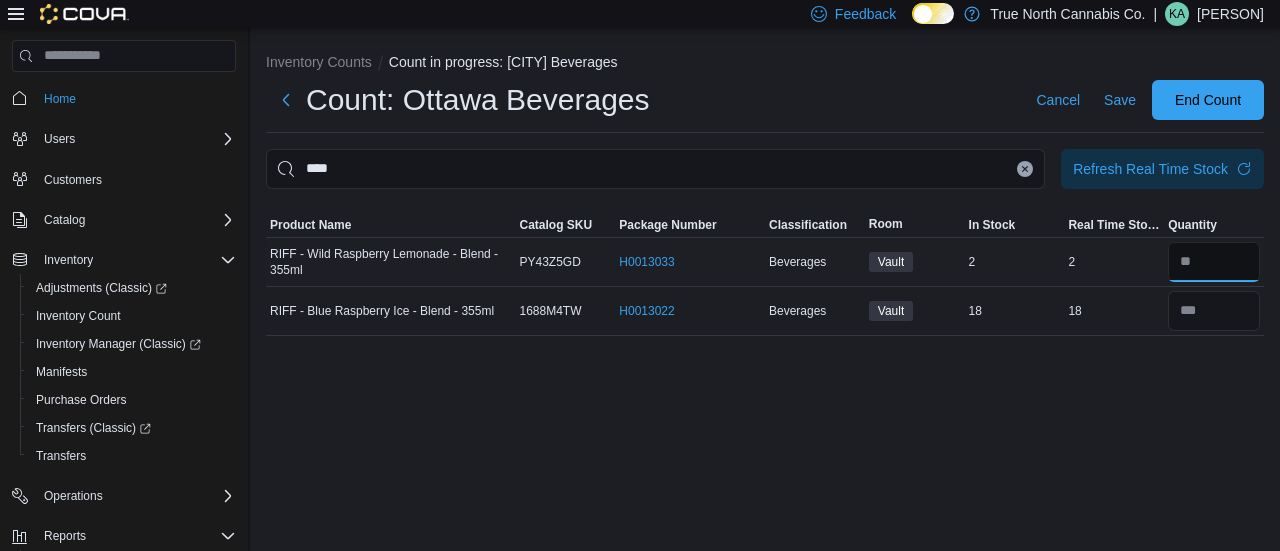 click at bounding box center [1214, 262] 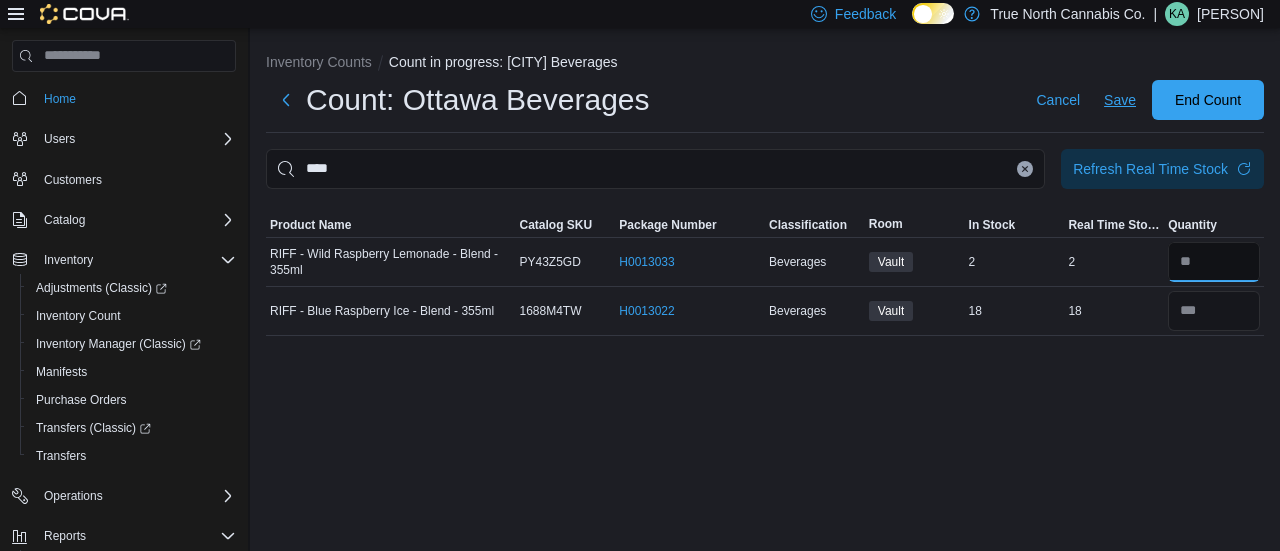type on "*" 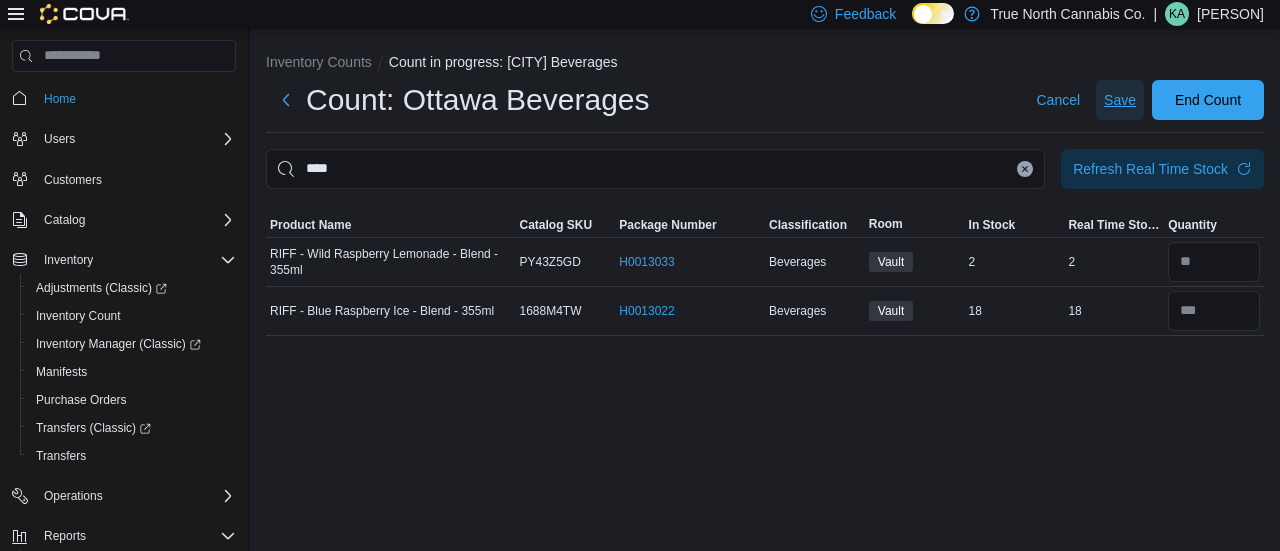 type 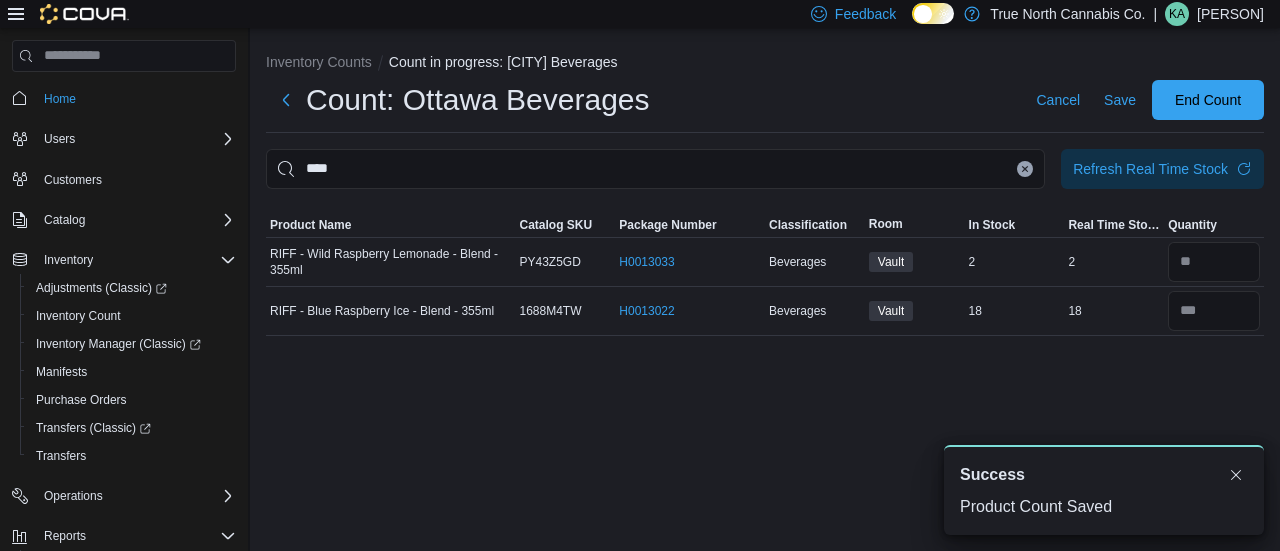 scroll, scrollTop: 0, scrollLeft: 0, axis: both 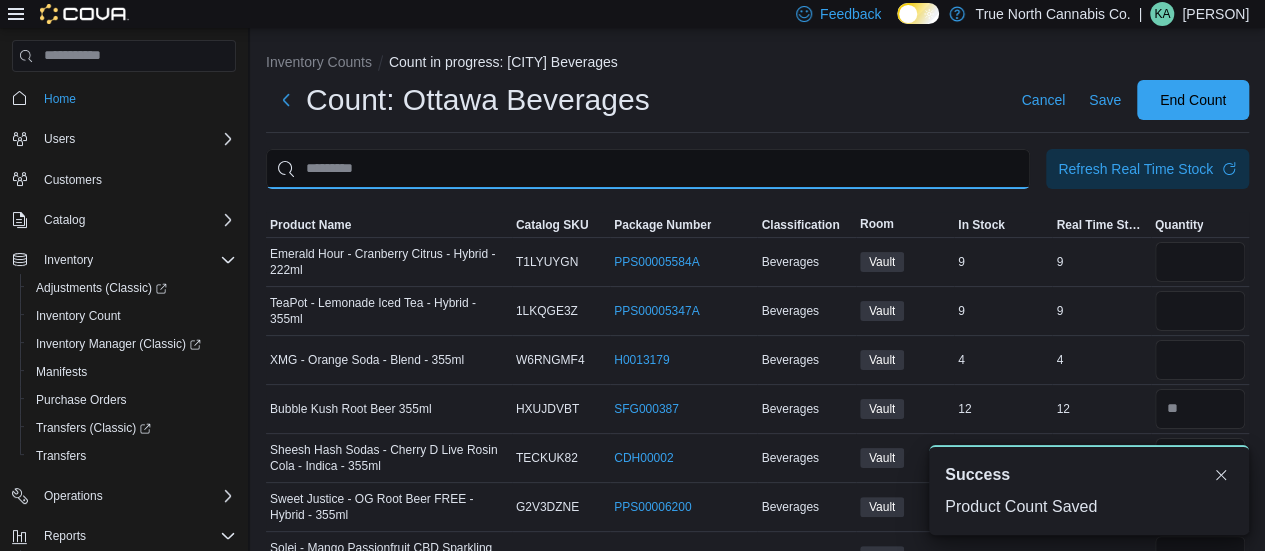 click at bounding box center (648, 169) 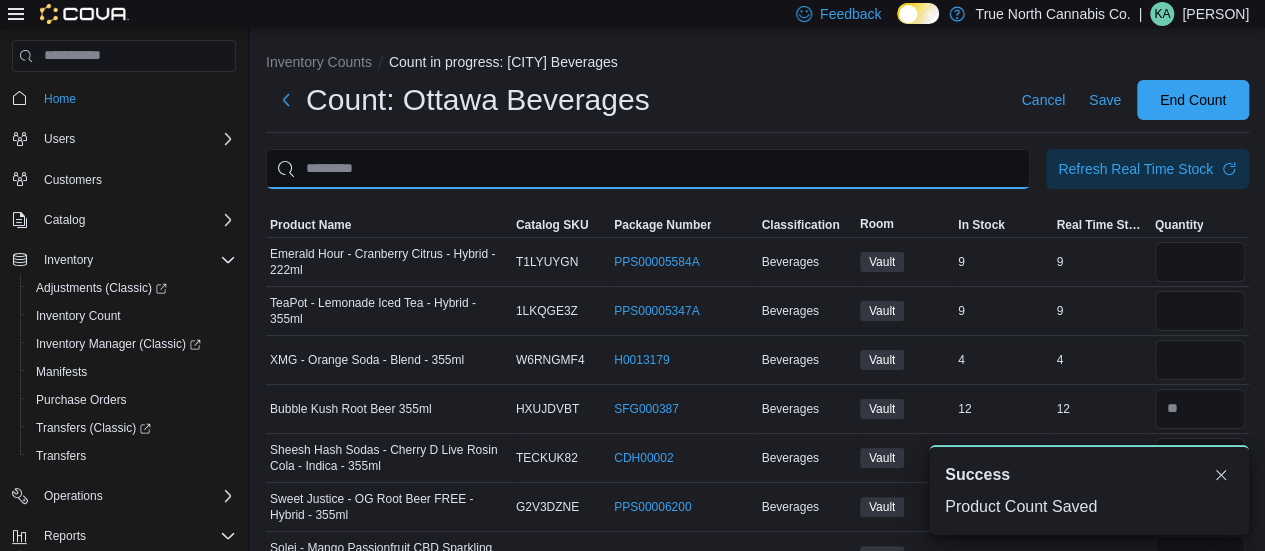 click at bounding box center [648, 169] 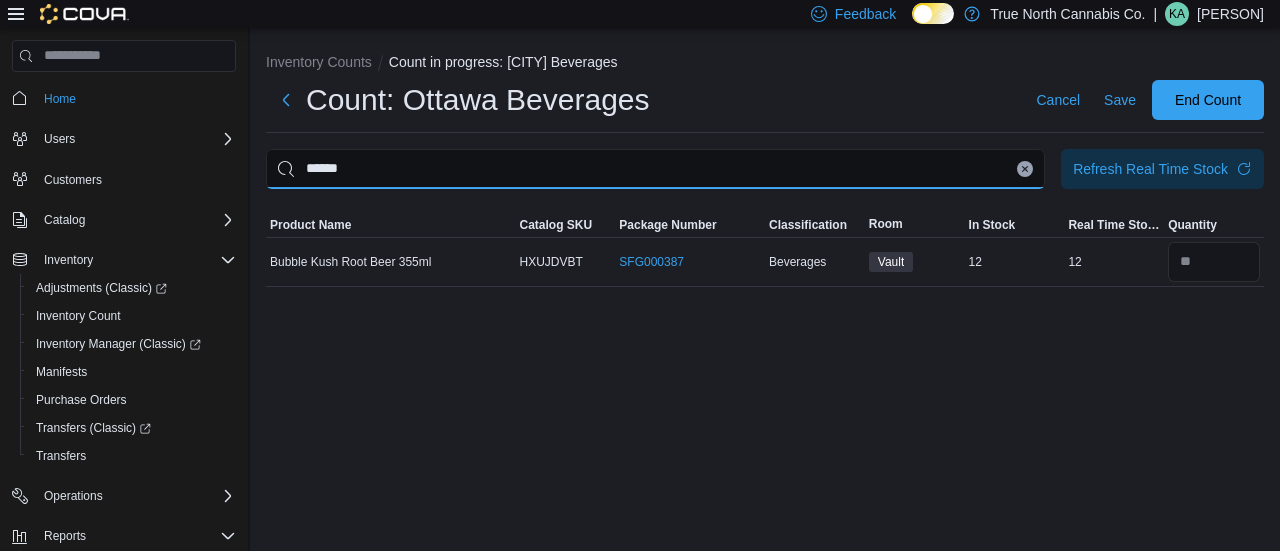 click on "******" at bounding box center [655, 169] 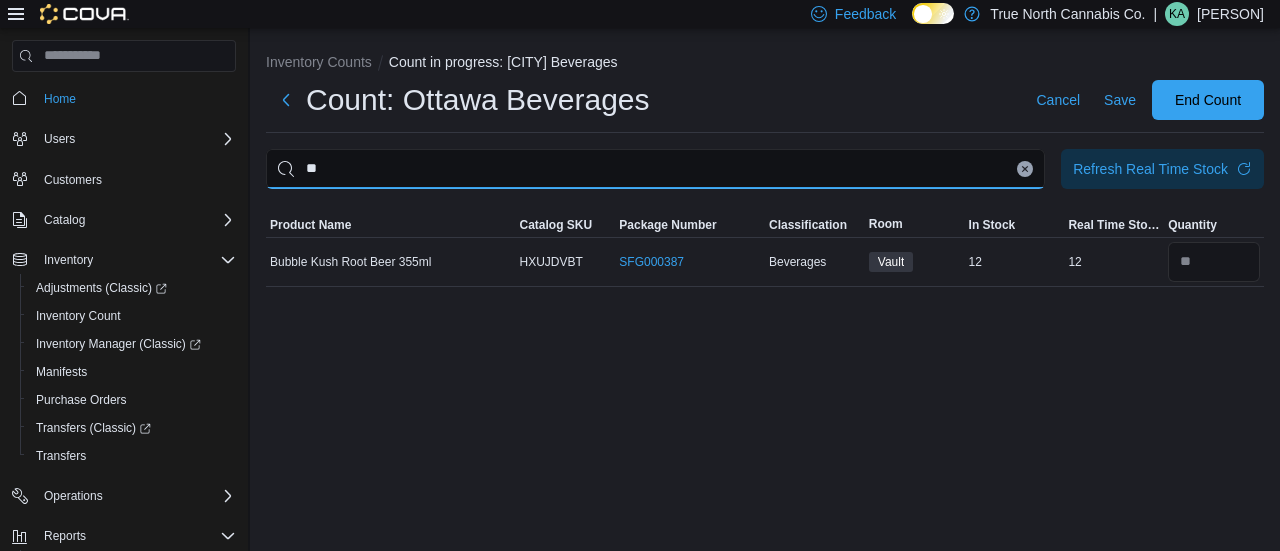 type on "*" 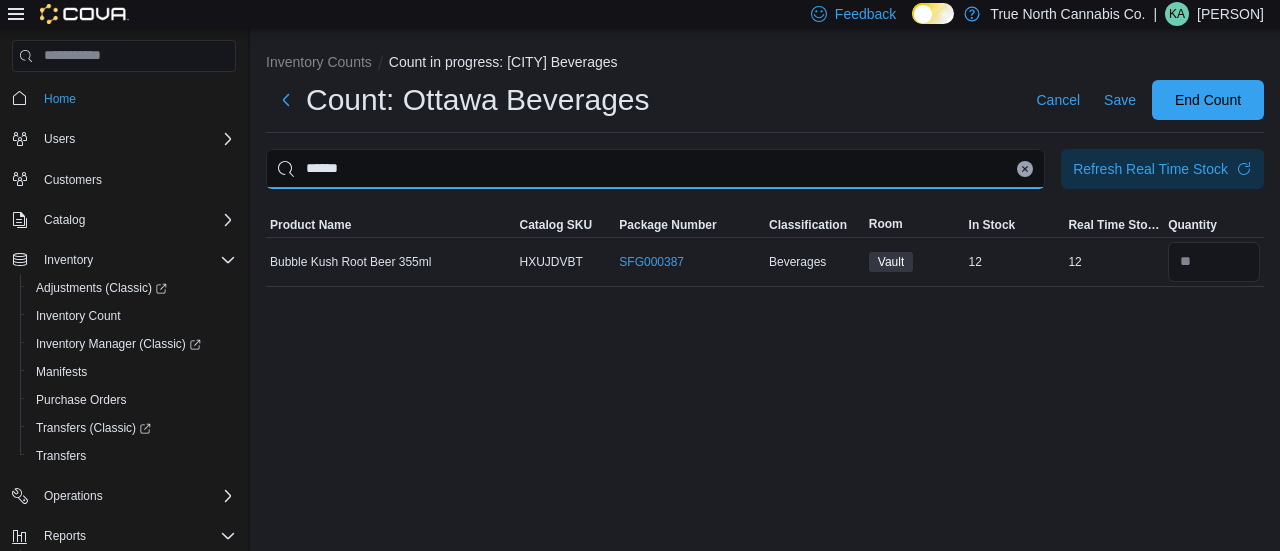 type on "******" 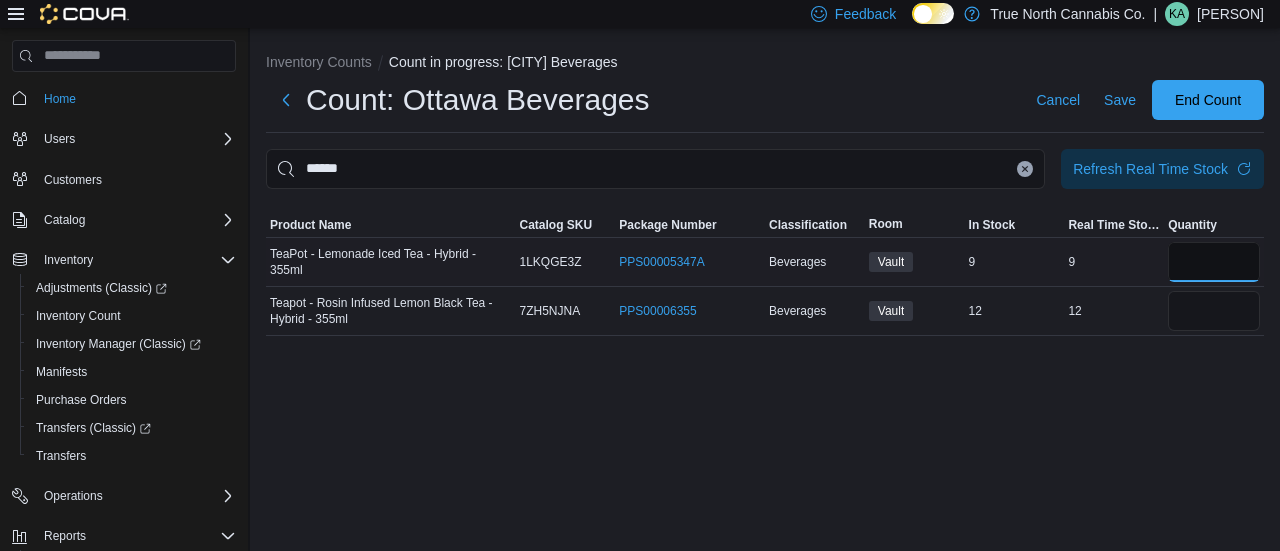 click at bounding box center (1214, 262) 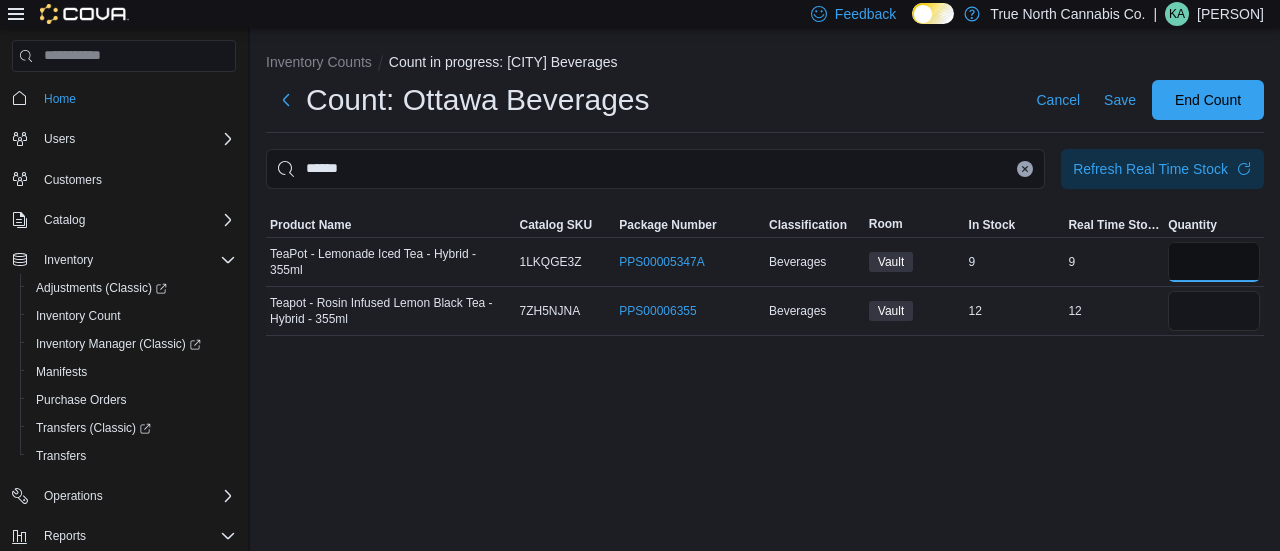 type on "*" 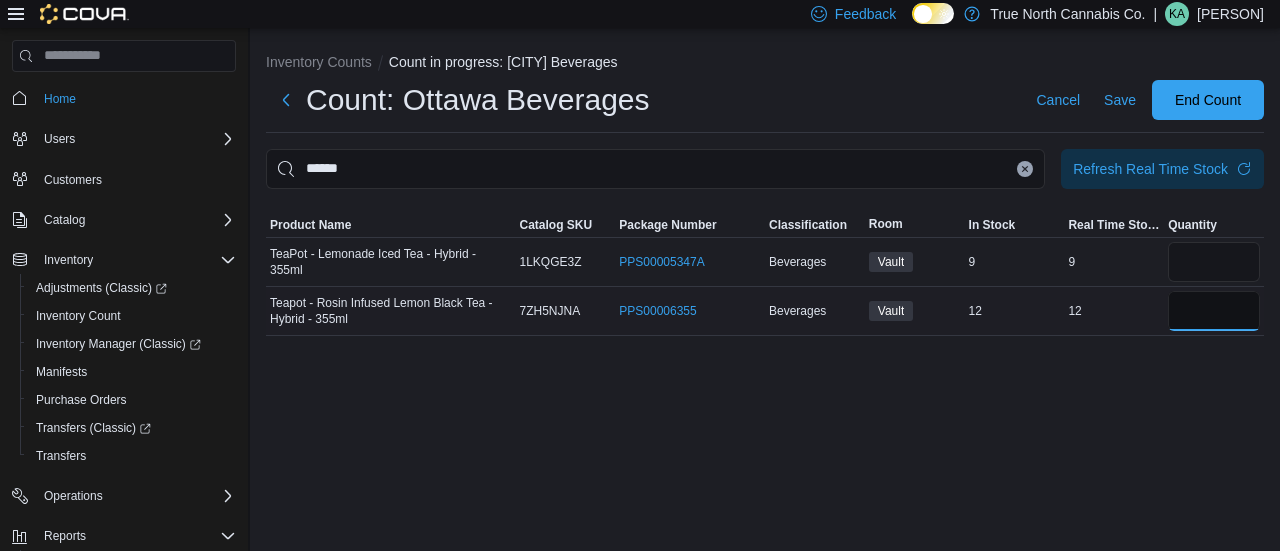 type 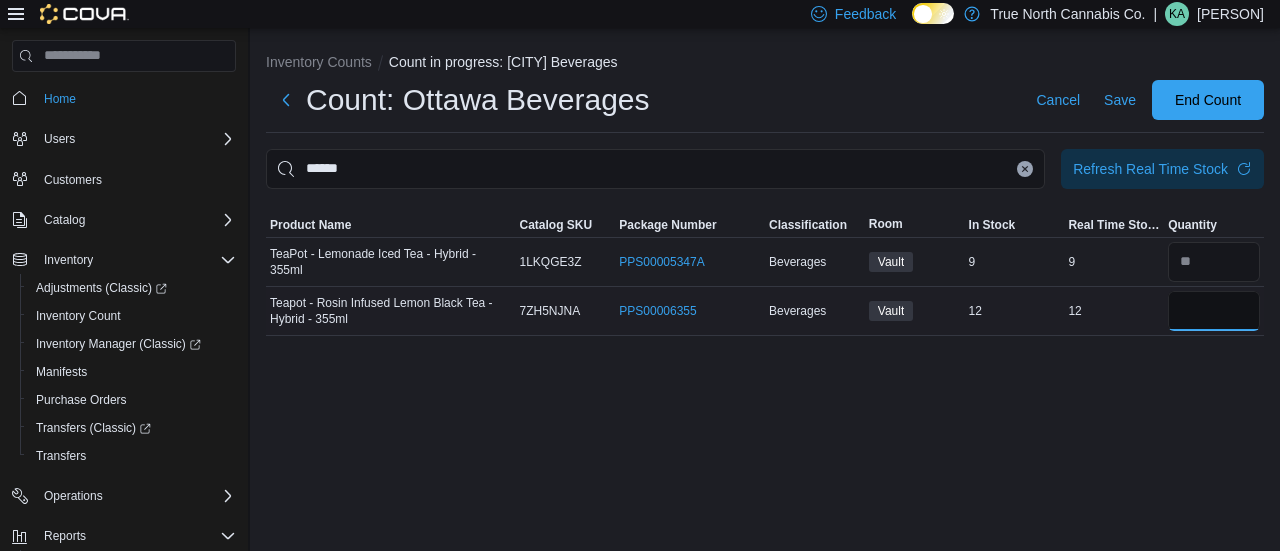 click at bounding box center (1214, 311) 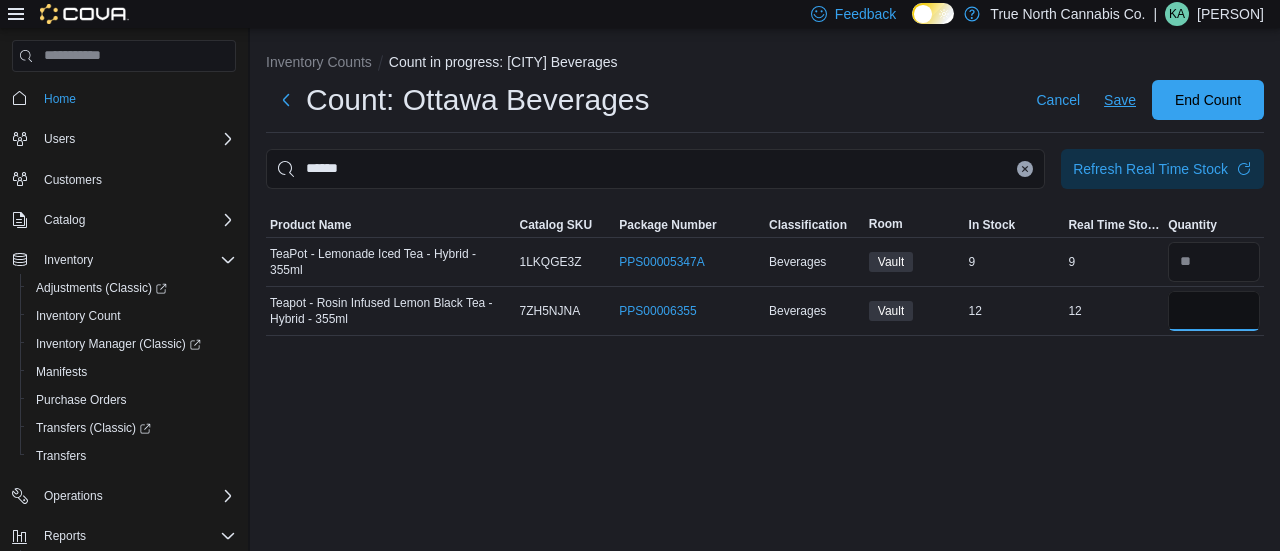 type on "*" 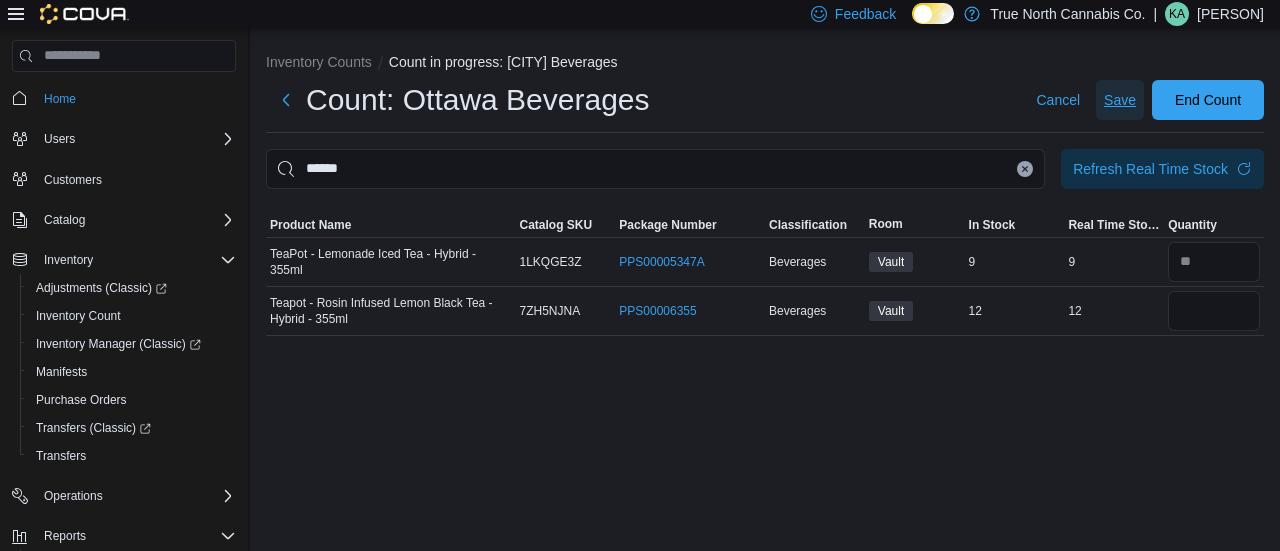 type 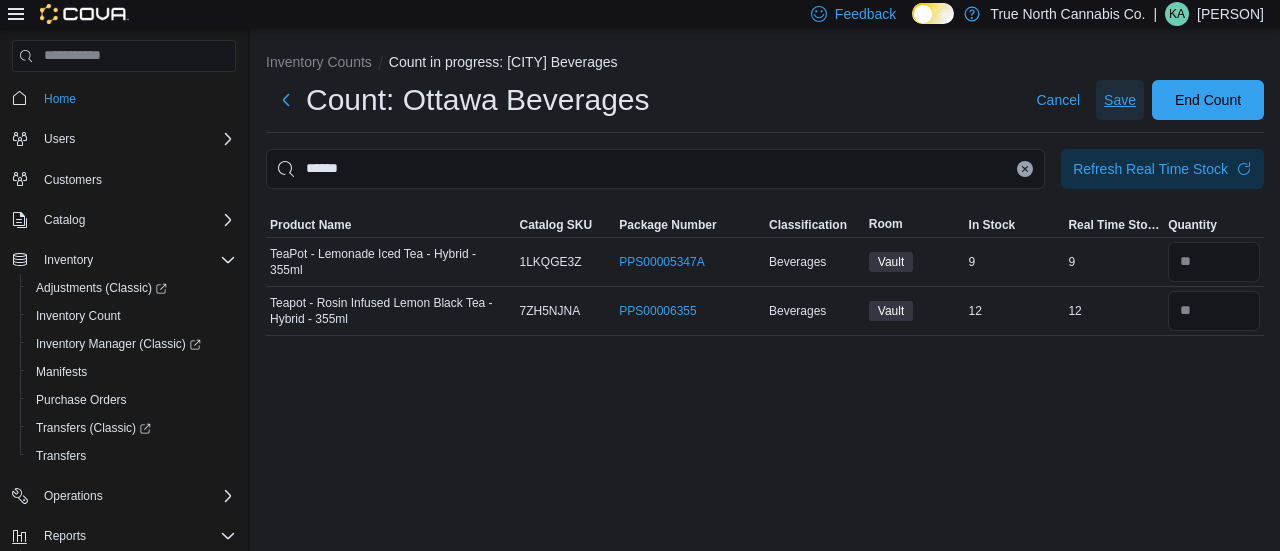 click on "Save" at bounding box center (1120, 100) 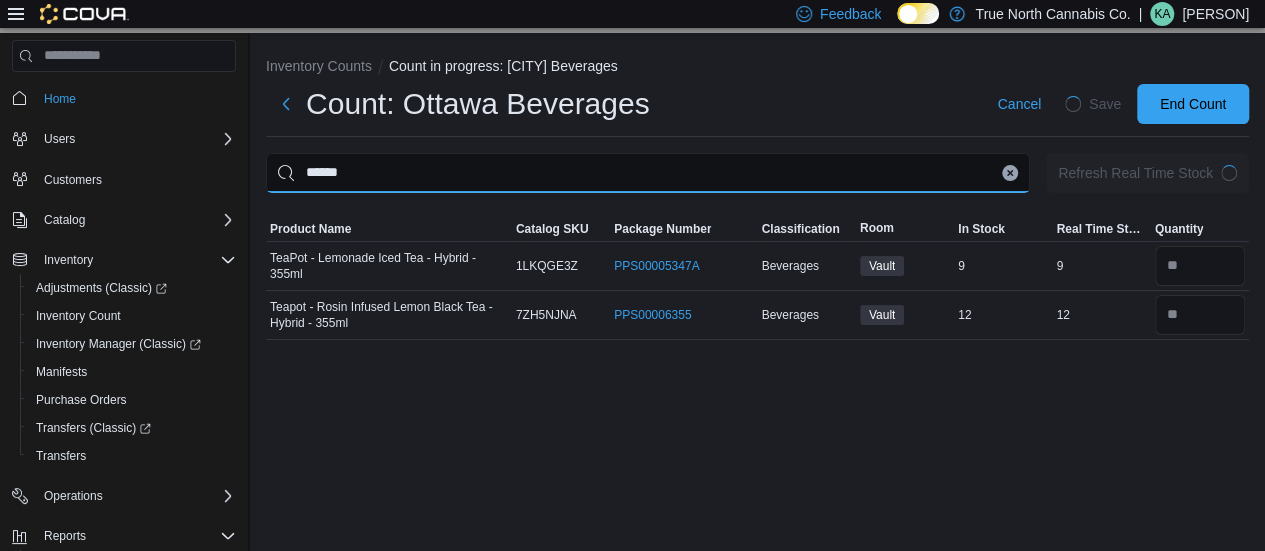 click on "******" at bounding box center [648, 173] 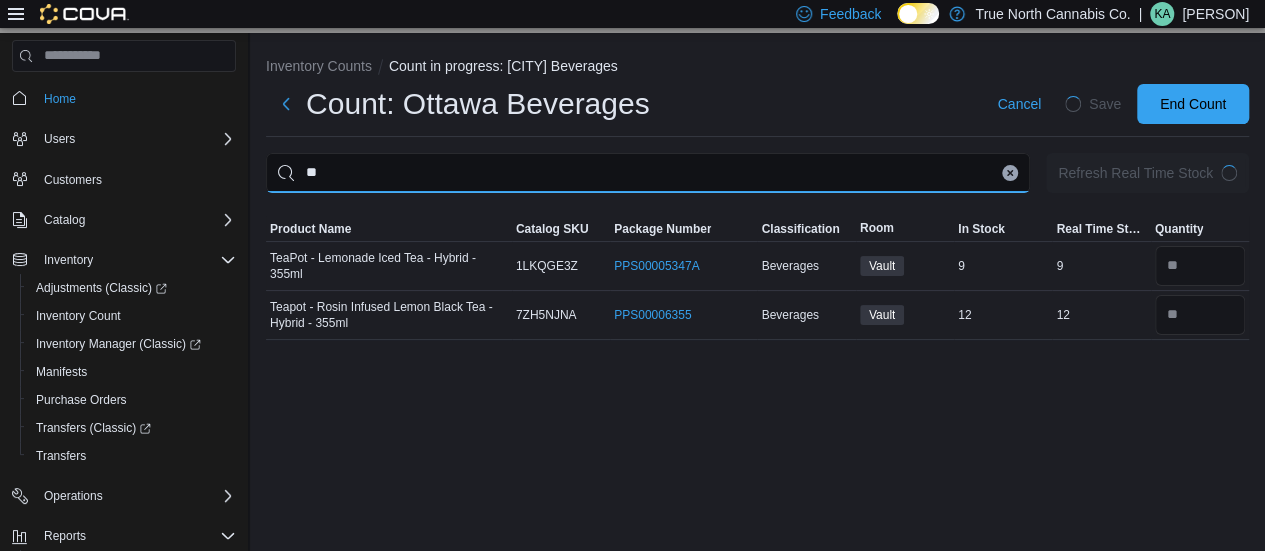type on "*" 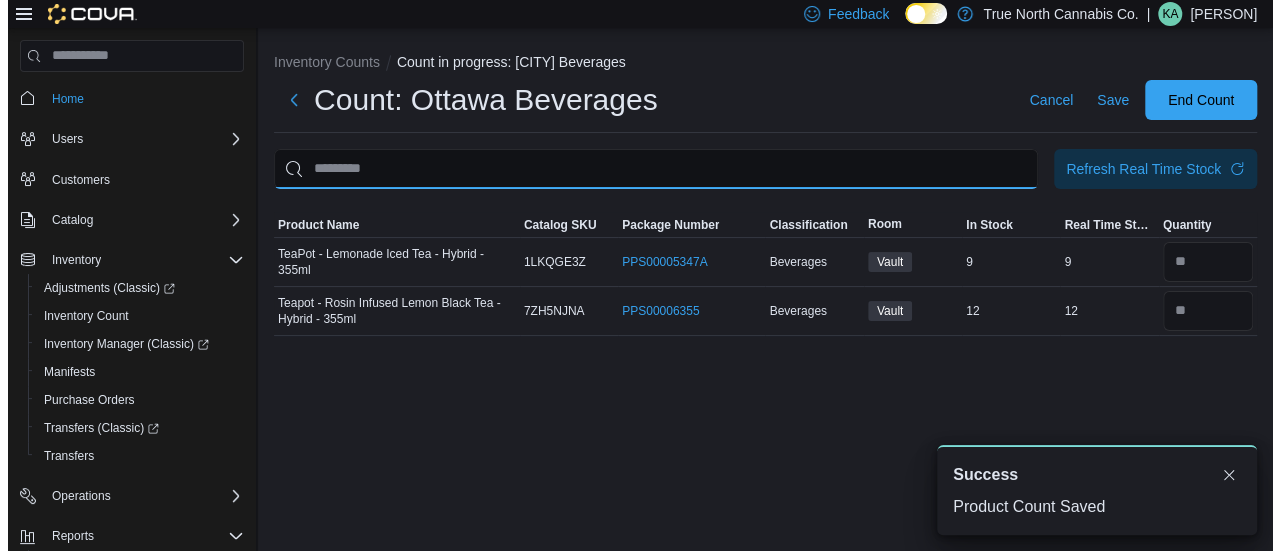 scroll, scrollTop: 0, scrollLeft: 0, axis: both 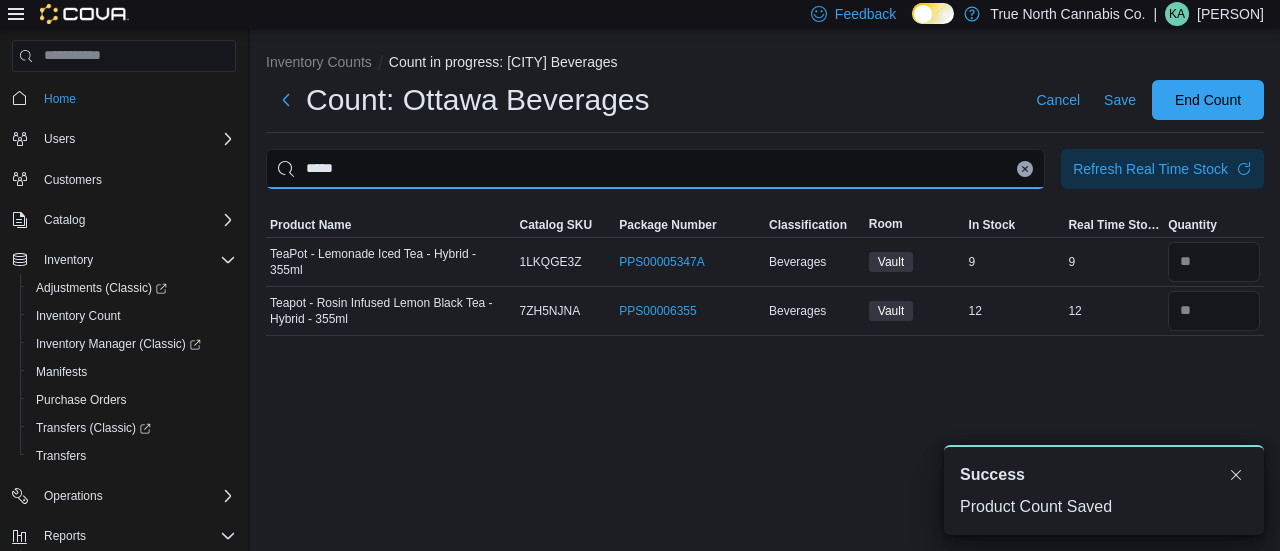 type on "*****" 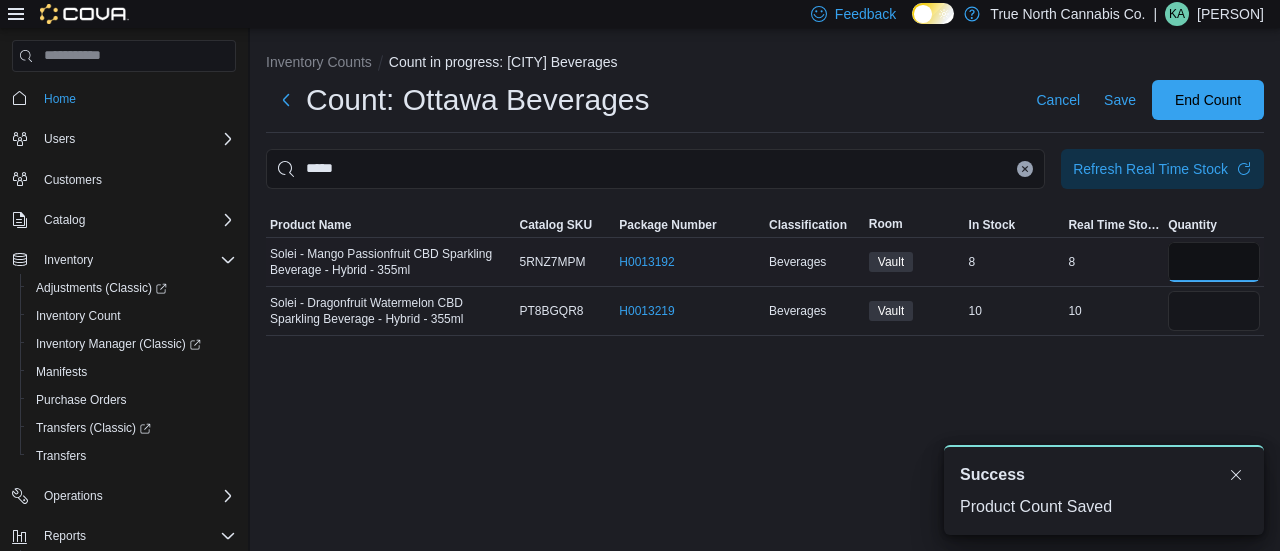 click at bounding box center (1214, 262) 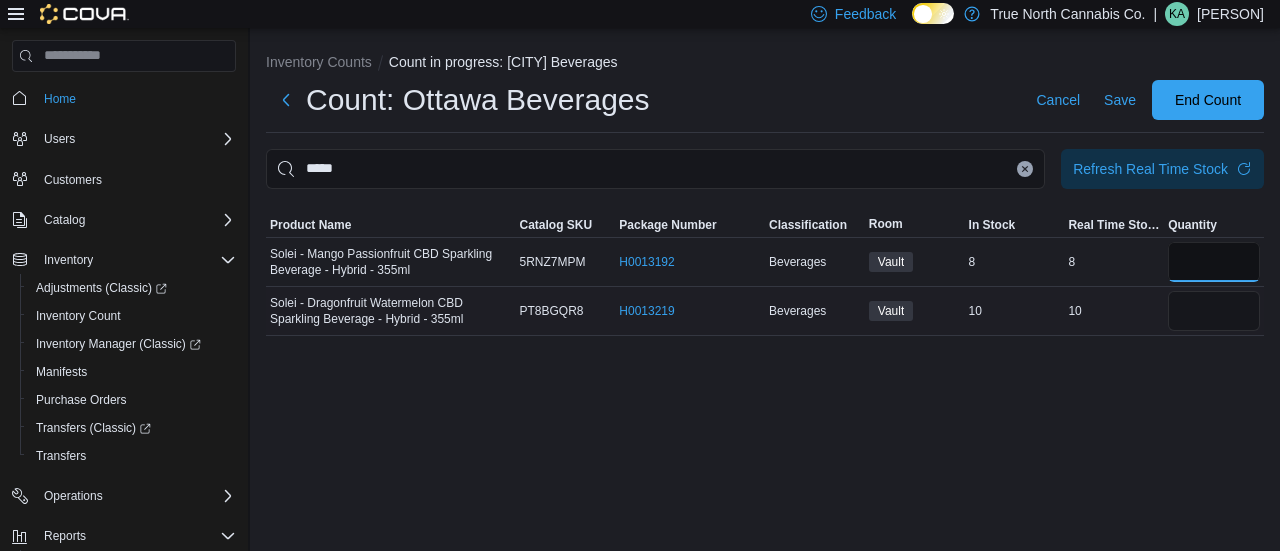 type on "*" 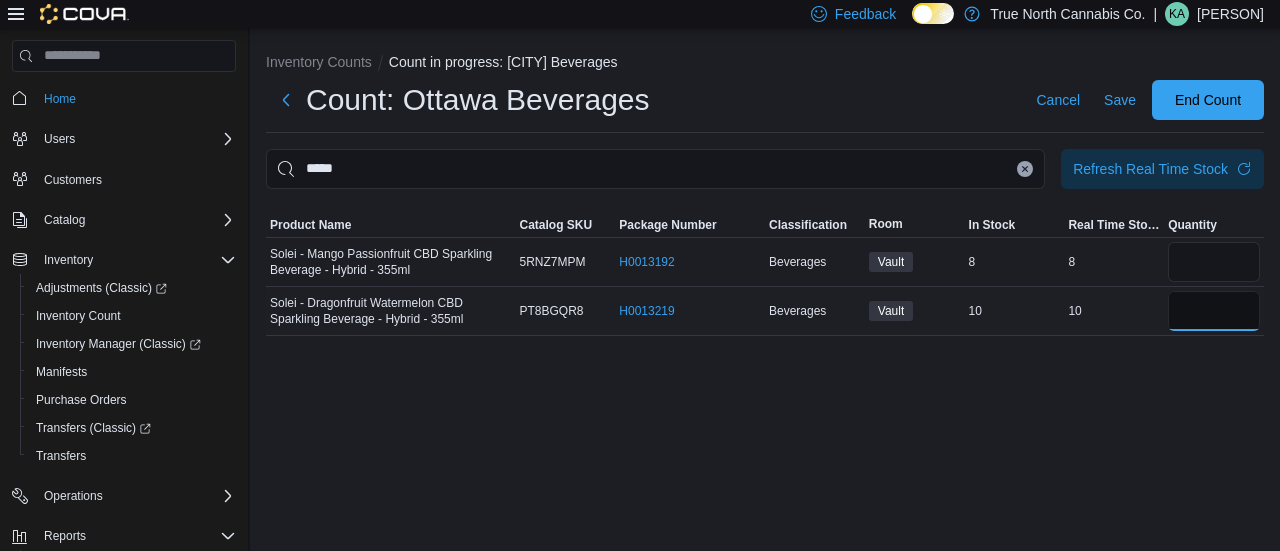 type 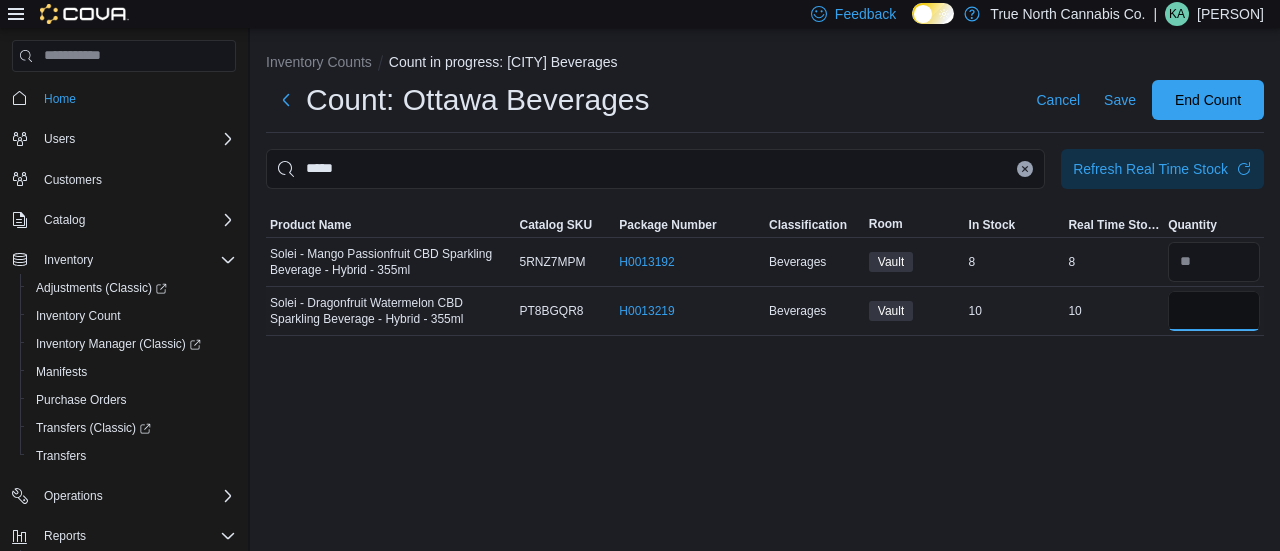 click at bounding box center (1214, 311) 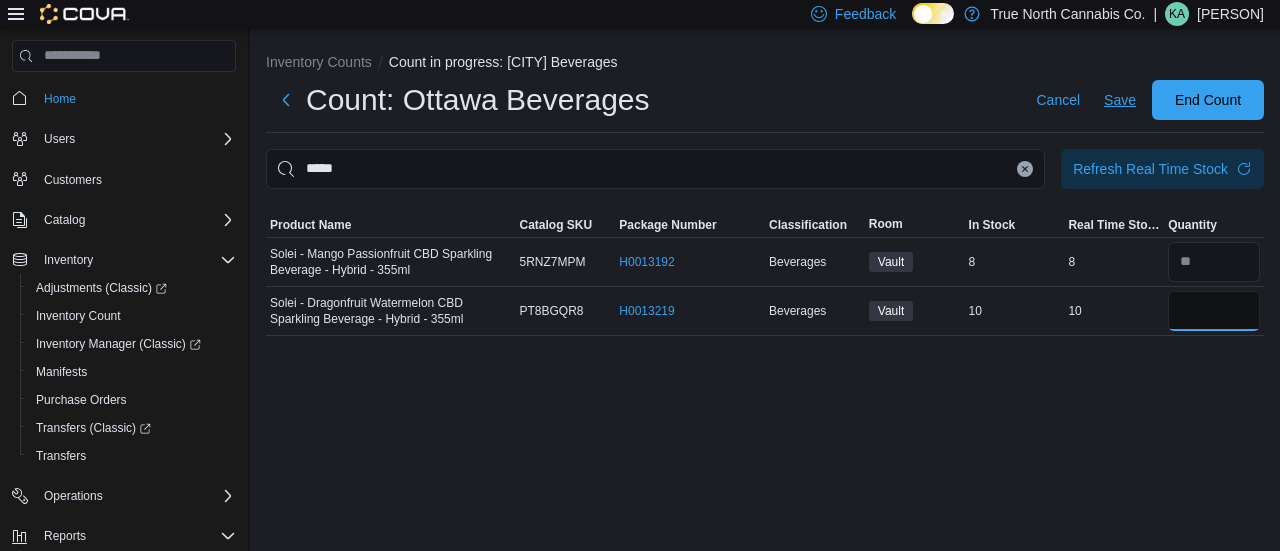 type on "*" 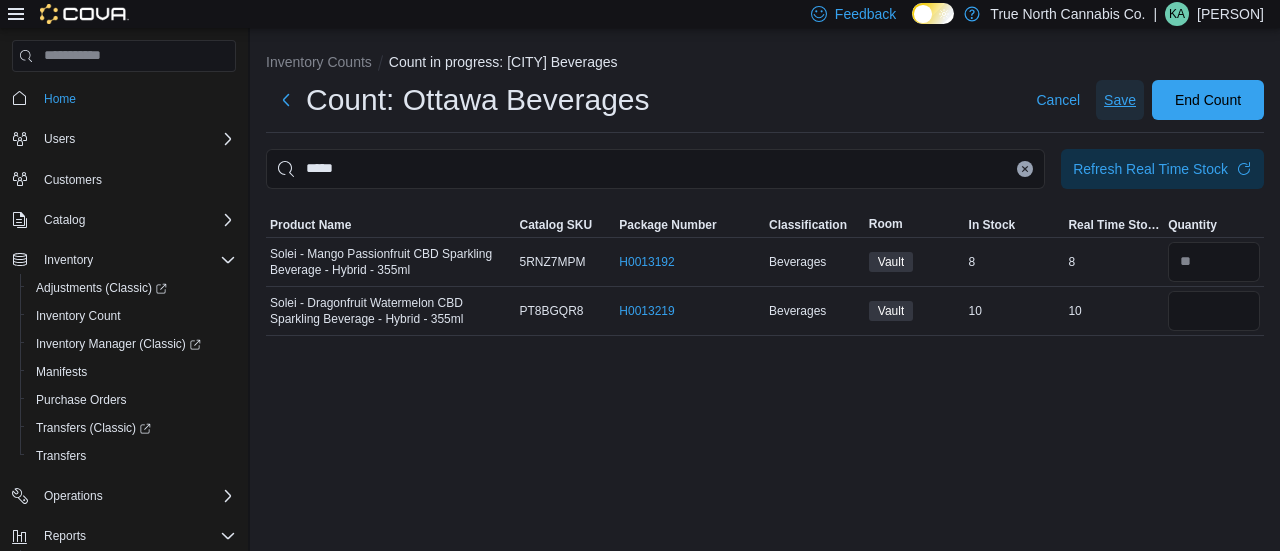 type 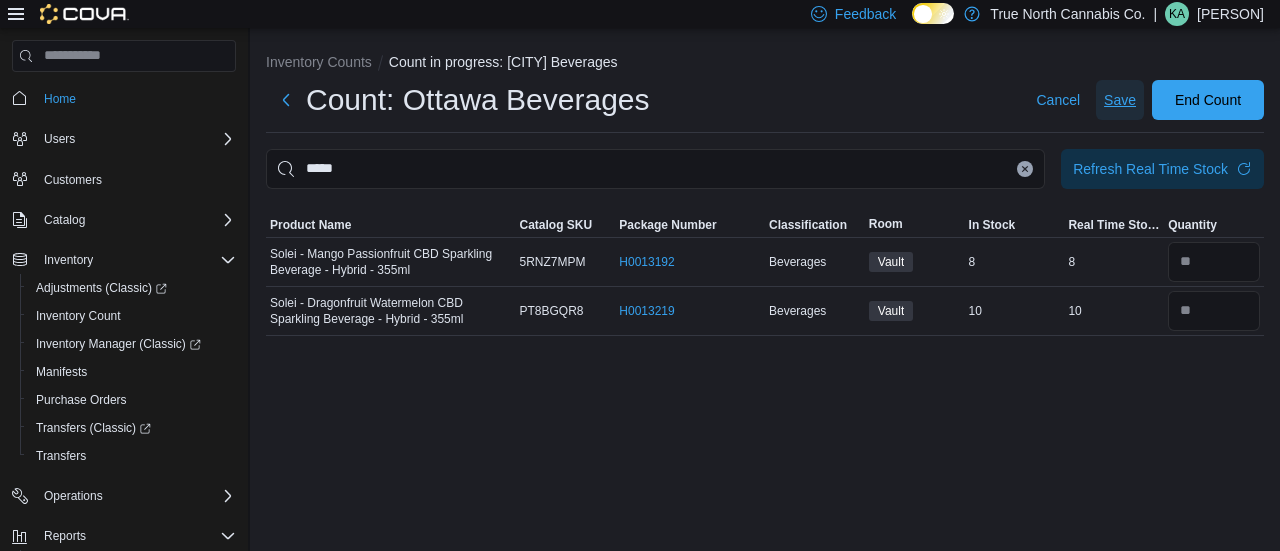 click on "Save" at bounding box center [1120, 100] 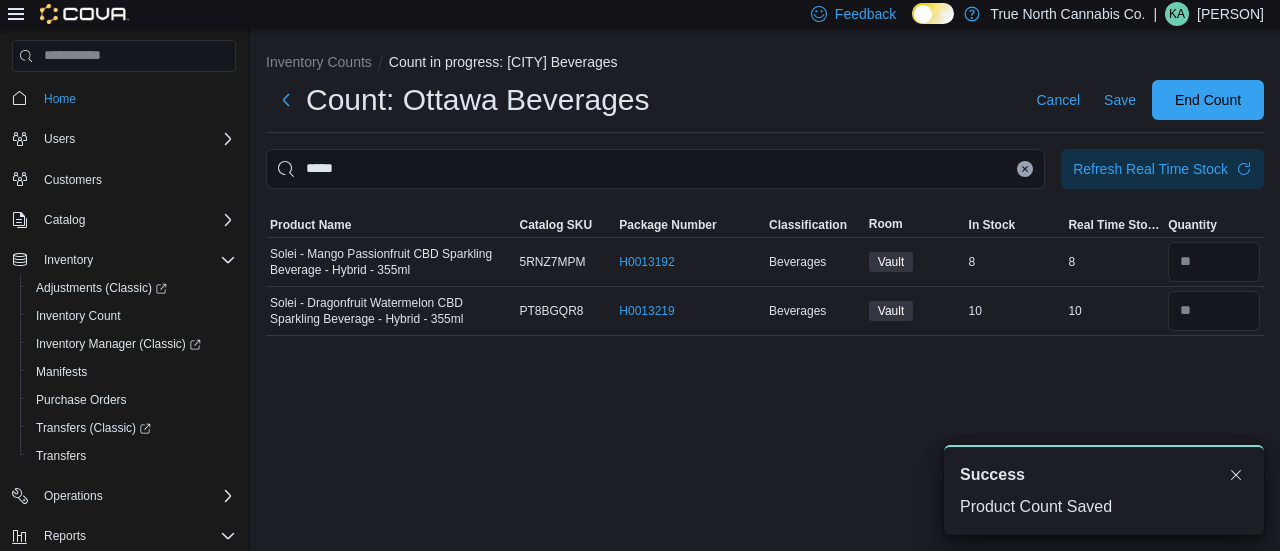 scroll, scrollTop: 0, scrollLeft: 0, axis: both 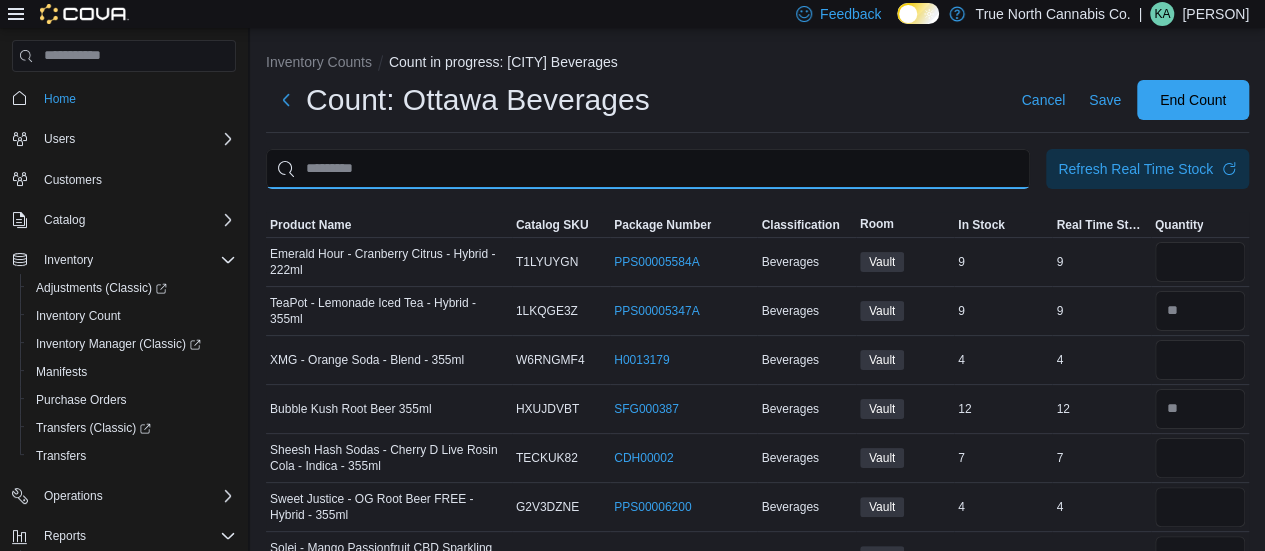 type on "*" 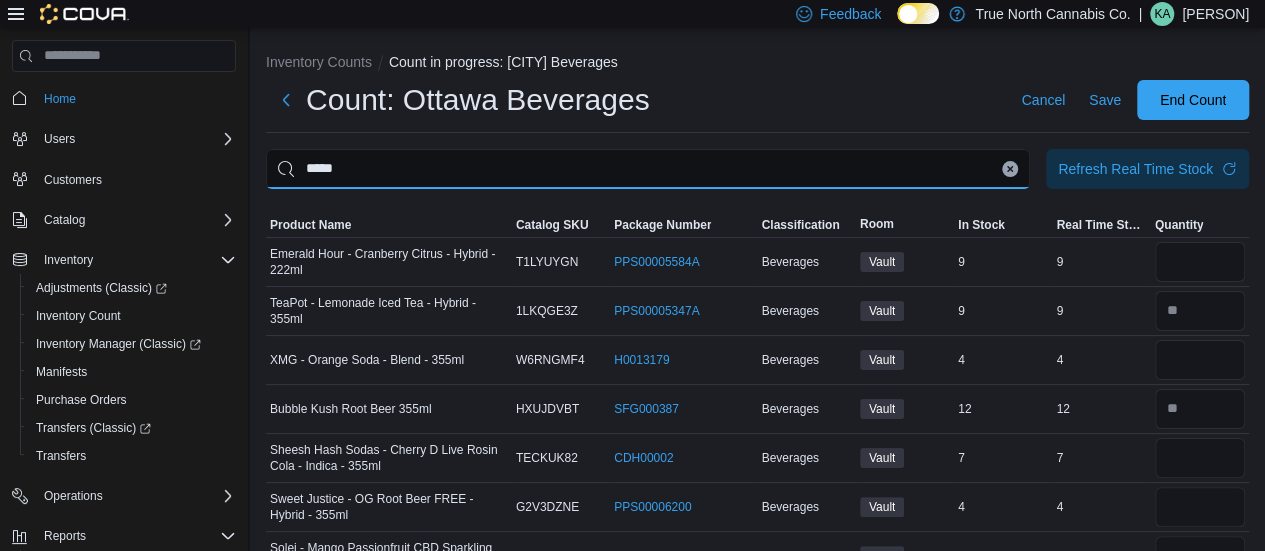 type on "*****" 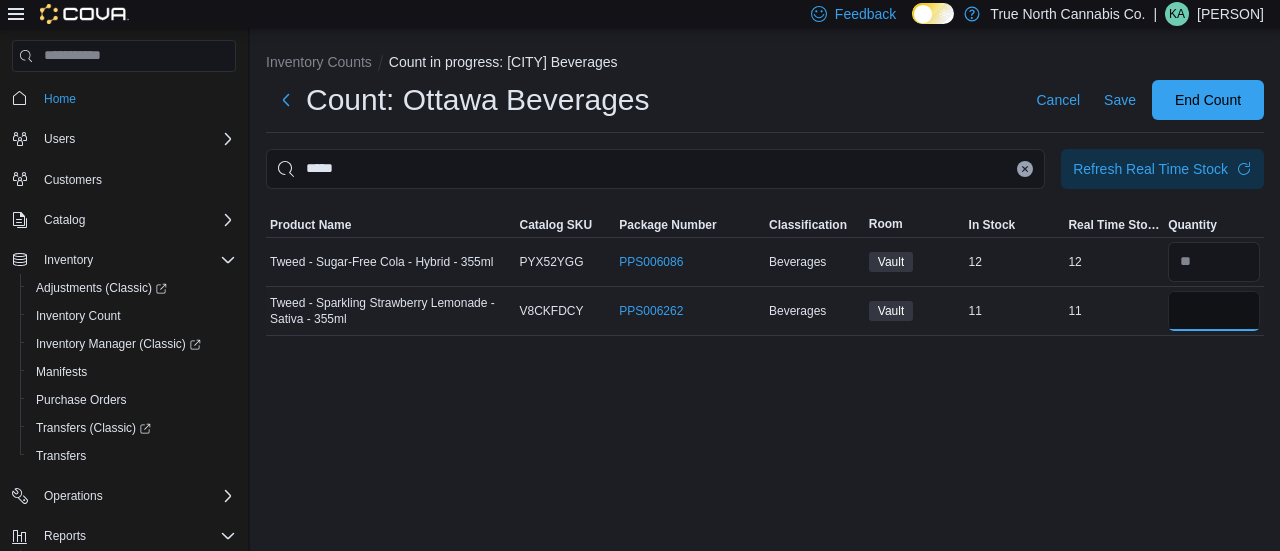 click at bounding box center (1214, 311) 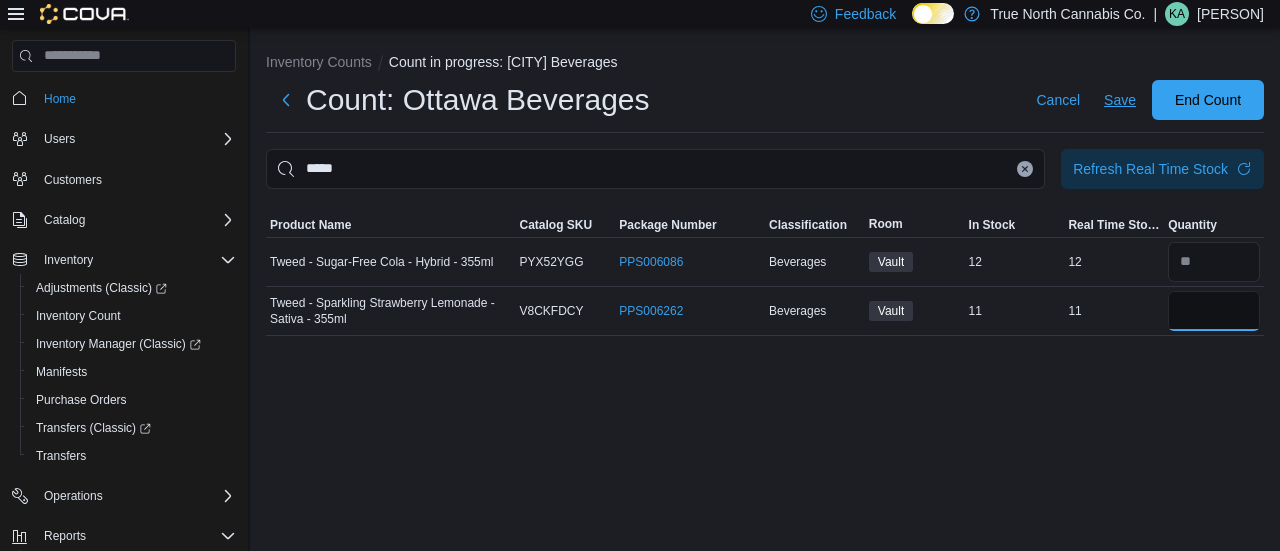 type on "*" 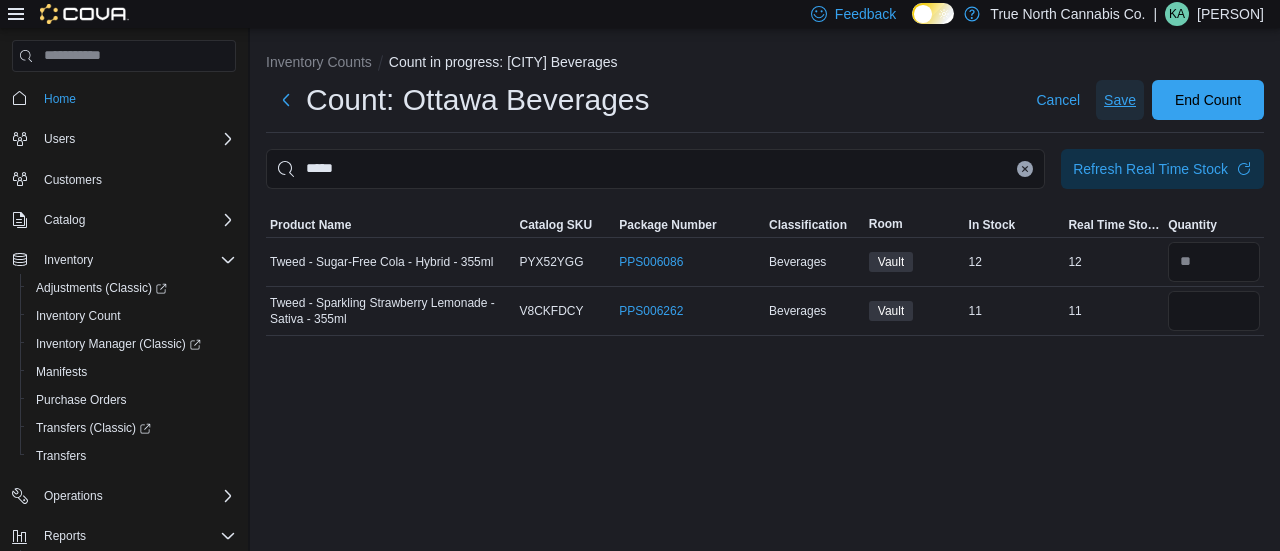 type 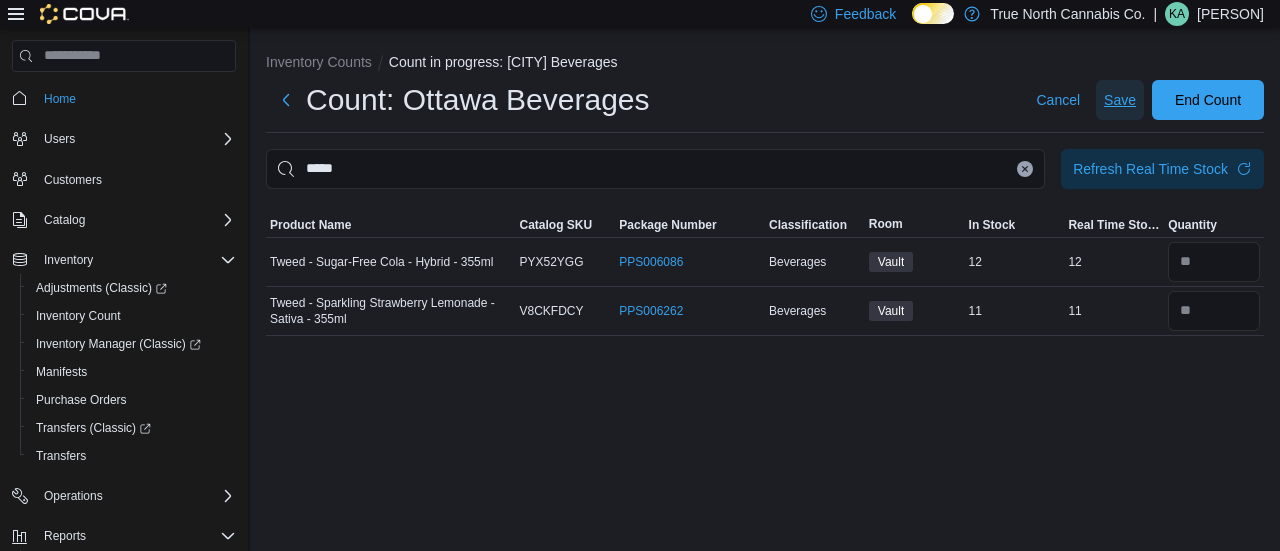 click on "Save" at bounding box center (1120, 100) 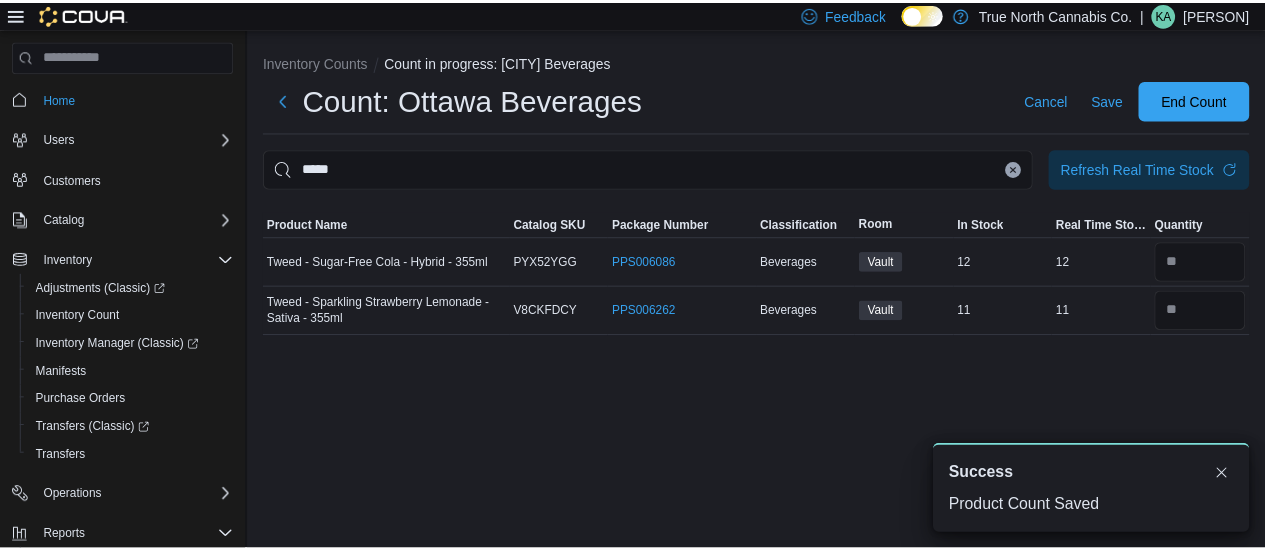 scroll, scrollTop: 0, scrollLeft: 0, axis: both 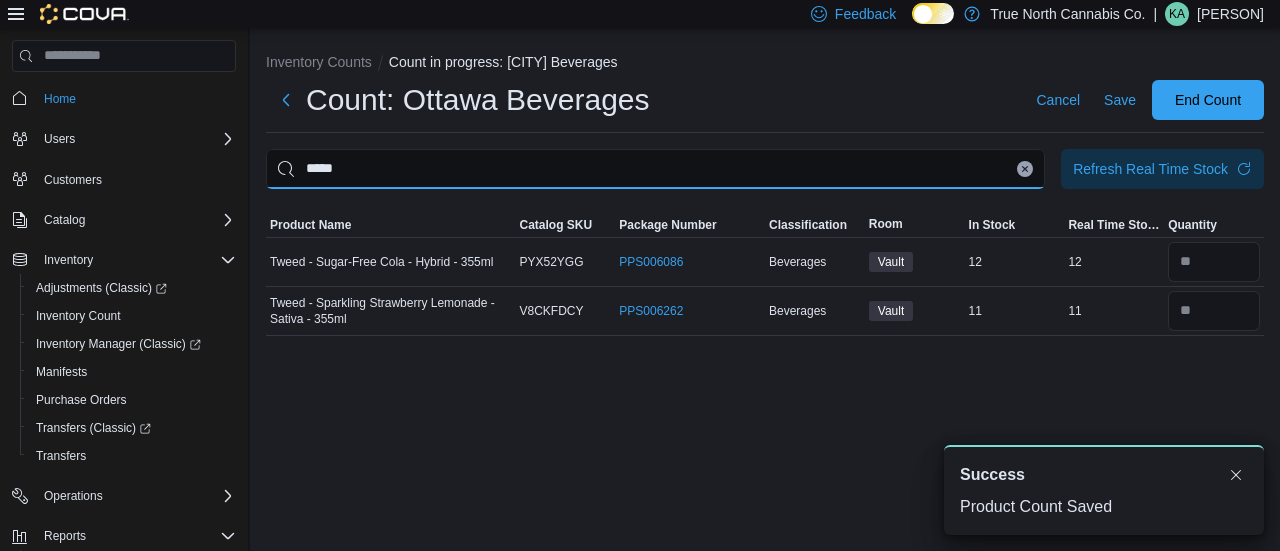 click on "*****" at bounding box center [655, 169] 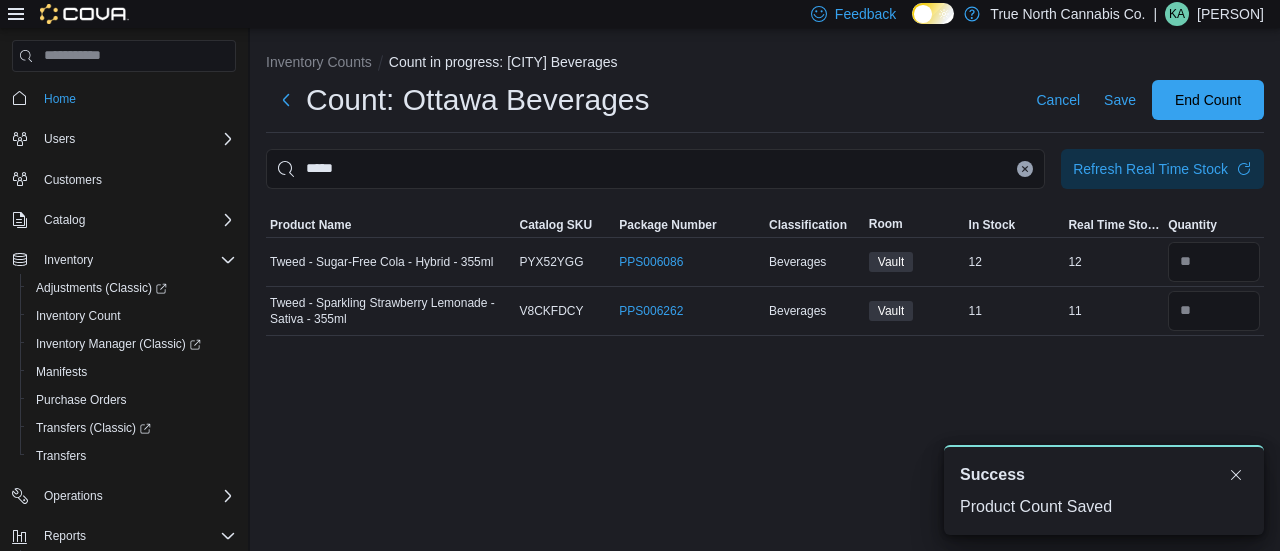 click 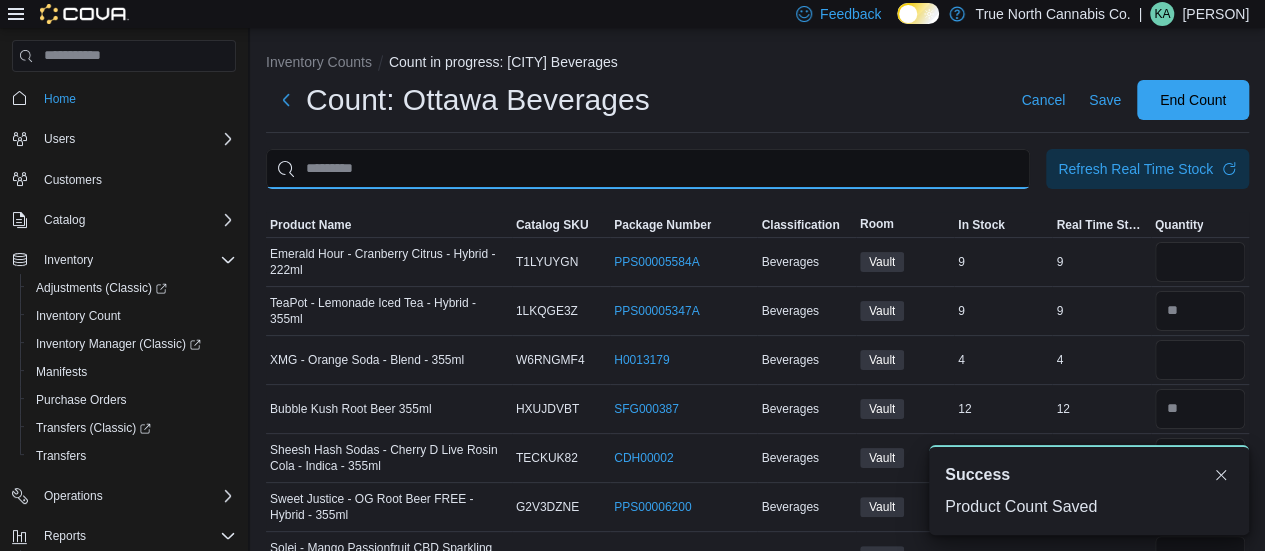 click at bounding box center [648, 169] 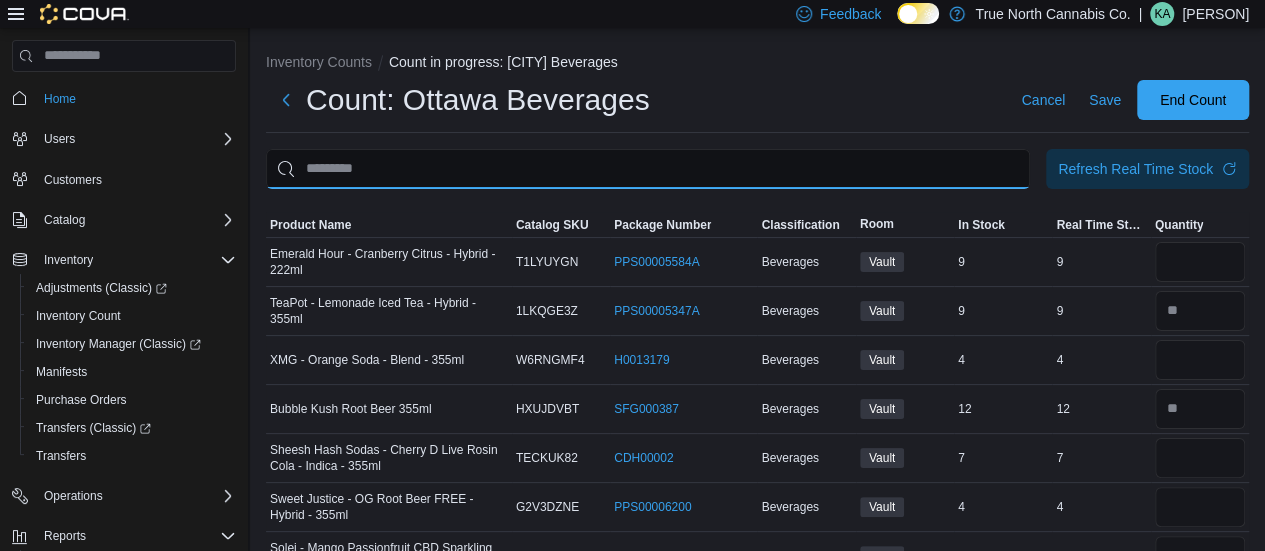 click at bounding box center [648, 169] 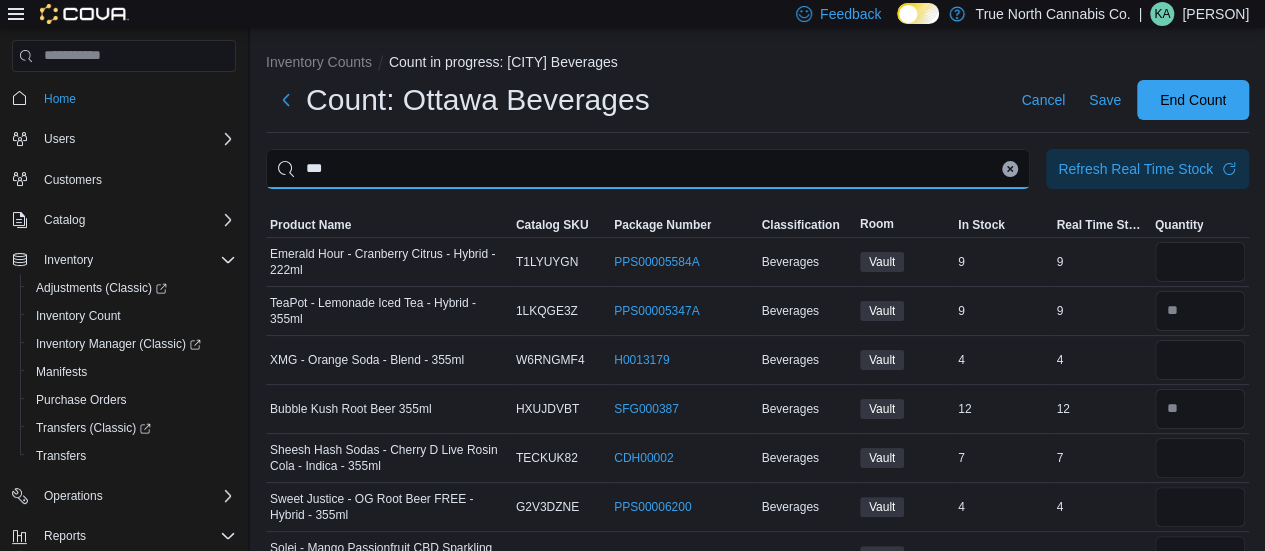 type on "***" 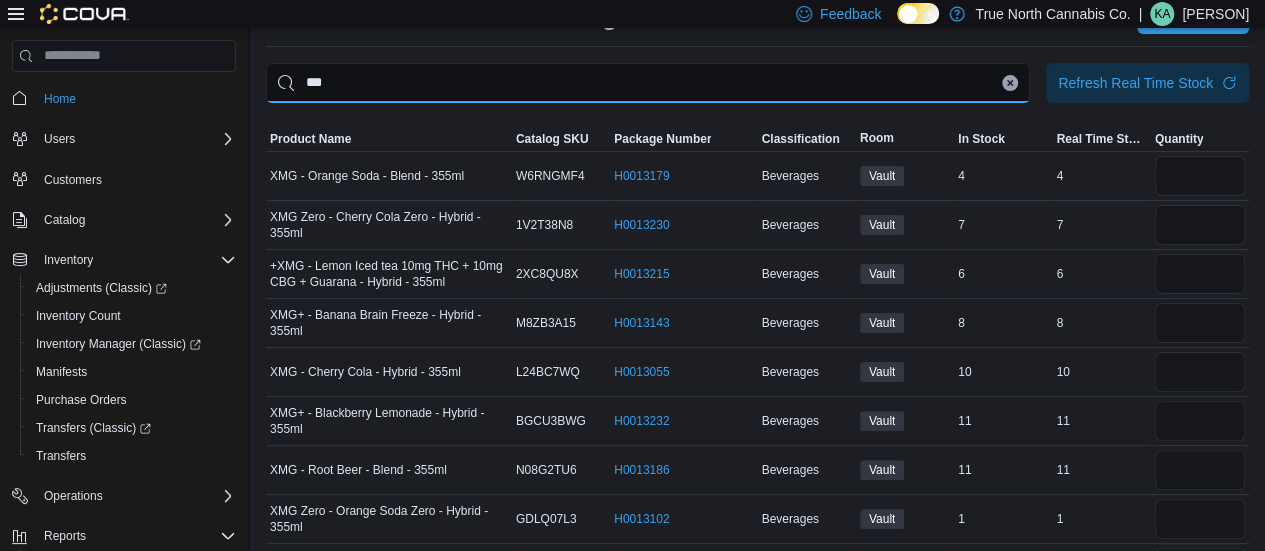 scroll, scrollTop: 139, scrollLeft: 0, axis: vertical 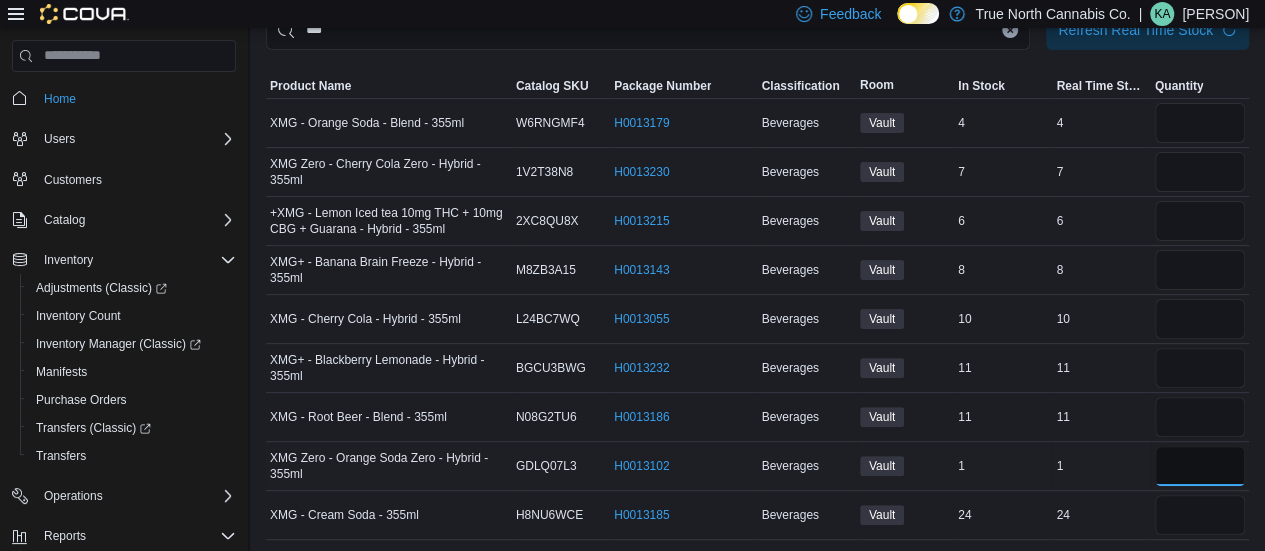 click at bounding box center (1200, 466) 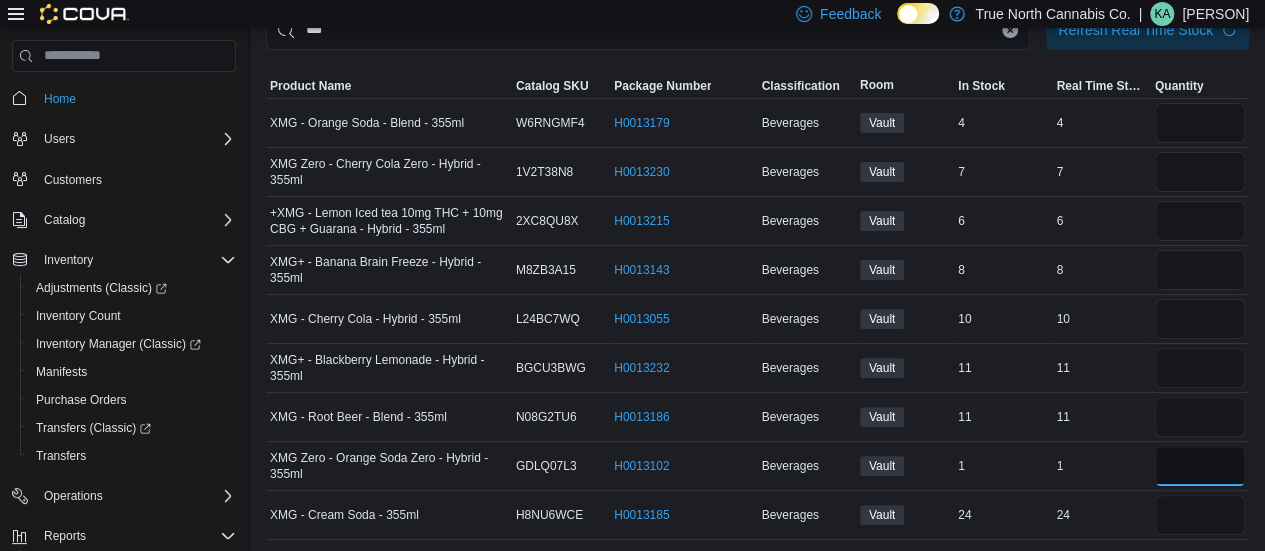 type on "*" 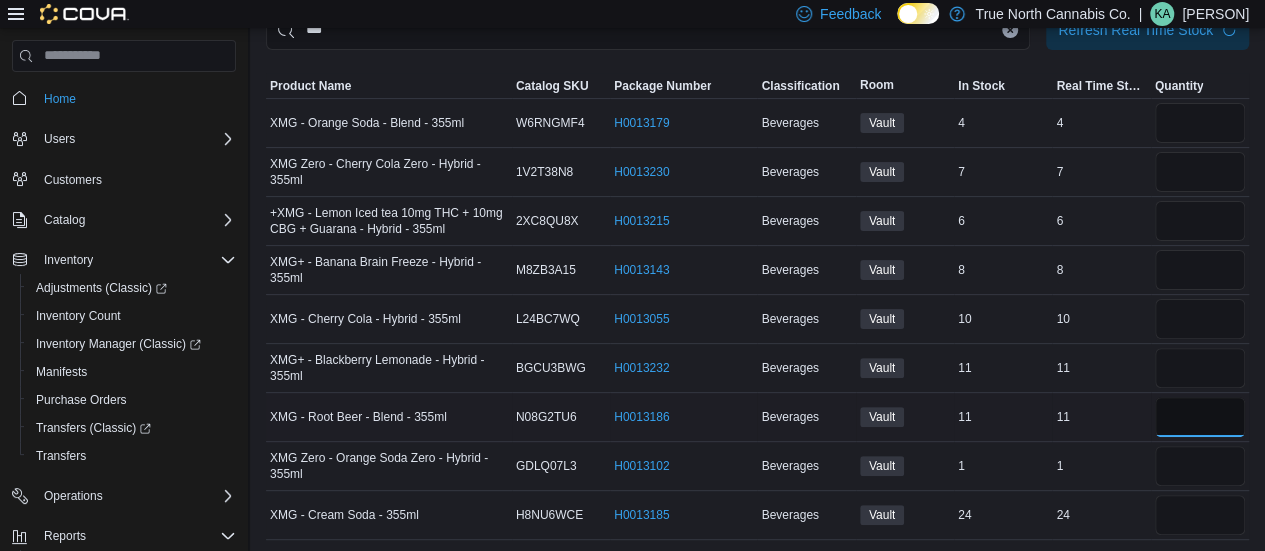 type 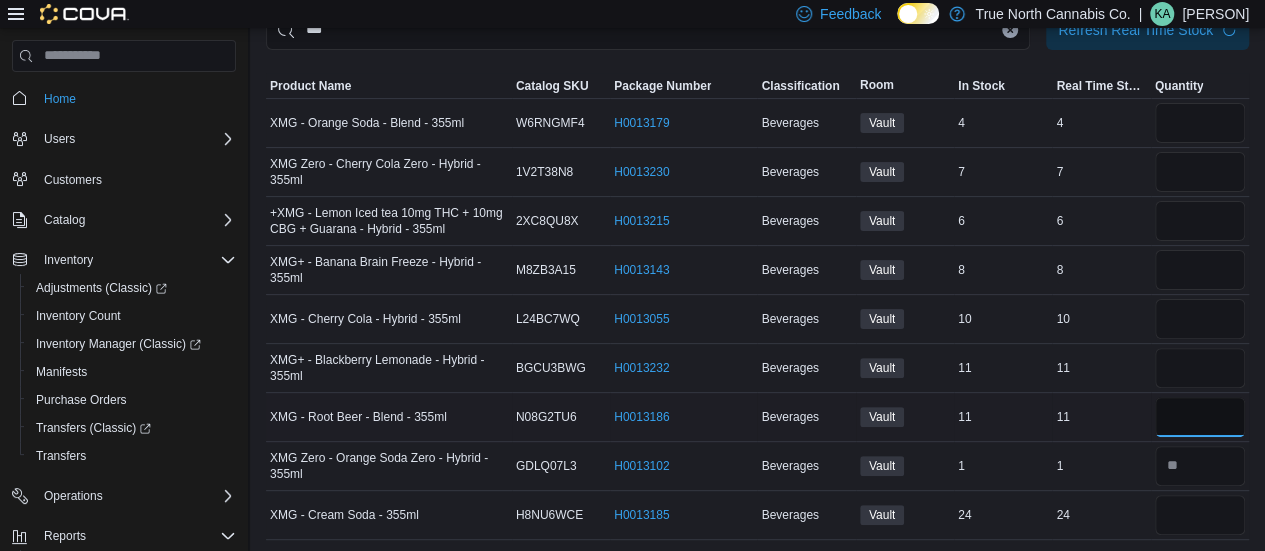 click at bounding box center [1200, 417] 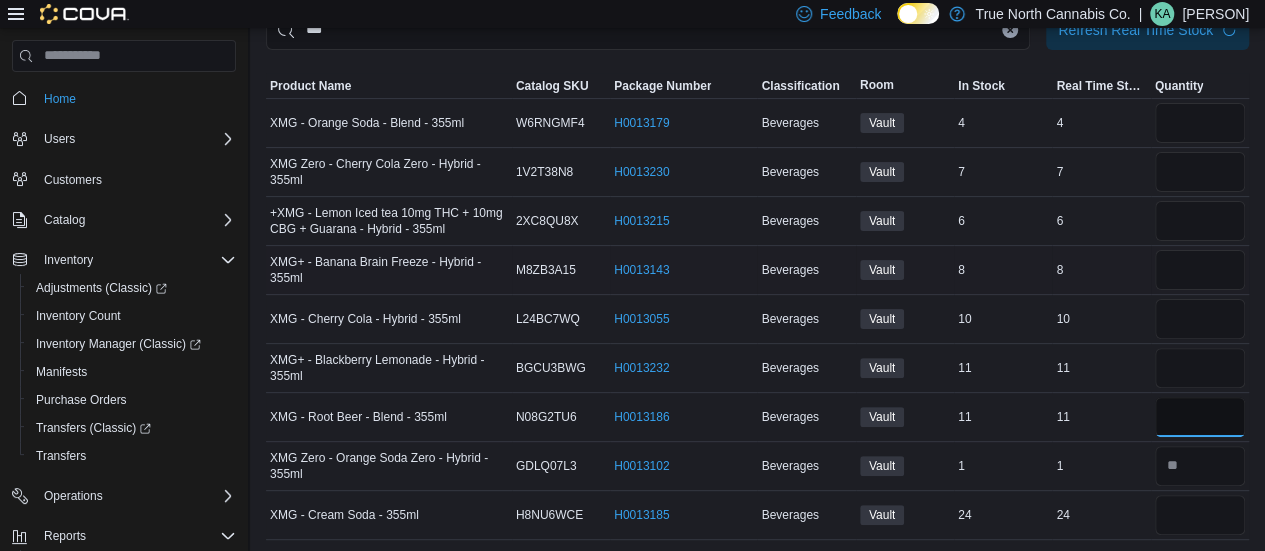 type on "*" 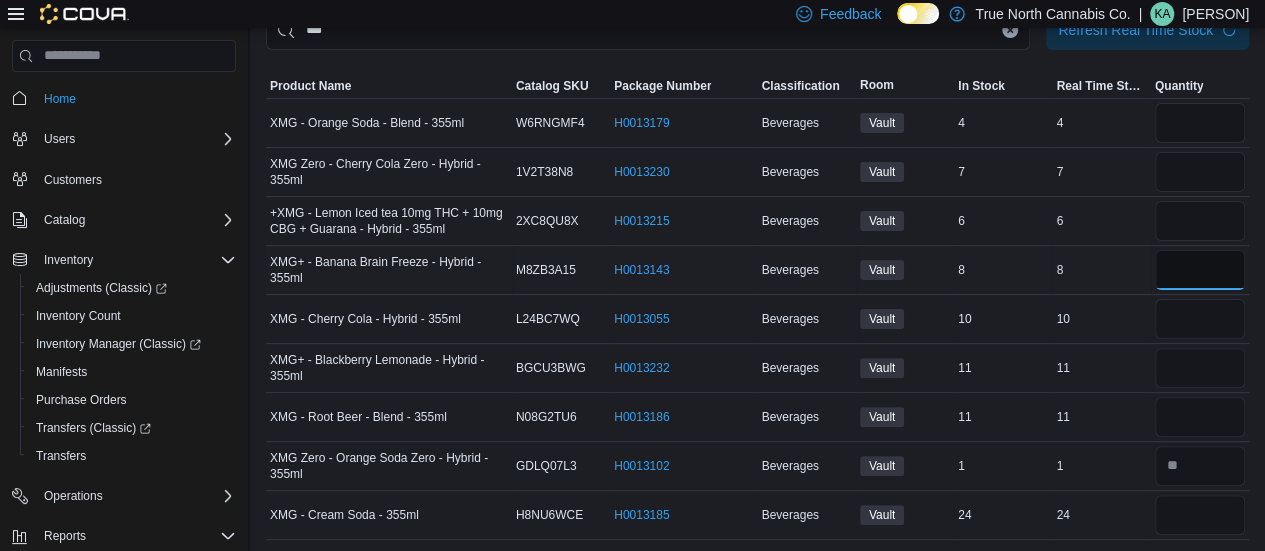 type 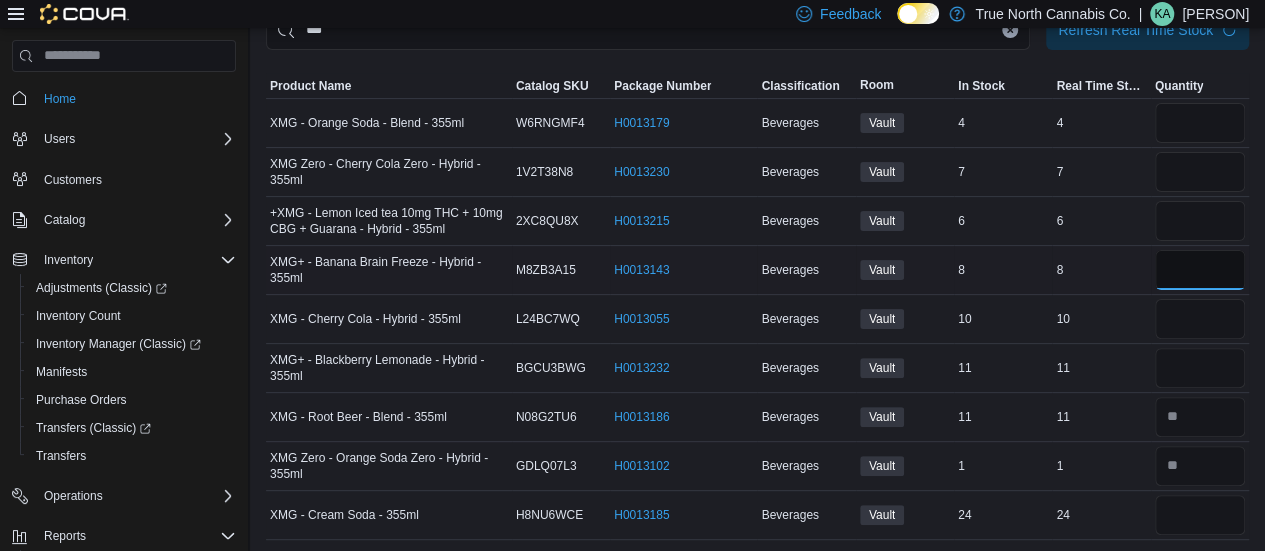 click at bounding box center (1200, 270) 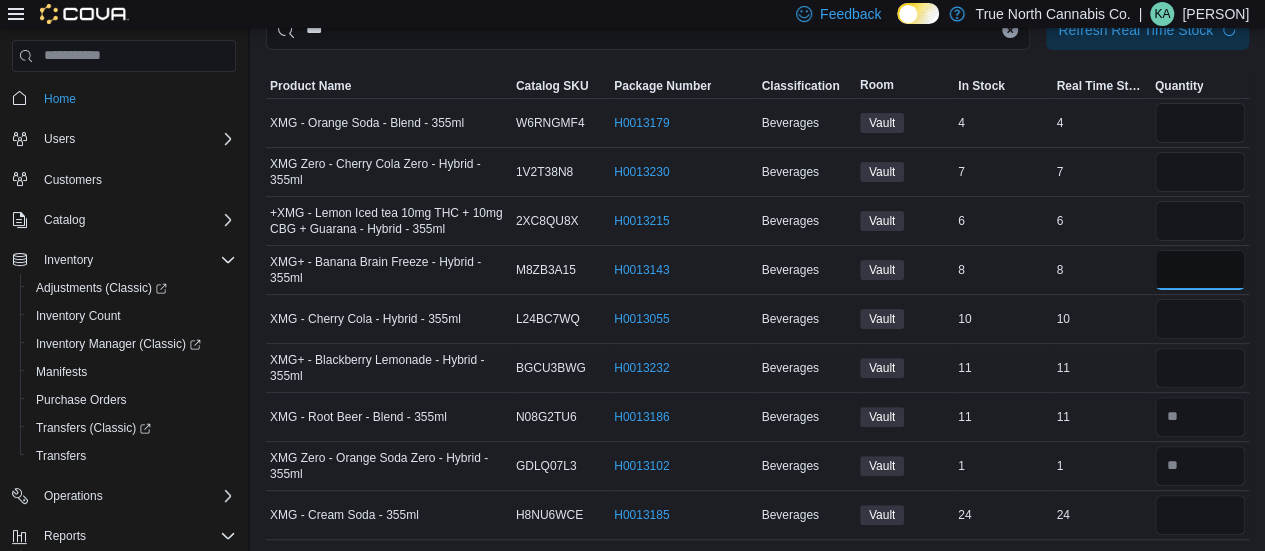 type on "*" 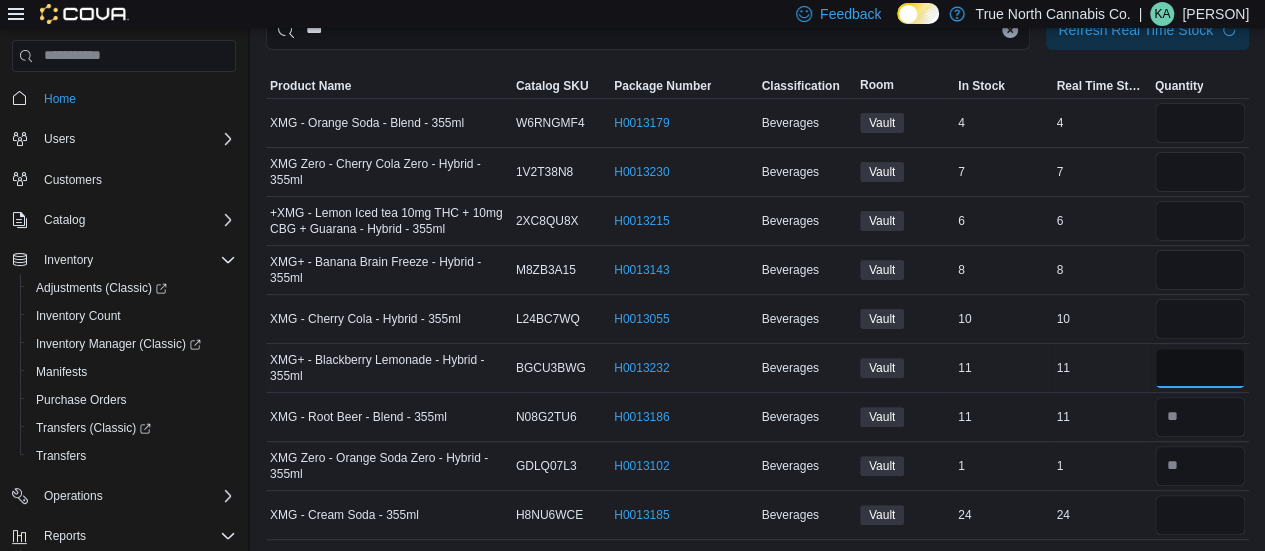 type 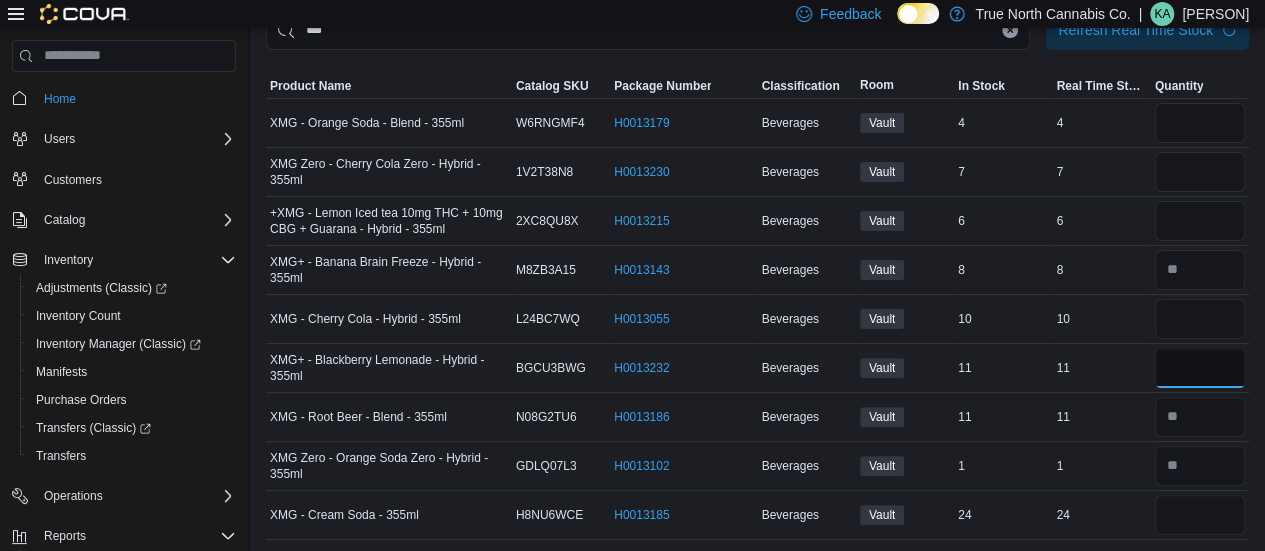 click at bounding box center (1200, 368) 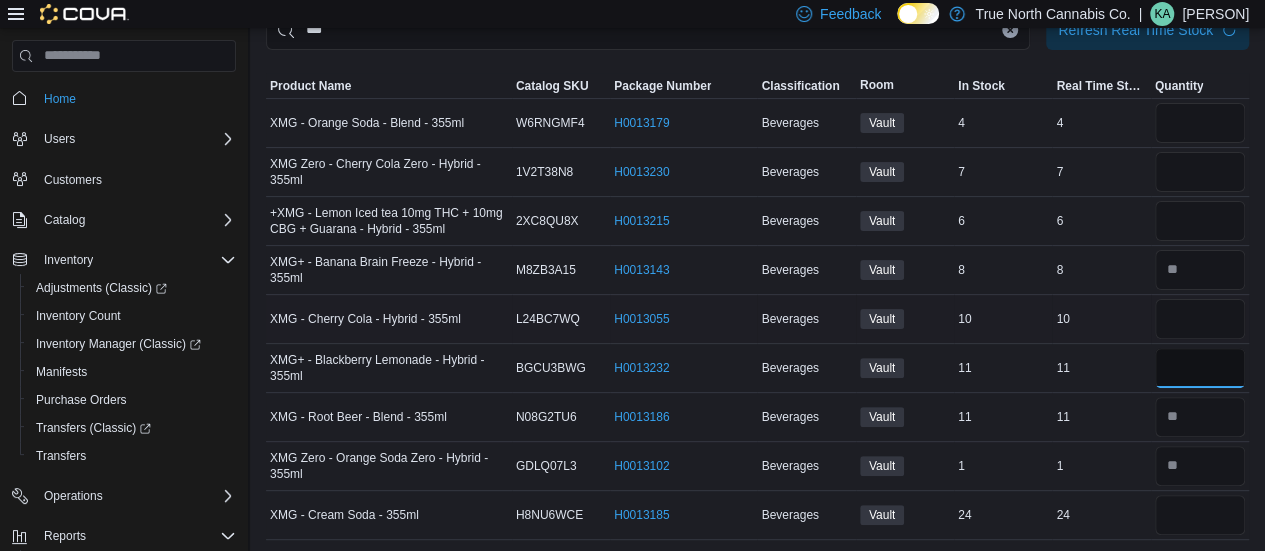 scroll, scrollTop: 0, scrollLeft: 0, axis: both 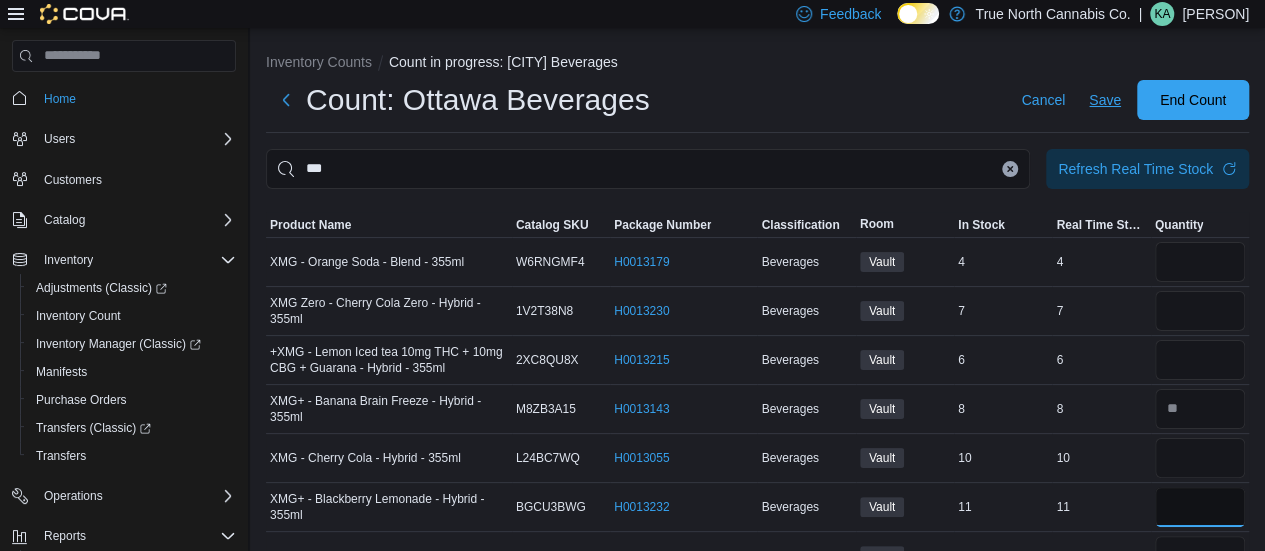 type on "*" 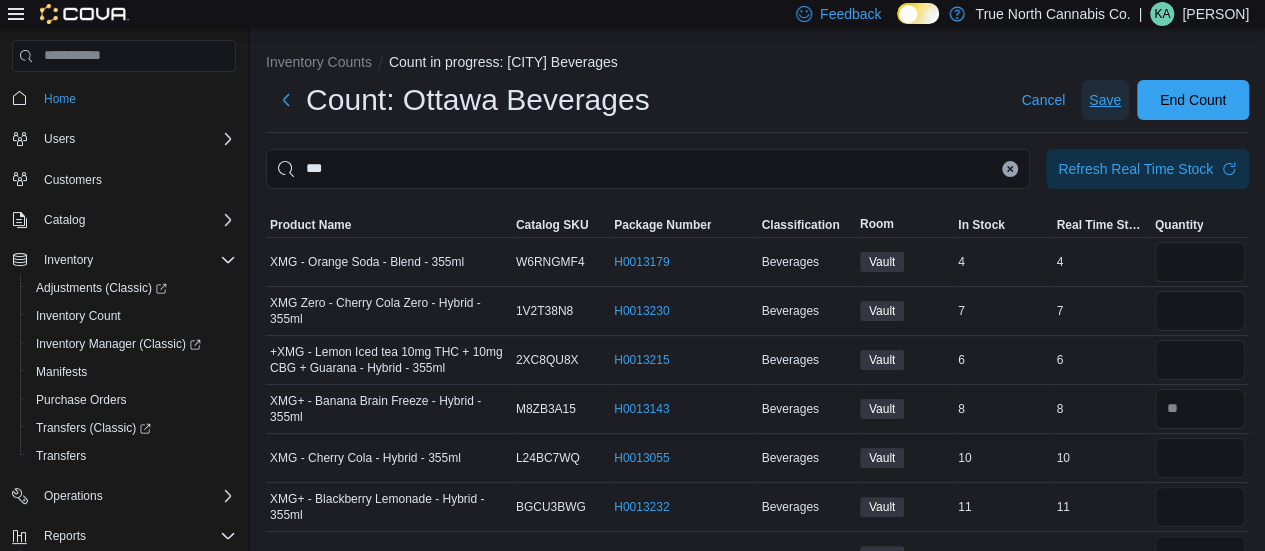 type 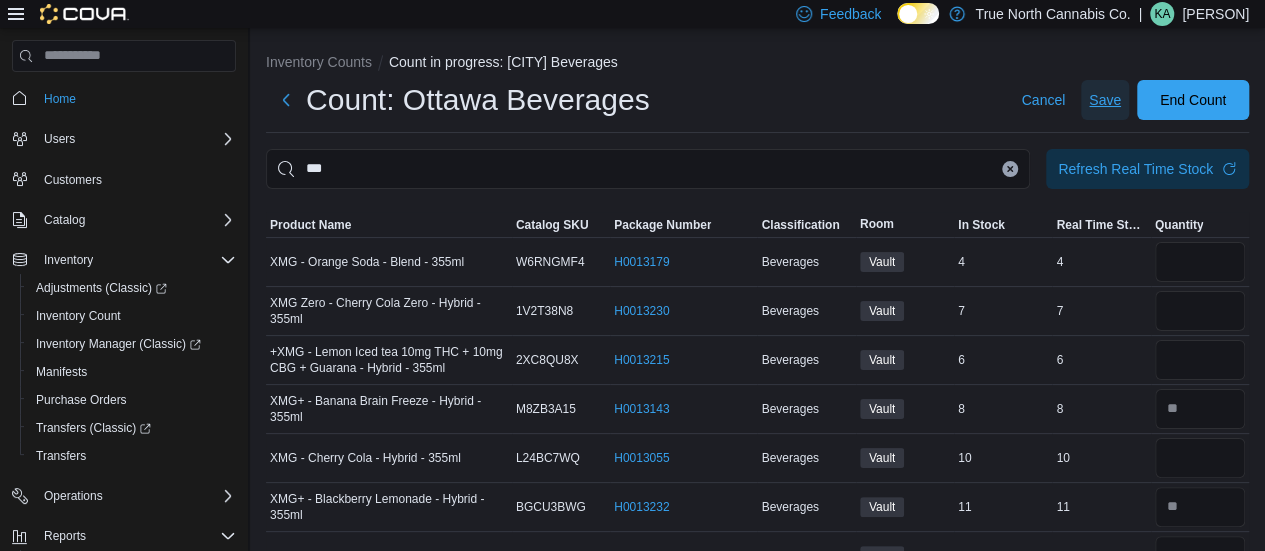 click on "Save" at bounding box center (1105, 100) 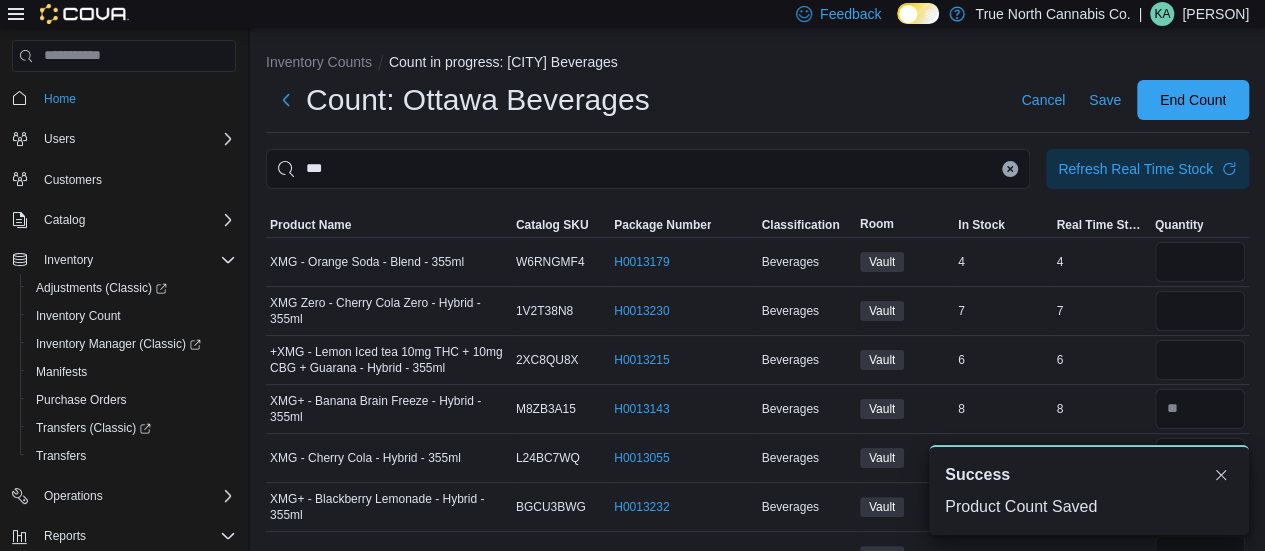 scroll, scrollTop: 0, scrollLeft: 0, axis: both 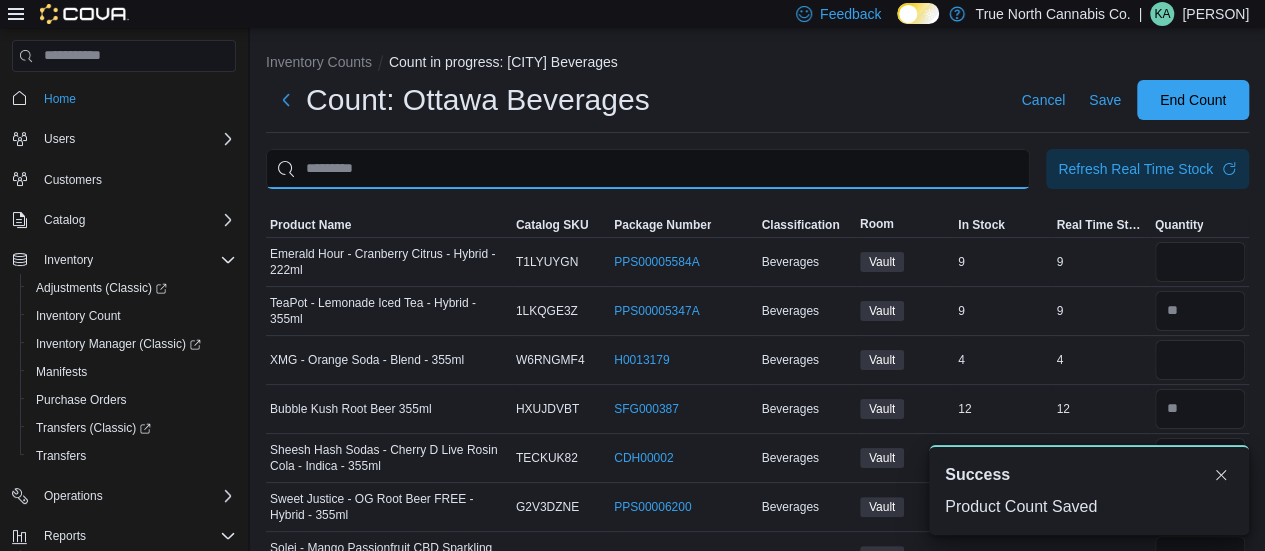 click at bounding box center (648, 169) 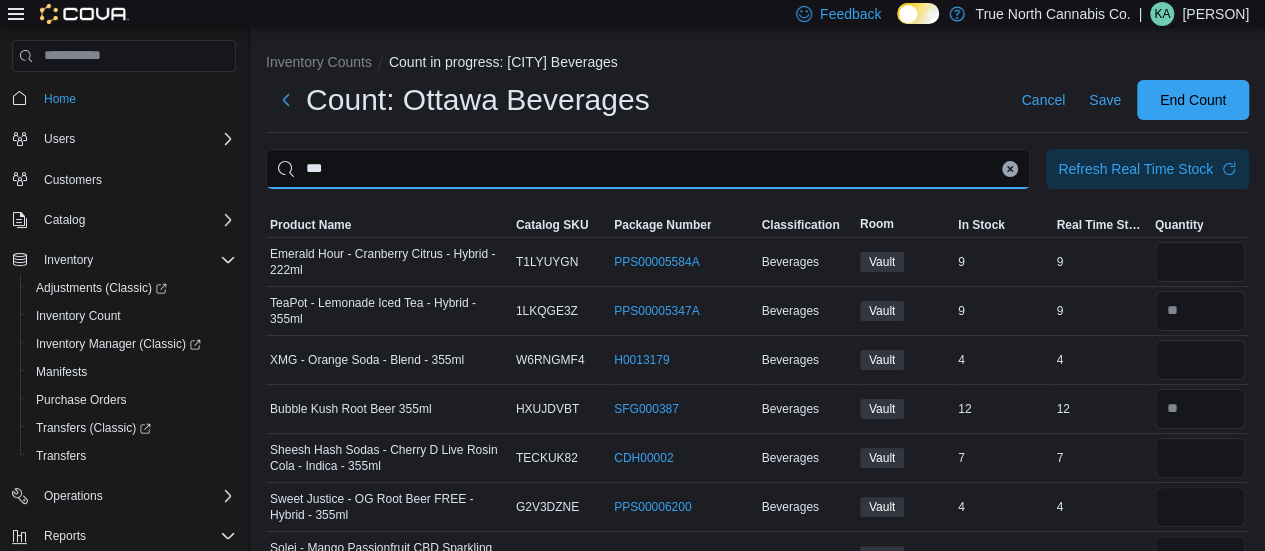 type on "***" 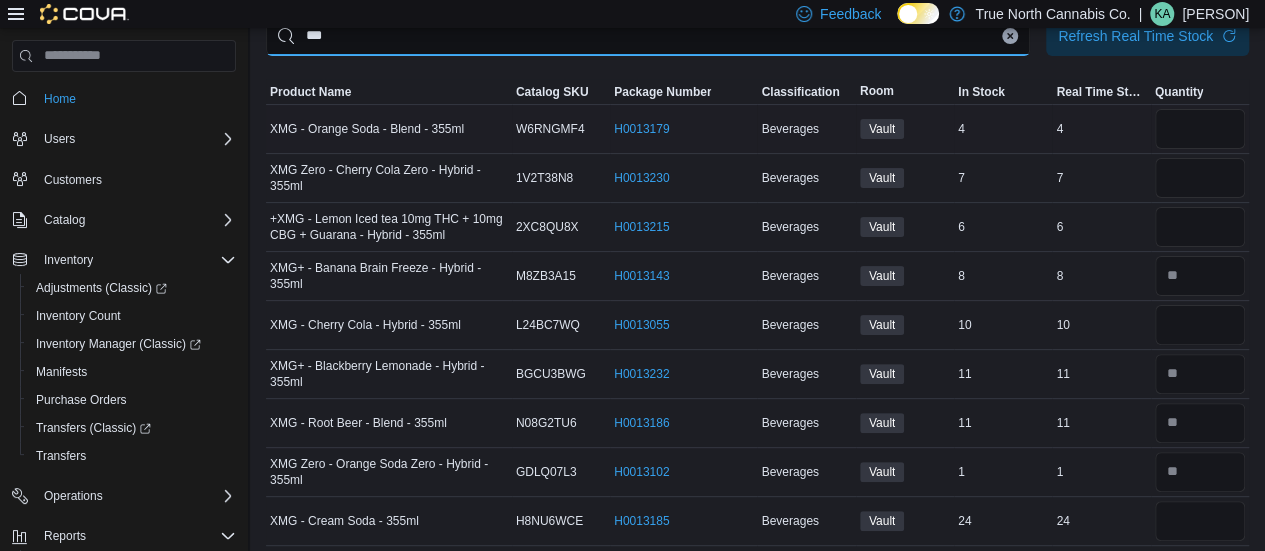 scroll, scrollTop: 139, scrollLeft: 0, axis: vertical 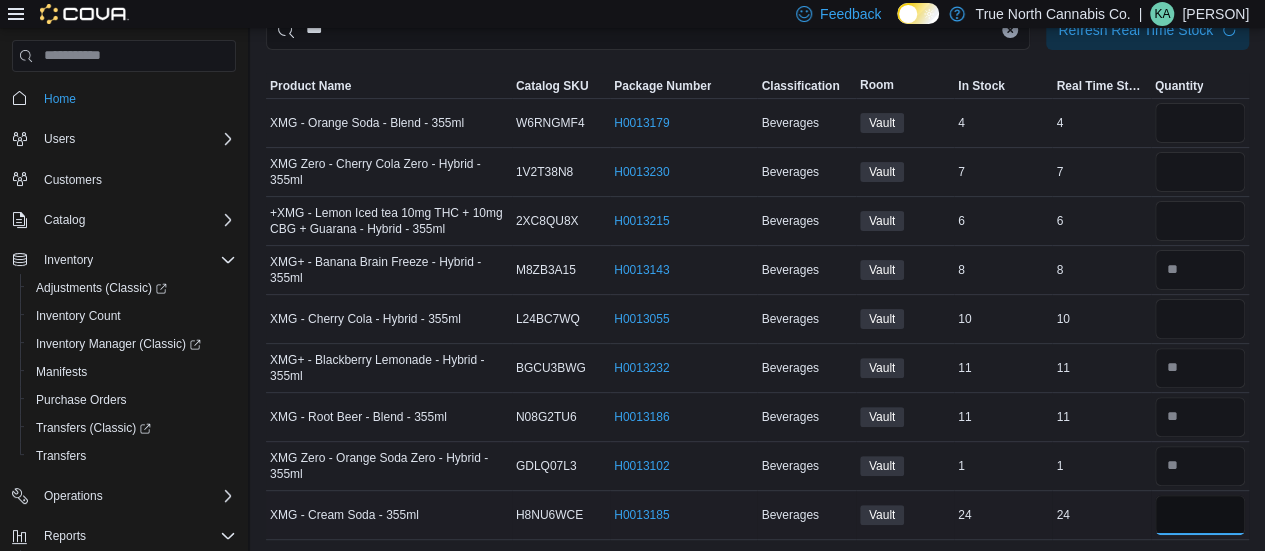 click at bounding box center [1200, 515] 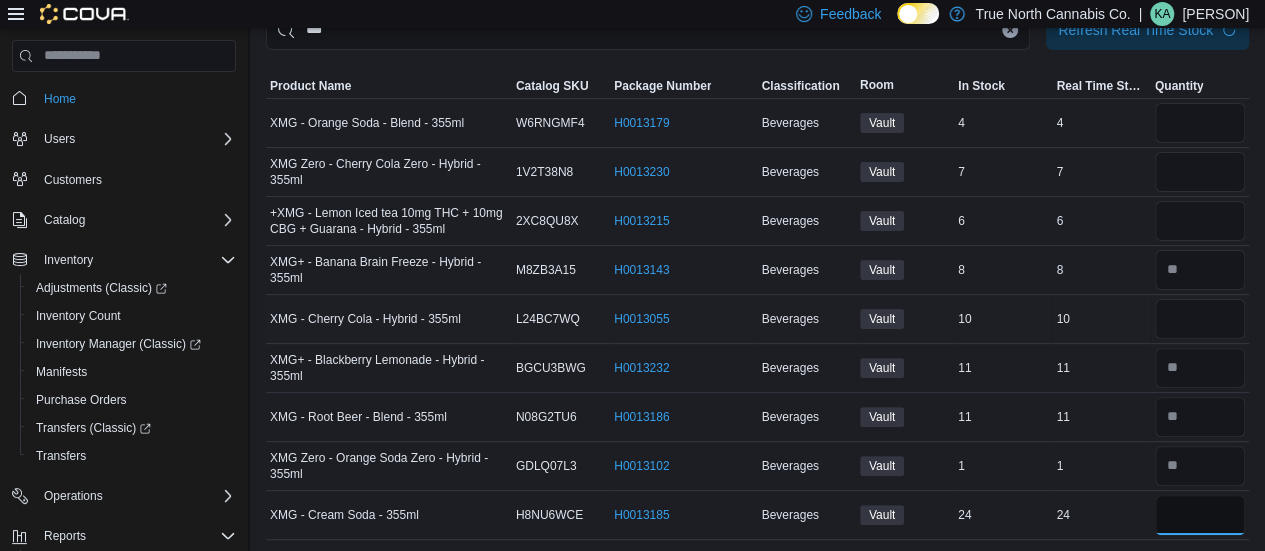 scroll, scrollTop: 0, scrollLeft: 0, axis: both 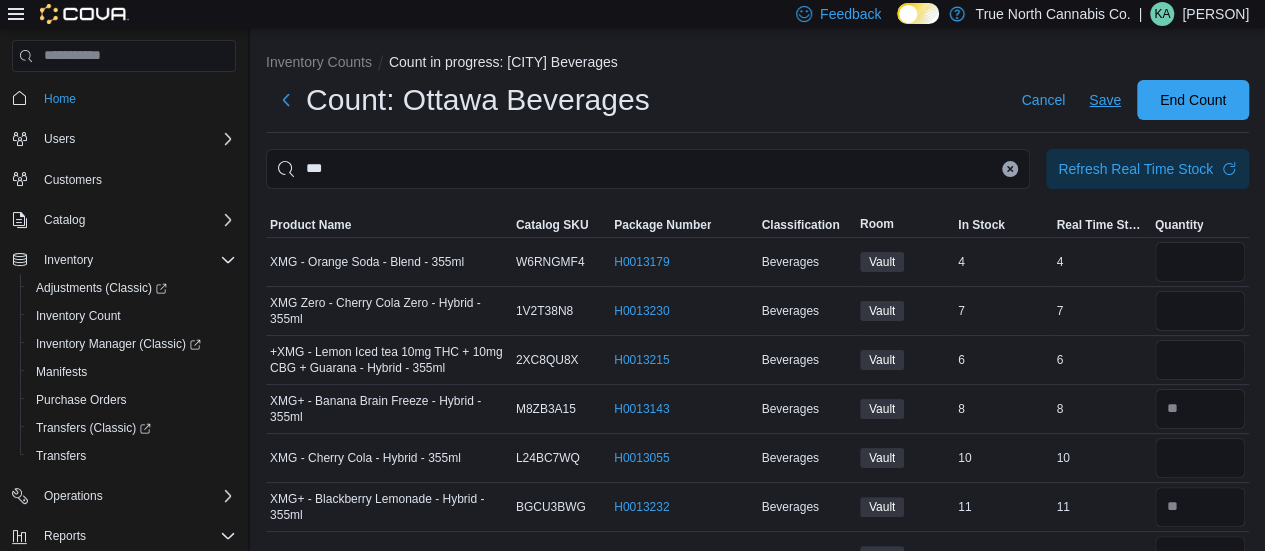 type on "**" 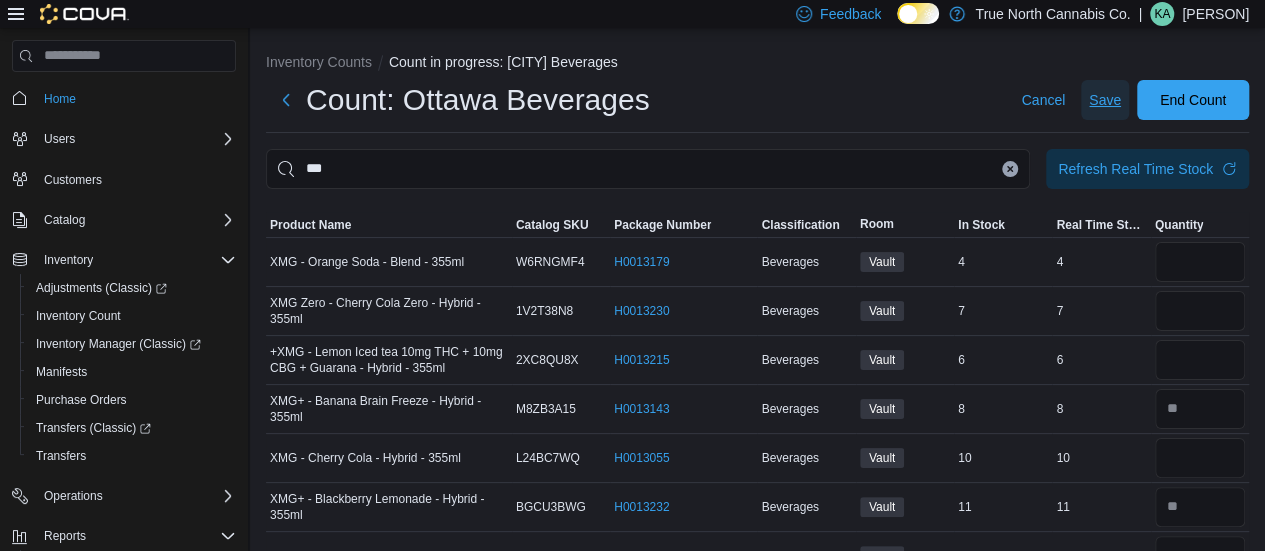 click on "Save" at bounding box center (1105, 100) 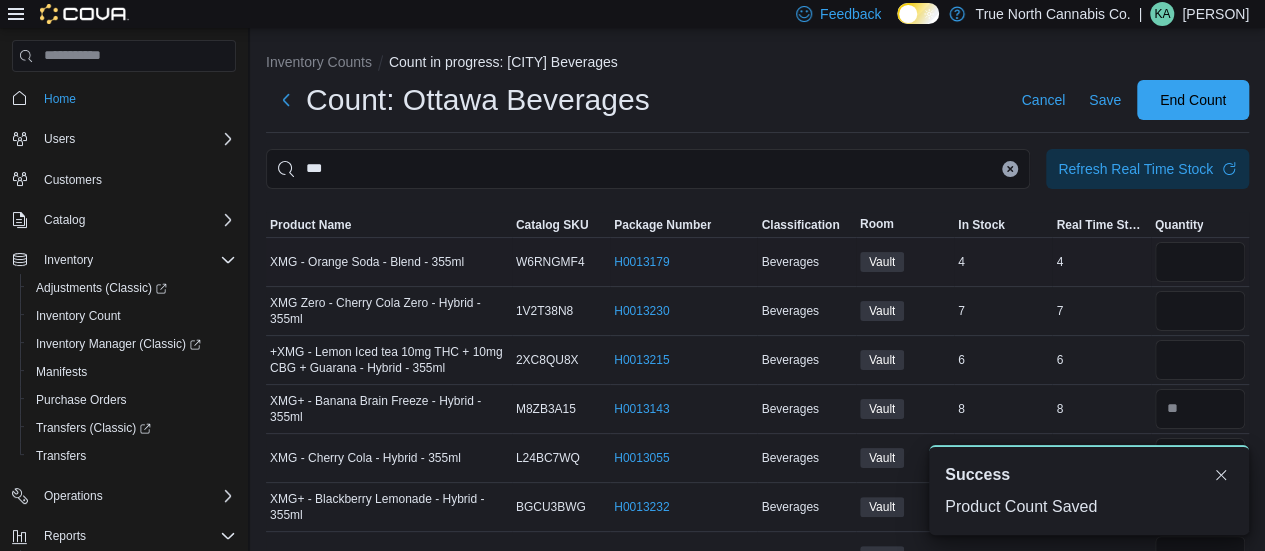 scroll, scrollTop: 0, scrollLeft: 0, axis: both 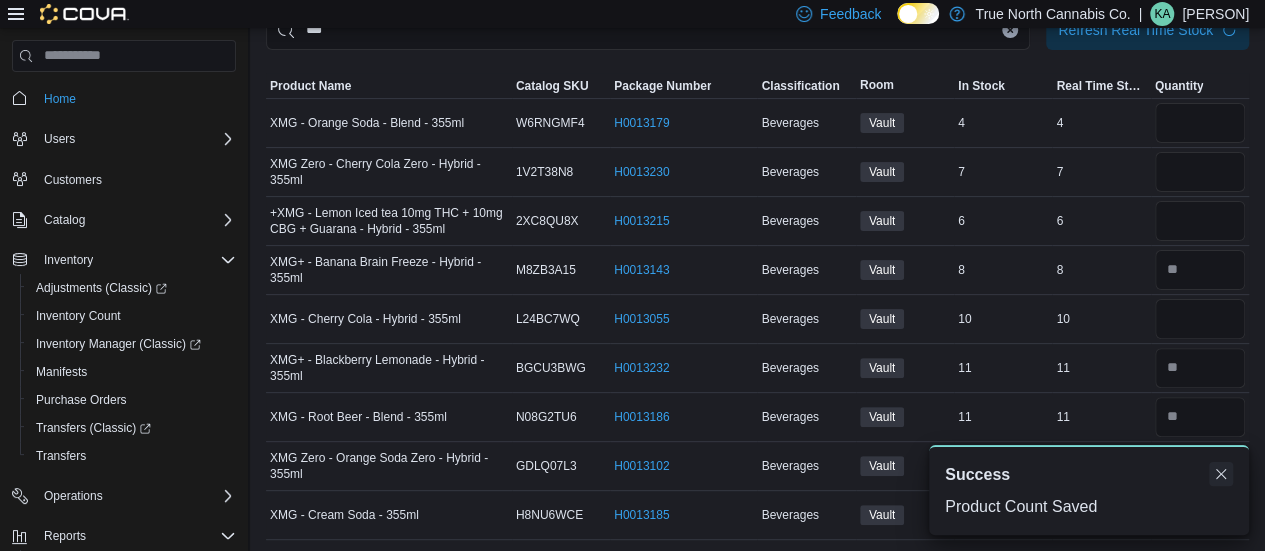 click at bounding box center [1221, 474] 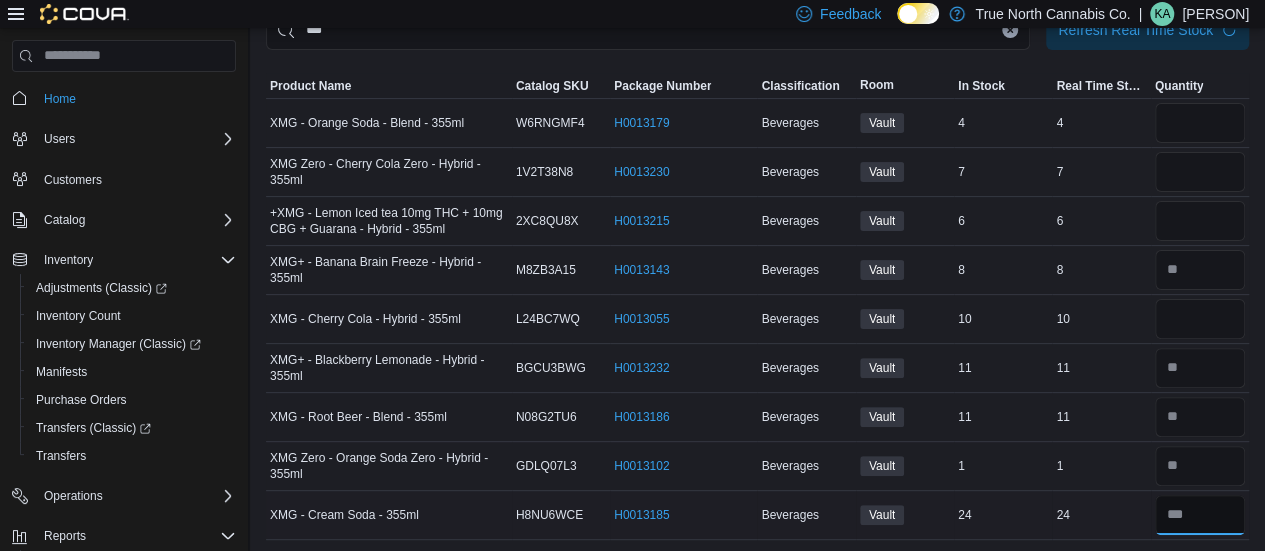 click at bounding box center [1200, 515] 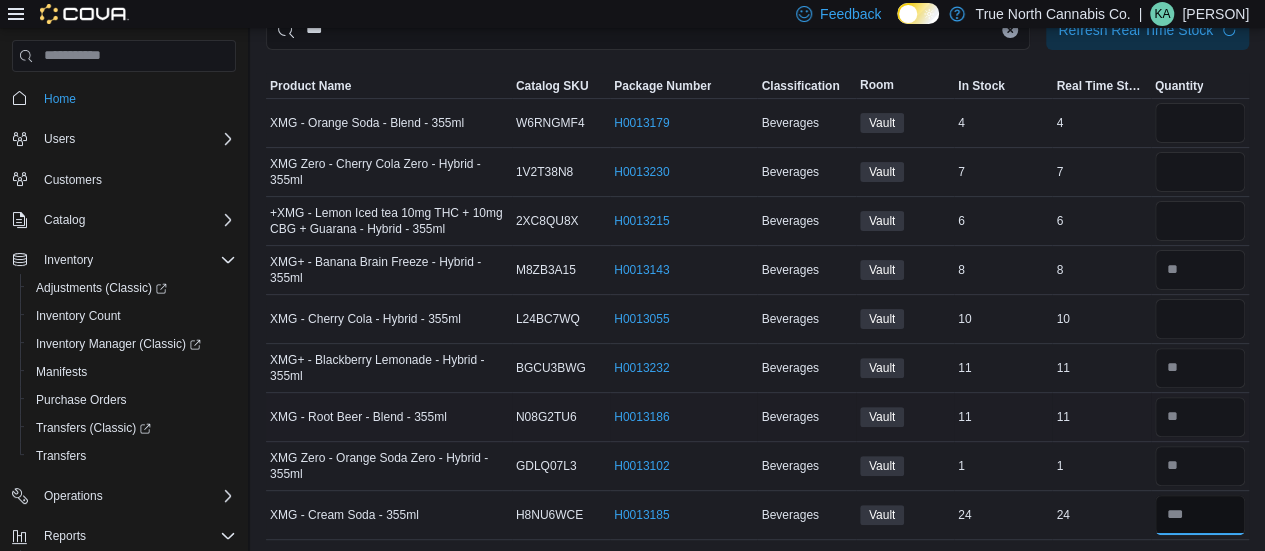 type on "**" 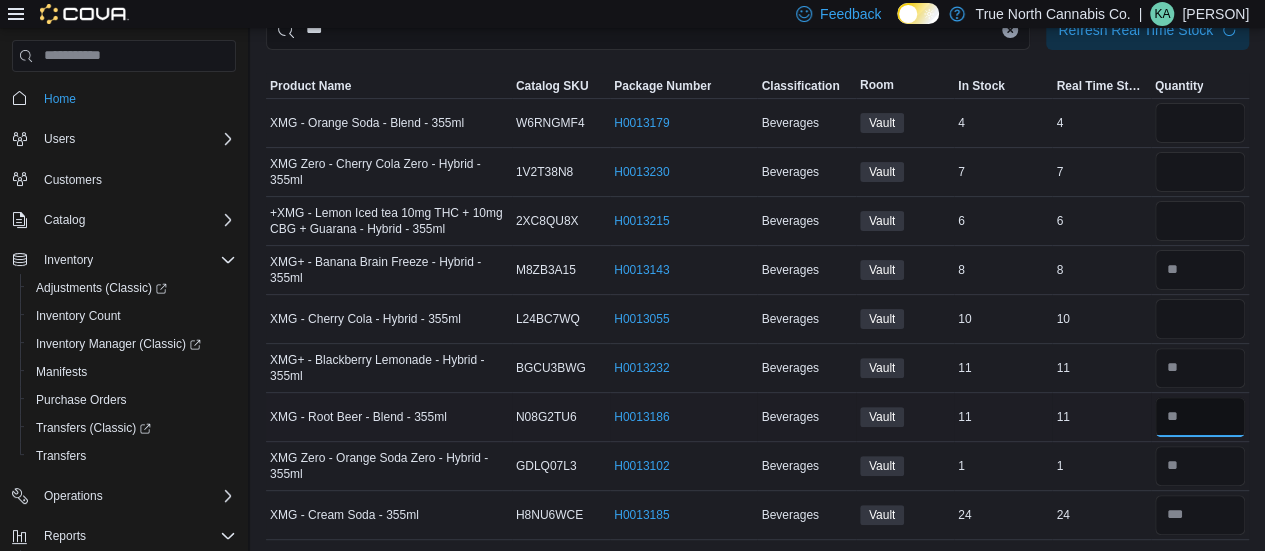 type 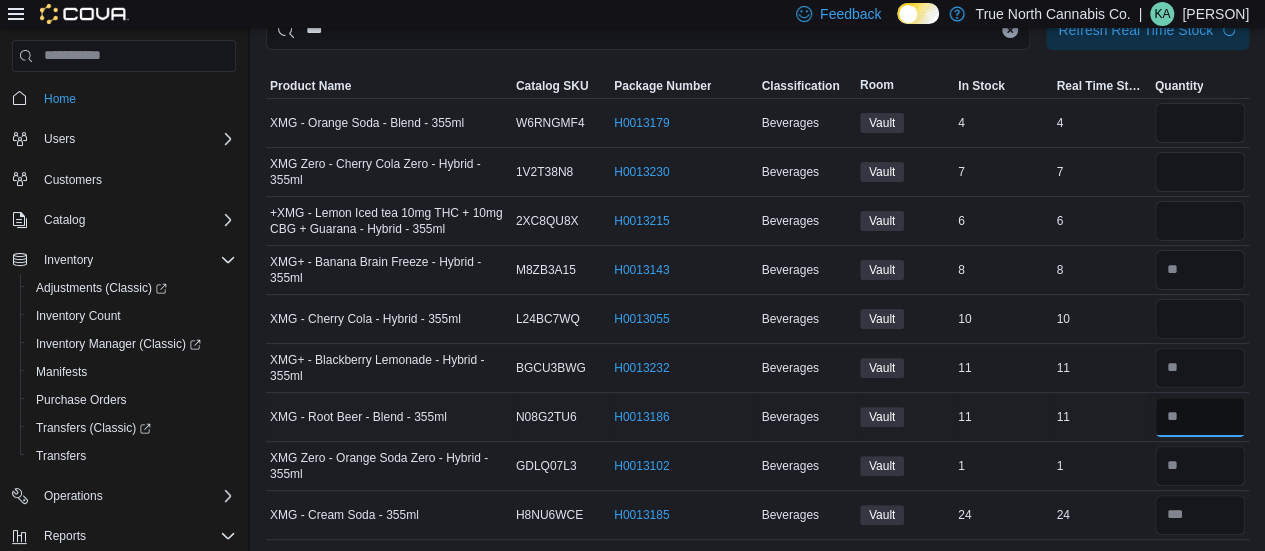 click at bounding box center [1200, 417] 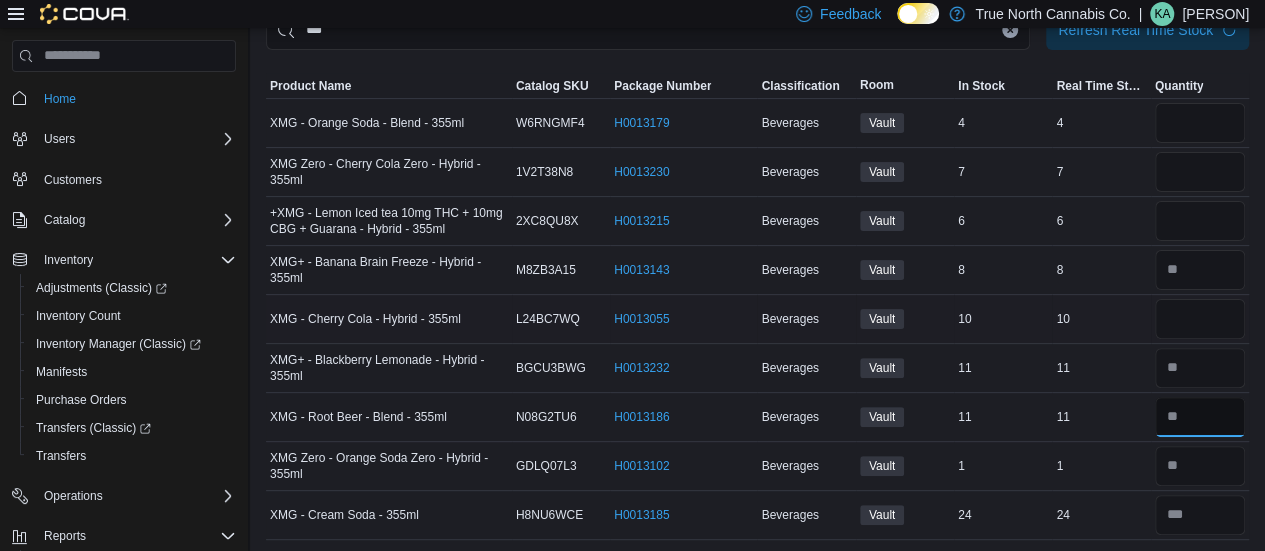 type on "*" 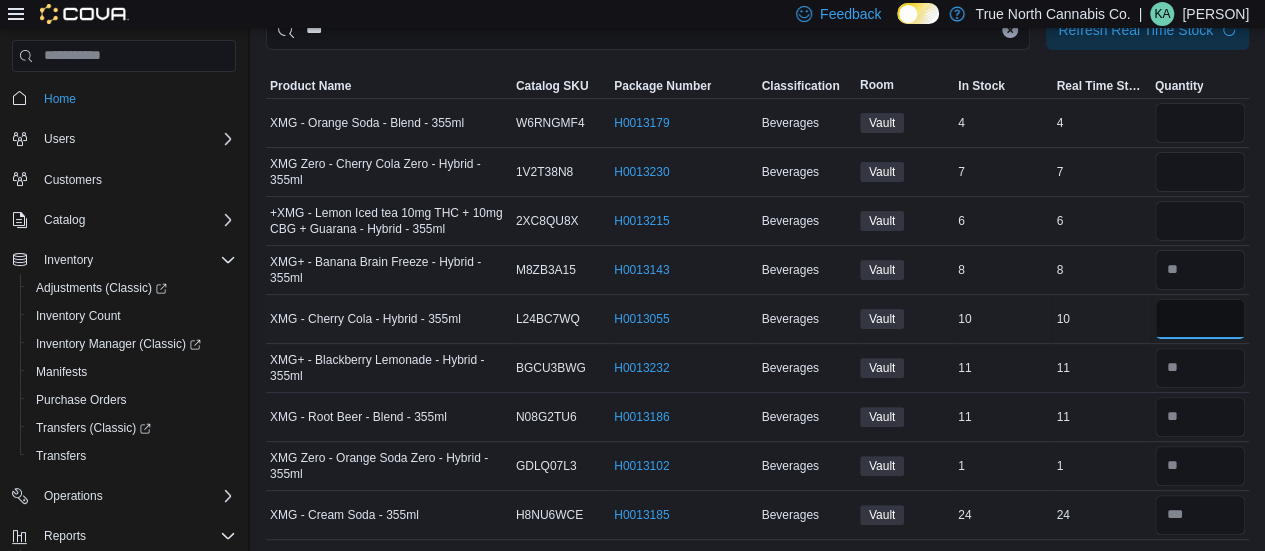 type 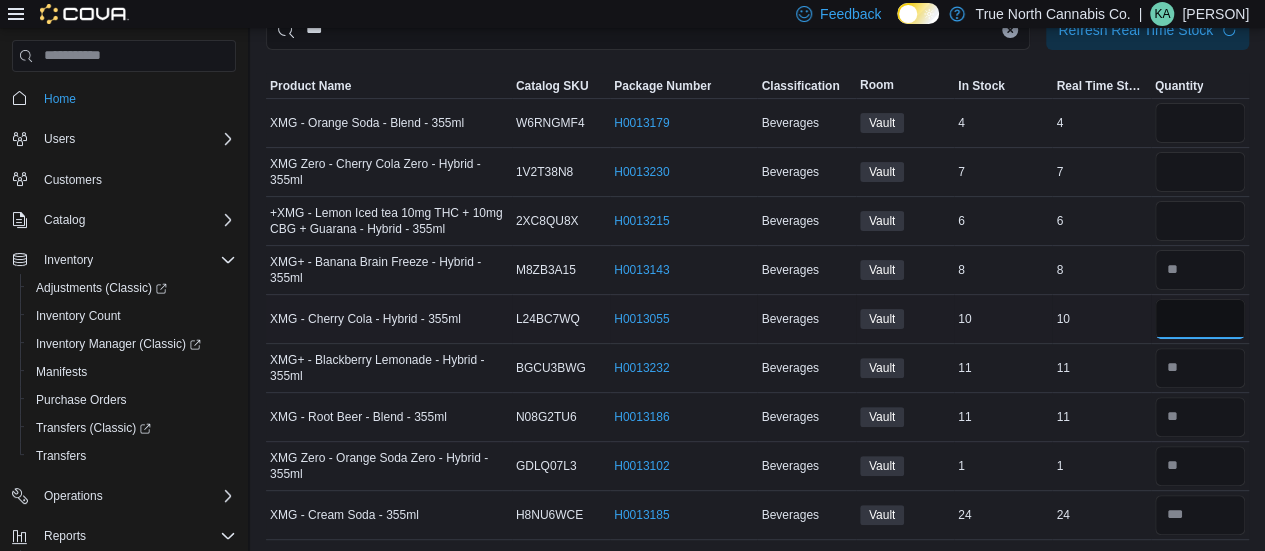 click at bounding box center [1200, 319] 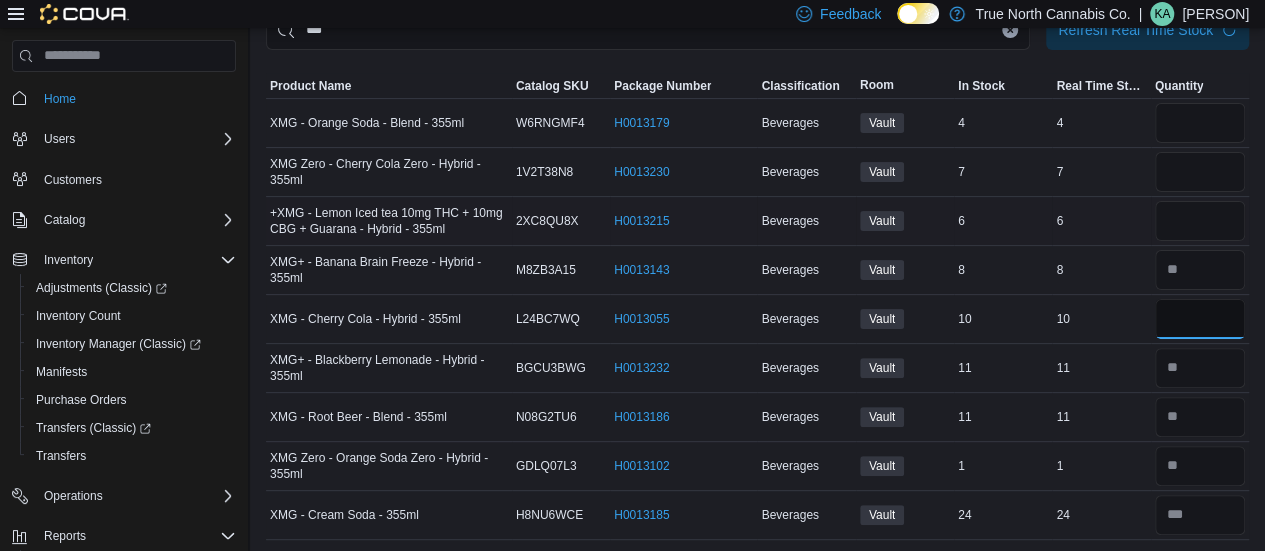 scroll, scrollTop: 0, scrollLeft: 0, axis: both 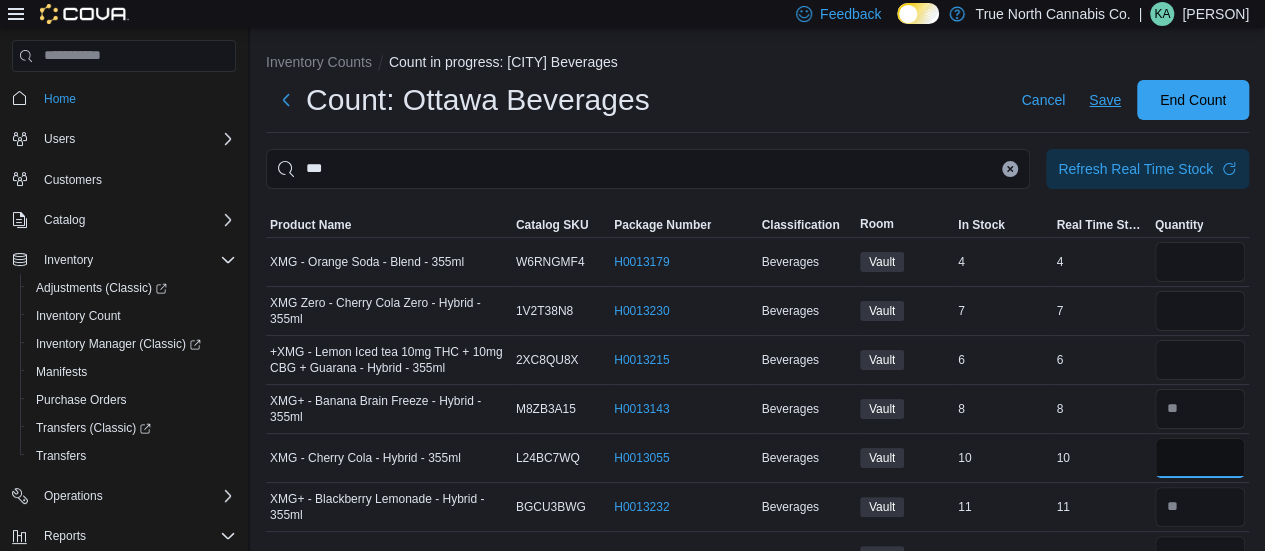 type on "*" 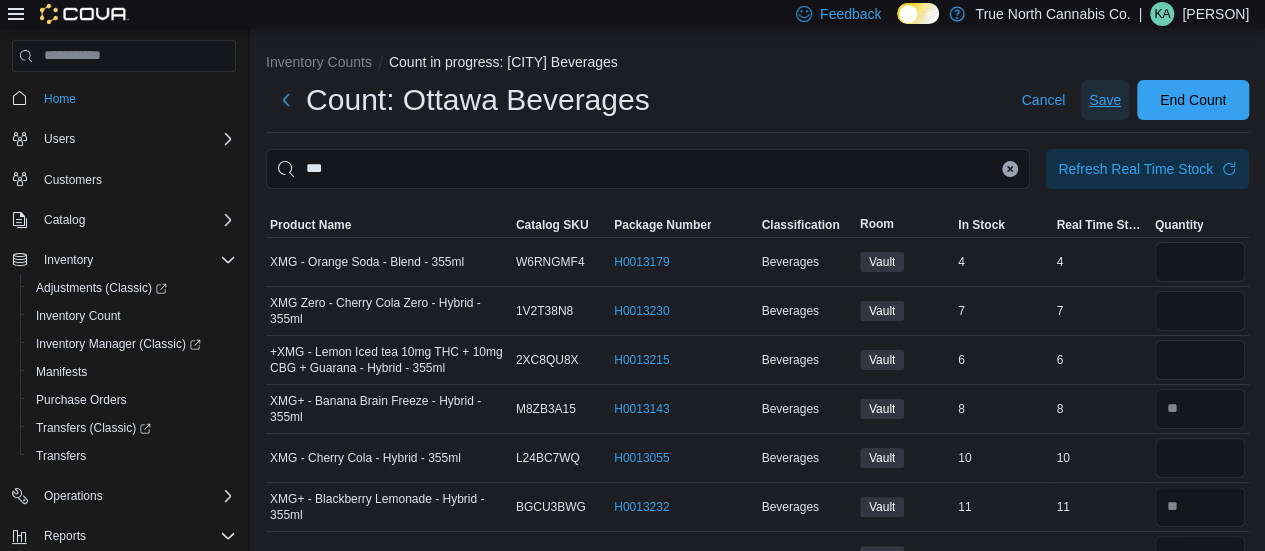 type 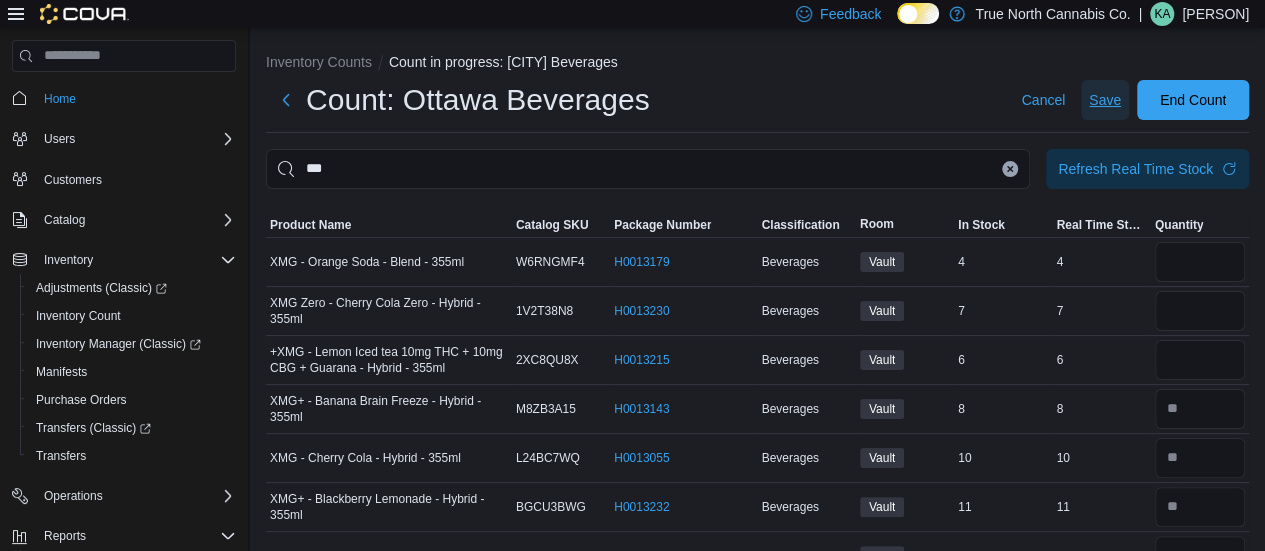 click on "Save" at bounding box center (1105, 100) 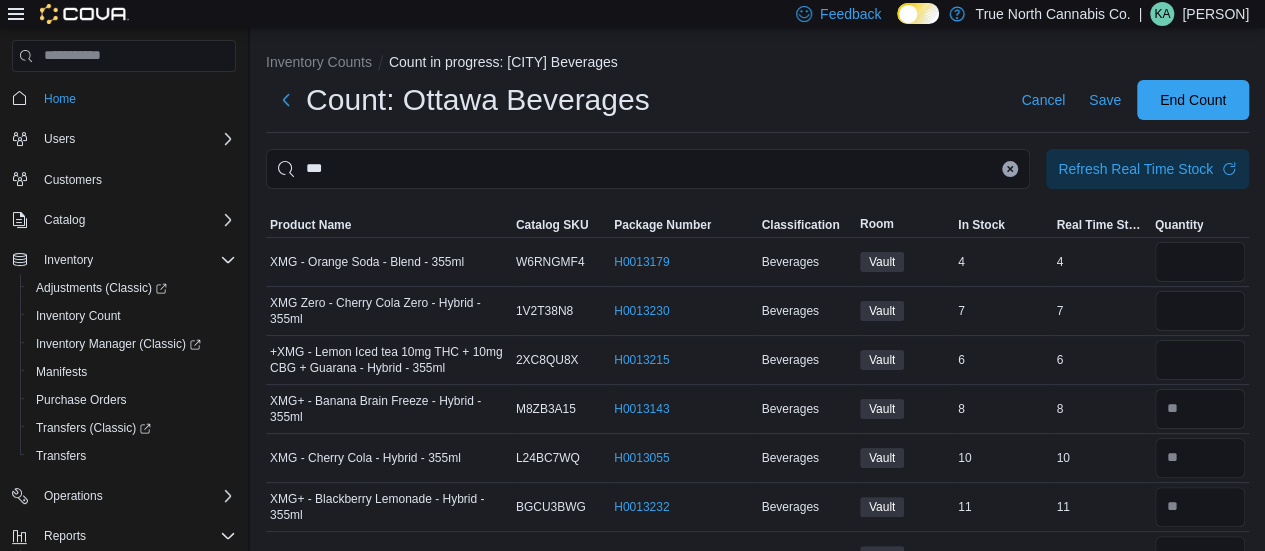 click at bounding box center (1010, 169) 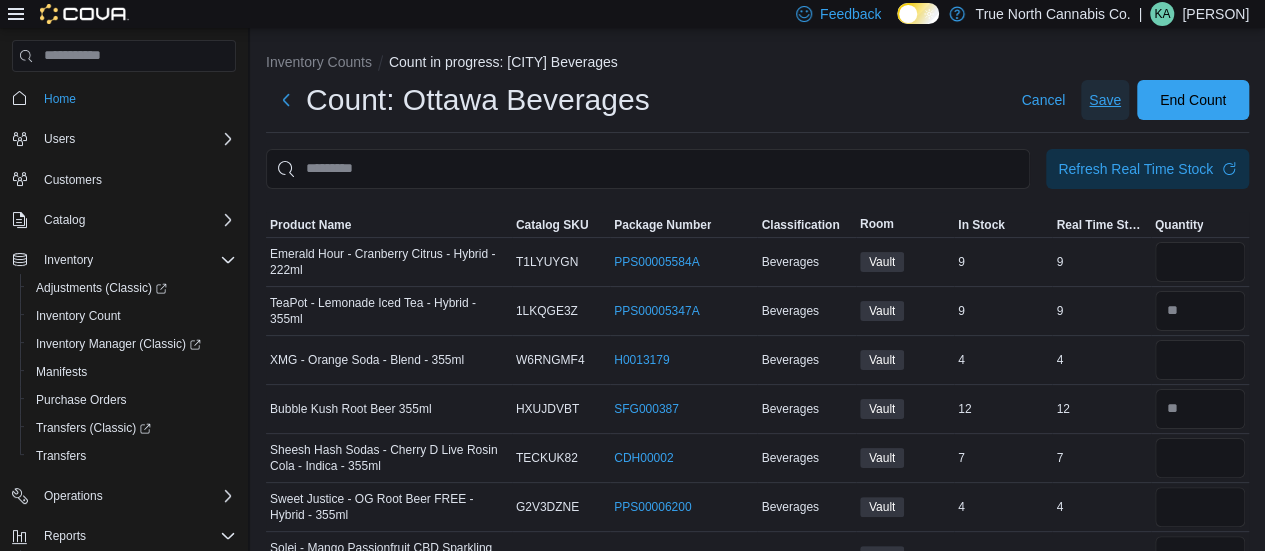 click on "Save" at bounding box center [1105, 100] 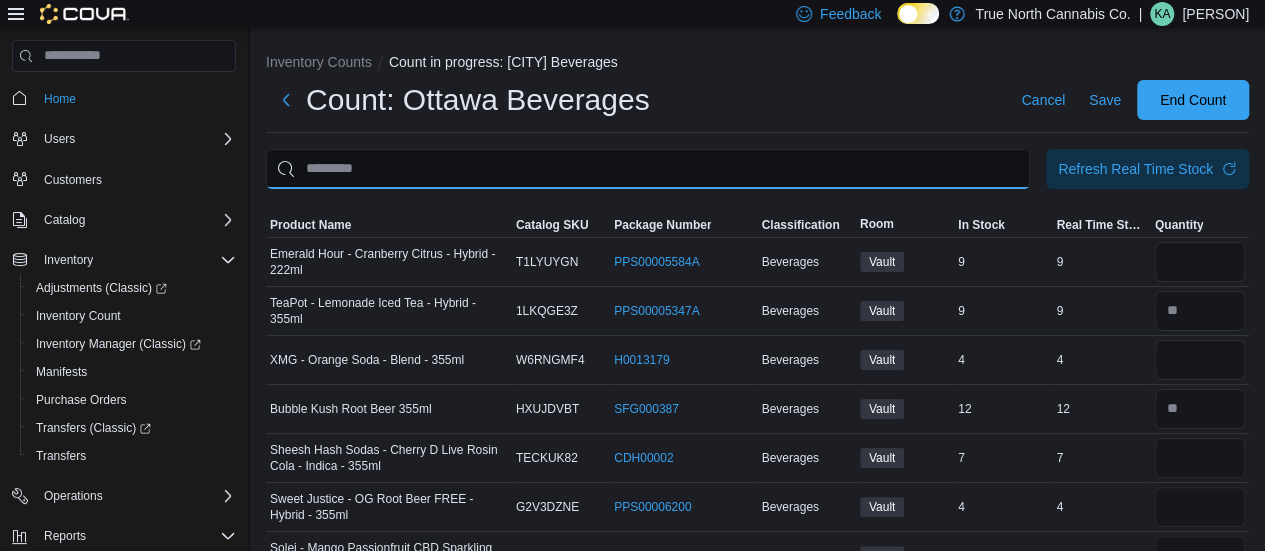 click at bounding box center [648, 169] 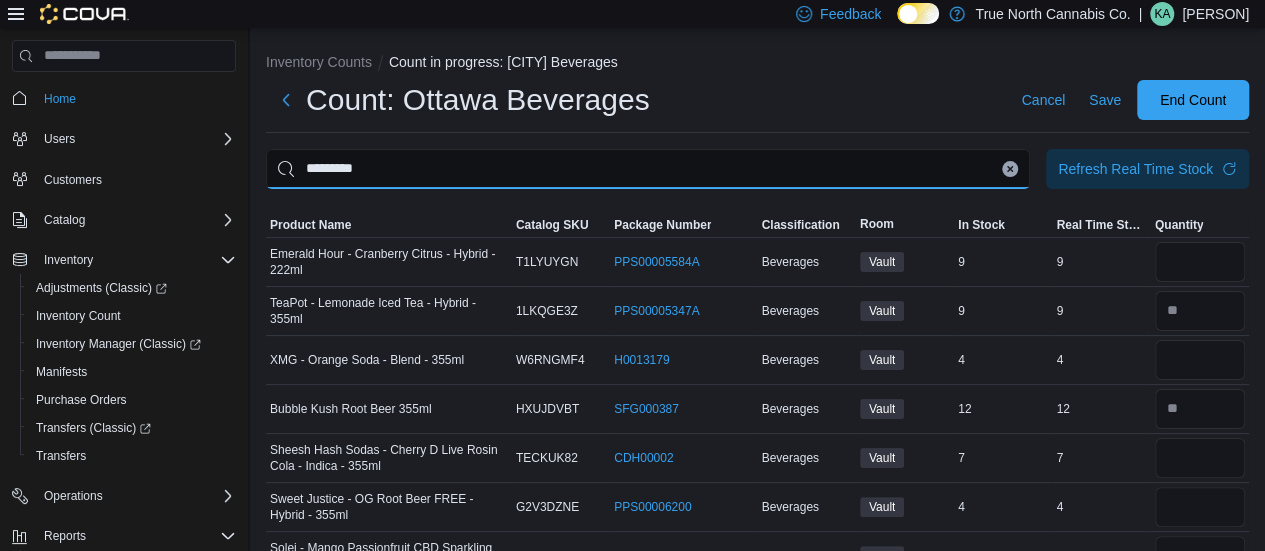 type on "*********" 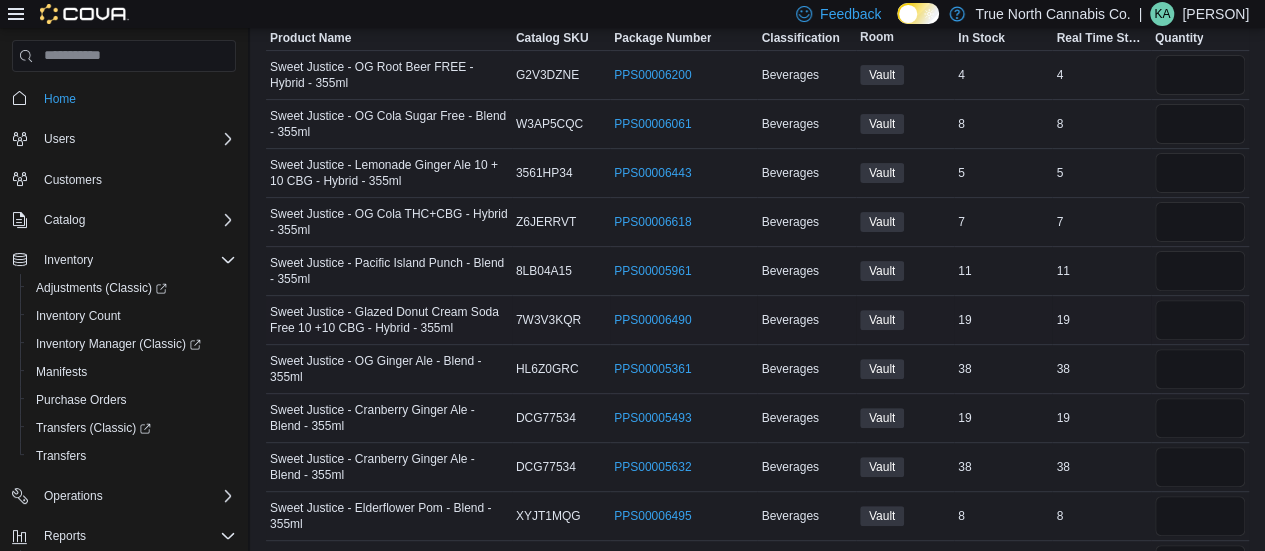 scroll, scrollTop: 190, scrollLeft: 0, axis: vertical 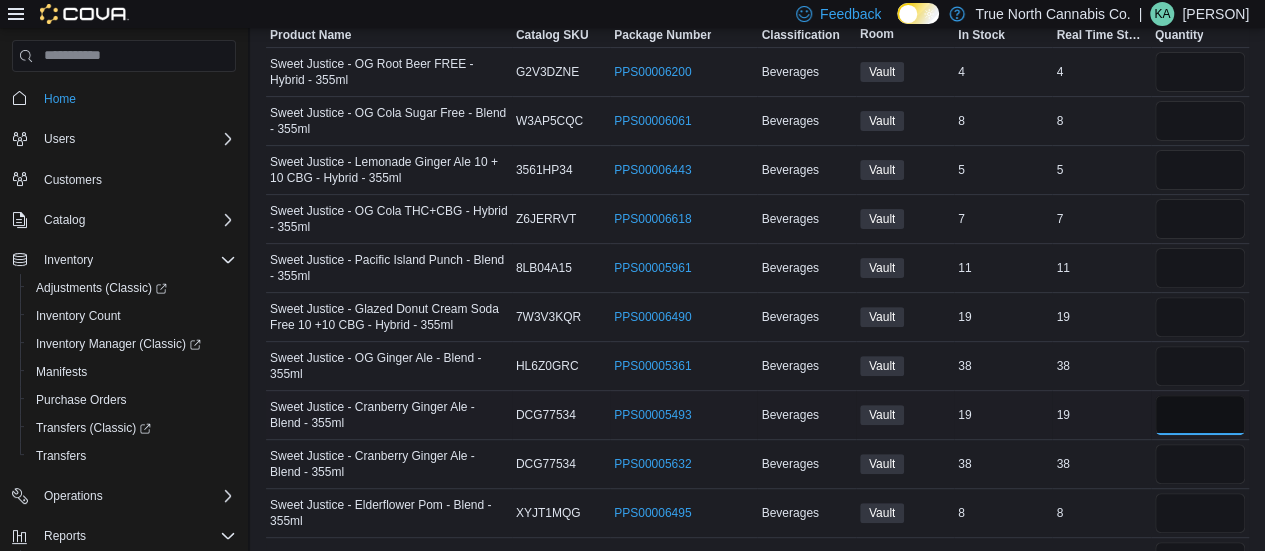 click at bounding box center (1200, 415) 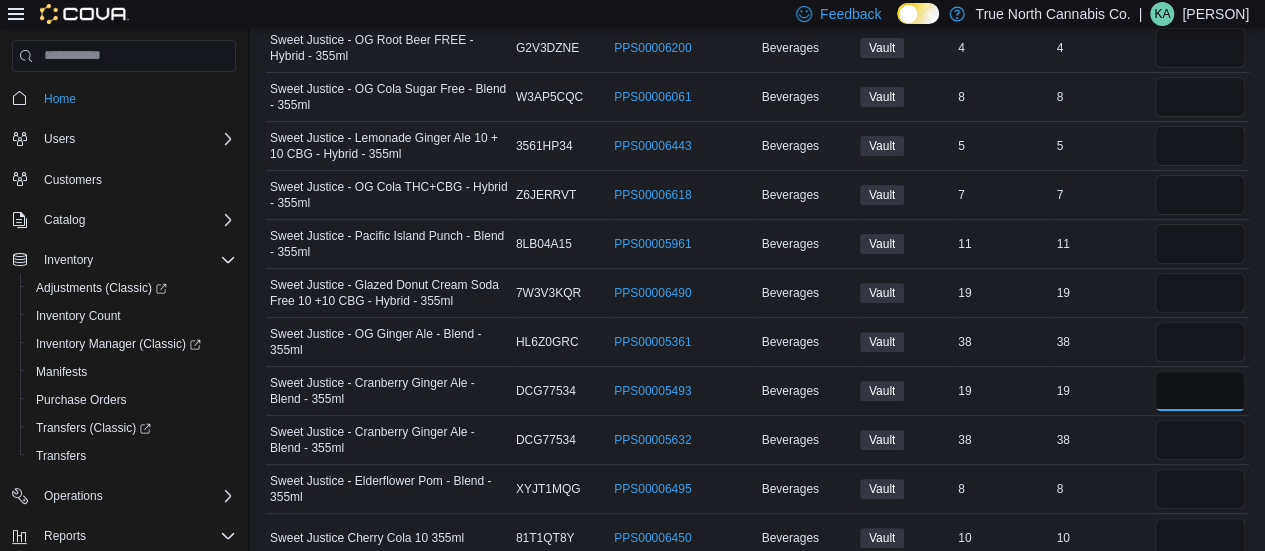 scroll, scrollTop: 236, scrollLeft: 0, axis: vertical 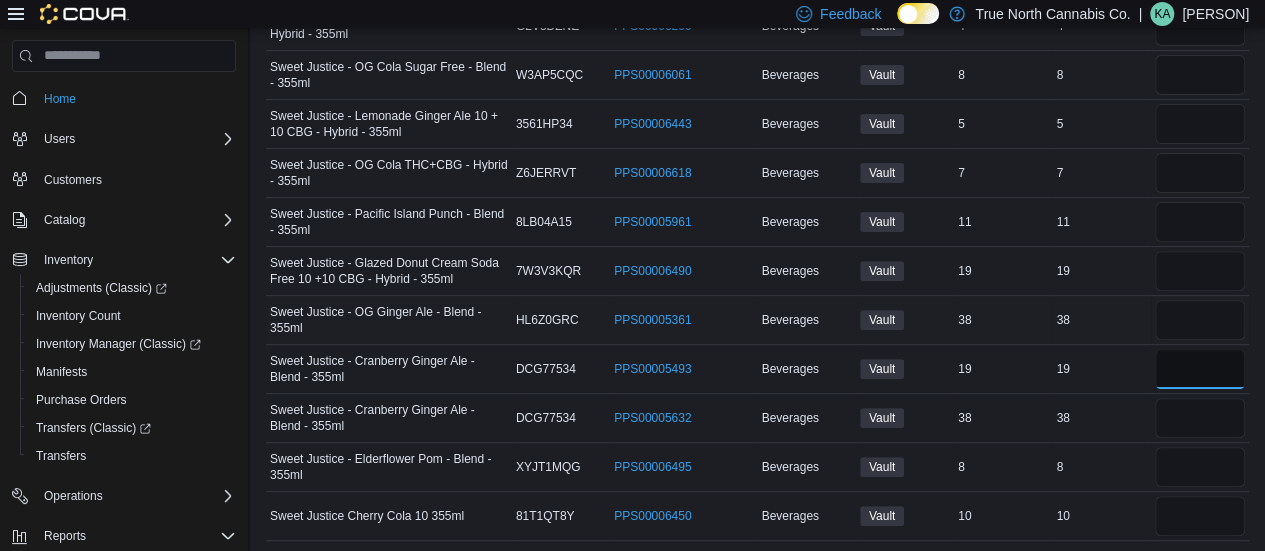 type on "*" 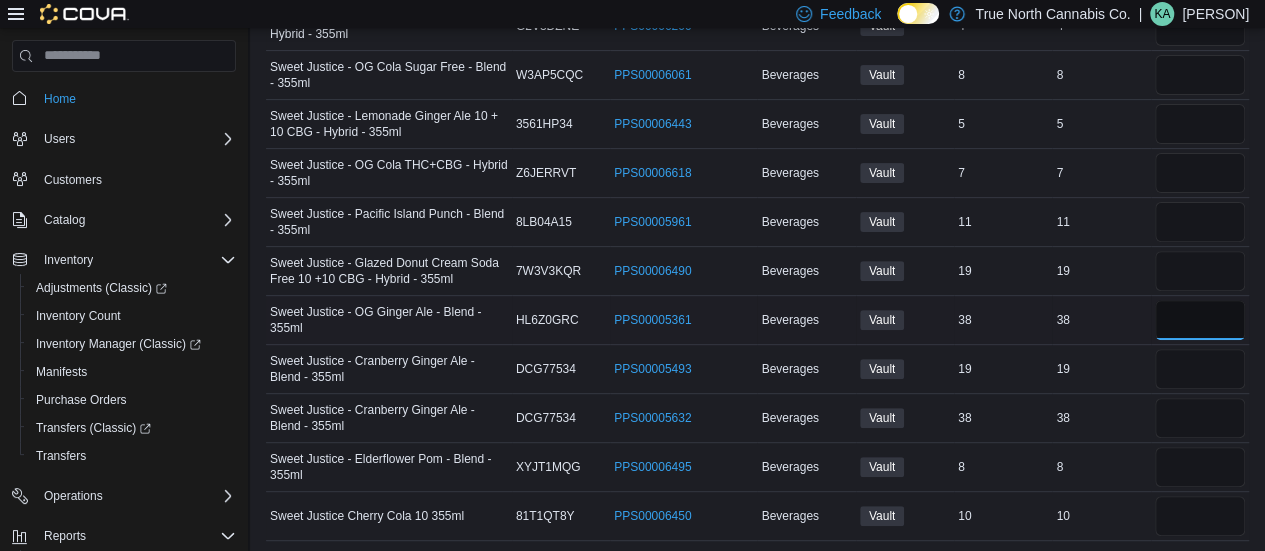 type 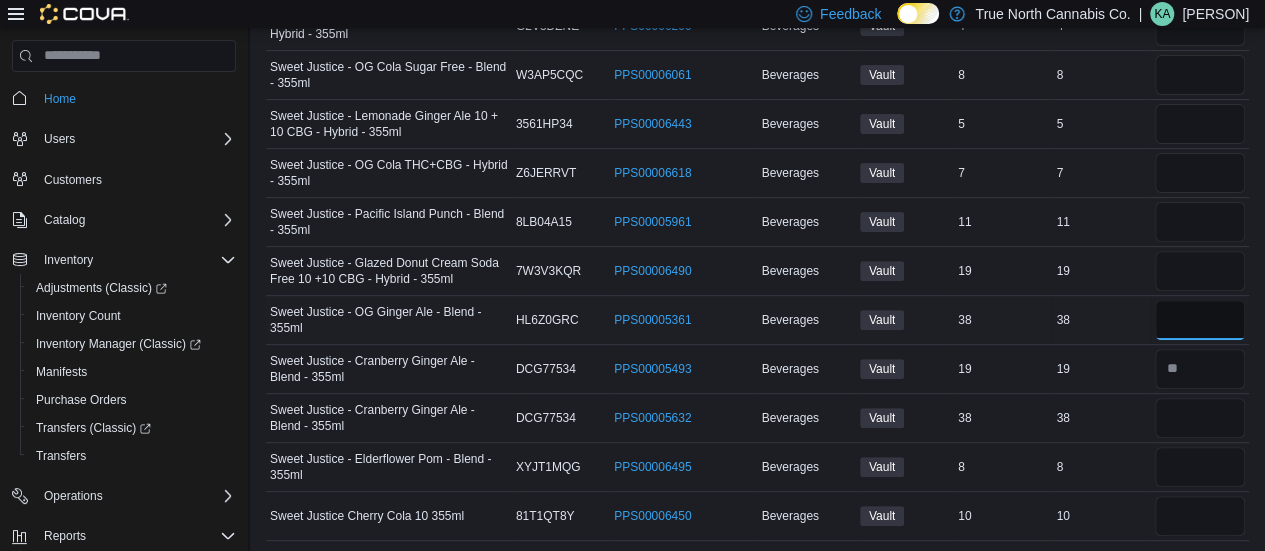 click at bounding box center [1200, 320] 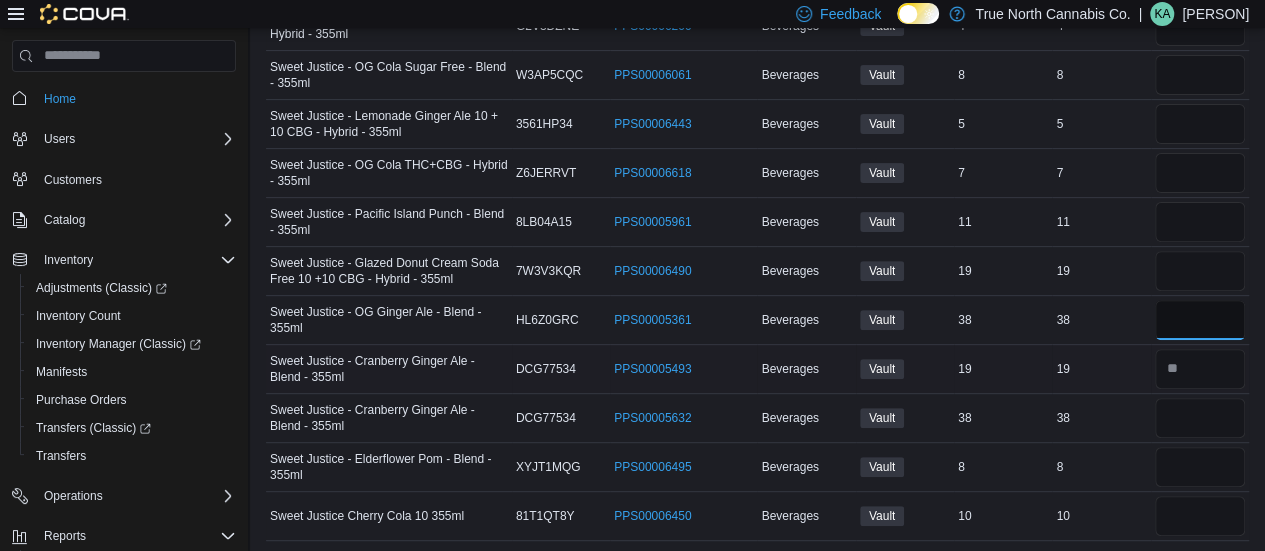 type on "*" 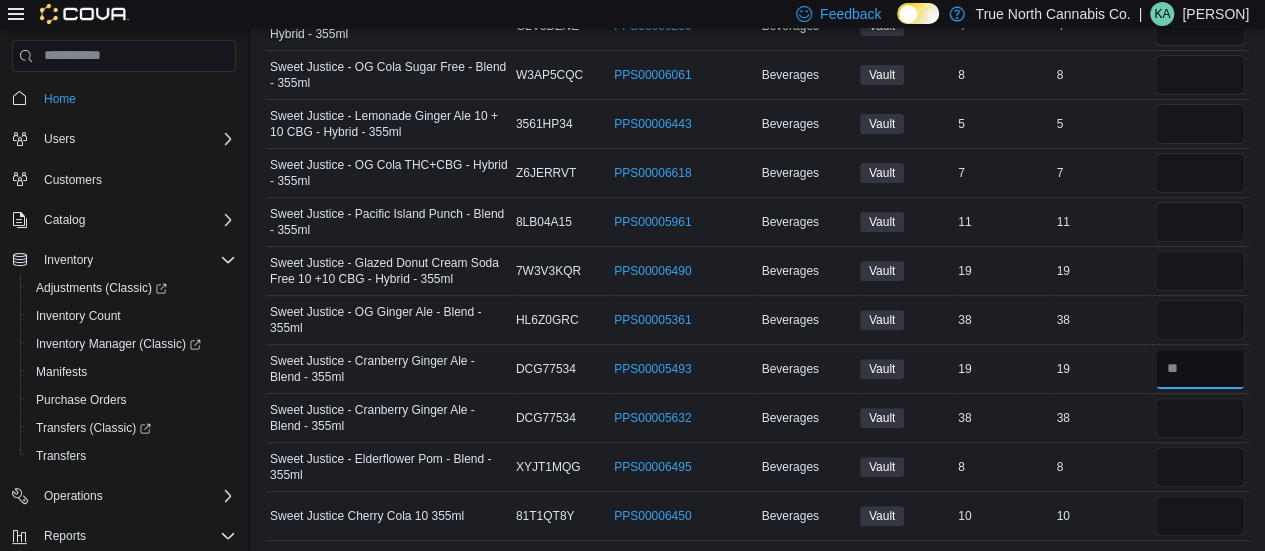 type 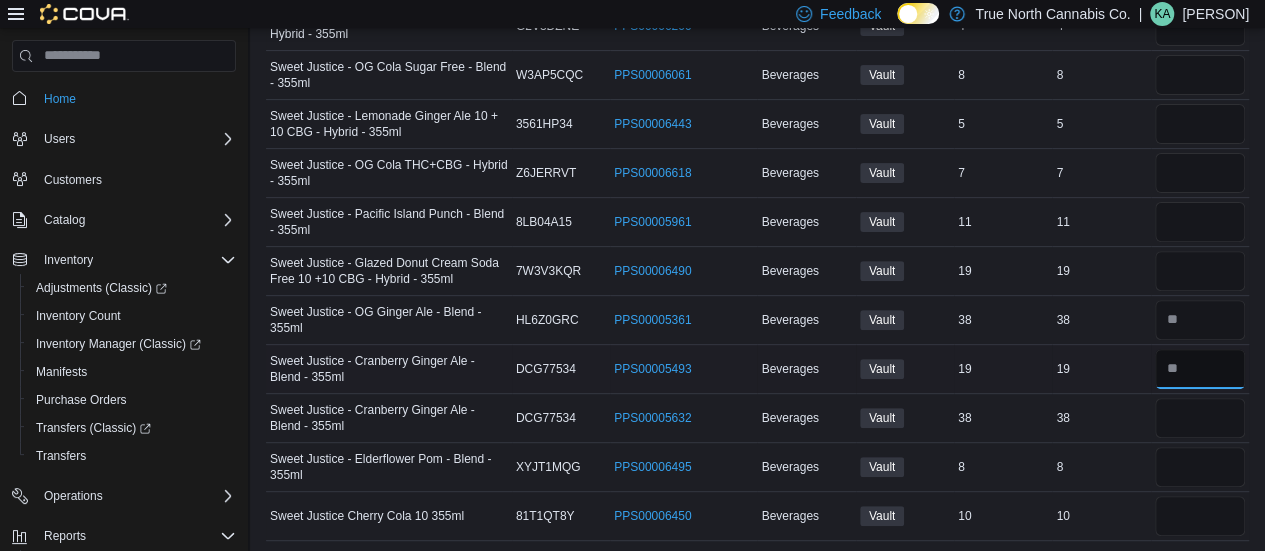 click at bounding box center [1200, 369] 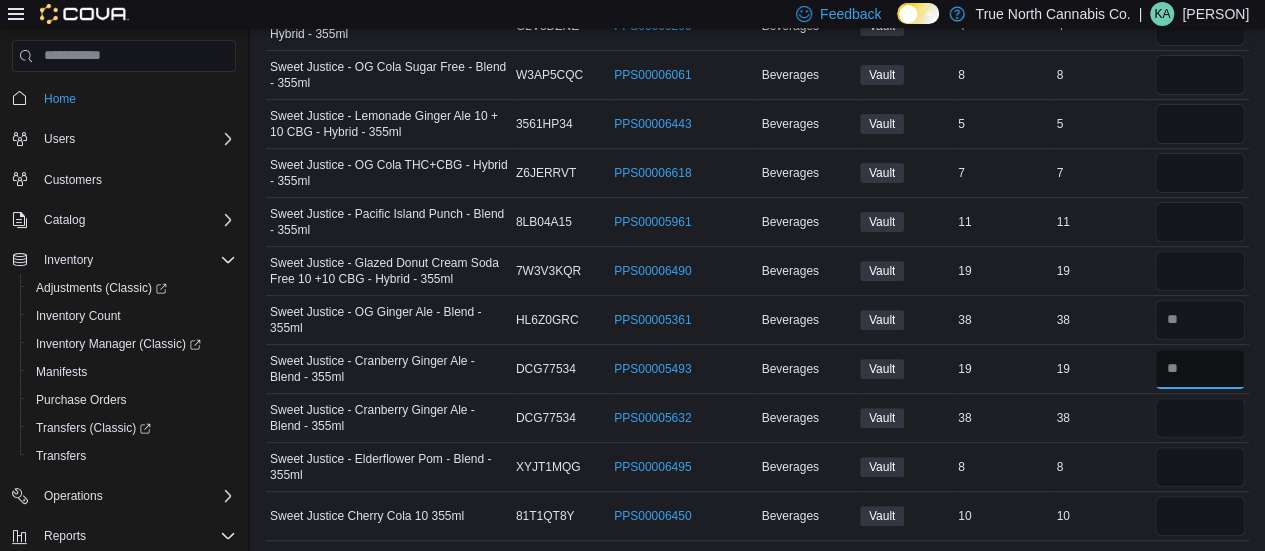 type on "**" 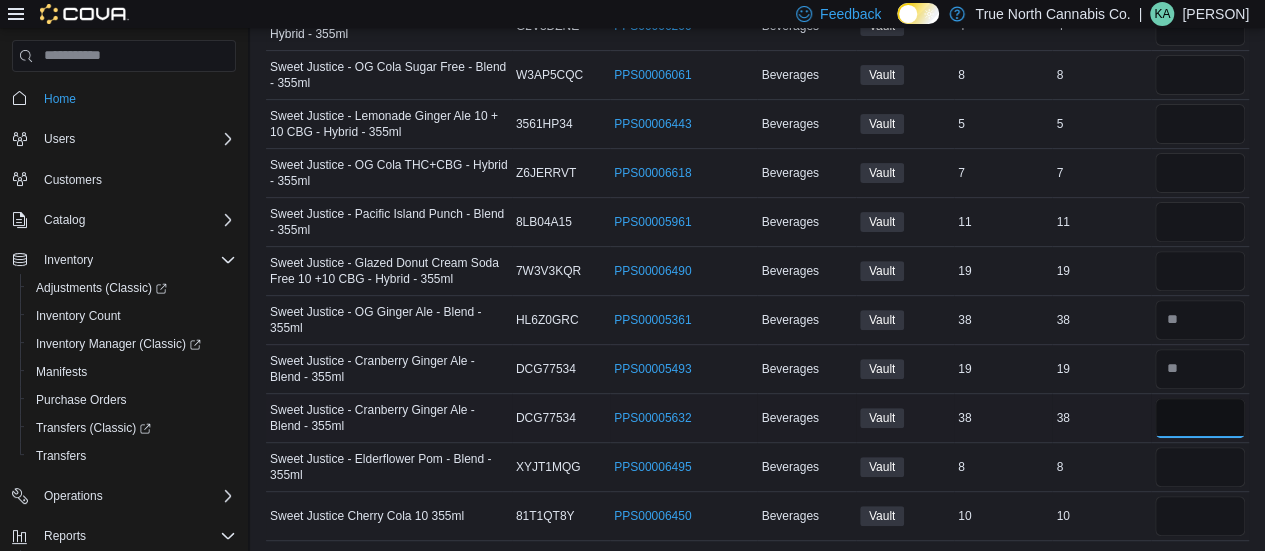 click at bounding box center (1200, 418) 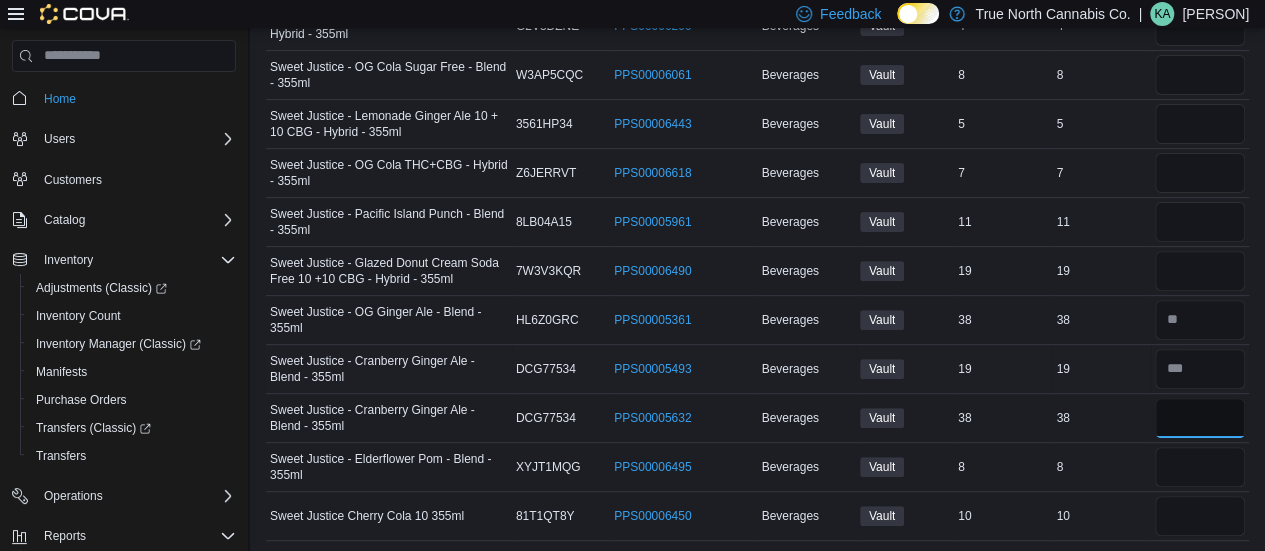type on "**" 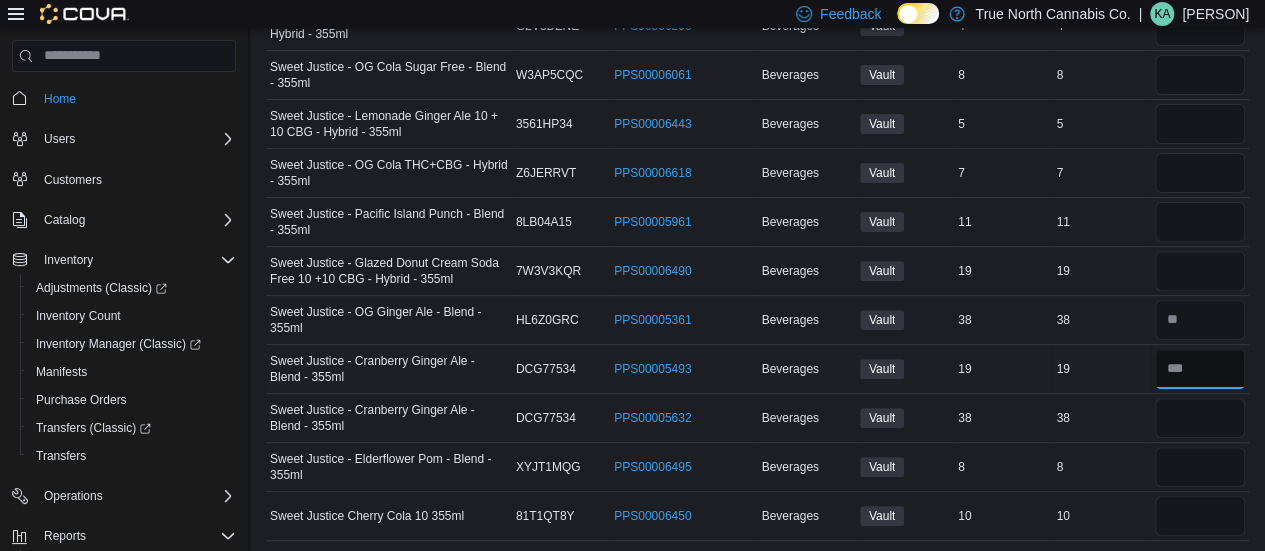 click at bounding box center (1200, 369) 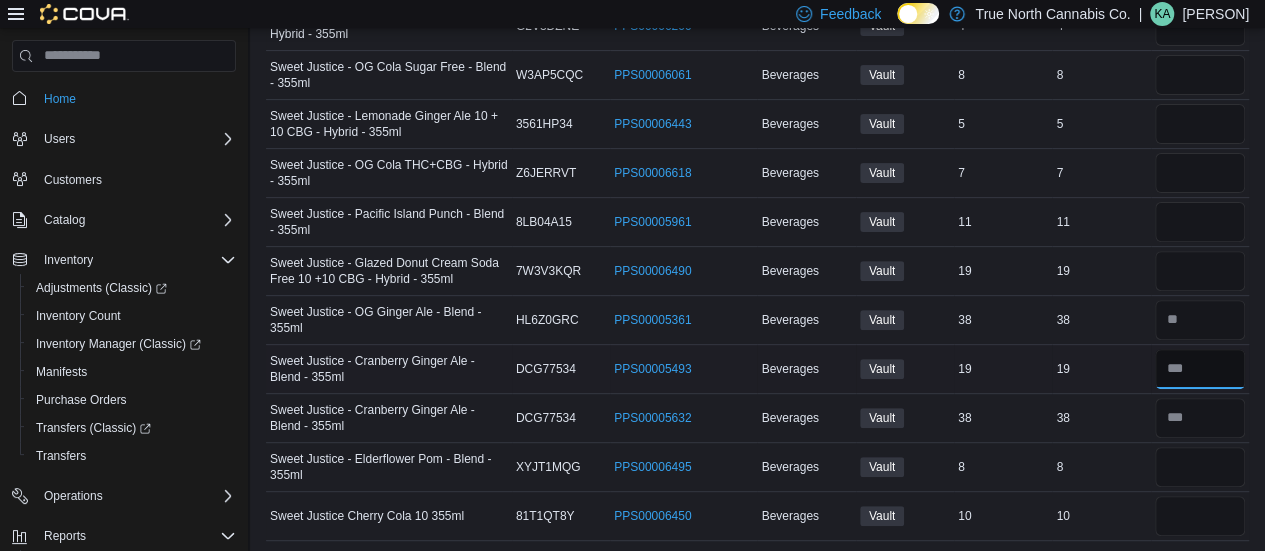 type on "**" 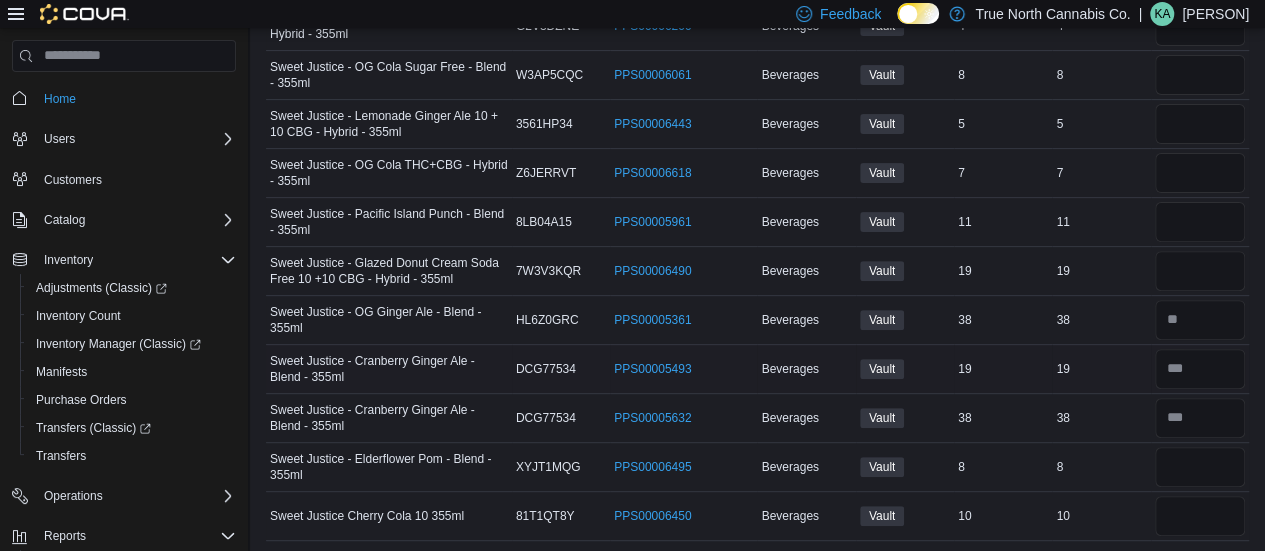 type 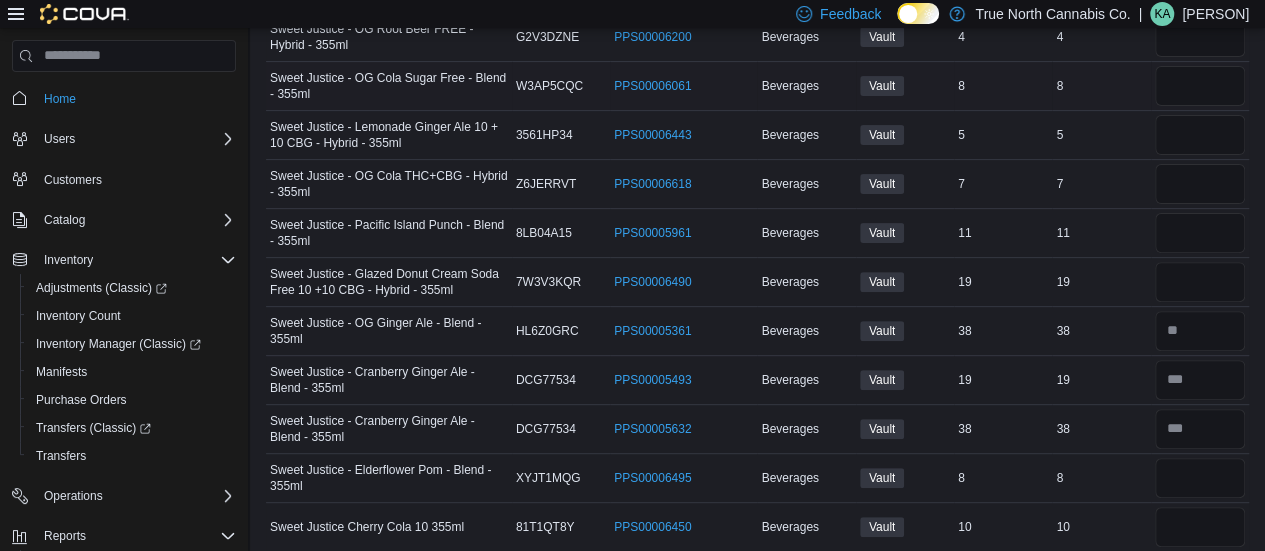 scroll, scrollTop: 226, scrollLeft: 0, axis: vertical 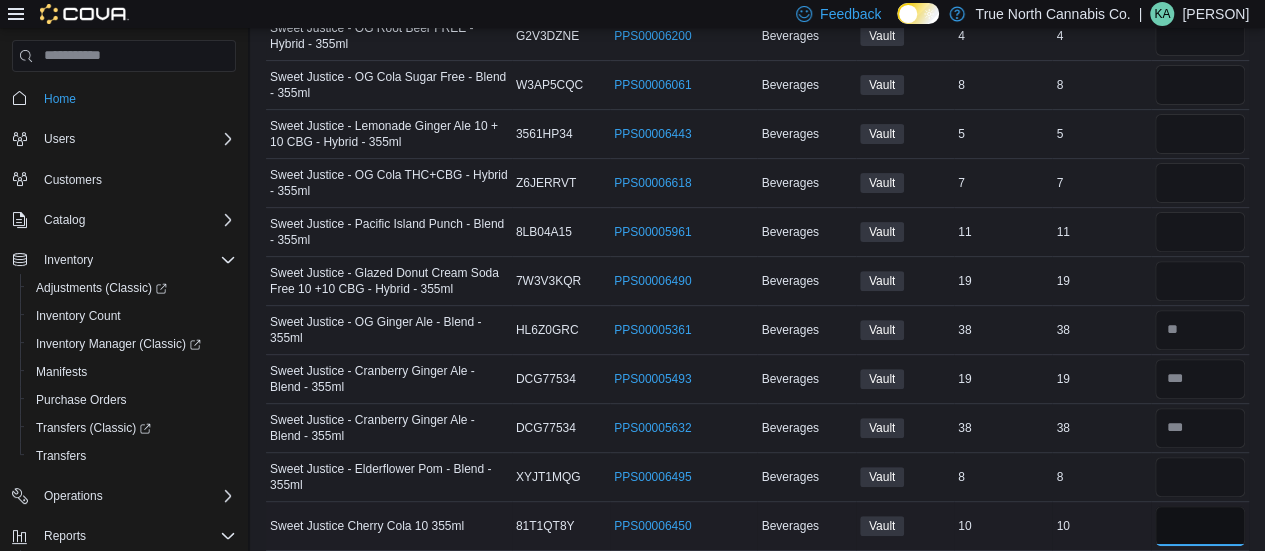 click at bounding box center [1200, 526] 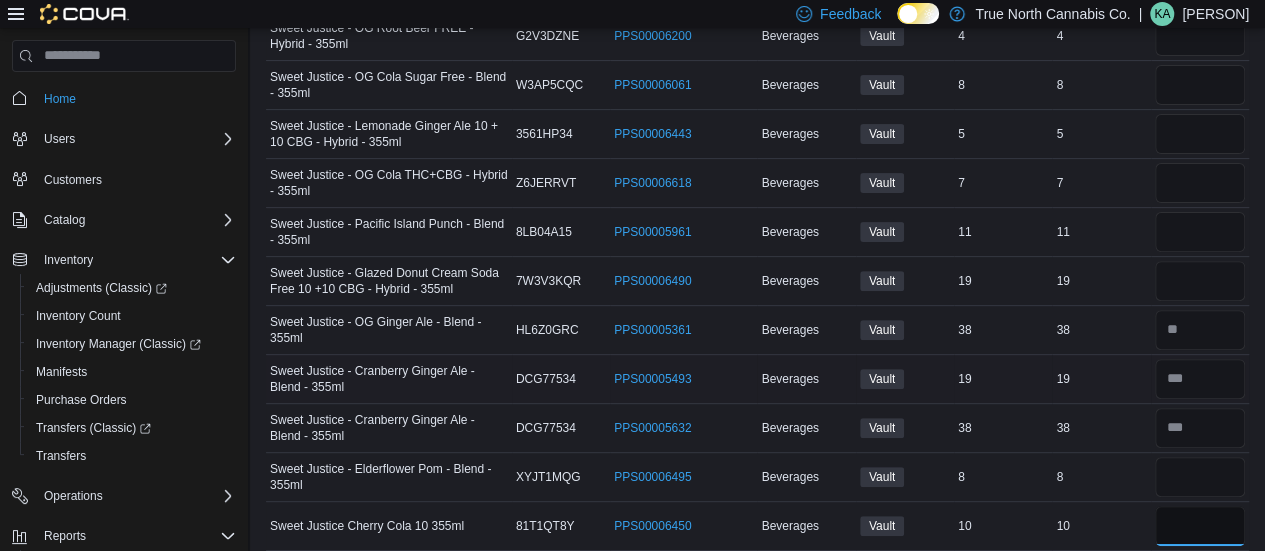 type on "*" 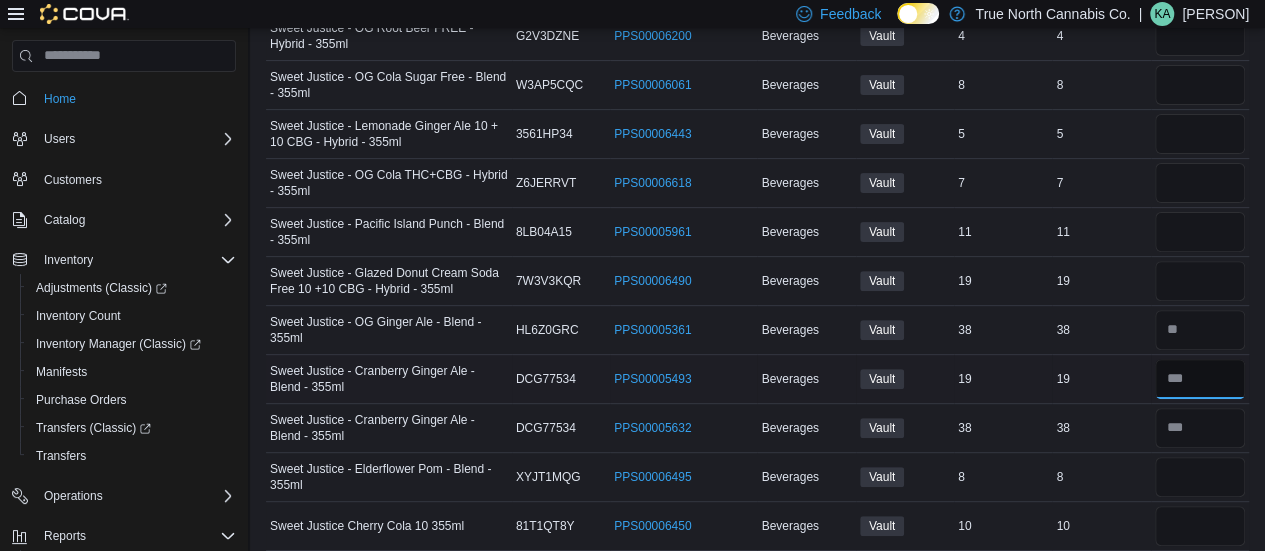 type 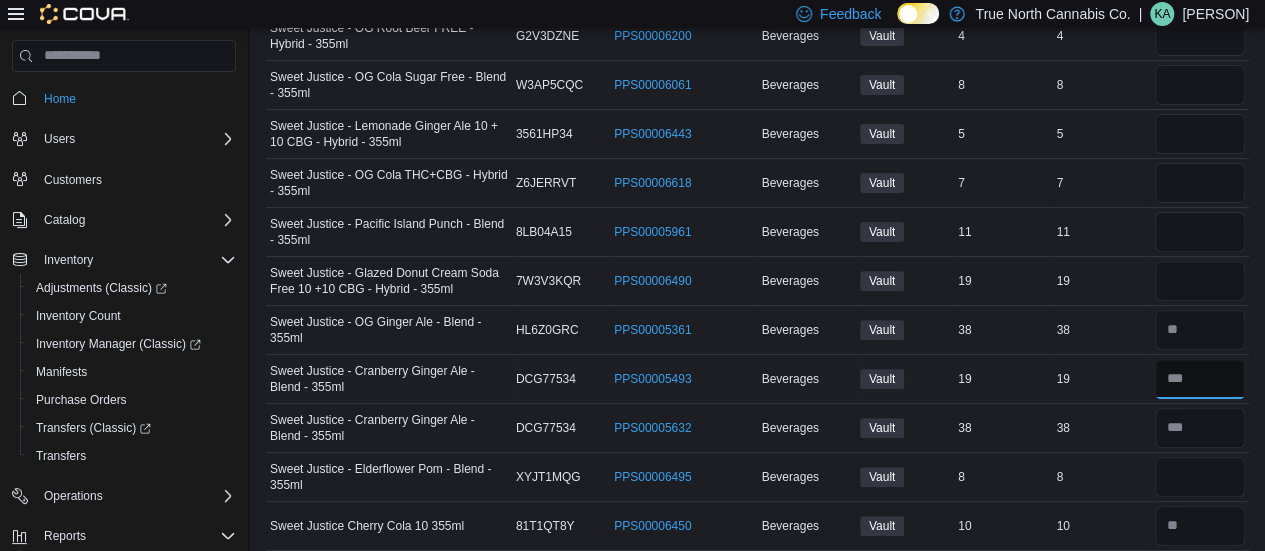 click at bounding box center (1200, 379) 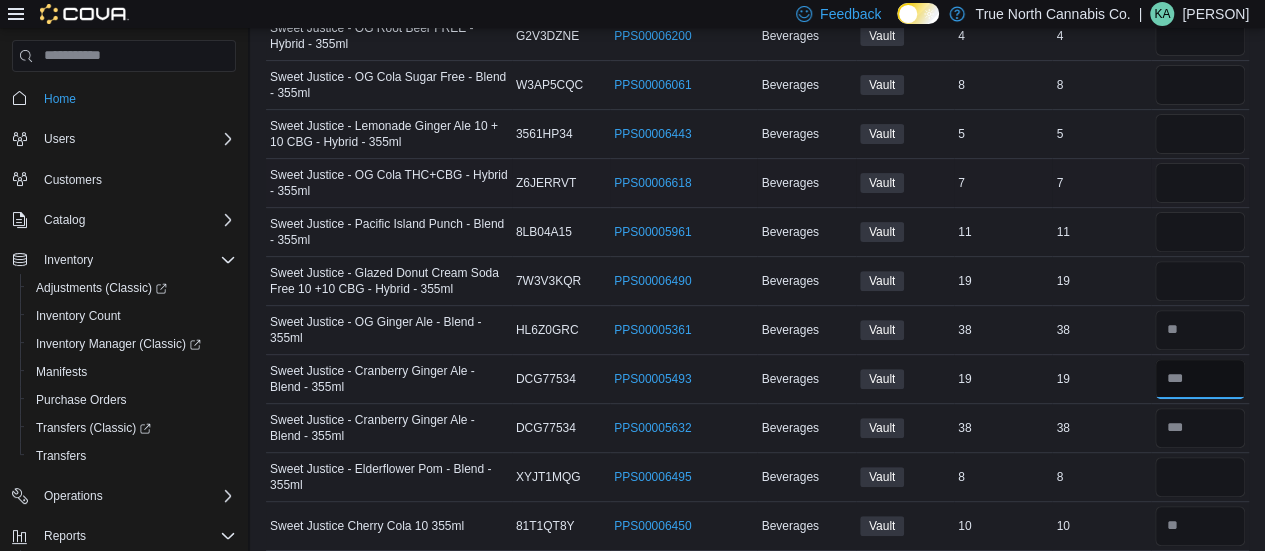 type on "**" 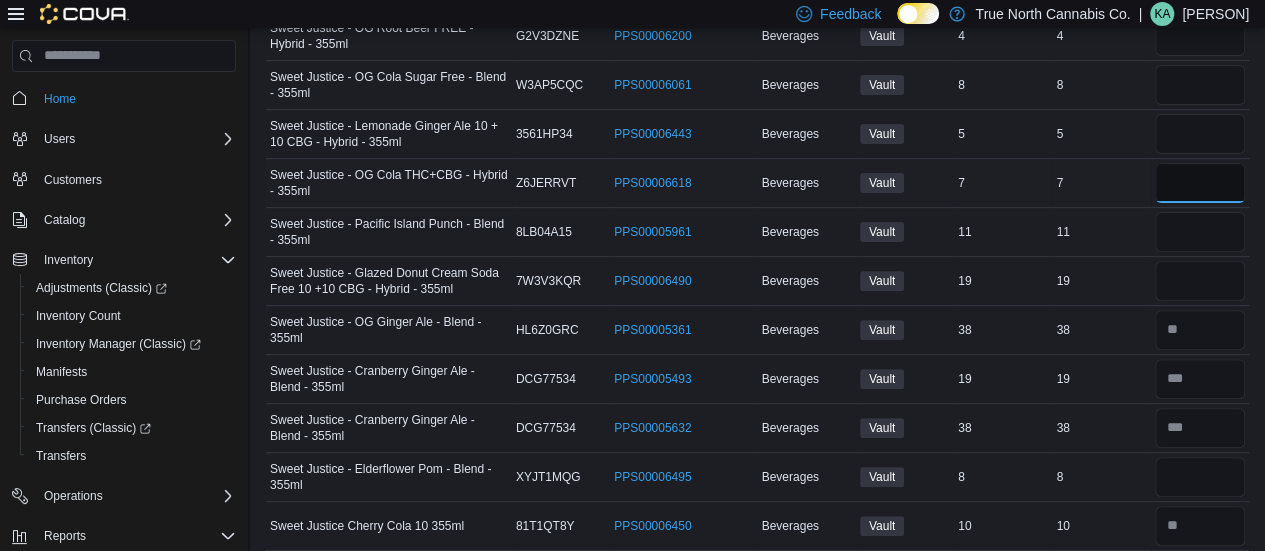 type 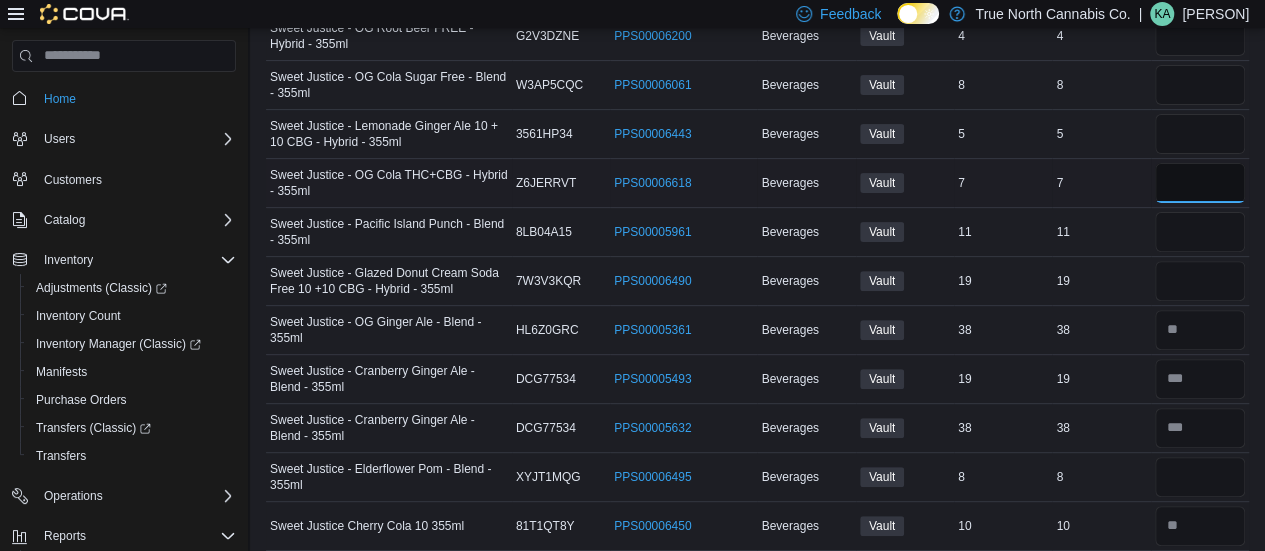 click at bounding box center [1200, 183] 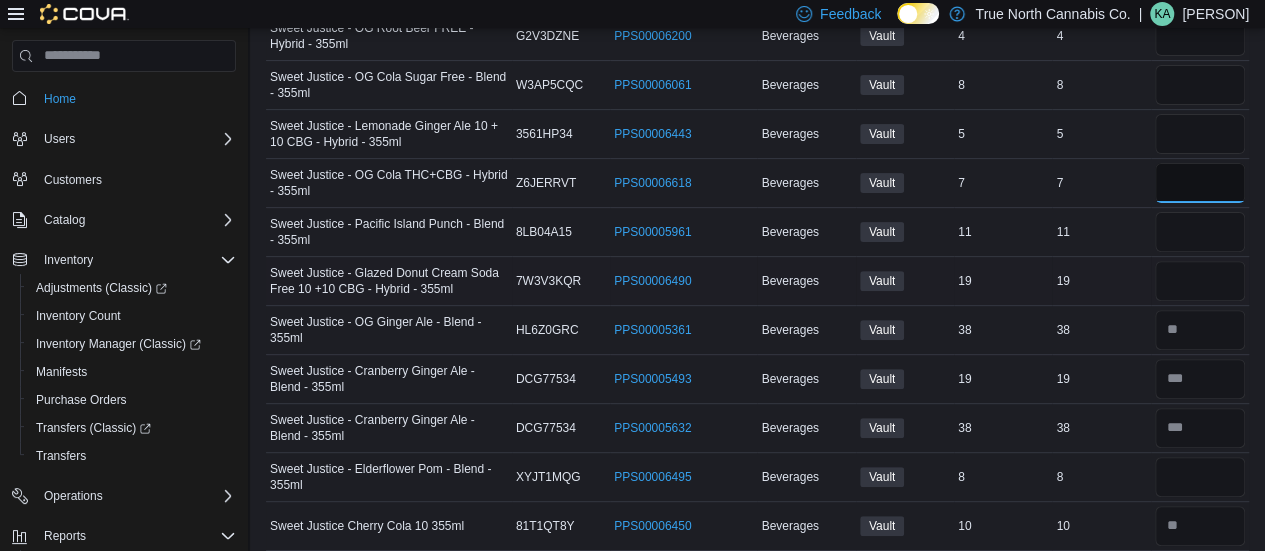 type on "*" 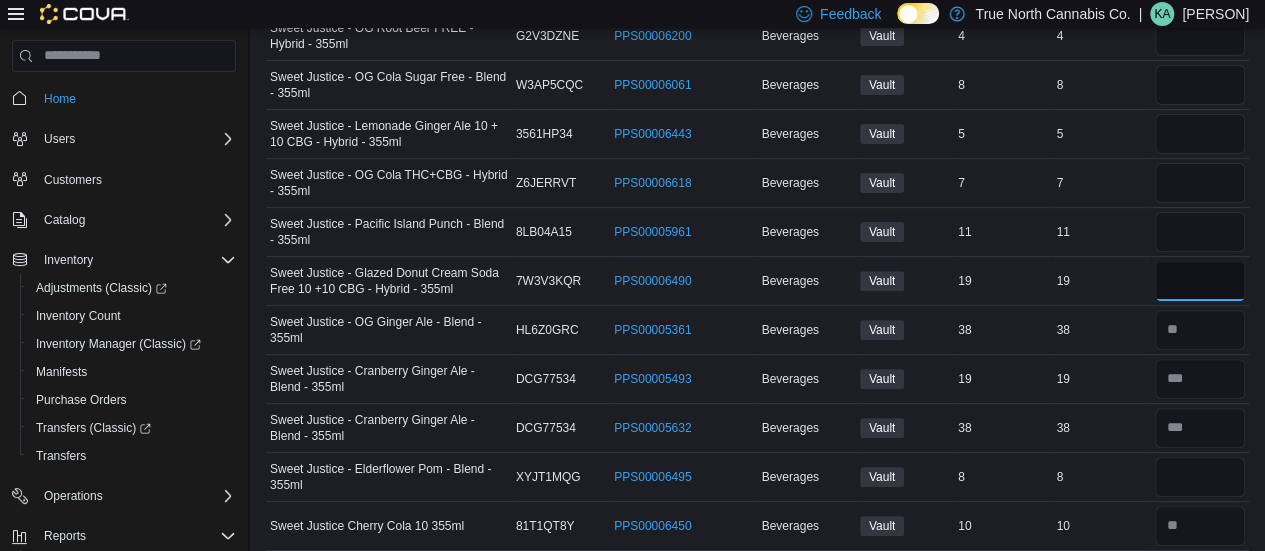 type 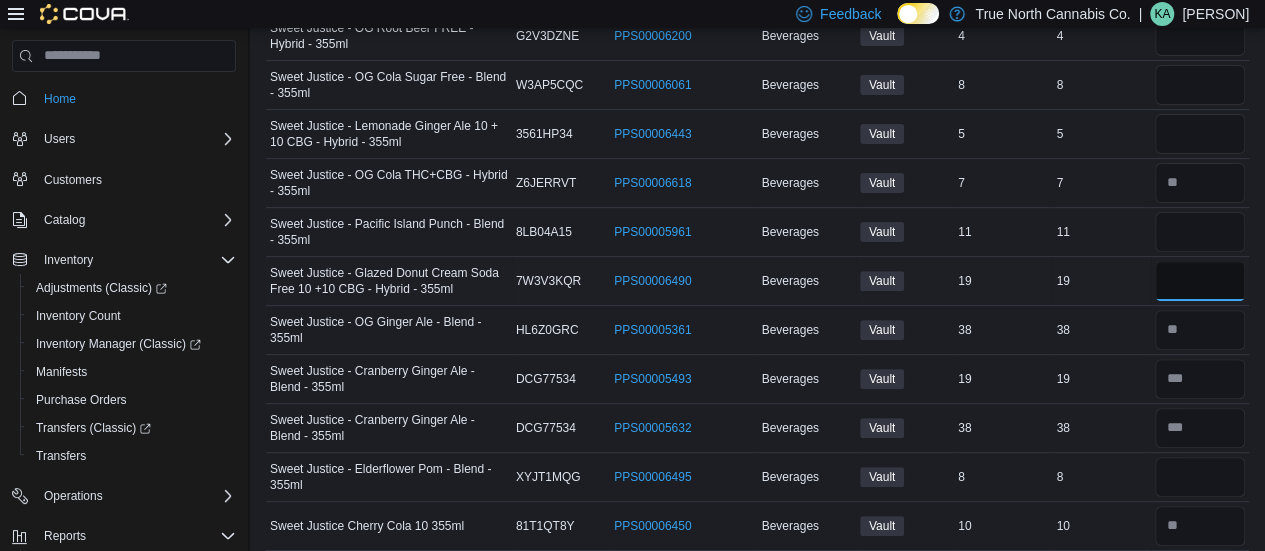 click at bounding box center (1200, 281) 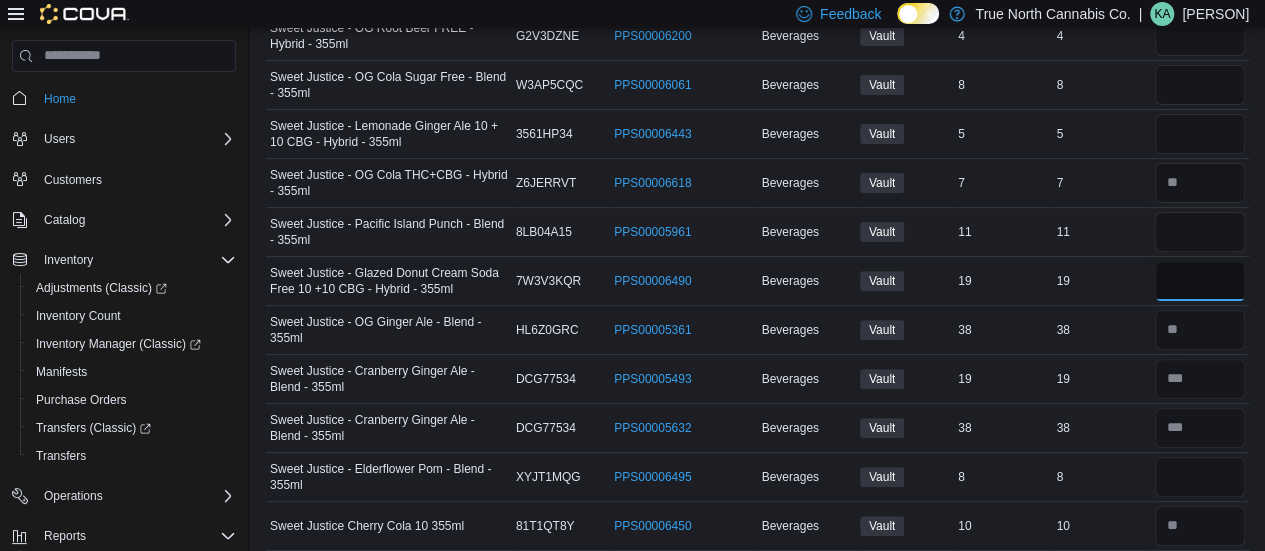 type on "**" 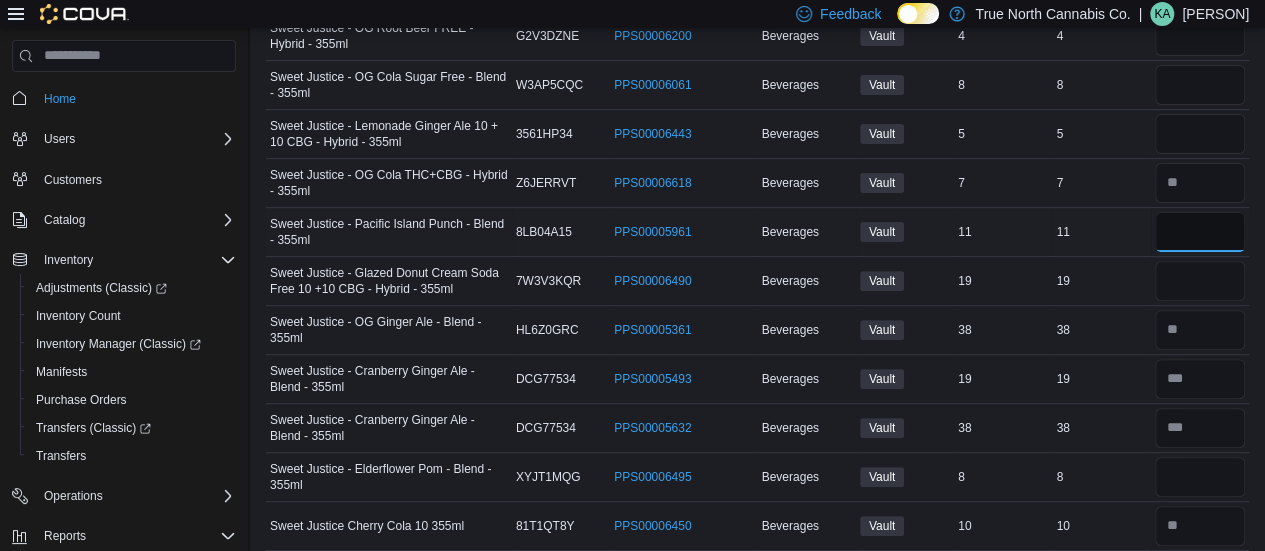 type 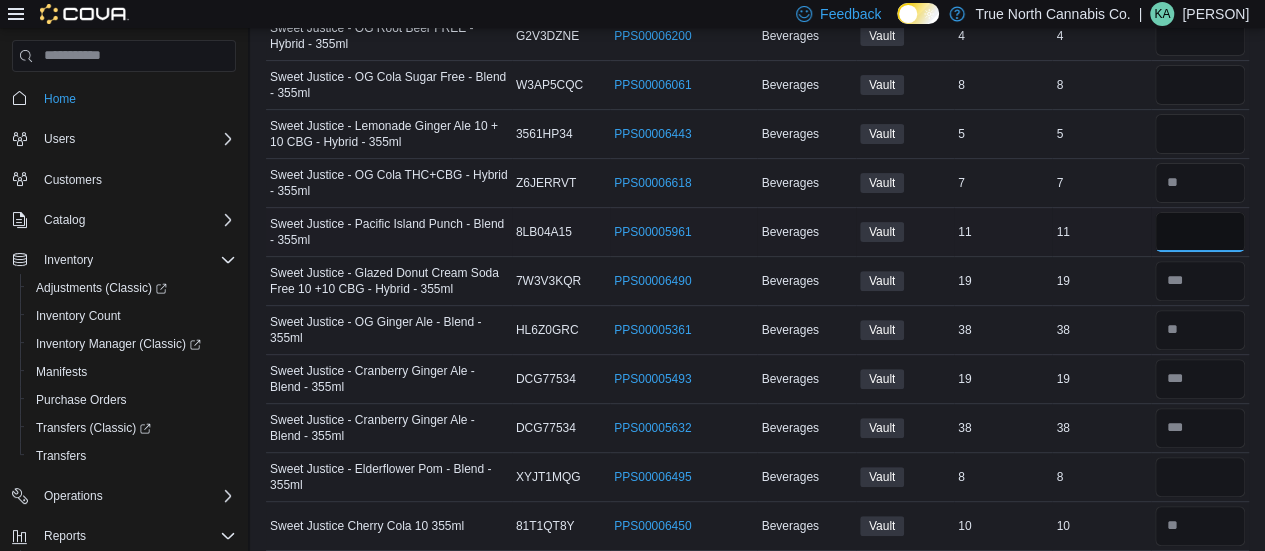 click at bounding box center [1200, 232] 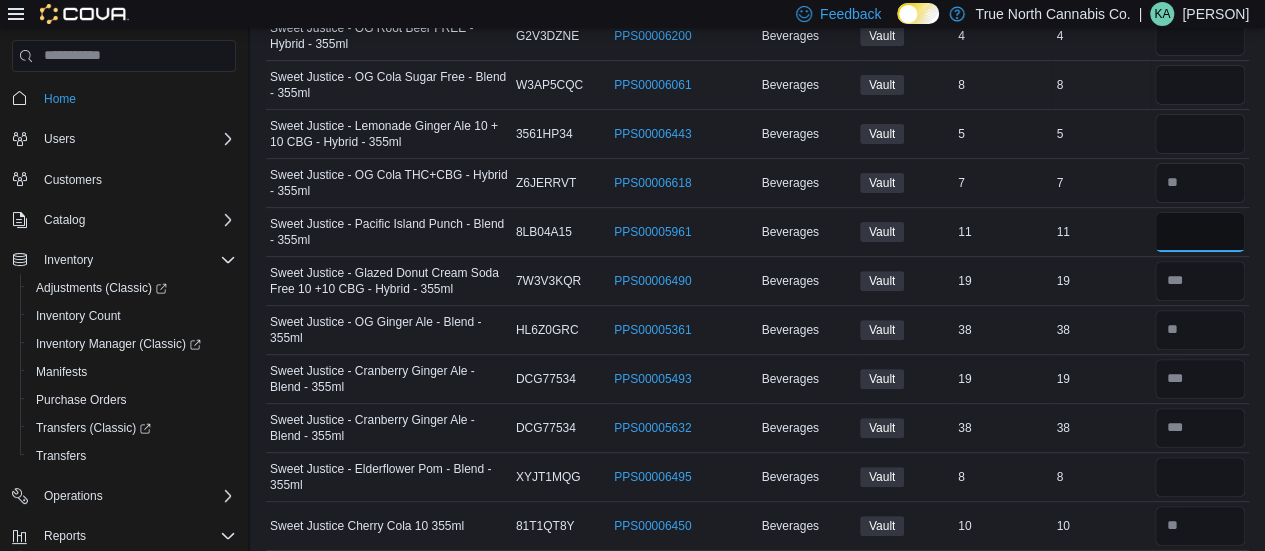type on "*" 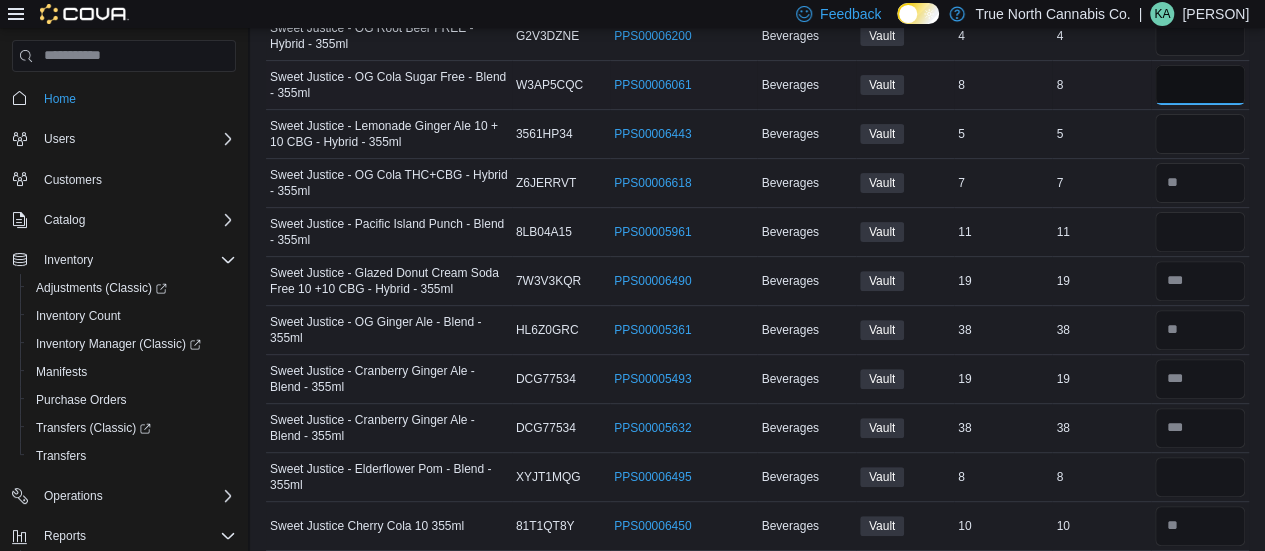 type 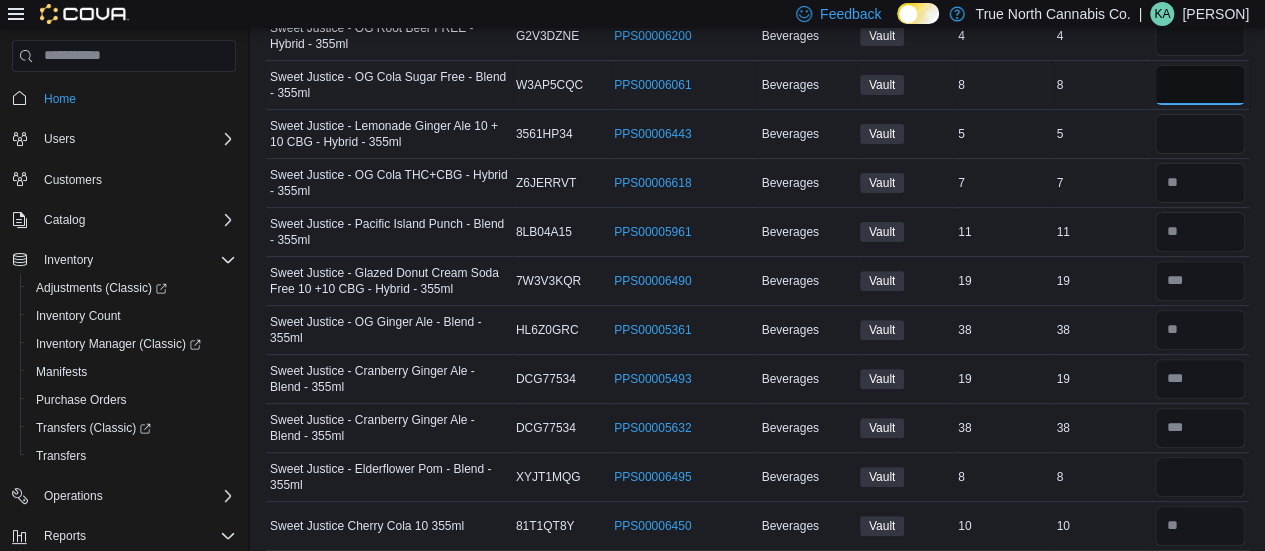 click at bounding box center (1200, 85) 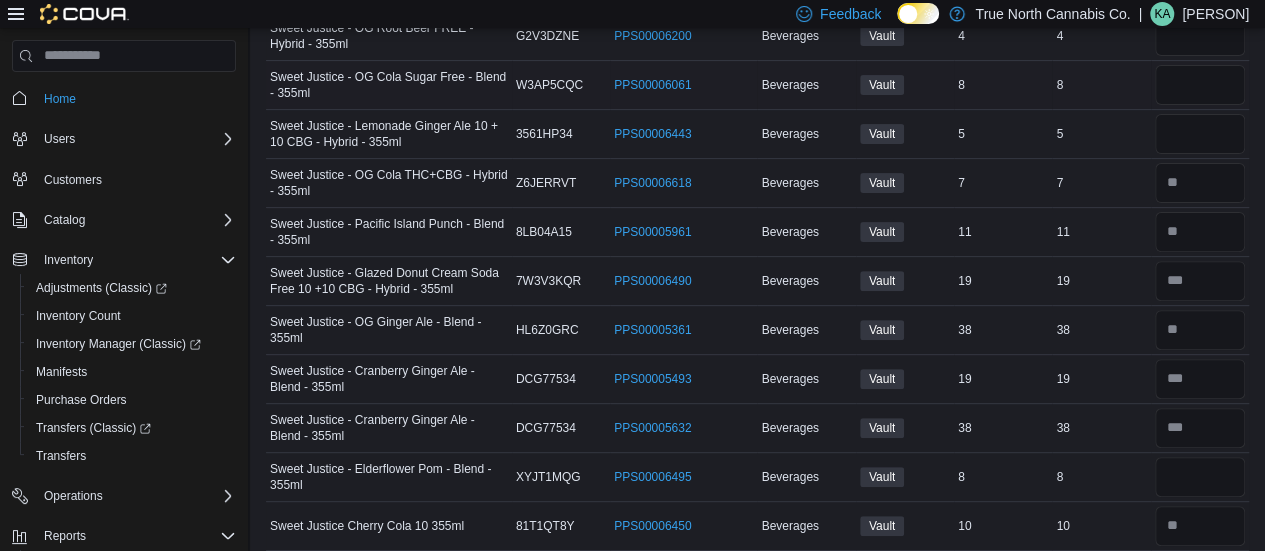 type 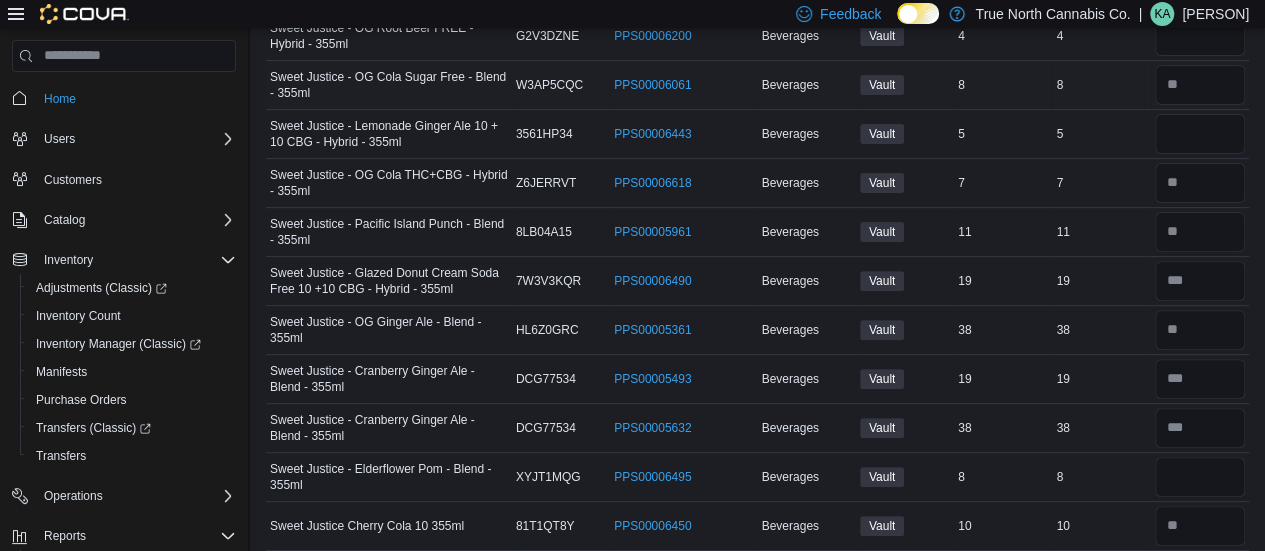 scroll, scrollTop: 236, scrollLeft: 0, axis: vertical 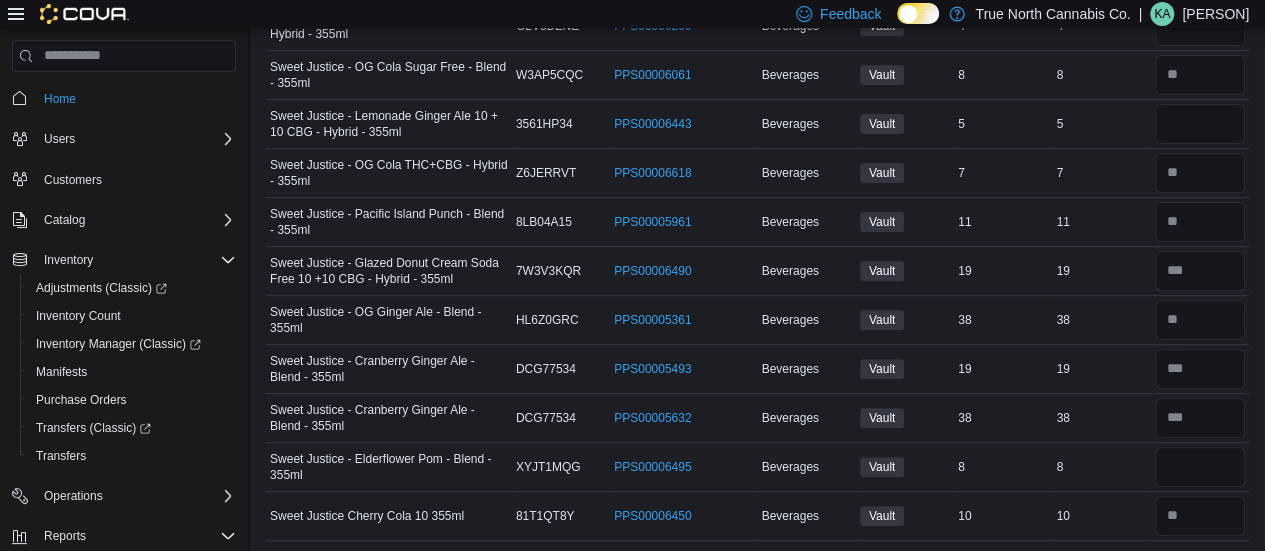 click at bounding box center [1200, 467] 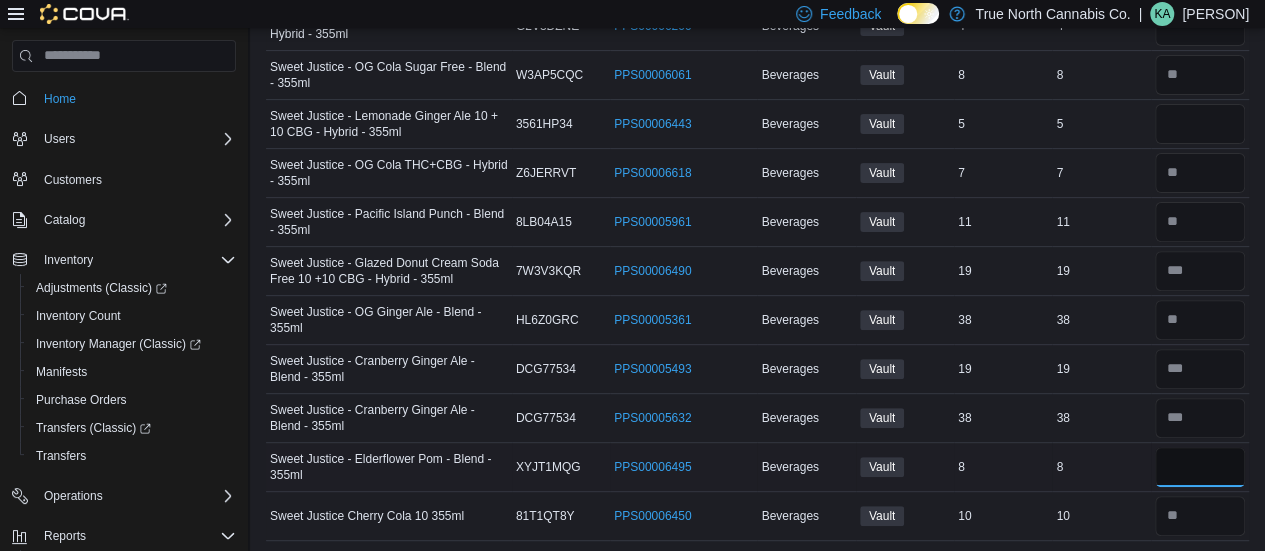 click at bounding box center [1200, 467] 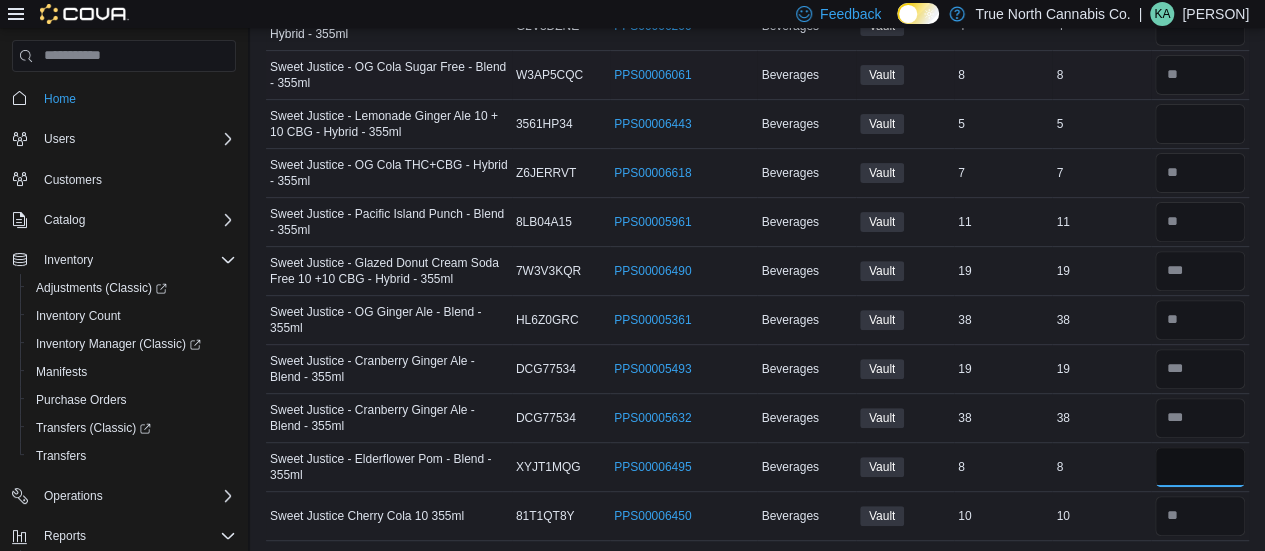 scroll, scrollTop: 0, scrollLeft: 0, axis: both 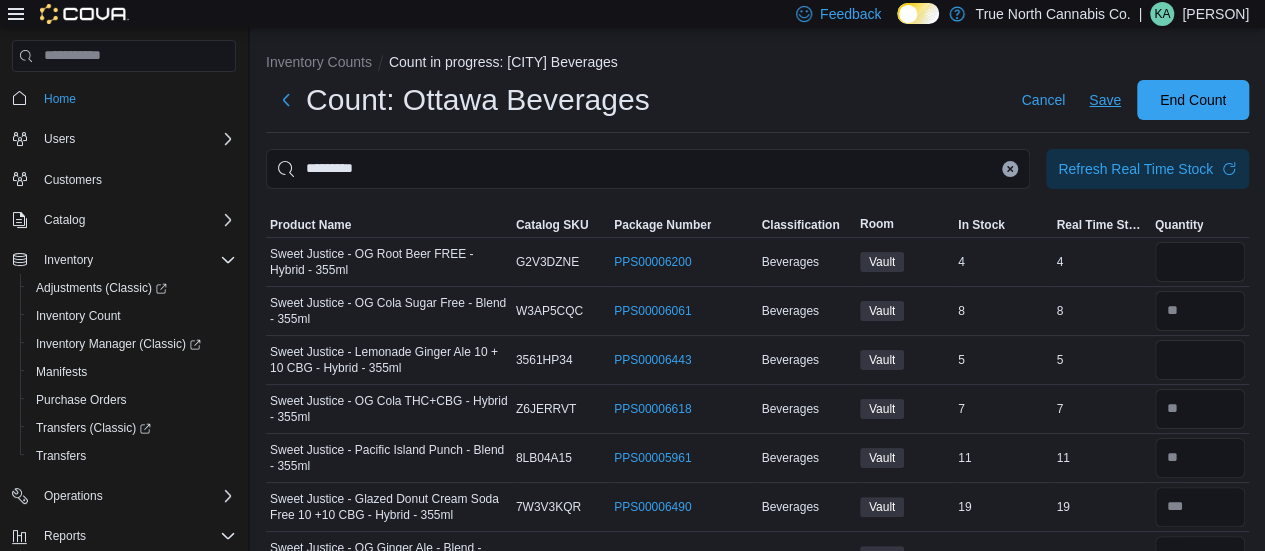 type on "*" 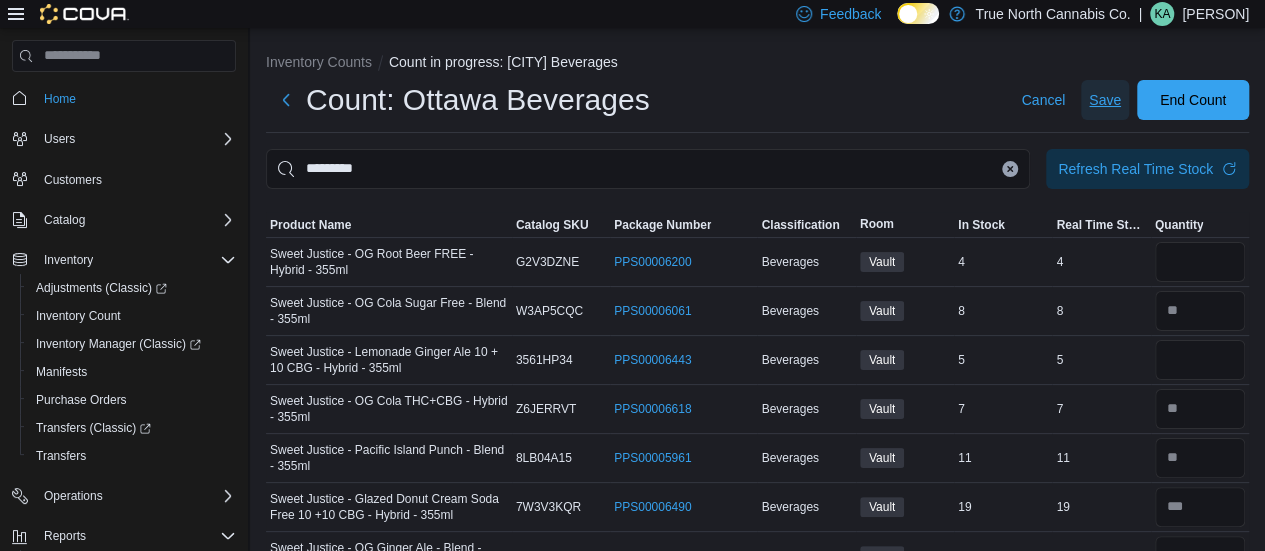 type 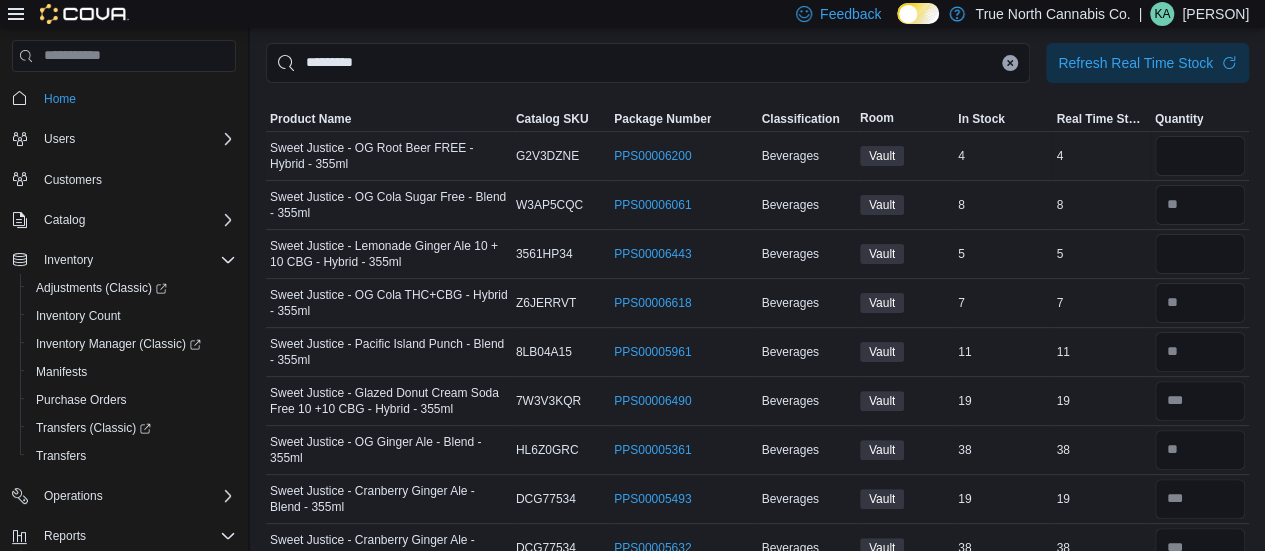 scroll, scrollTop: 110, scrollLeft: 0, axis: vertical 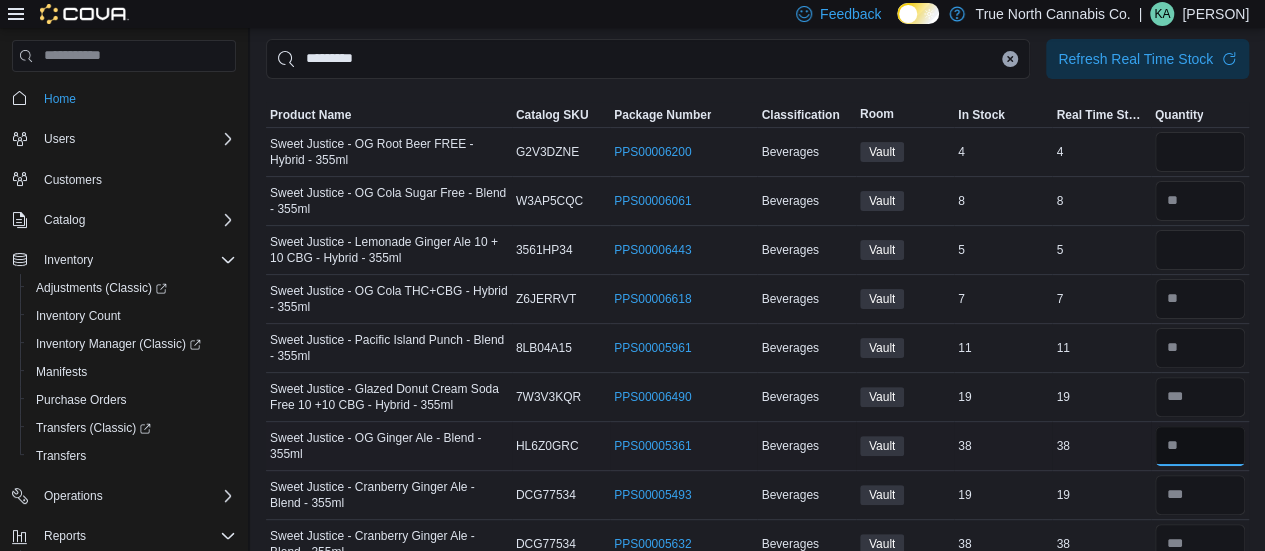 click at bounding box center (1200, 446) 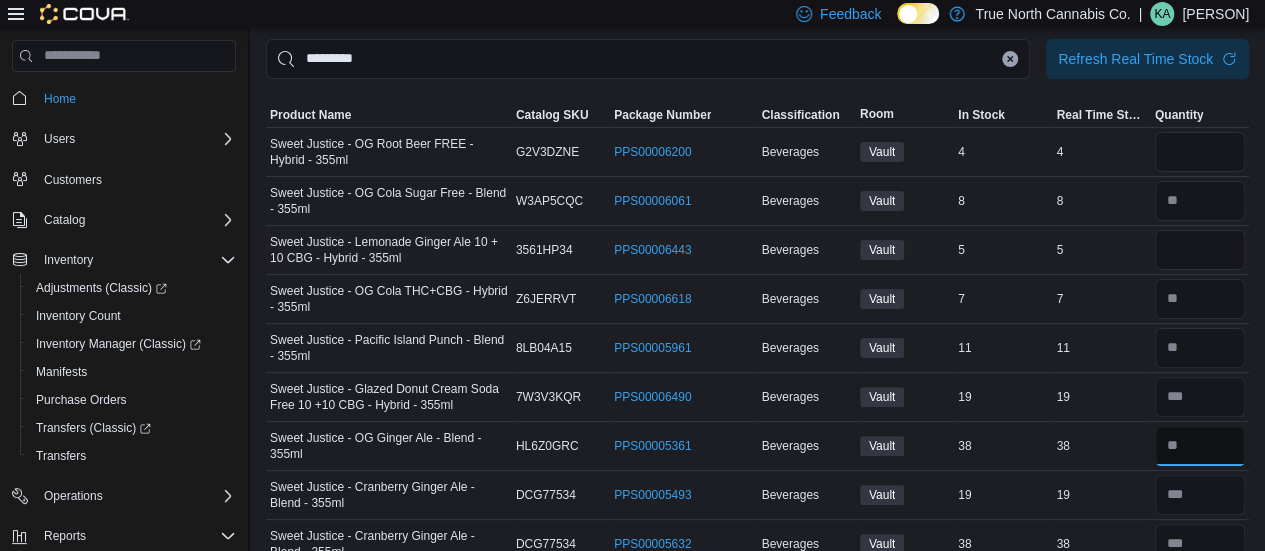 scroll, scrollTop: 0, scrollLeft: 0, axis: both 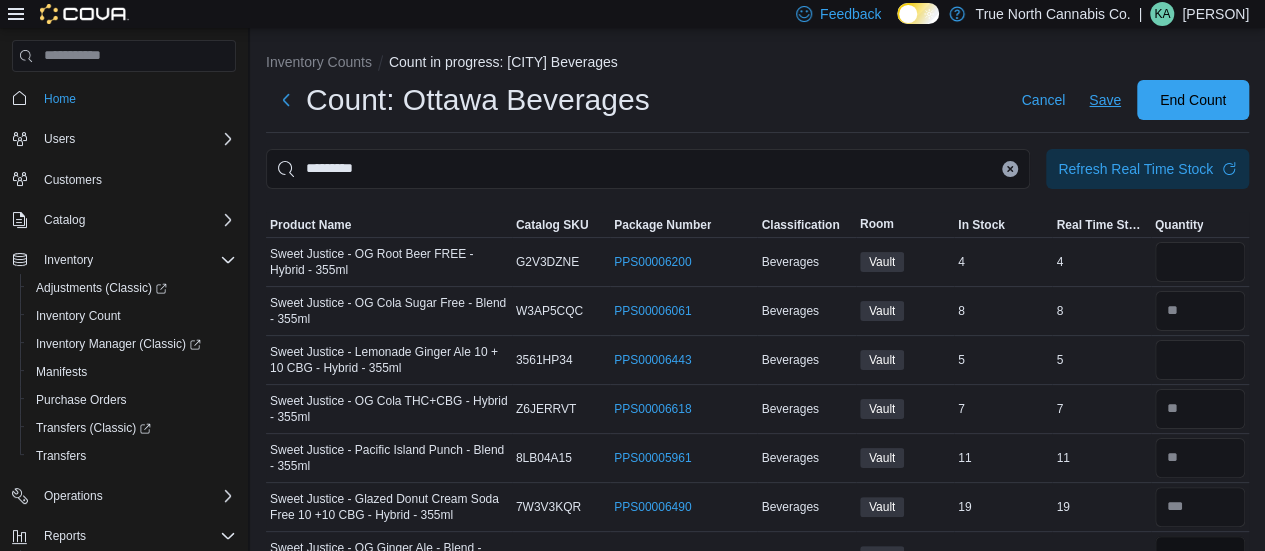 type on "**" 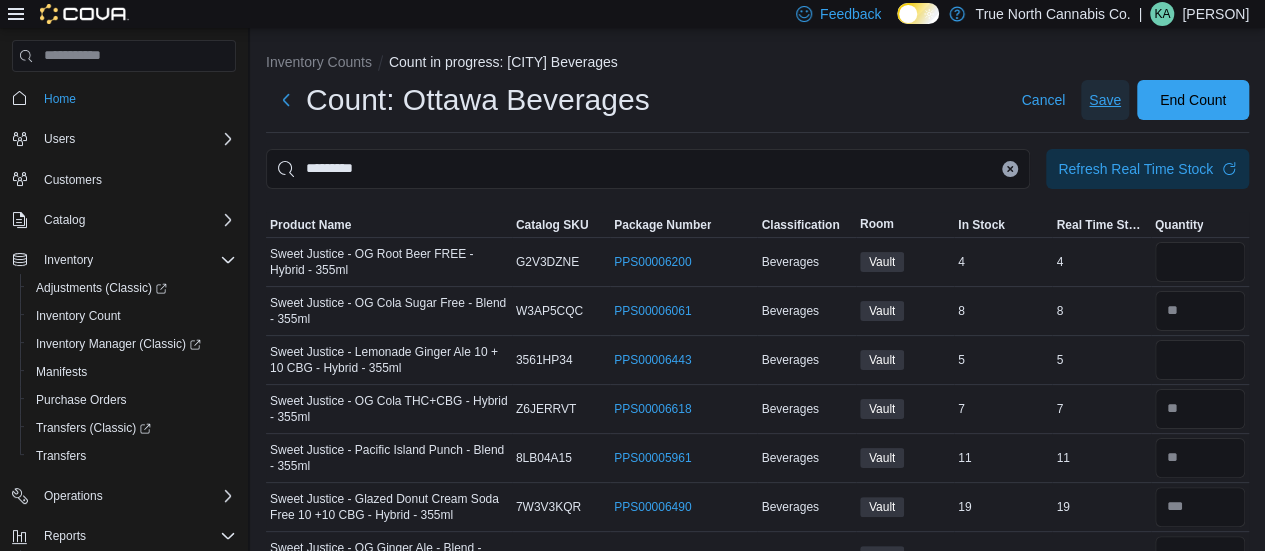 type 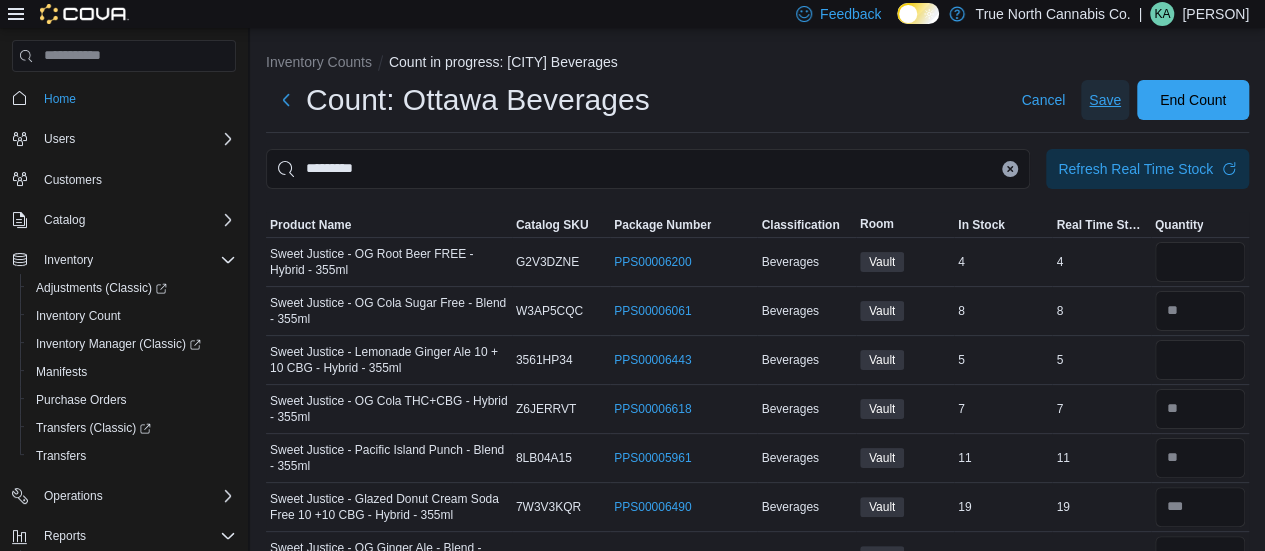 click on "Save" at bounding box center [1105, 100] 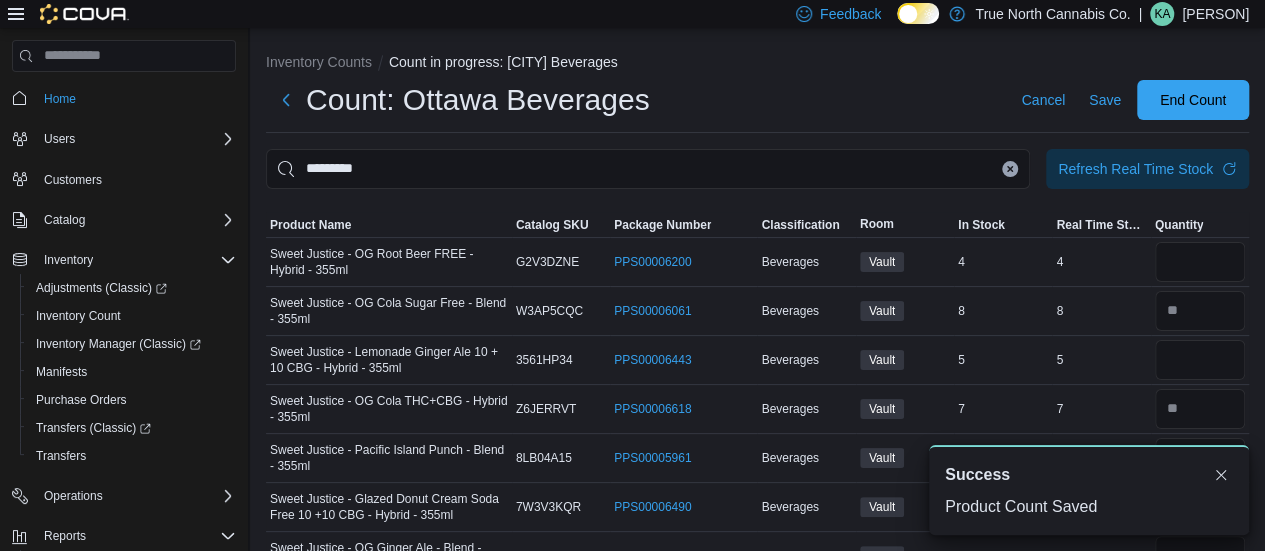 click 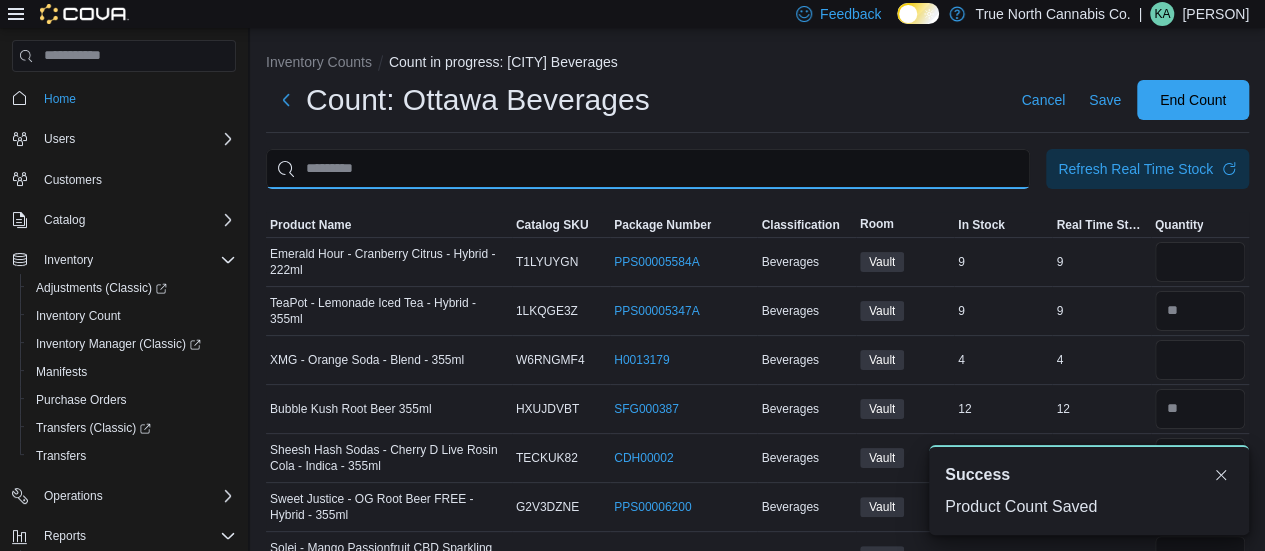 click at bounding box center [648, 169] 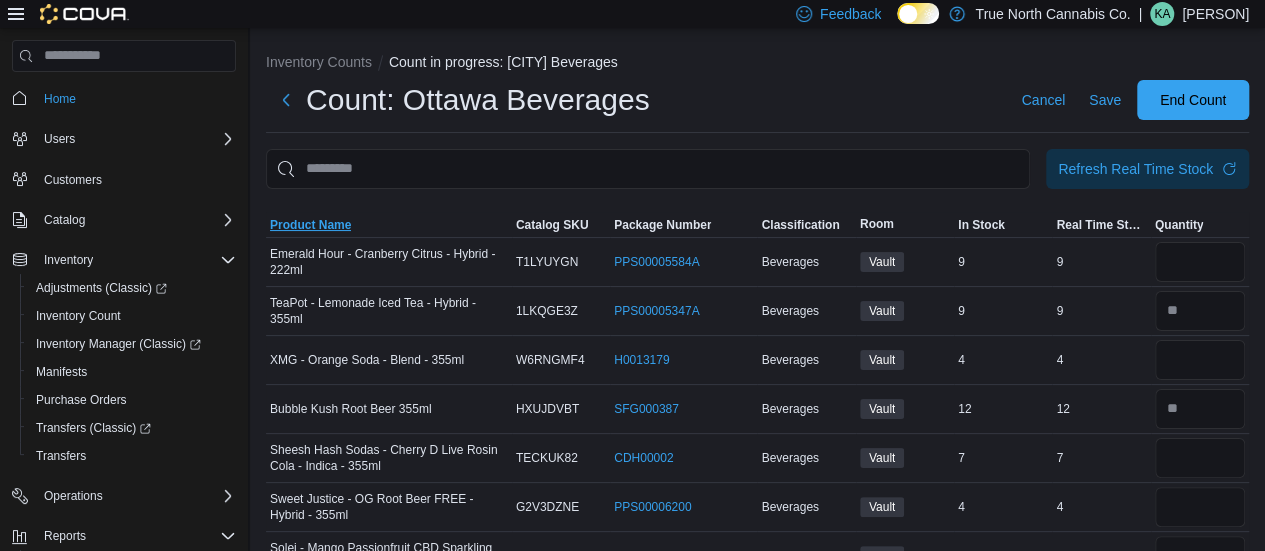 click on "Product Name" at bounding box center [310, 225] 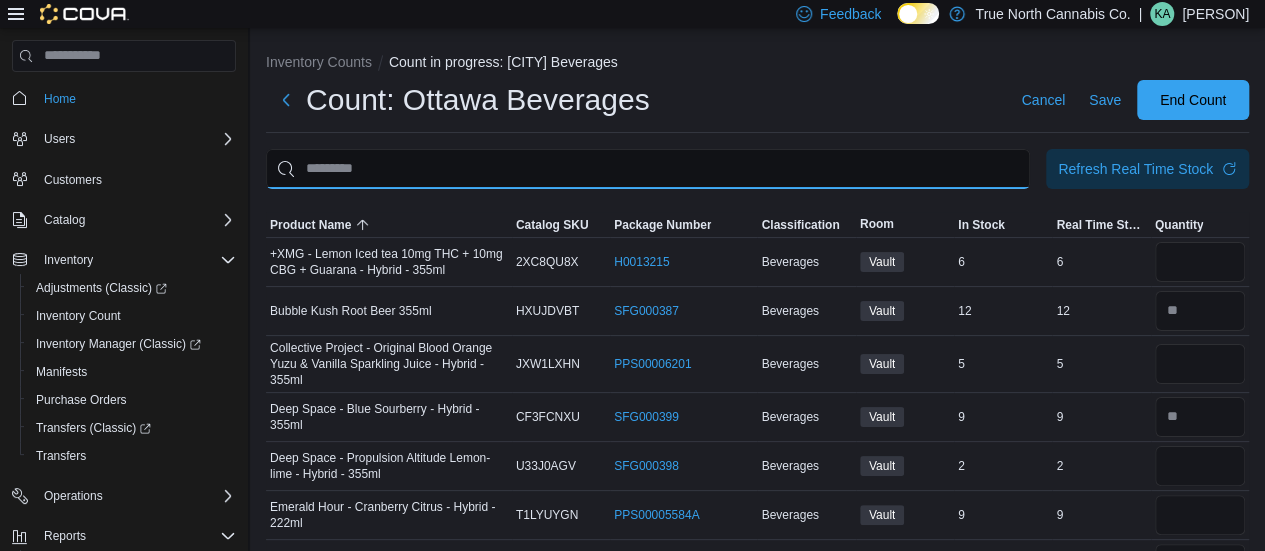 click at bounding box center (648, 169) 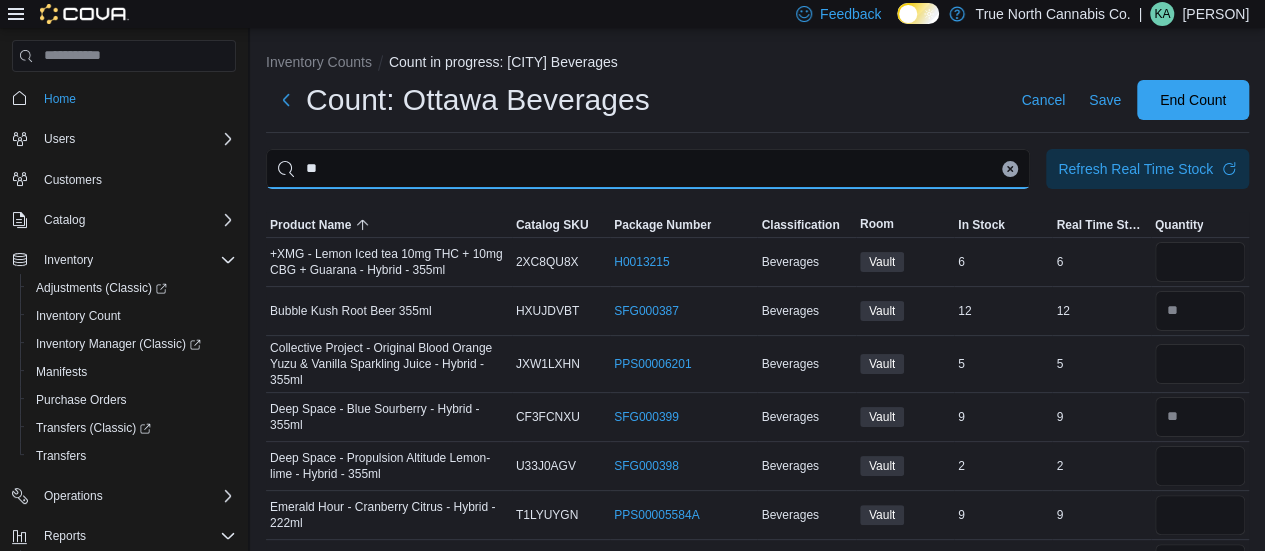 type on "**" 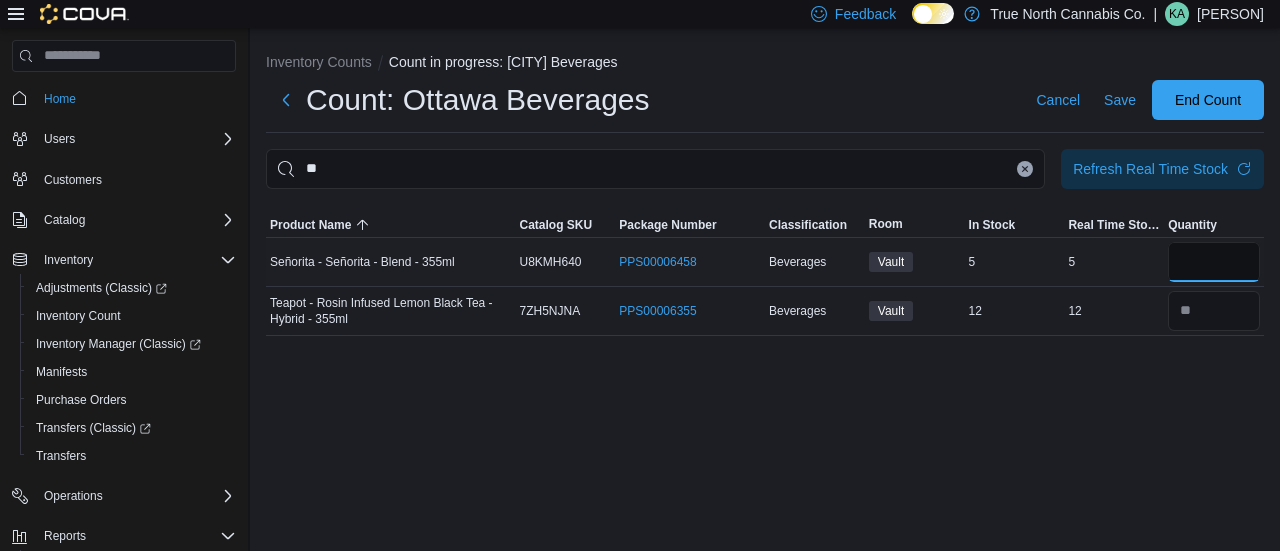 click at bounding box center (1214, 262) 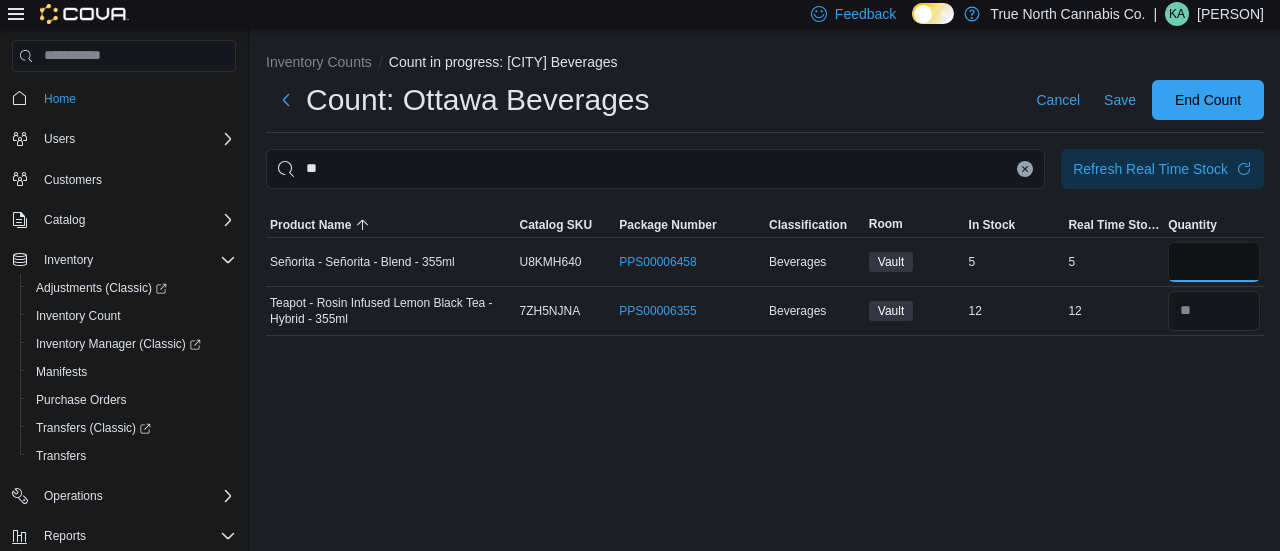 type on "*" 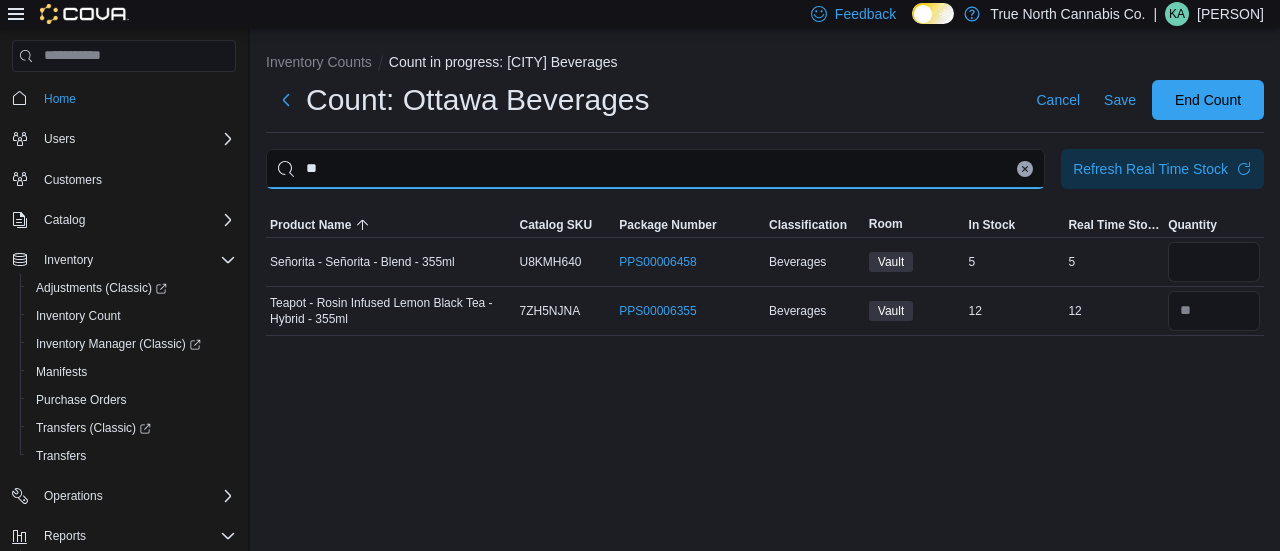 type 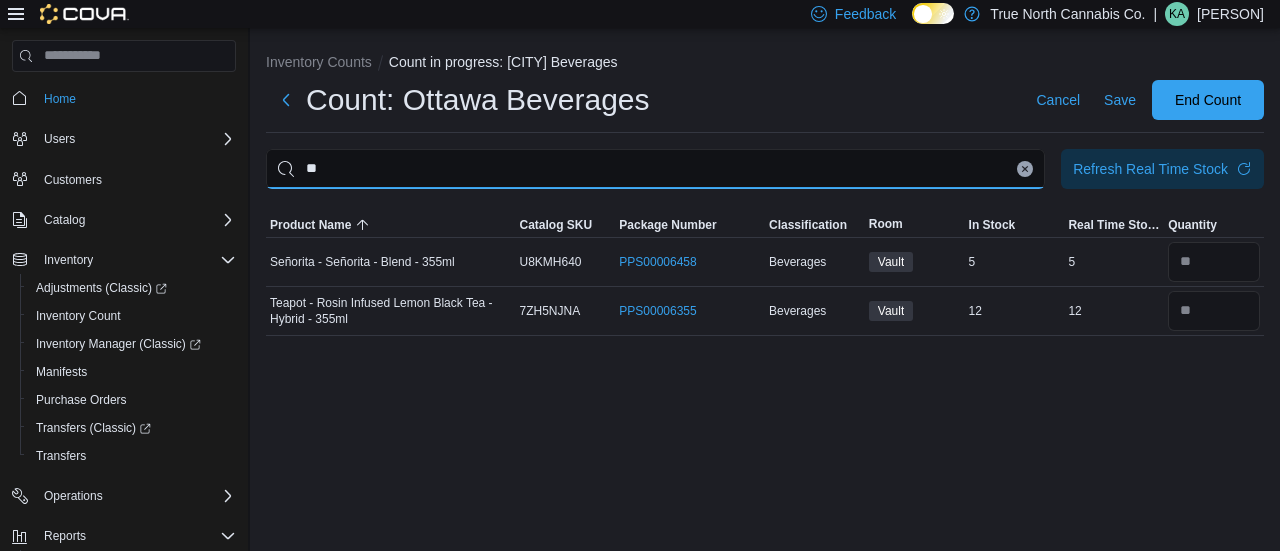 click on "**" at bounding box center (655, 169) 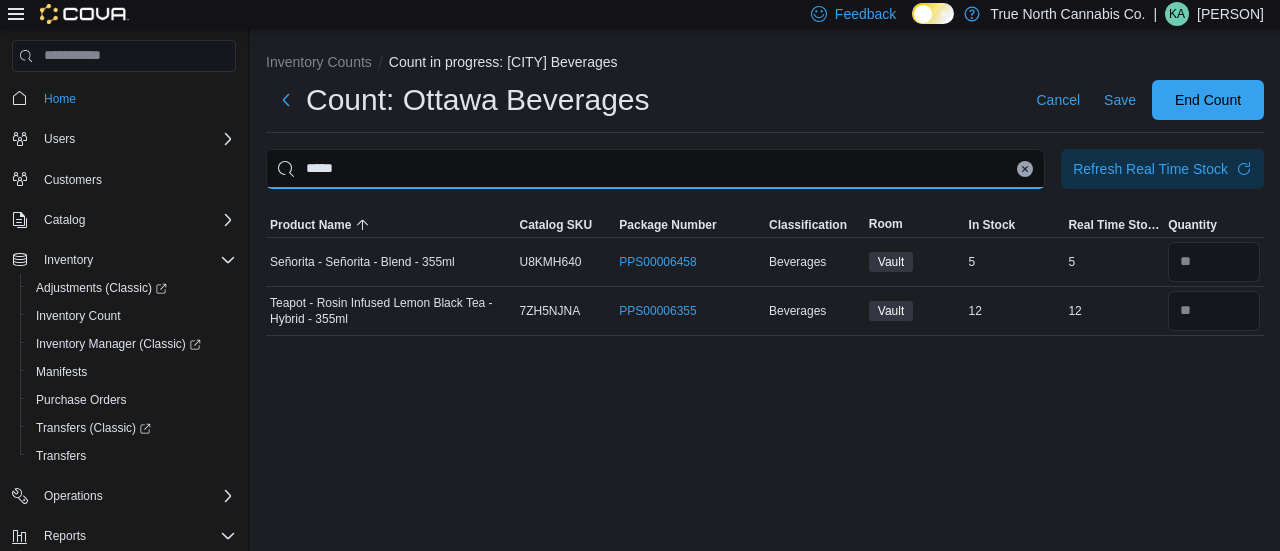 type on "*****" 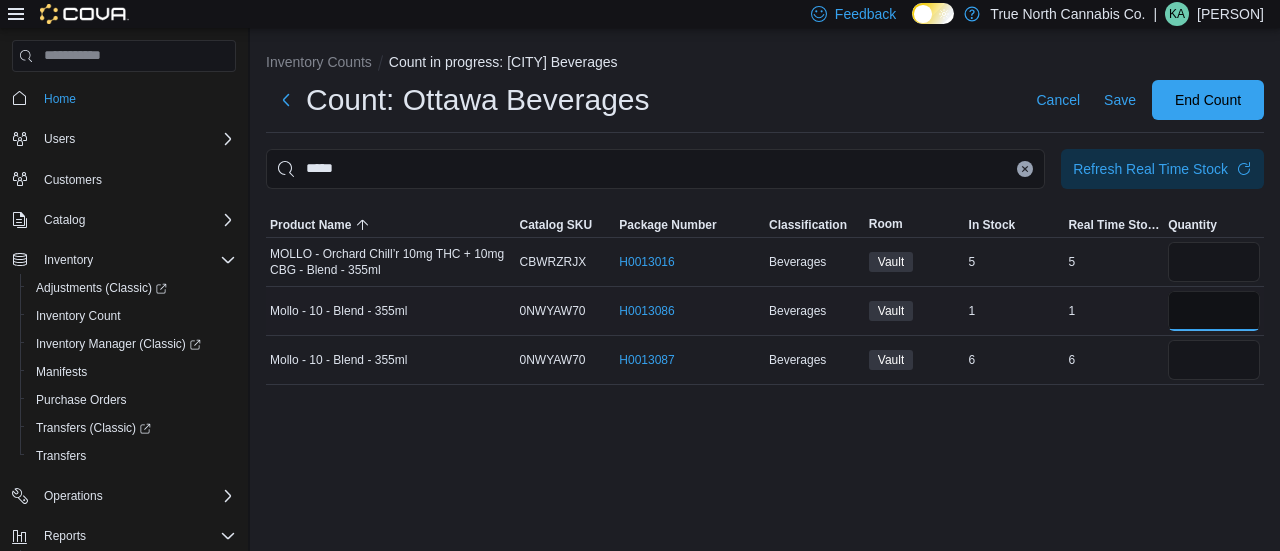 click at bounding box center (1214, 311) 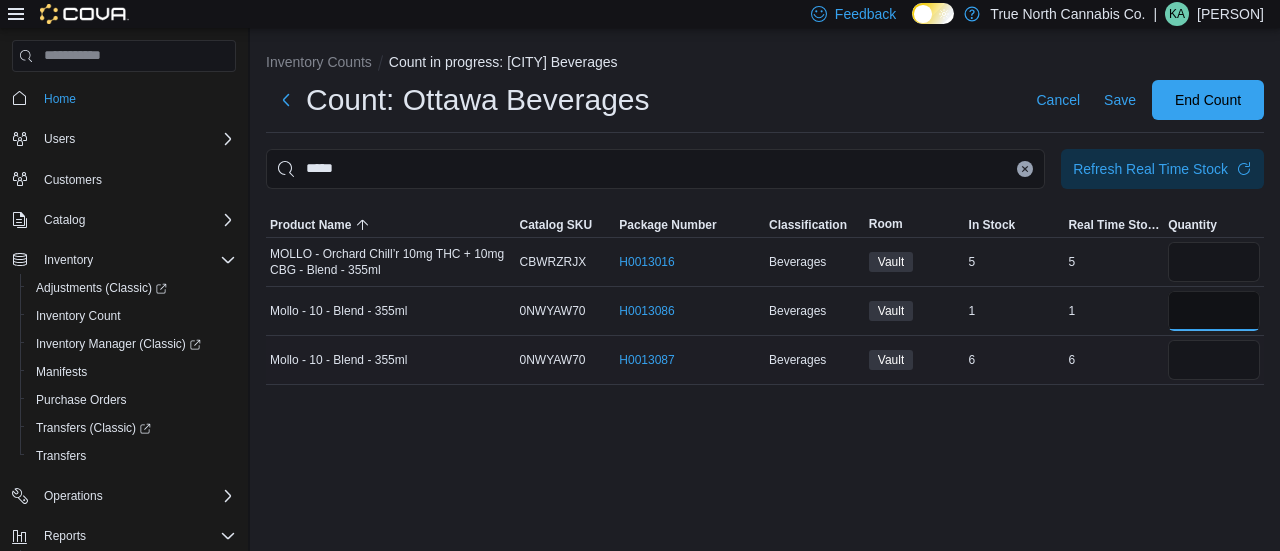 type on "*" 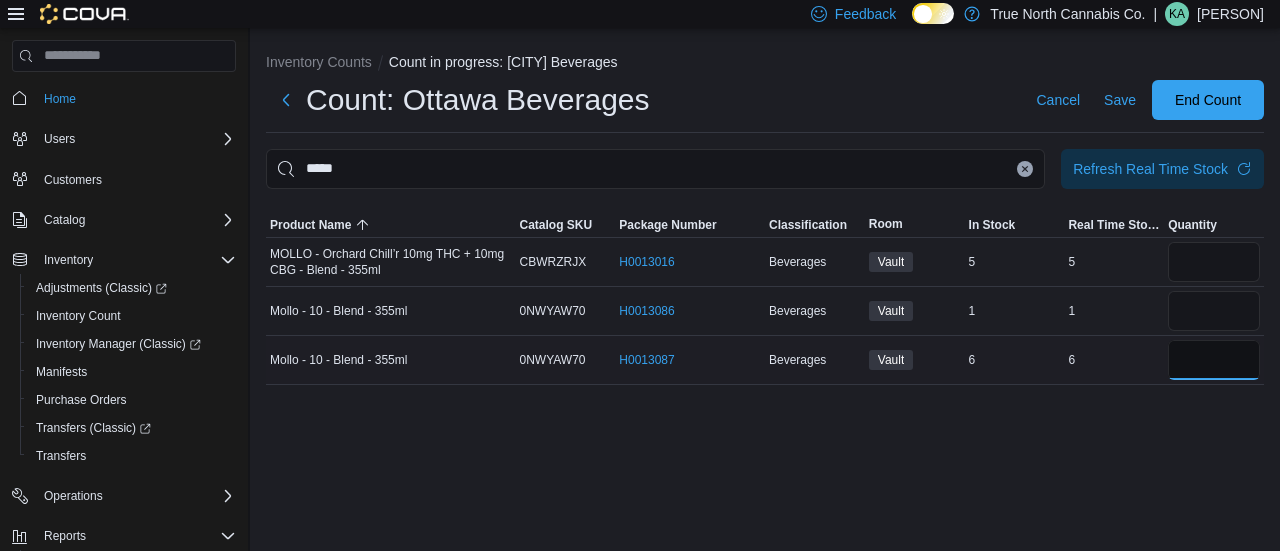 type 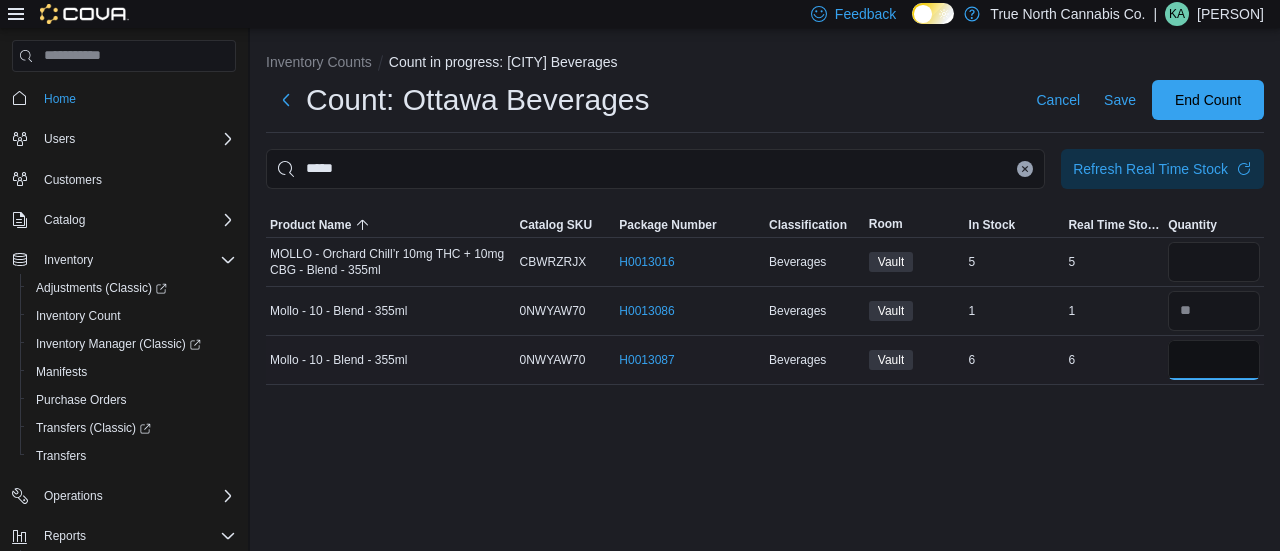 click at bounding box center (1214, 360) 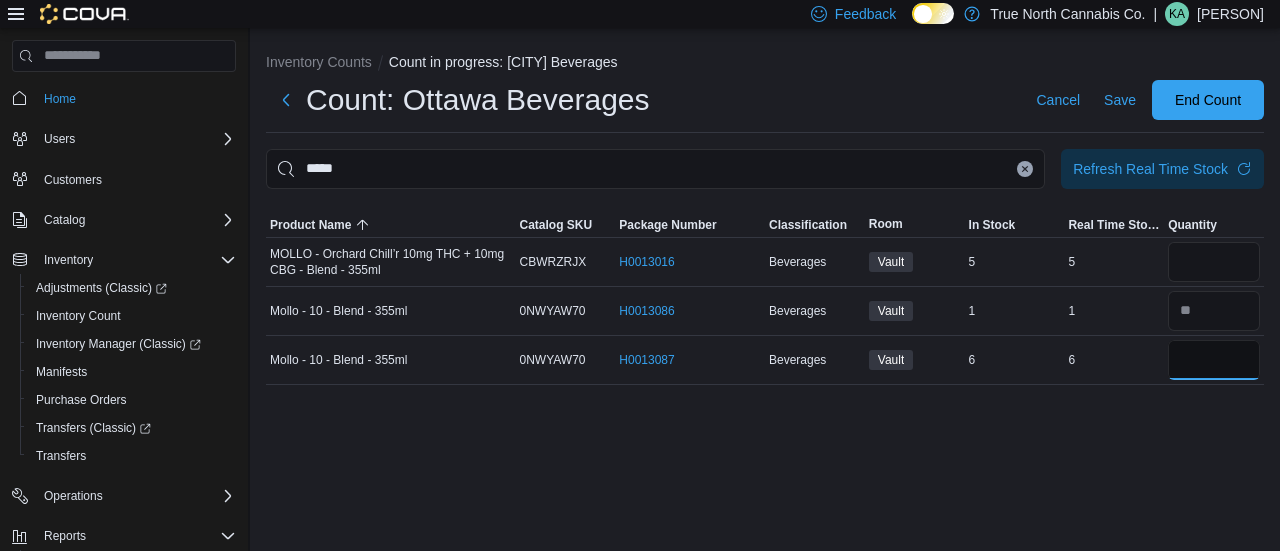 type on "*" 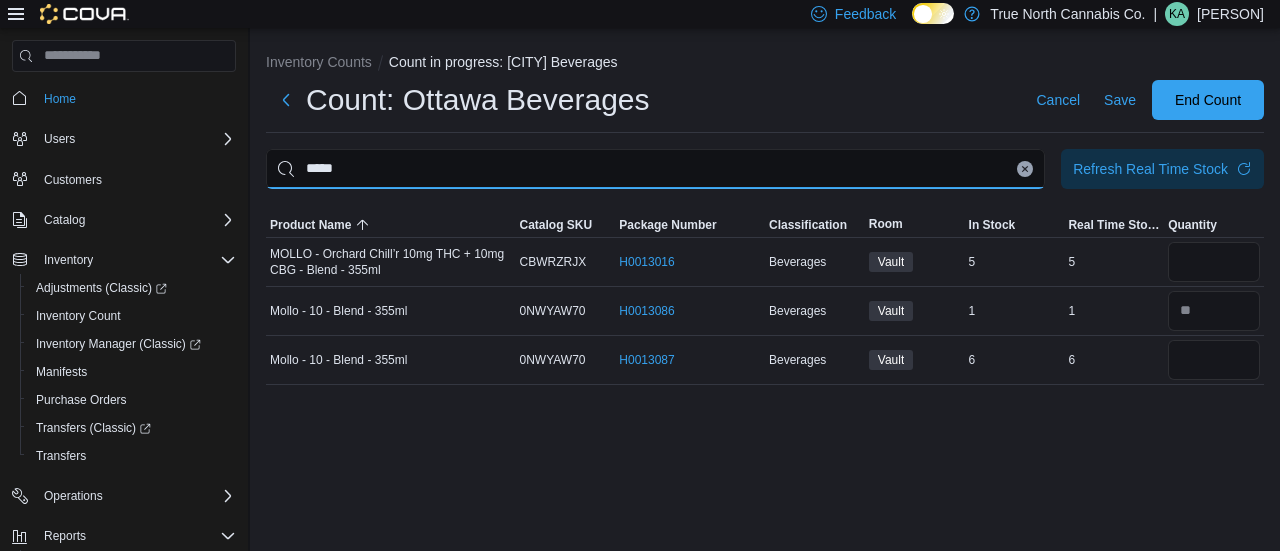 type 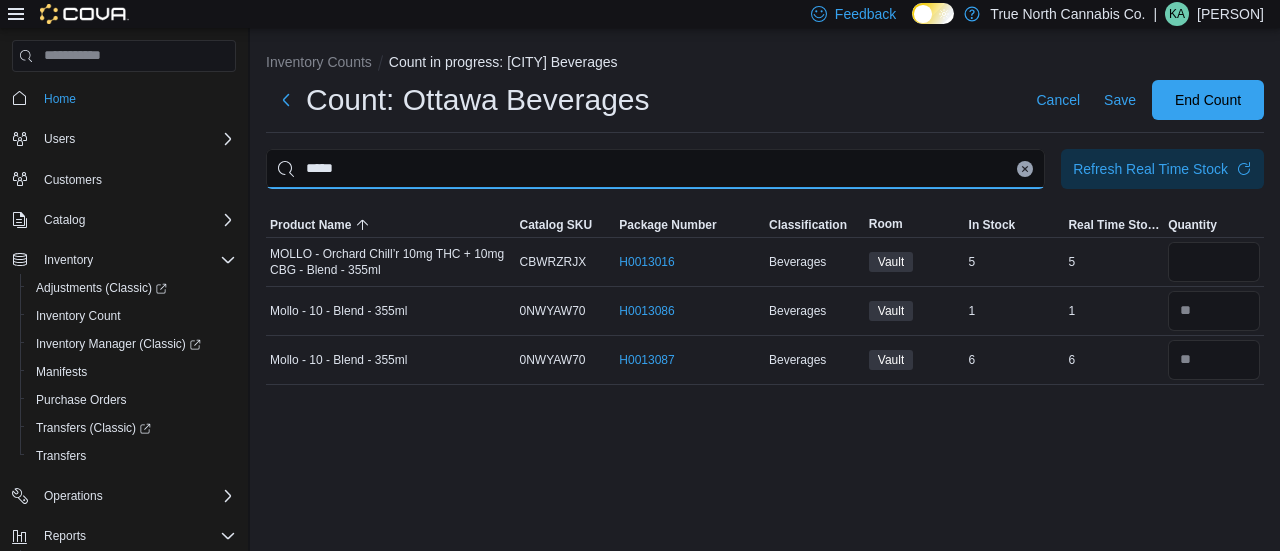 click on "*****" at bounding box center [655, 169] 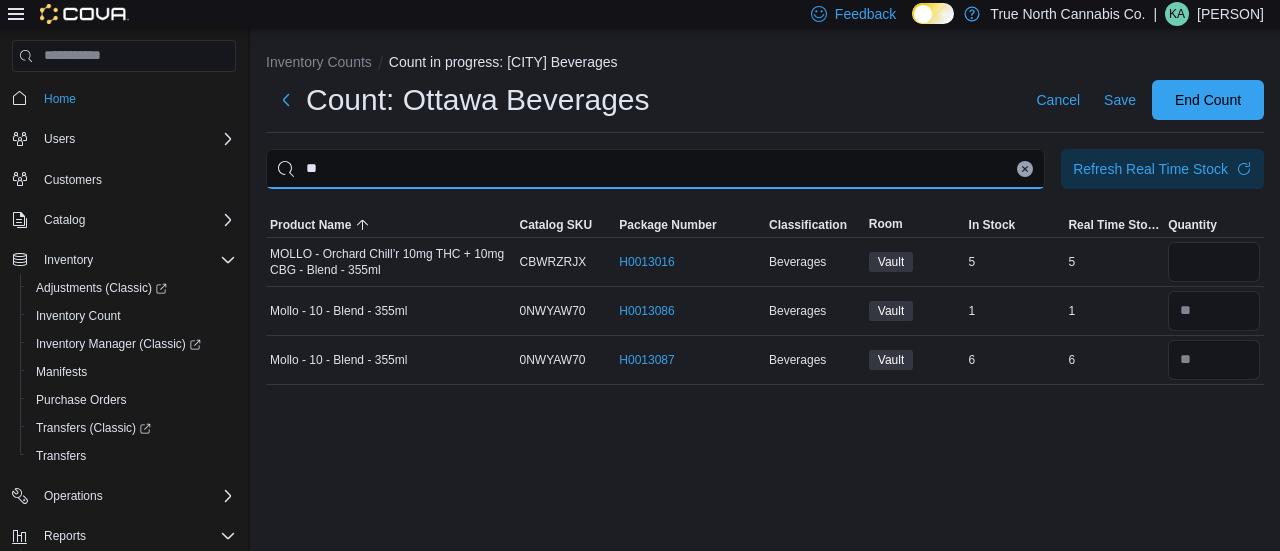 type on "*" 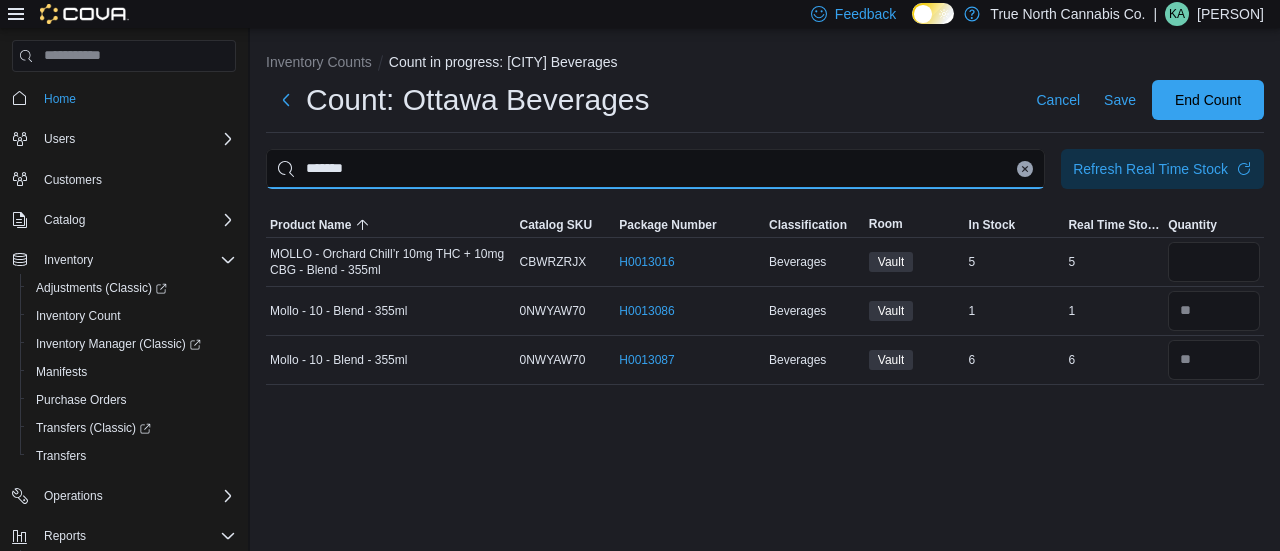 type on "*******" 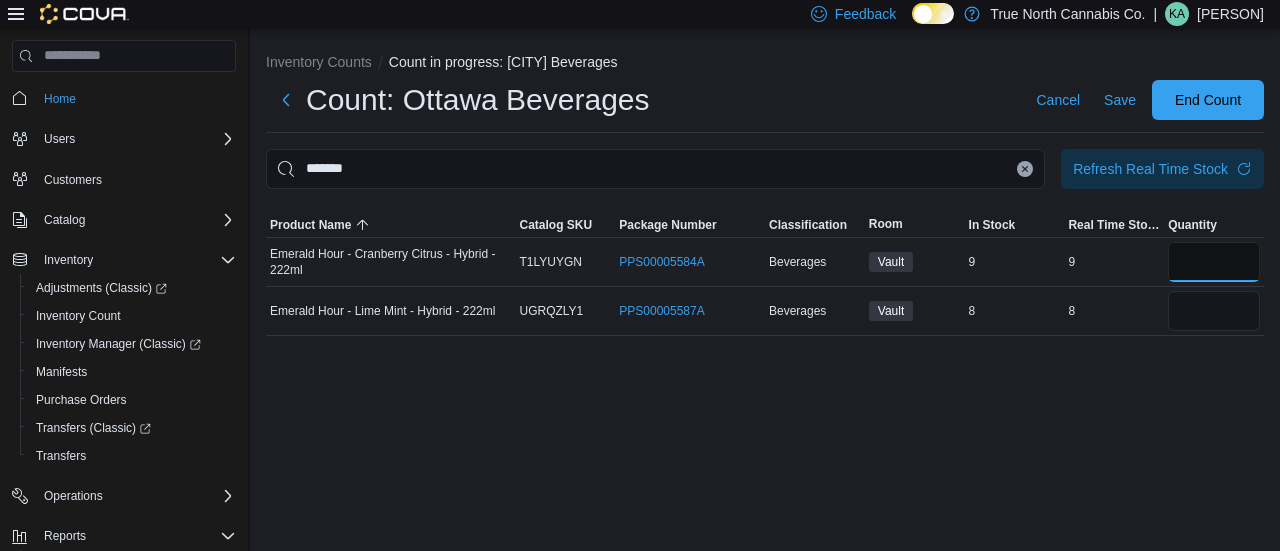 click at bounding box center (1214, 262) 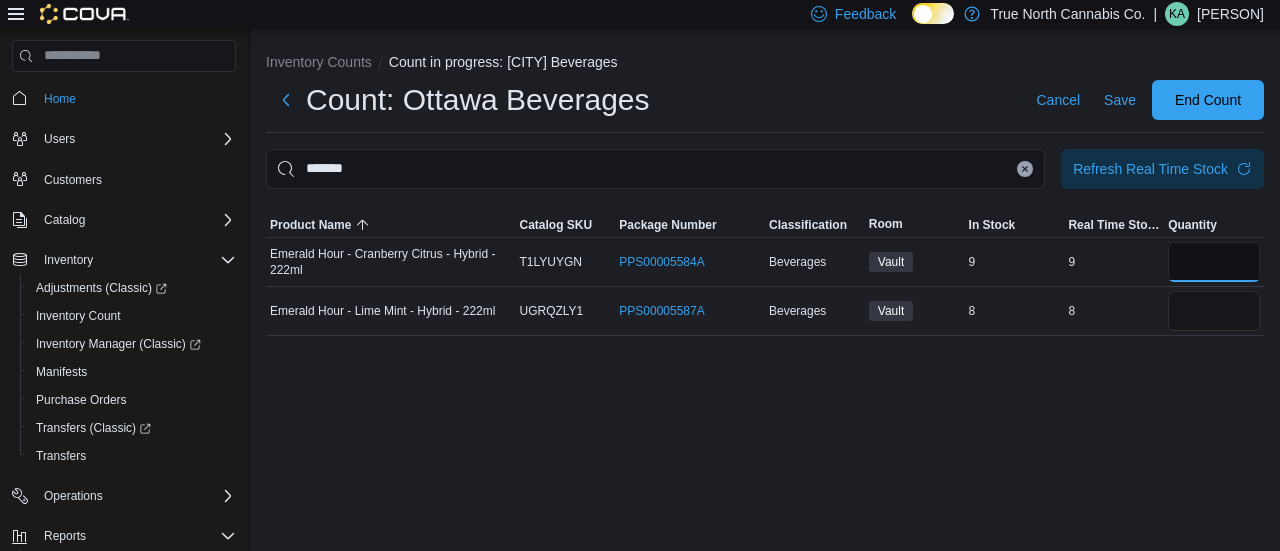 type on "*" 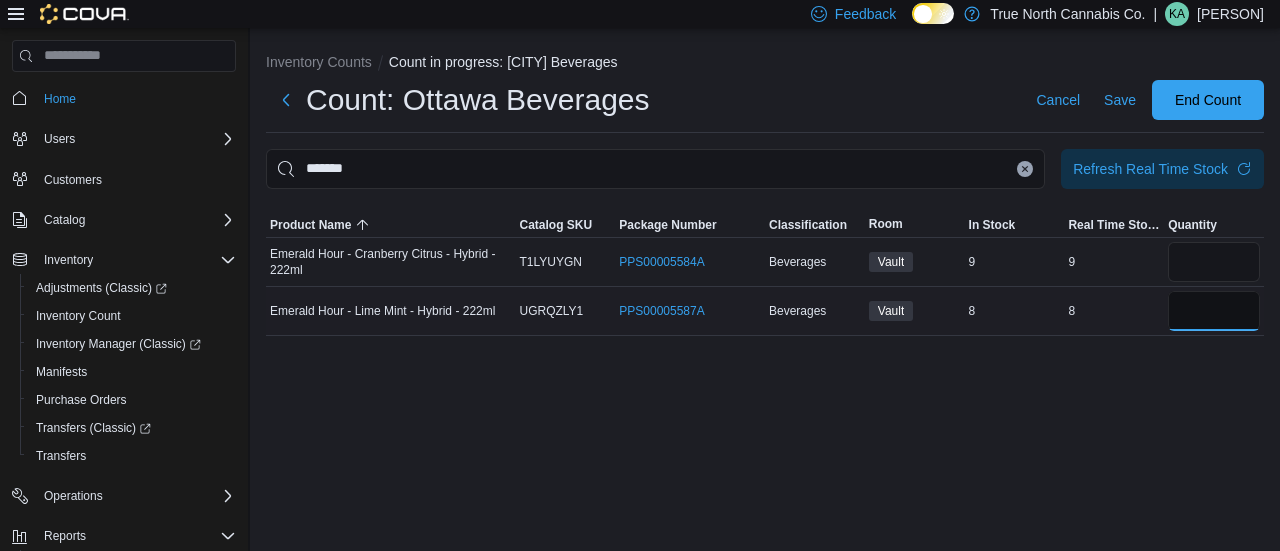 type 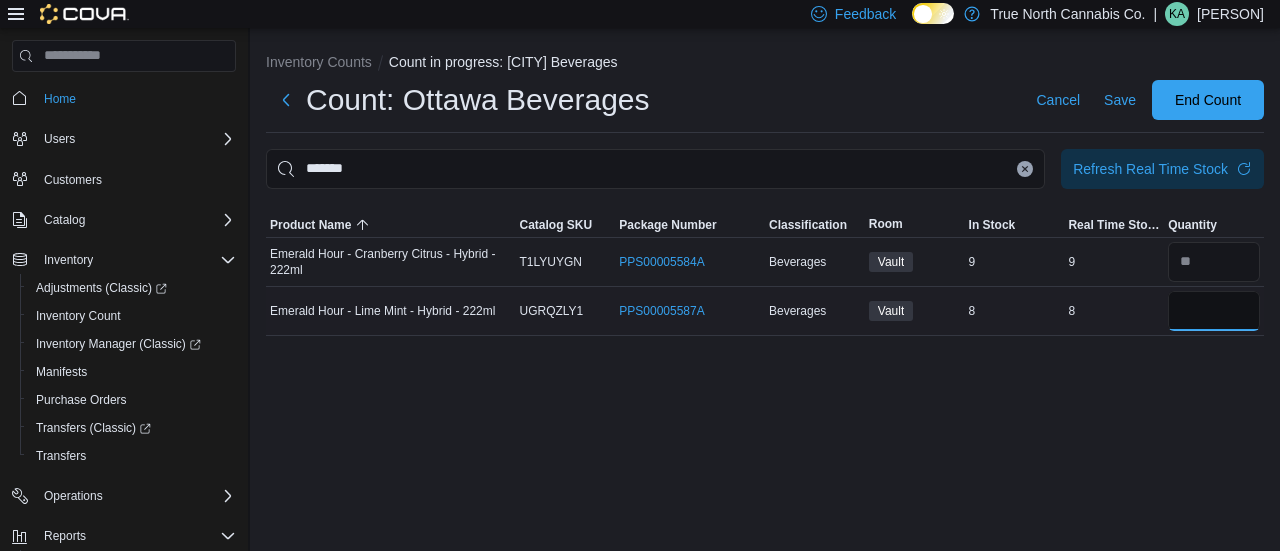 click at bounding box center [1214, 311] 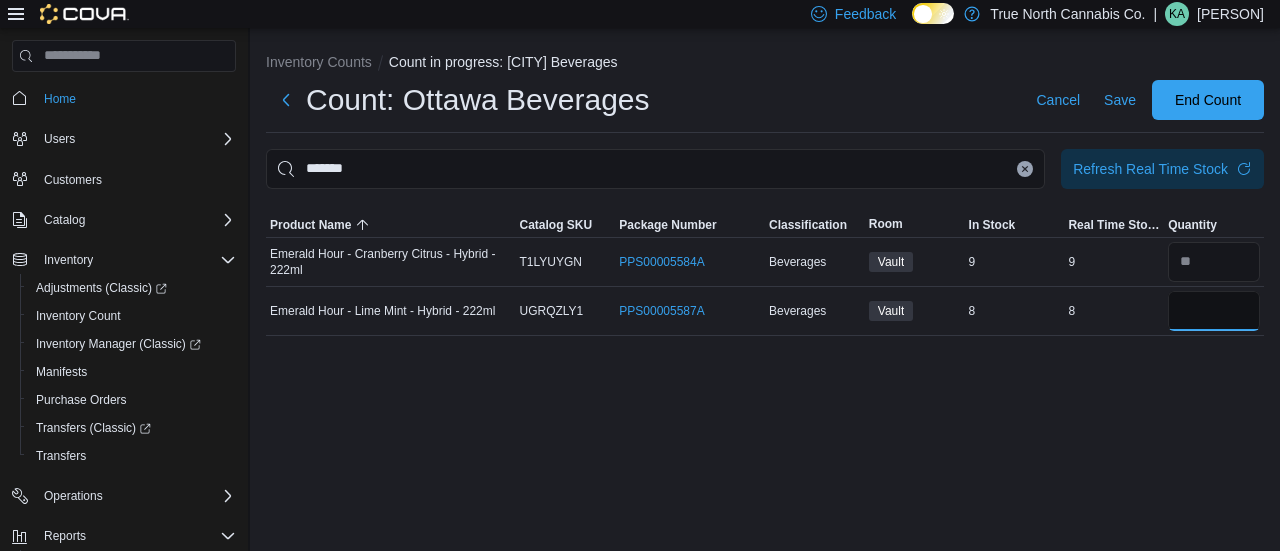type on "*" 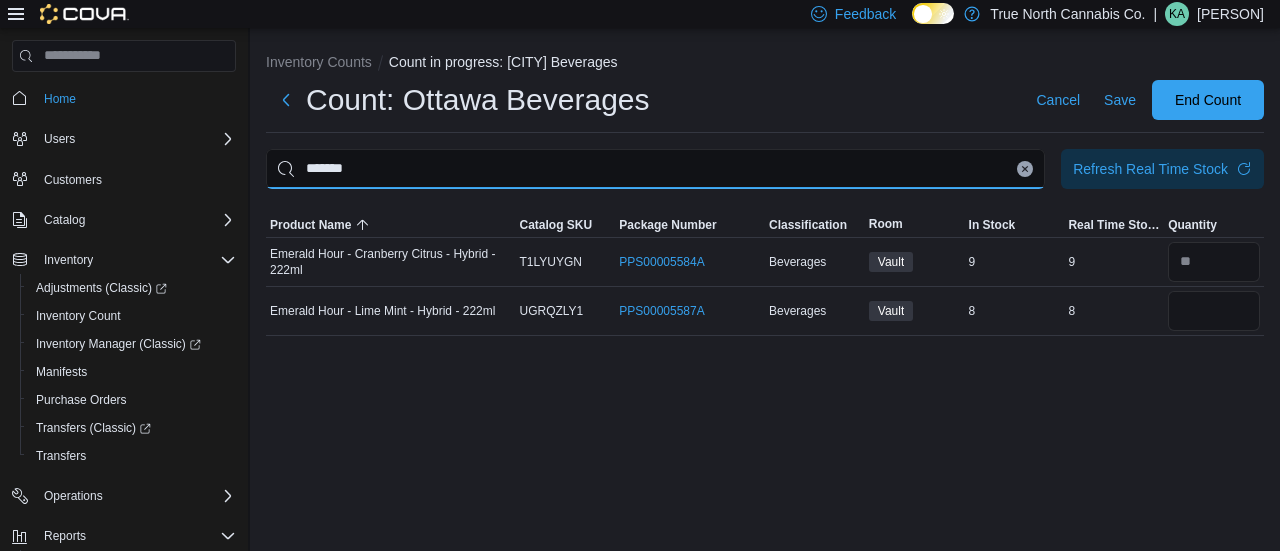 type 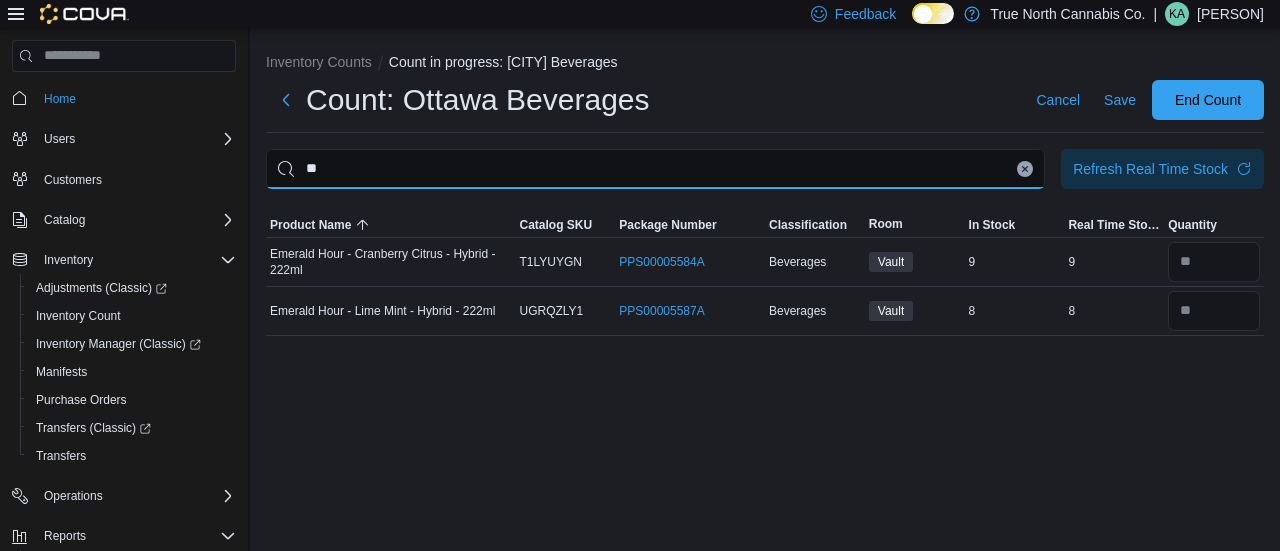 type on "*" 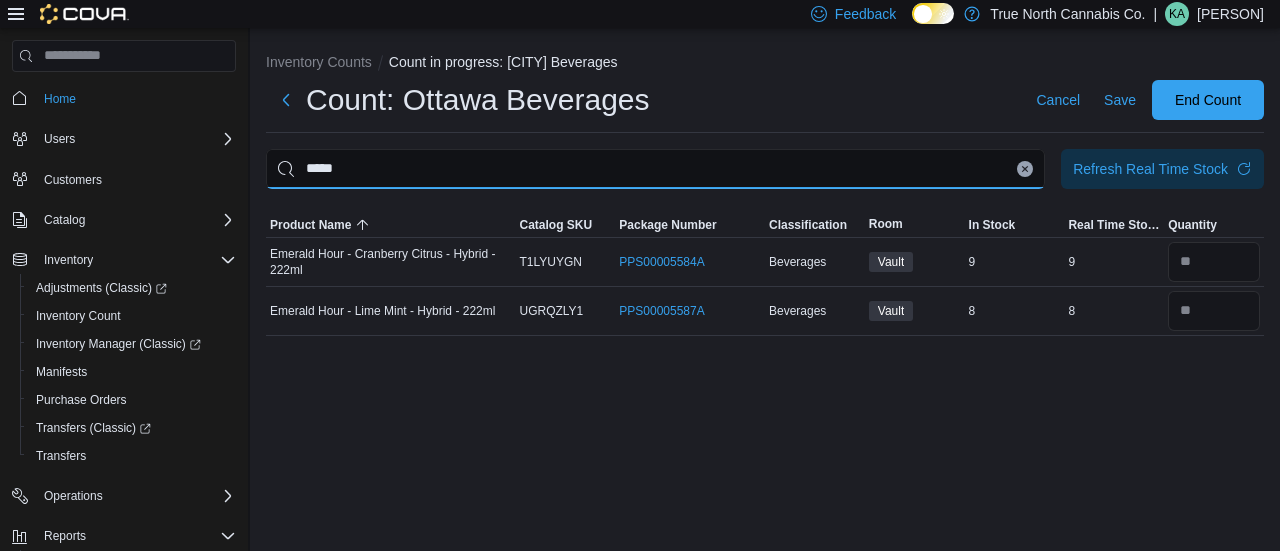 type on "*****" 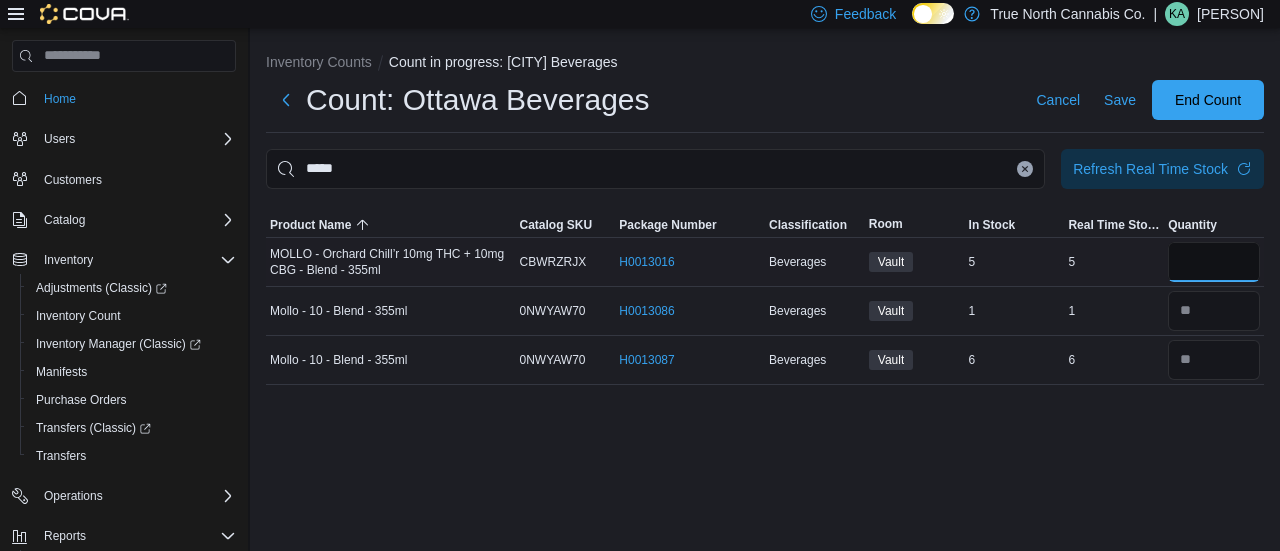 click at bounding box center [1214, 262] 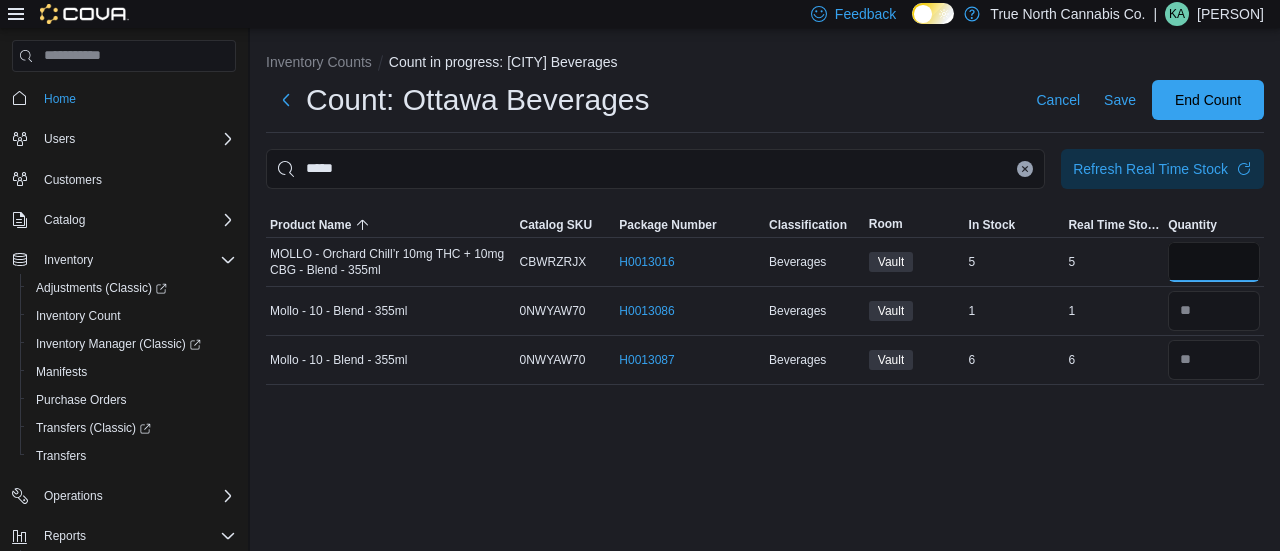 type on "*" 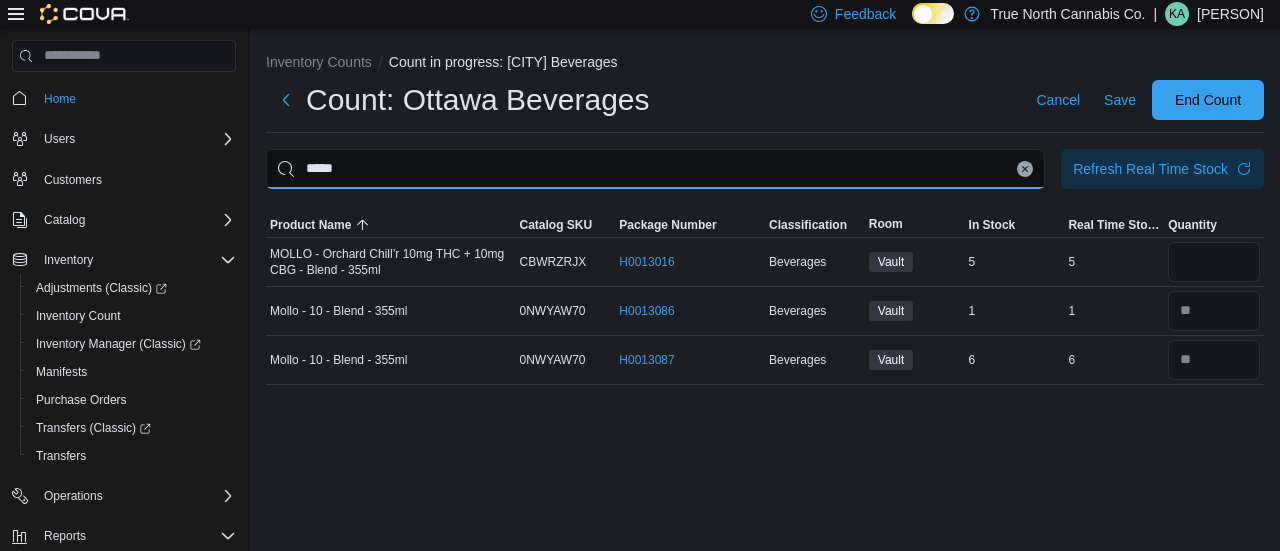type 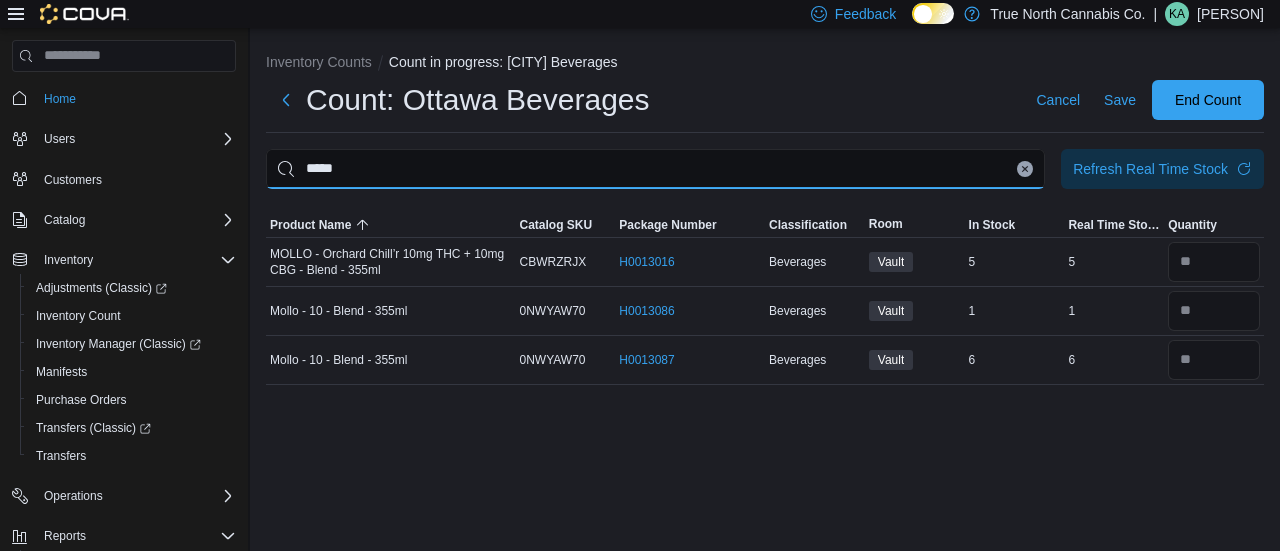 click on "*****" at bounding box center (655, 169) 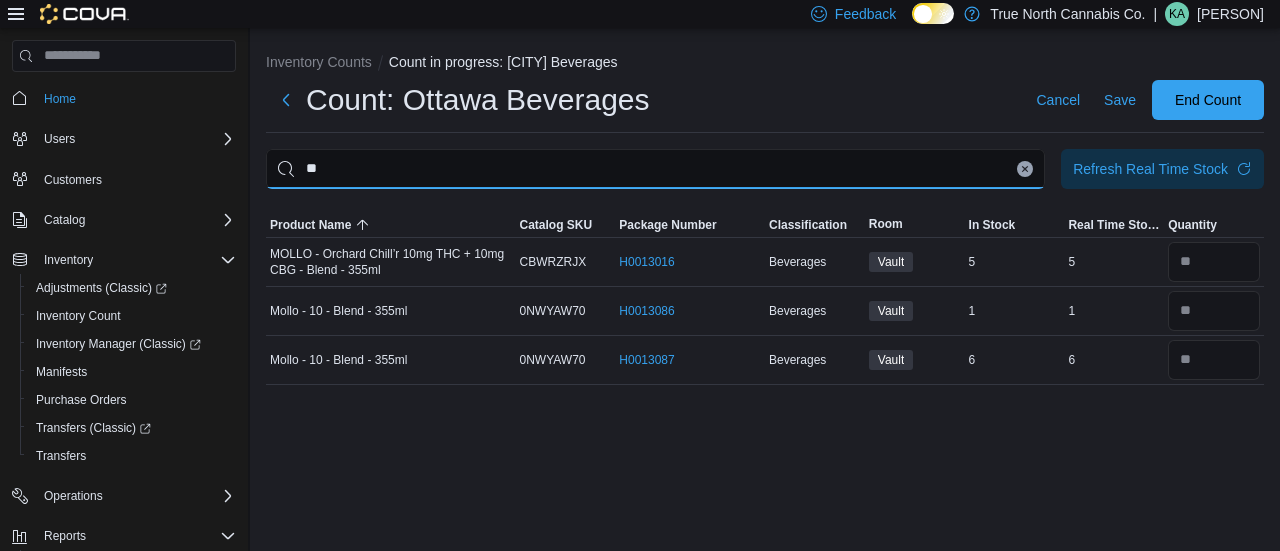type on "*" 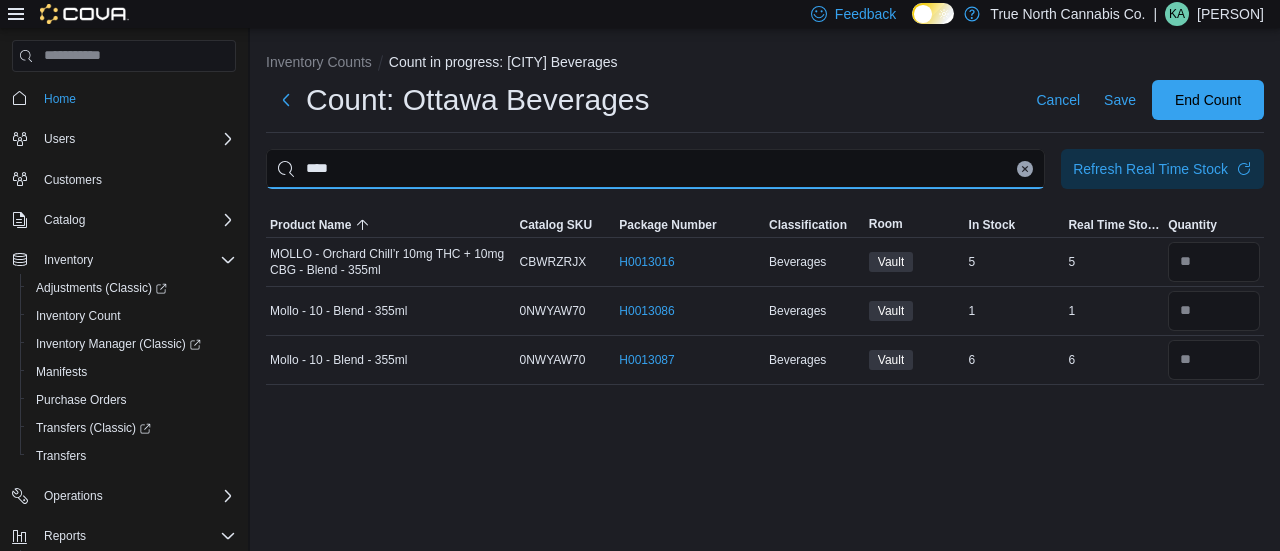 type on "****" 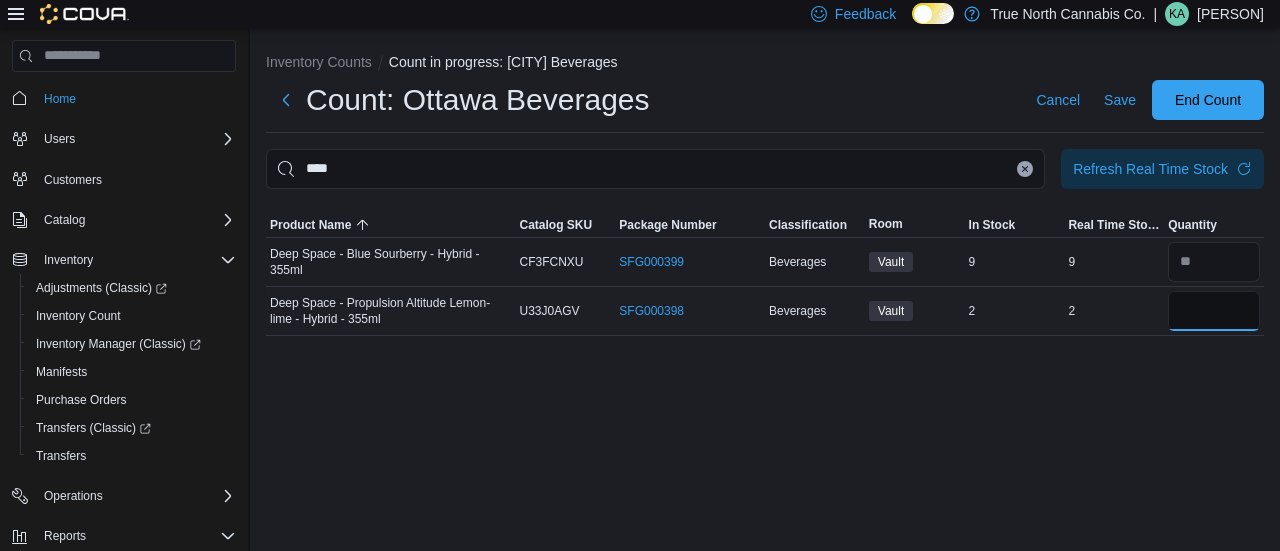 click at bounding box center (1214, 311) 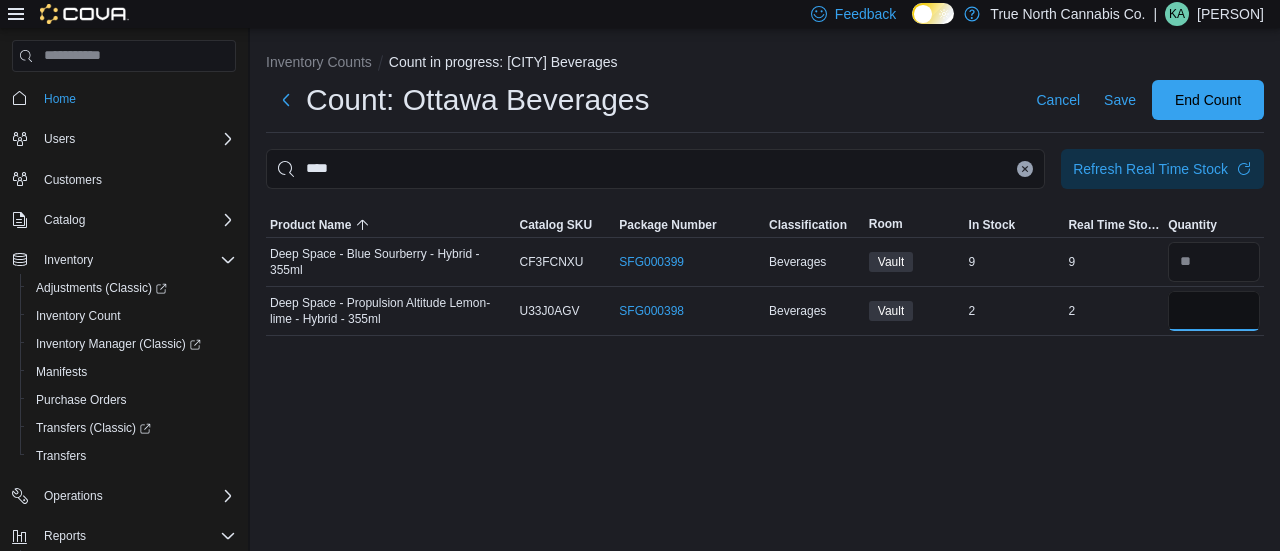 type on "*" 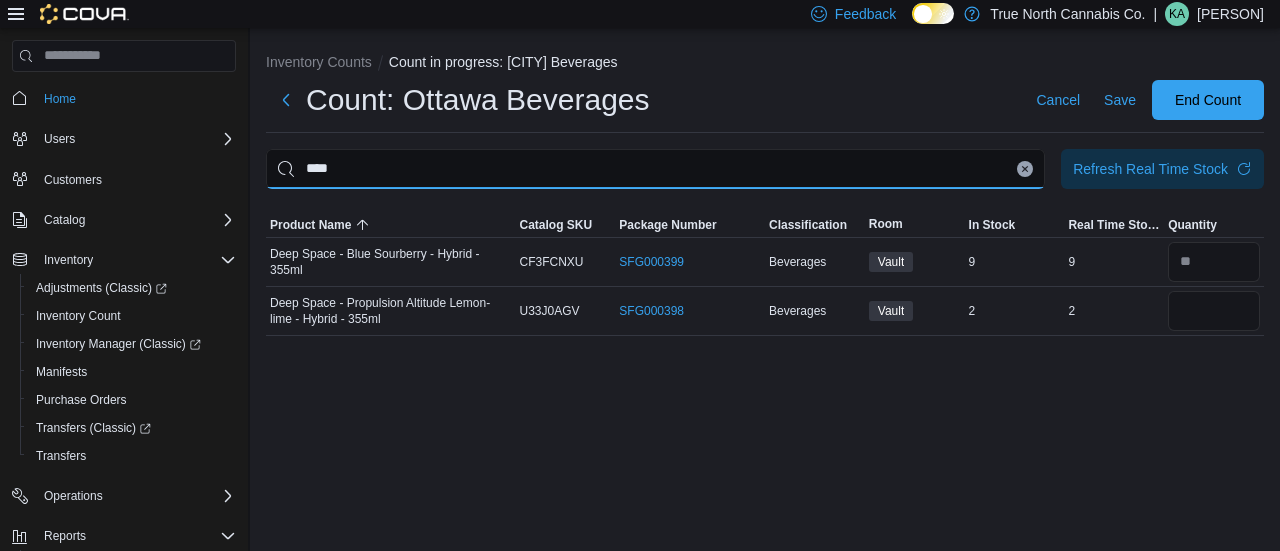 type 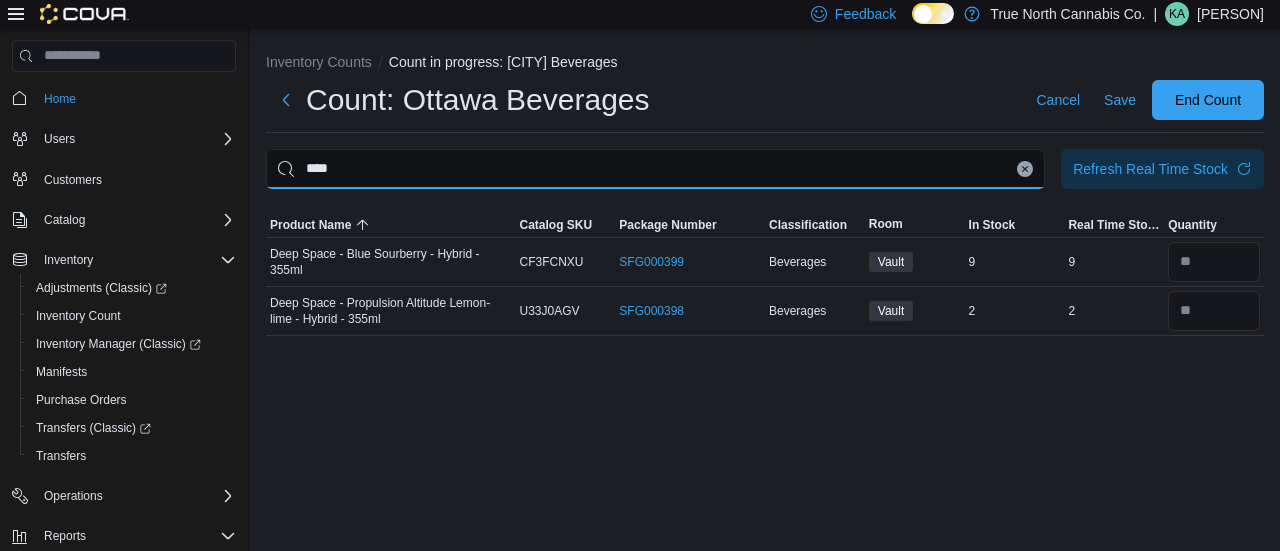 click on "****" at bounding box center [655, 169] 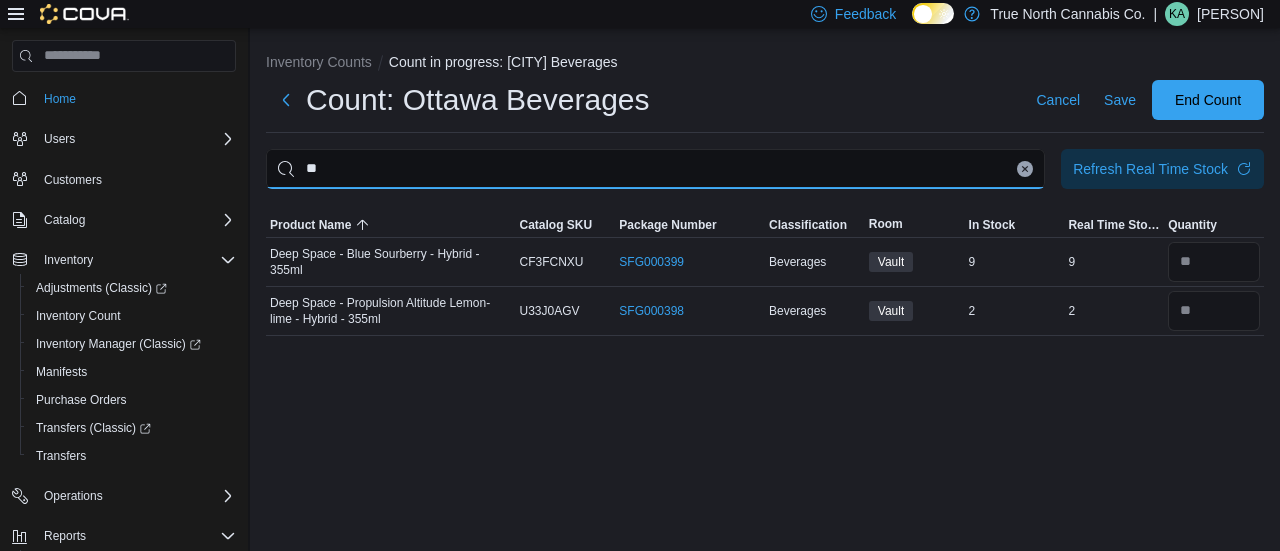 type on "*" 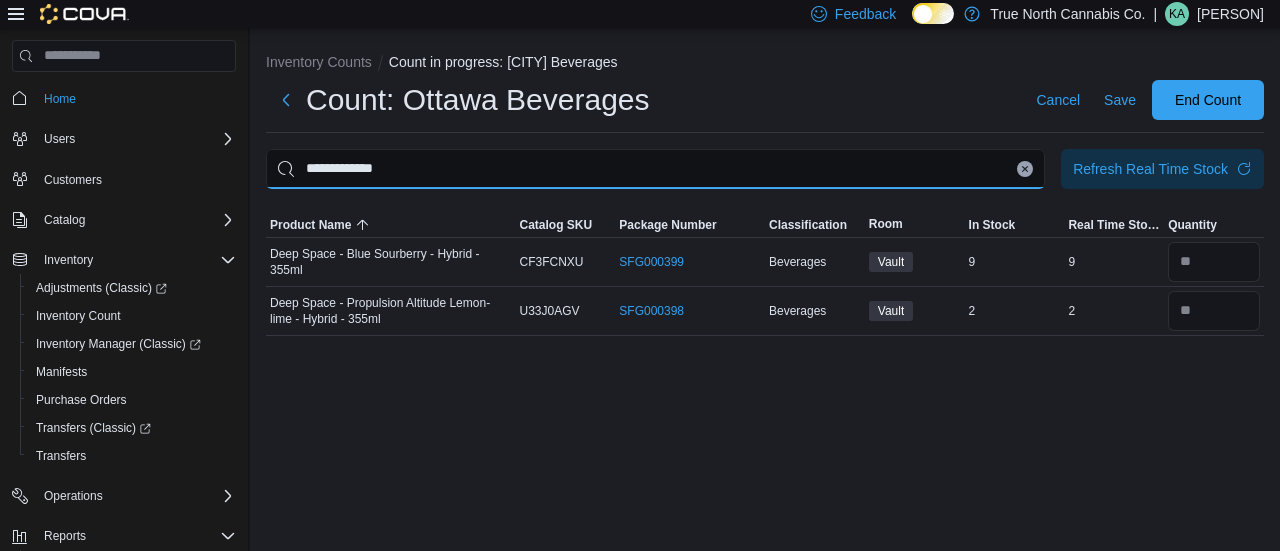 type on "**********" 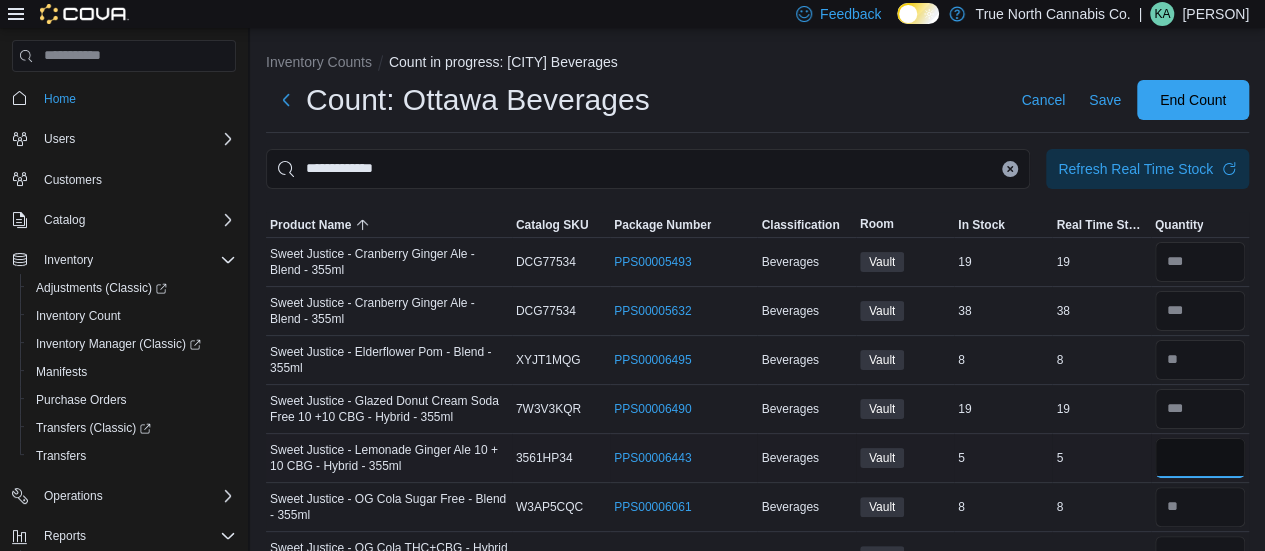 click at bounding box center (1200, 458) 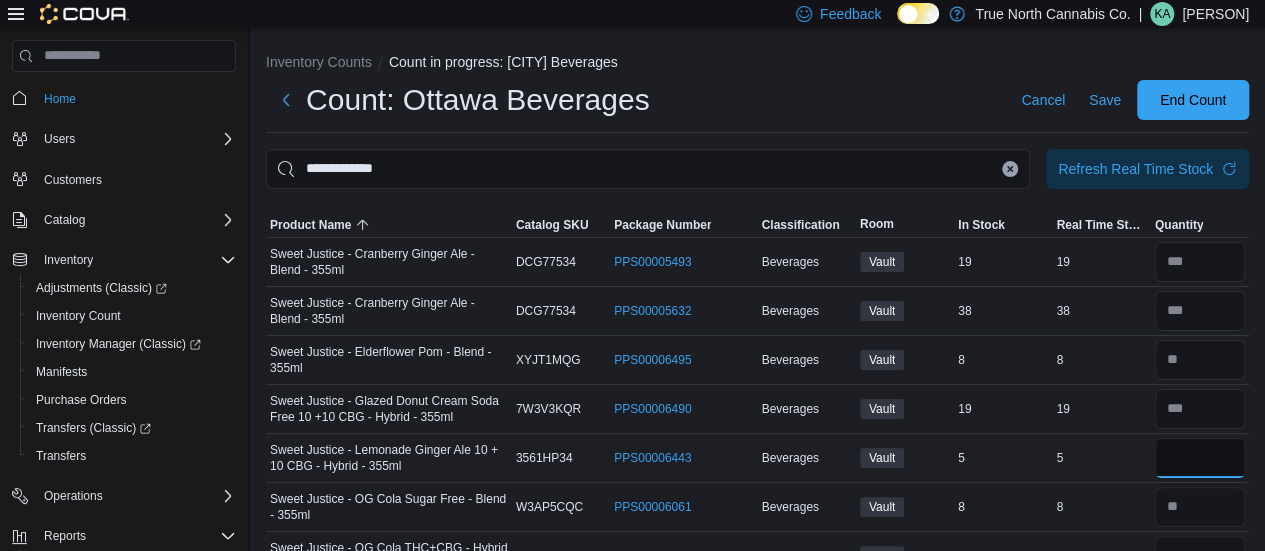 type on "*" 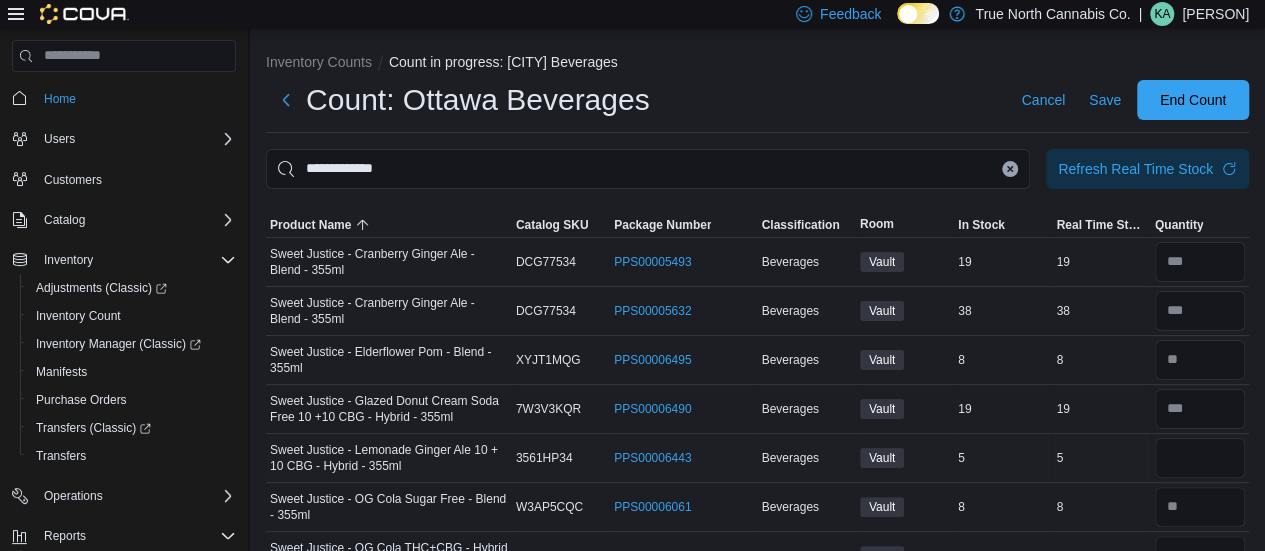 type 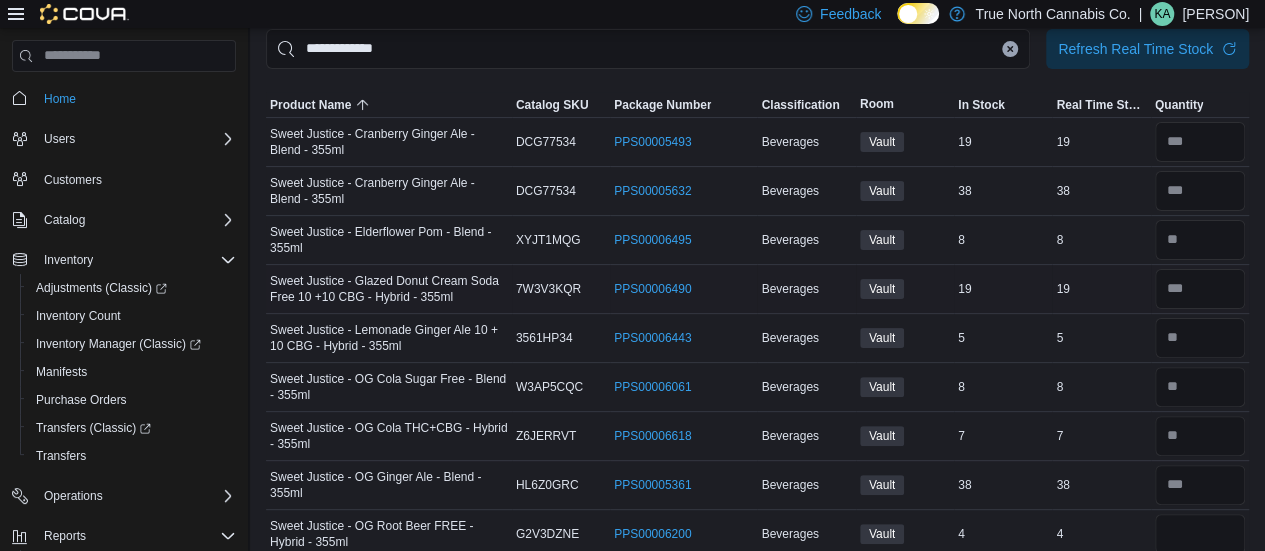 scroll, scrollTop: 114, scrollLeft: 0, axis: vertical 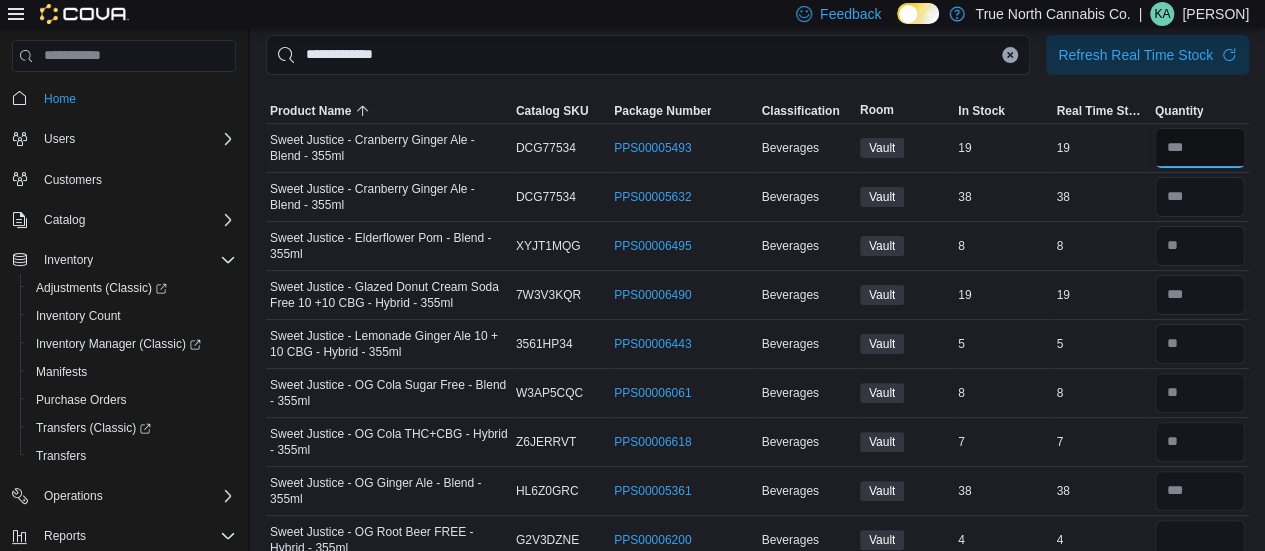 click at bounding box center (1200, 148) 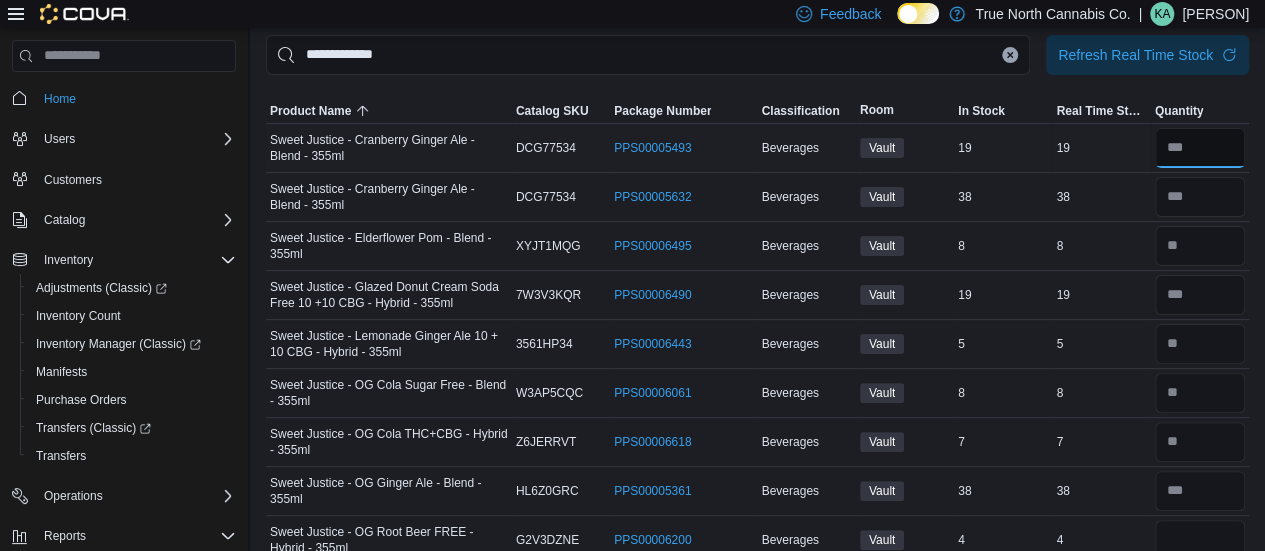 type on "**" 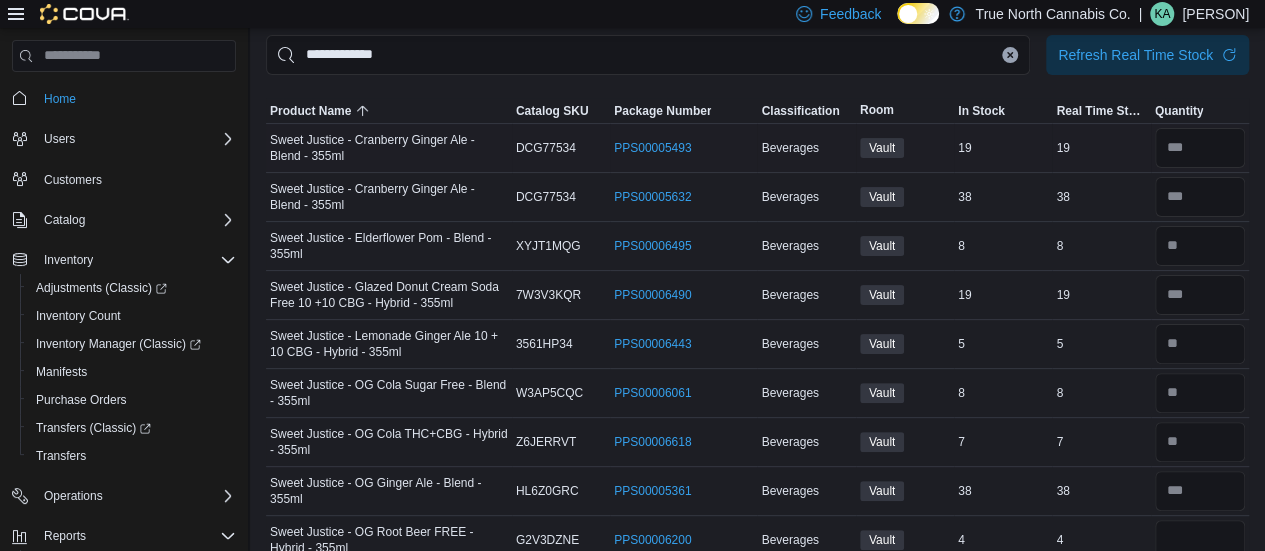 type 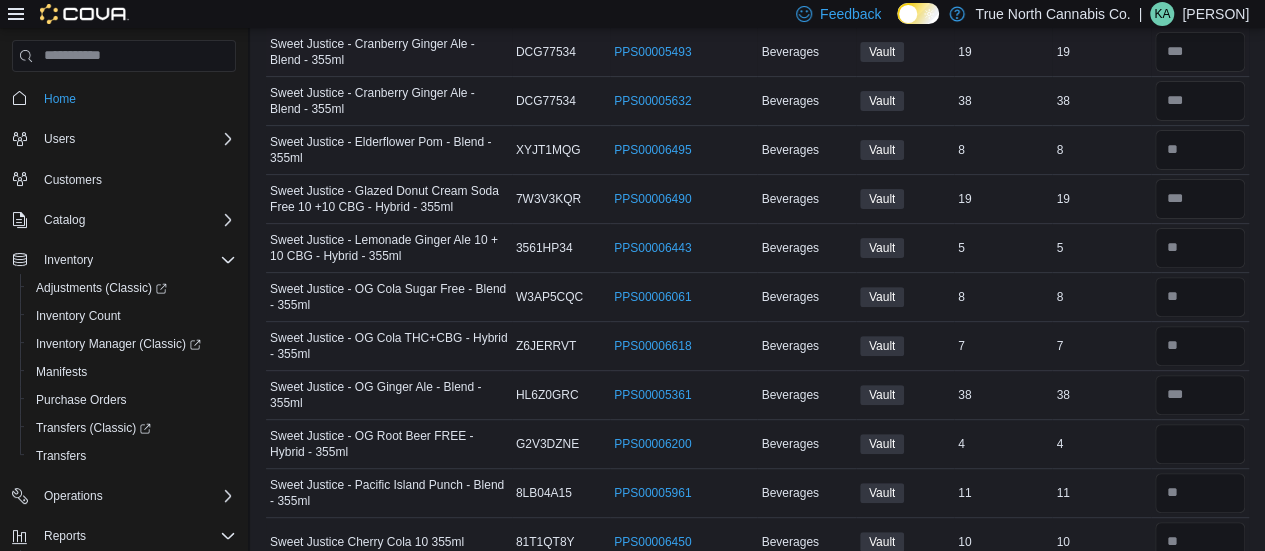 scroll, scrollTop: 230, scrollLeft: 0, axis: vertical 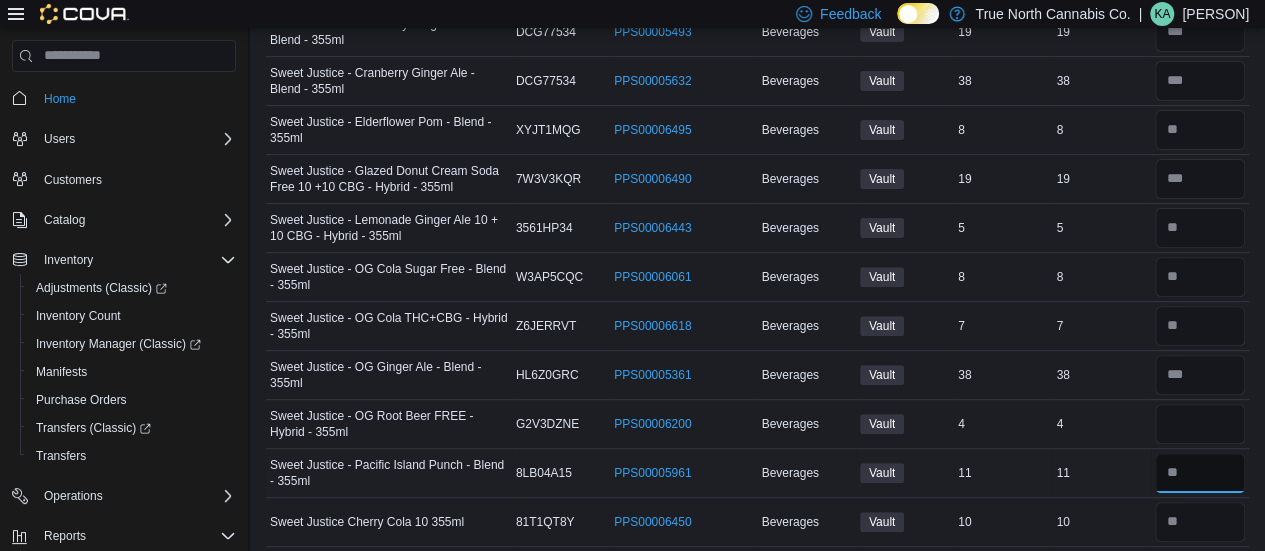 click at bounding box center [1200, 473] 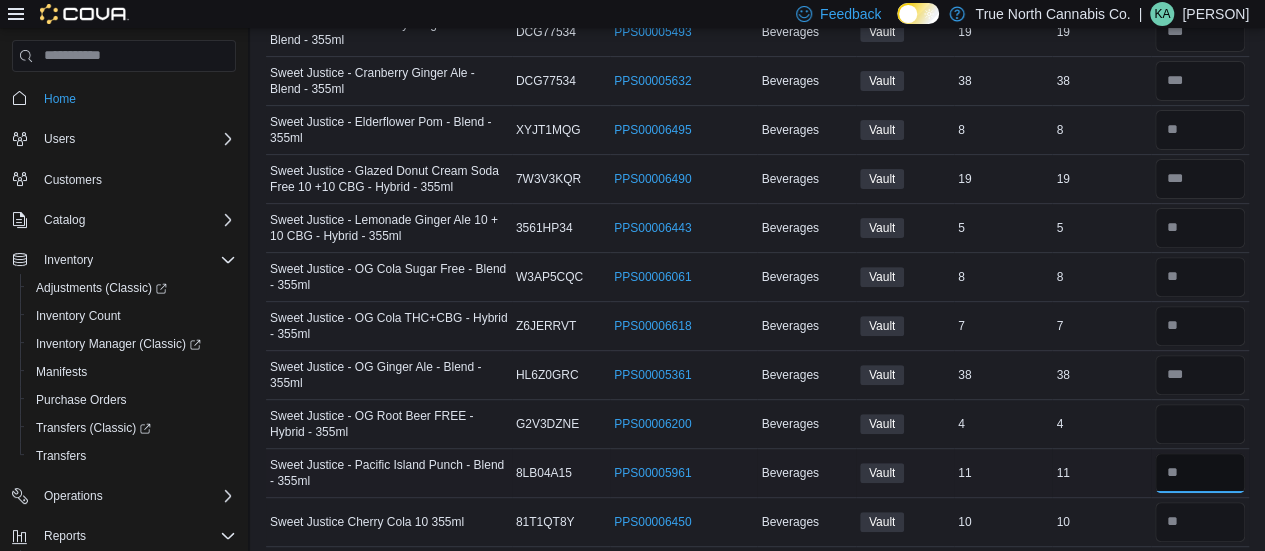 type on "**" 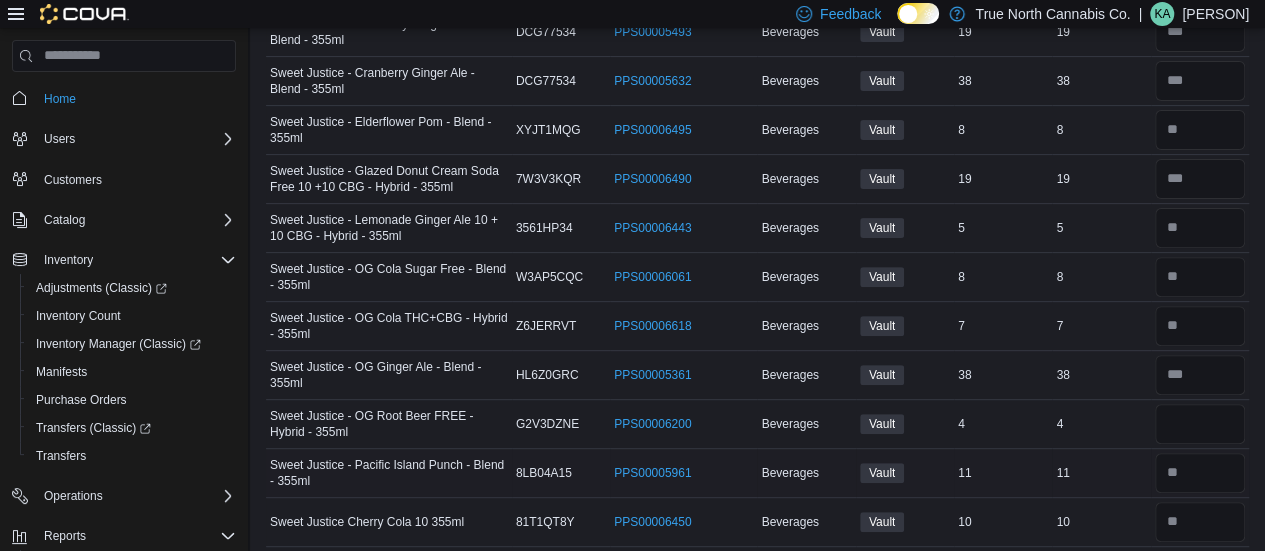 type 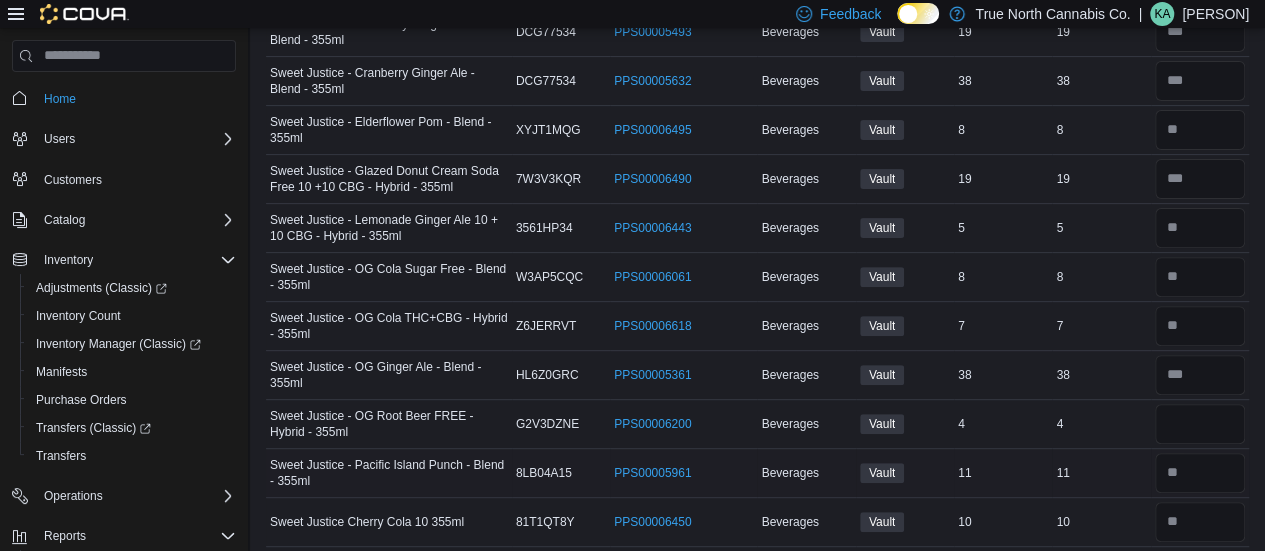 scroll, scrollTop: 236, scrollLeft: 0, axis: vertical 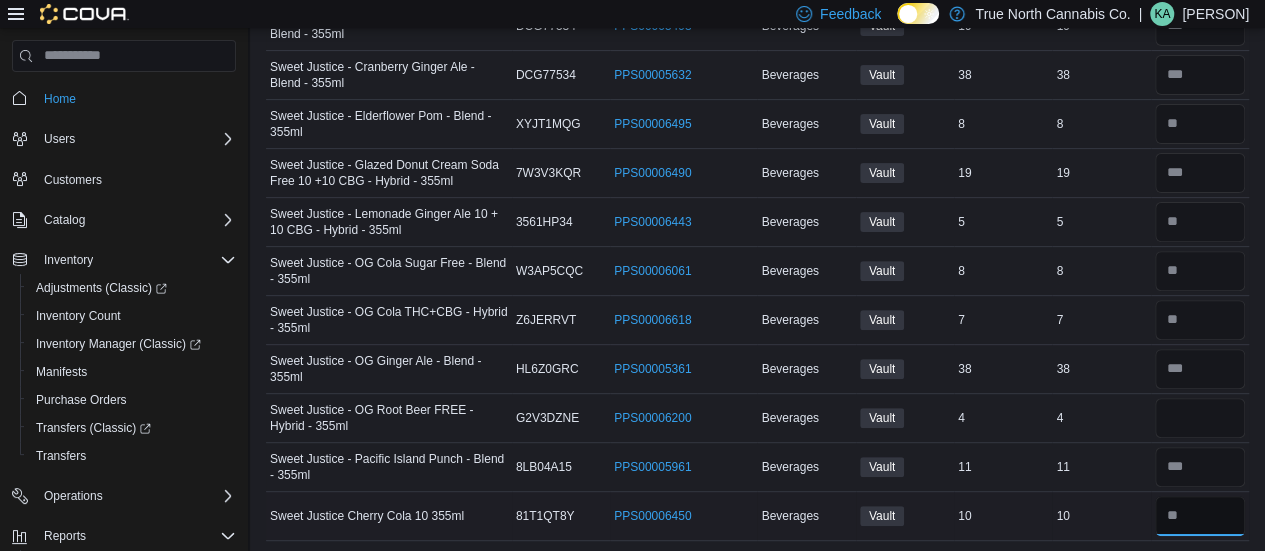 click at bounding box center (1200, 516) 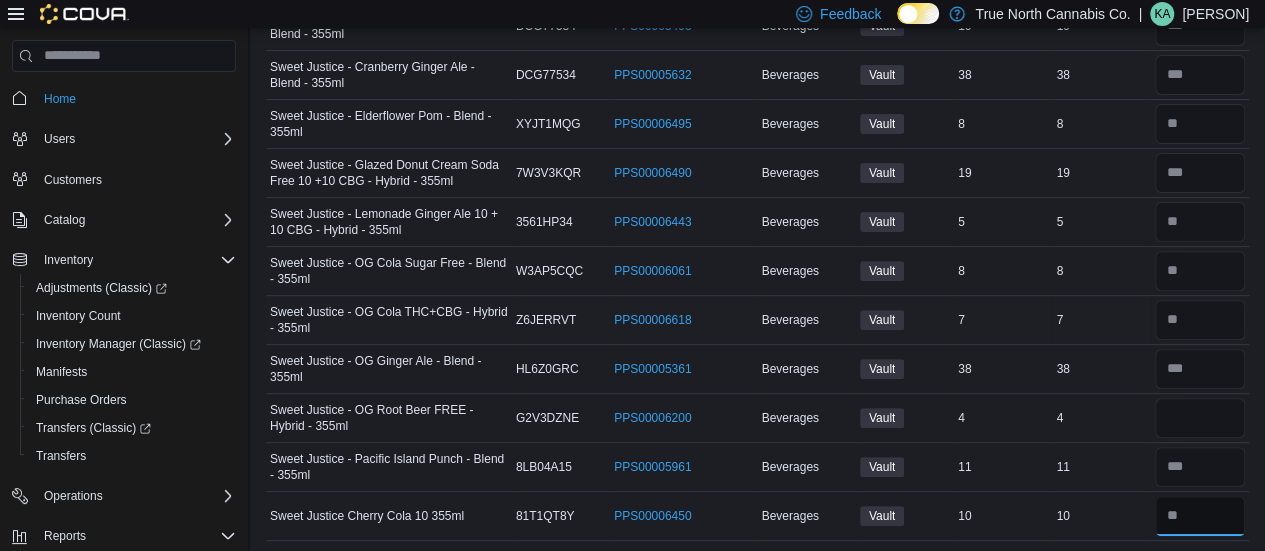 type on "**" 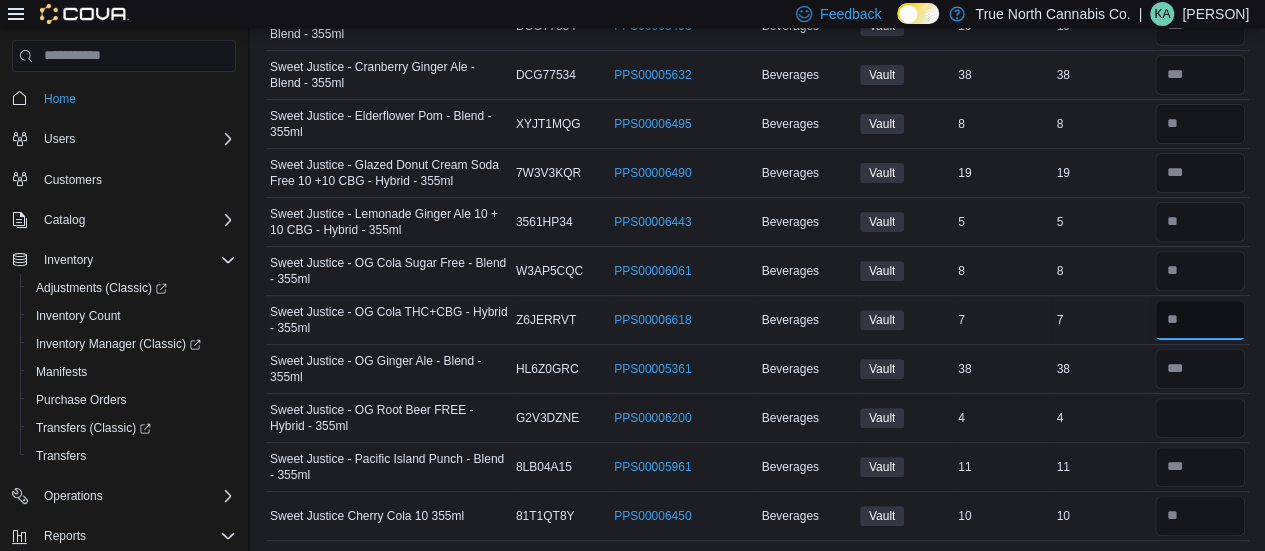 type 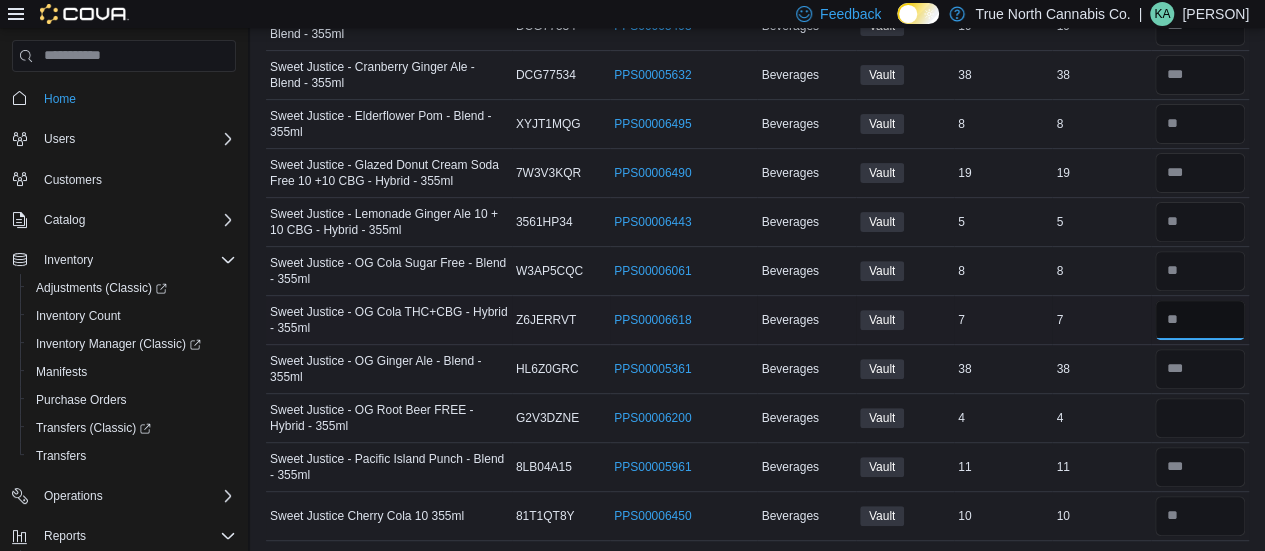 click at bounding box center [1200, 320] 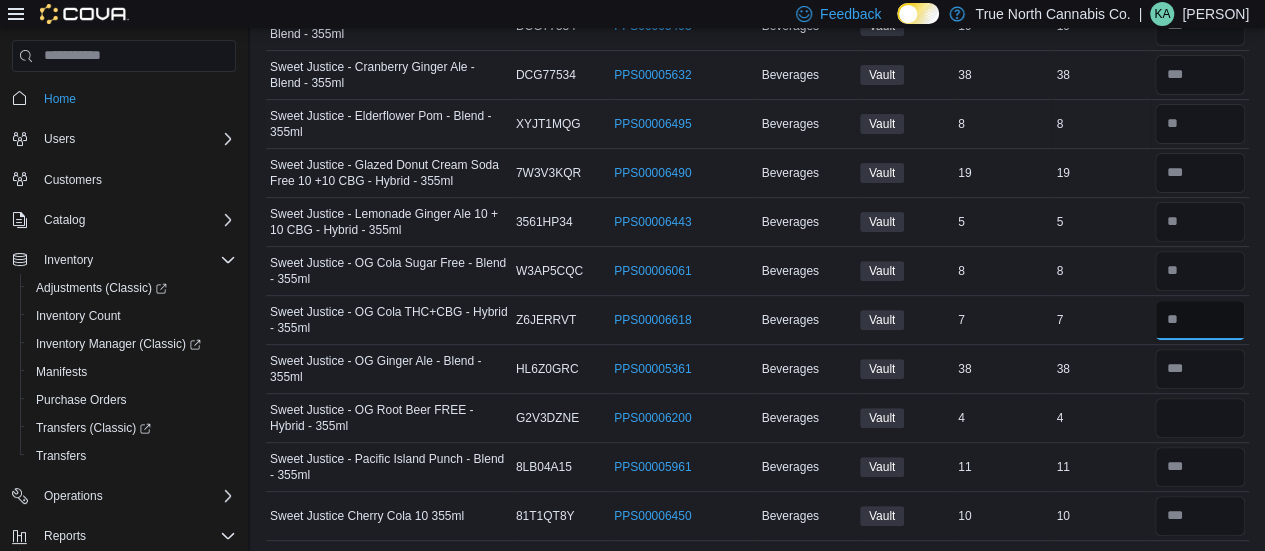 type on "*" 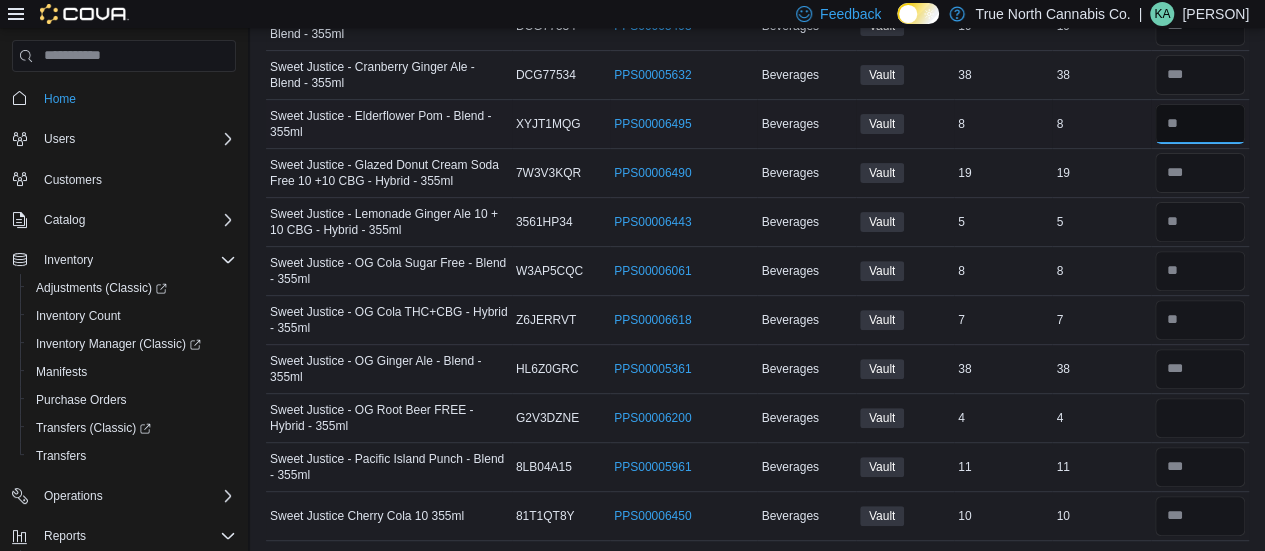type 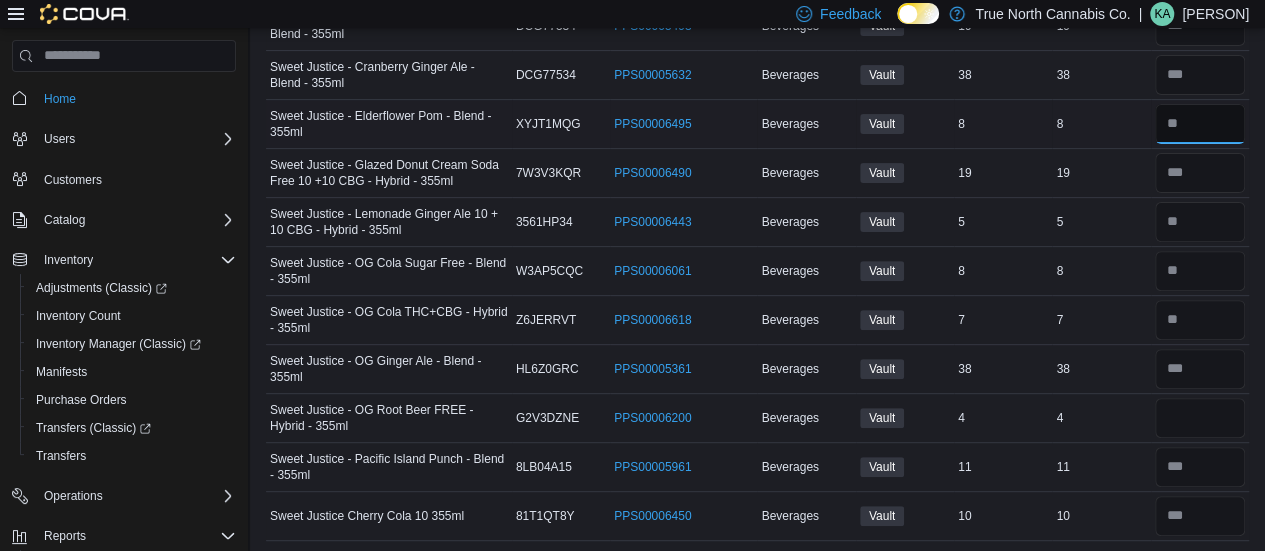 click at bounding box center [1200, 124] 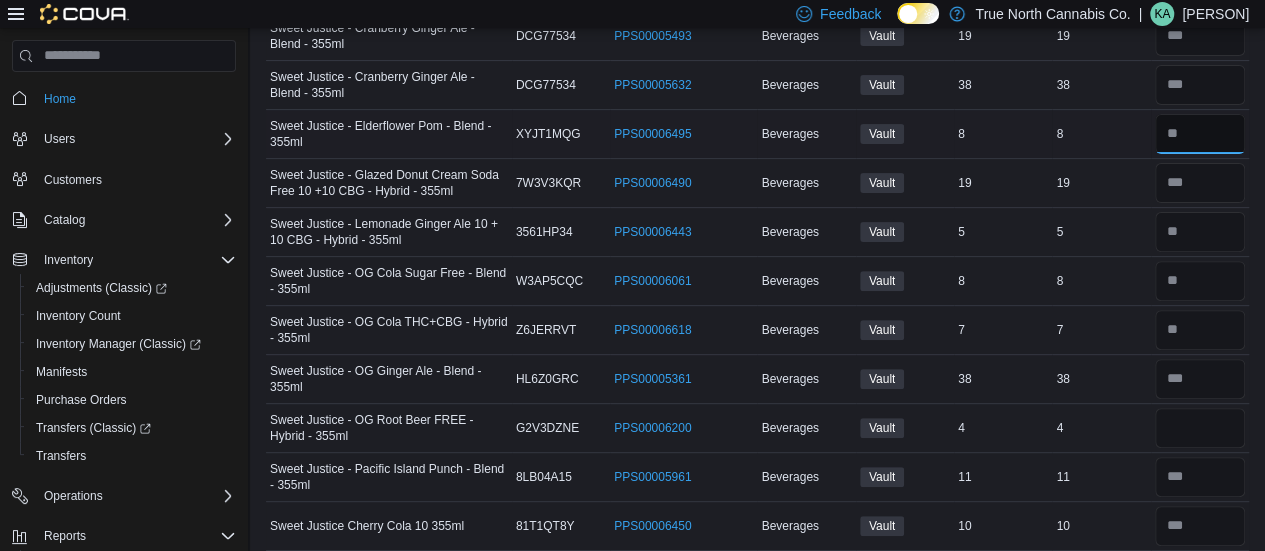 scroll, scrollTop: 236, scrollLeft: 0, axis: vertical 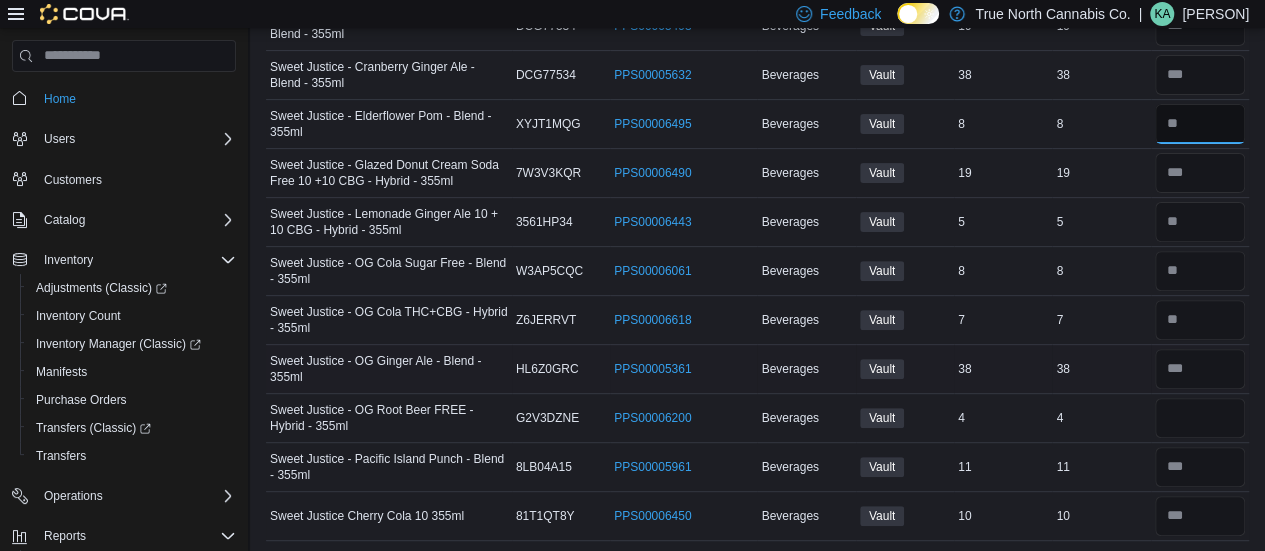 type on "*" 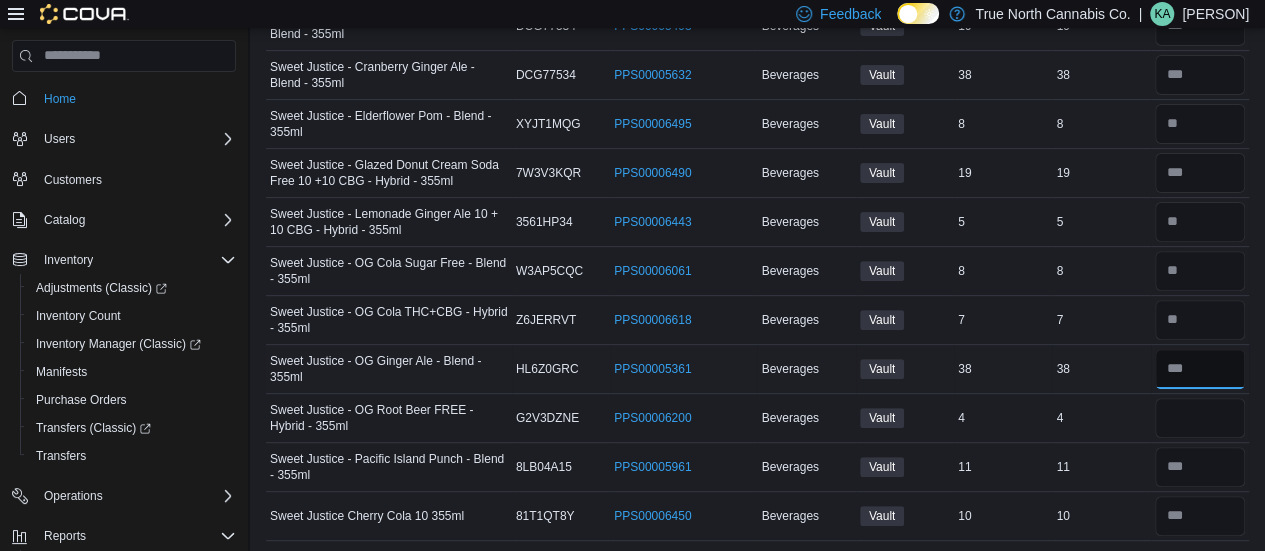 type 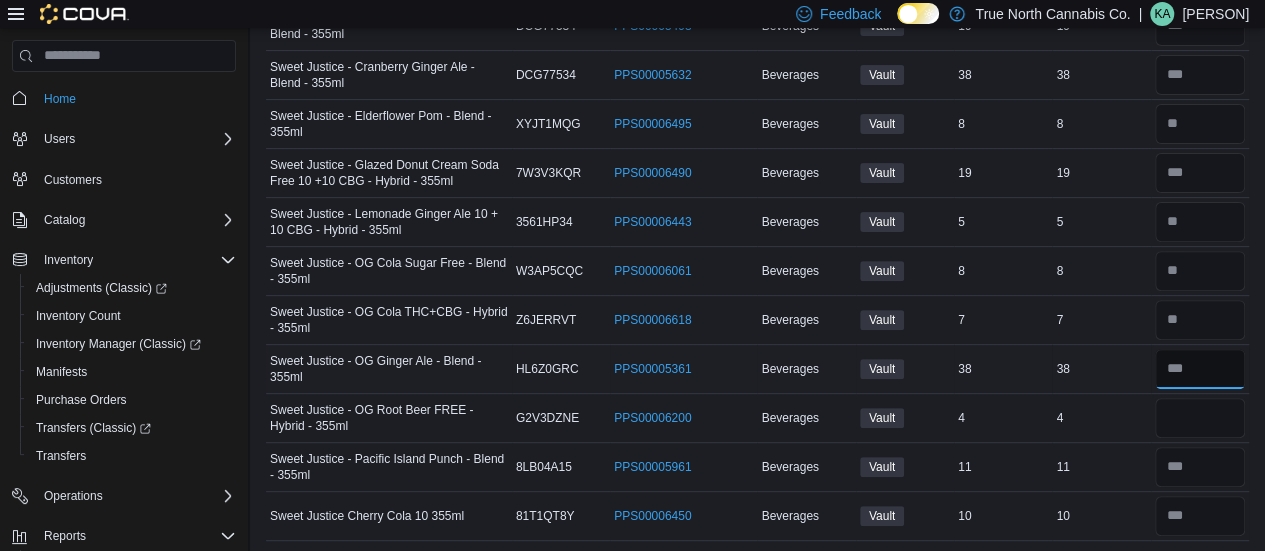 click at bounding box center (1200, 369) 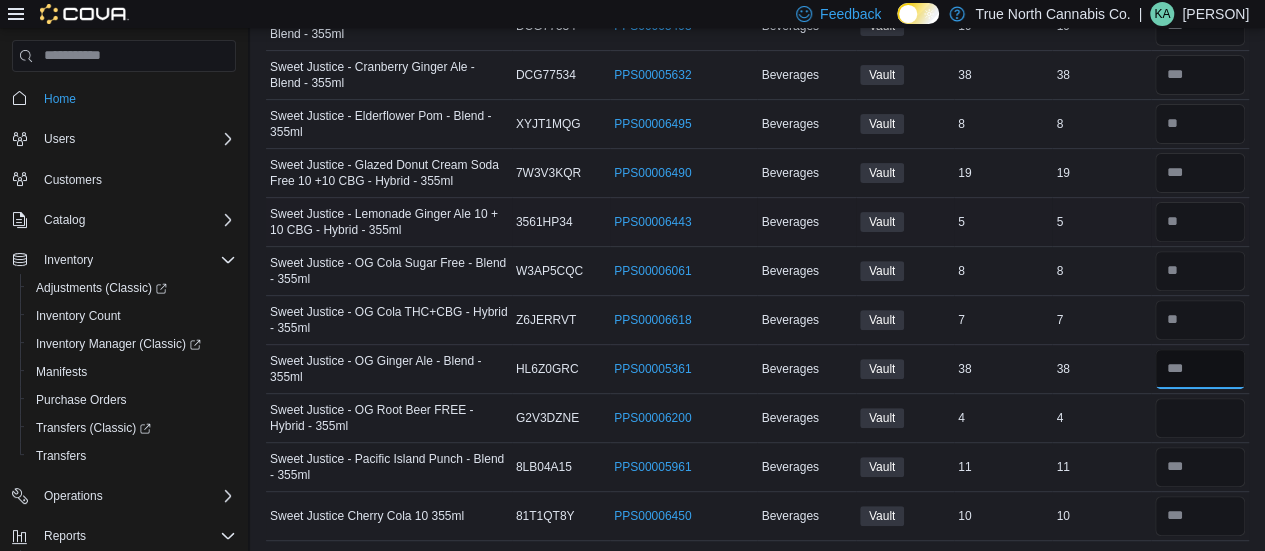 scroll, scrollTop: 0, scrollLeft: 0, axis: both 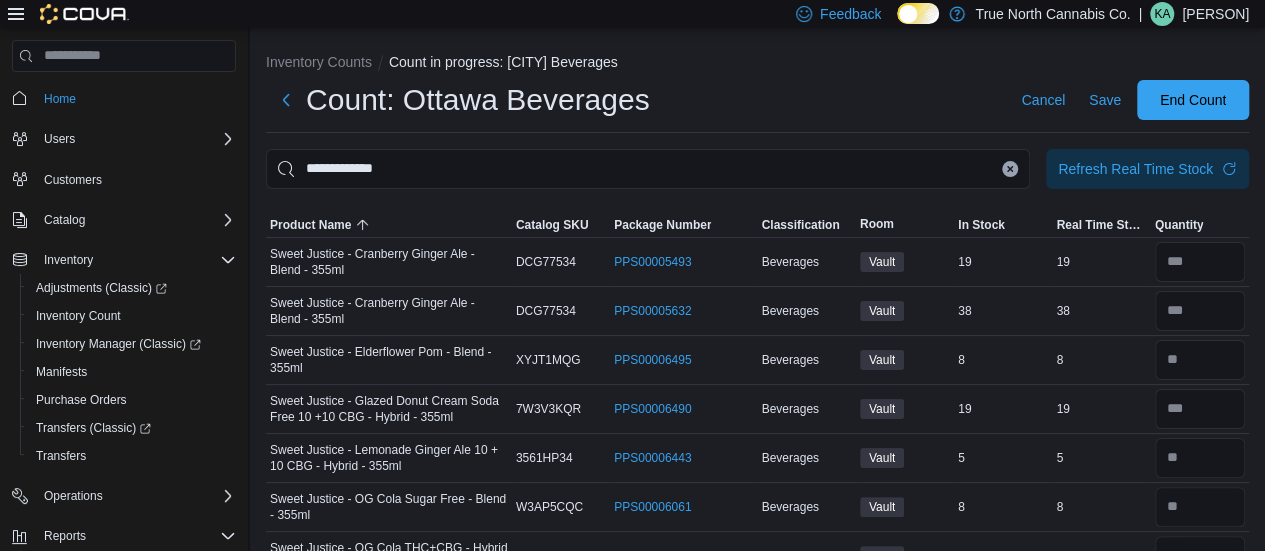type on "**" 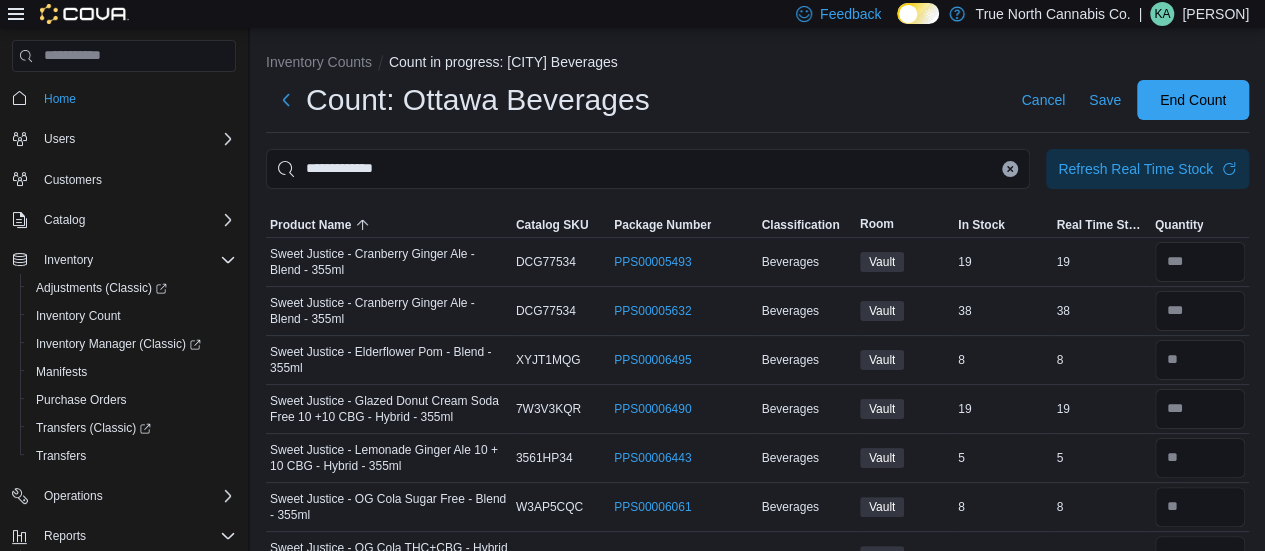 type 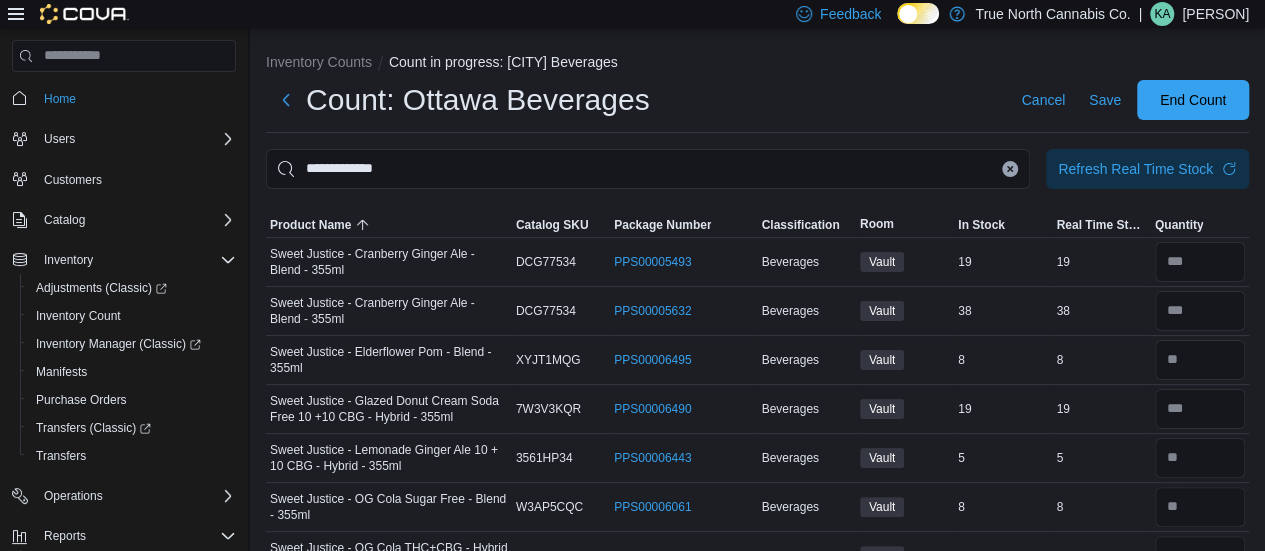 drag, startPoint x: 773, startPoint y: 145, endPoint x: 761, endPoint y: 168, distance: 25.942244 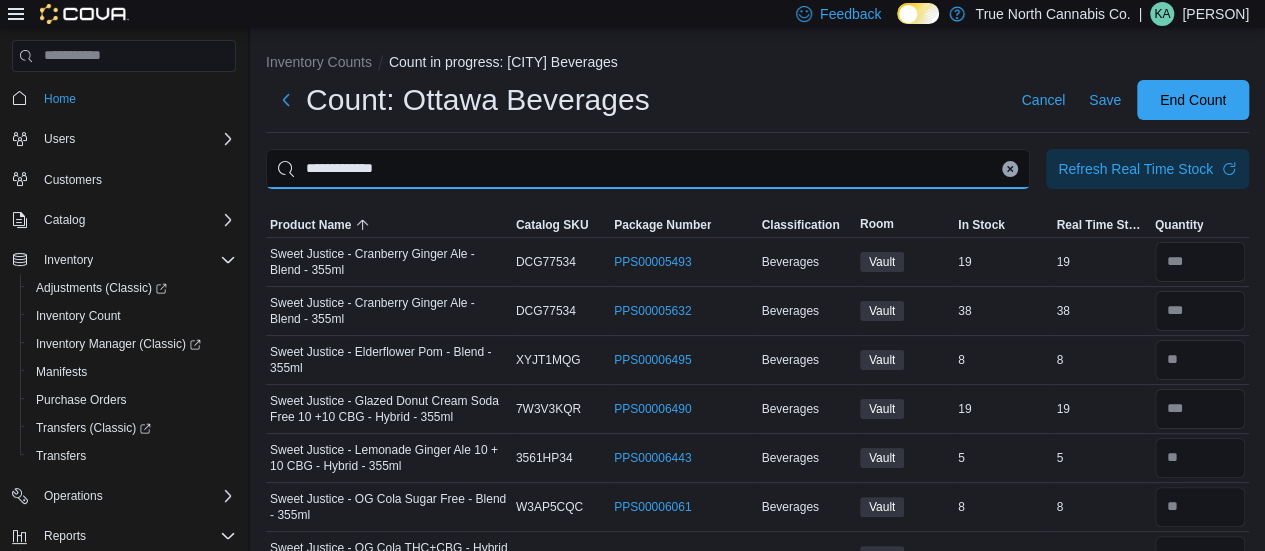 click on "**********" at bounding box center (648, 169) 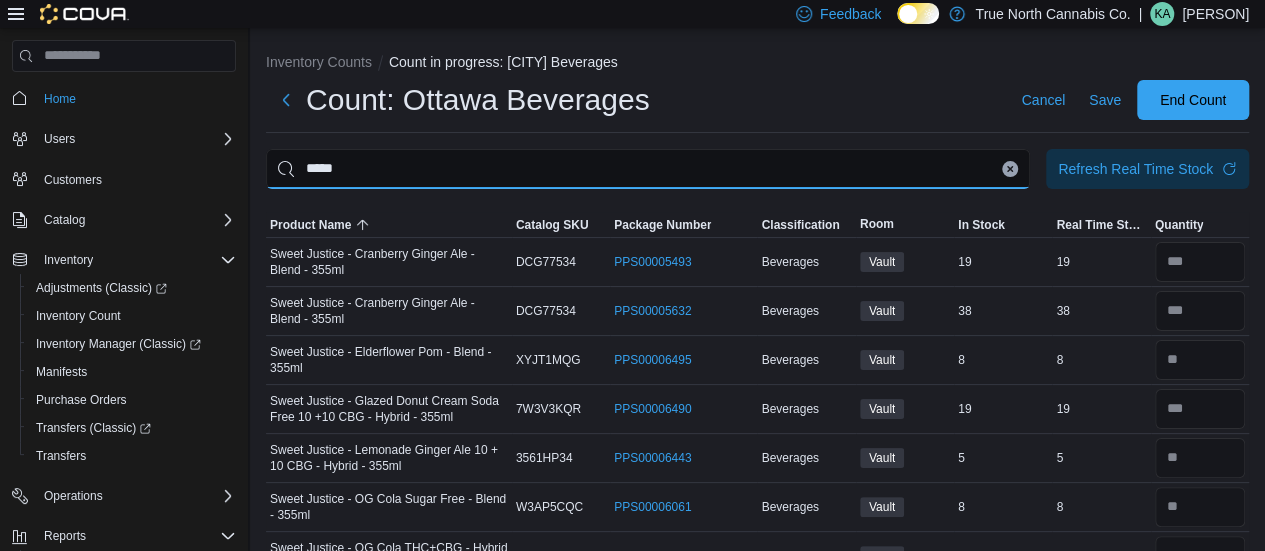 type on "*****" 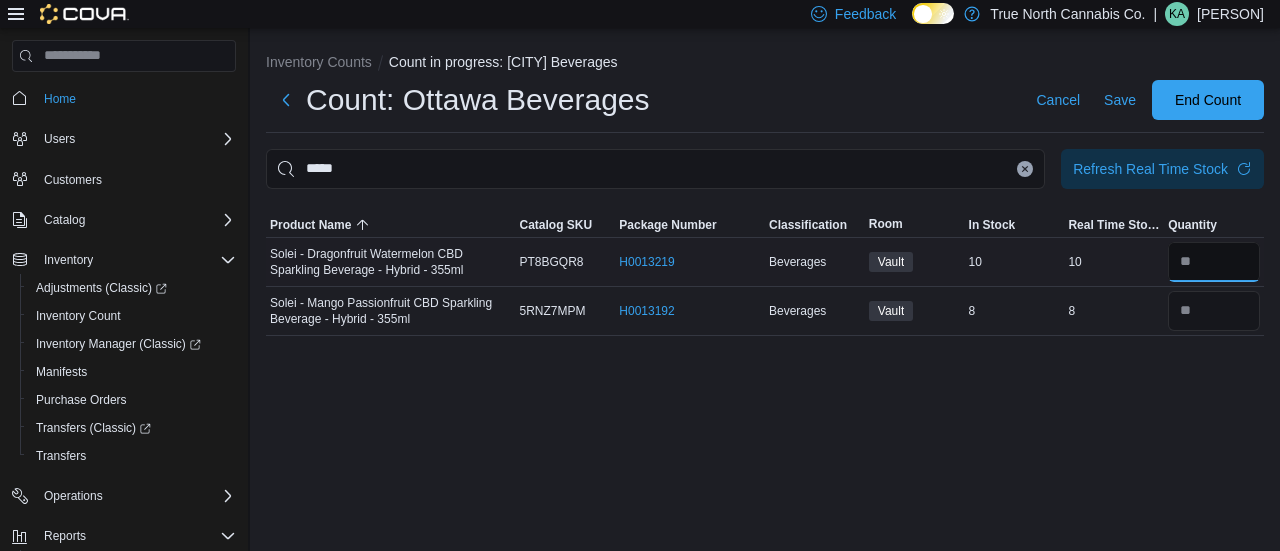 click at bounding box center [1214, 262] 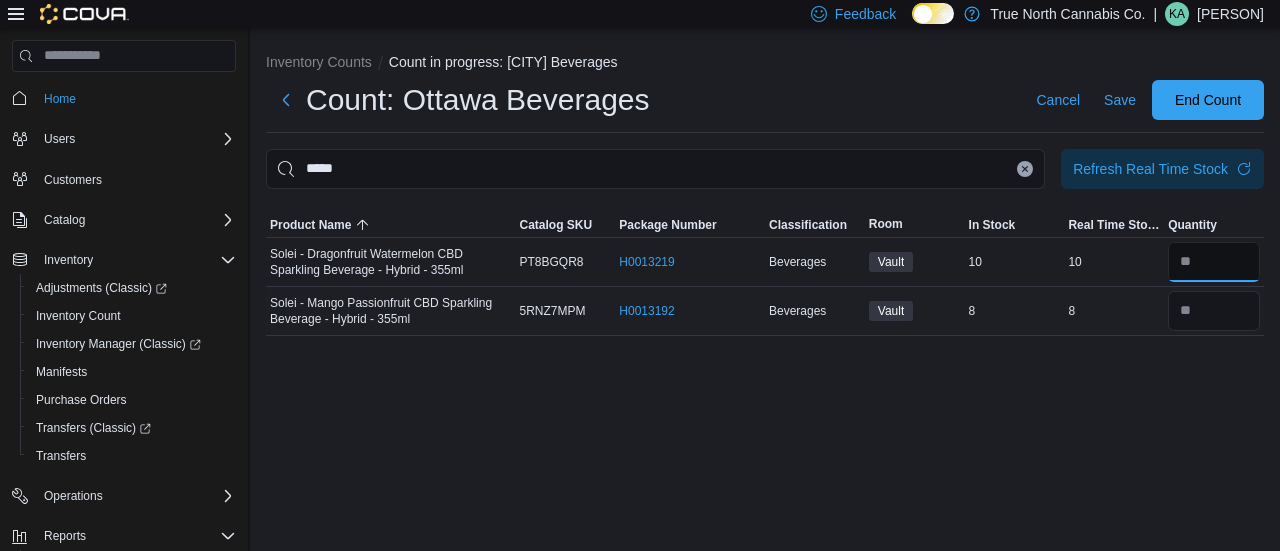 type on "**" 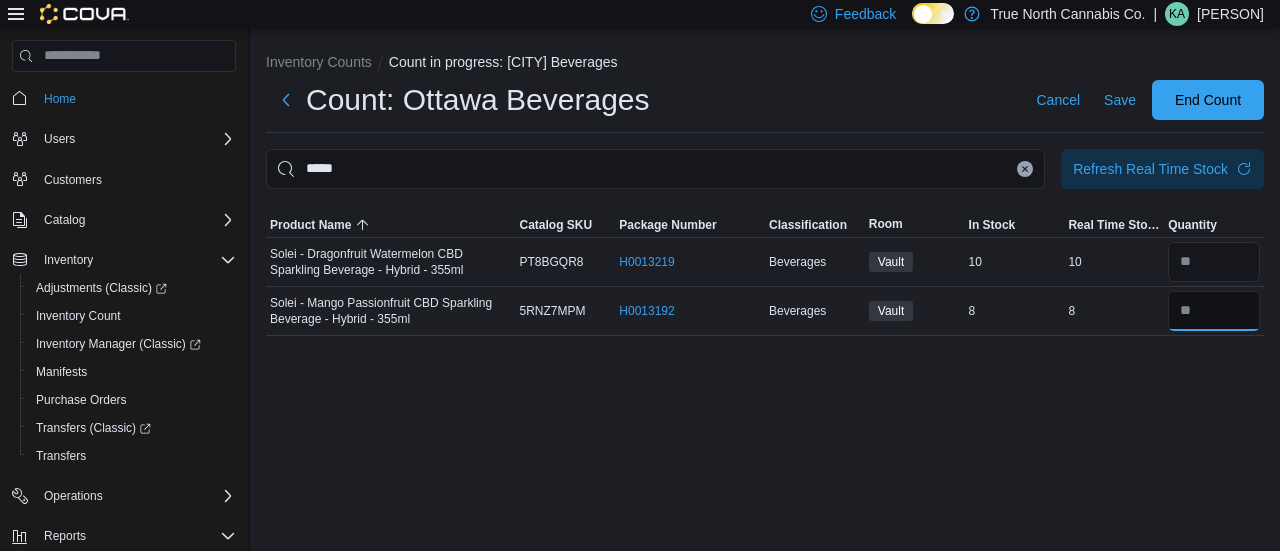 type 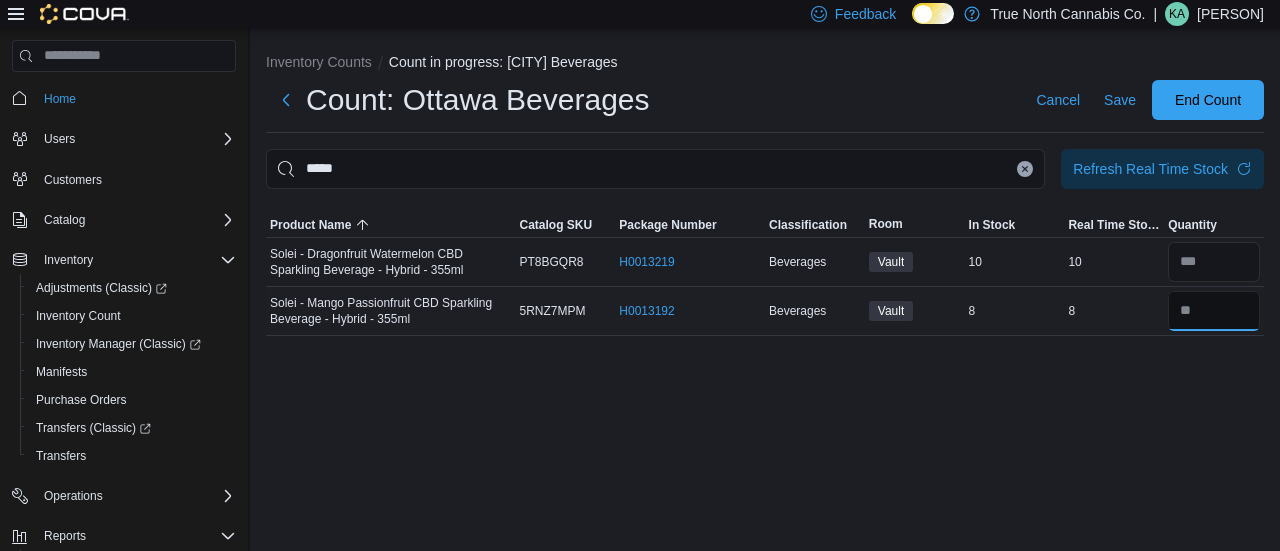 click at bounding box center [1214, 311] 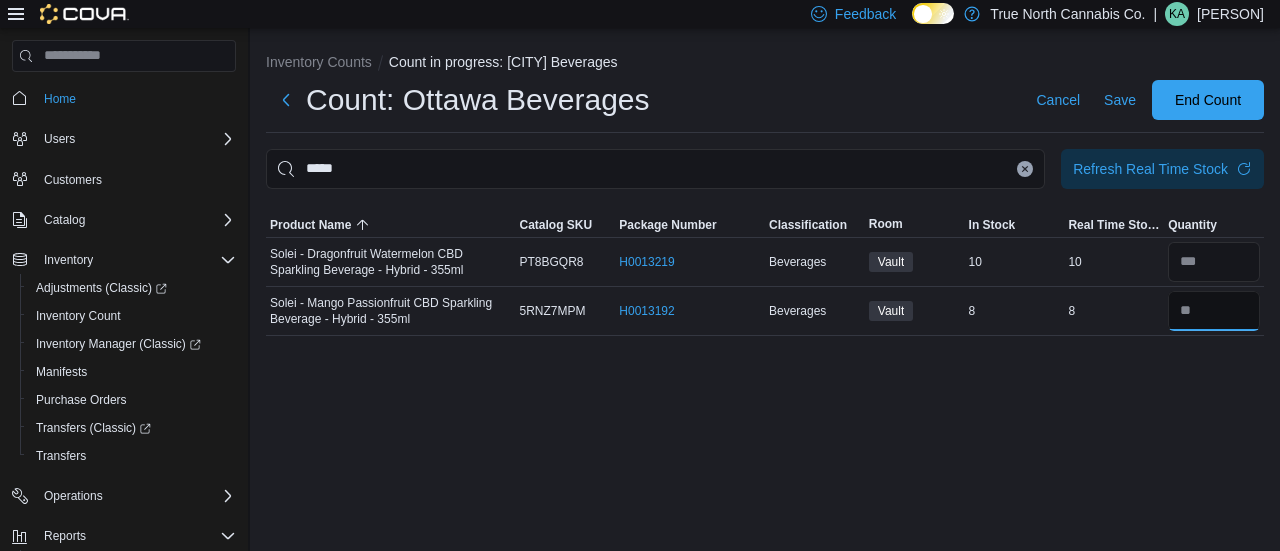 type on "*" 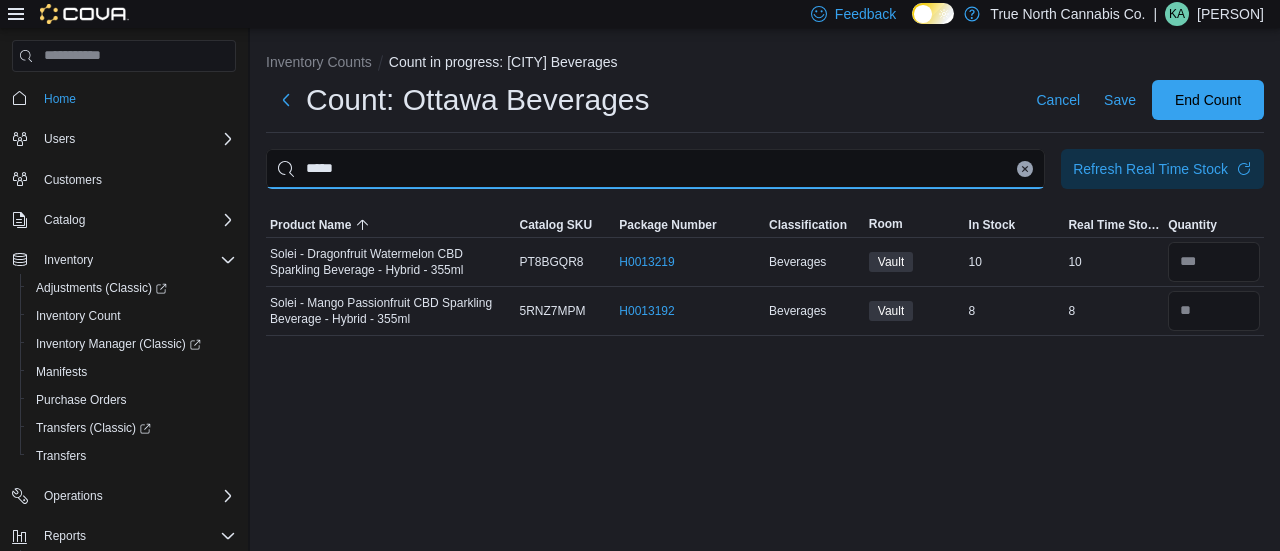 type 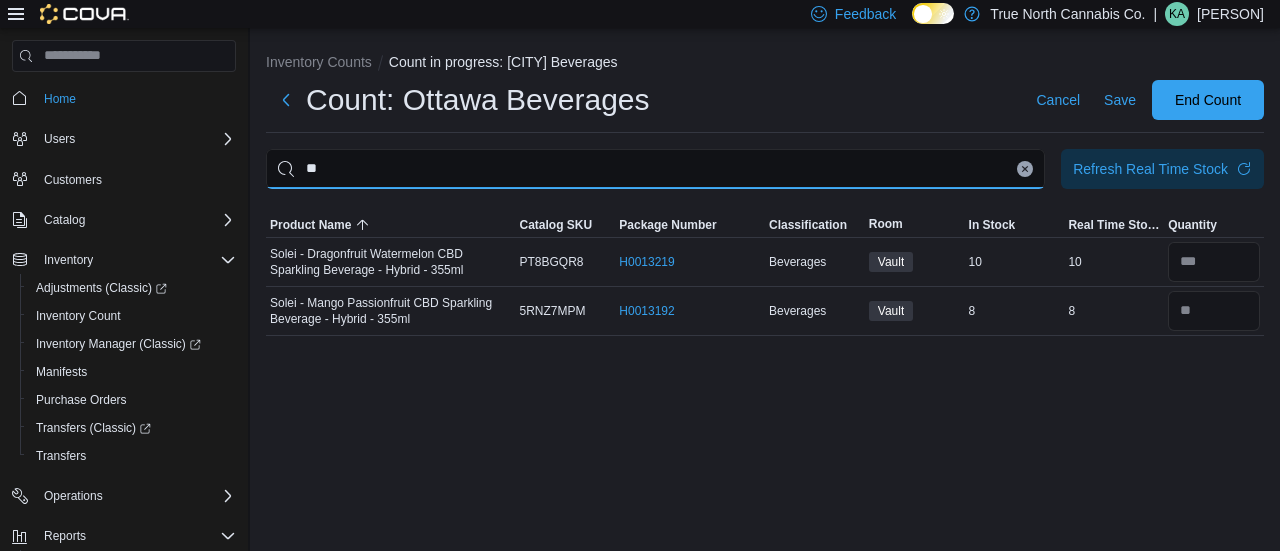 type on "*" 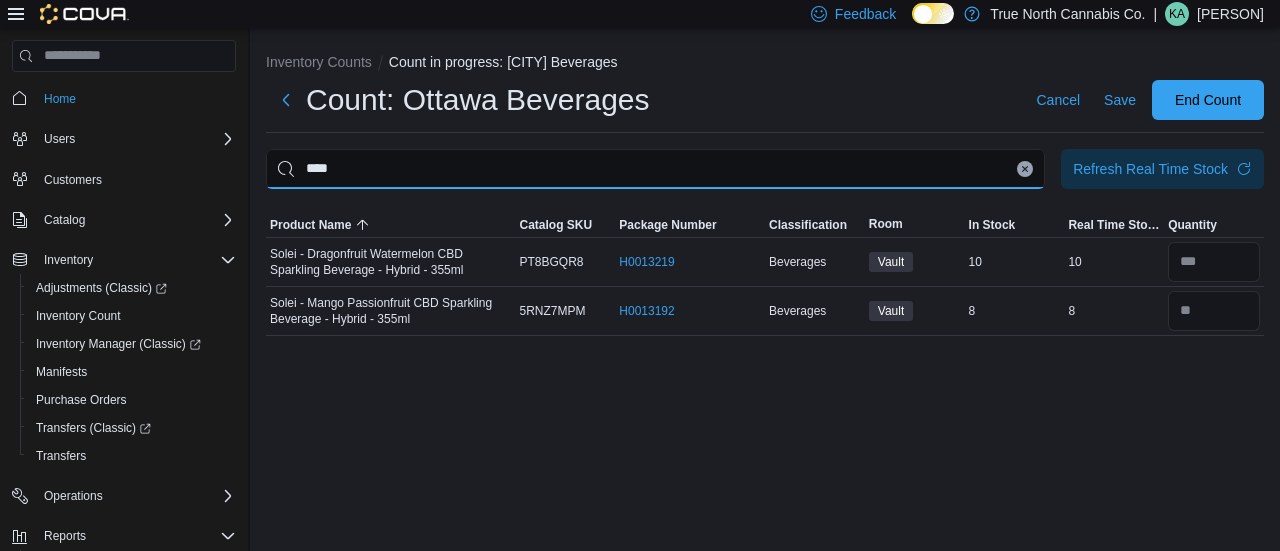 type on "****" 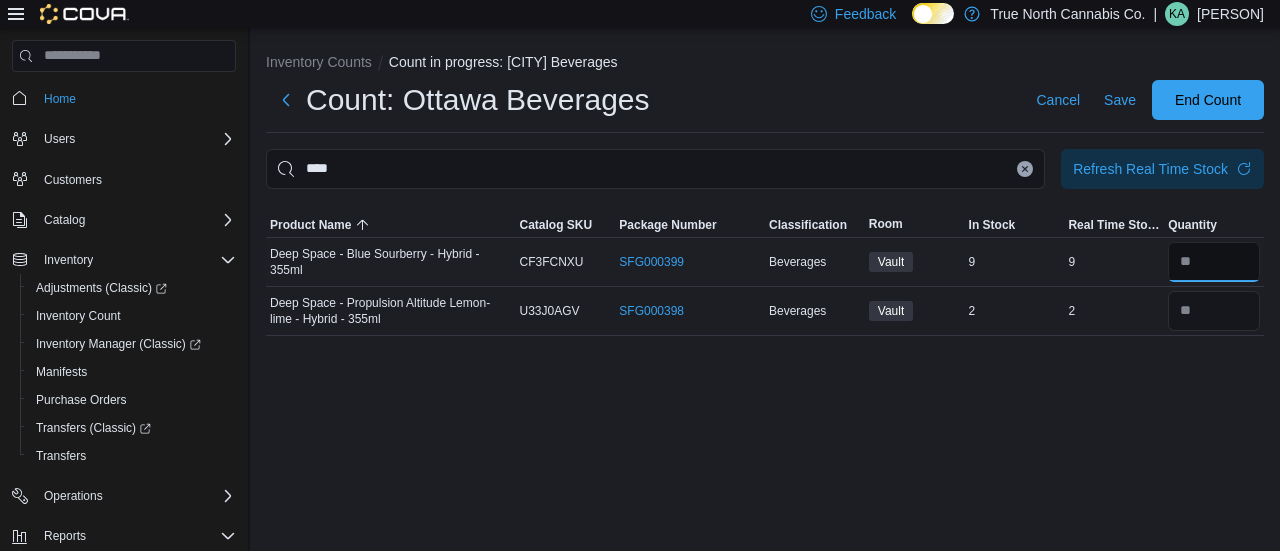 click at bounding box center (1214, 262) 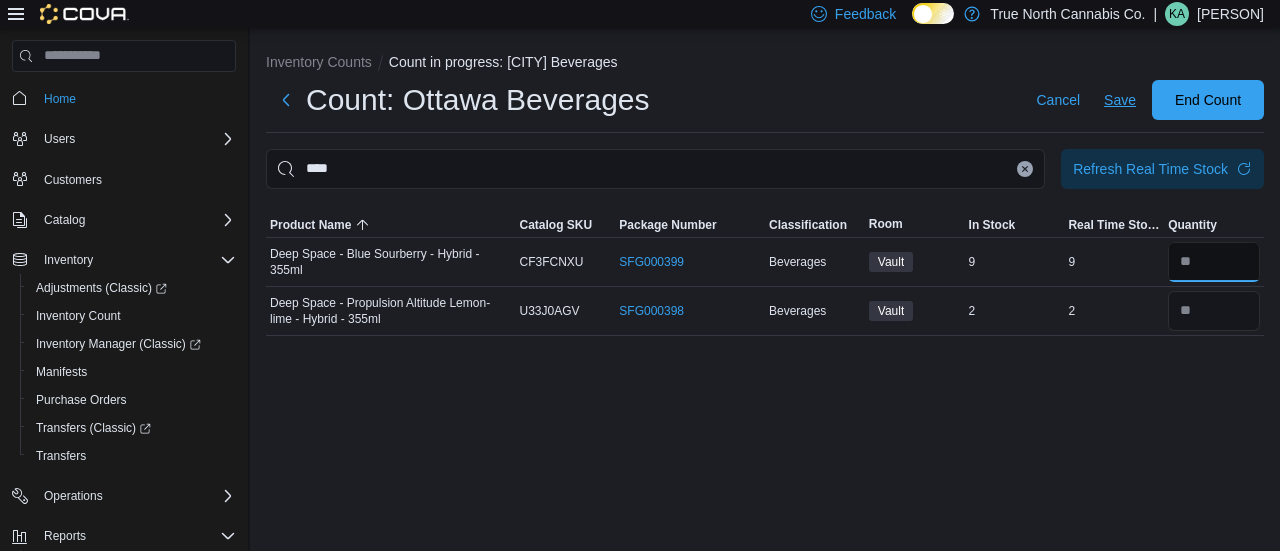 type on "*" 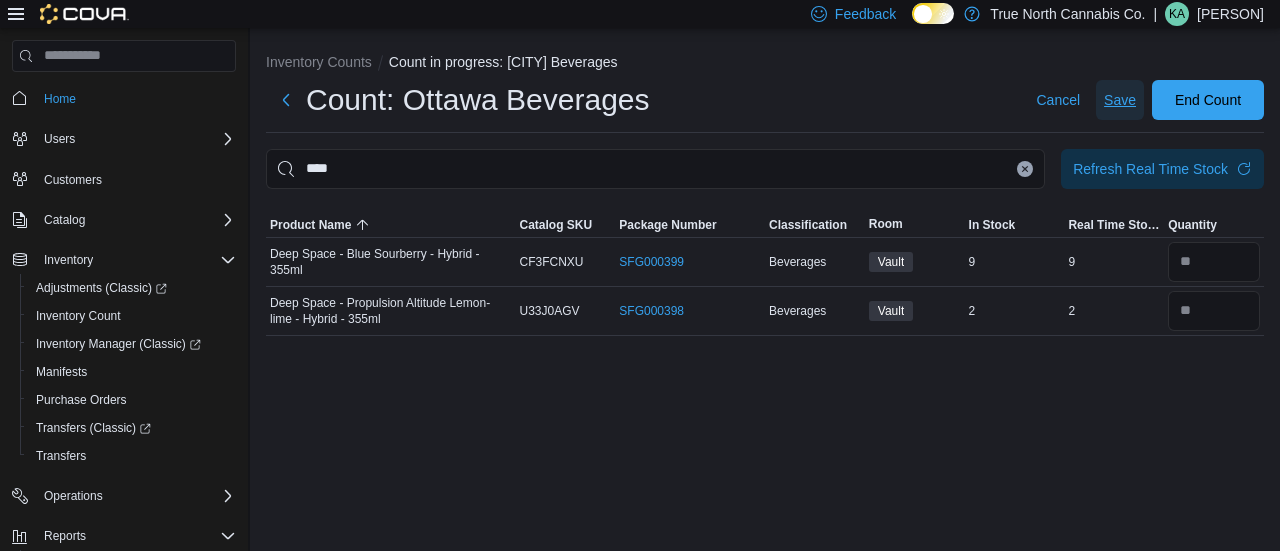 type 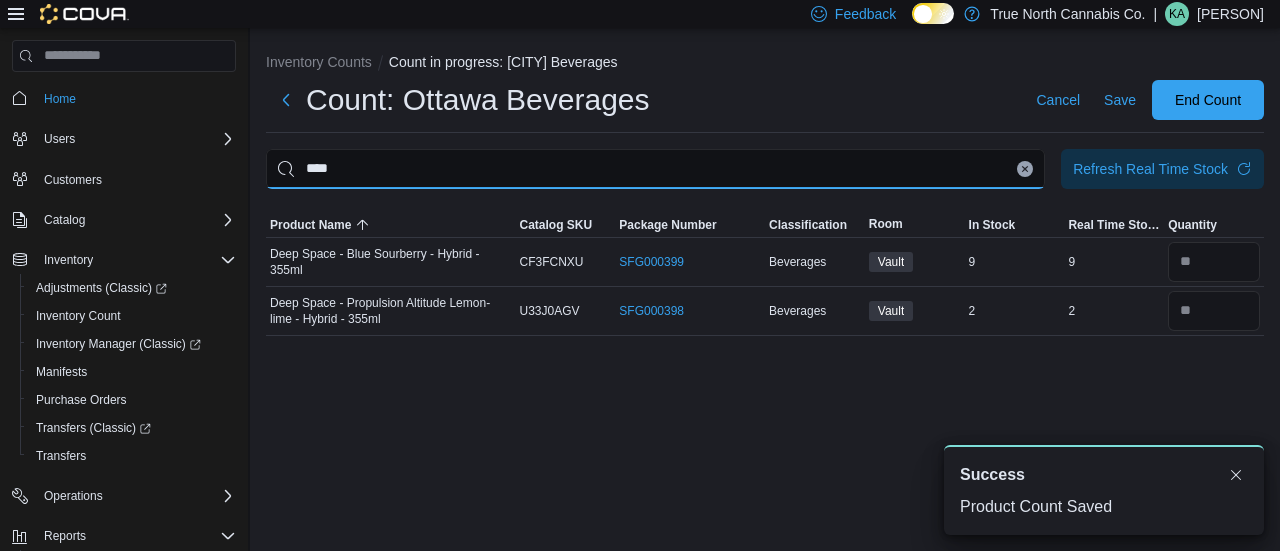 click on "****" at bounding box center [655, 169] 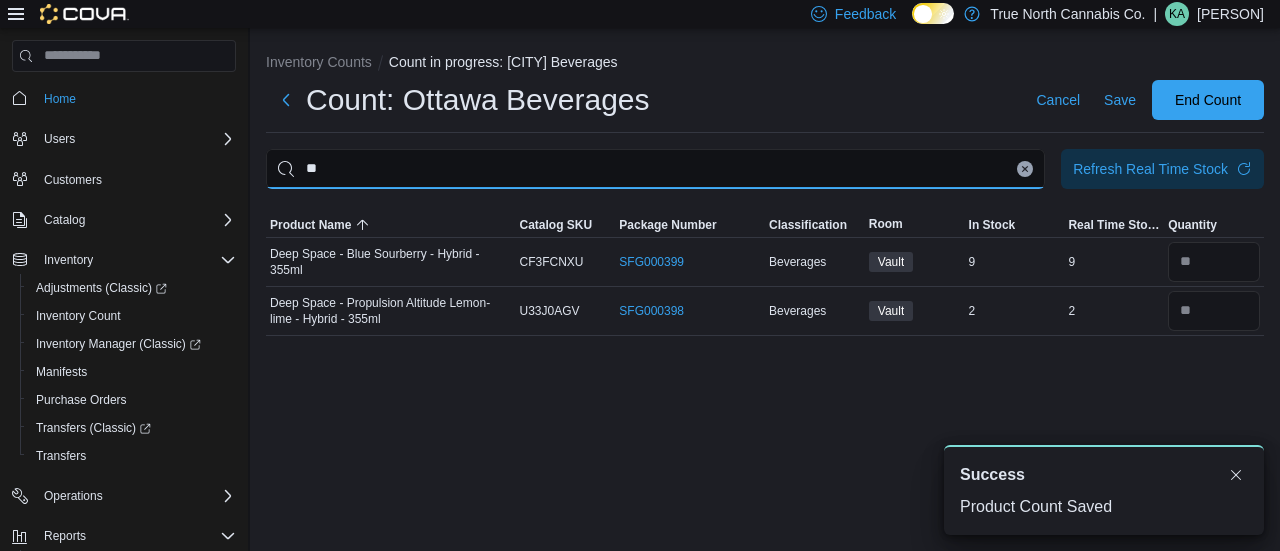 type on "*" 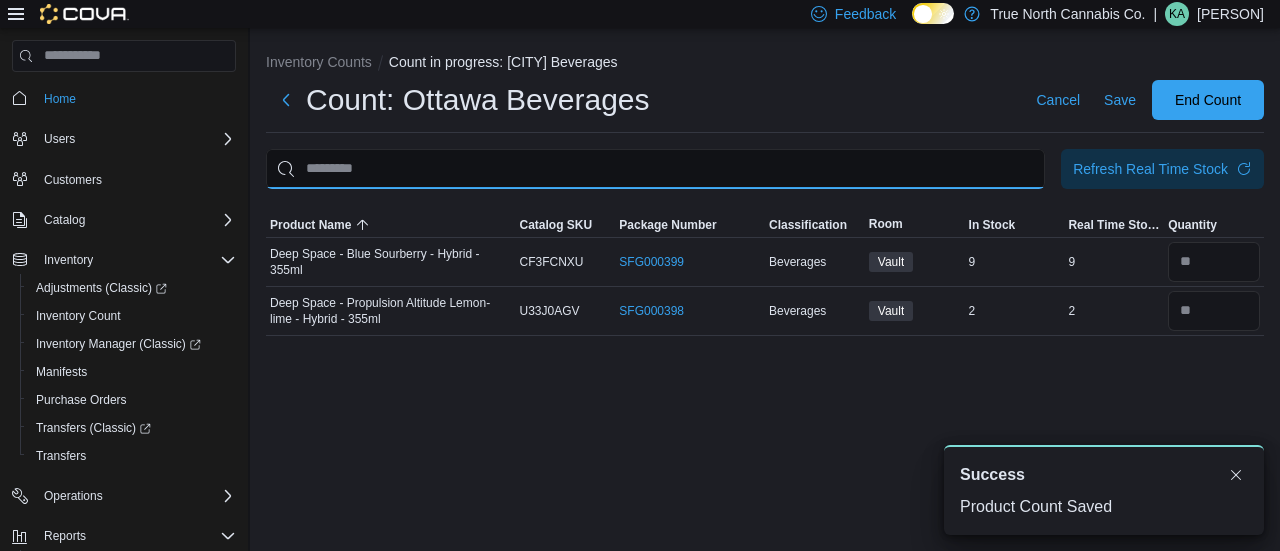type on "*" 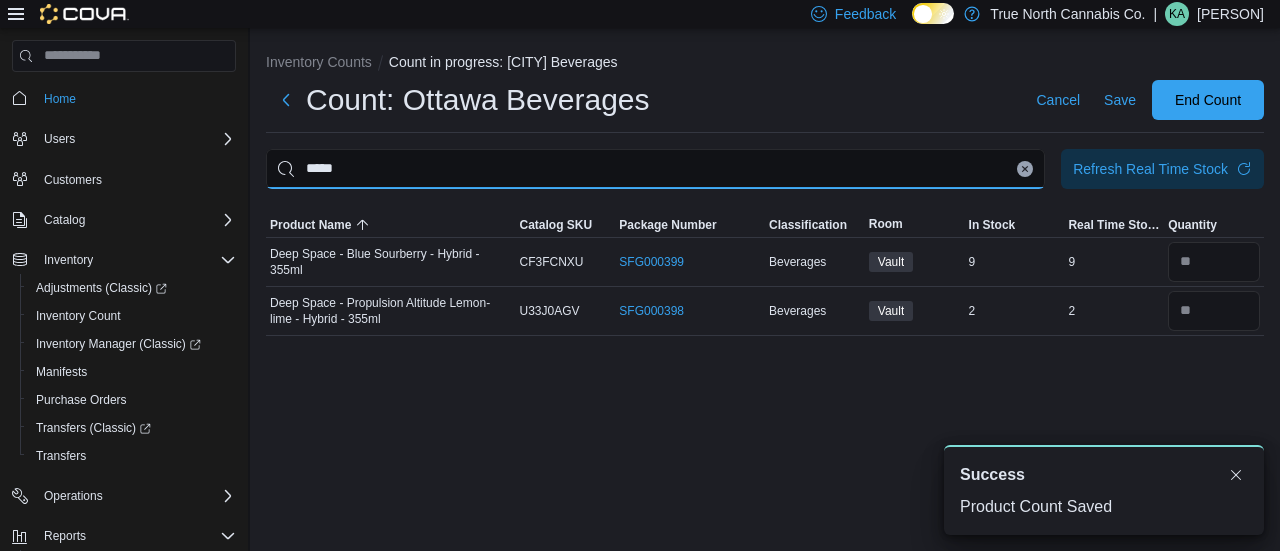 type on "*****" 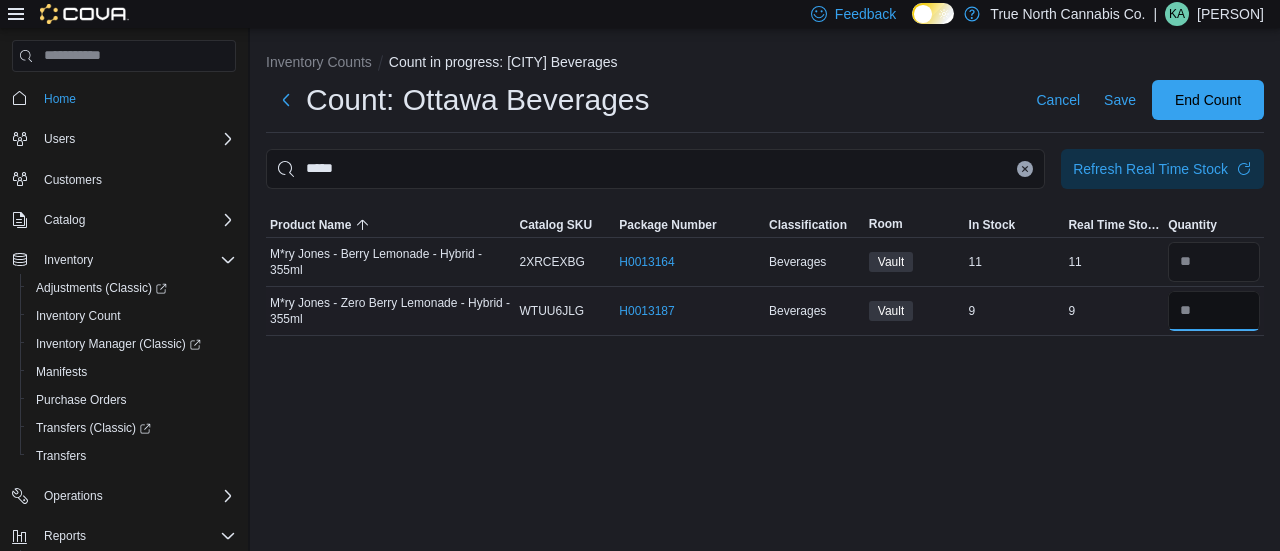 click at bounding box center [1214, 311] 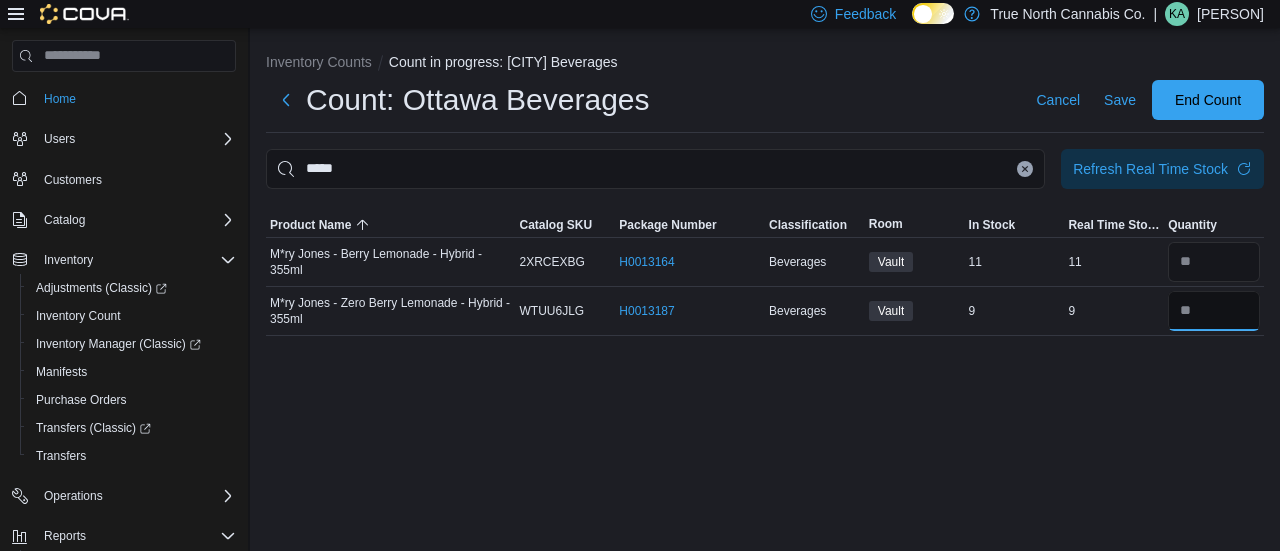 type on "*" 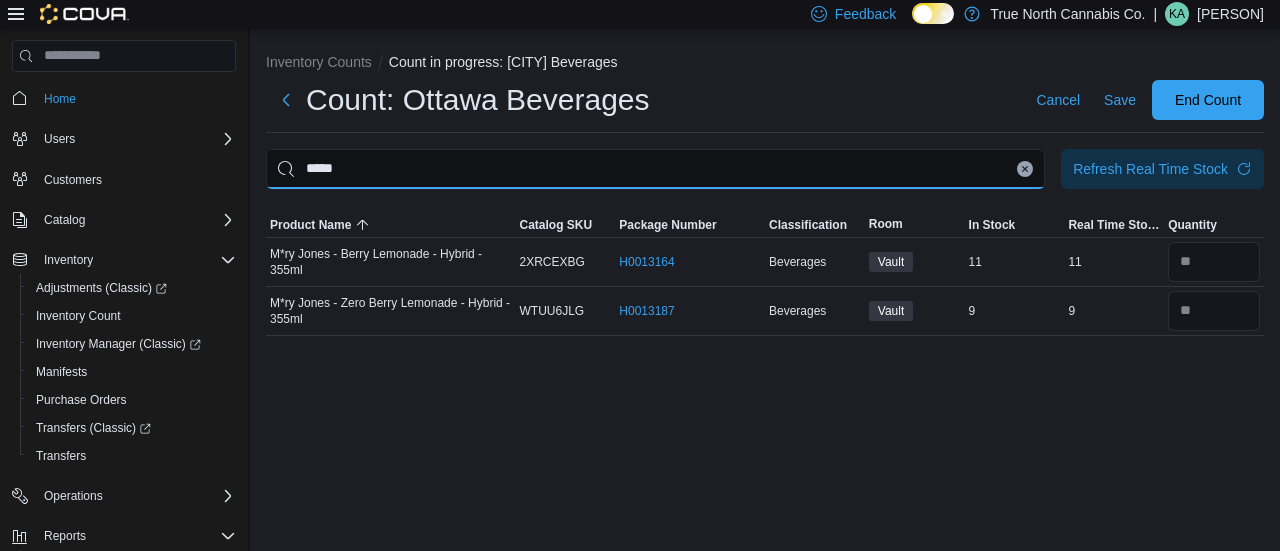 type 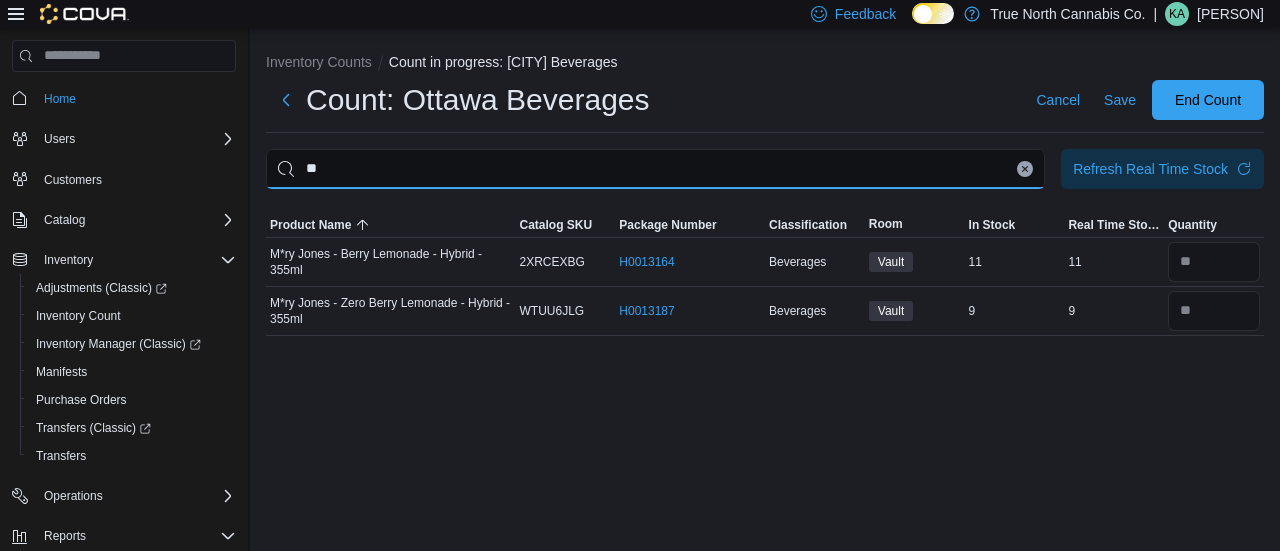 type on "*" 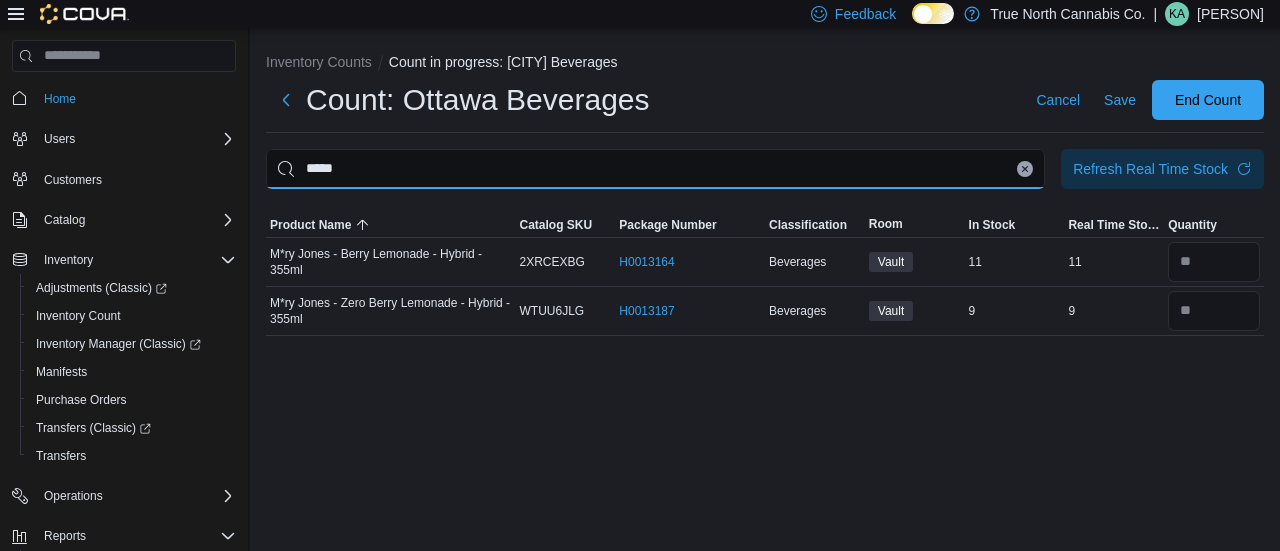 type on "*****" 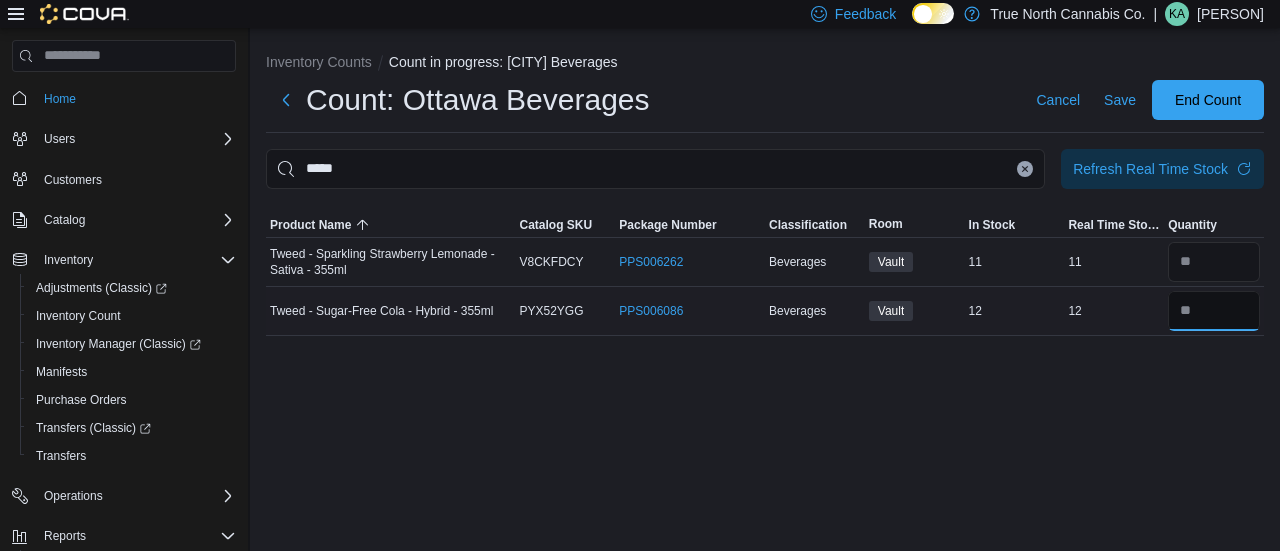 click at bounding box center (1214, 311) 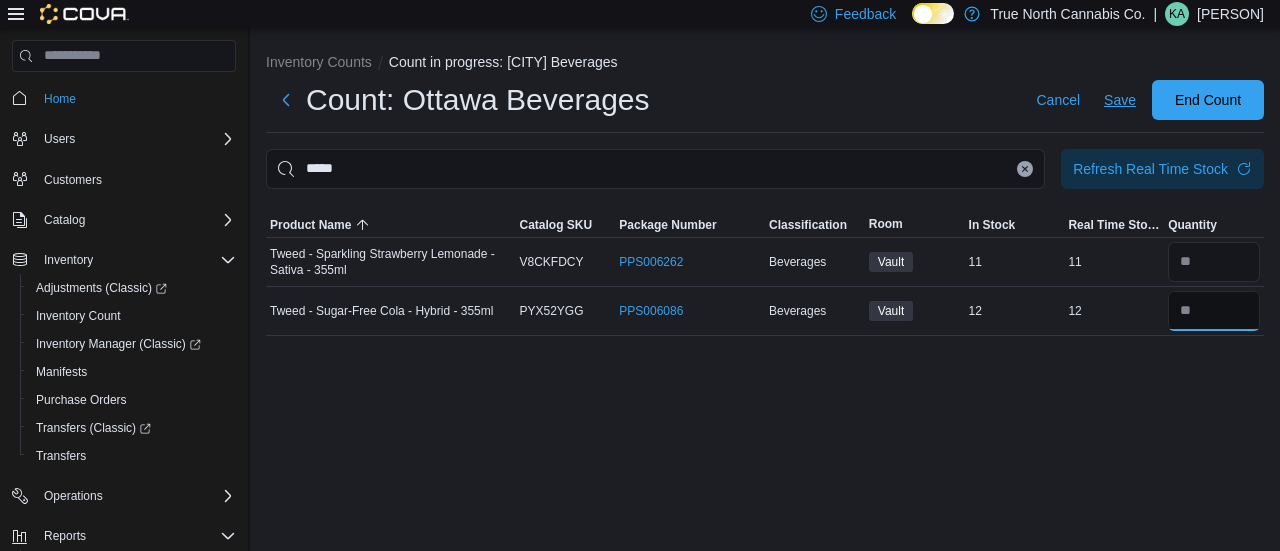 type on "**" 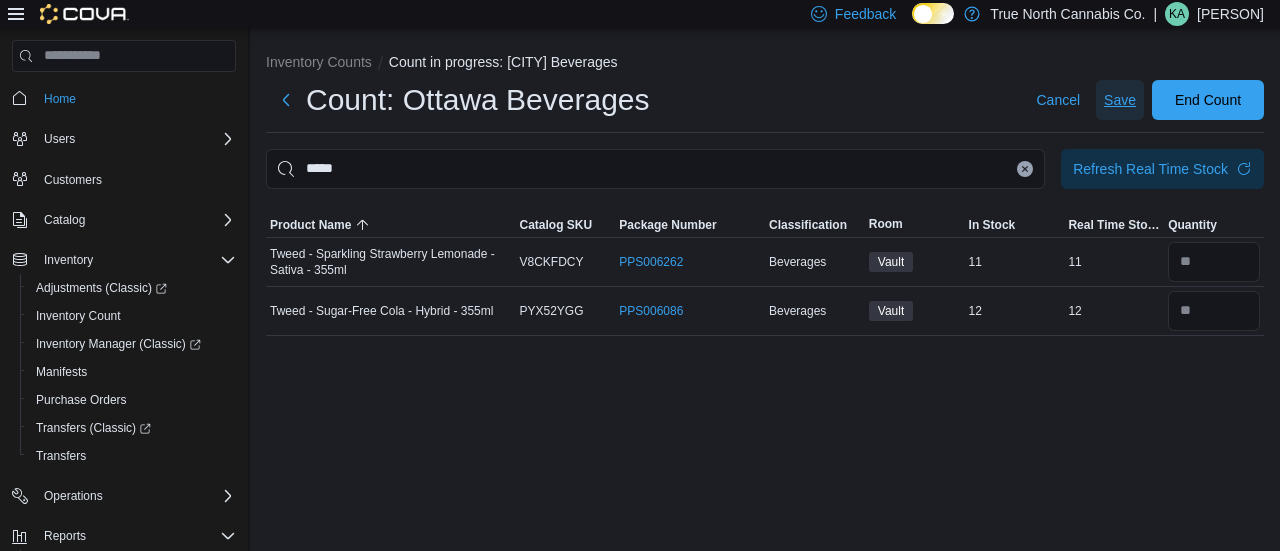 type 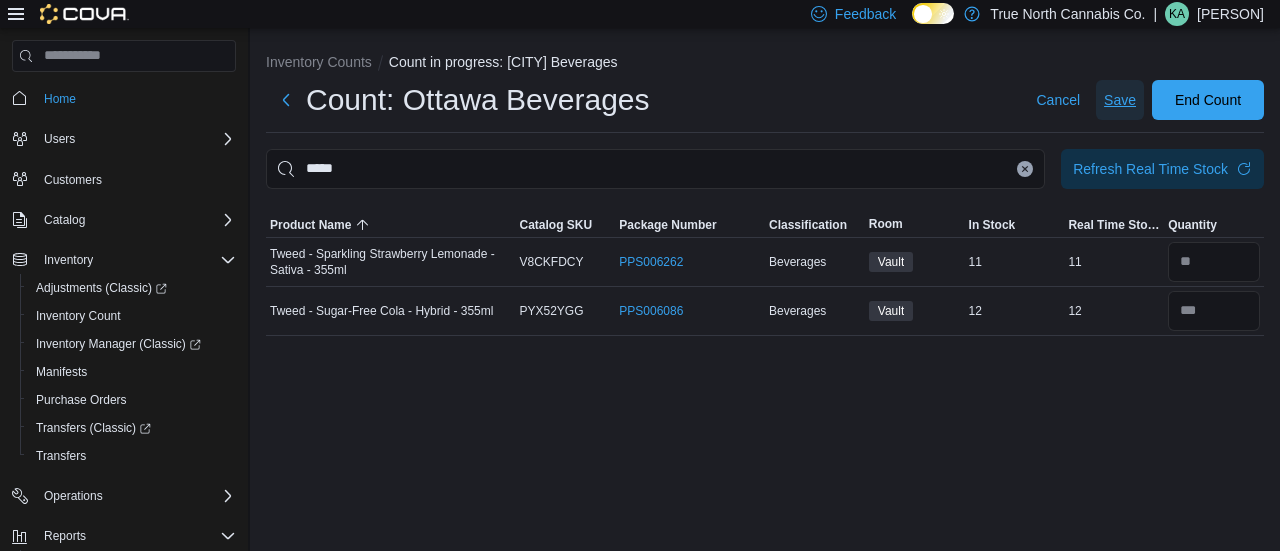 click on "Save" at bounding box center [1120, 100] 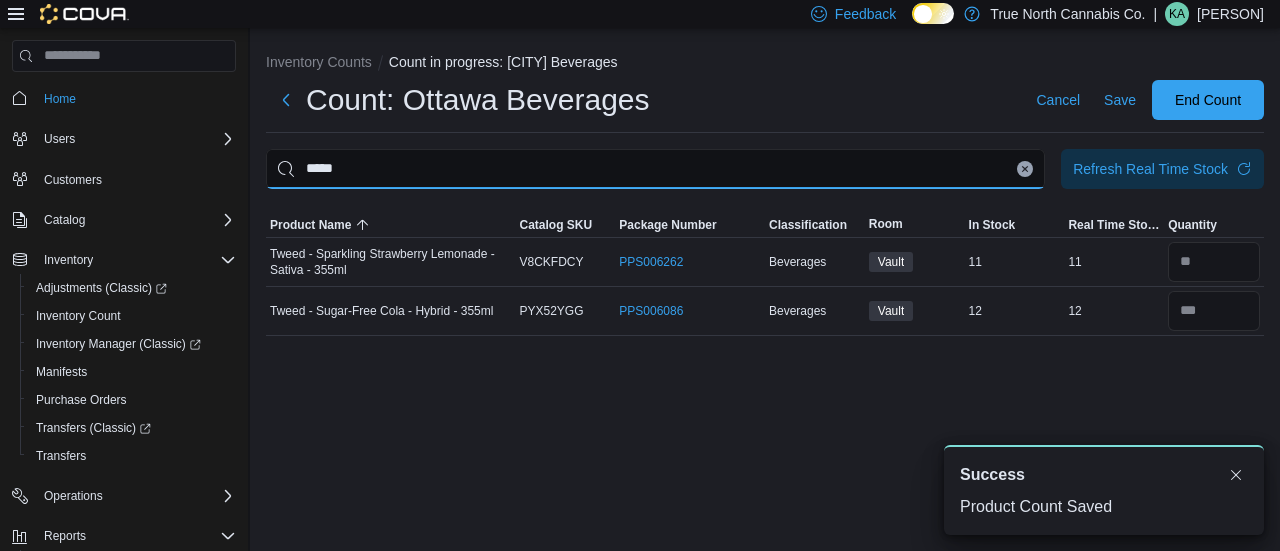 click on "*****" at bounding box center [655, 169] 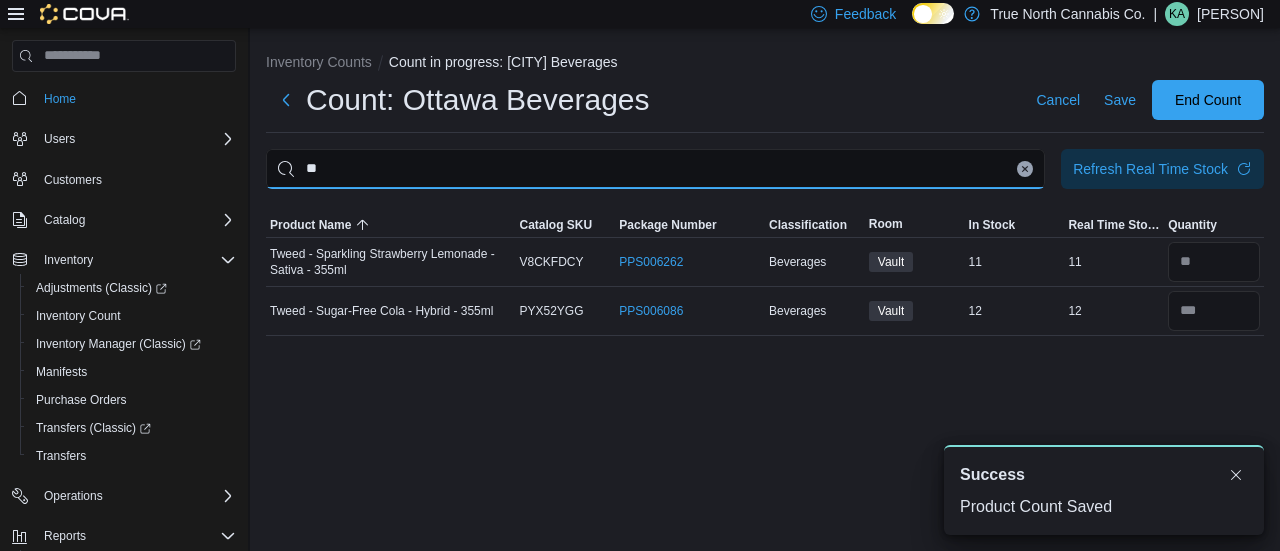 type on "*" 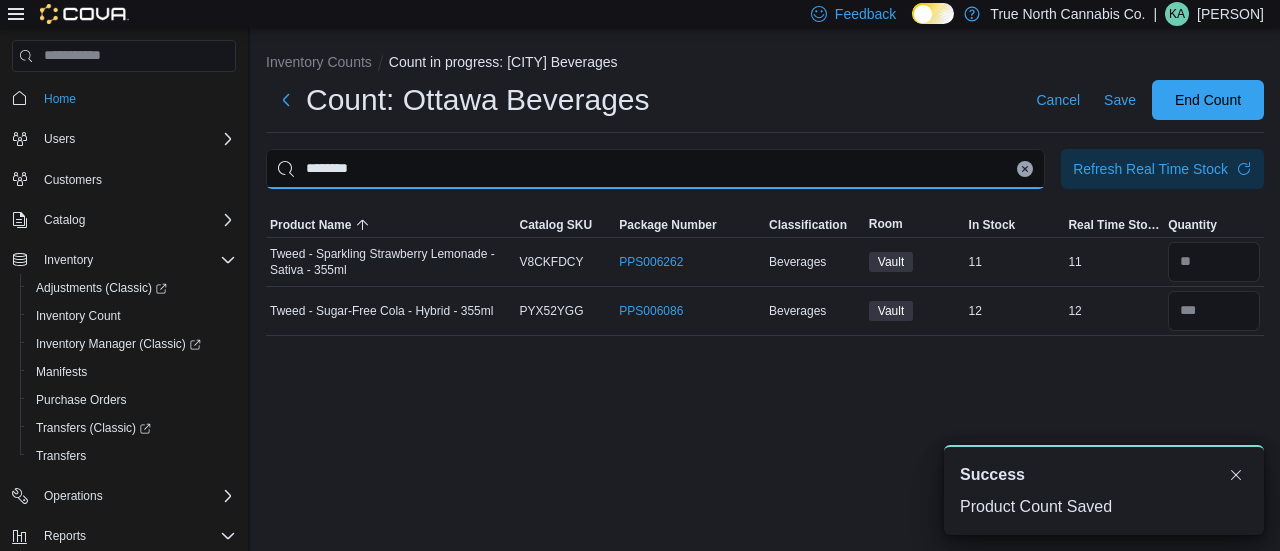 type on "********" 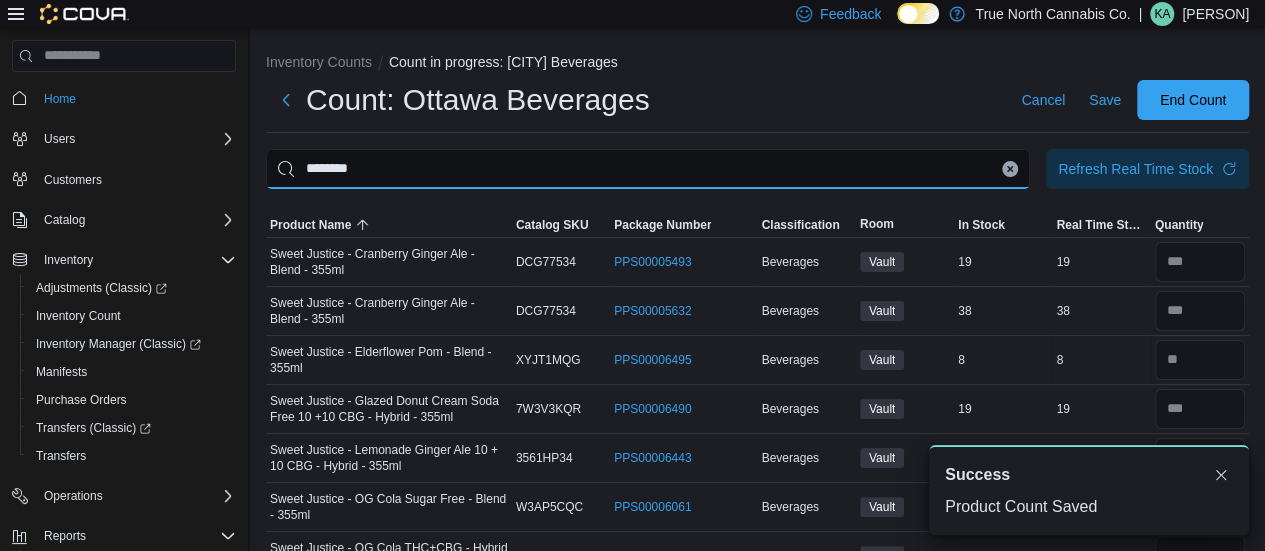 scroll, scrollTop: 45, scrollLeft: 0, axis: vertical 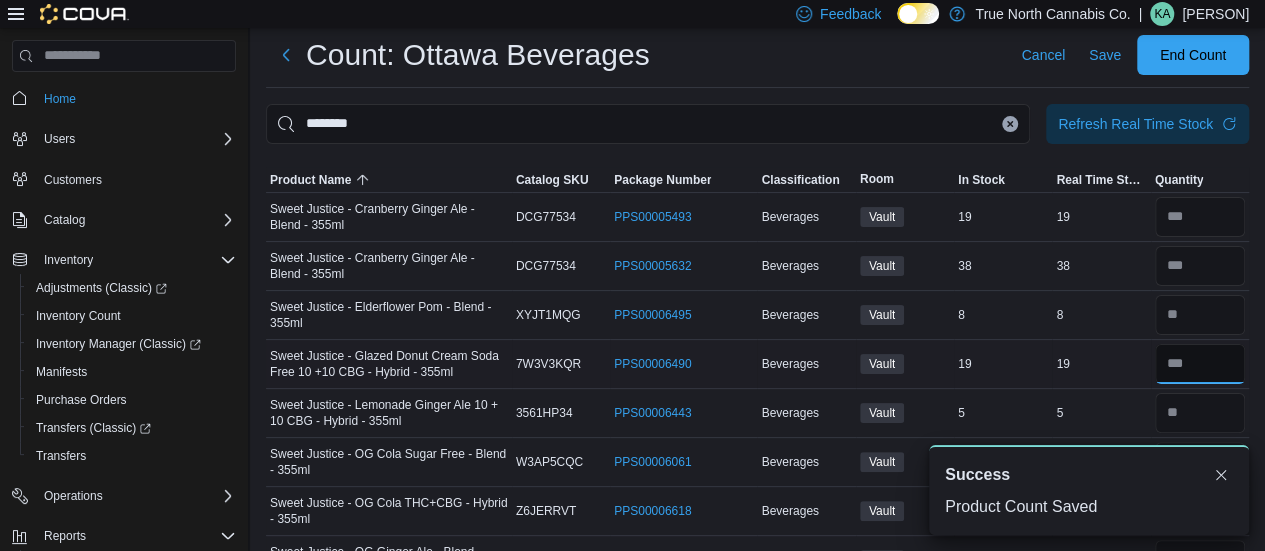 click at bounding box center [1200, 364] 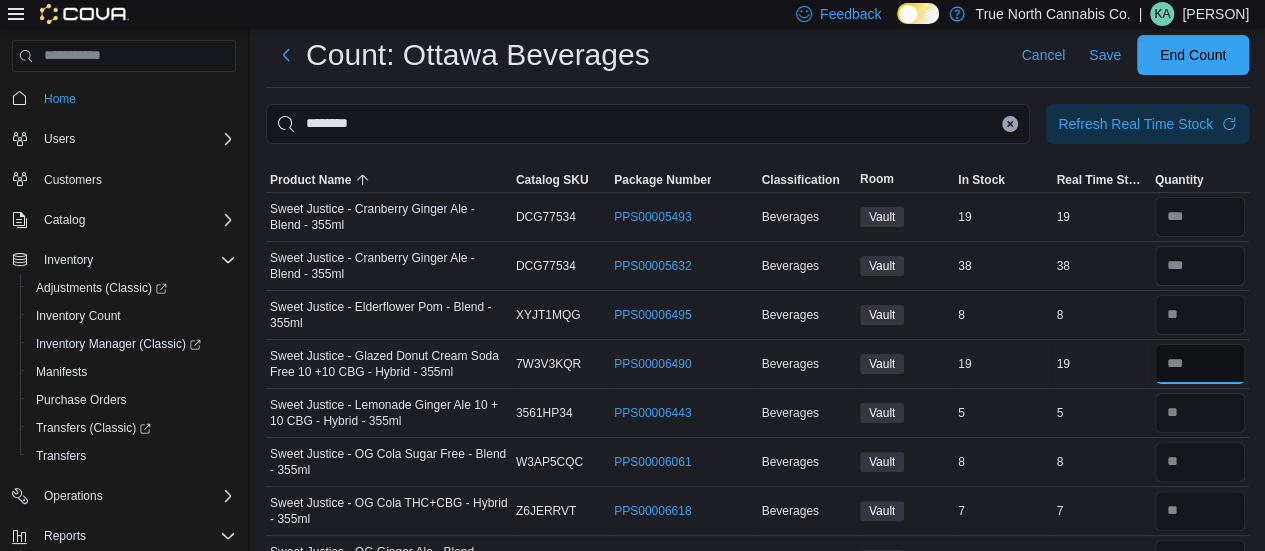 type on "**" 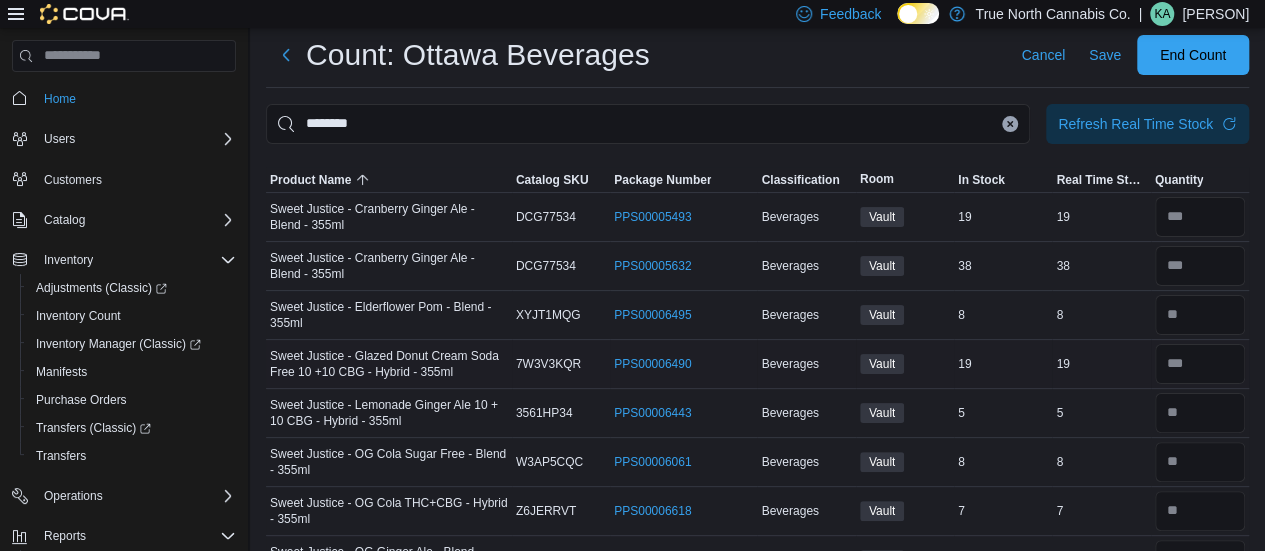 type 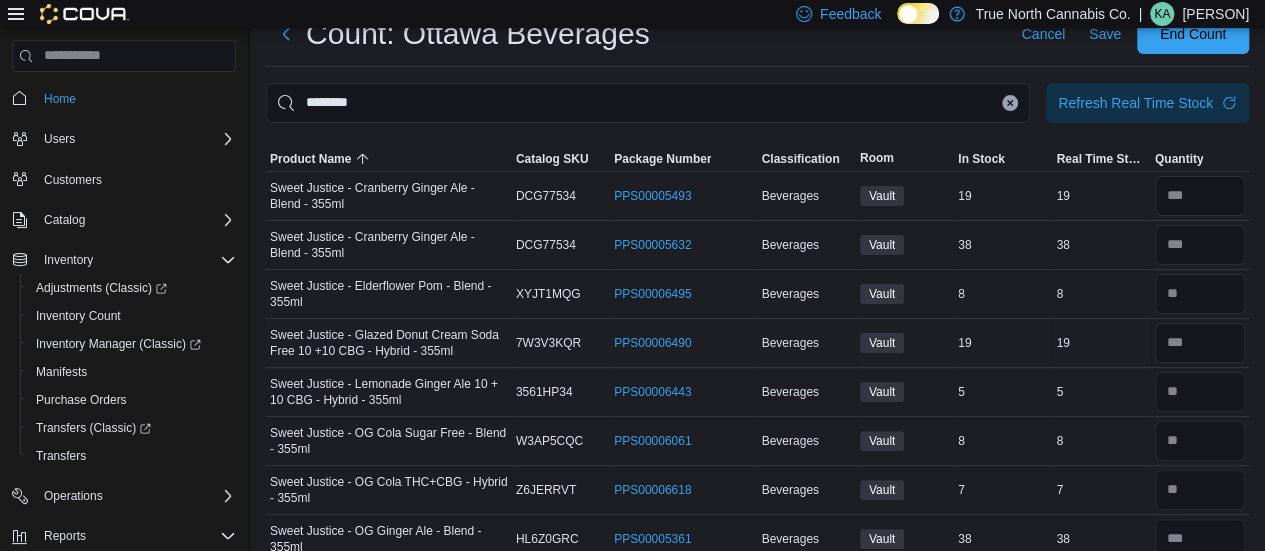 scroll, scrollTop: 67, scrollLeft: 0, axis: vertical 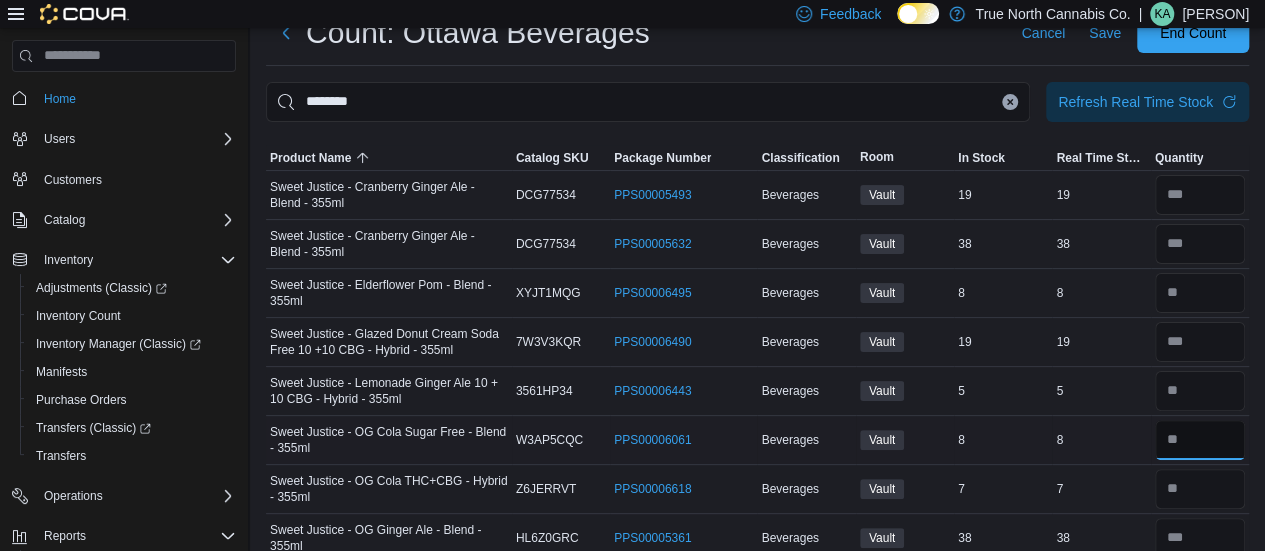 click at bounding box center [1200, 440] 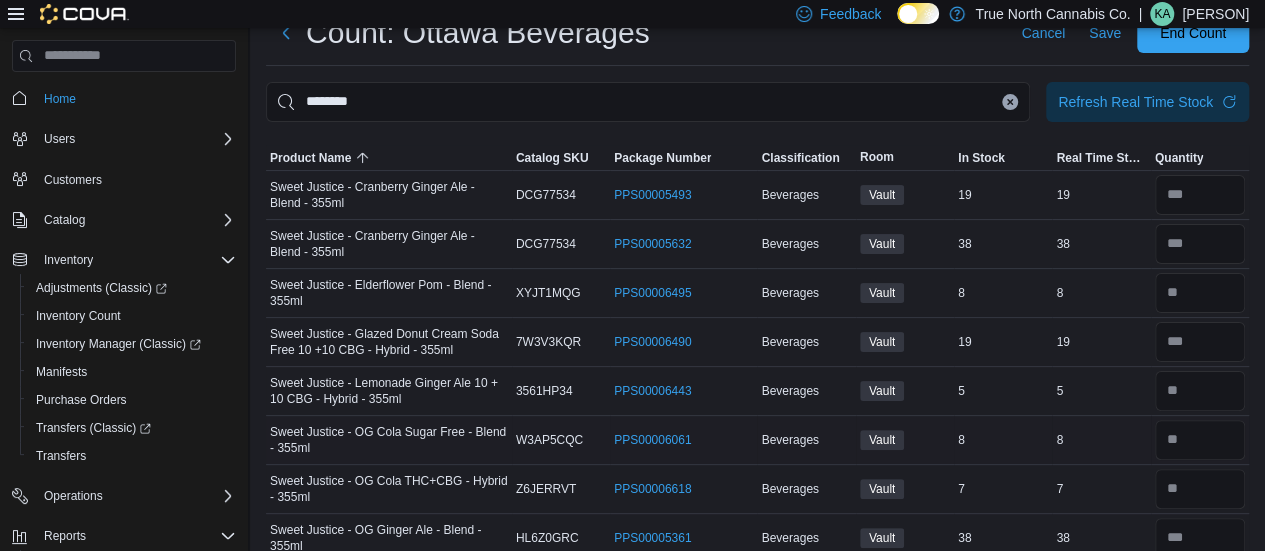 type 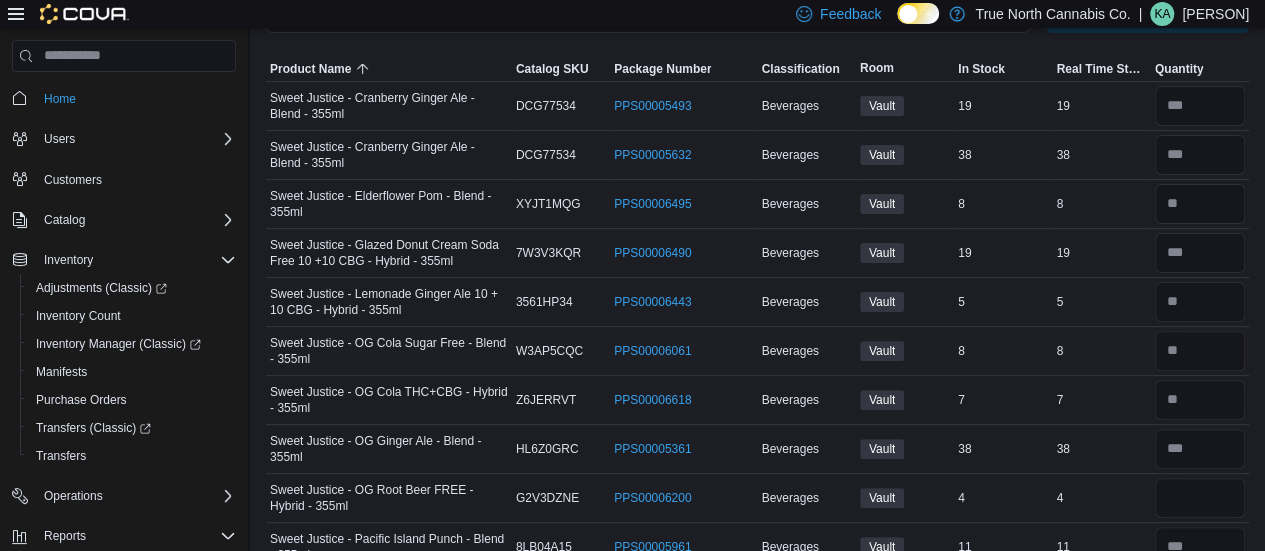scroll, scrollTop: 158, scrollLeft: 0, axis: vertical 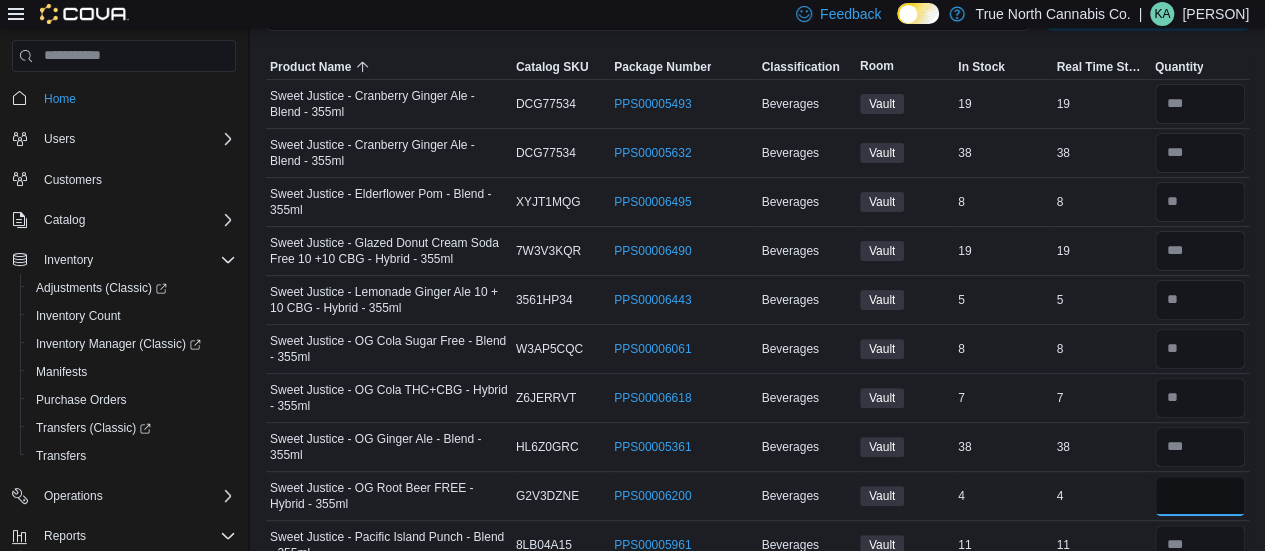 click at bounding box center (1200, 496) 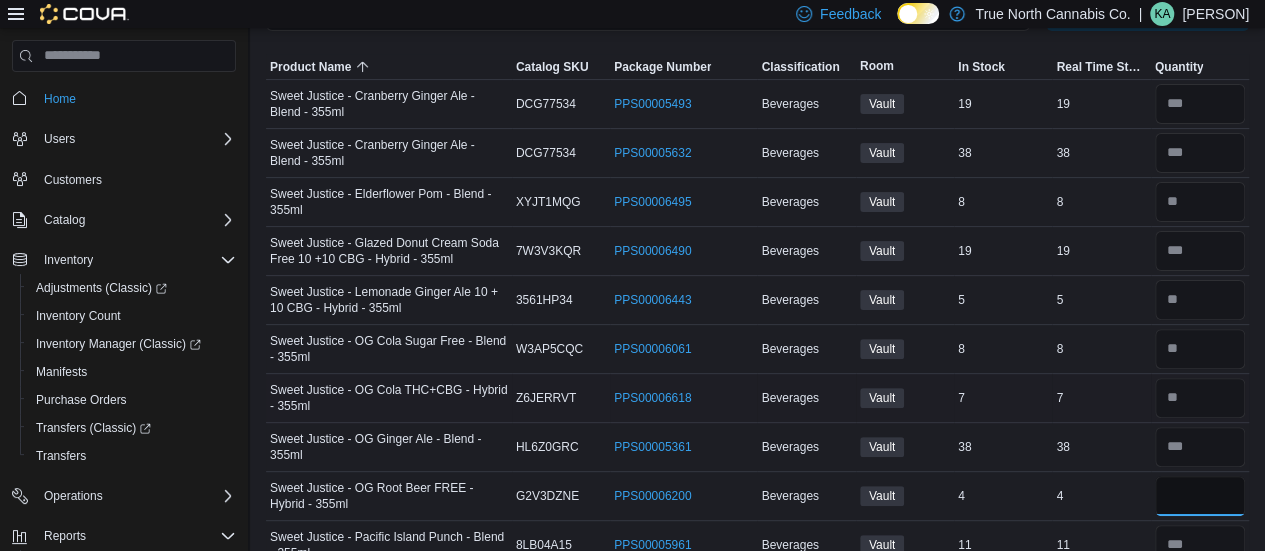 scroll, scrollTop: 0, scrollLeft: 0, axis: both 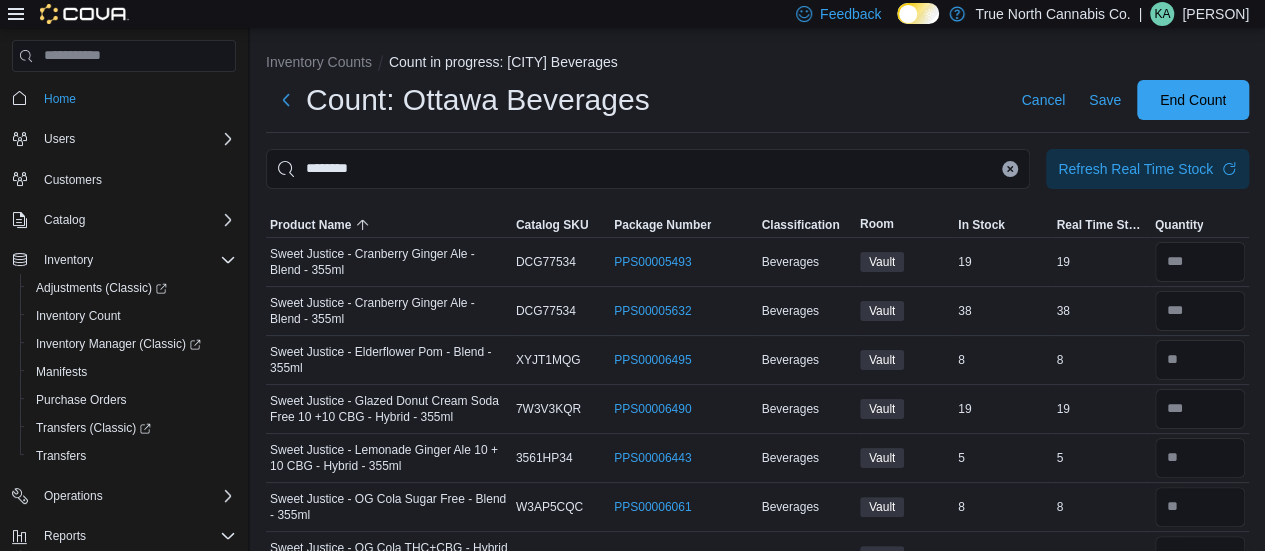 type on "*" 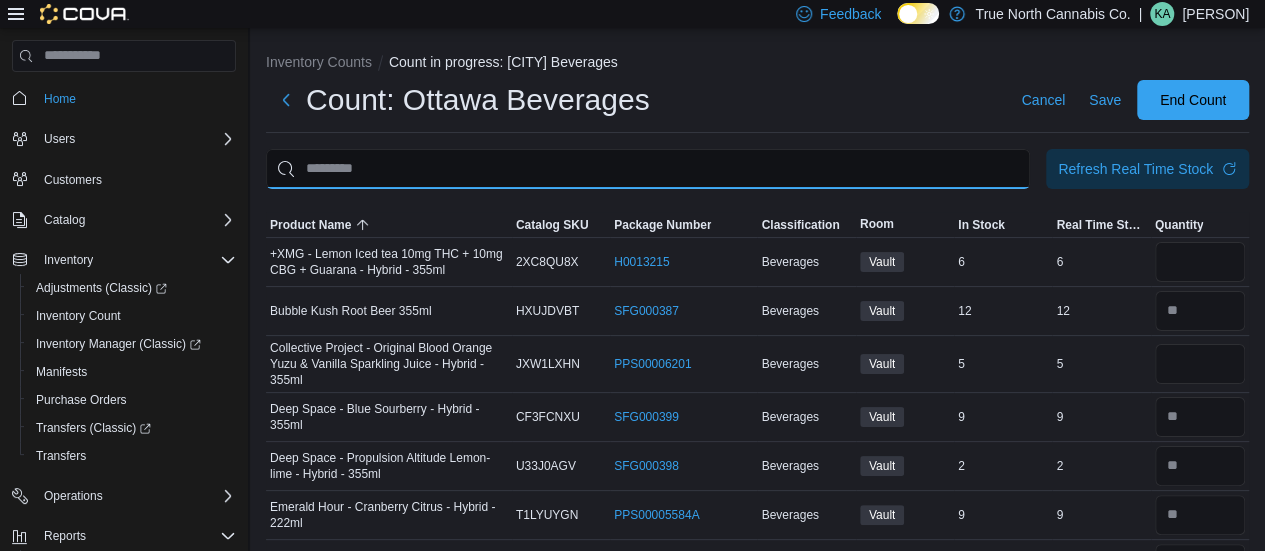 click at bounding box center (648, 169) 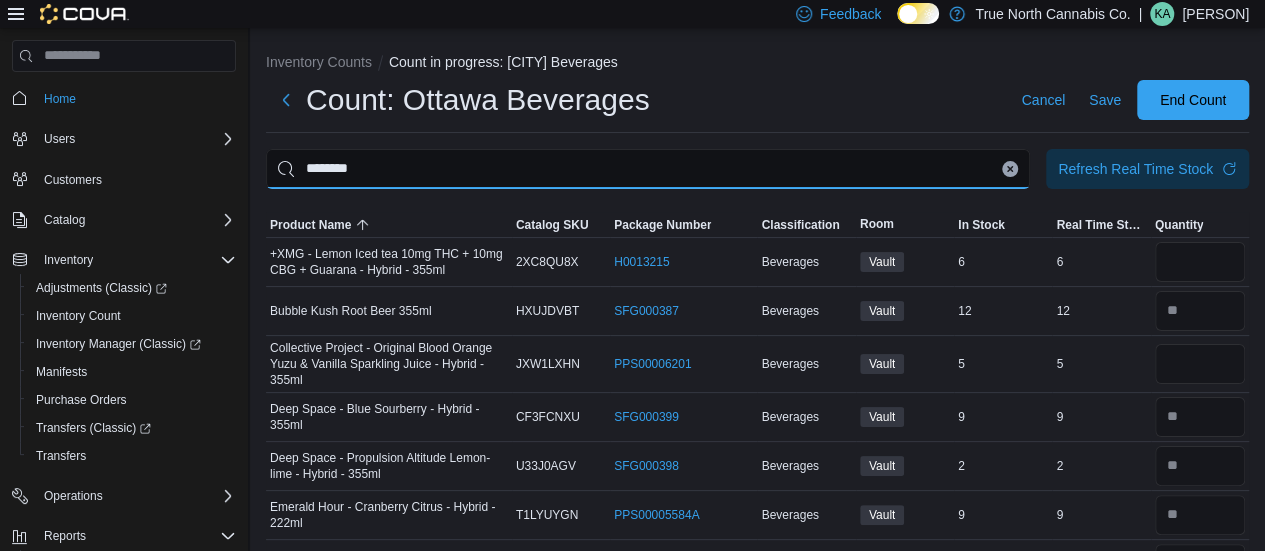type on "********" 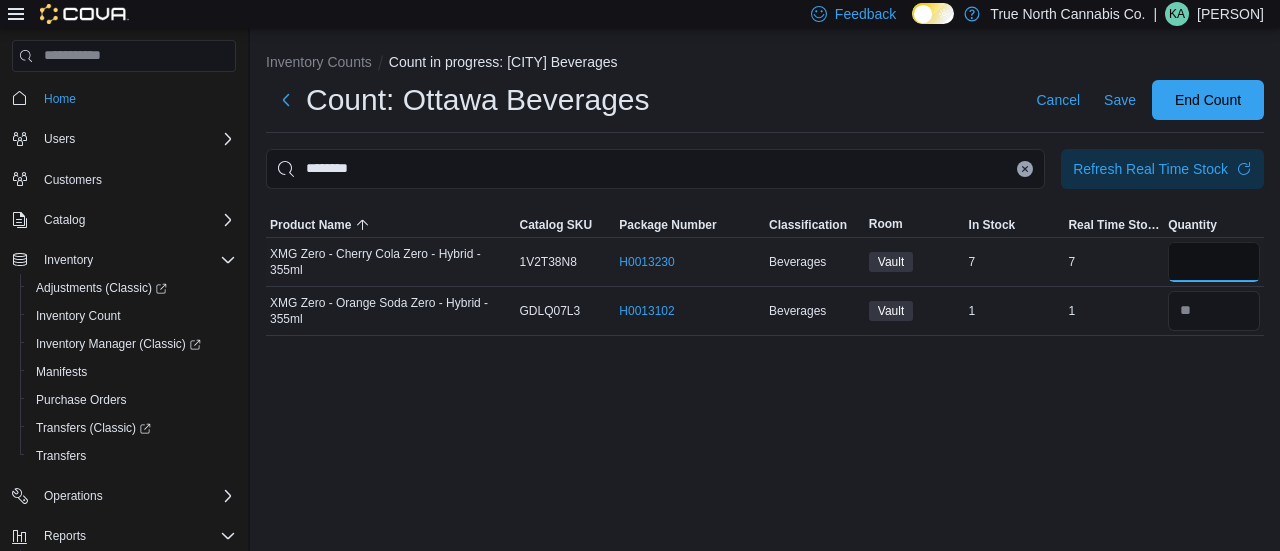 click at bounding box center [1214, 262] 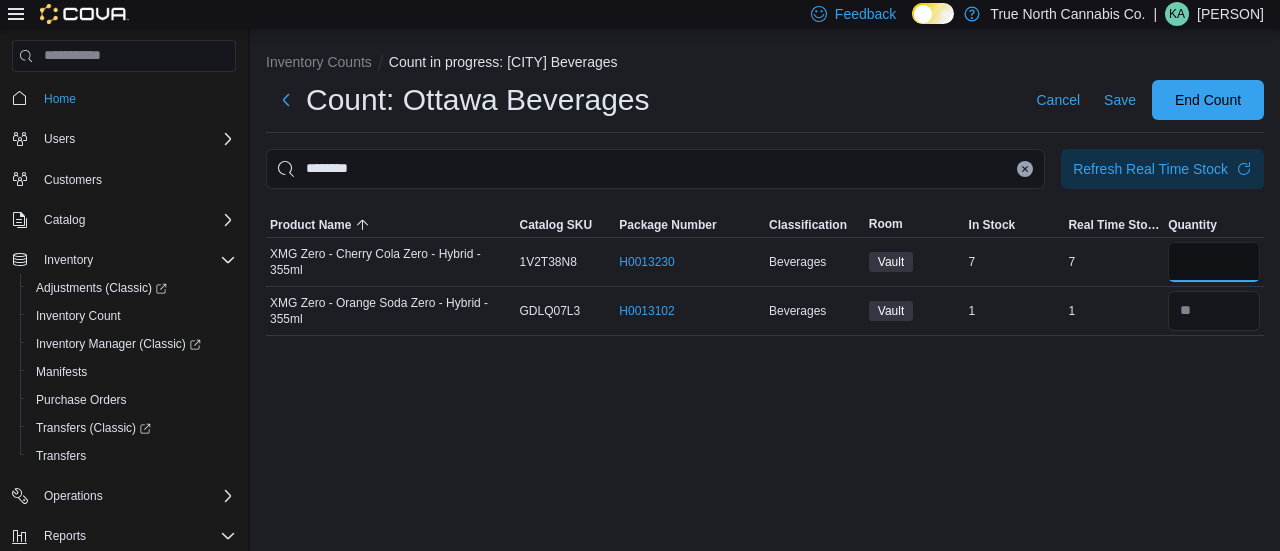 type on "*" 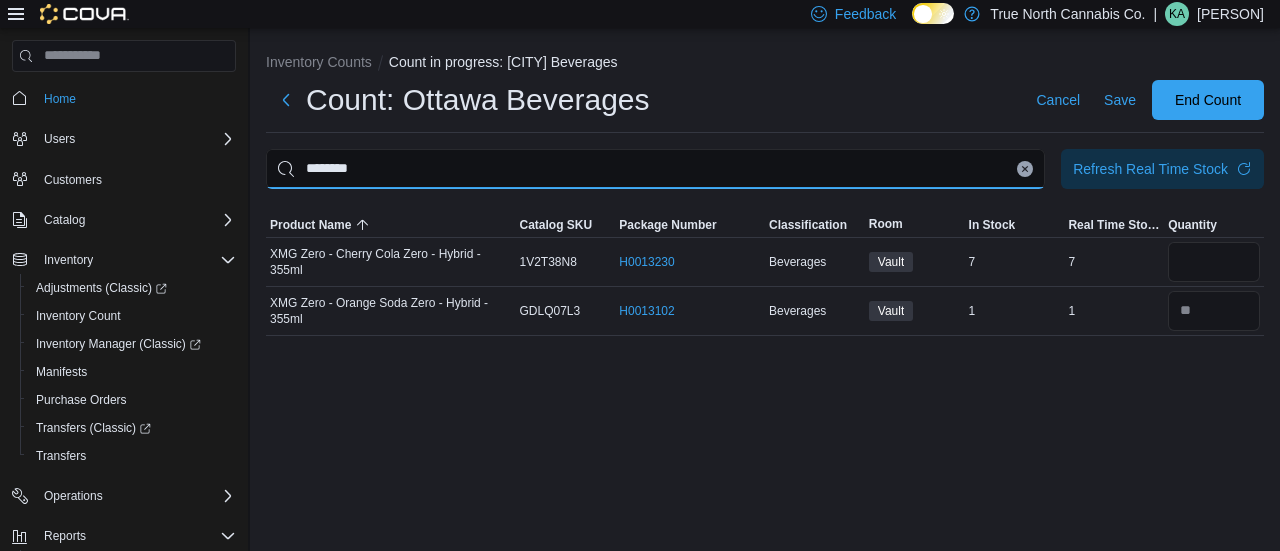 type 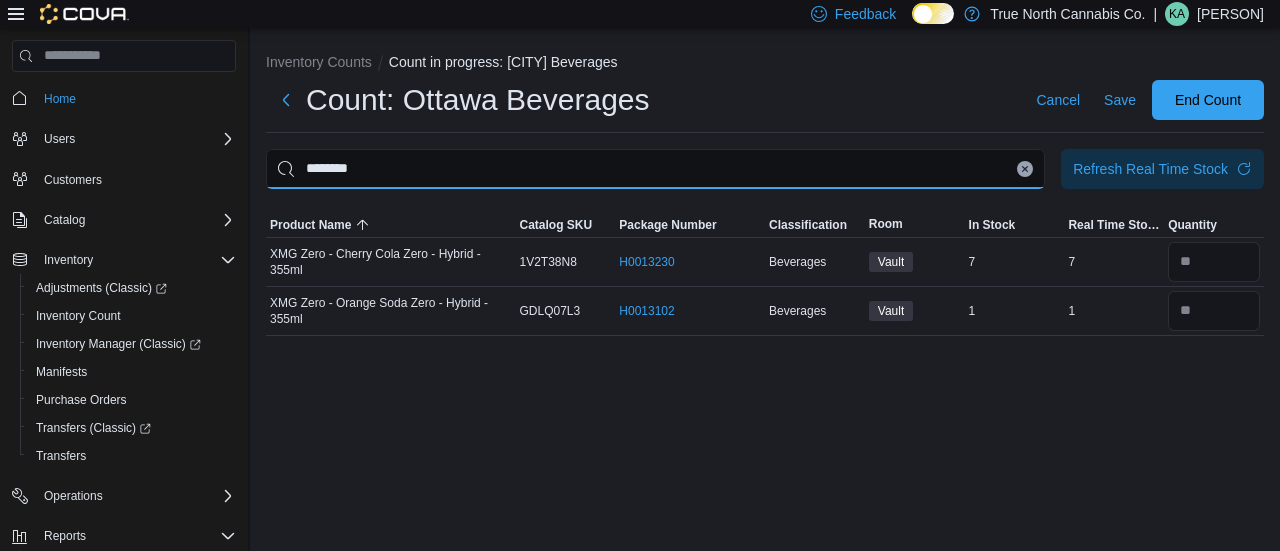 click on "********" at bounding box center (655, 169) 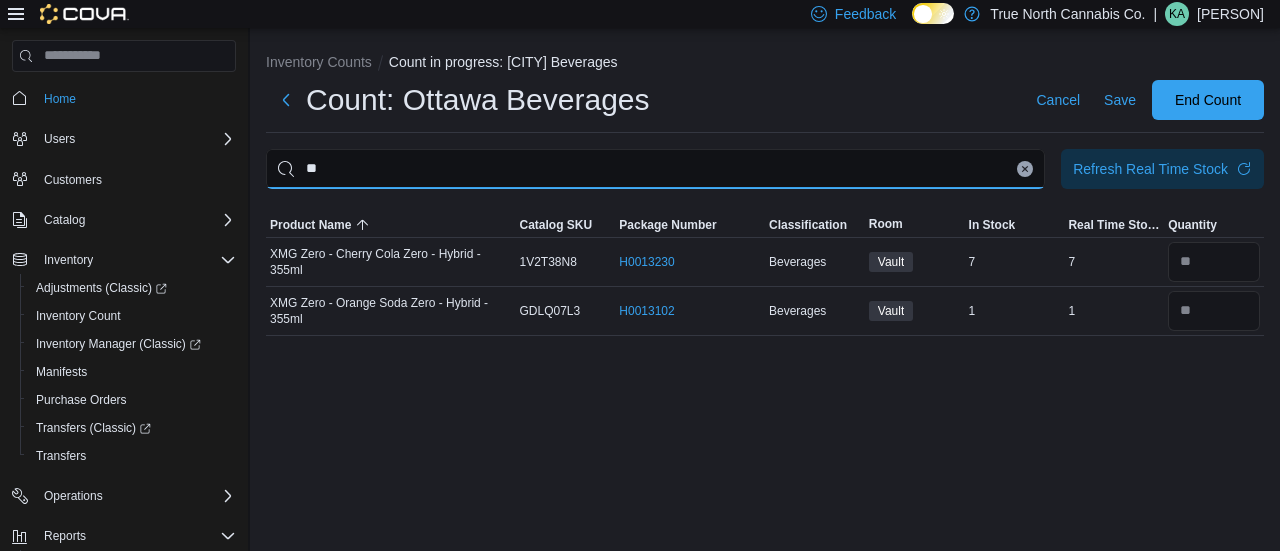 type on "*" 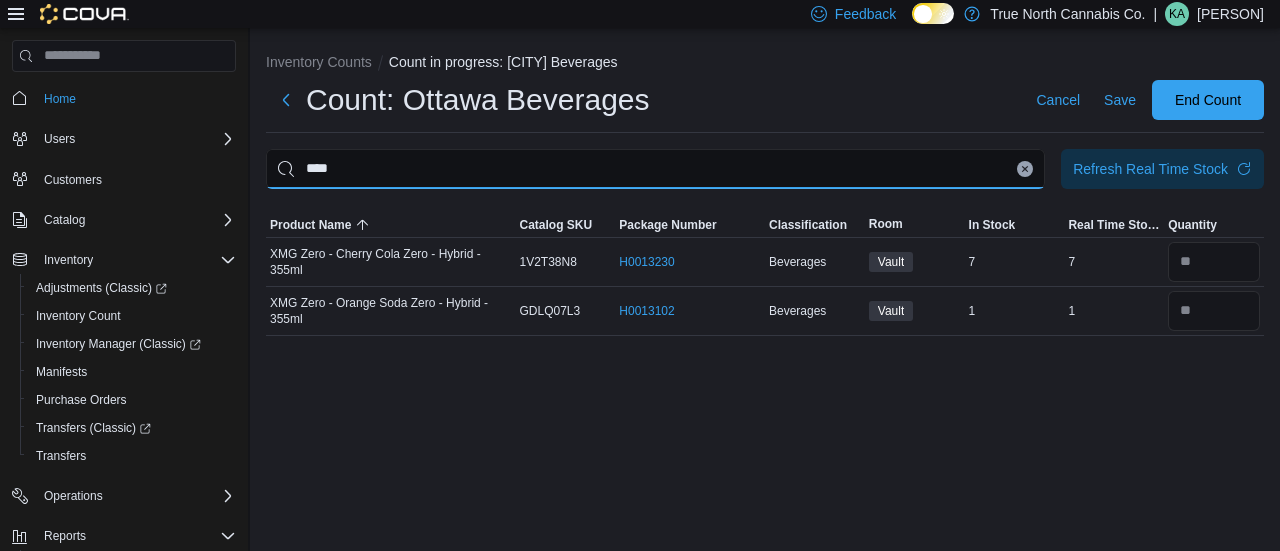 type on "****" 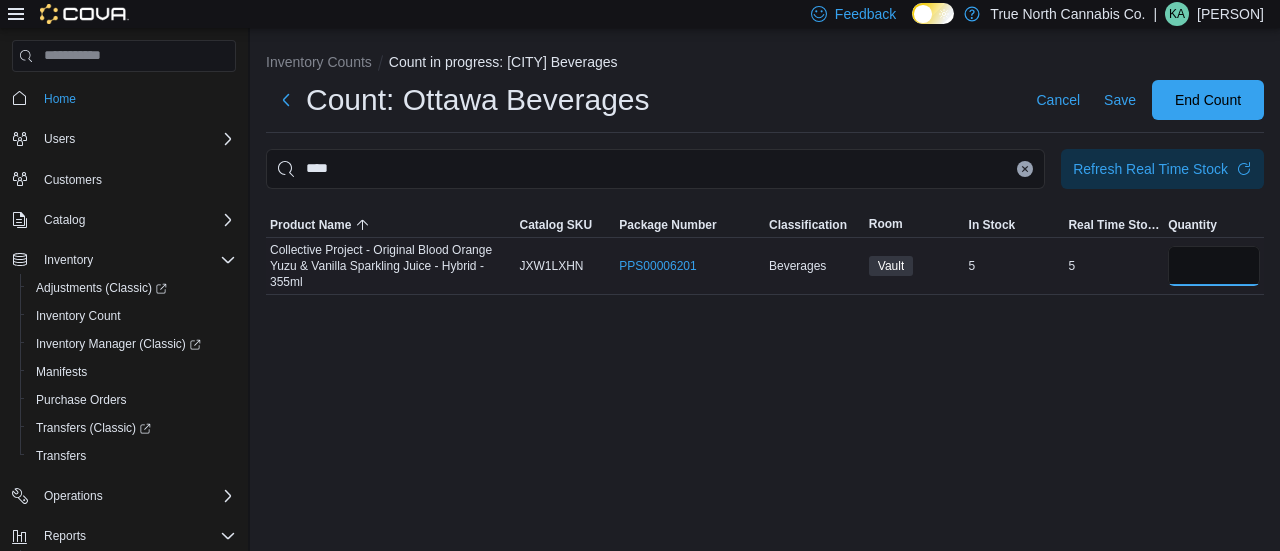 click at bounding box center (1214, 266) 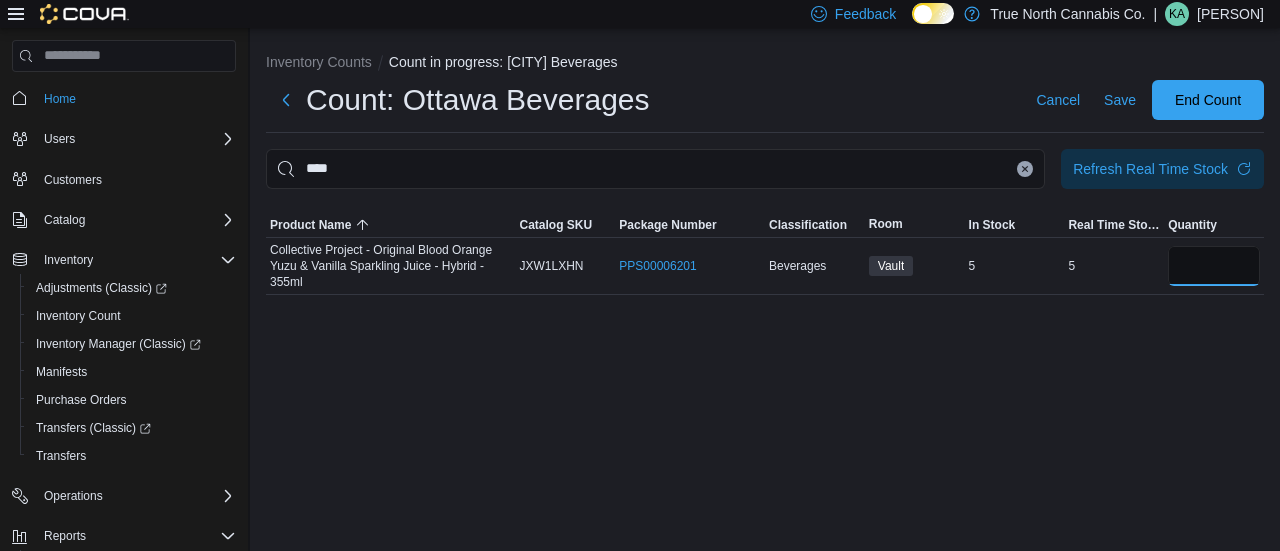 type on "*" 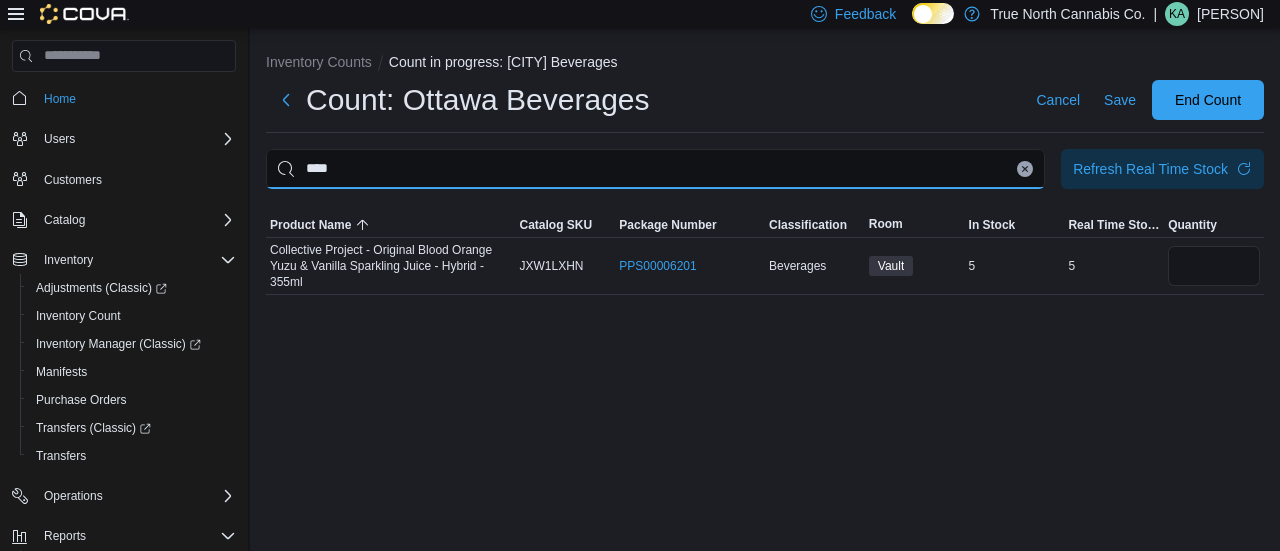 type 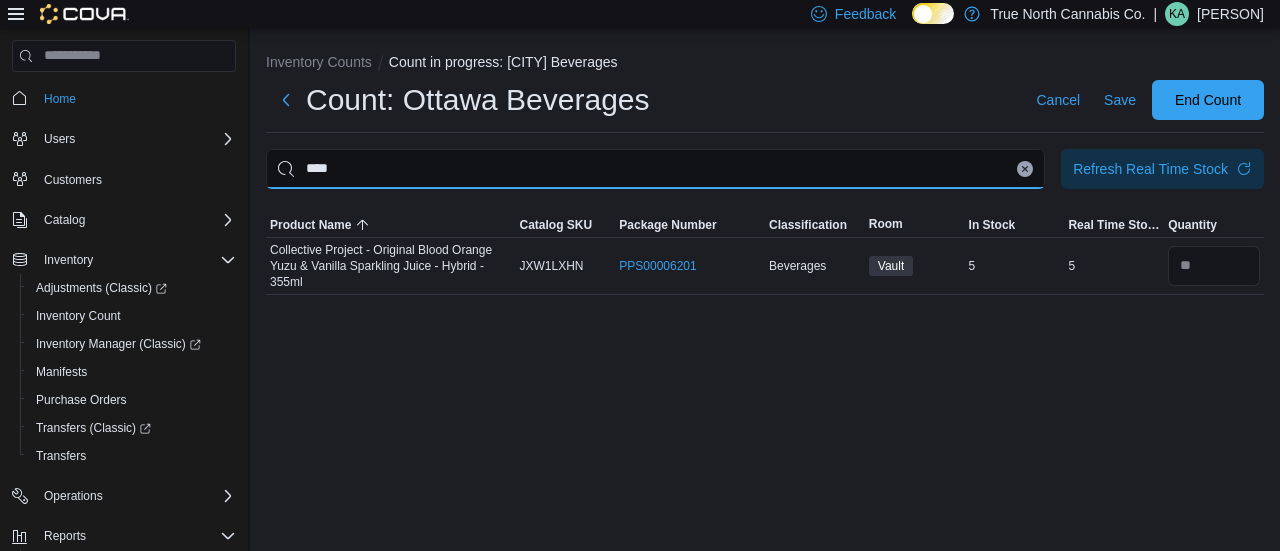 click on "****" at bounding box center (655, 169) 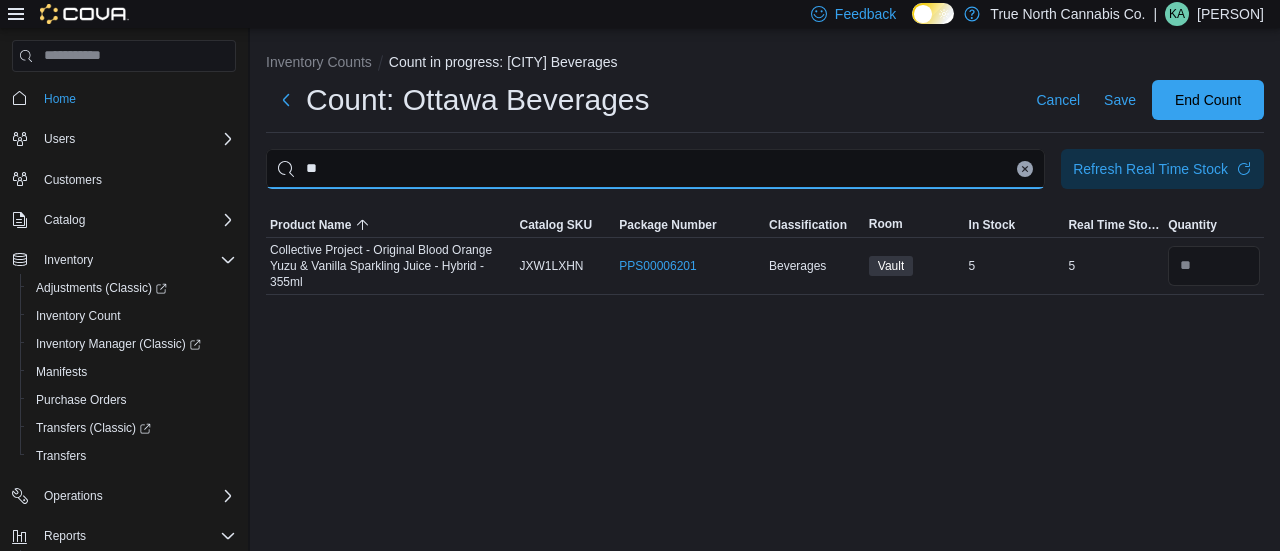 type on "*" 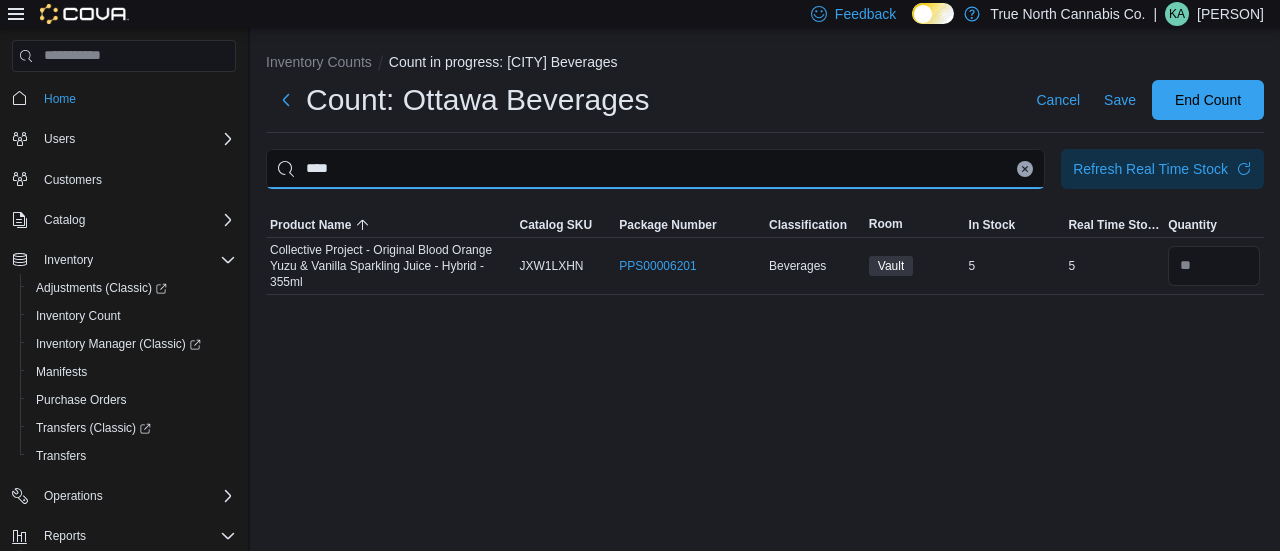 type on "****" 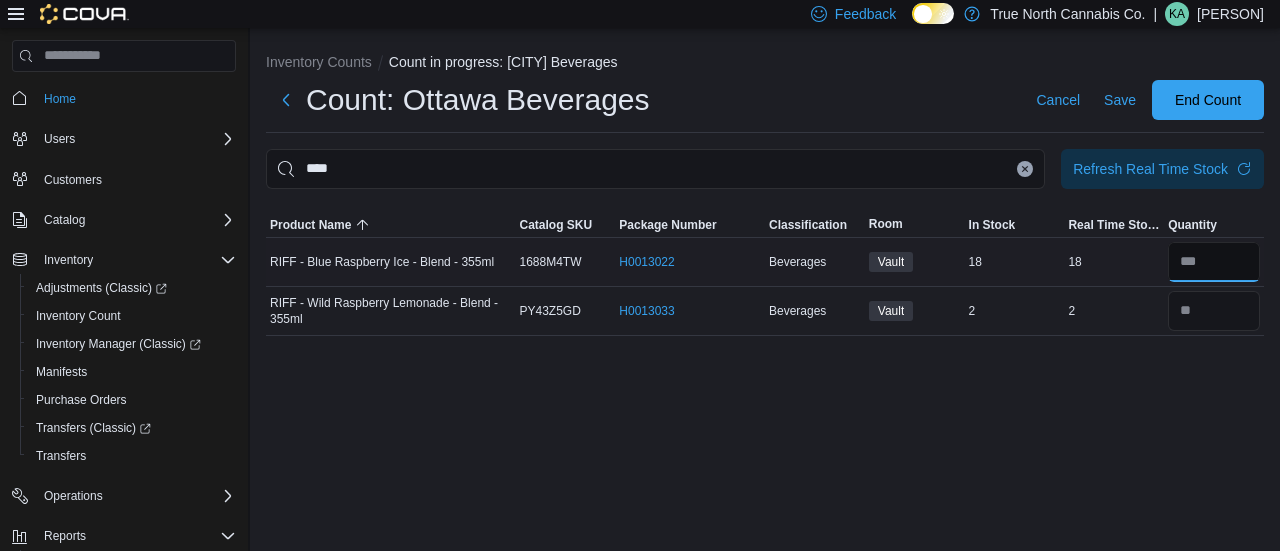 click at bounding box center [1214, 262] 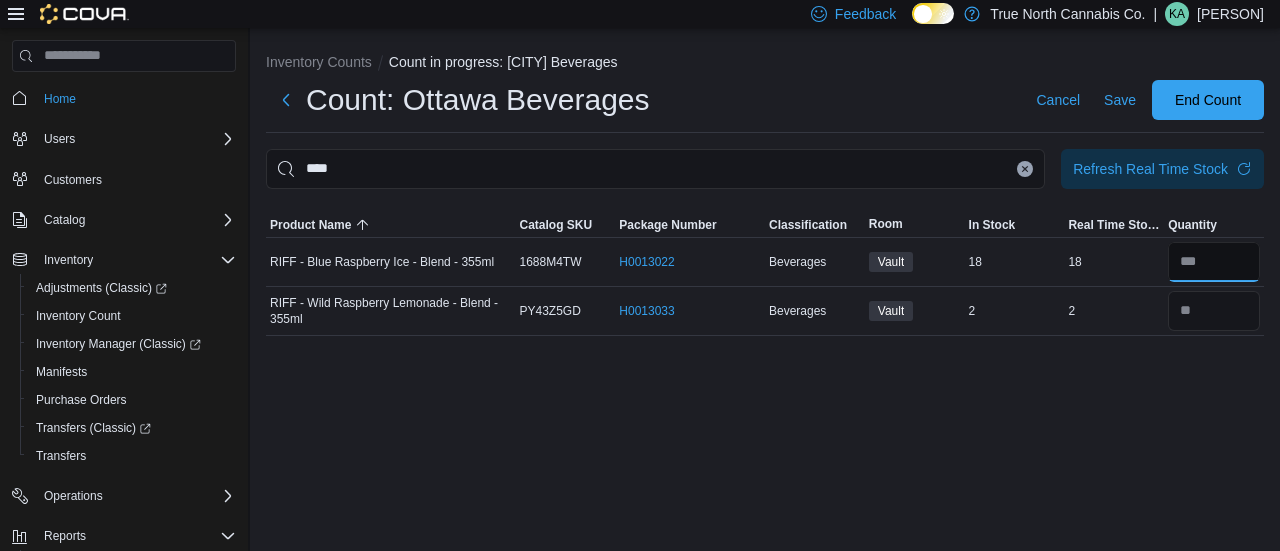 type on "**" 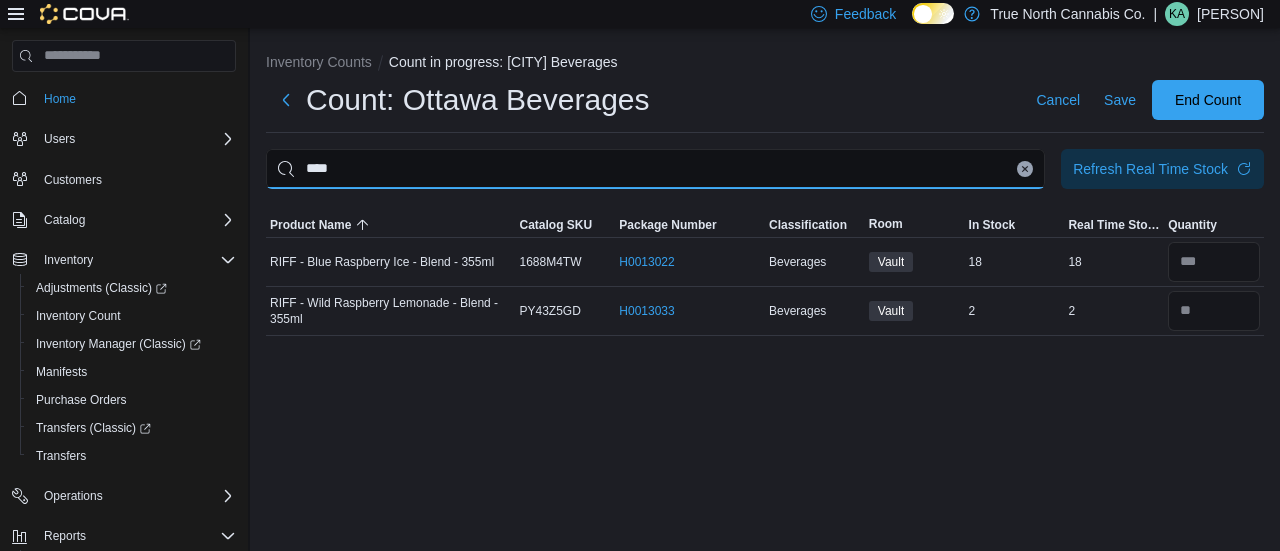 type 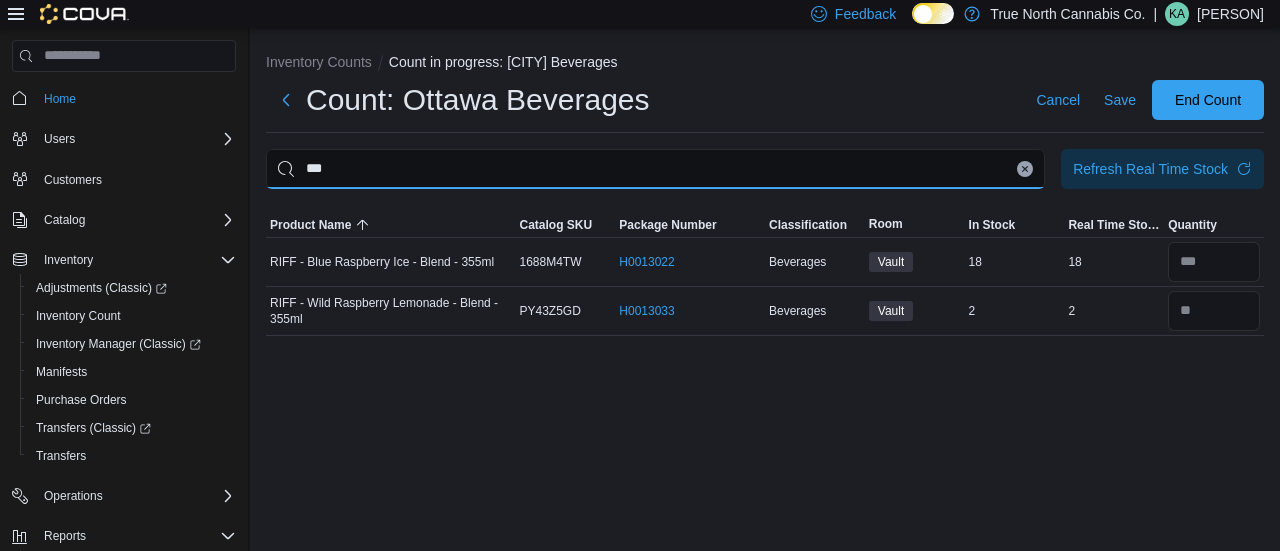 type on "***" 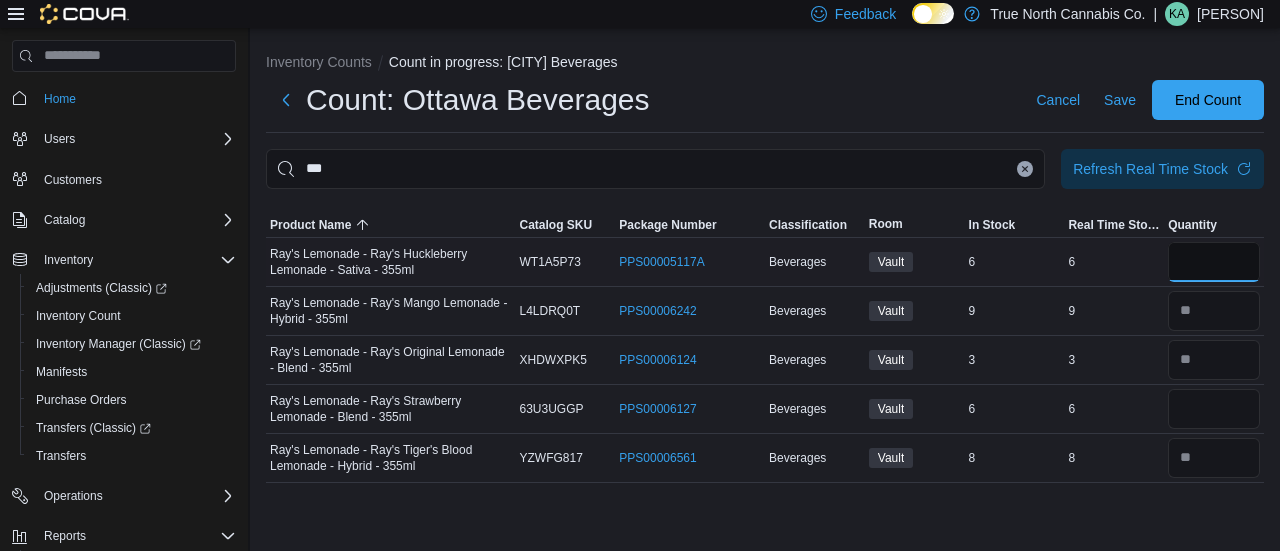 click at bounding box center [1214, 262] 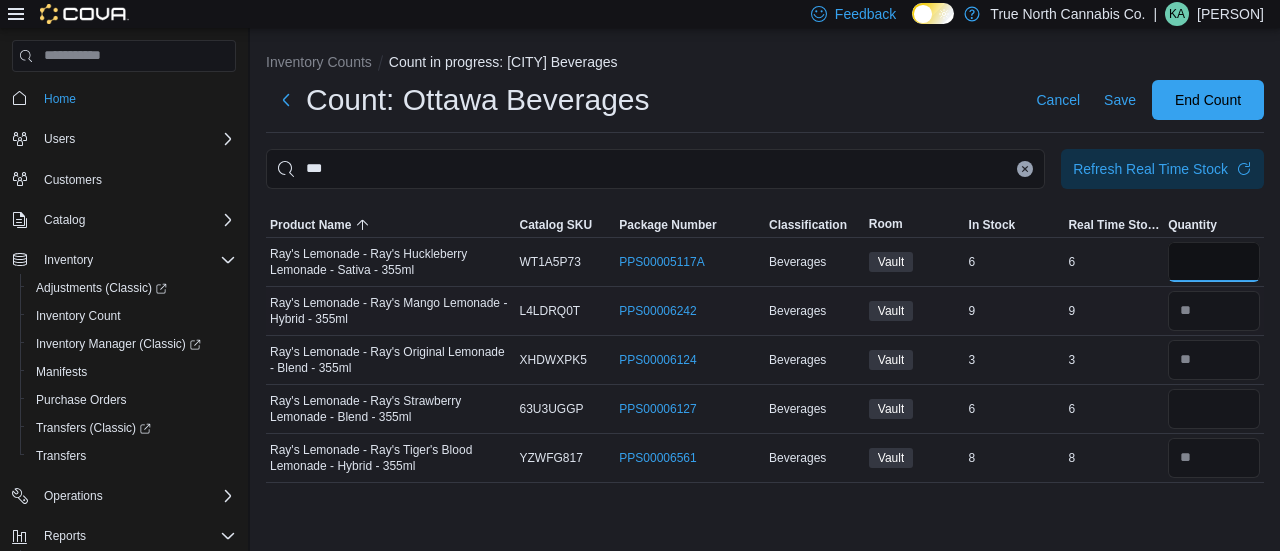 type on "*" 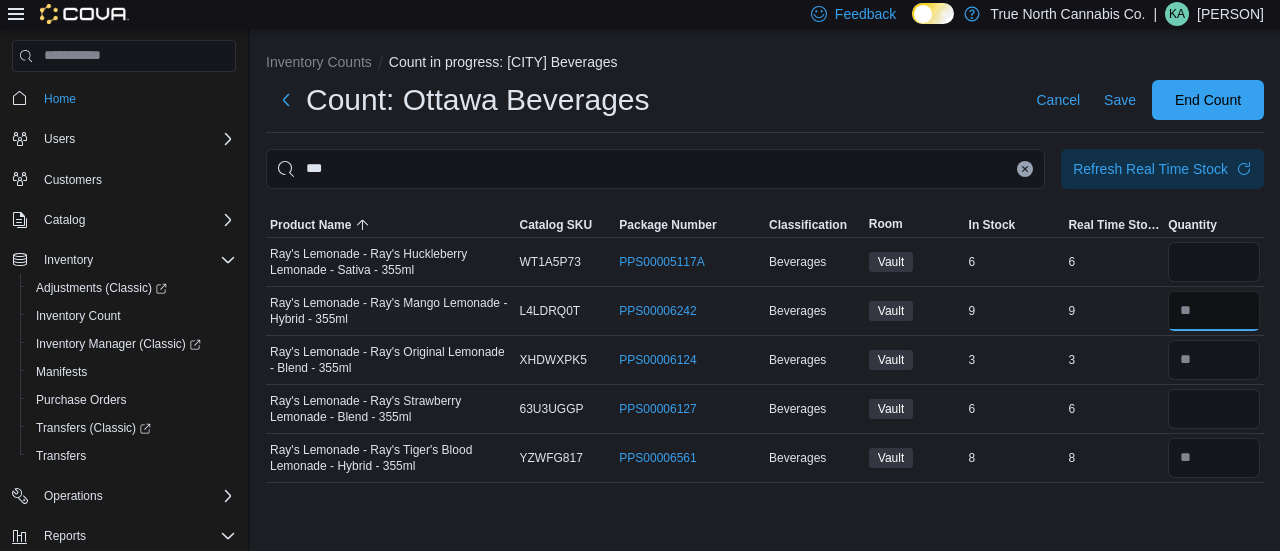 type 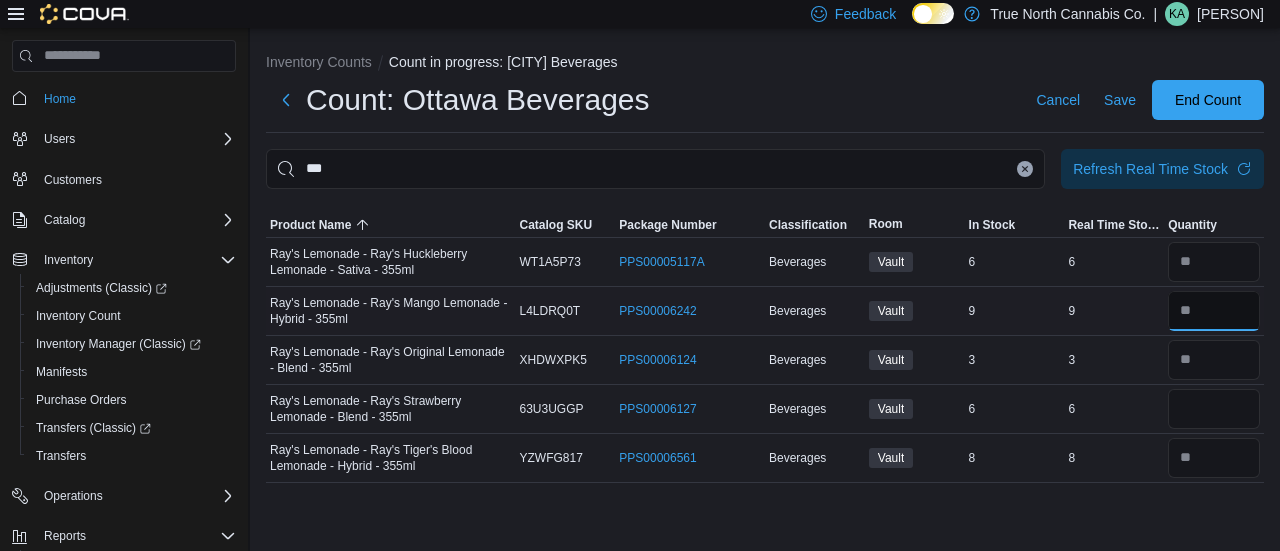 click at bounding box center (1214, 311) 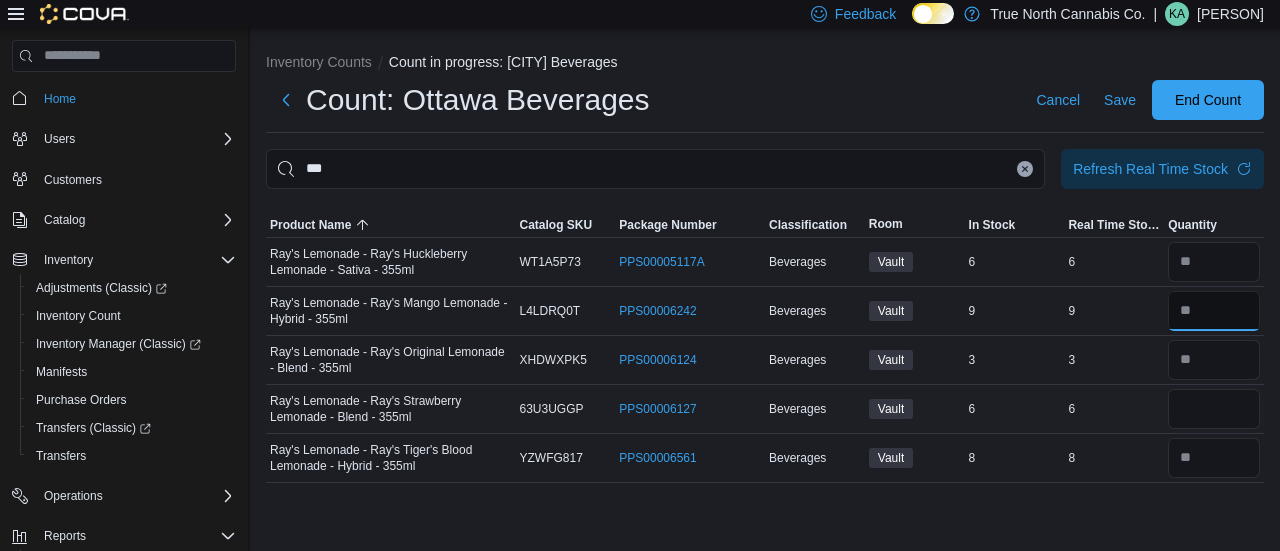 type on "*" 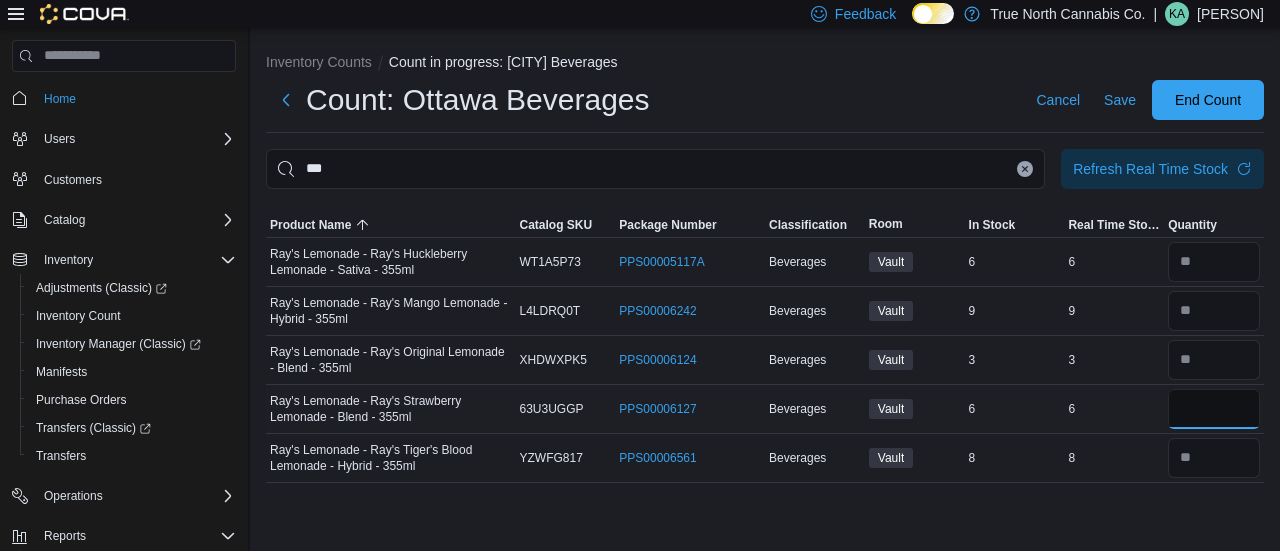 type 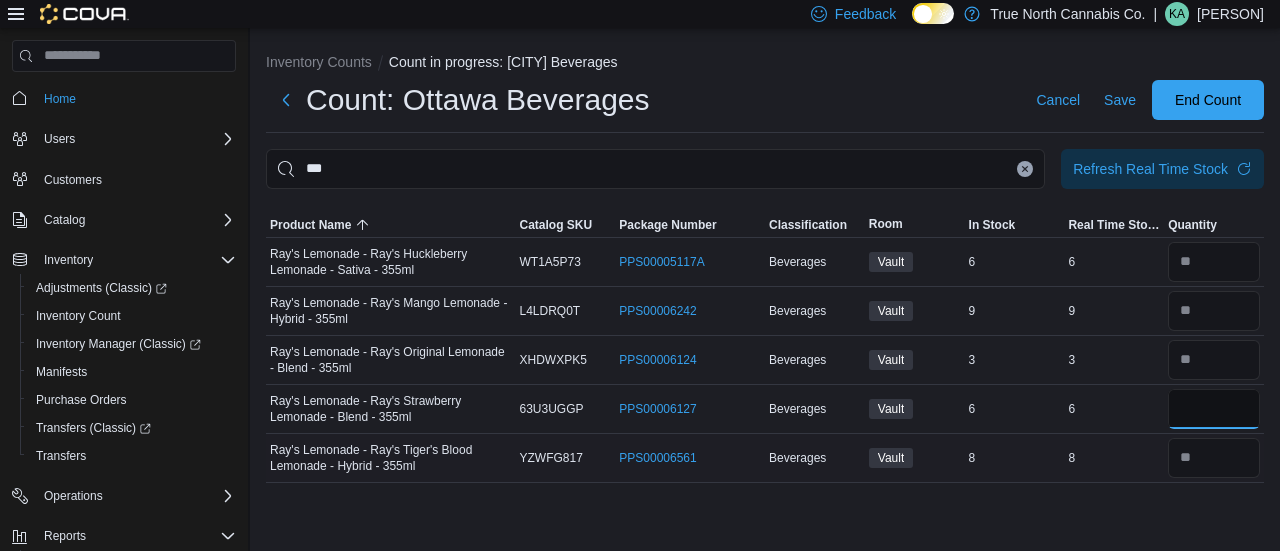 type on "*" 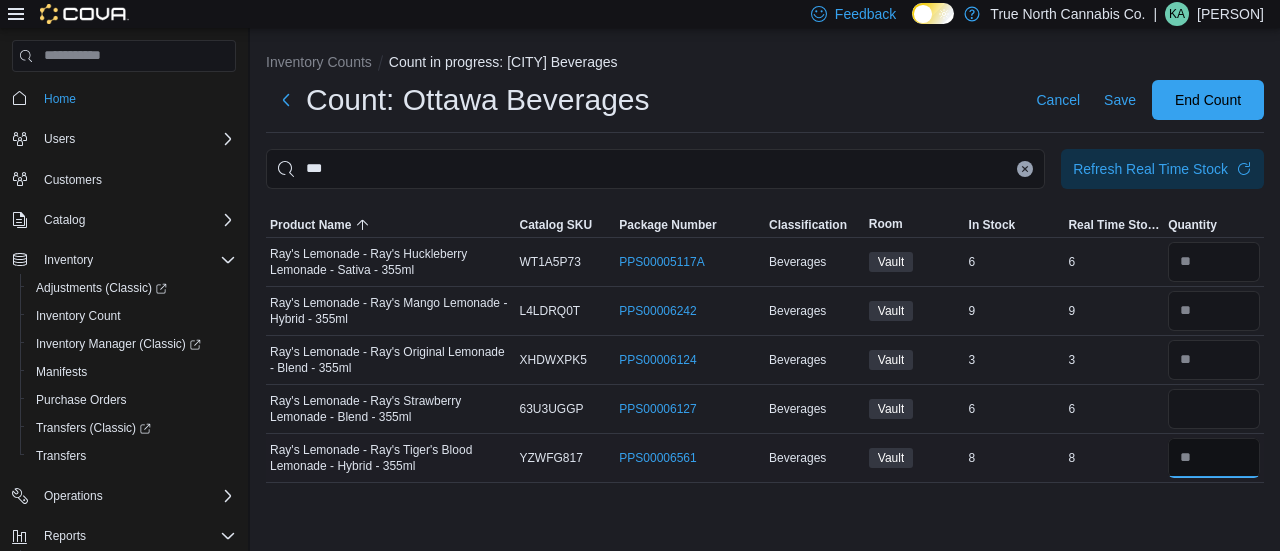 type 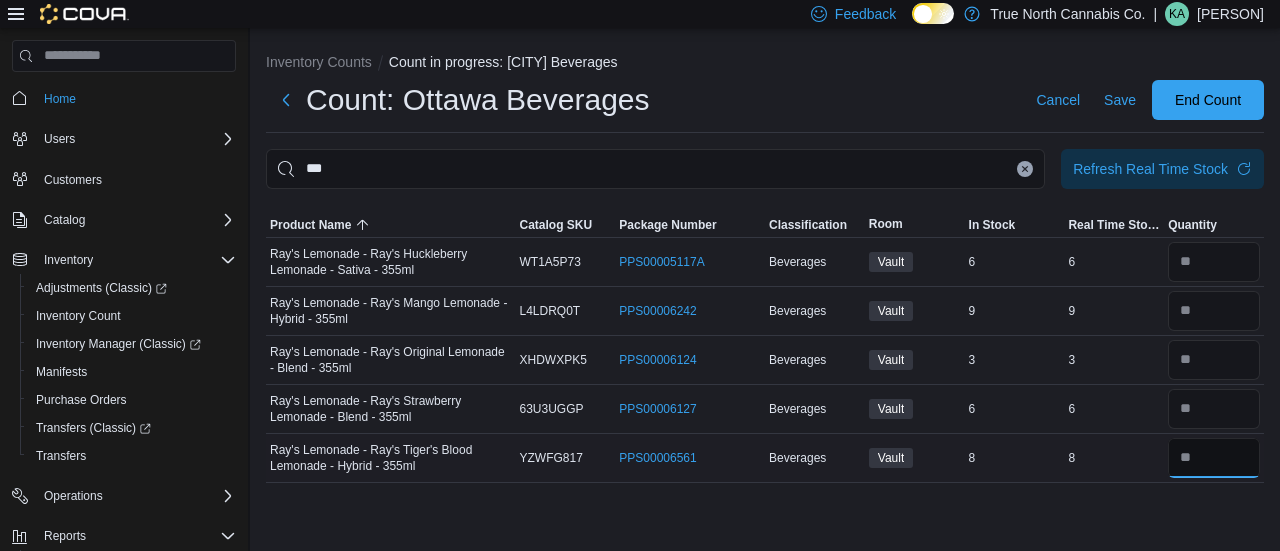 click at bounding box center (1214, 458) 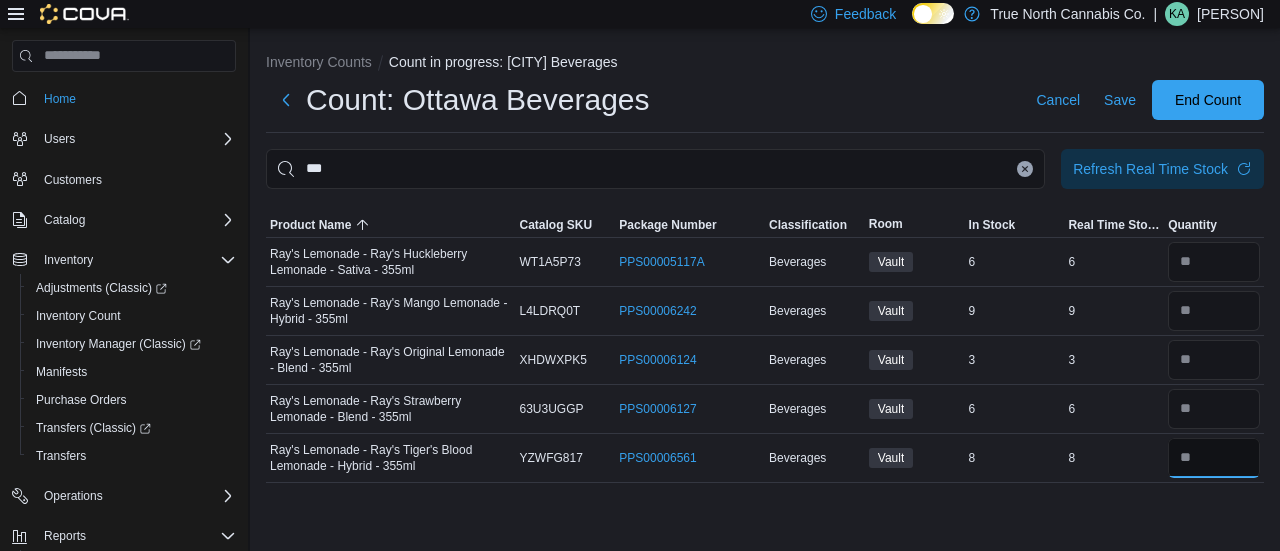 type on "*" 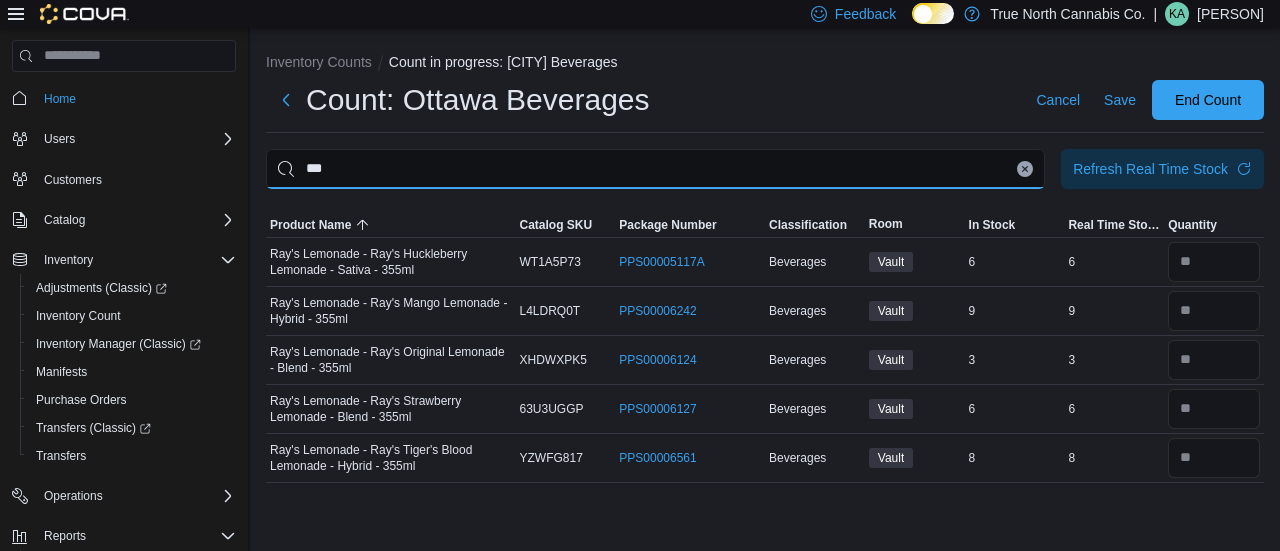 type 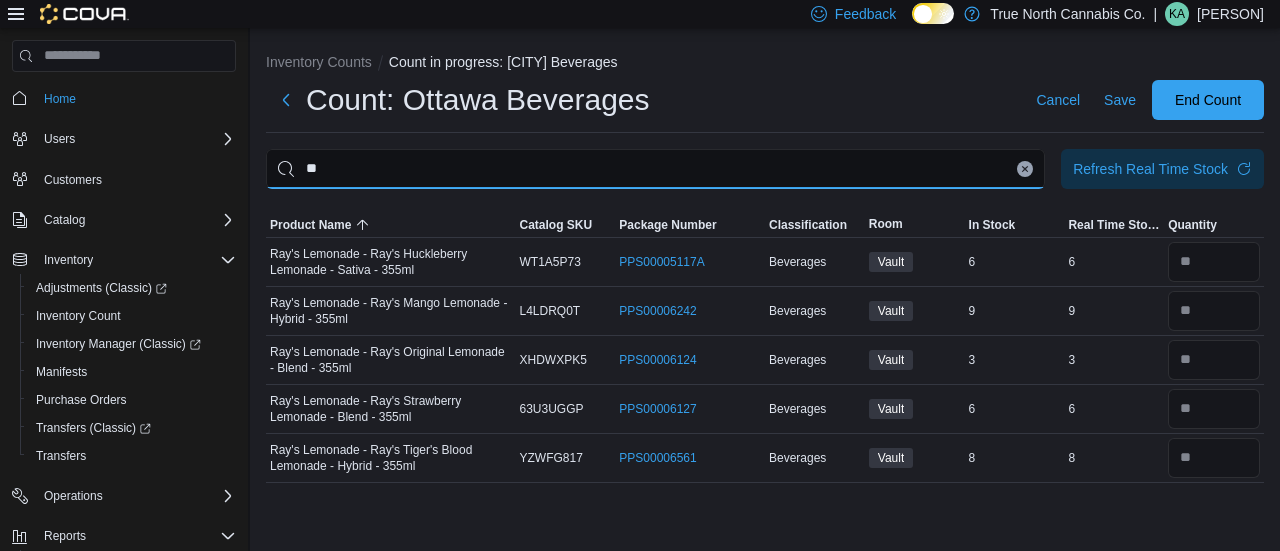 type on "*" 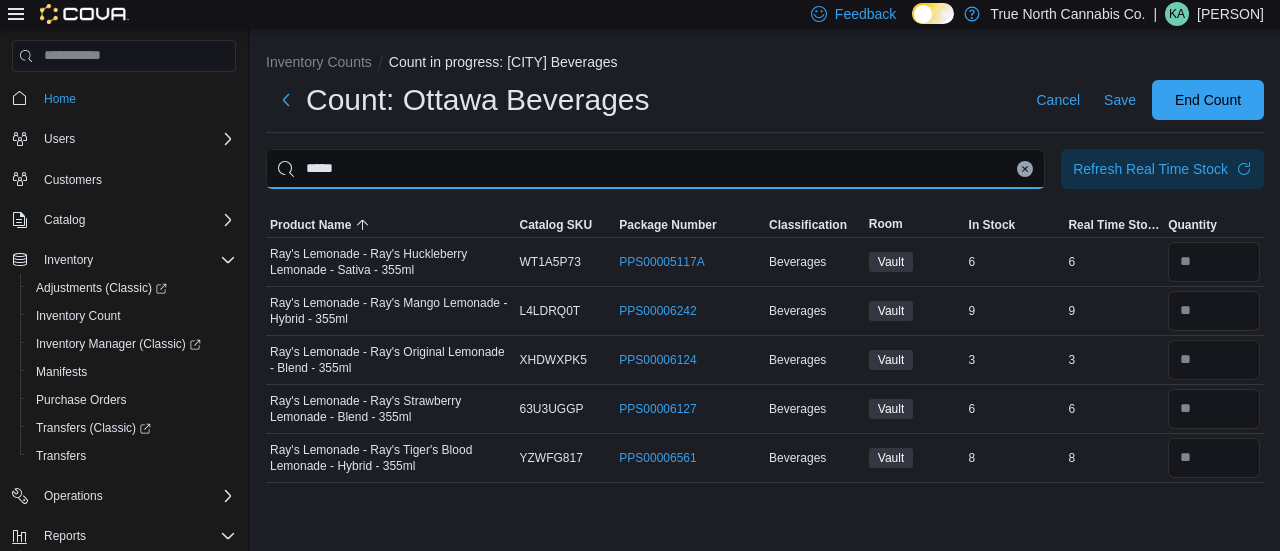 type on "*****" 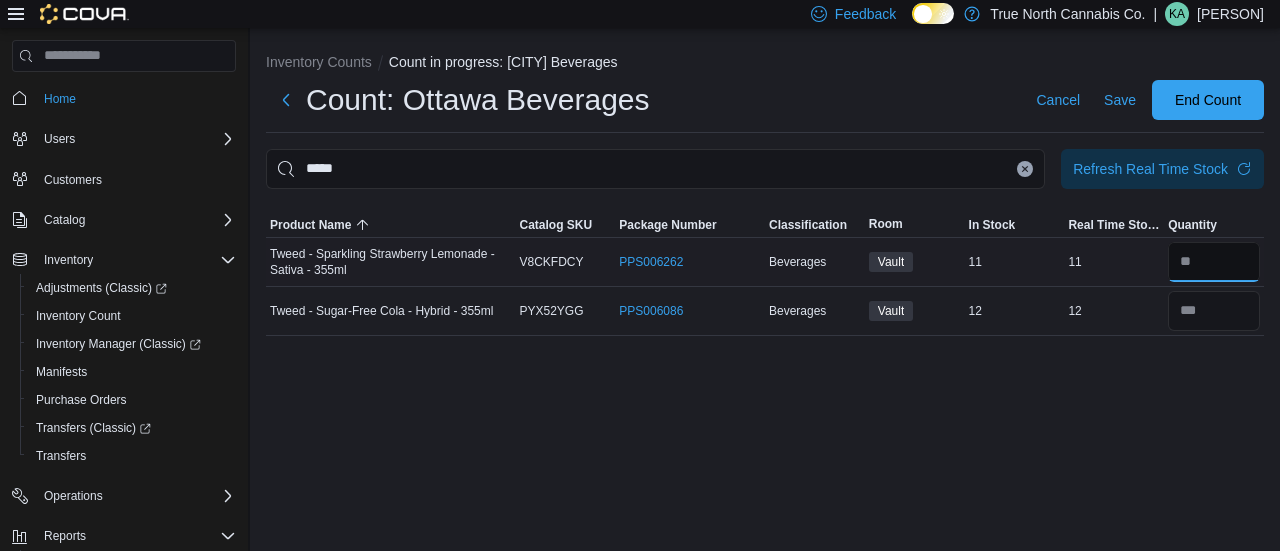 click at bounding box center (1214, 262) 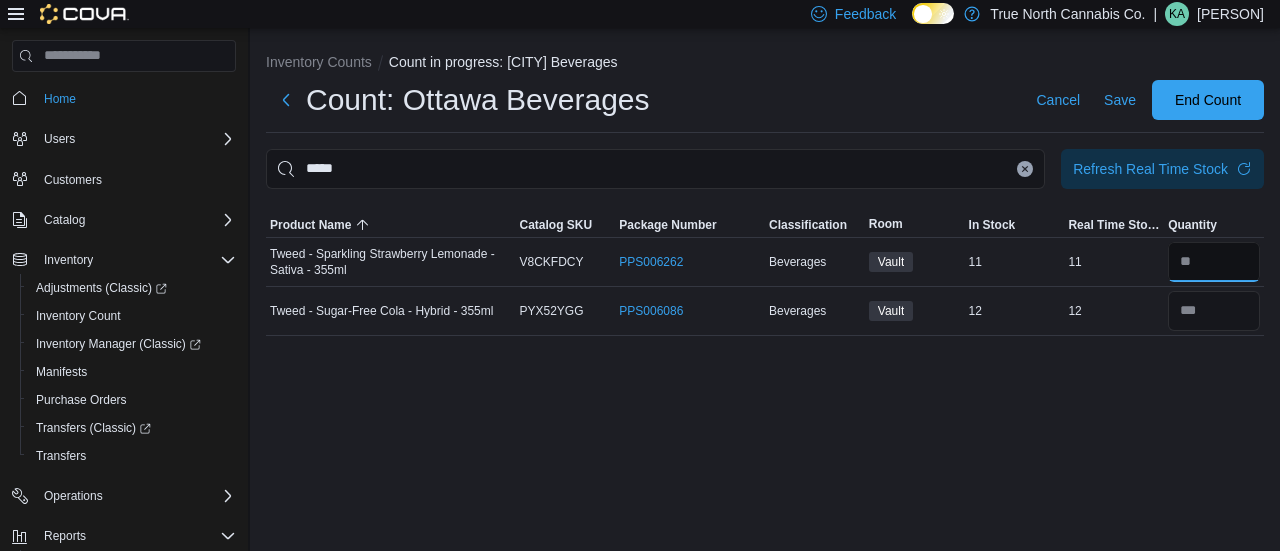 type on "**" 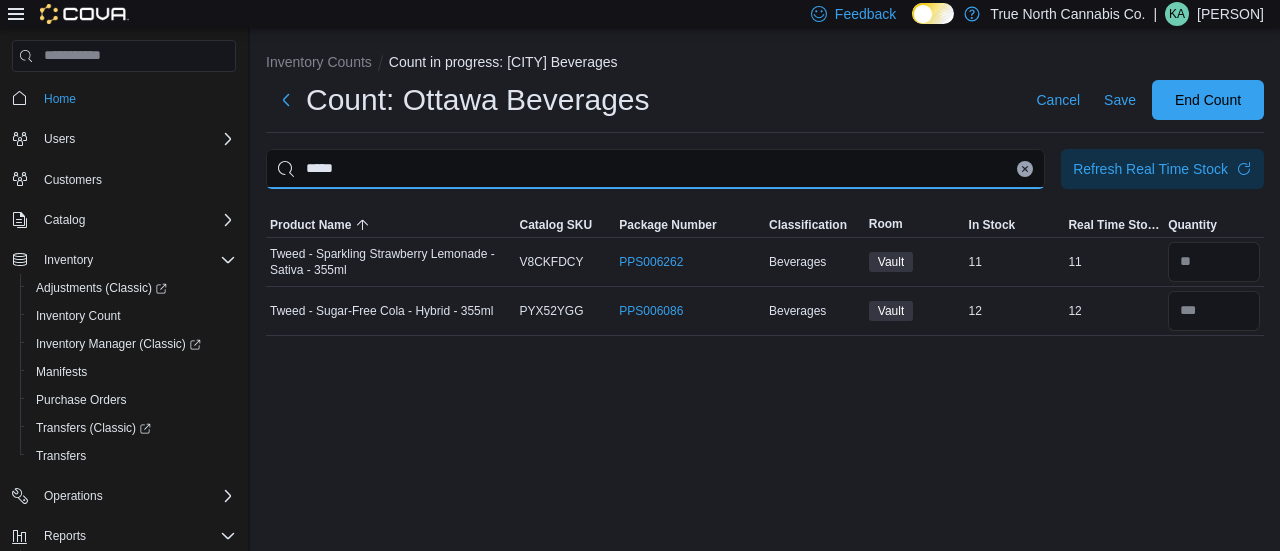 type 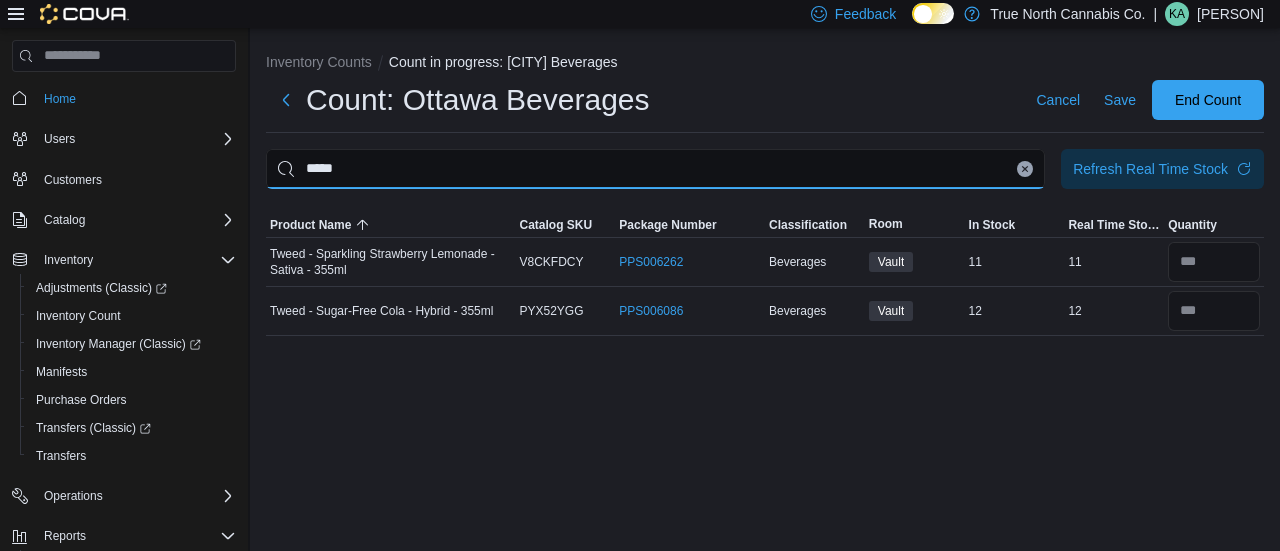 click on "*****" at bounding box center (655, 169) 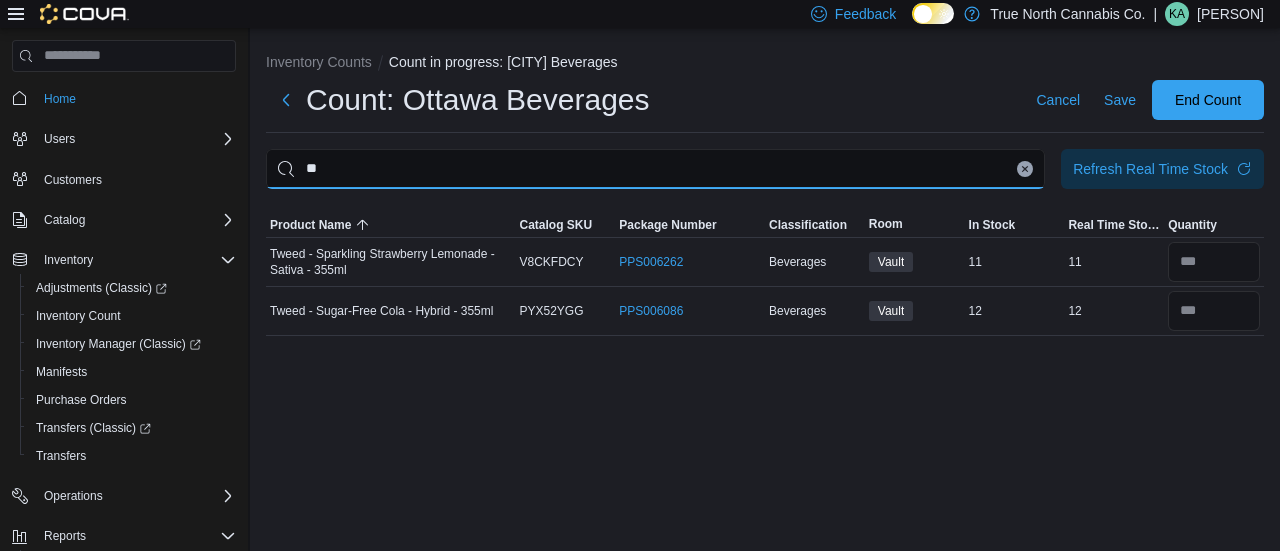 type on "*" 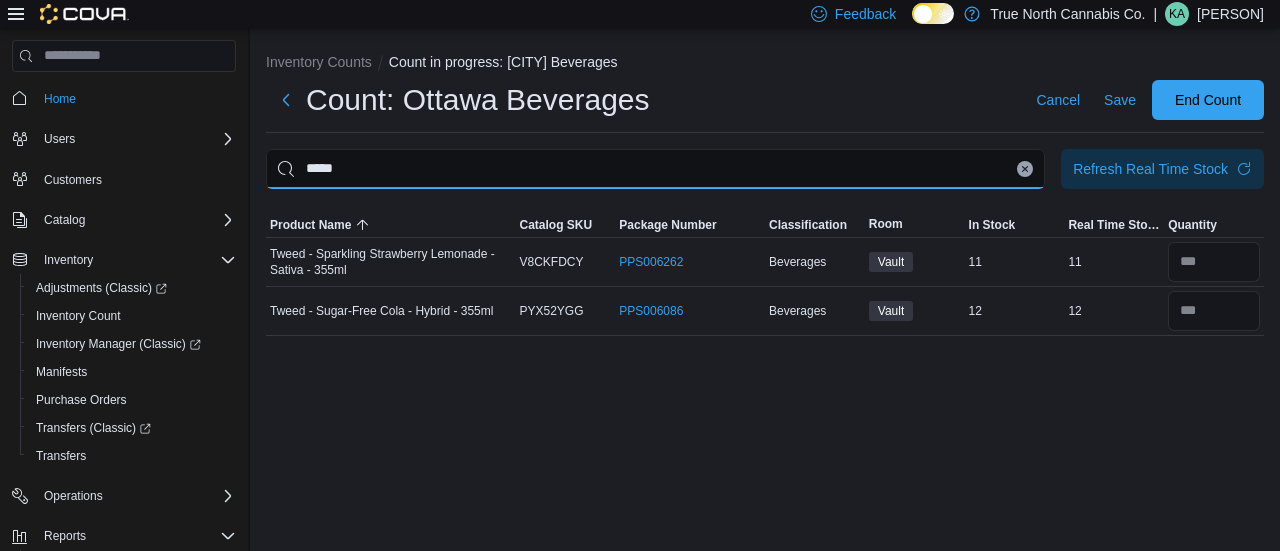 type on "*****" 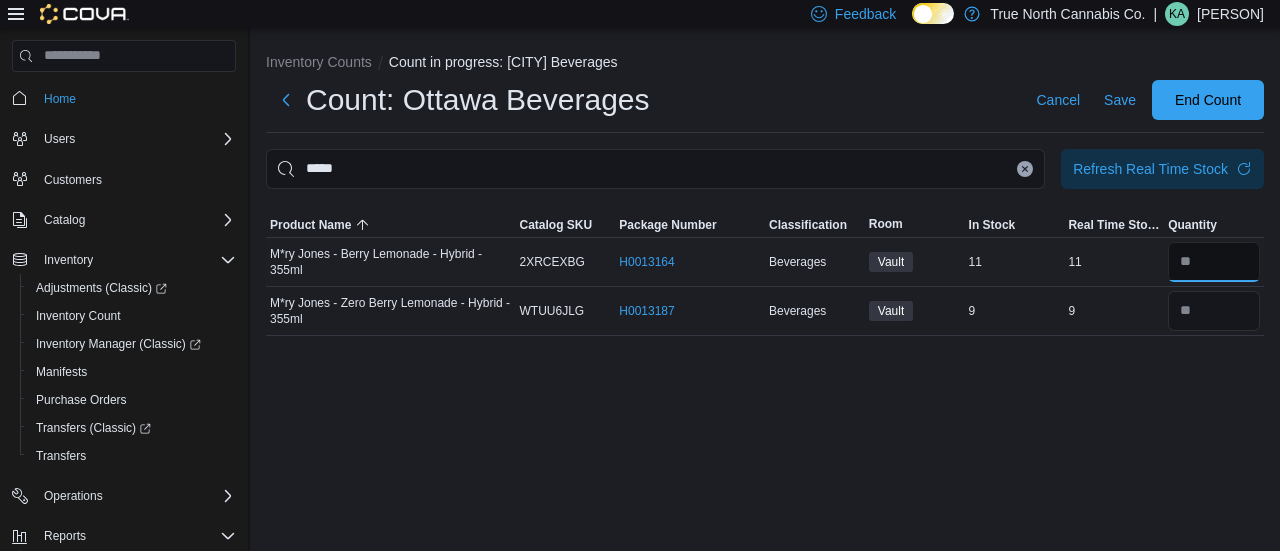 click at bounding box center [1214, 262] 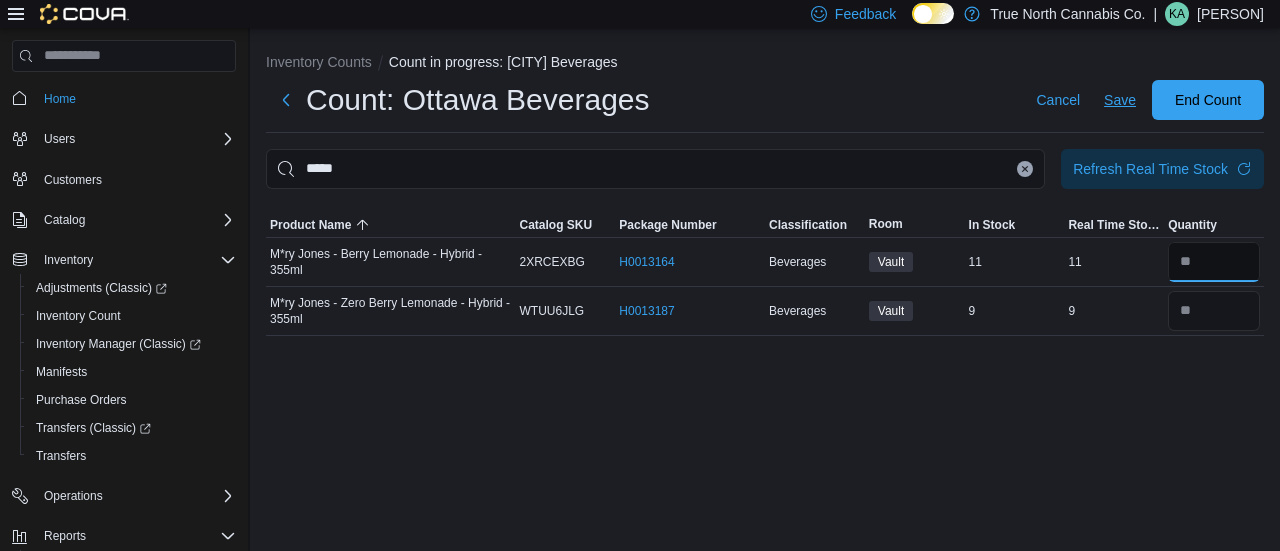 type on "**" 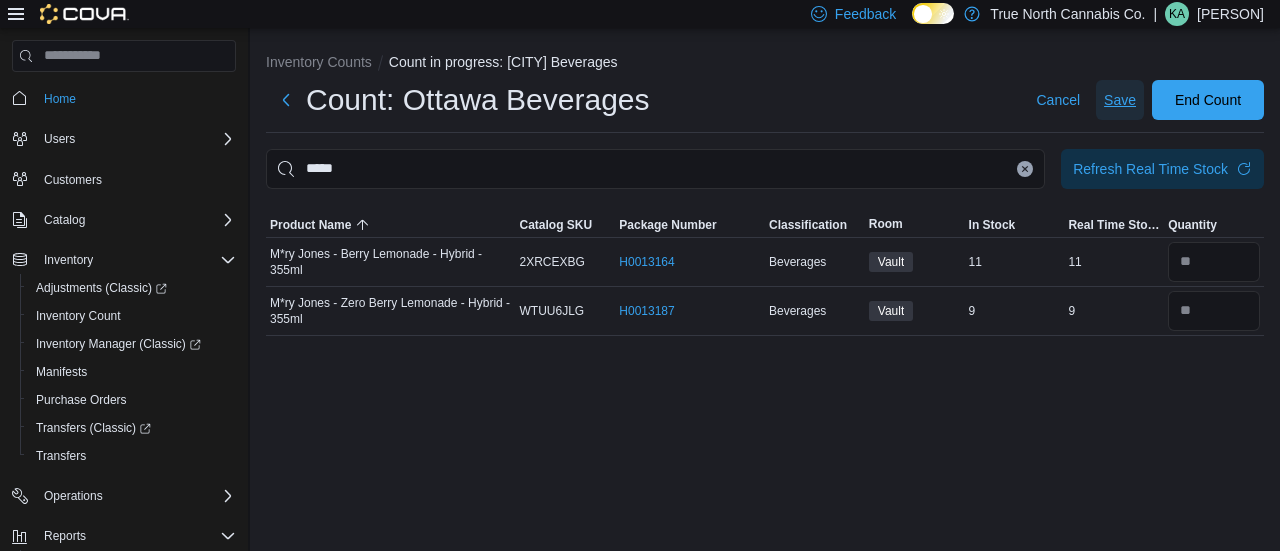 type 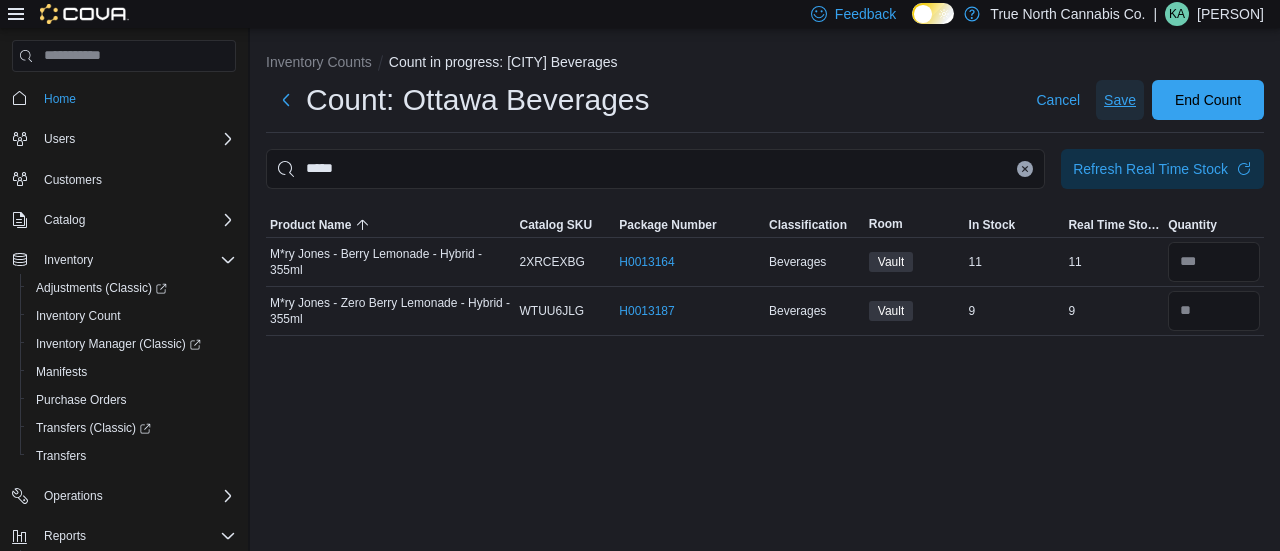 click on "Save" at bounding box center [1120, 100] 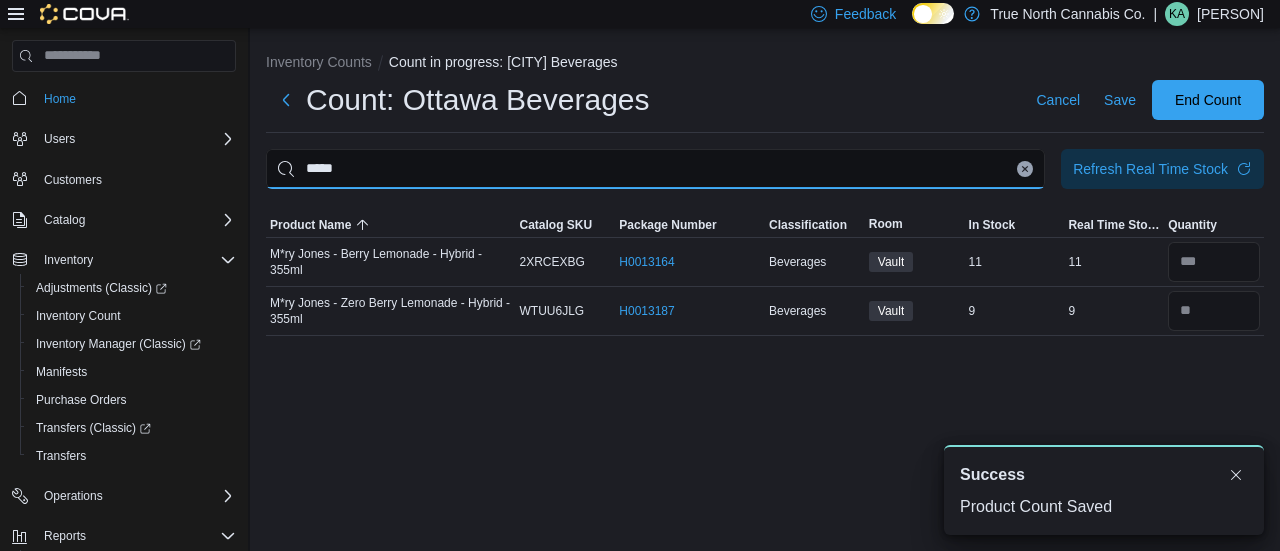 click on "*****" at bounding box center [655, 169] 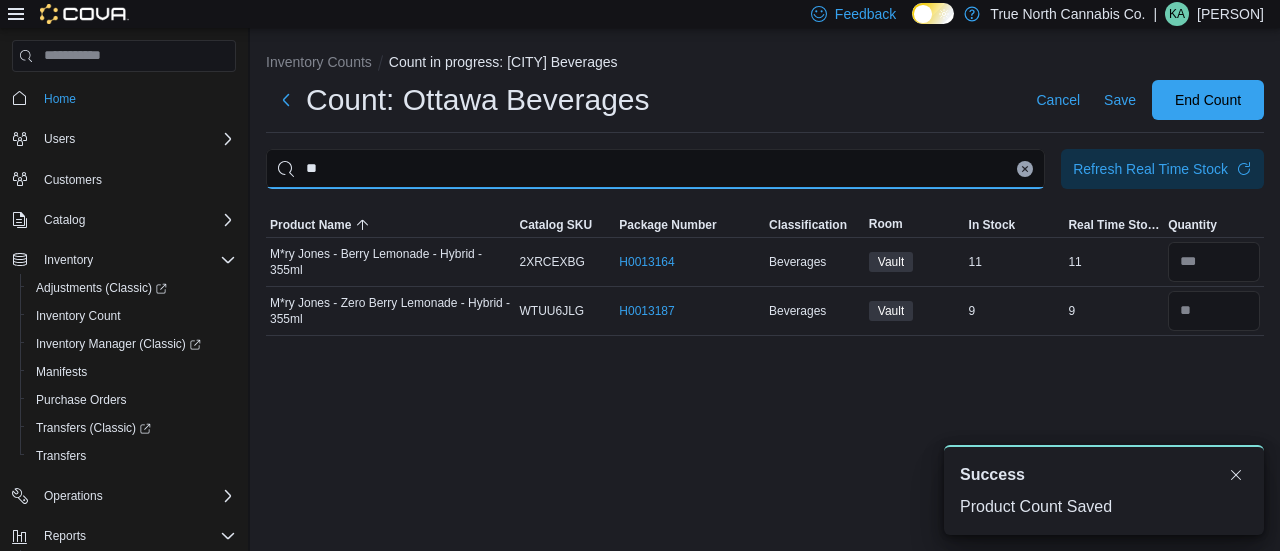 type 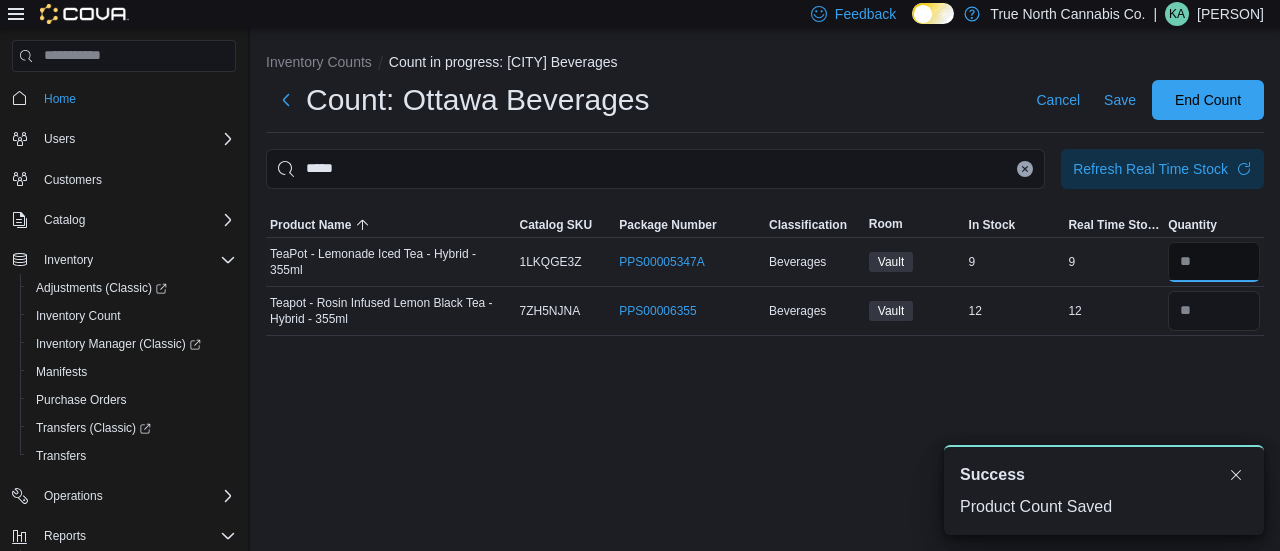 click at bounding box center [1214, 262] 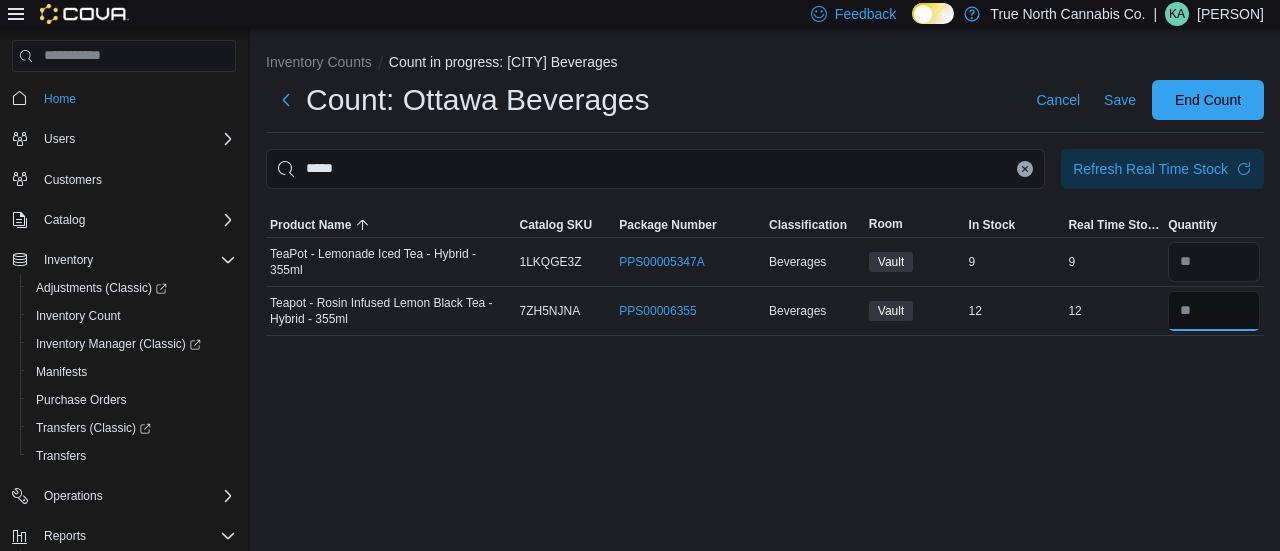 click at bounding box center (1214, 311) 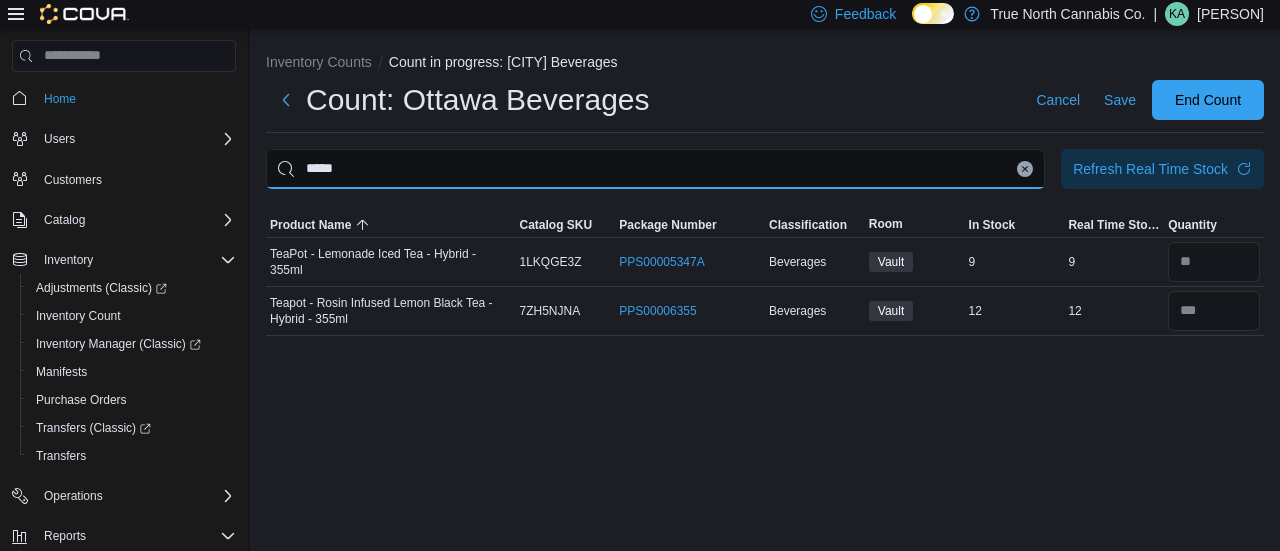 click on "*****" at bounding box center (655, 169) 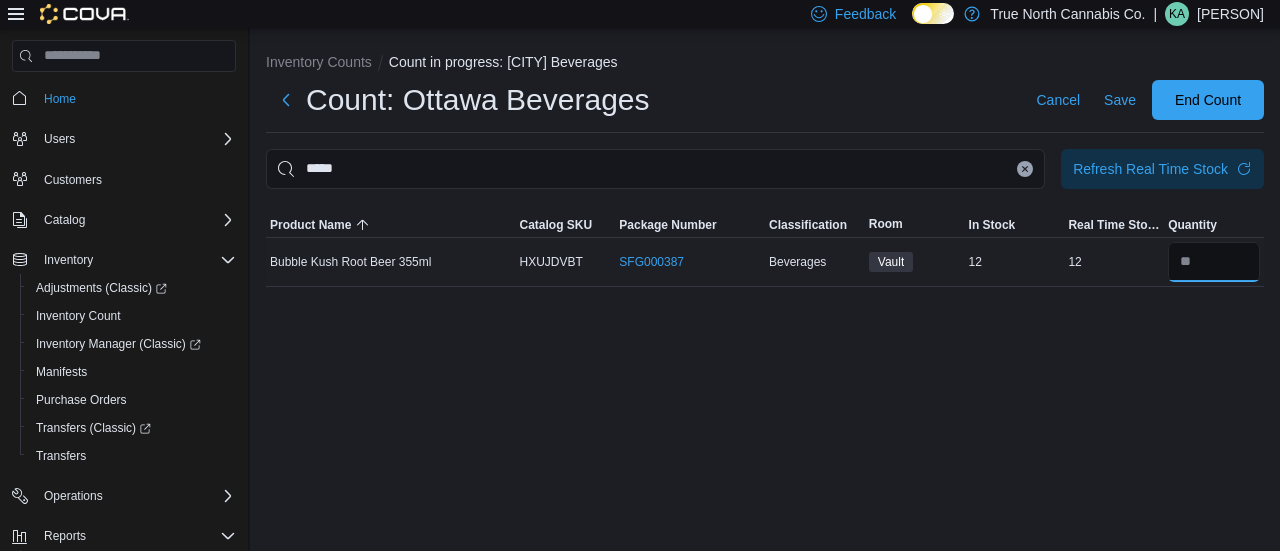 click at bounding box center [1214, 262] 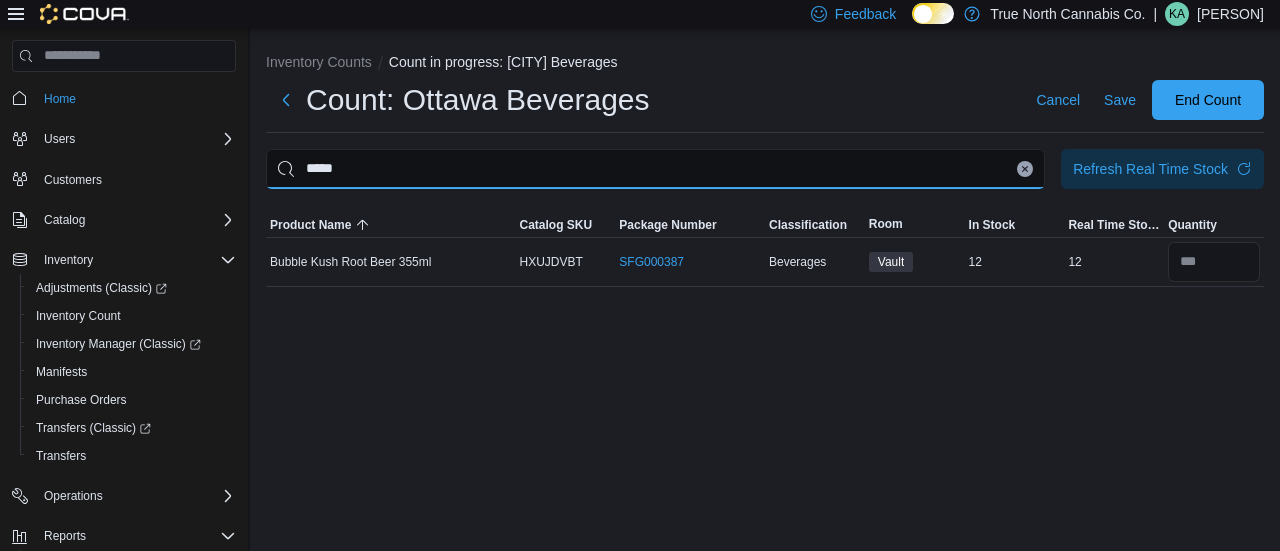 click on "*****" at bounding box center (655, 169) 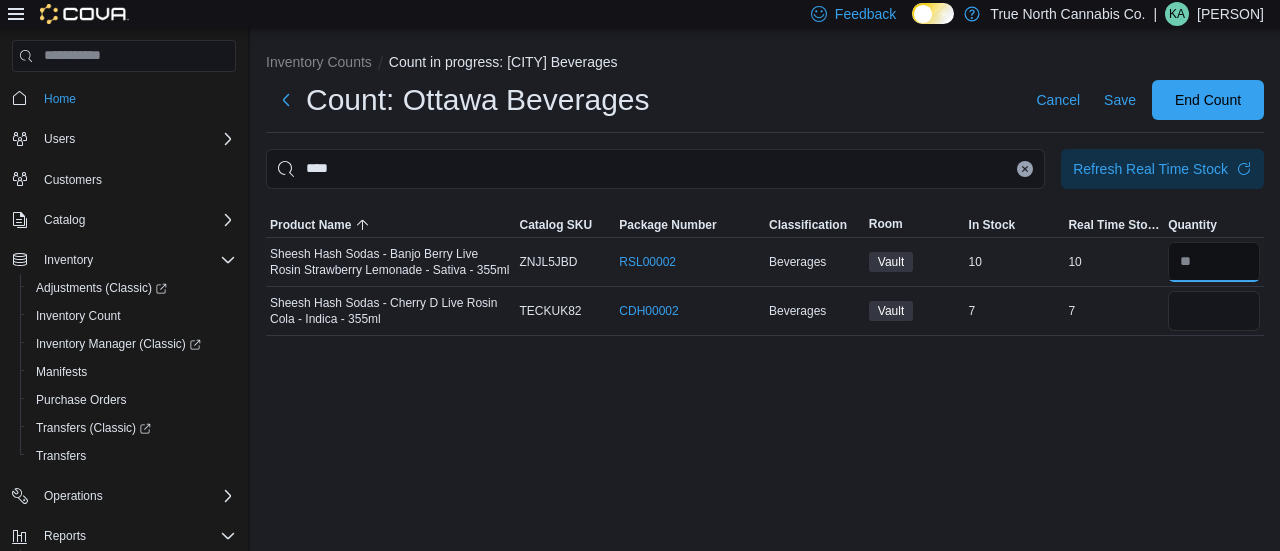 click at bounding box center [1214, 262] 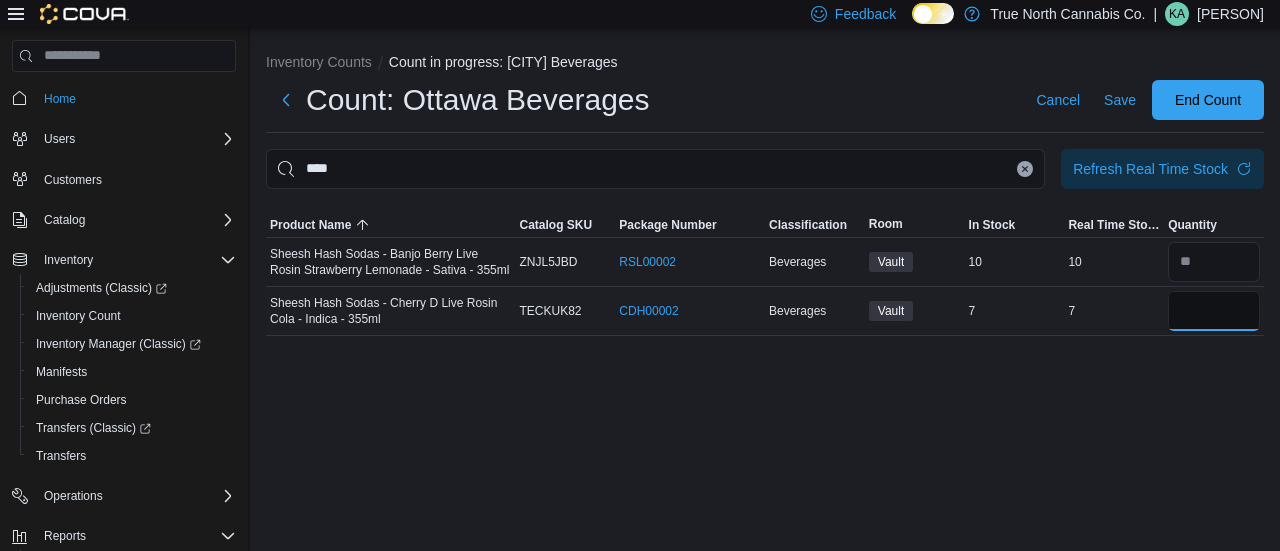 click at bounding box center [1214, 311] 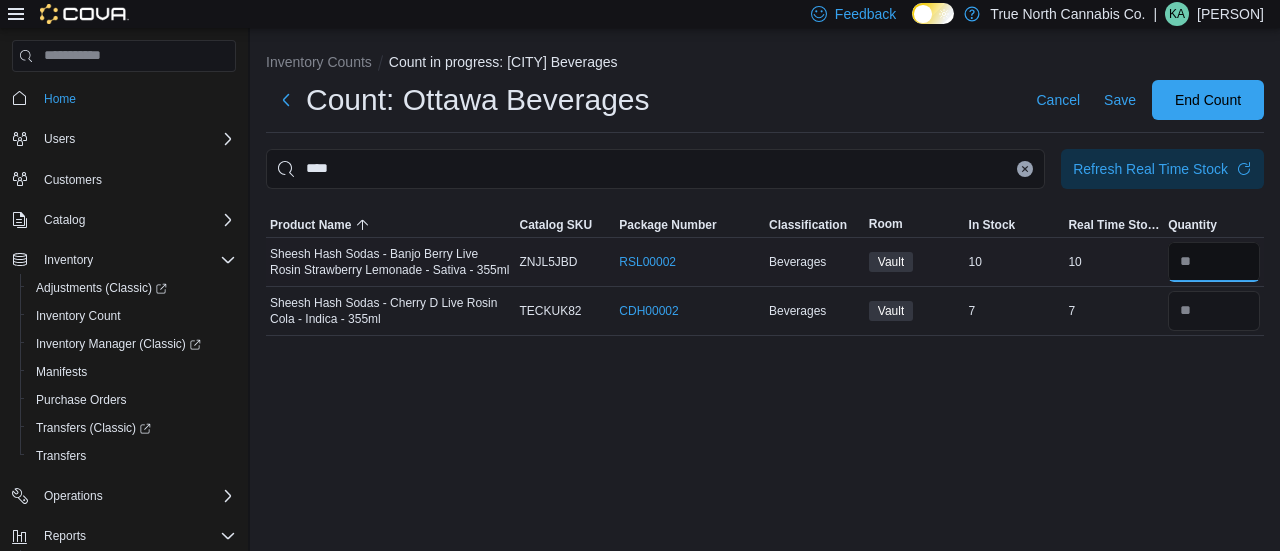 click at bounding box center (1214, 262) 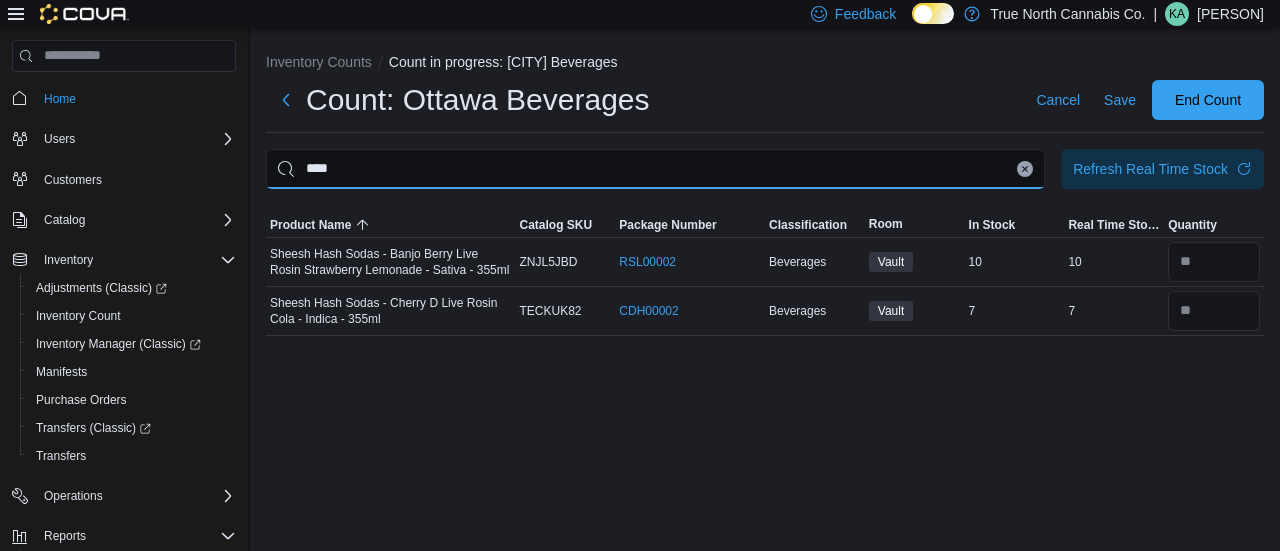 click on "****" at bounding box center [655, 169] 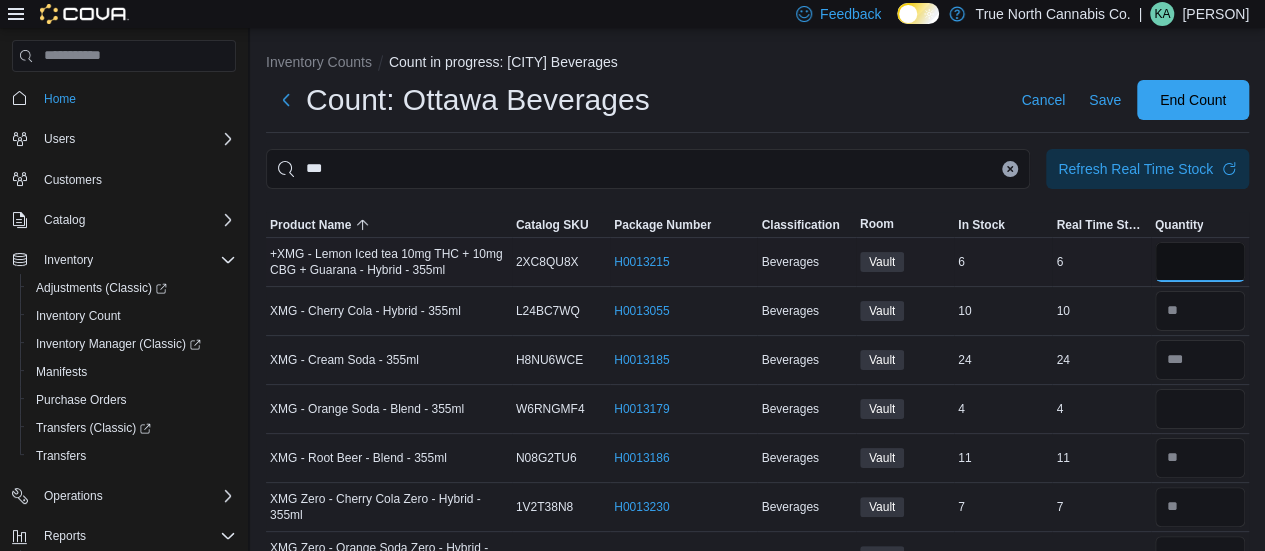 click at bounding box center [1200, 262] 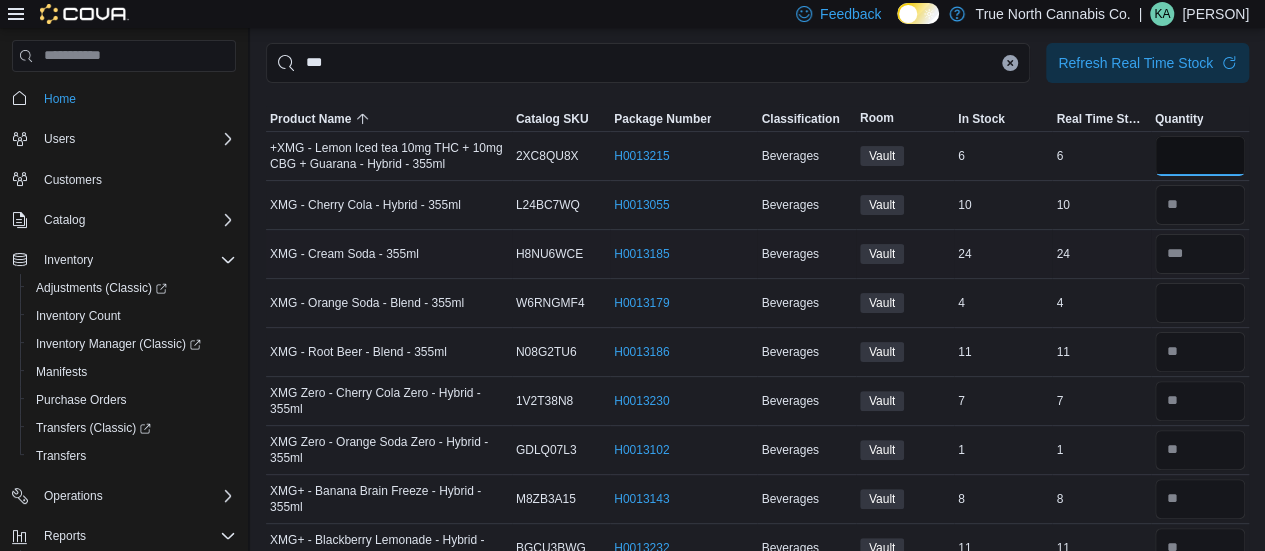 scroll, scrollTop: 139, scrollLeft: 0, axis: vertical 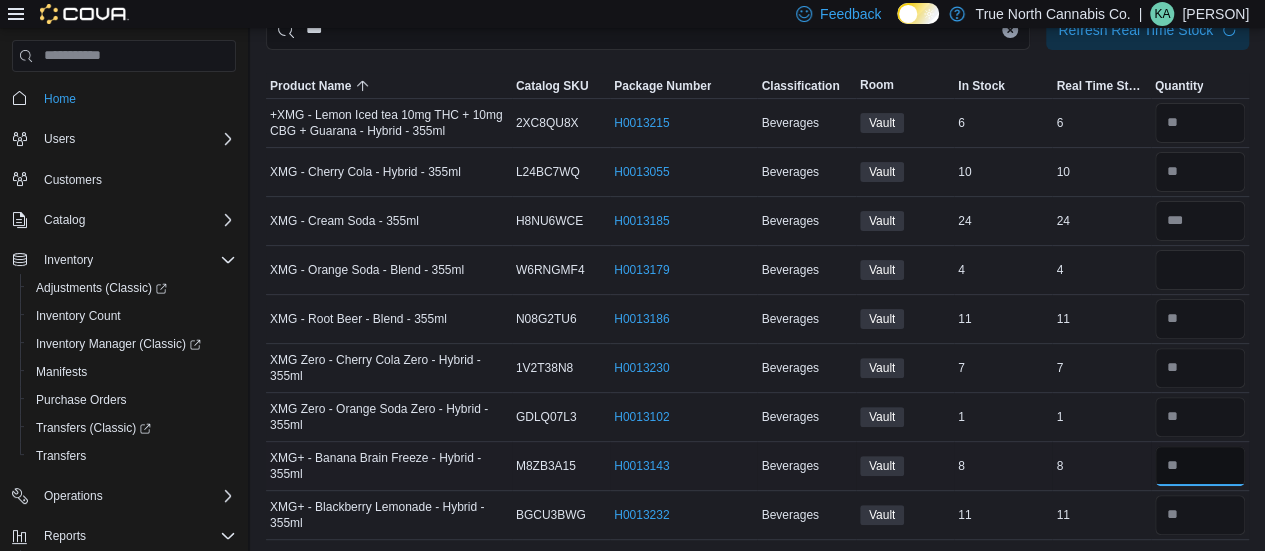 click at bounding box center [1200, 466] 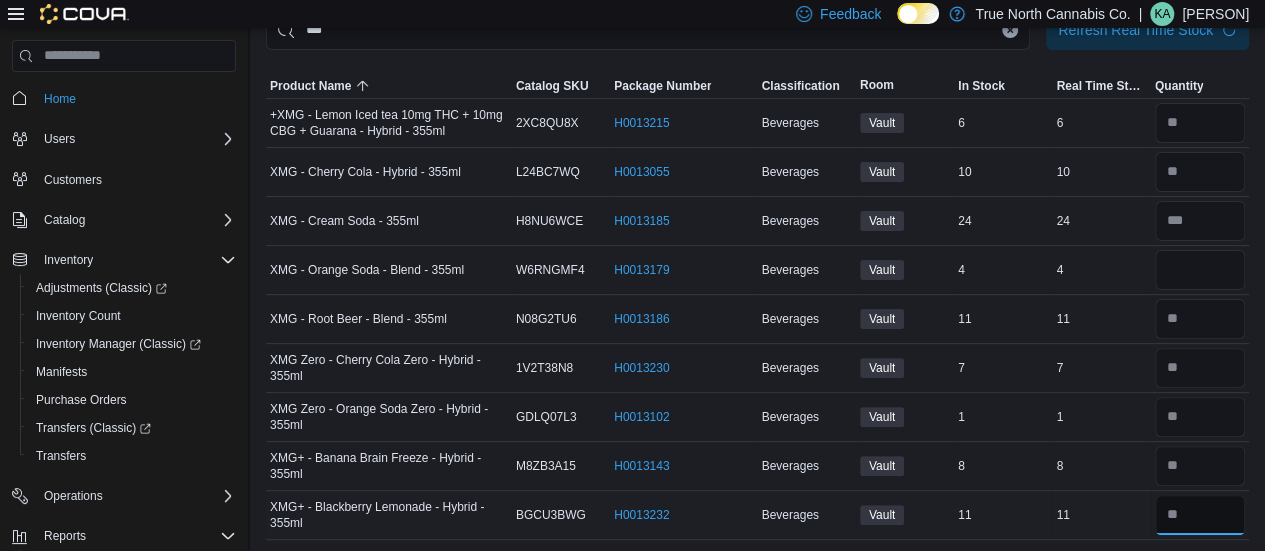 click at bounding box center (1200, 515) 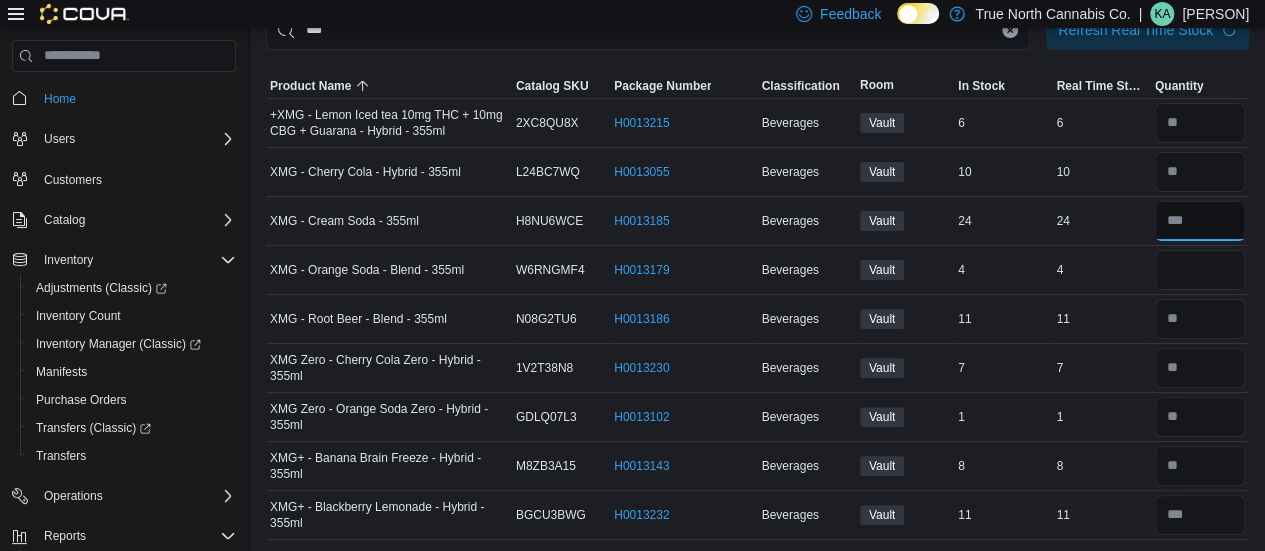 click at bounding box center (1200, 221) 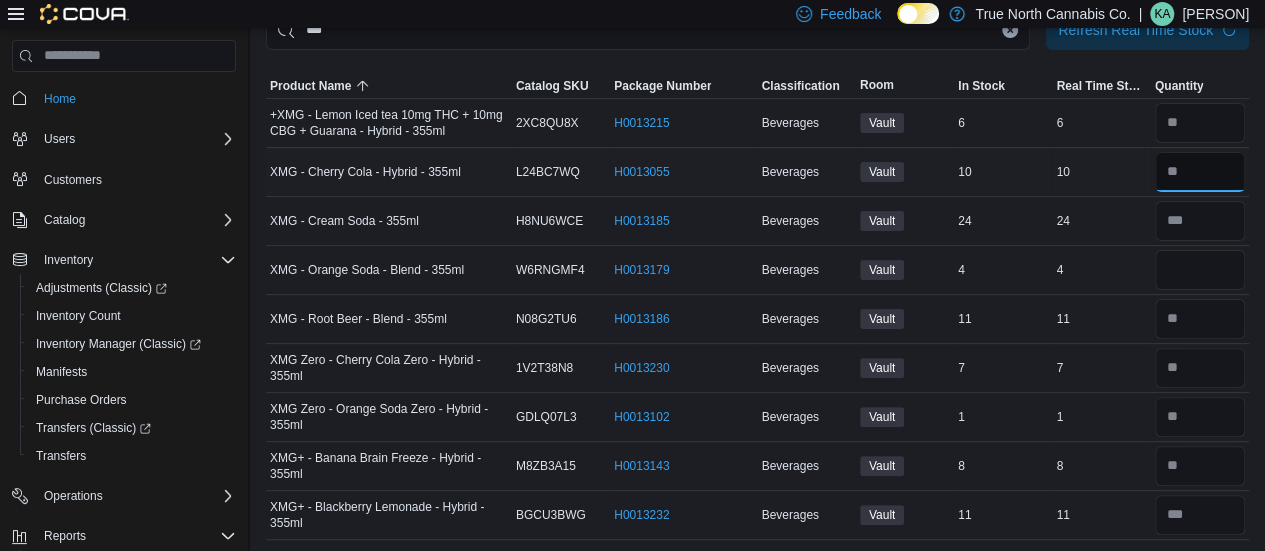 click at bounding box center [1200, 172] 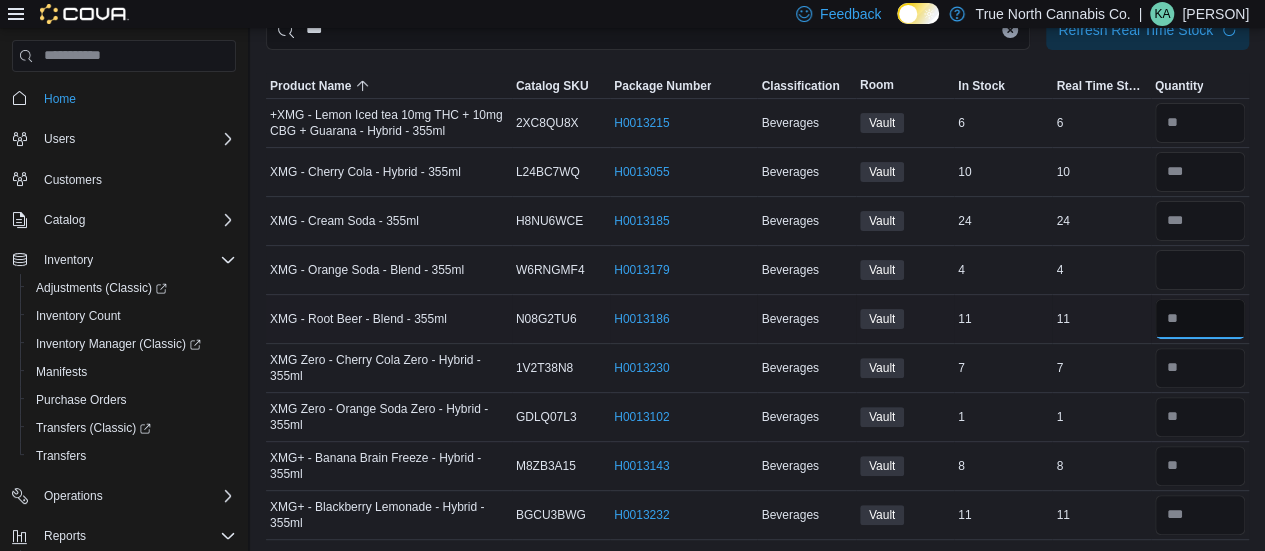 click at bounding box center (1200, 319) 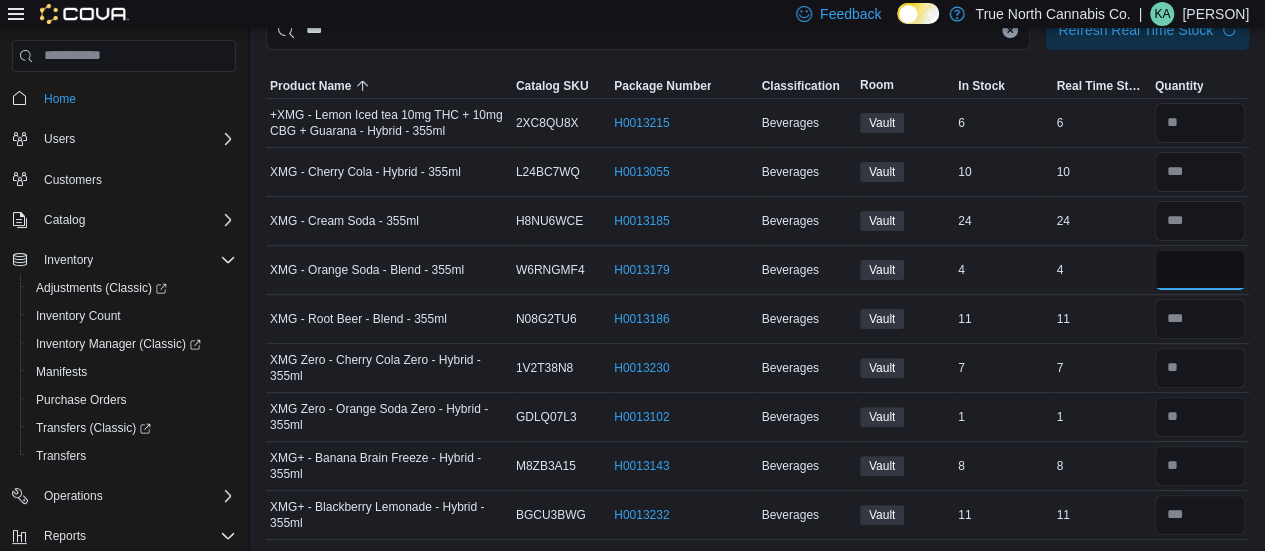 click at bounding box center [1200, 270] 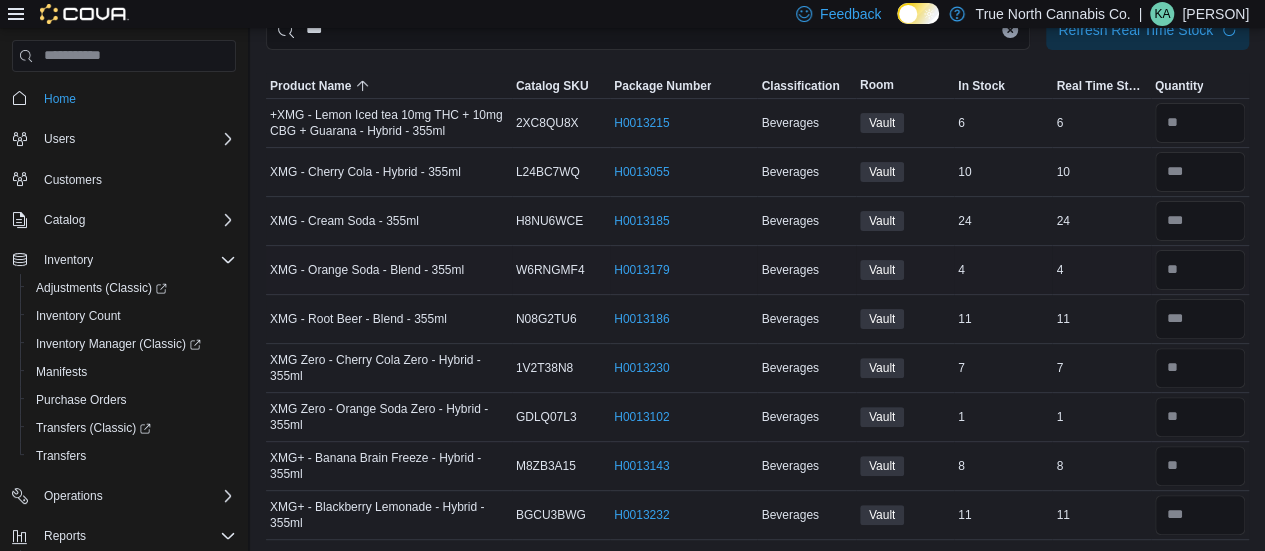 scroll, scrollTop: 0, scrollLeft: 0, axis: both 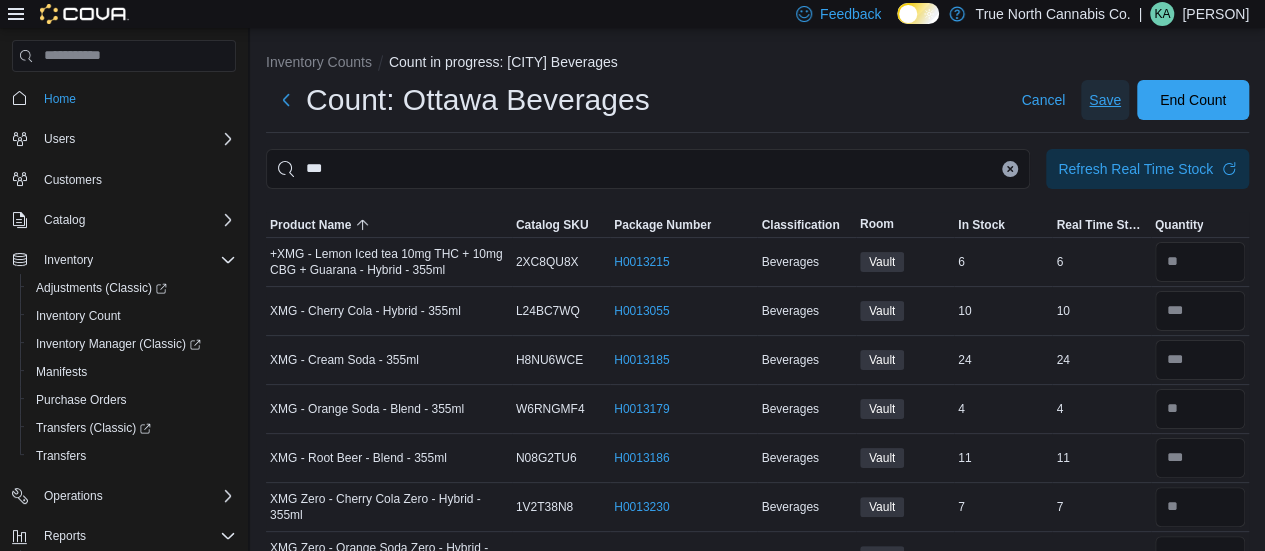 click on "Save" at bounding box center [1105, 100] 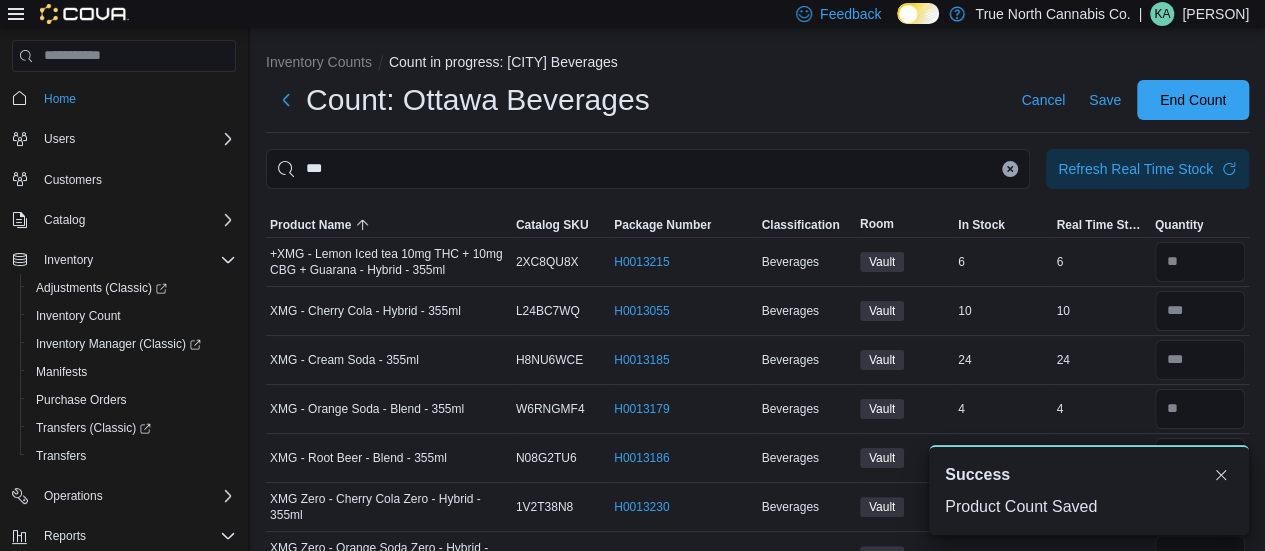 click at bounding box center [1010, 169] 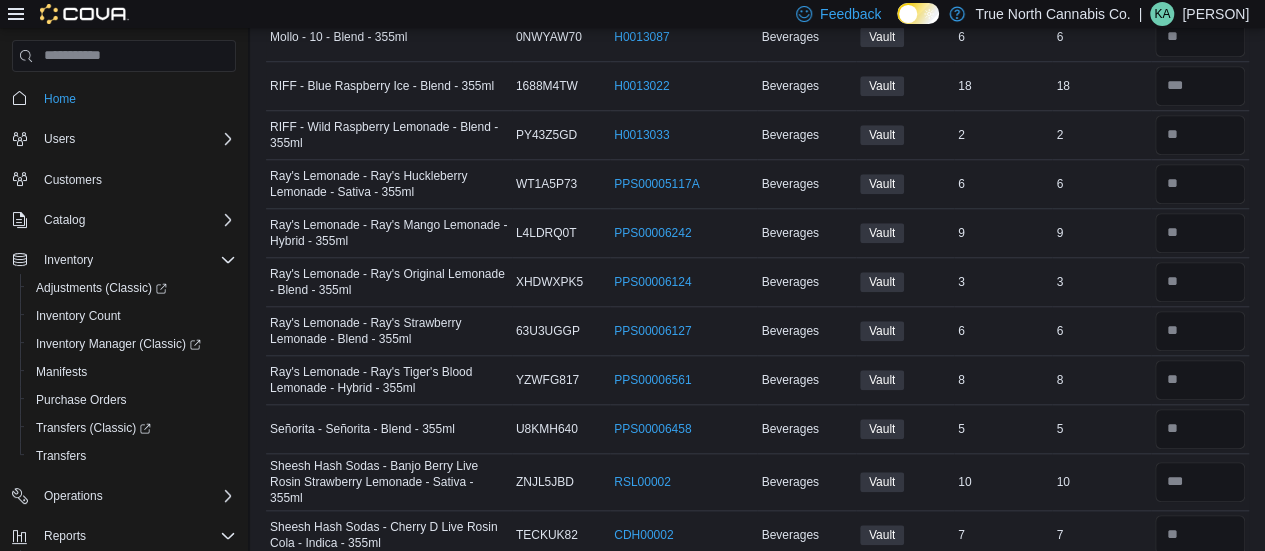 scroll, scrollTop: 773, scrollLeft: 0, axis: vertical 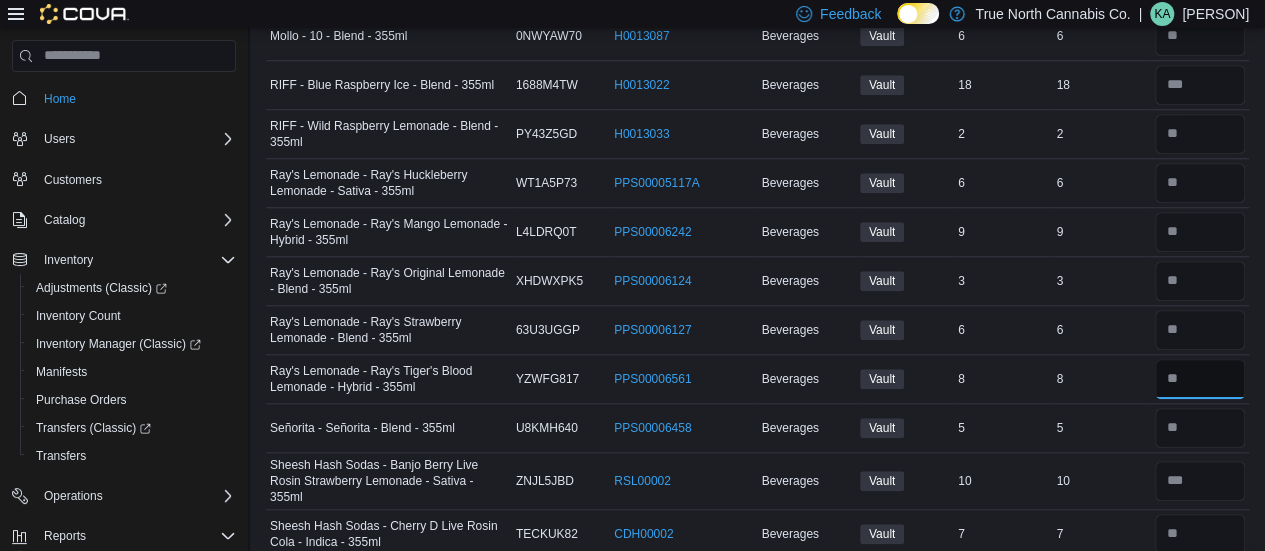 click at bounding box center [1200, 379] 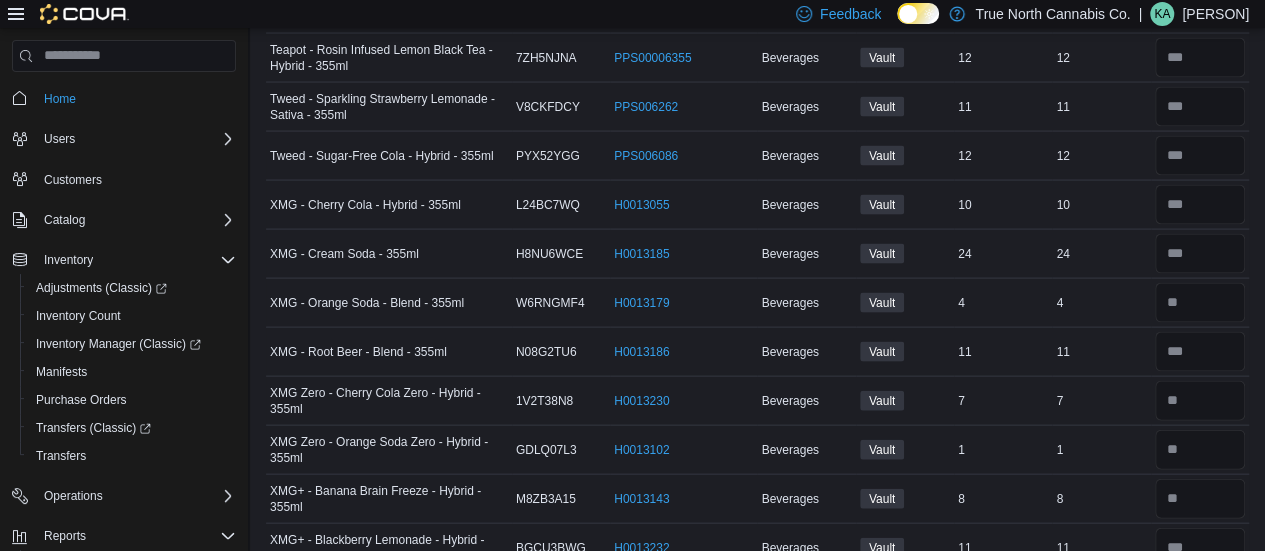 scroll, scrollTop: 1996, scrollLeft: 0, axis: vertical 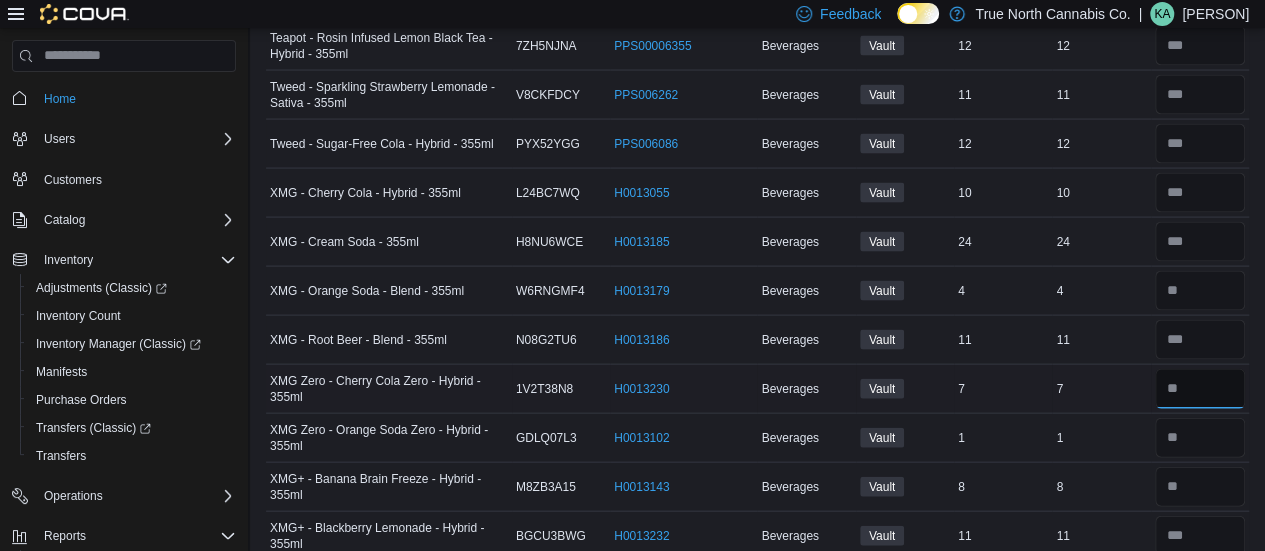 click at bounding box center (1200, 389) 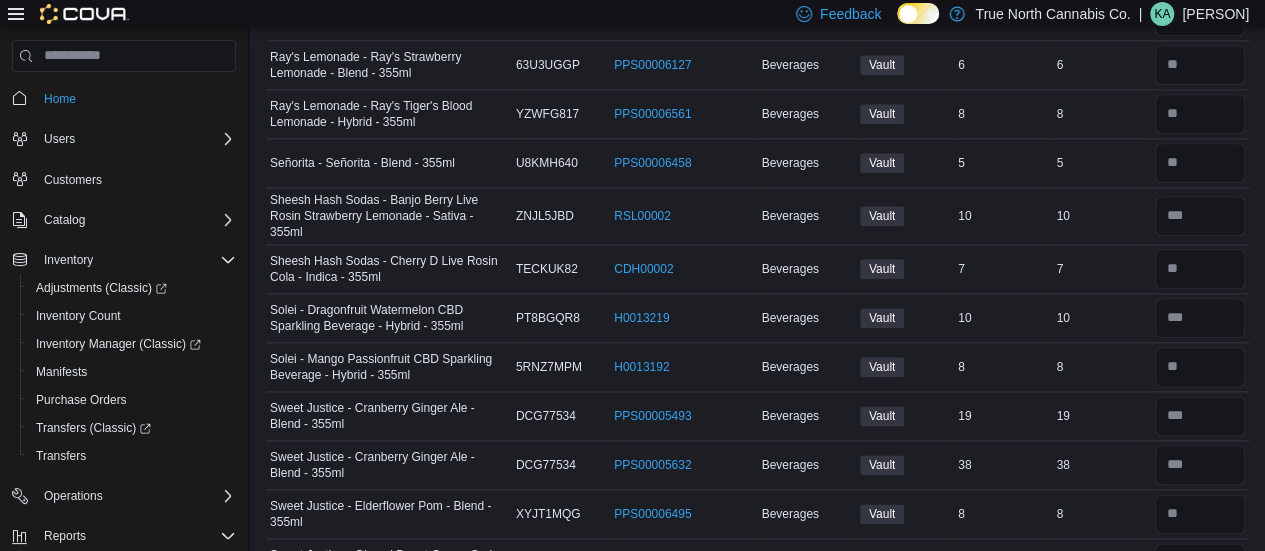 scroll, scrollTop: 1002, scrollLeft: 0, axis: vertical 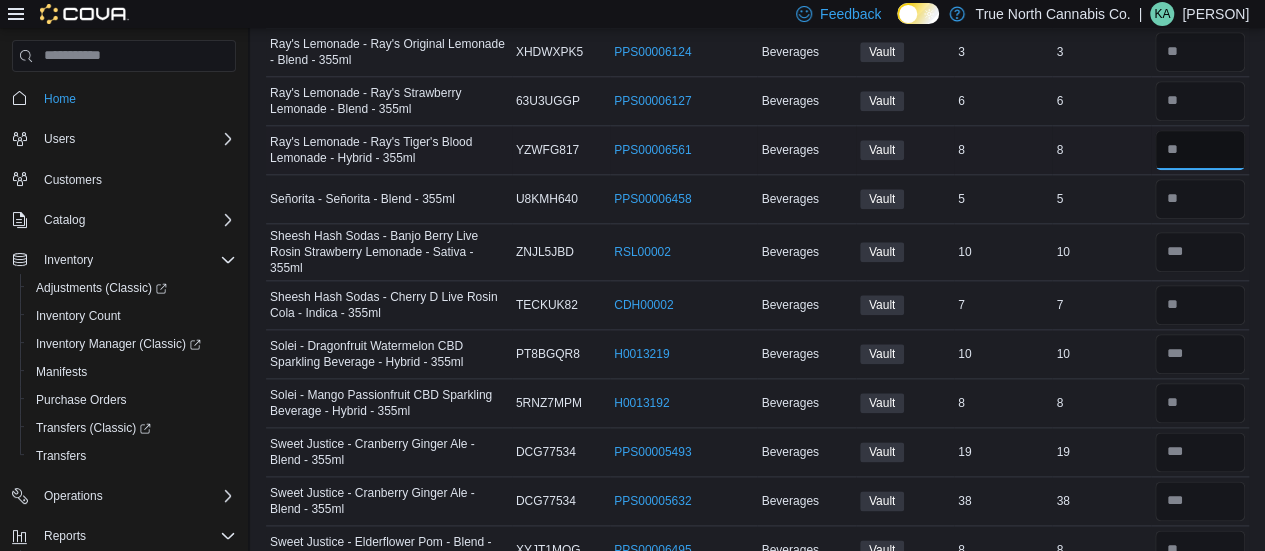 click at bounding box center [1200, 150] 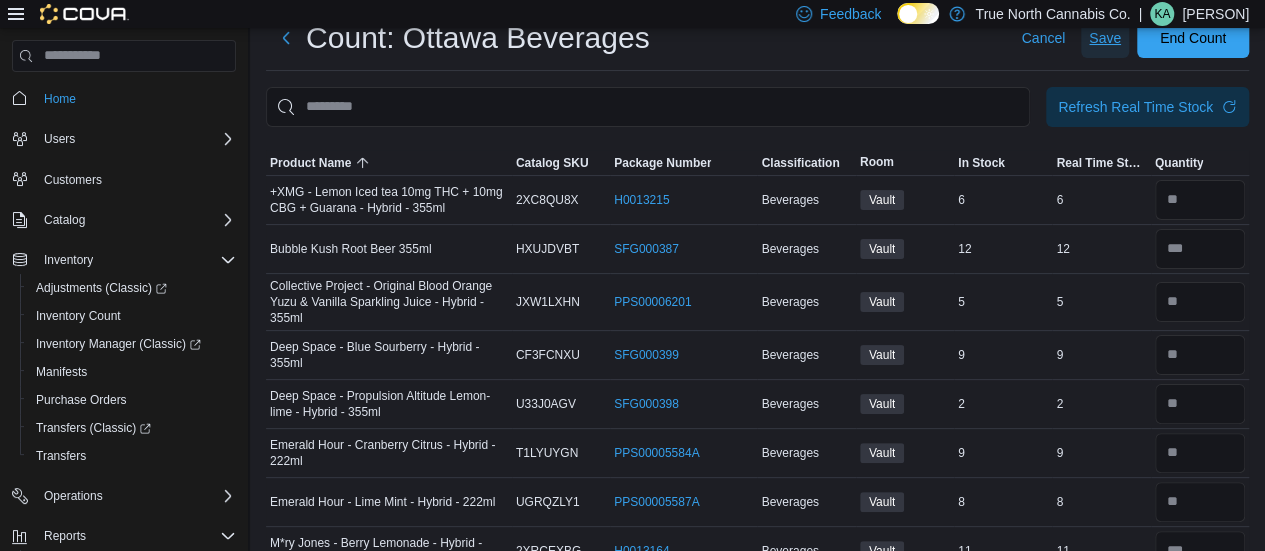 click on "Save" at bounding box center [1105, 38] 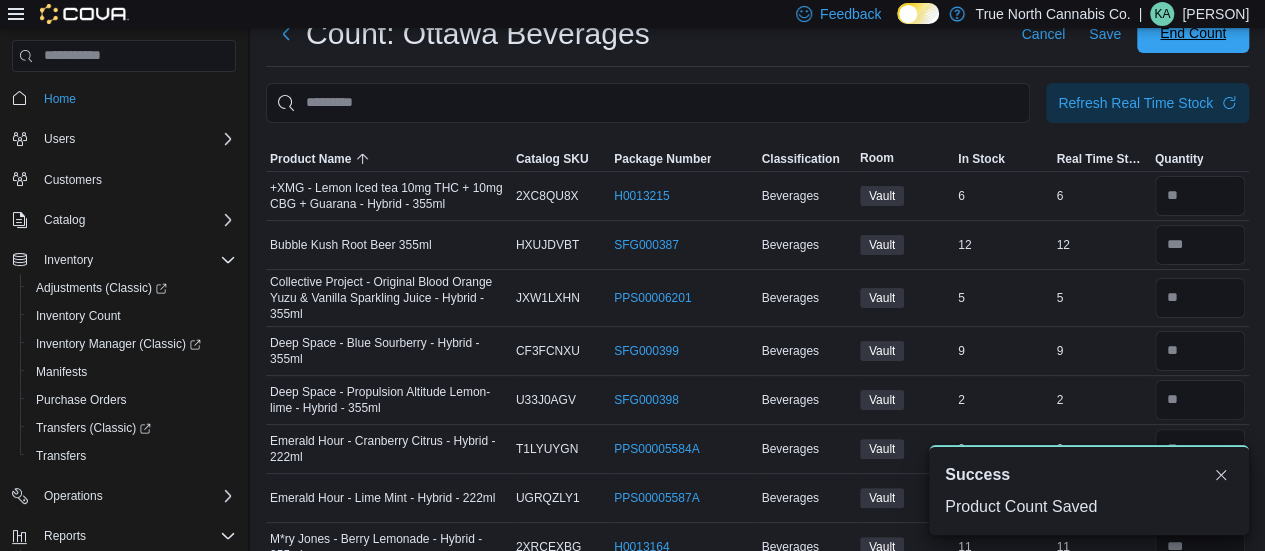 scroll, scrollTop: 62, scrollLeft: 0, axis: vertical 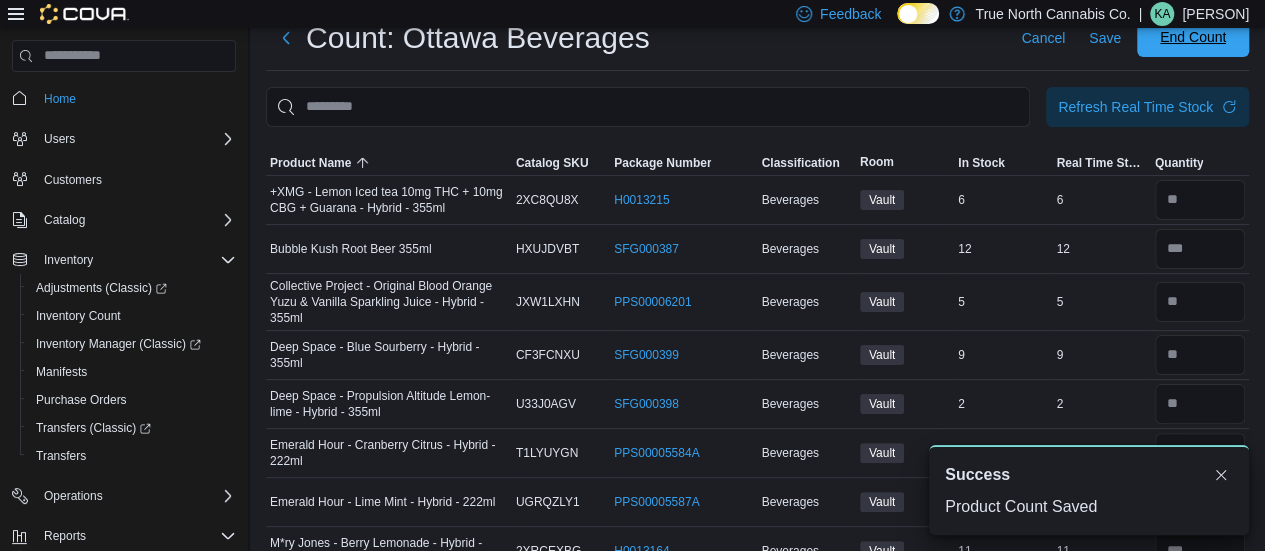 click on "End Count" at bounding box center (1193, 37) 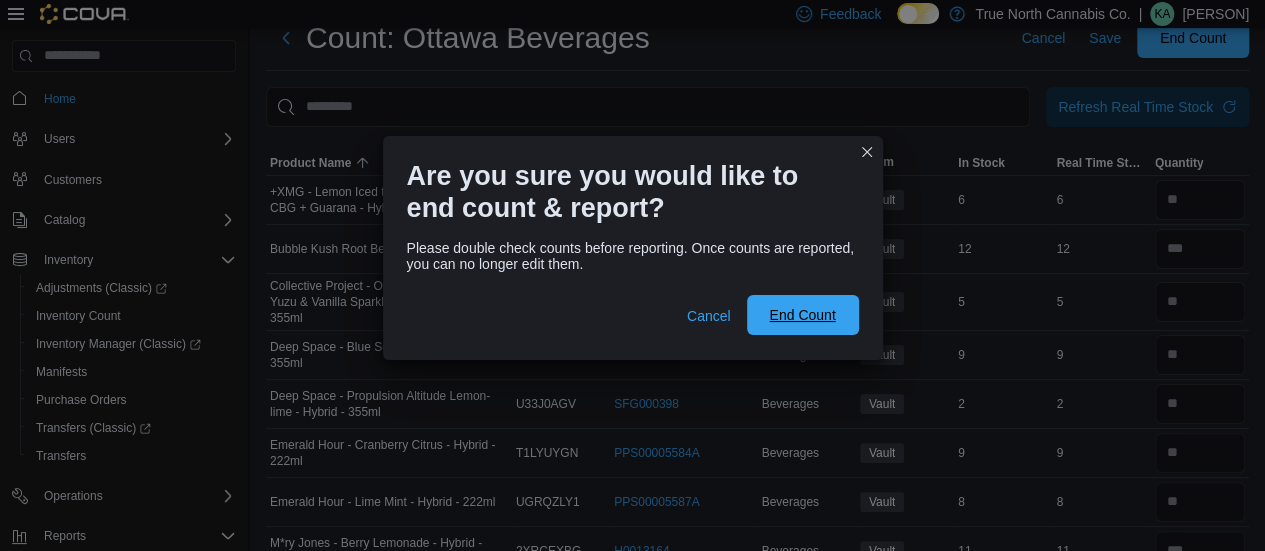 click on "End Count" at bounding box center (802, 315) 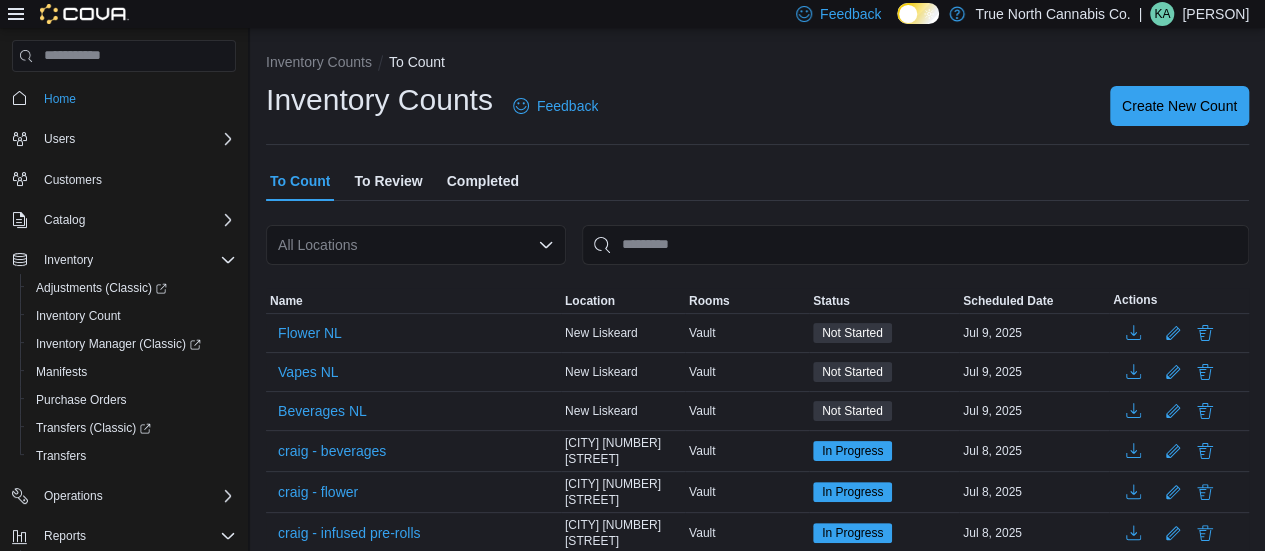 click on "To Review" at bounding box center (388, 181) 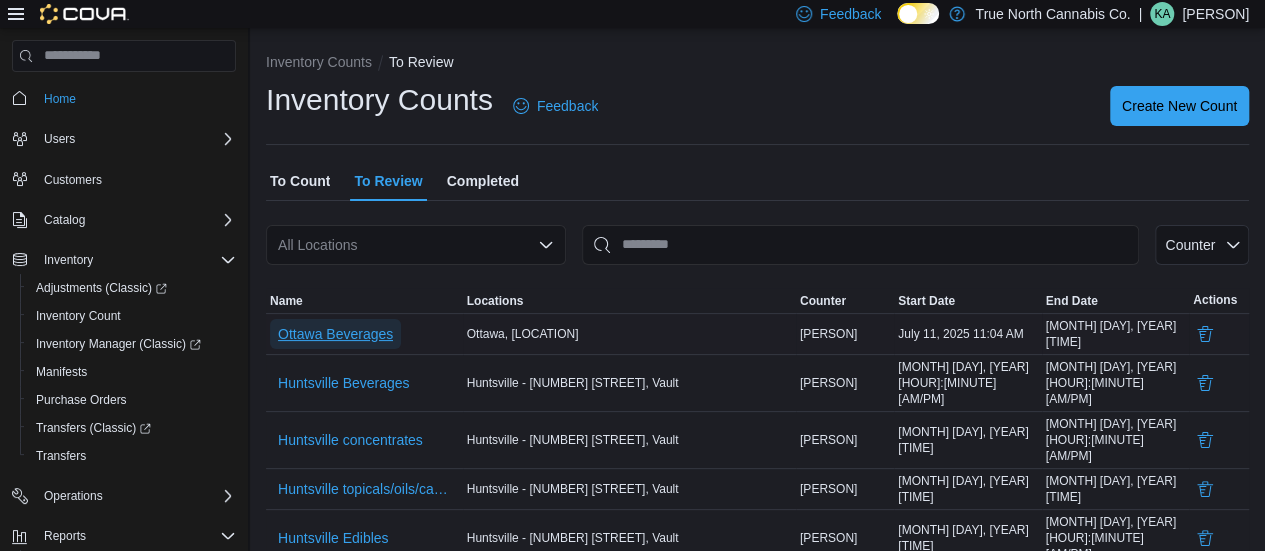 click on "Ottawa Beverages" at bounding box center [335, 334] 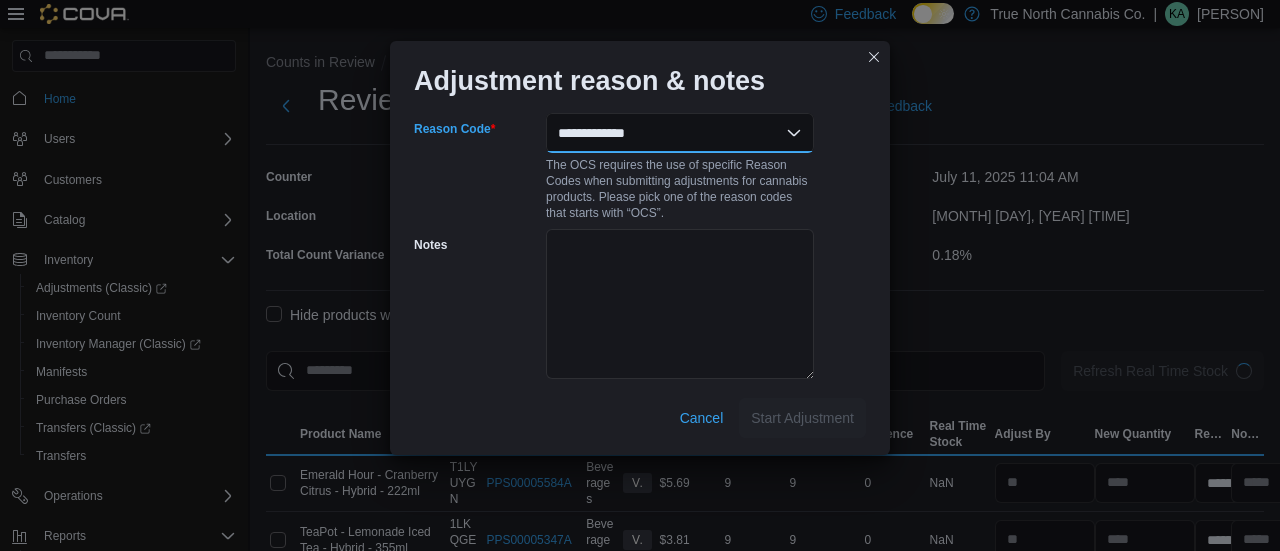 click on "**********" at bounding box center (680, 133) 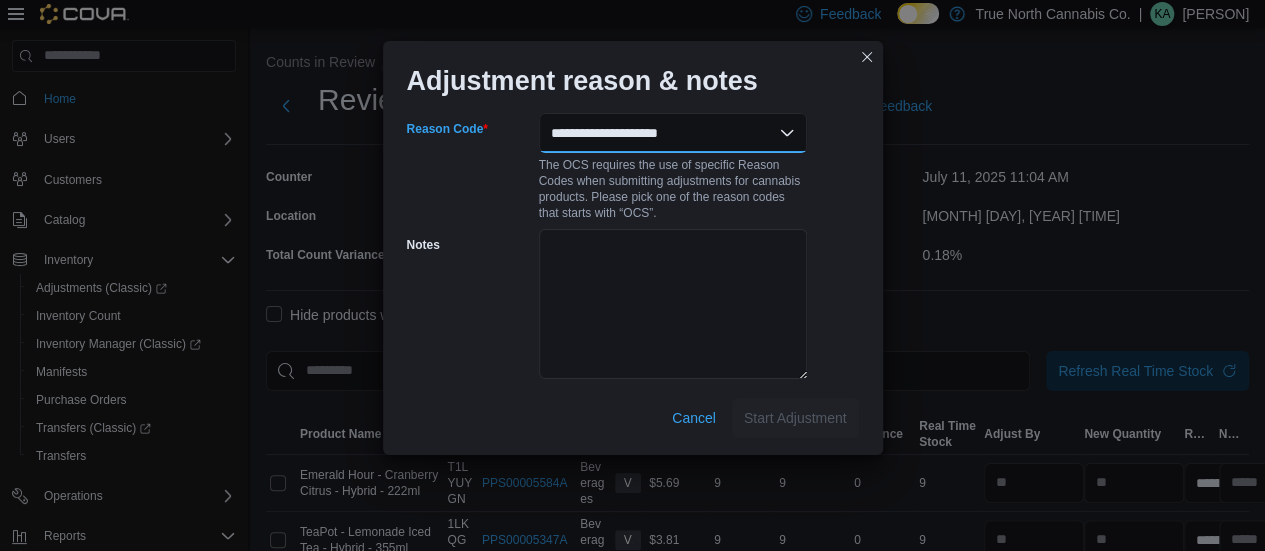 click on "**********" at bounding box center [673, 133] 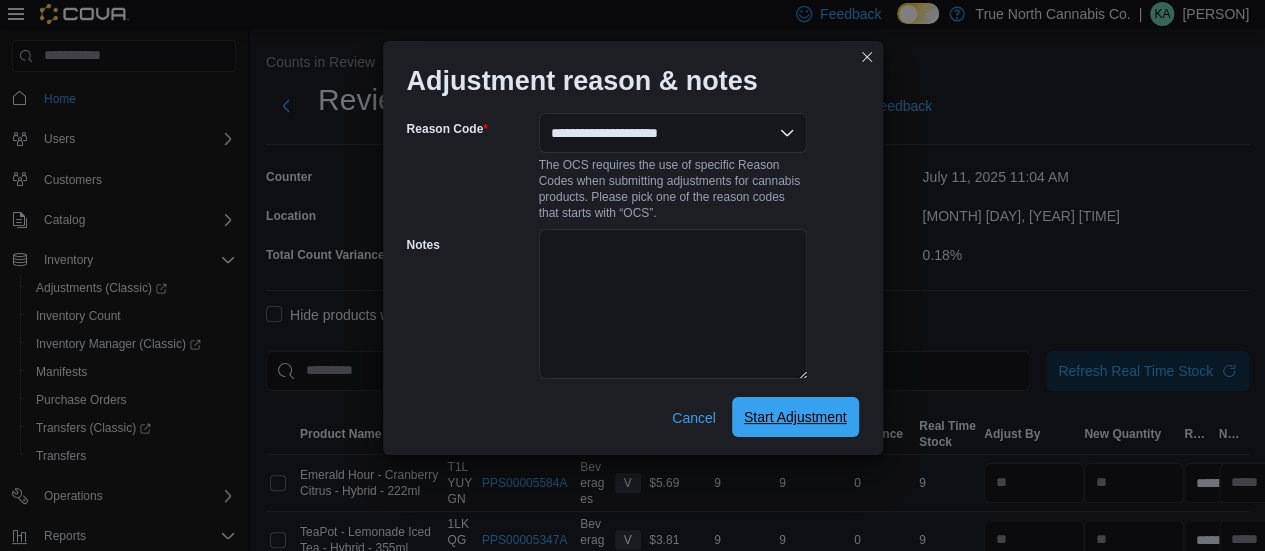 click on "Start Adjustment" at bounding box center [795, 417] 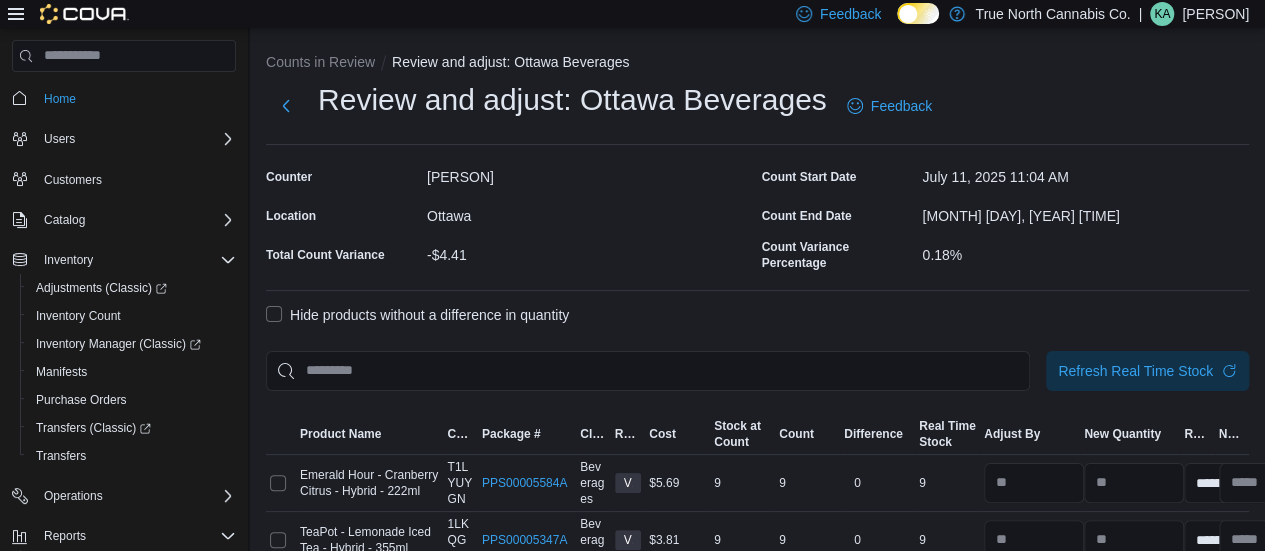 click on "Hide products without a difference in quantity" at bounding box center (417, 315) 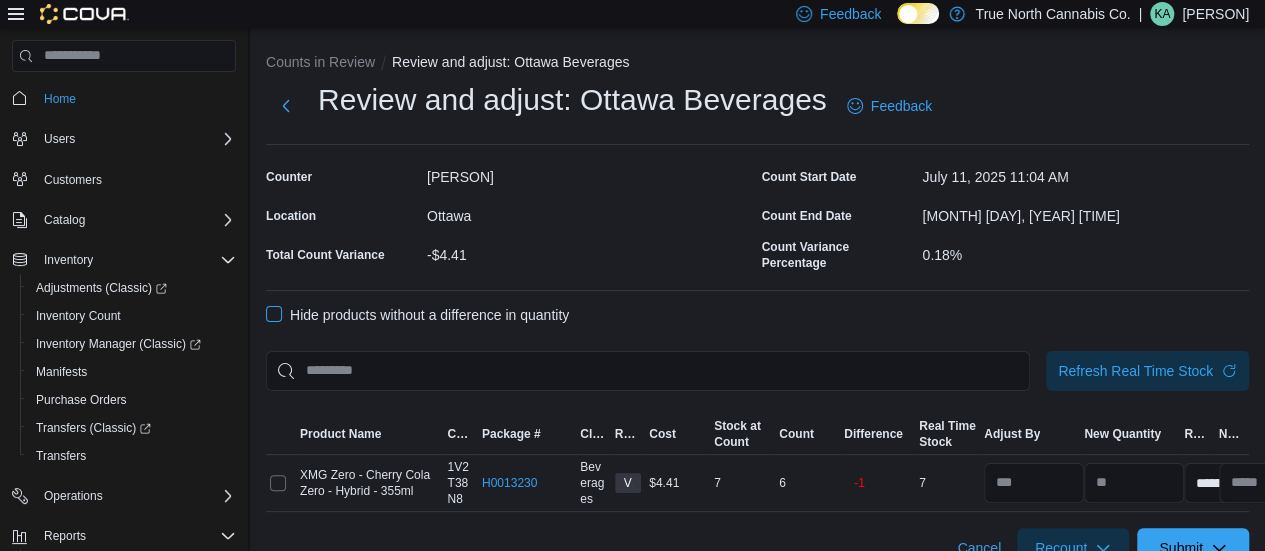 scroll, scrollTop: 31, scrollLeft: 0, axis: vertical 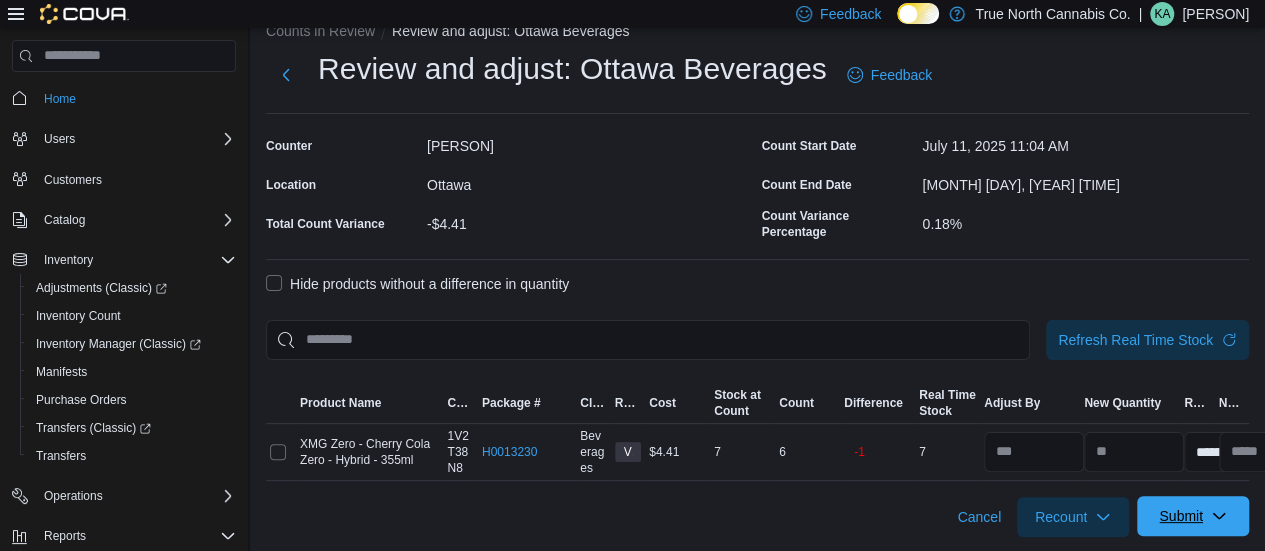 click 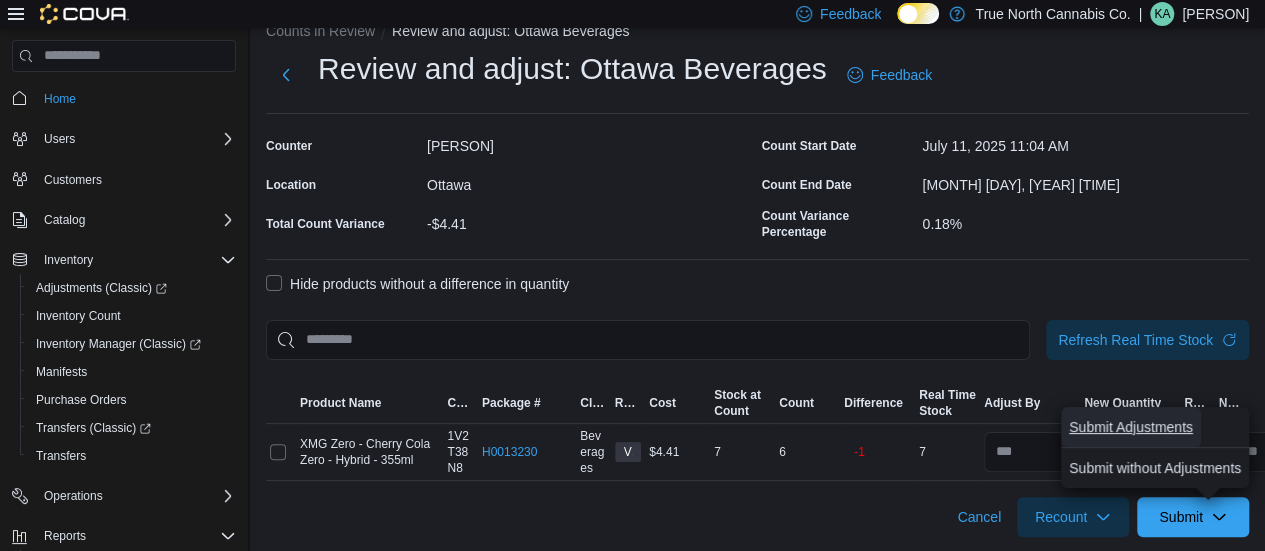 click on "Submit Adjustments" at bounding box center (1131, 427) 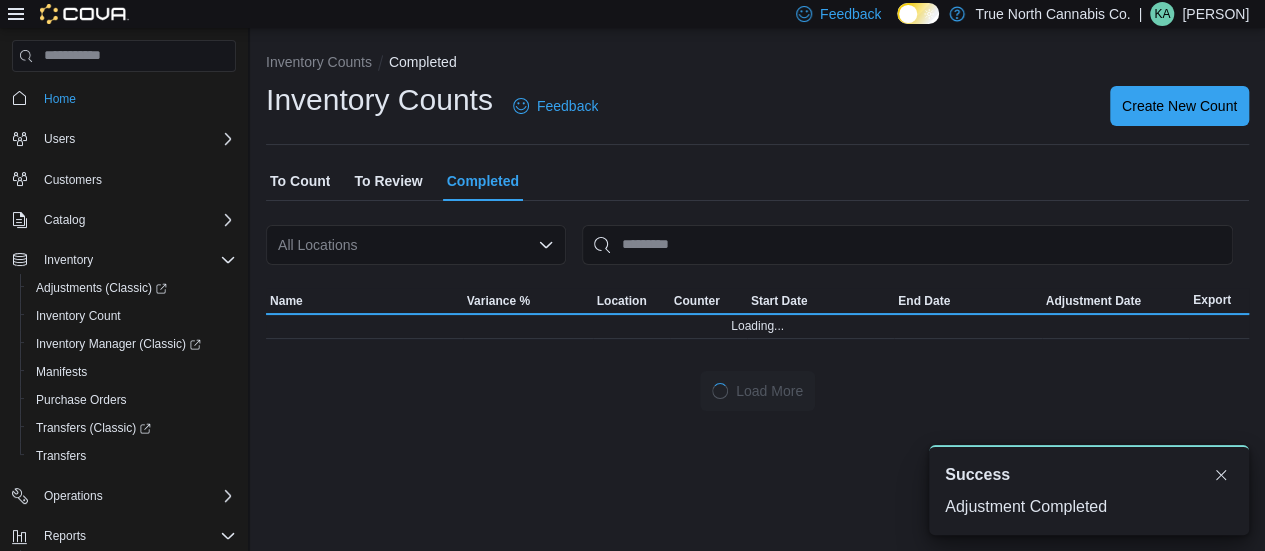 scroll, scrollTop: 0, scrollLeft: 0, axis: both 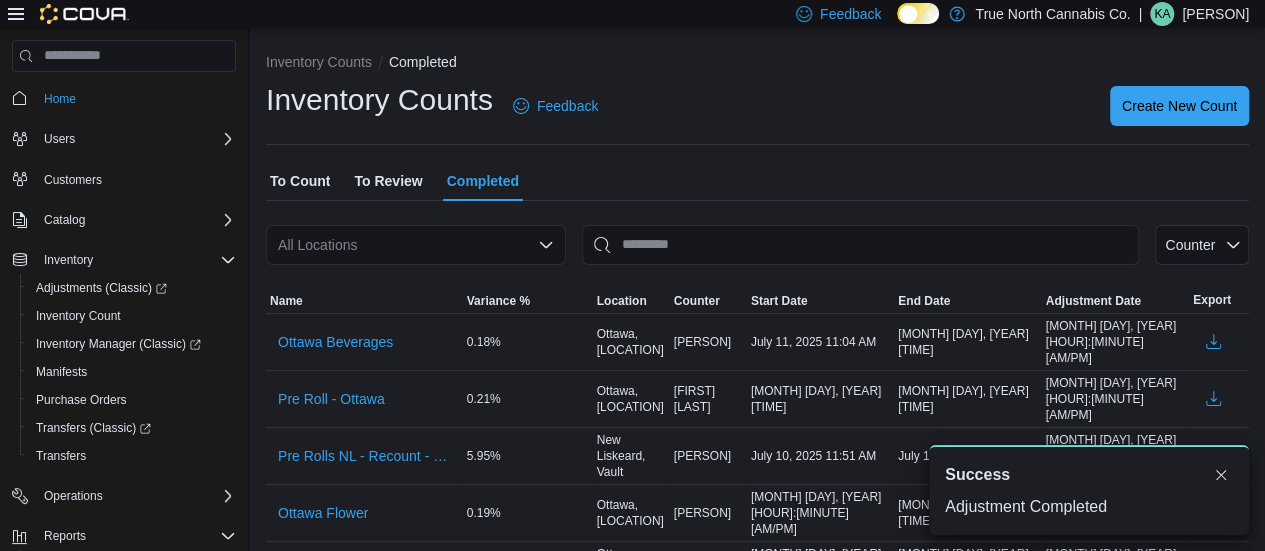 click on "To Count" at bounding box center [300, 181] 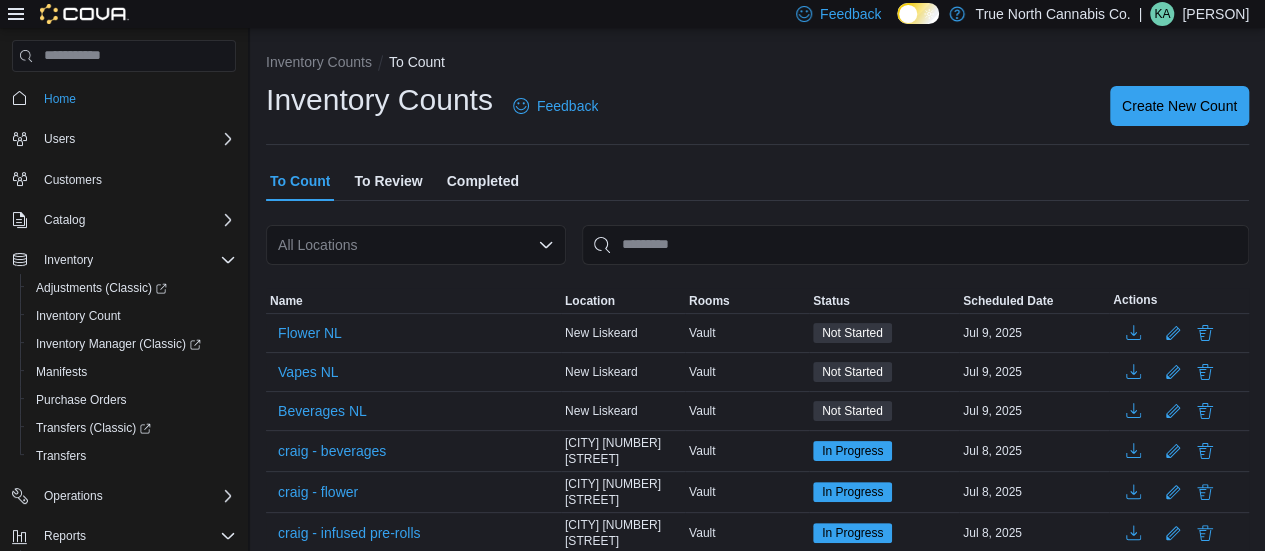 click on "Completed" at bounding box center (483, 181) 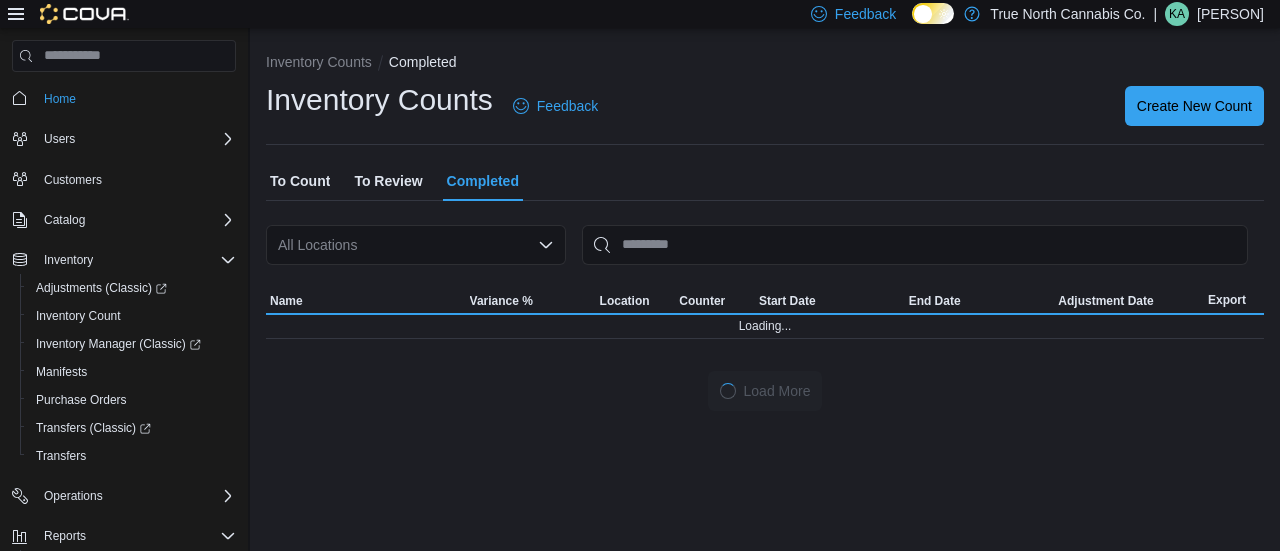 click on "All Locations" at bounding box center [416, 245] 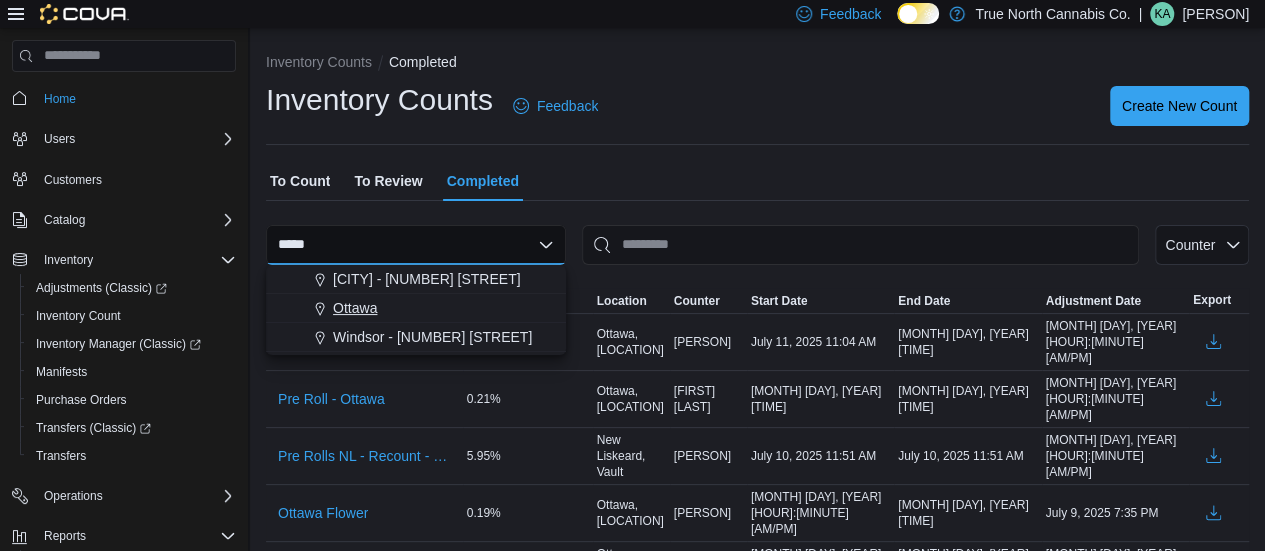 click on "Ottawa" at bounding box center (355, 308) 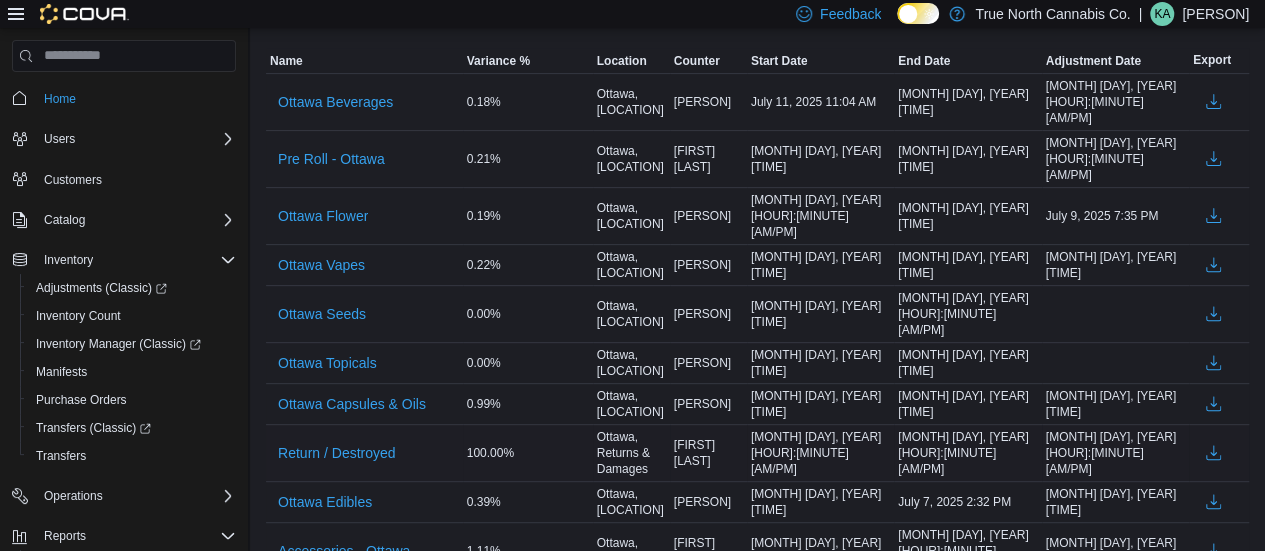 scroll, scrollTop: 0, scrollLeft: 0, axis: both 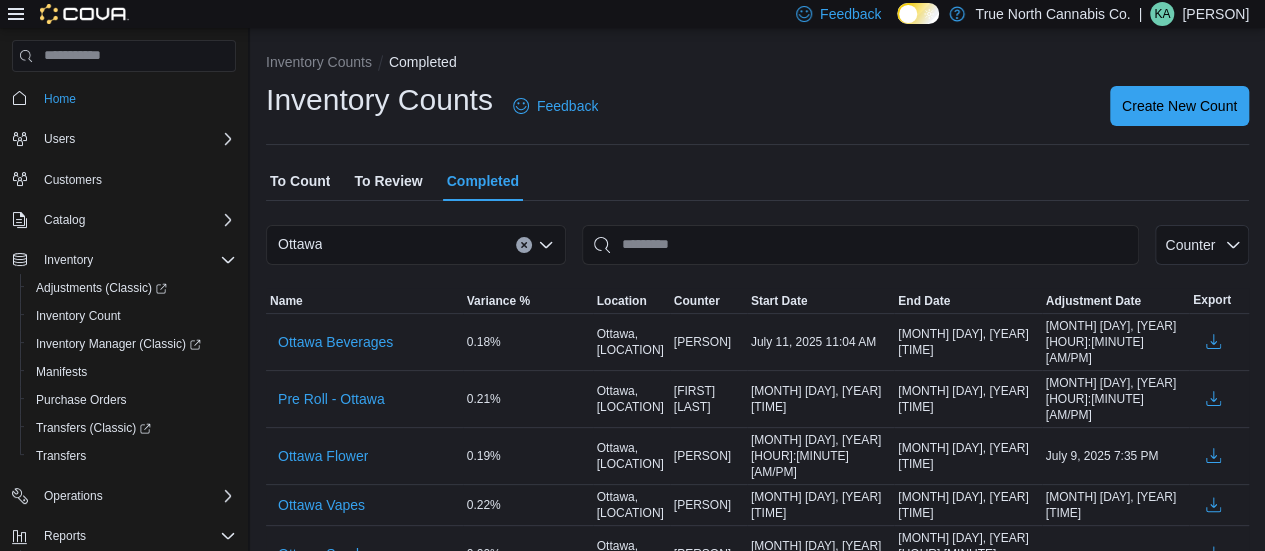 click on "To Count" at bounding box center [300, 181] 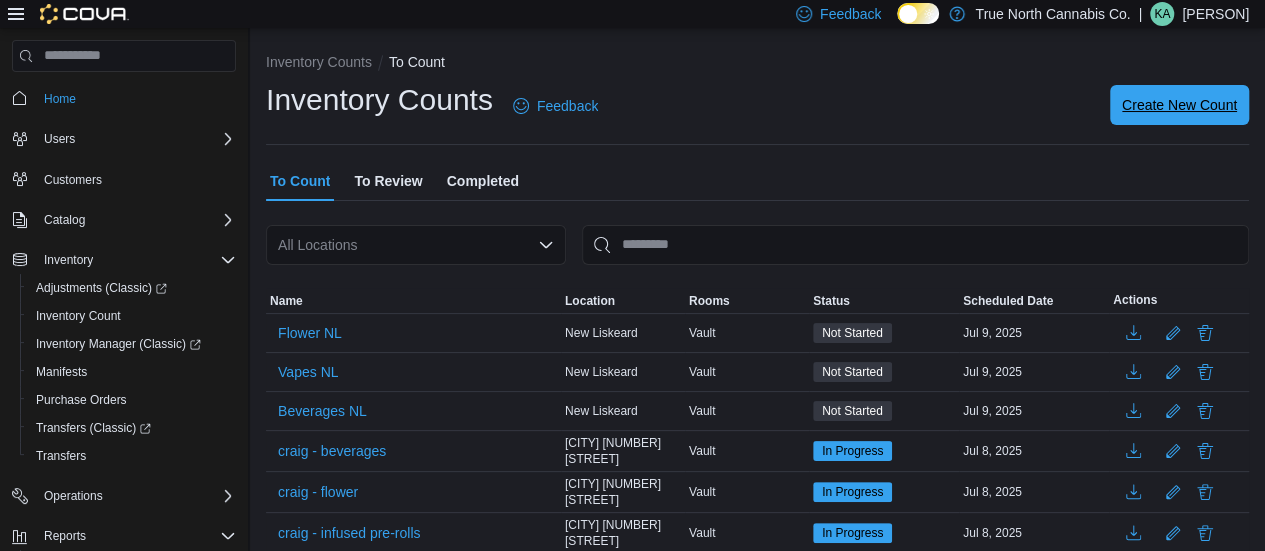 click on "Create New Count" at bounding box center (1179, 105) 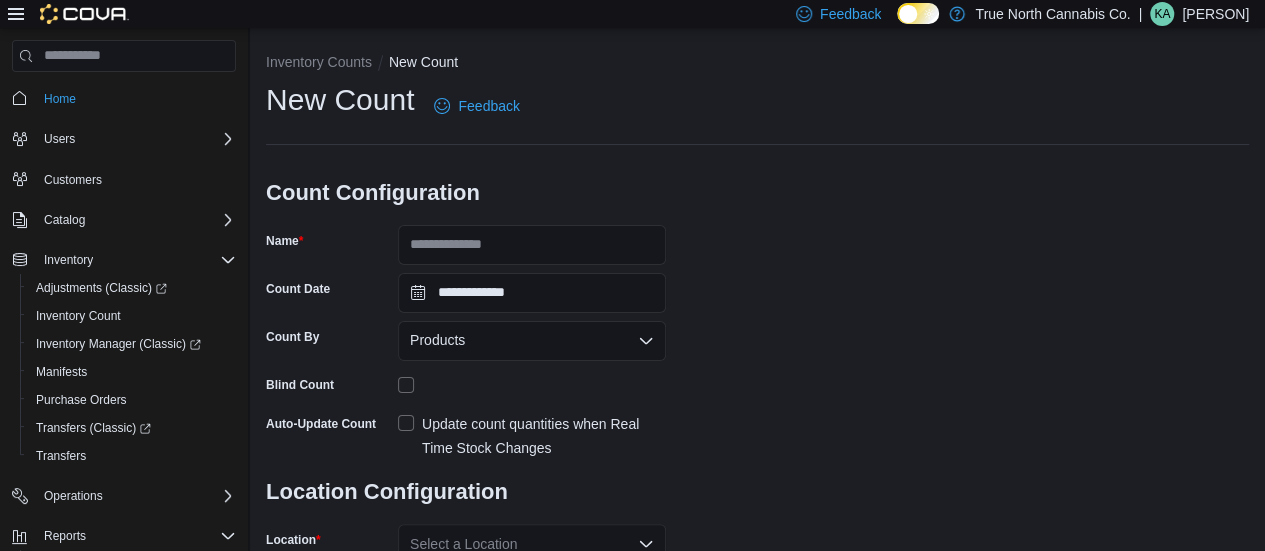 click on "**********" at bounding box center [757, 369] 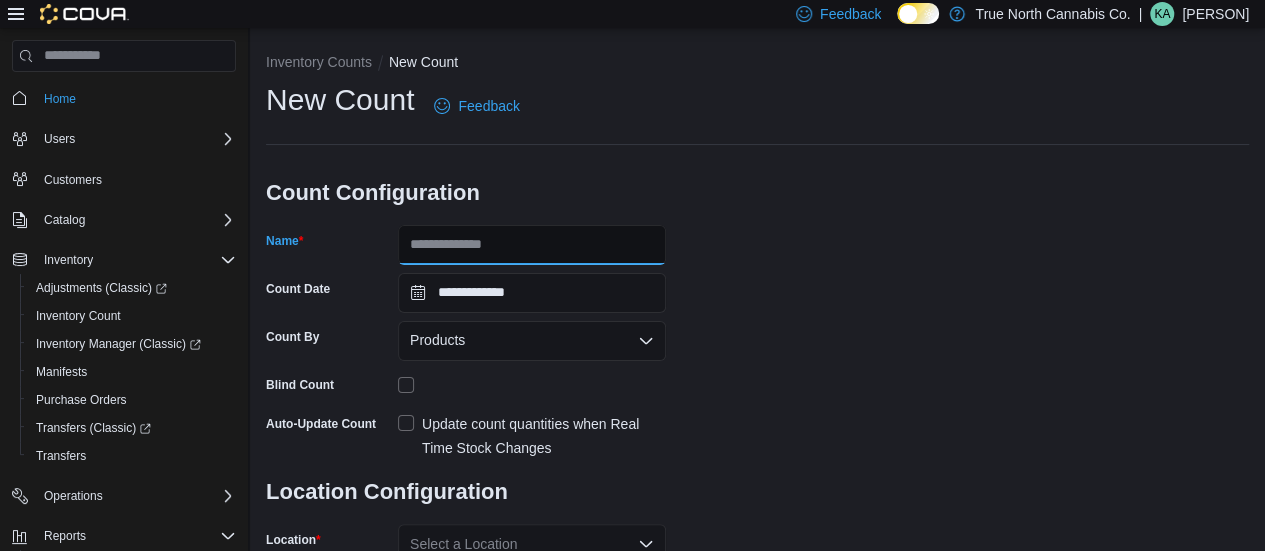 click on "Name" at bounding box center [532, 245] 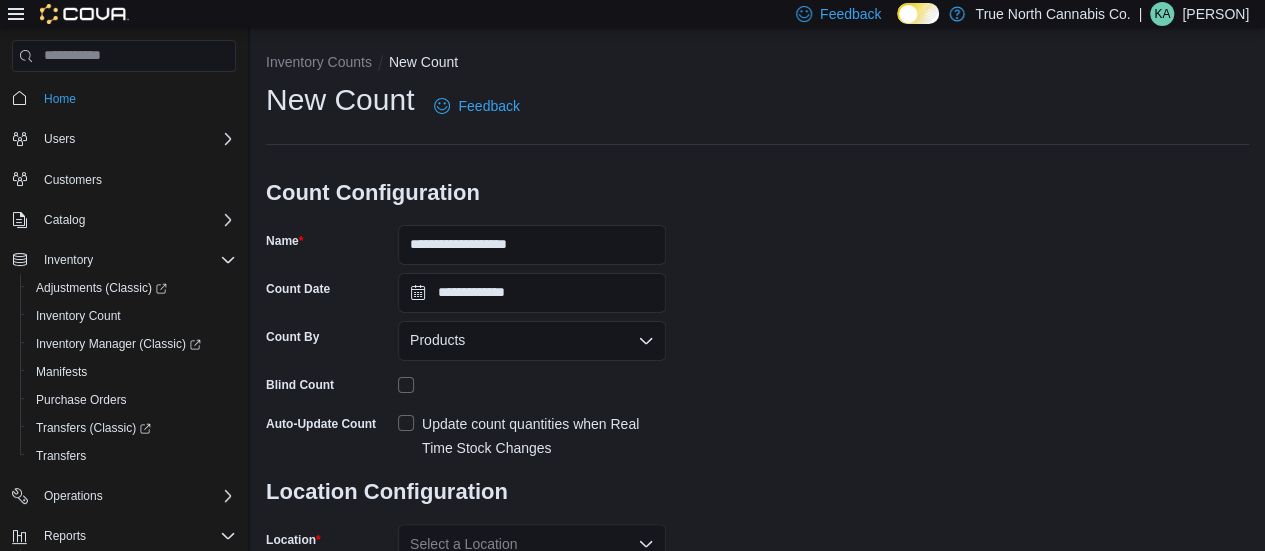 click on "**********" at bounding box center (757, 369) 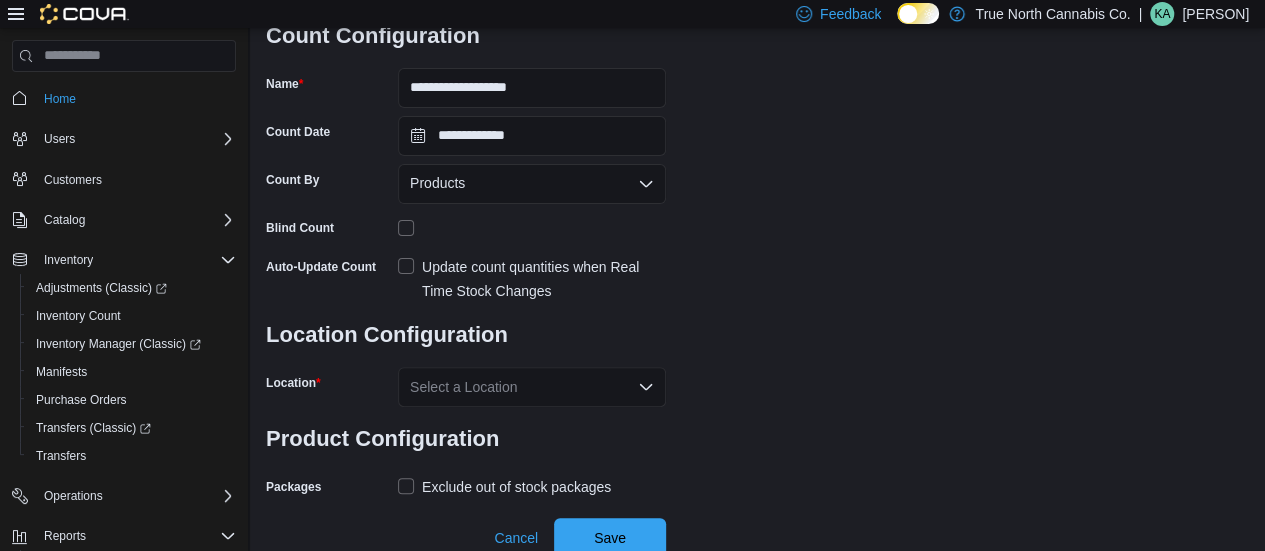 scroll, scrollTop: 163, scrollLeft: 0, axis: vertical 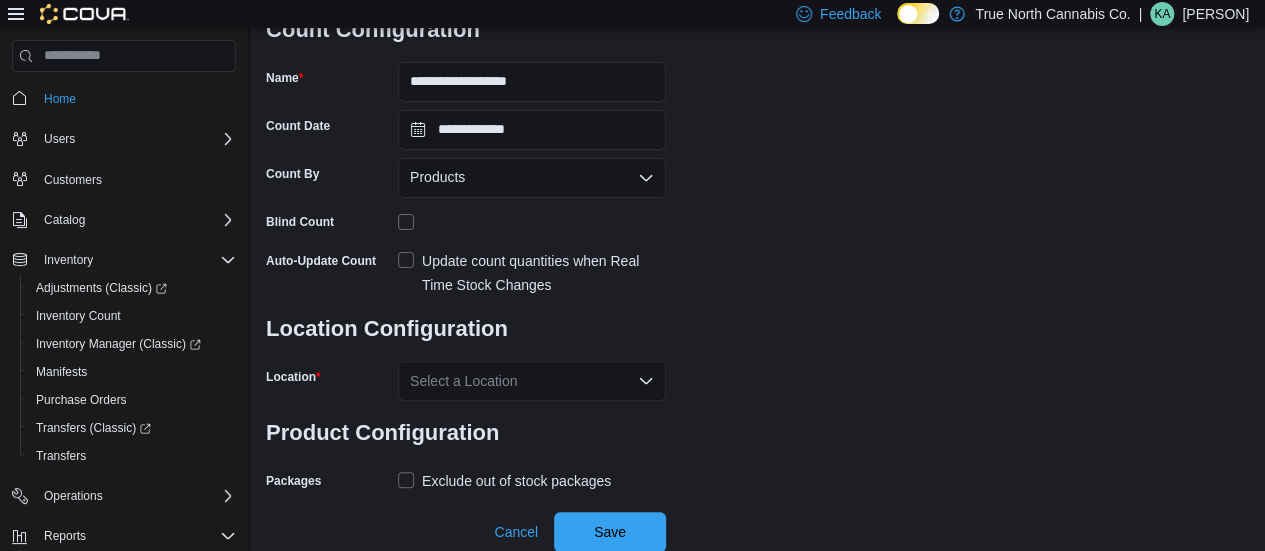 click on "Update count quantities when Real Time Stock Changes" at bounding box center [532, 273] 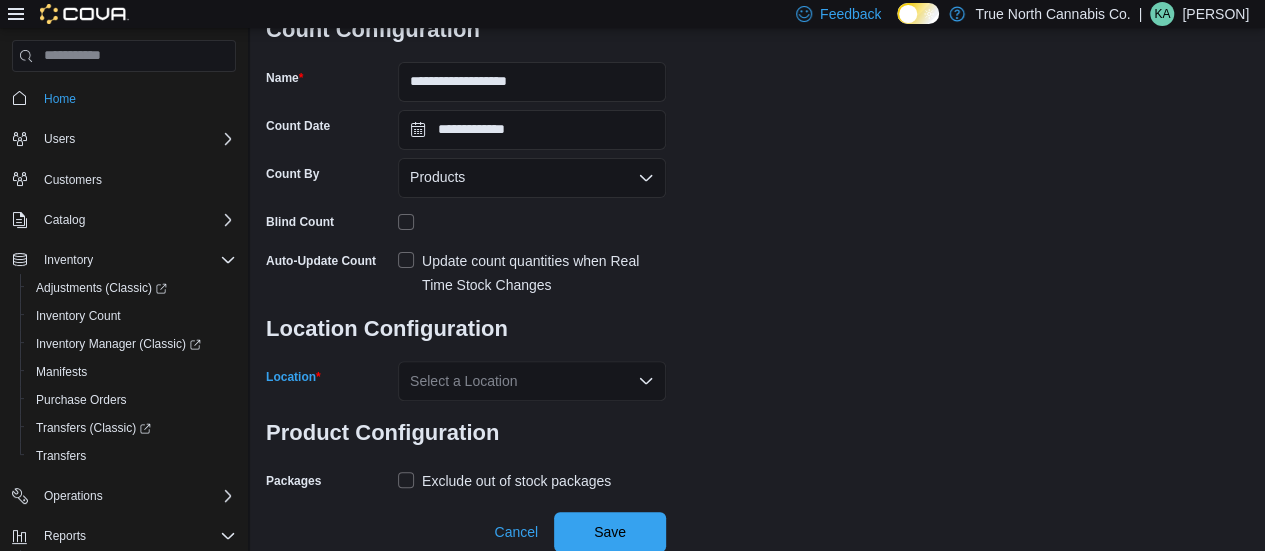 click on "Select a Location" at bounding box center (532, 381) 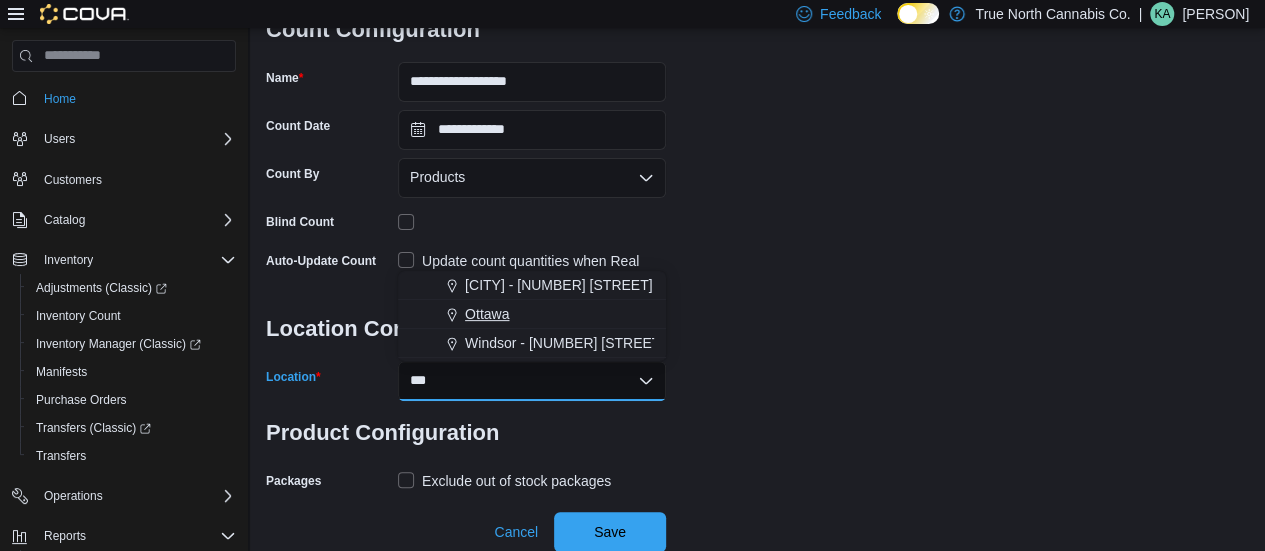 click on "Ottawa" at bounding box center (487, 314) 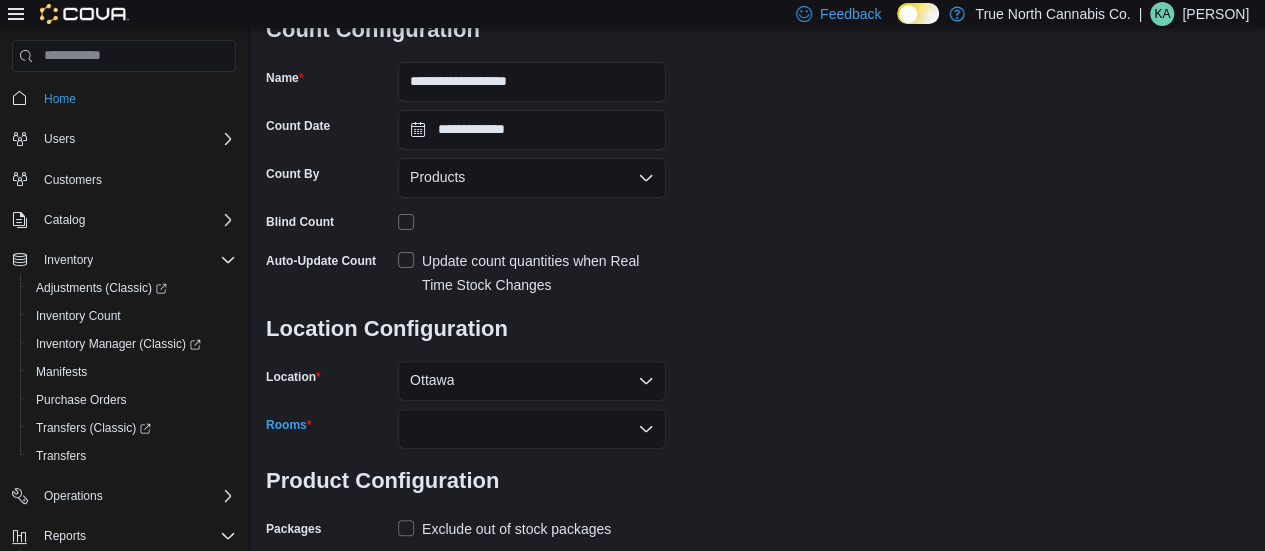 click at bounding box center (532, 429) 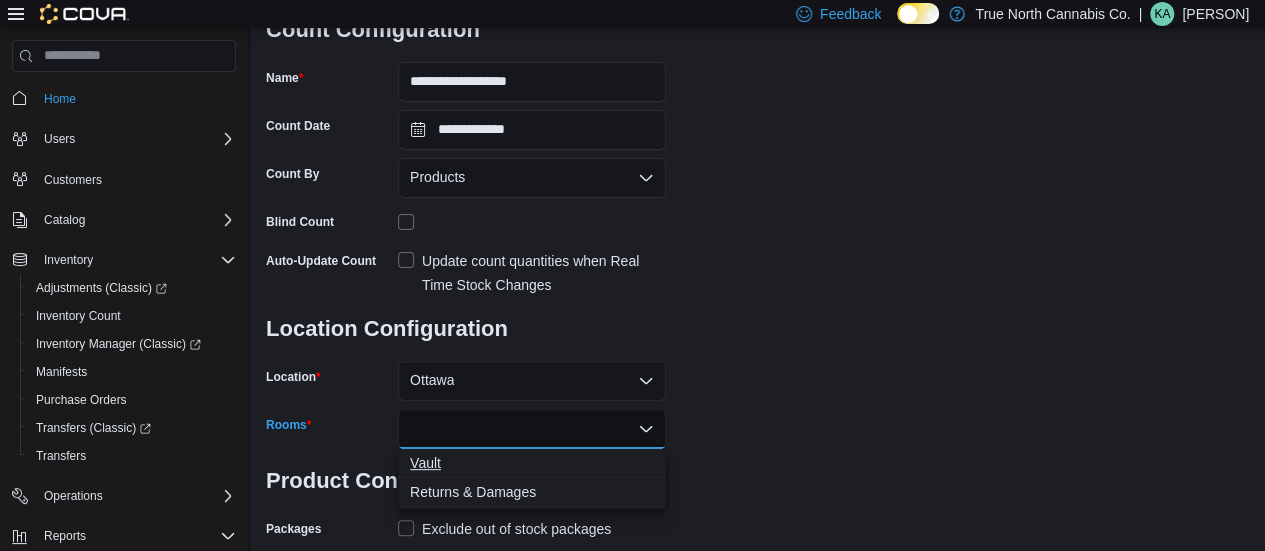 click on "Vault" at bounding box center [532, 463] 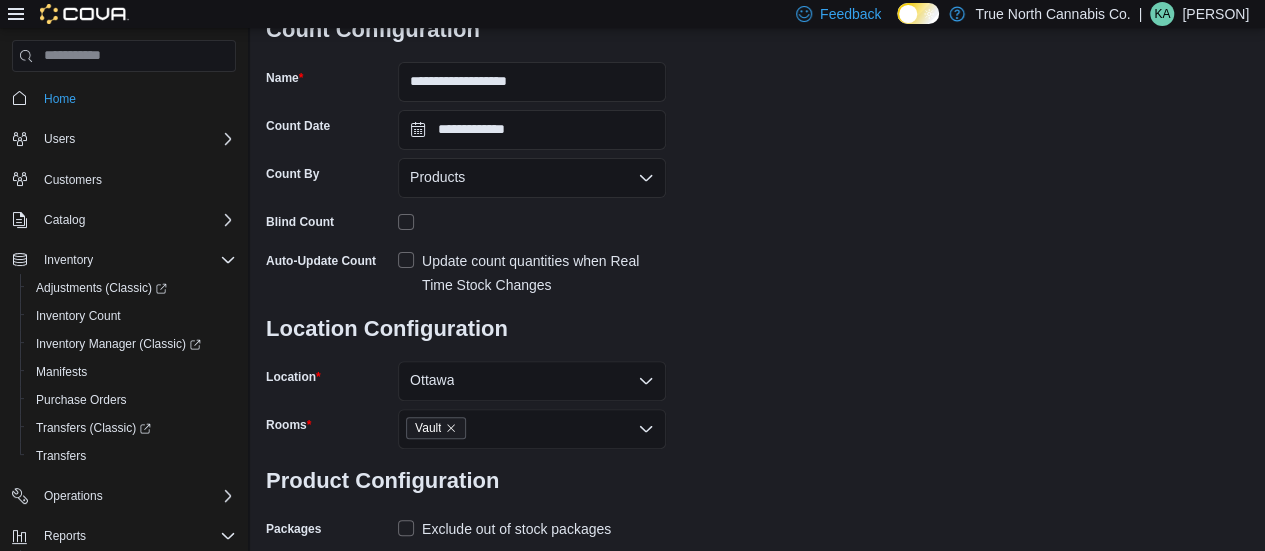 click on "**********" at bounding box center [757, 254] 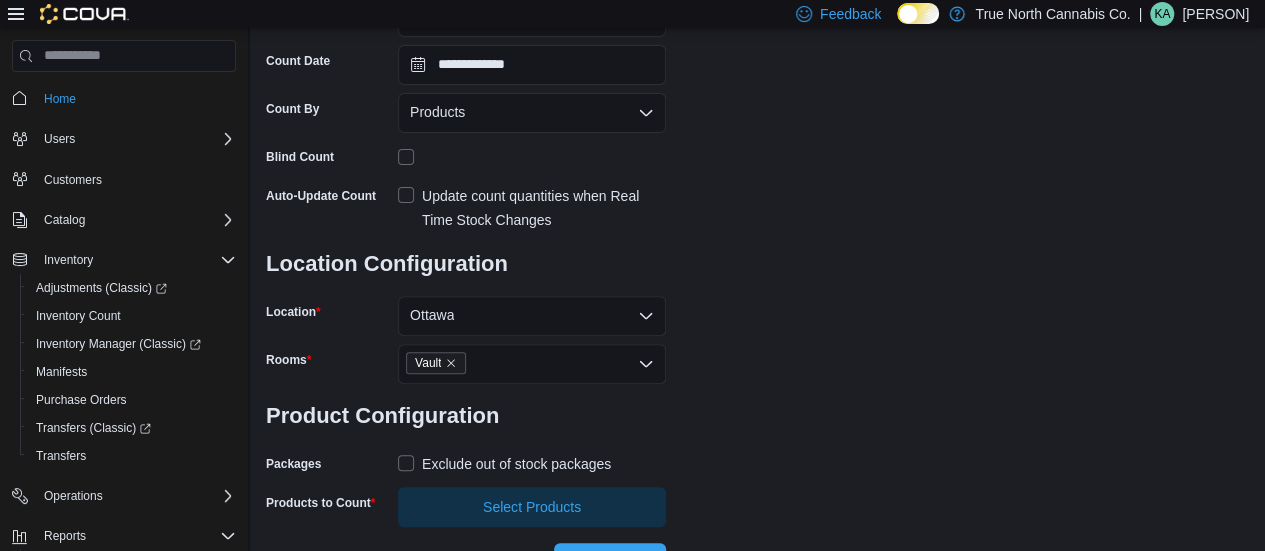 scroll, scrollTop: 229, scrollLeft: 0, axis: vertical 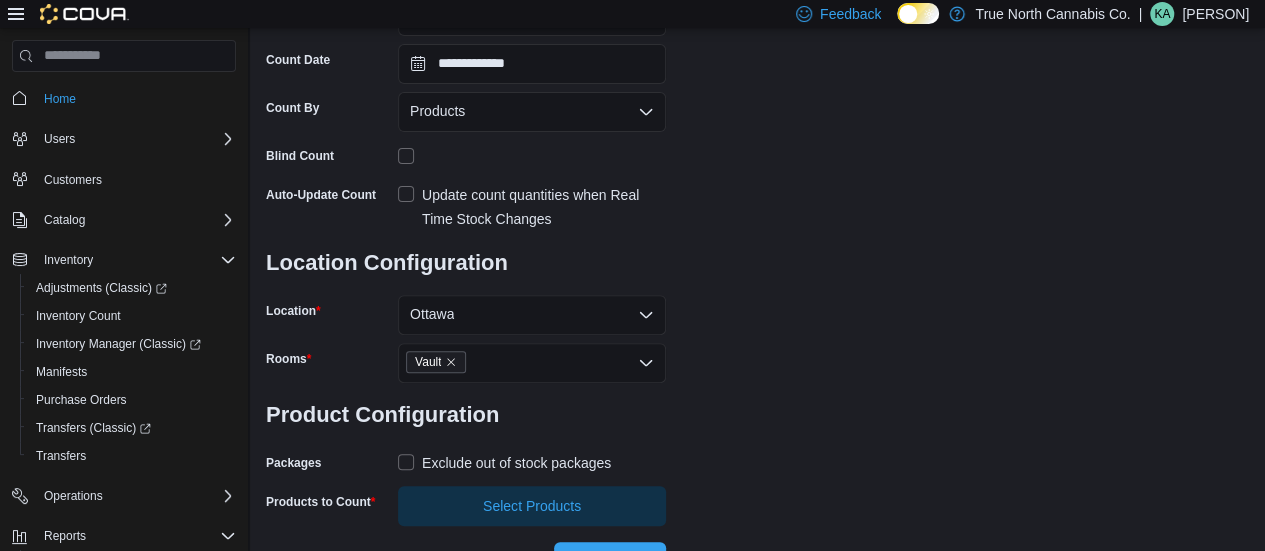 click on "Exclude out of stock packages" at bounding box center (504, 463) 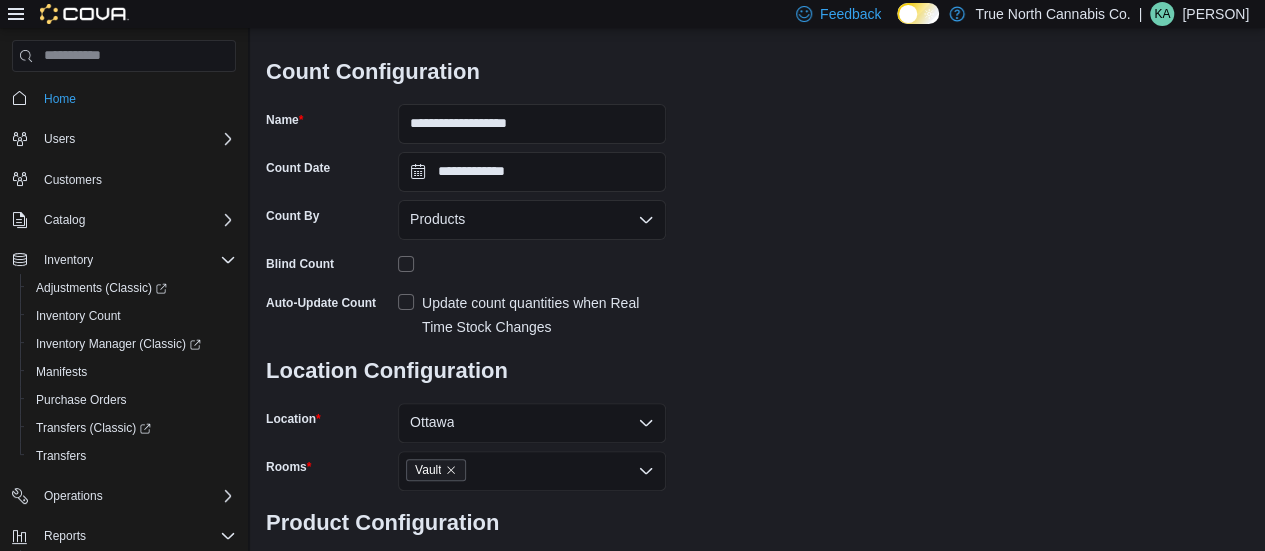 scroll, scrollTop: 259, scrollLeft: 0, axis: vertical 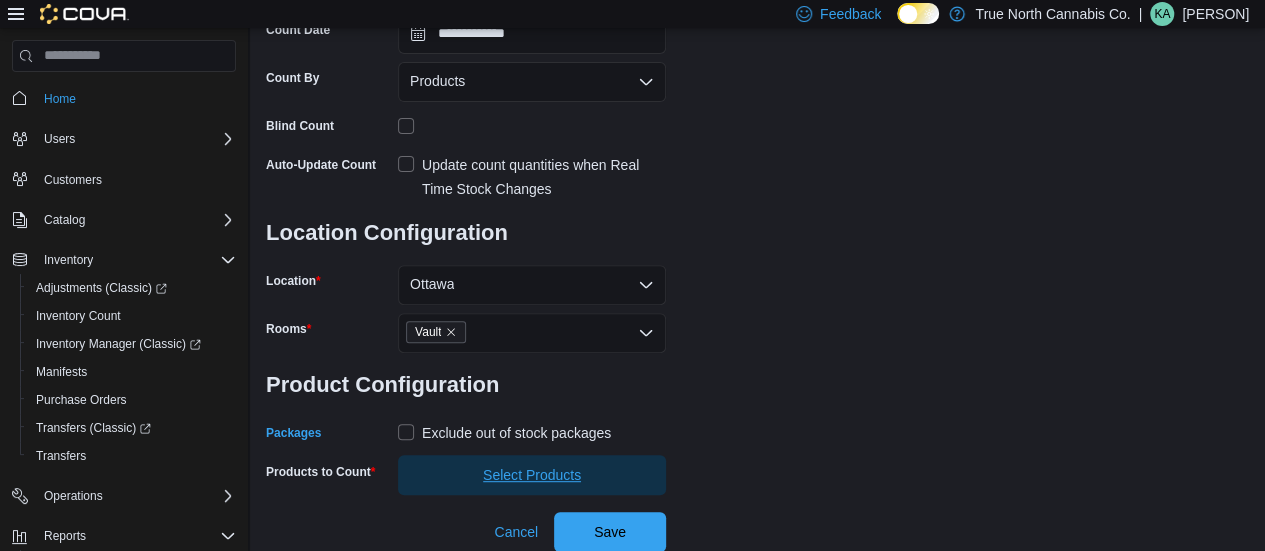 click on "Select Products" at bounding box center (532, 475) 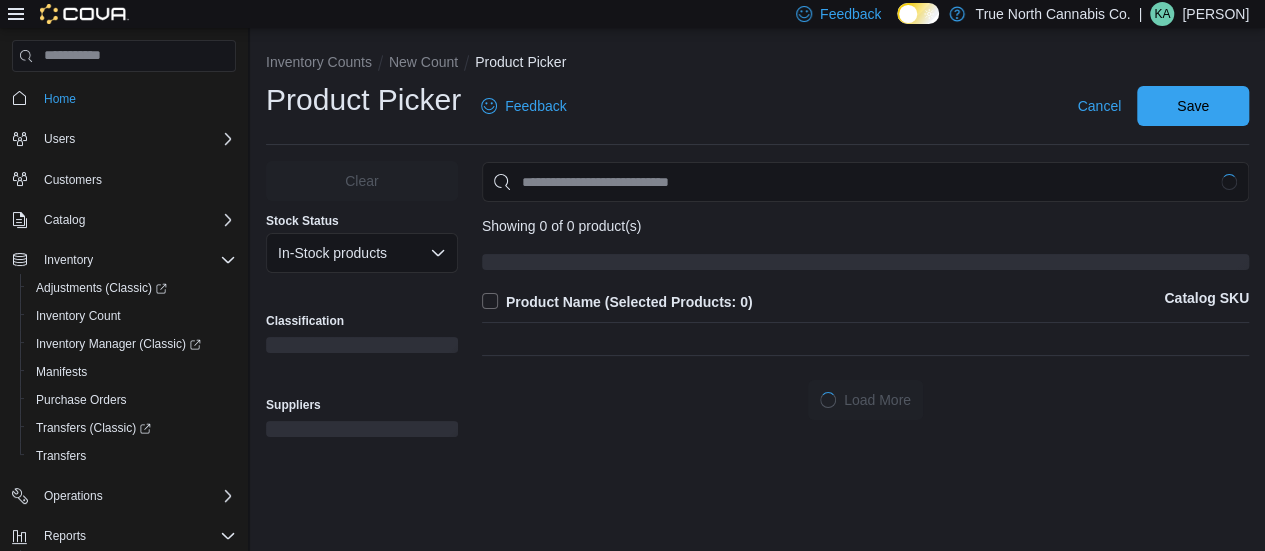 scroll, scrollTop: 0, scrollLeft: 0, axis: both 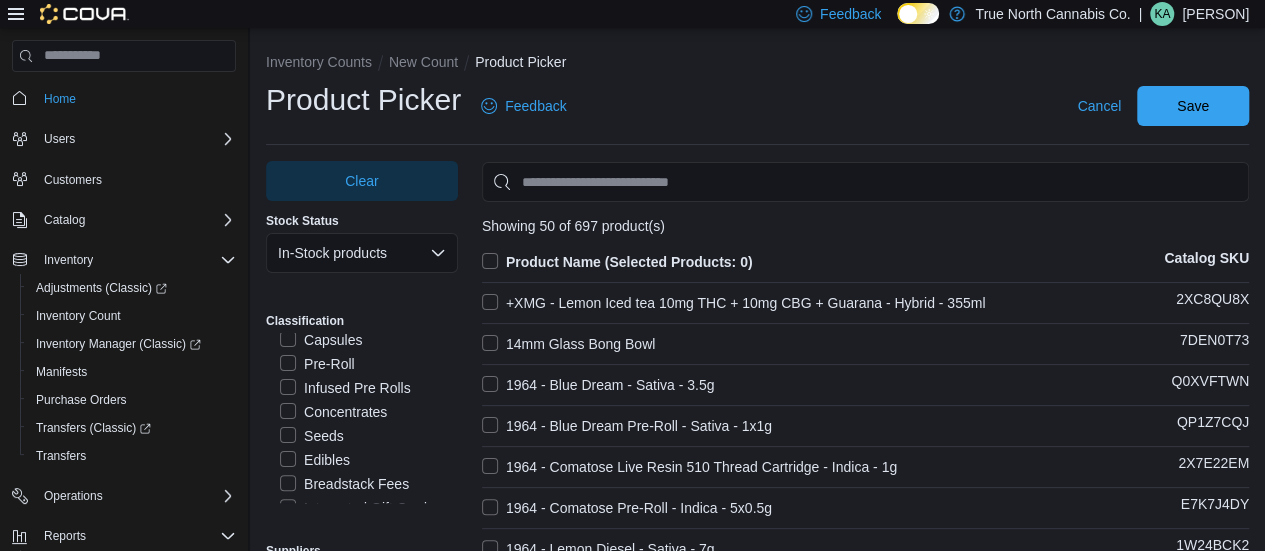 click on "Concentrates" at bounding box center (333, 412) 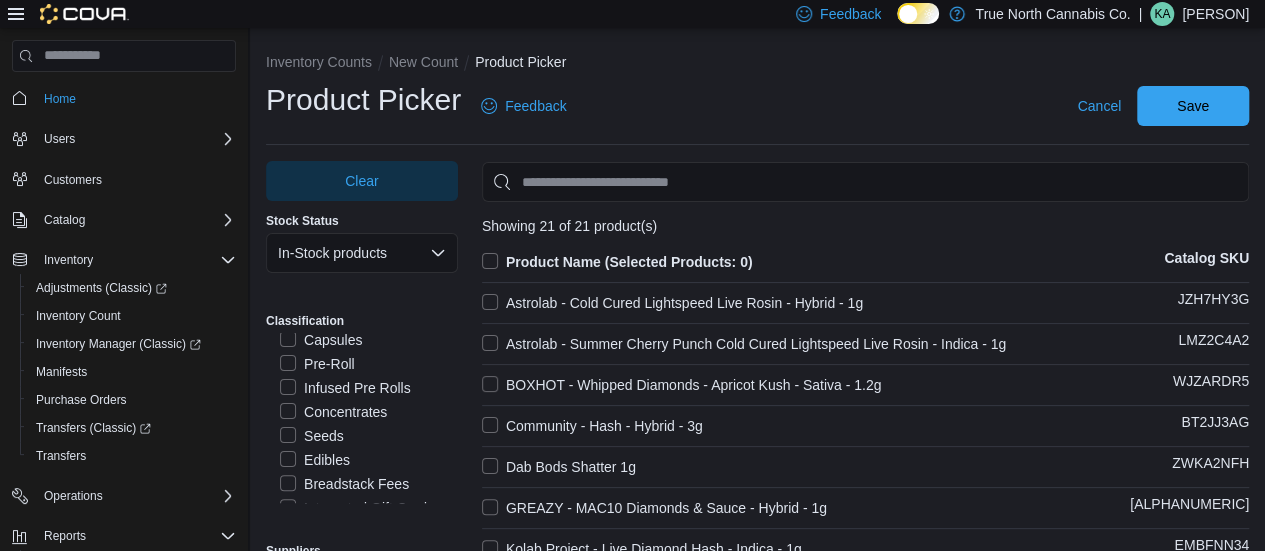 click on "Product Name (Selected Products: 0)" at bounding box center [617, 262] 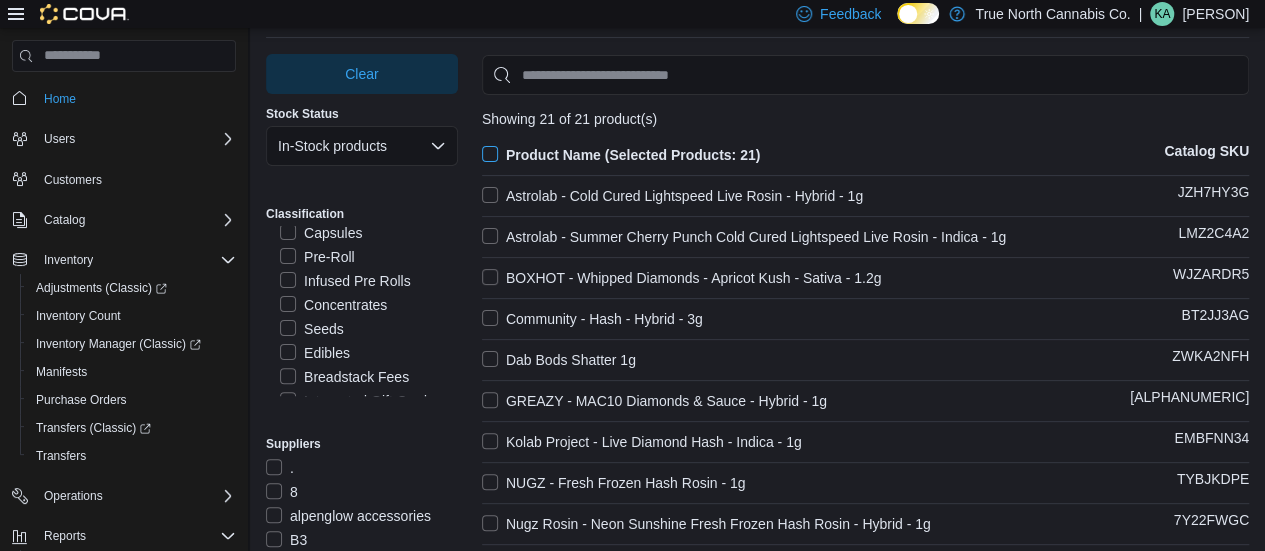 scroll, scrollTop: 0, scrollLeft: 0, axis: both 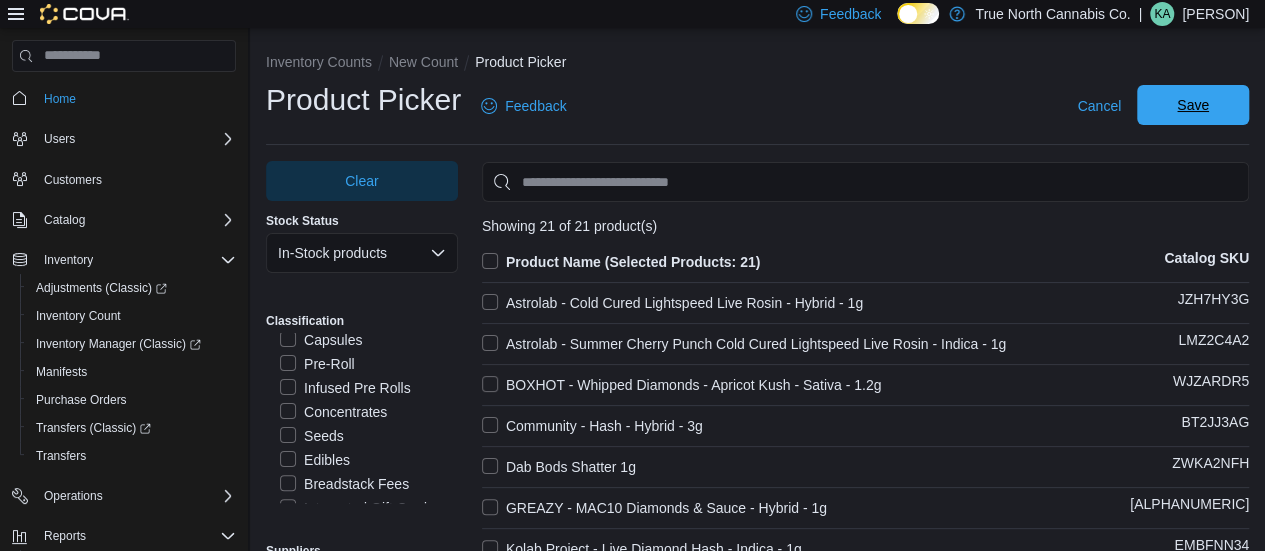 click on "Save" at bounding box center (1193, 105) 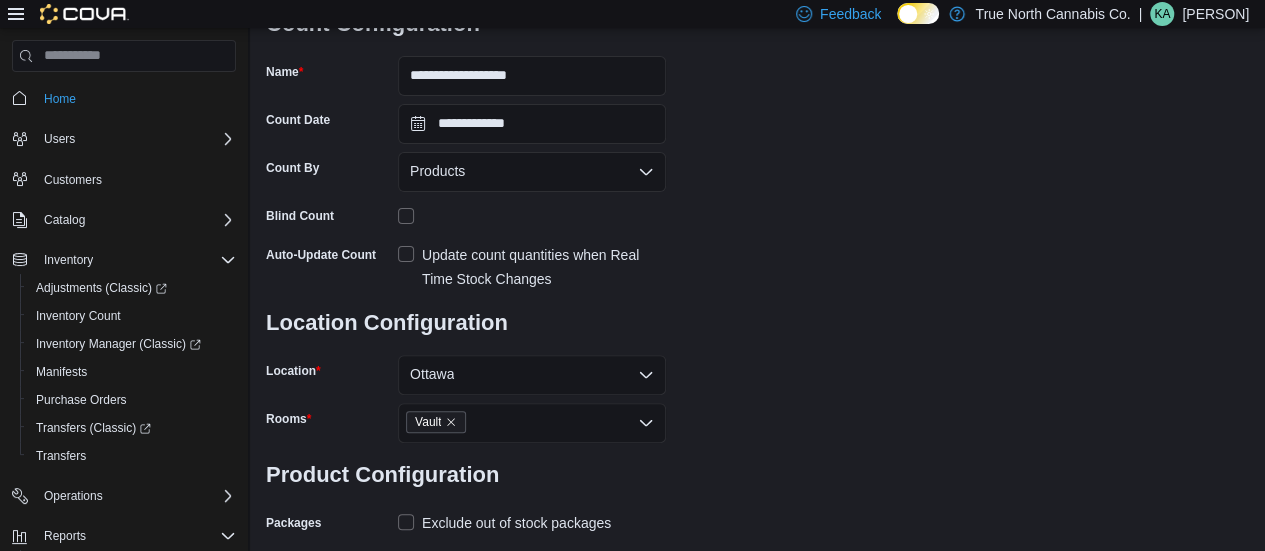 scroll, scrollTop: 298, scrollLeft: 0, axis: vertical 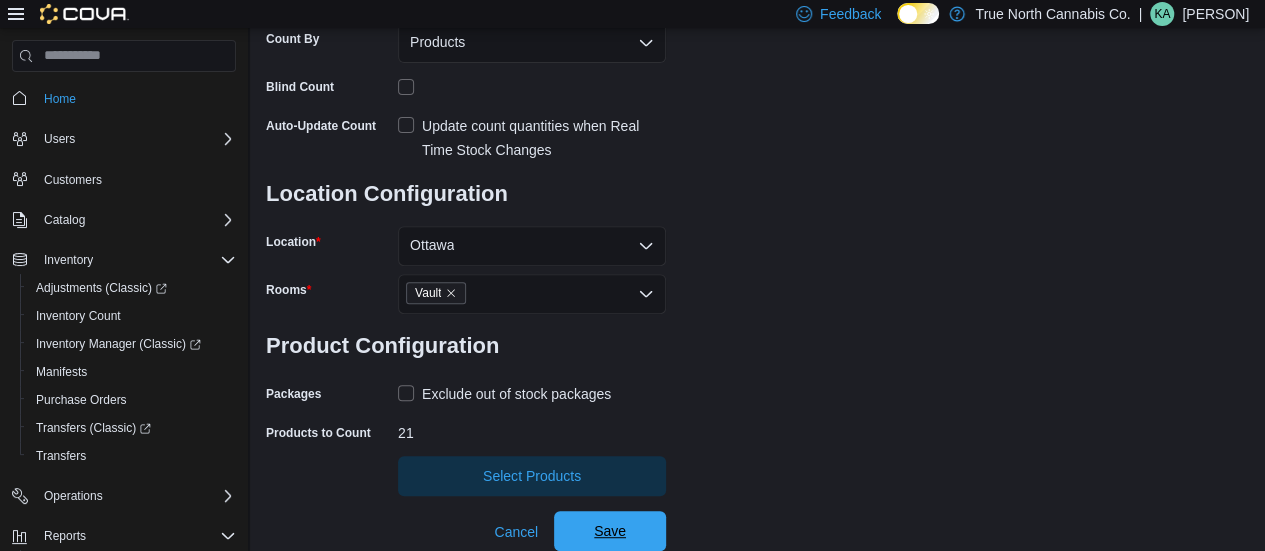 click on "Save" at bounding box center (610, 531) 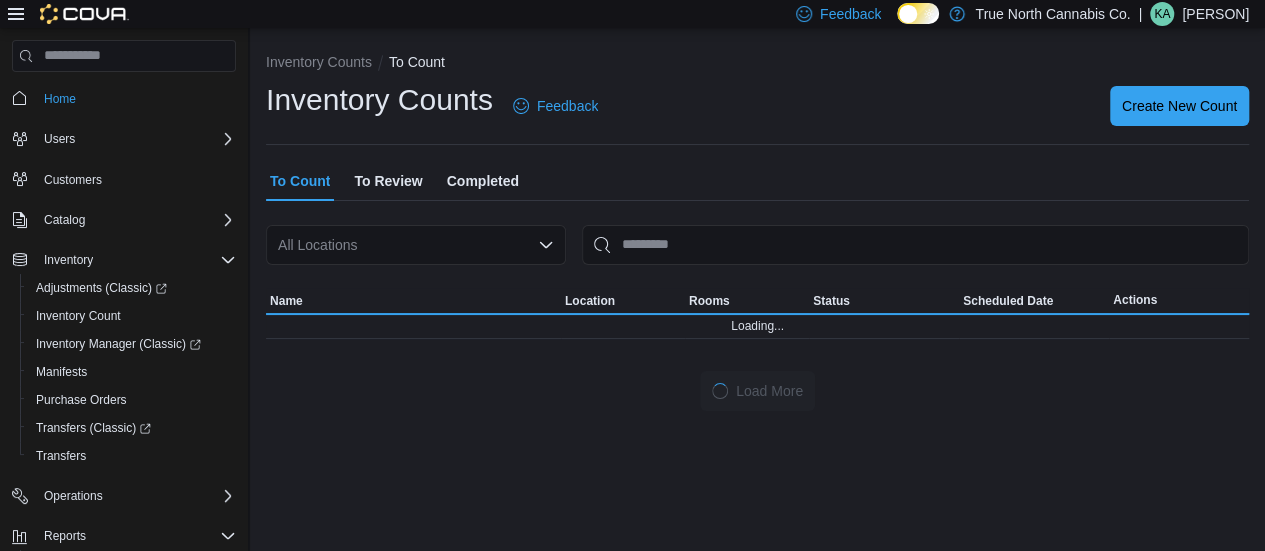 scroll, scrollTop: 0, scrollLeft: 0, axis: both 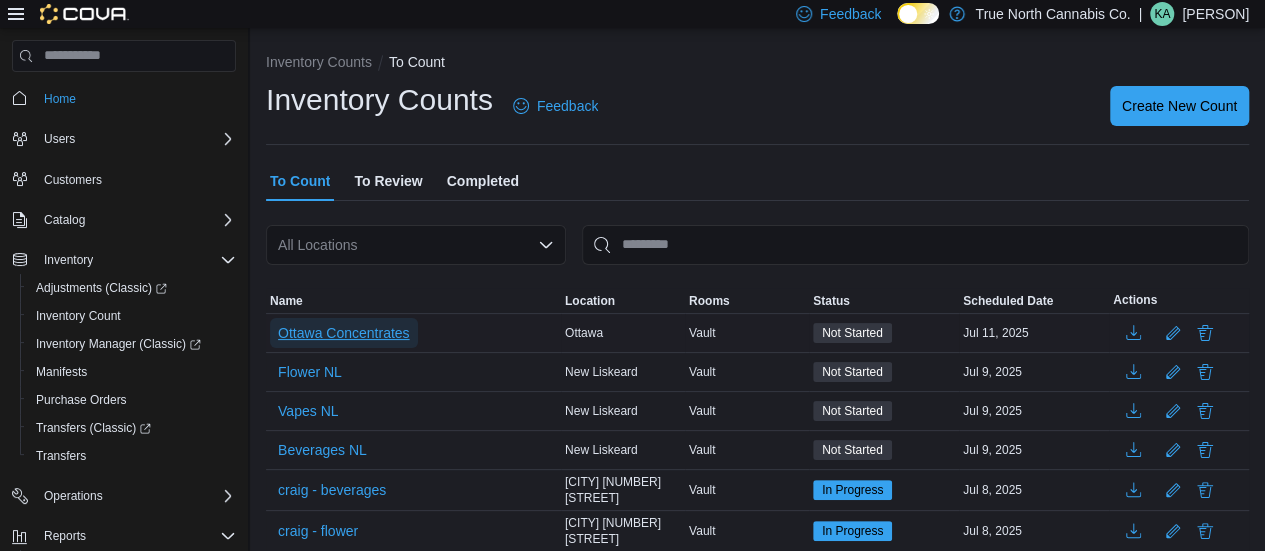 click on "Ottawa Concentrates" at bounding box center (344, 333) 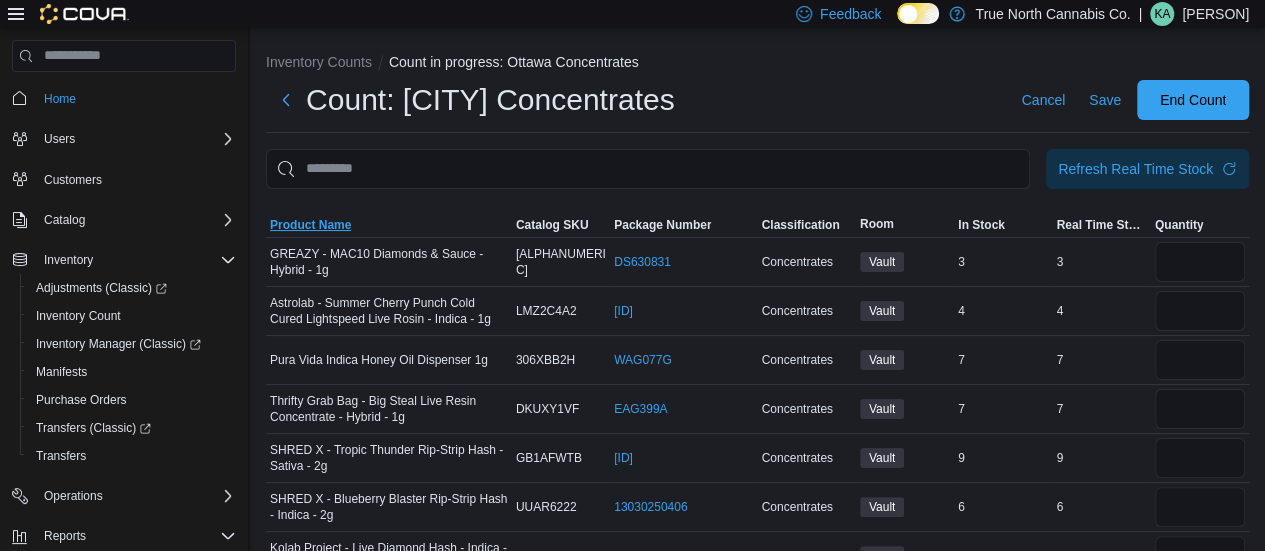 click on "Product Name" at bounding box center [310, 225] 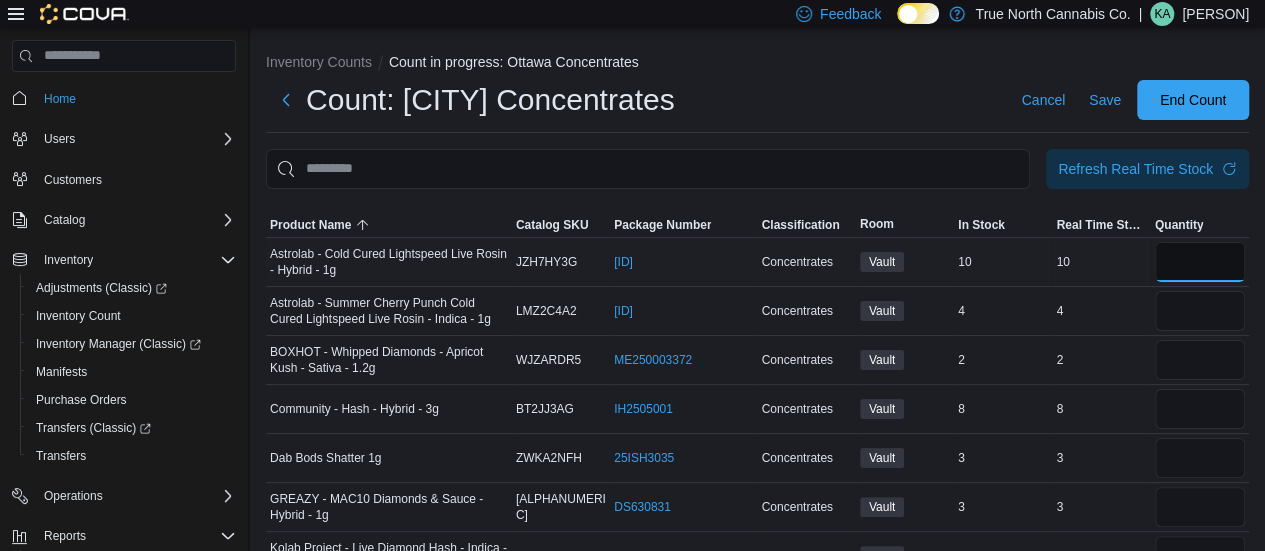 click at bounding box center [1200, 262] 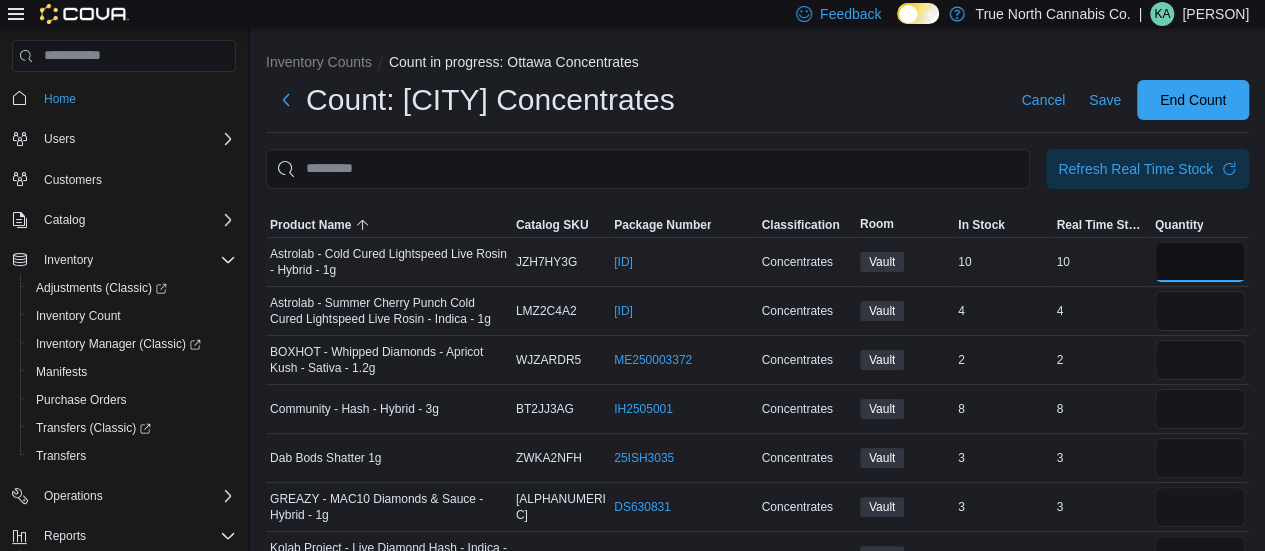 click at bounding box center [1200, 262] 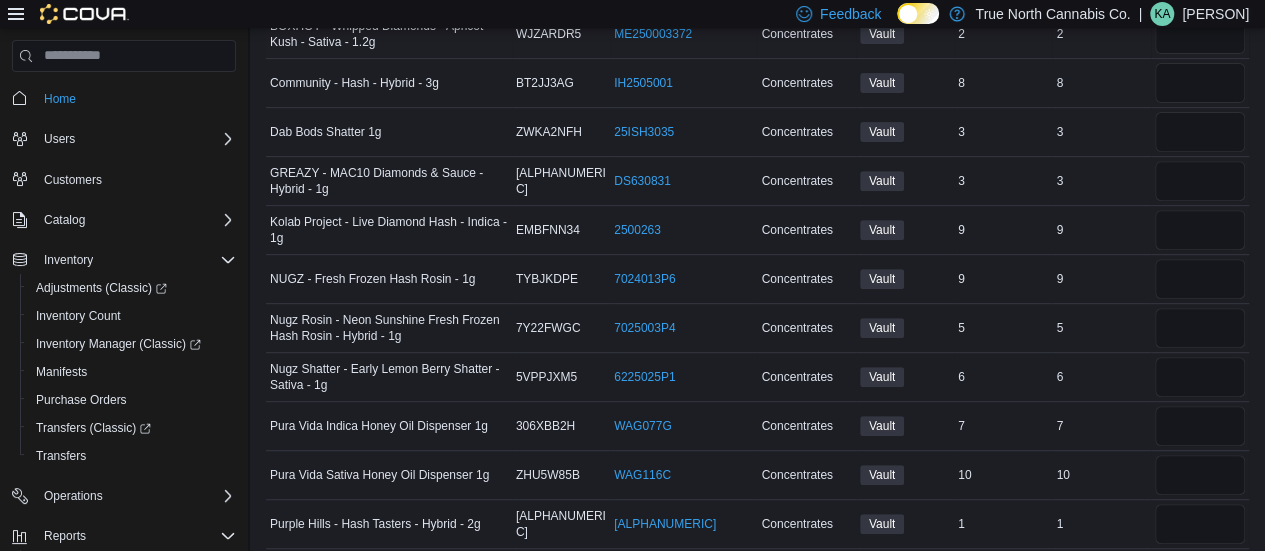 scroll, scrollTop: 328, scrollLeft: 0, axis: vertical 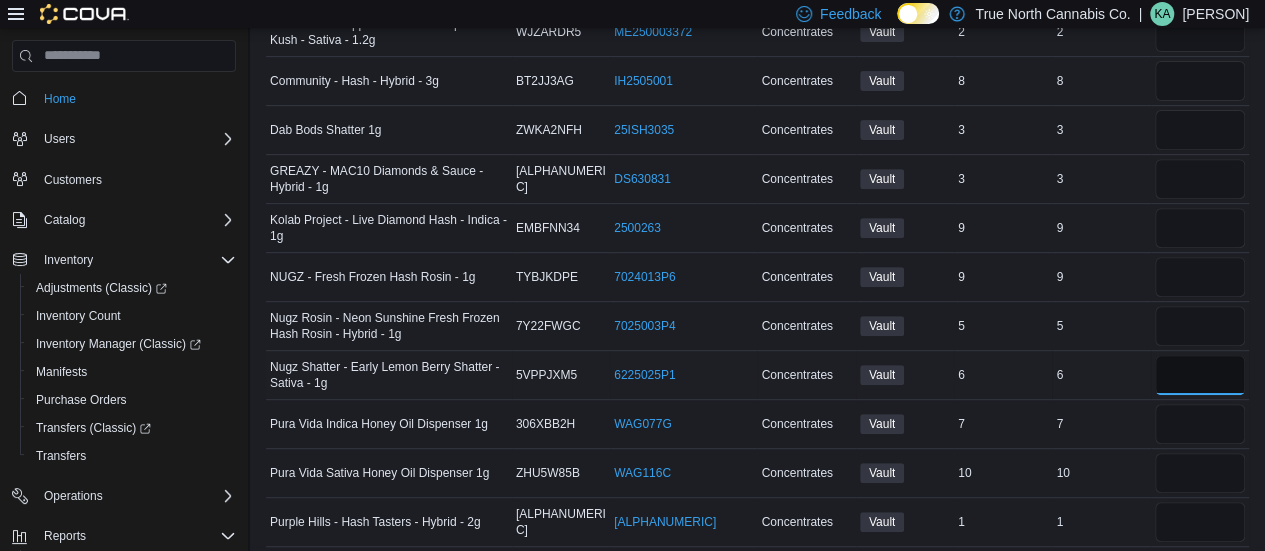 click at bounding box center [1200, 375] 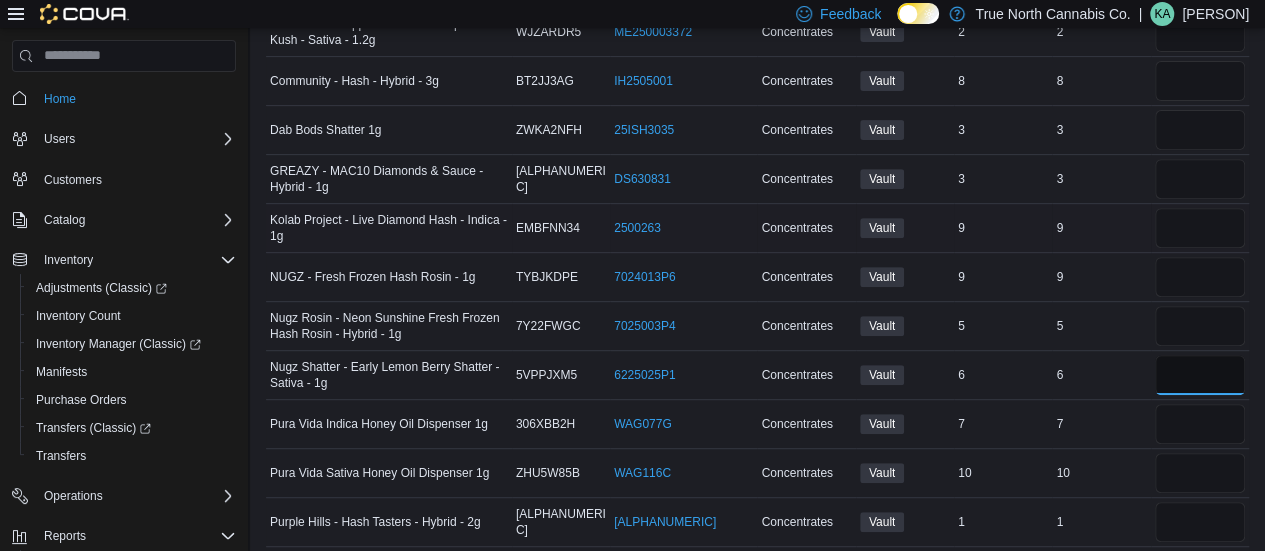 scroll, scrollTop: 0, scrollLeft: 0, axis: both 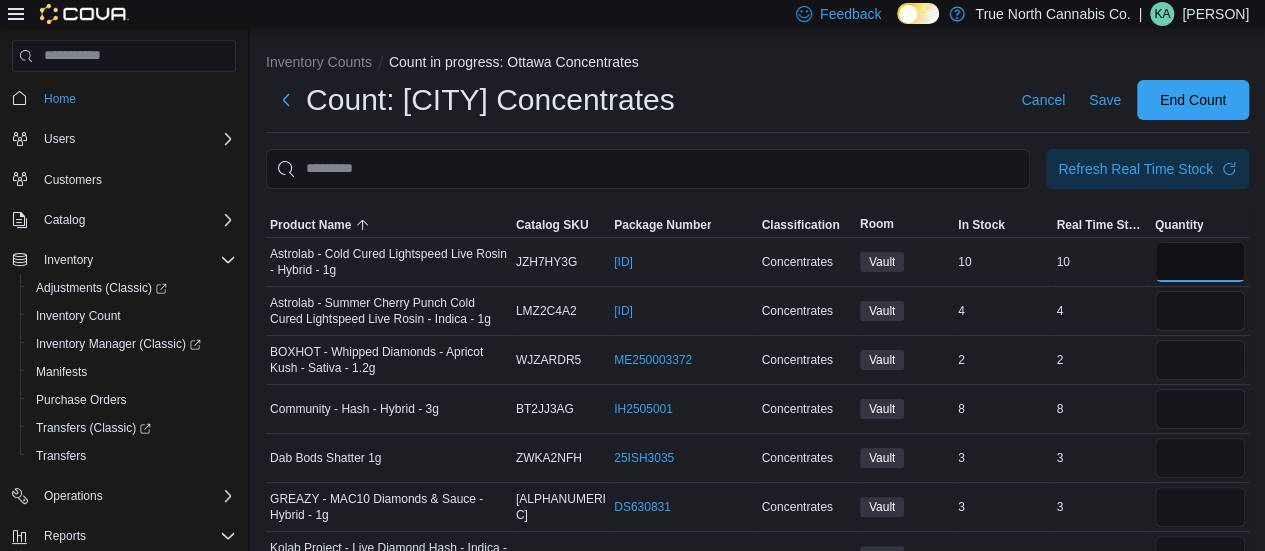 click at bounding box center (1200, 262) 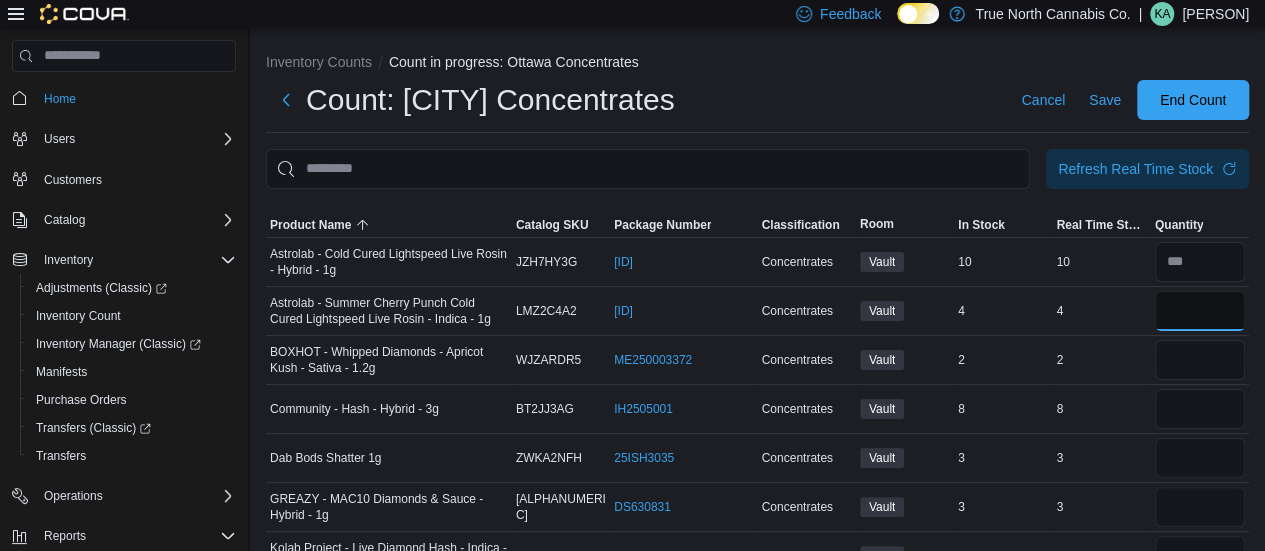 click at bounding box center (1200, 311) 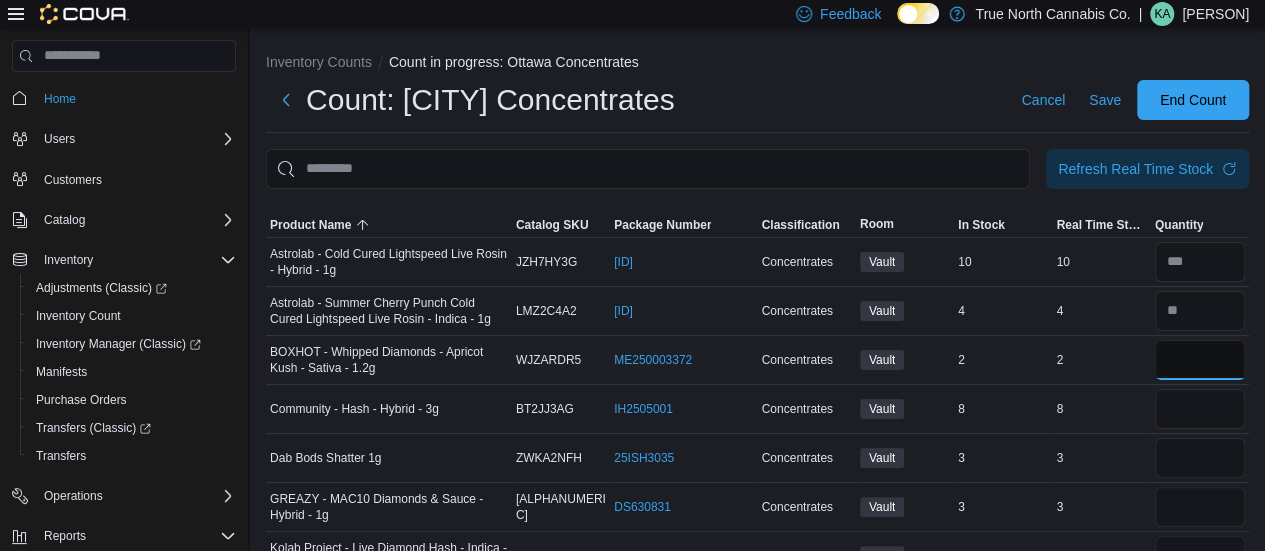click at bounding box center (1200, 360) 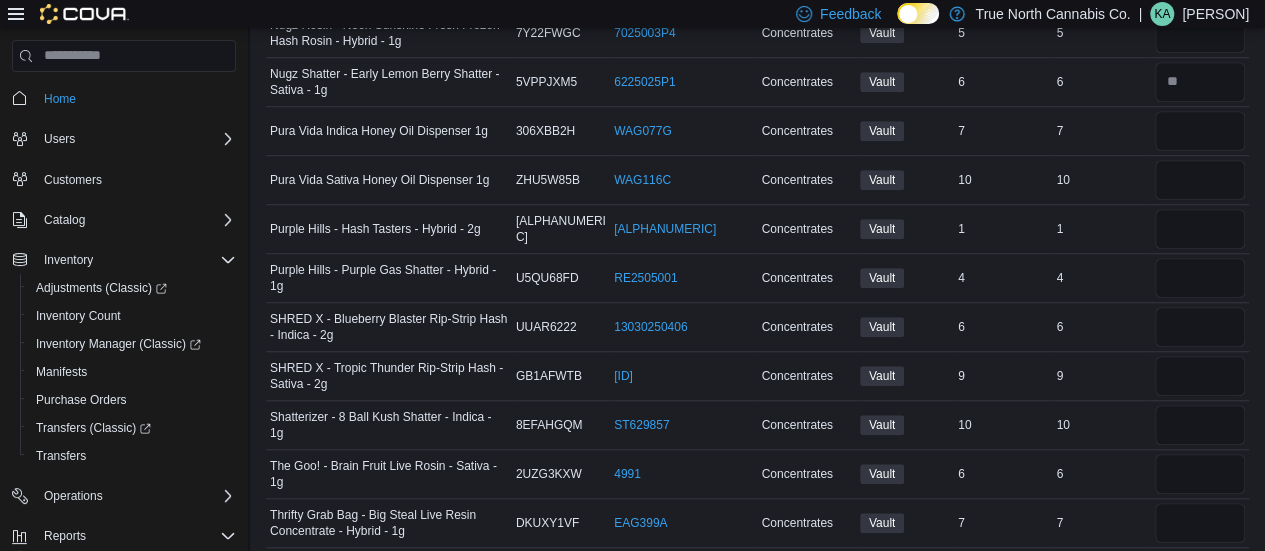 scroll, scrollTop: 622, scrollLeft: 0, axis: vertical 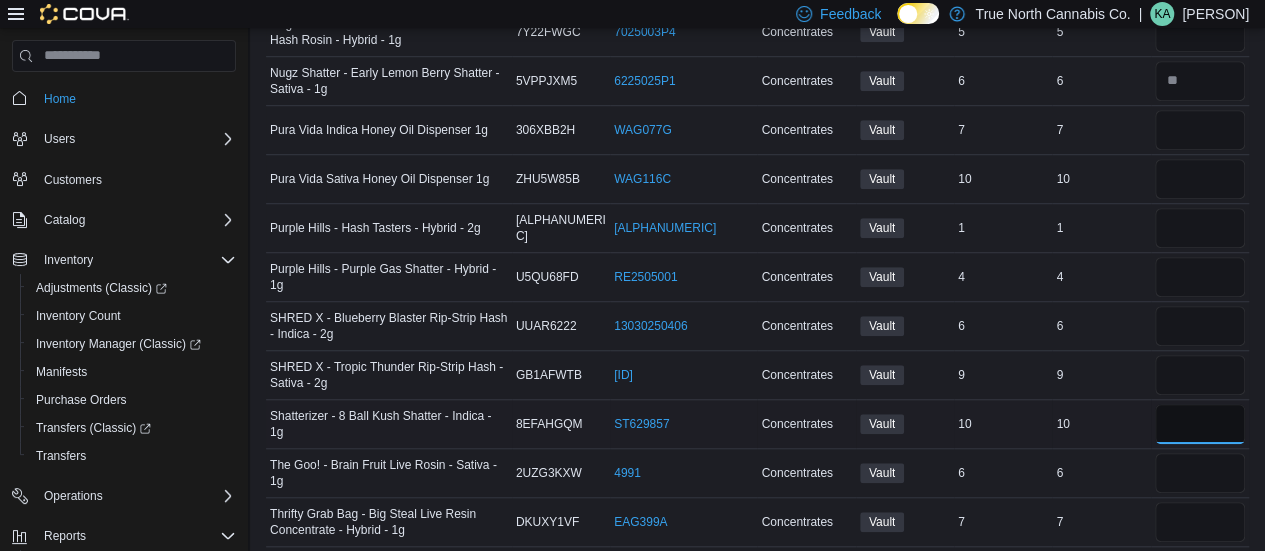 click at bounding box center [1200, 424] 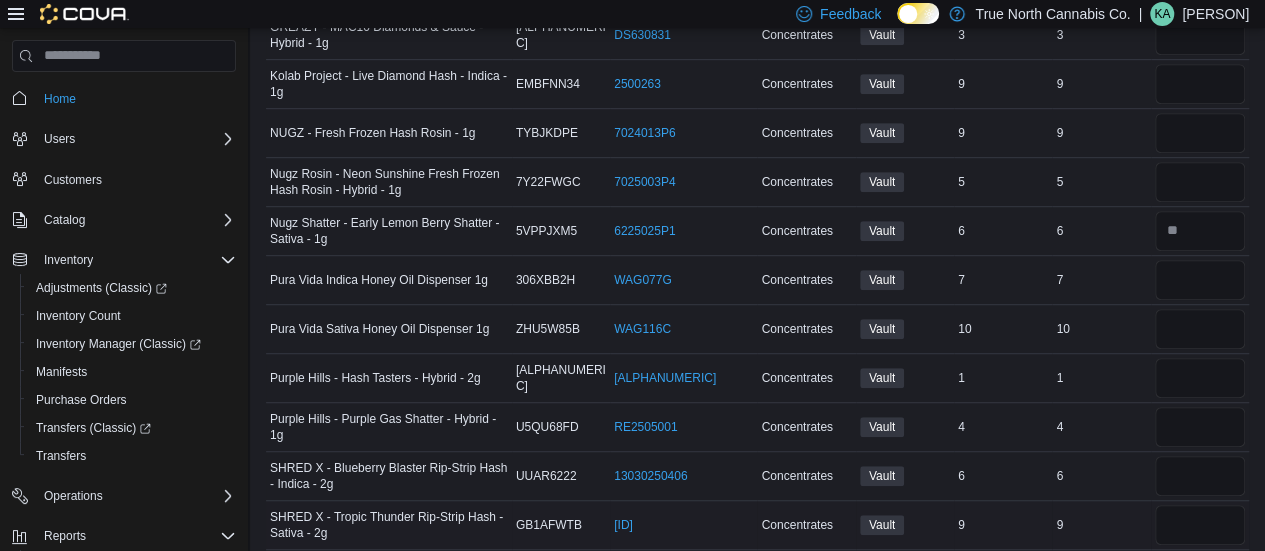 scroll, scrollTop: 321, scrollLeft: 0, axis: vertical 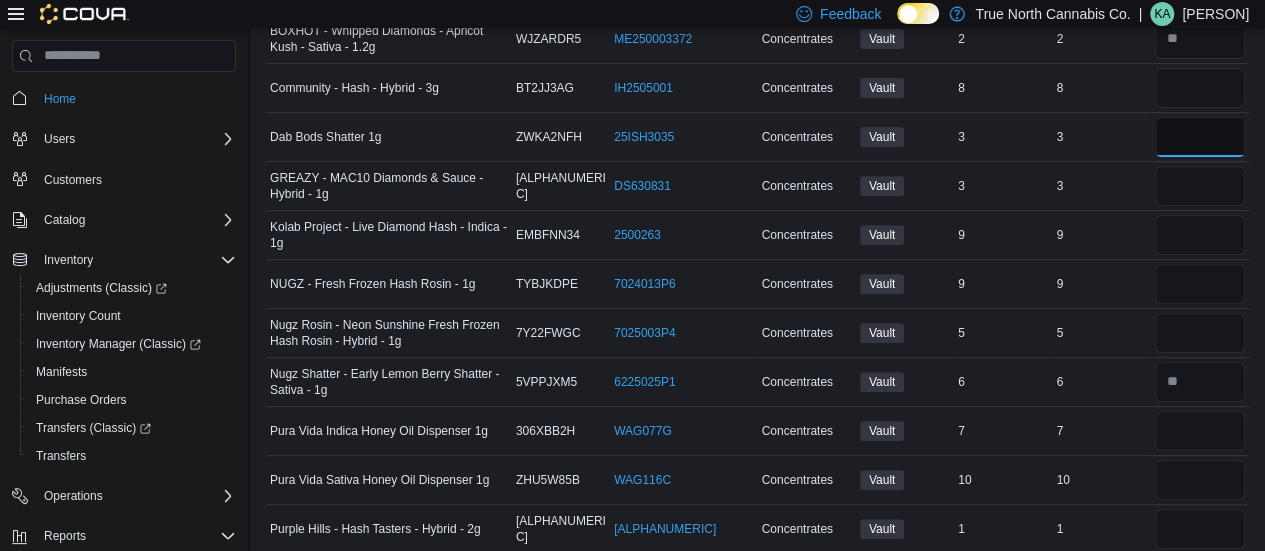 click at bounding box center (1200, 137) 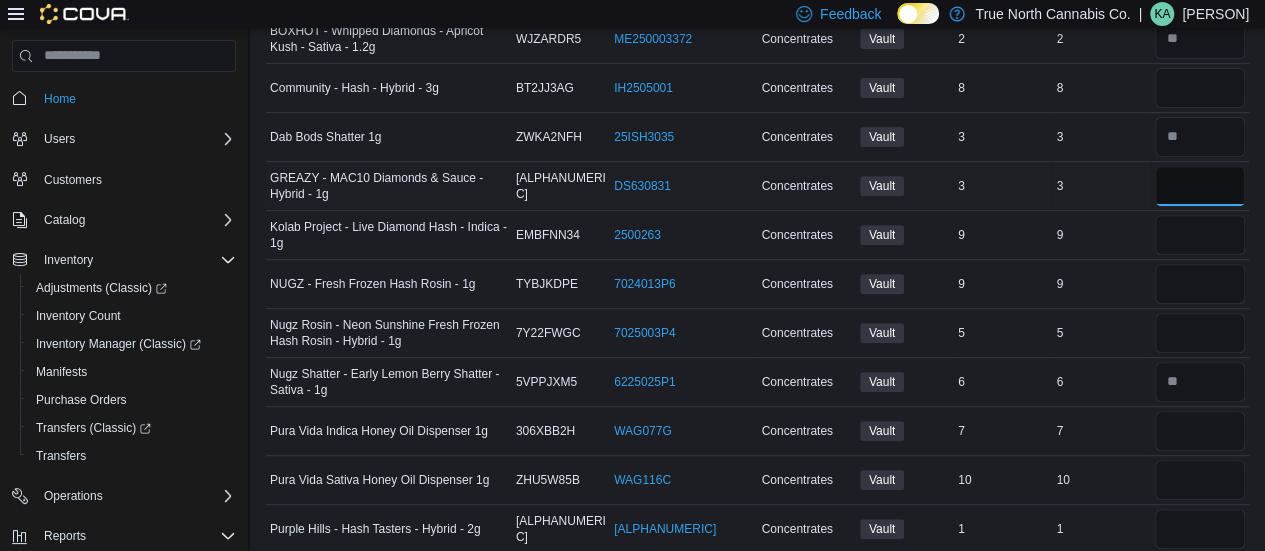 click at bounding box center [1200, 186] 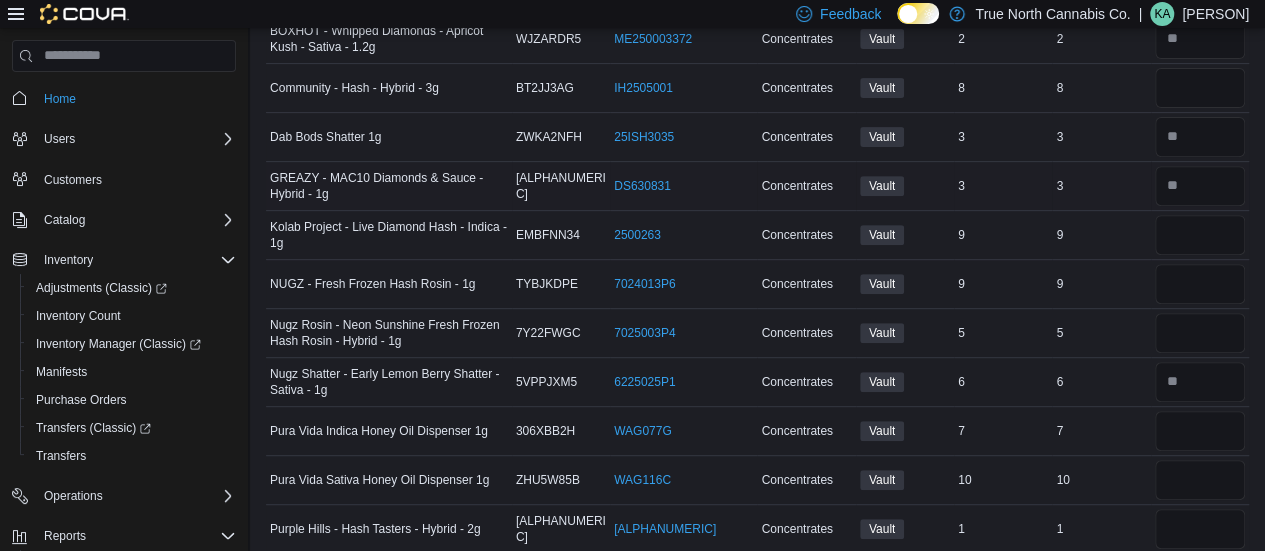 scroll, scrollTop: 369, scrollLeft: 0, axis: vertical 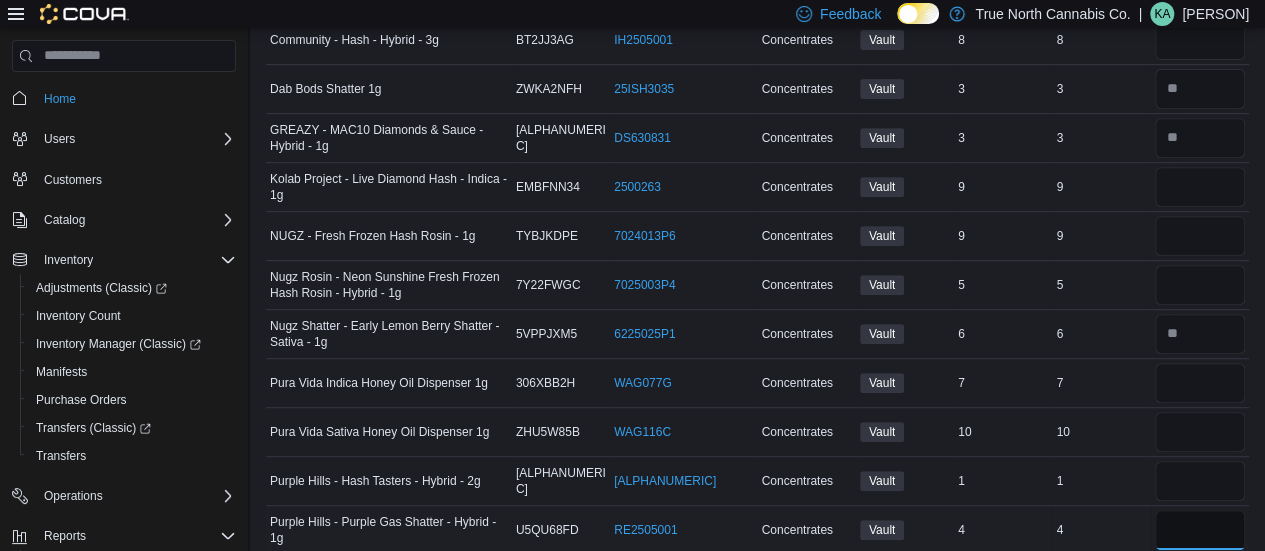 click at bounding box center [1200, 530] 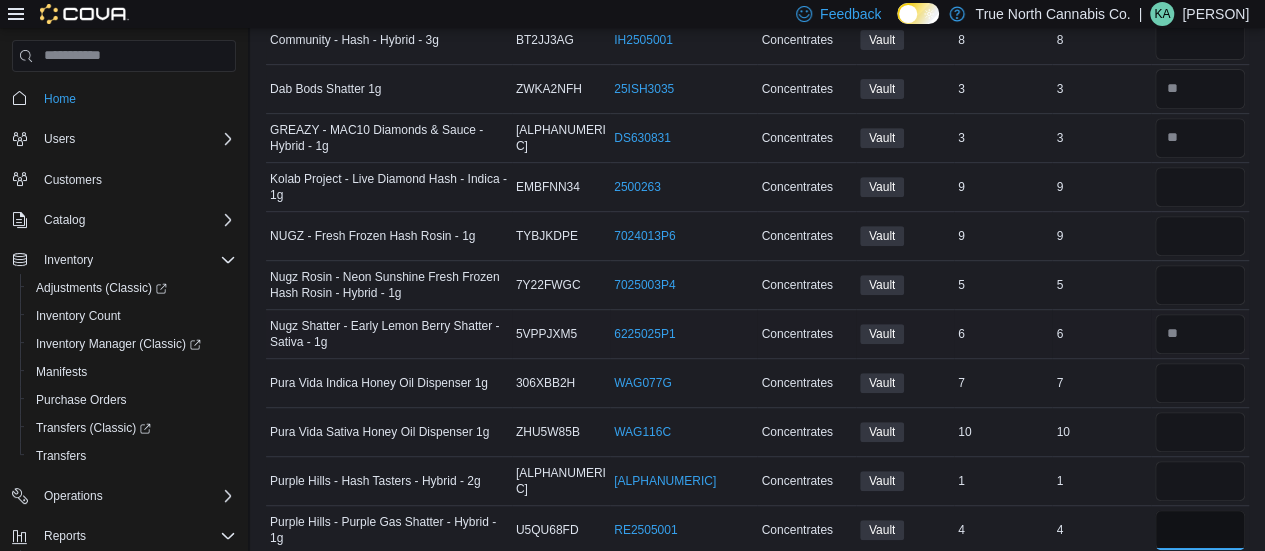 scroll, scrollTop: 0, scrollLeft: 0, axis: both 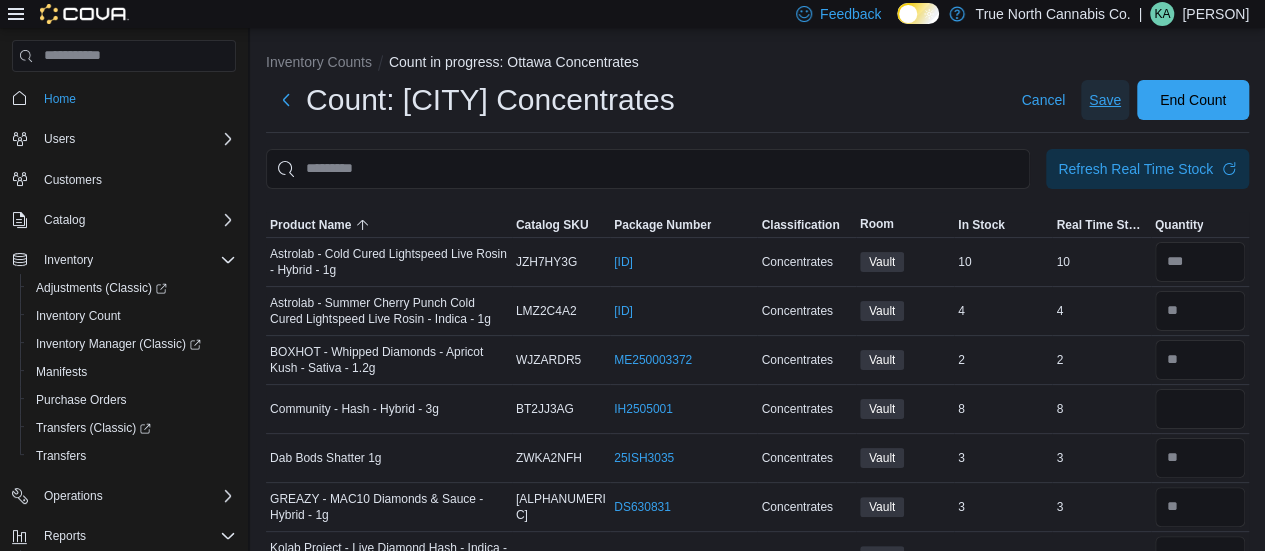 click on "Save" at bounding box center (1105, 100) 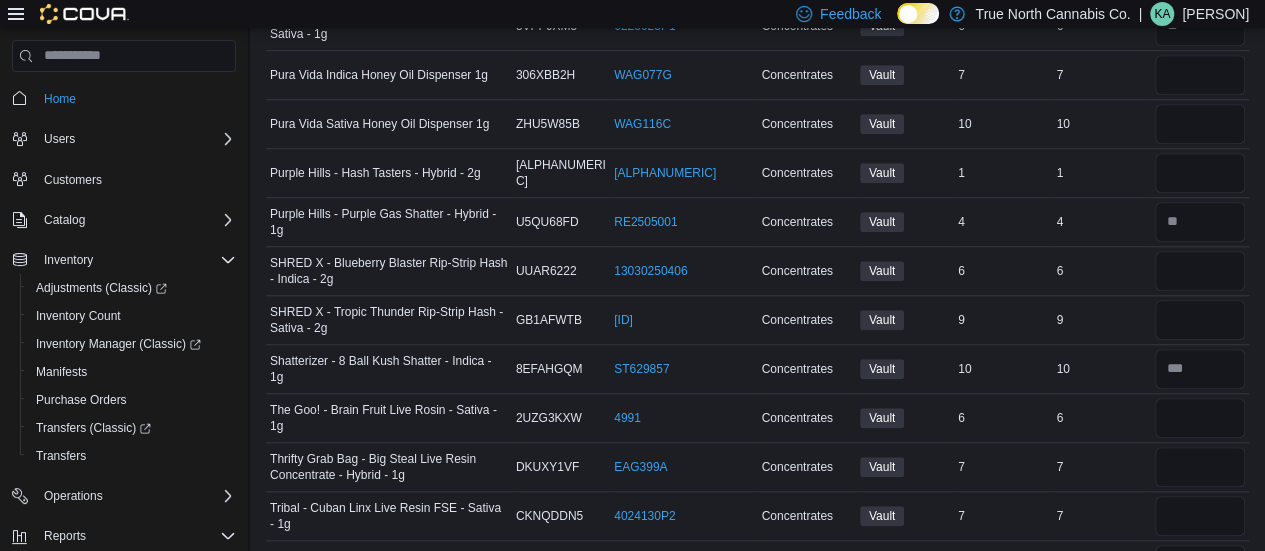 scroll, scrollTop: 678, scrollLeft: 0, axis: vertical 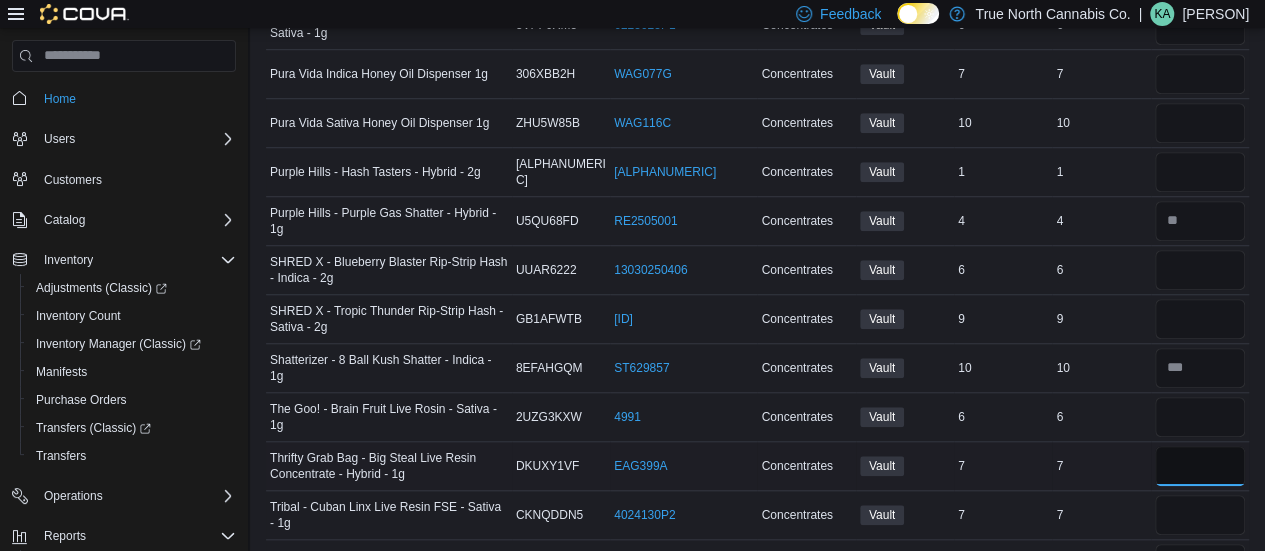 click at bounding box center [1200, 466] 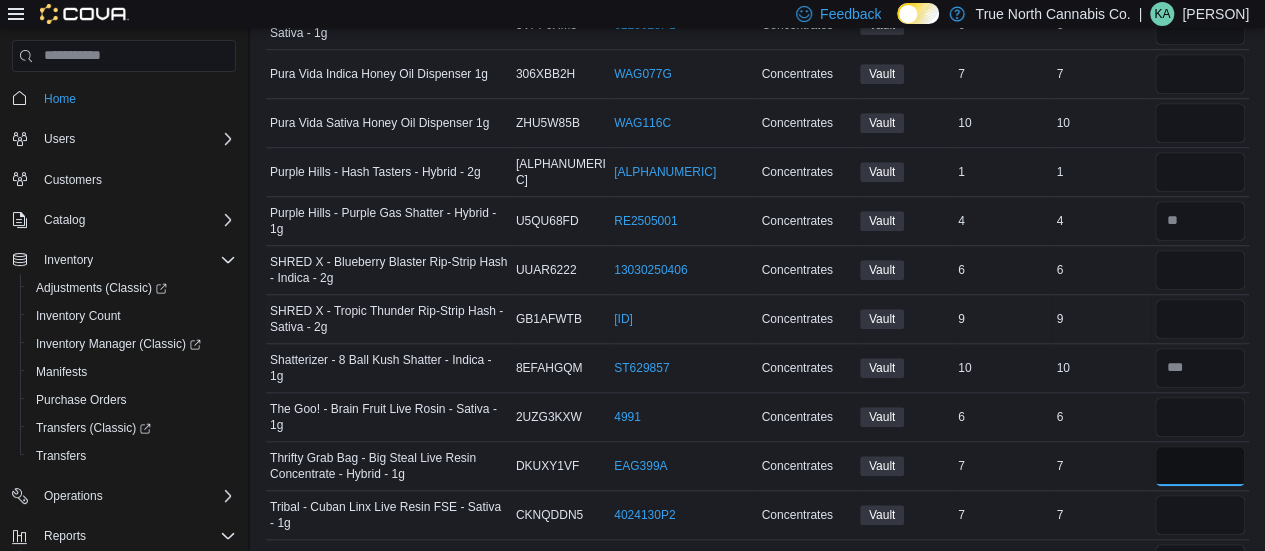 scroll, scrollTop: 0, scrollLeft: 0, axis: both 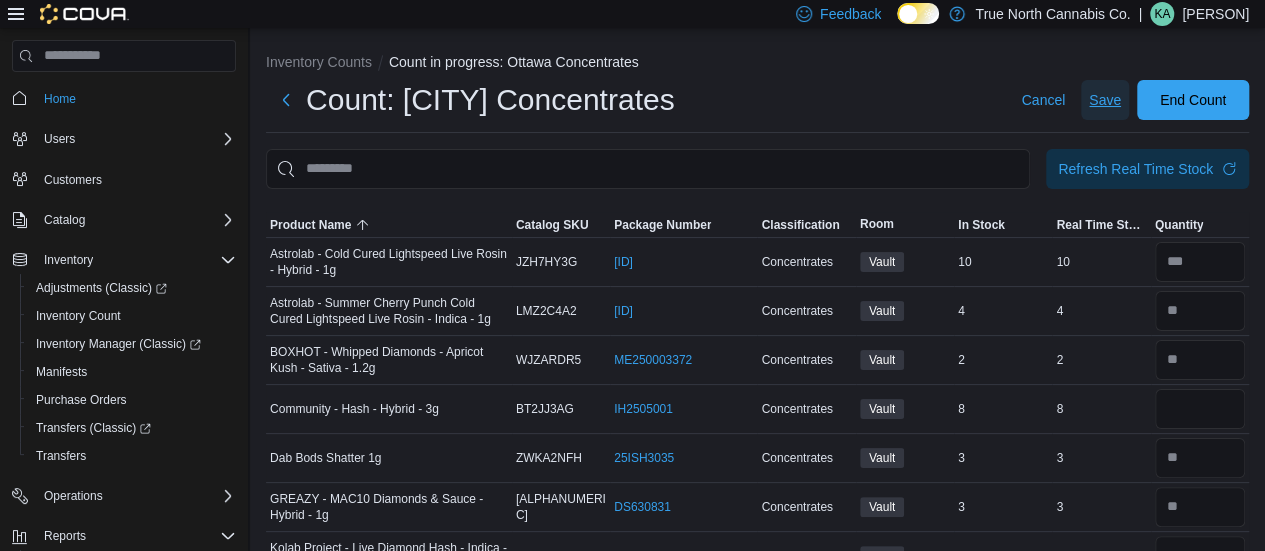 click on "Save" at bounding box center [1105, 100] 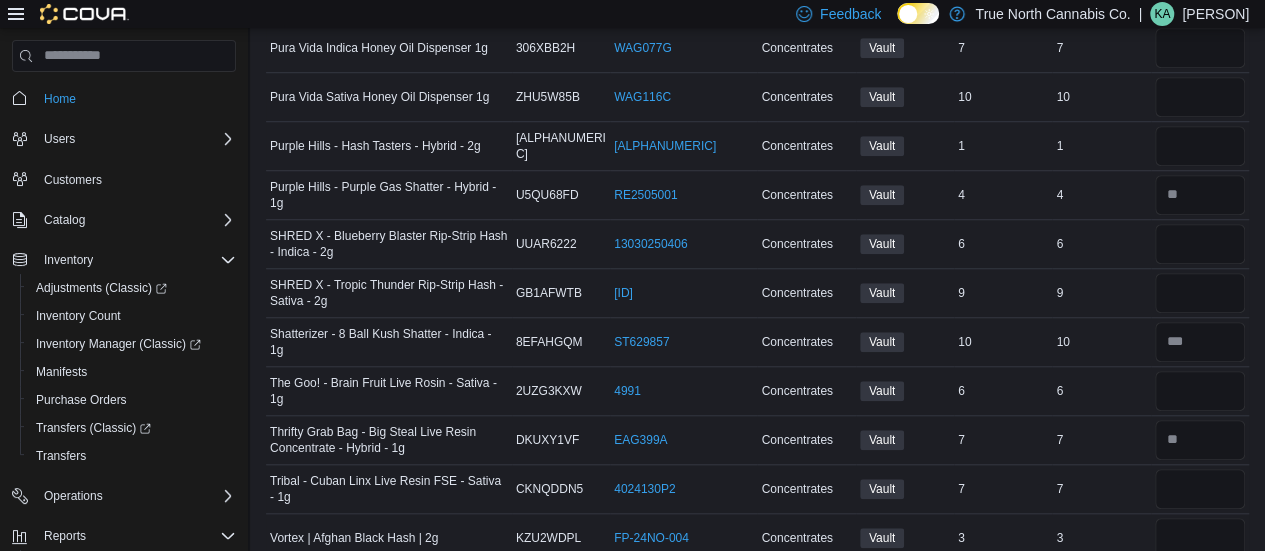 scroll, scrollTop: 705, scrollLeft: 0, axis: vertical 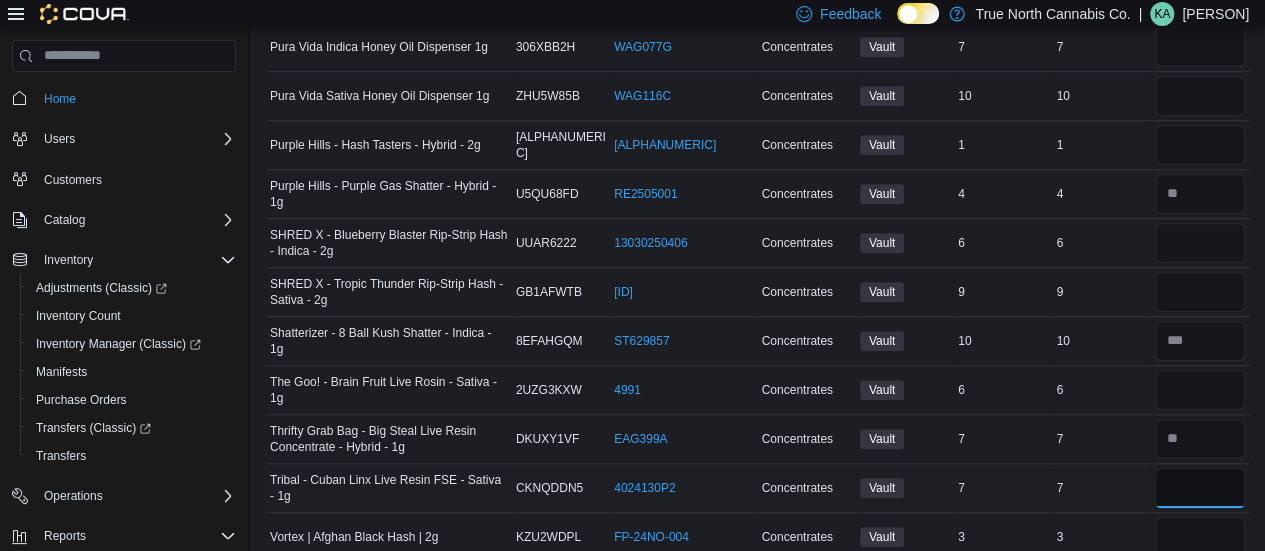 click at bounding box center (1200, 488) 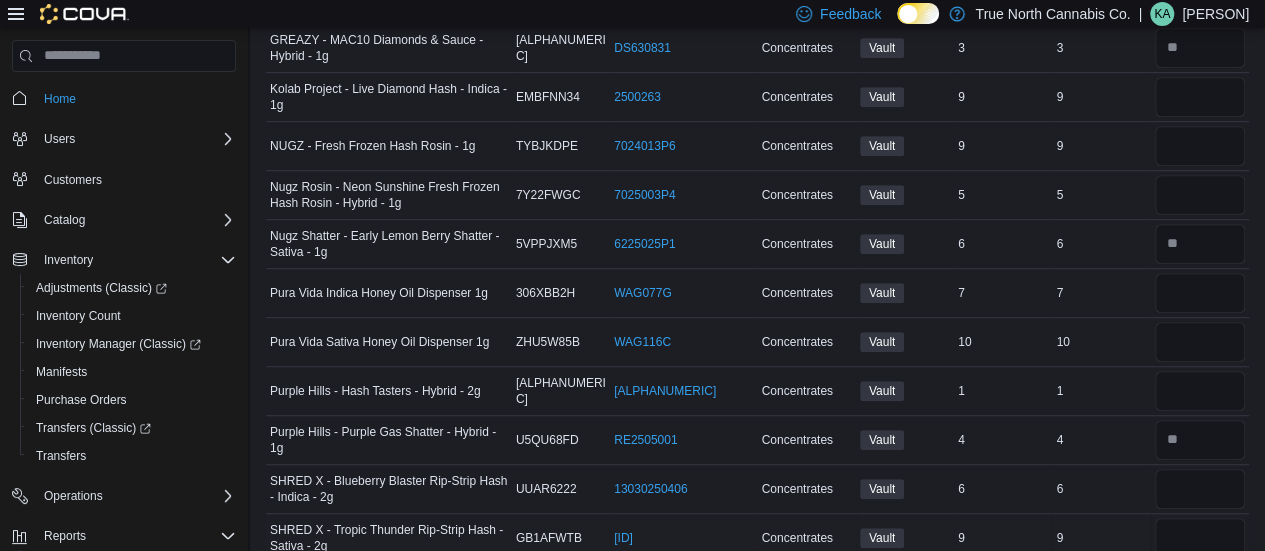 scroll, scrollTop: 458, scrollLeft: 0, axis: vertical 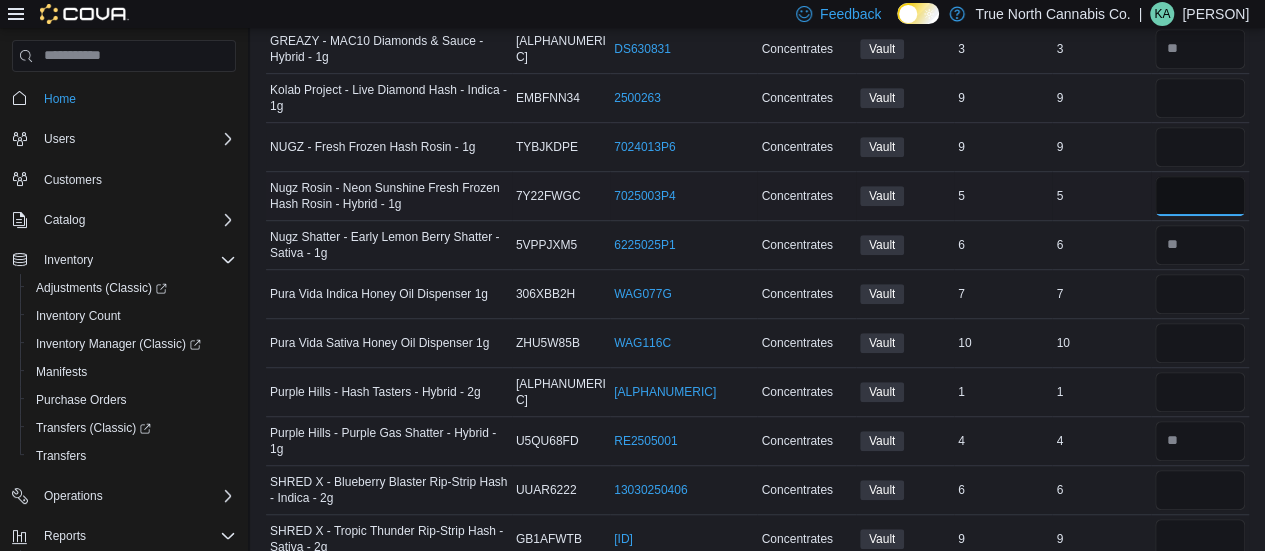 click at bounding box center [1200, 196] 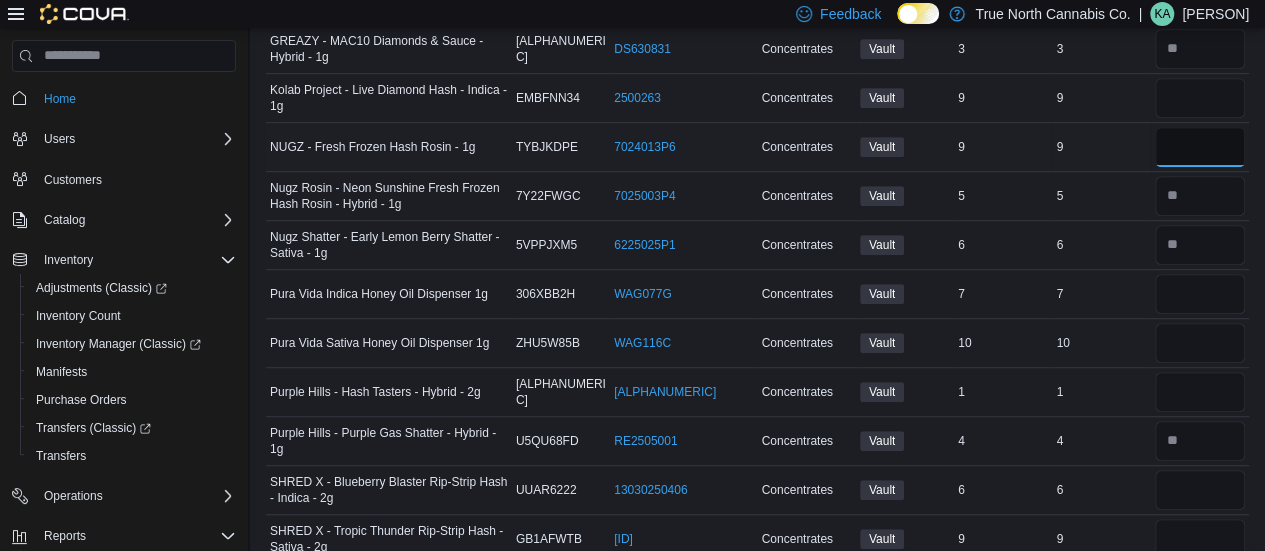 click at bounding box center [1200, 147] 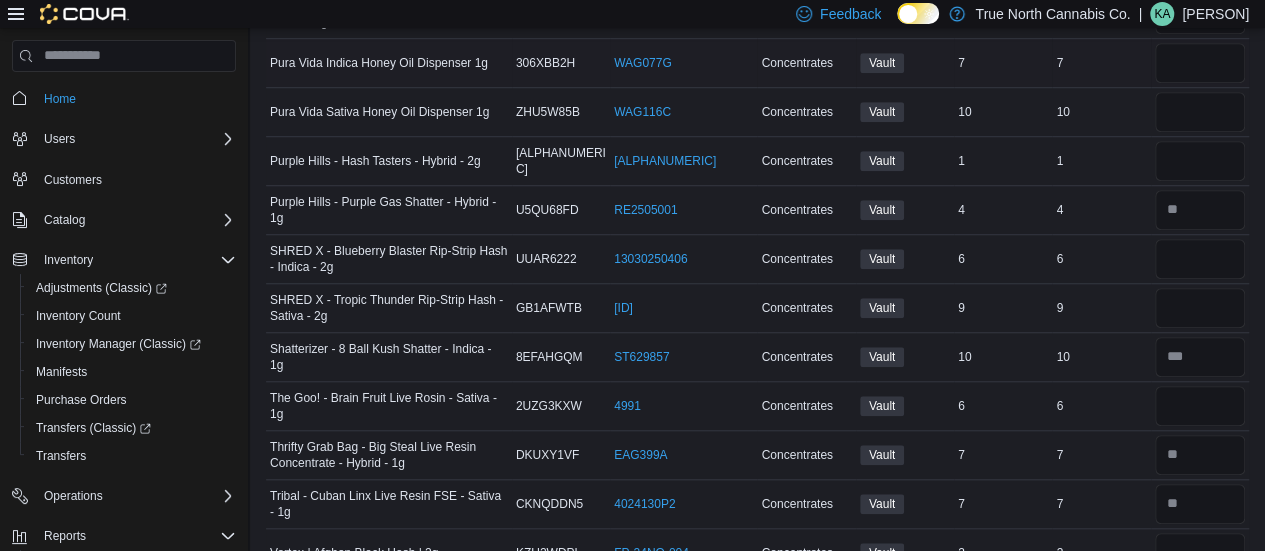 scroll, scrollTop: 697, scrollLeft: 0, axis: vertical 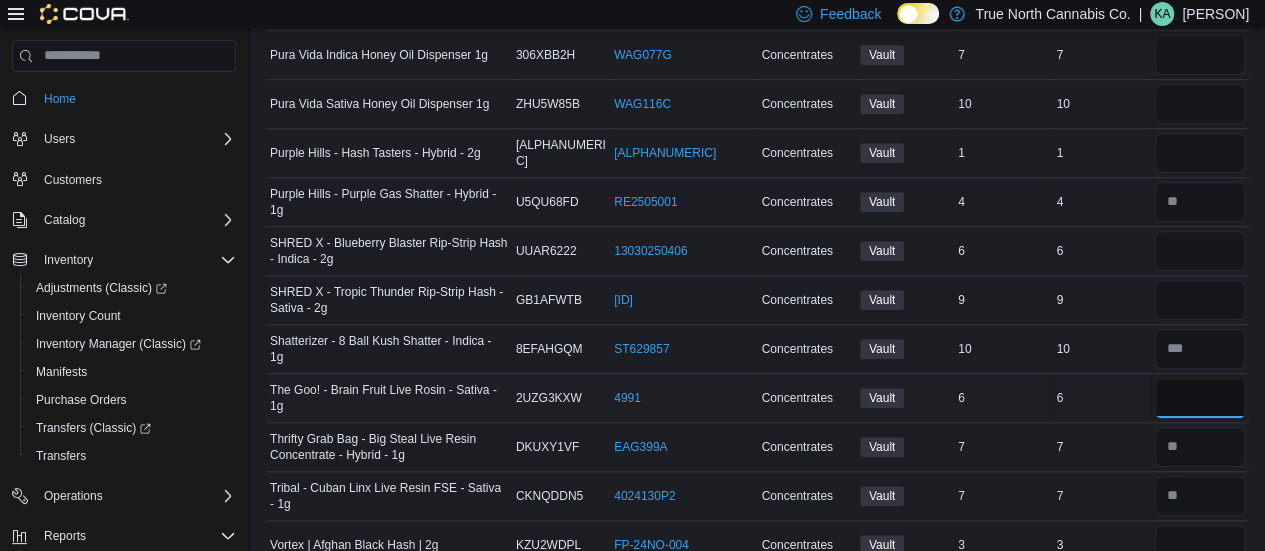 click at bounding box center [1200, 398] 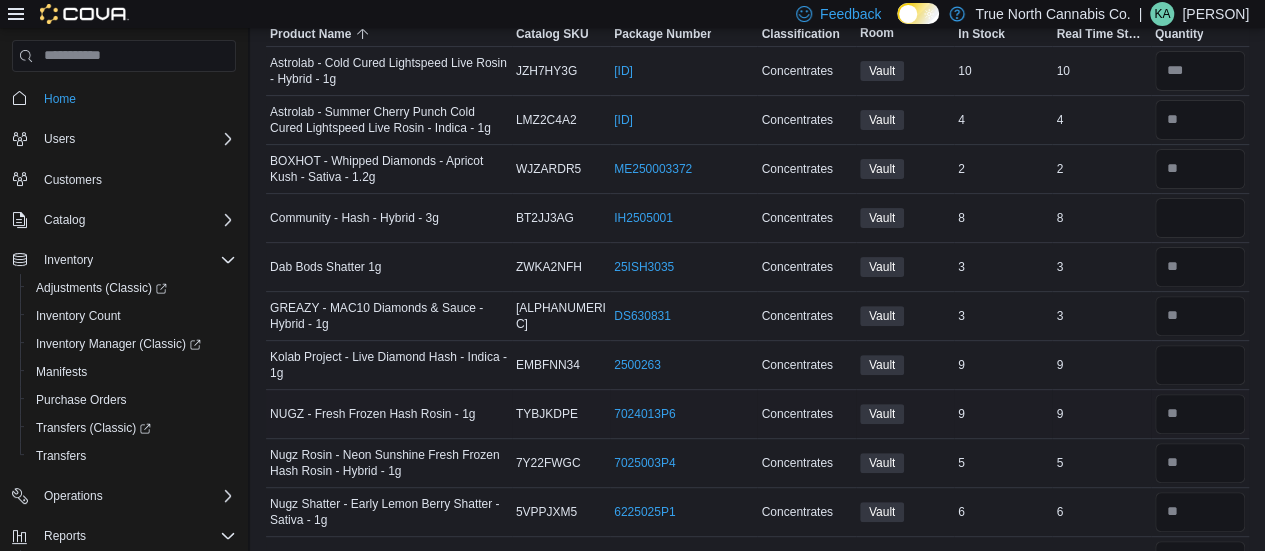 scroll, scrollTop: 174, scrollLeft: 0, axis: vertical 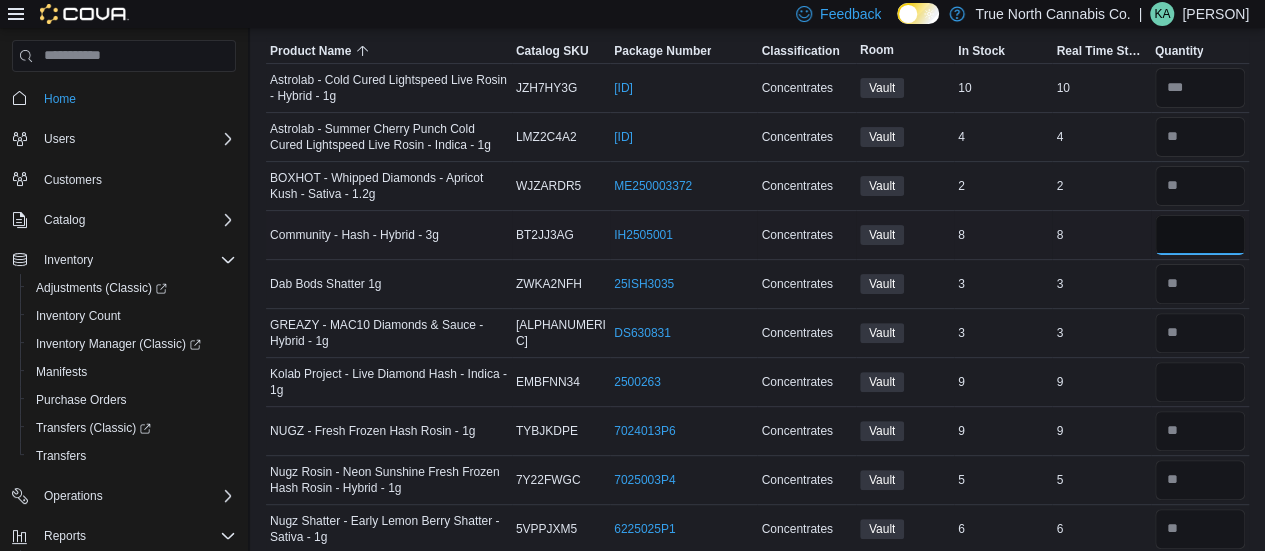 click at bounding box center [1200, 235] 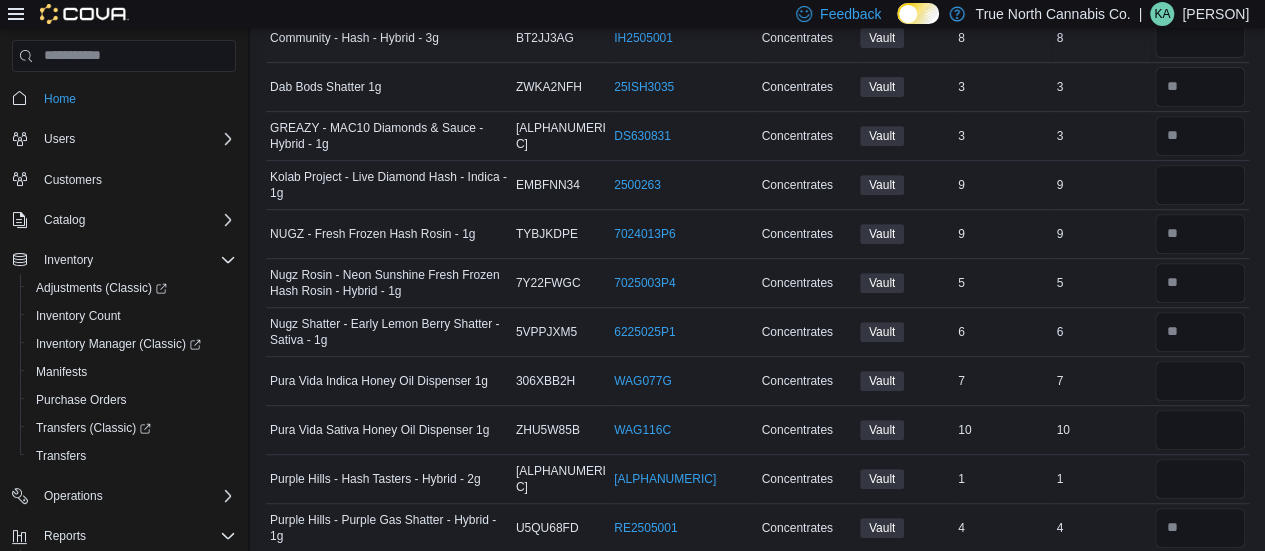 scroll, scrollTop: 372, scrollLeft: 0, axis: vertical 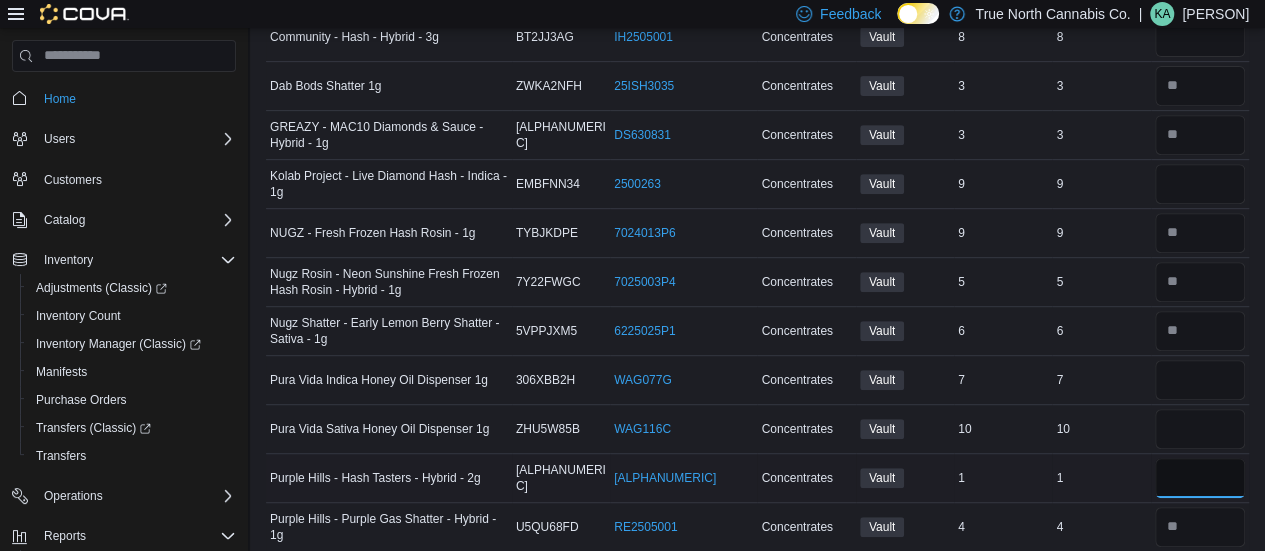 click at bounding box center [1200, 478] 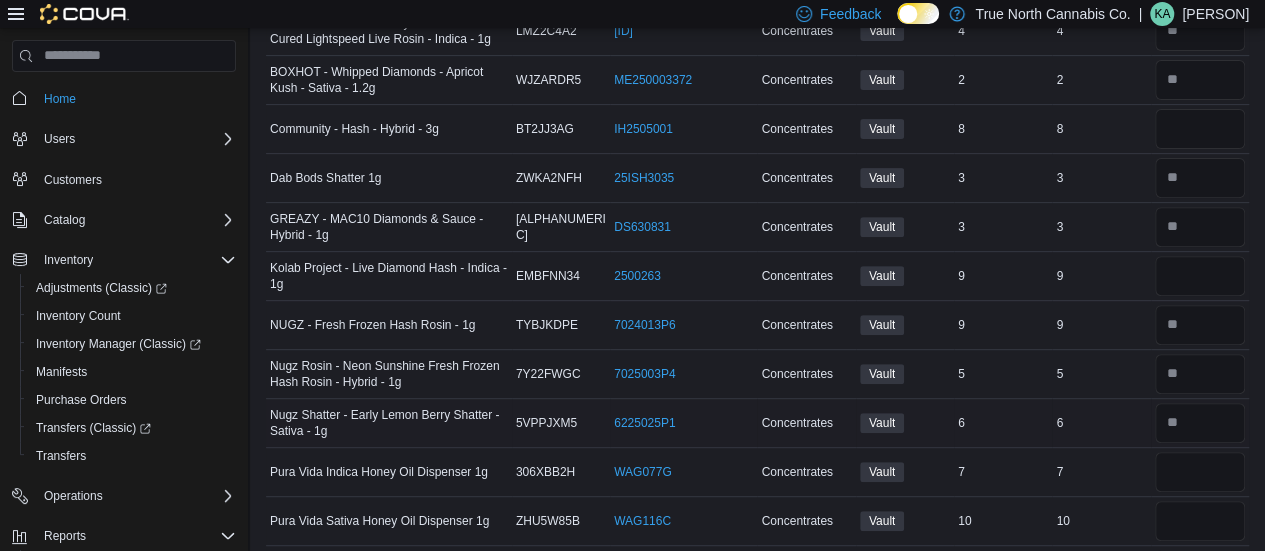 scroll, scrollTop: 279, scrollLeft: 0, axis: vertical 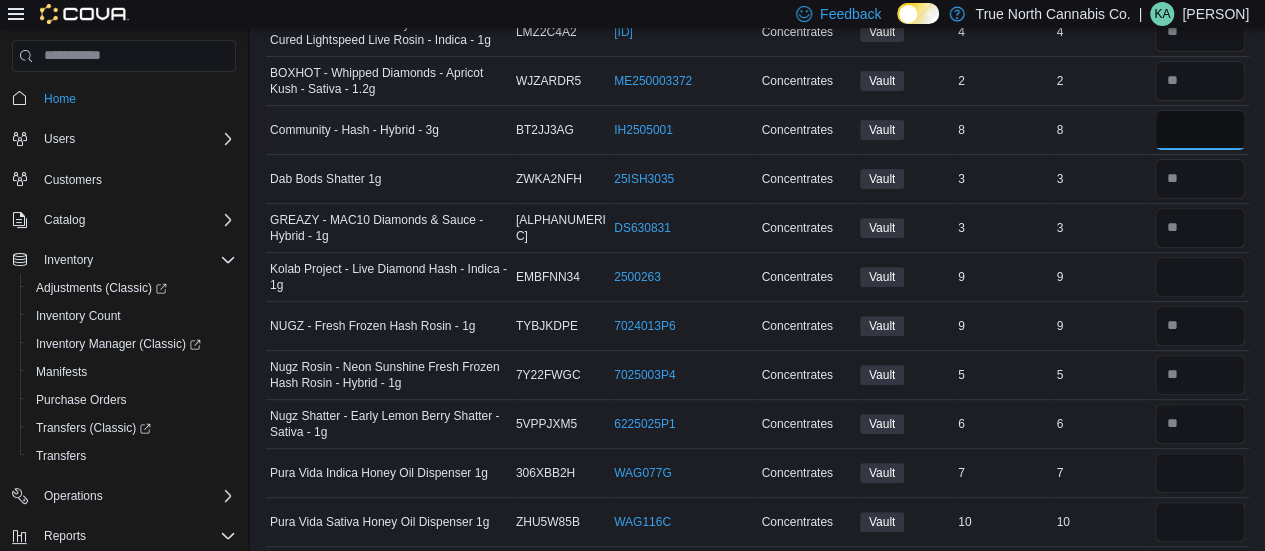 click at bounding box center (1200, 130) 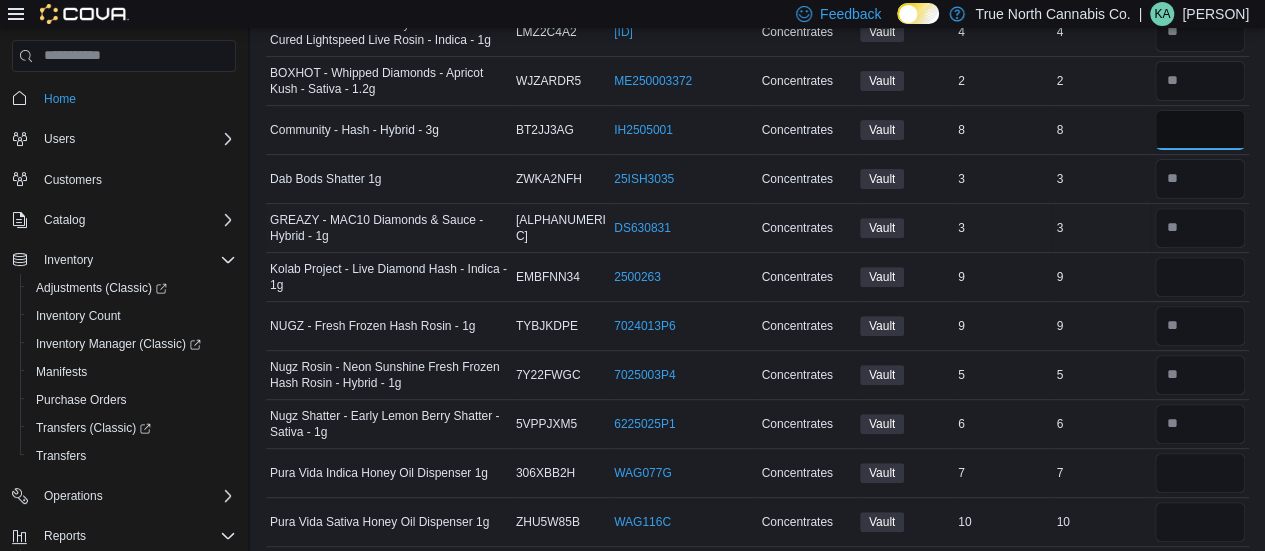 scroll, scrollTop: 301, scrollLeft: 0, axis: vertical 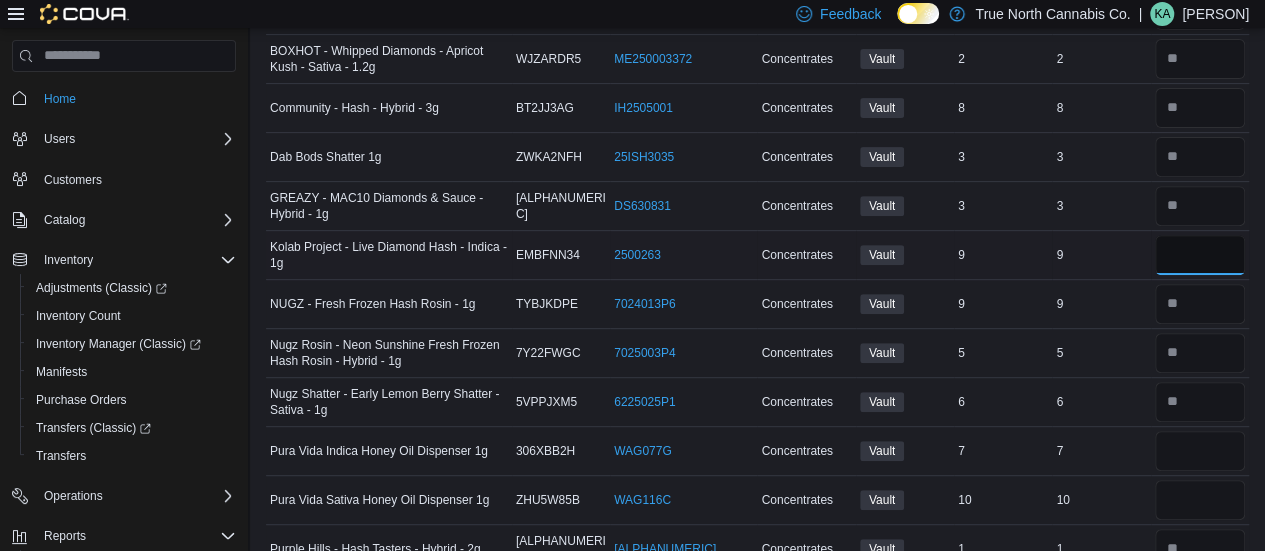 click at bounding box center (1200, 255) 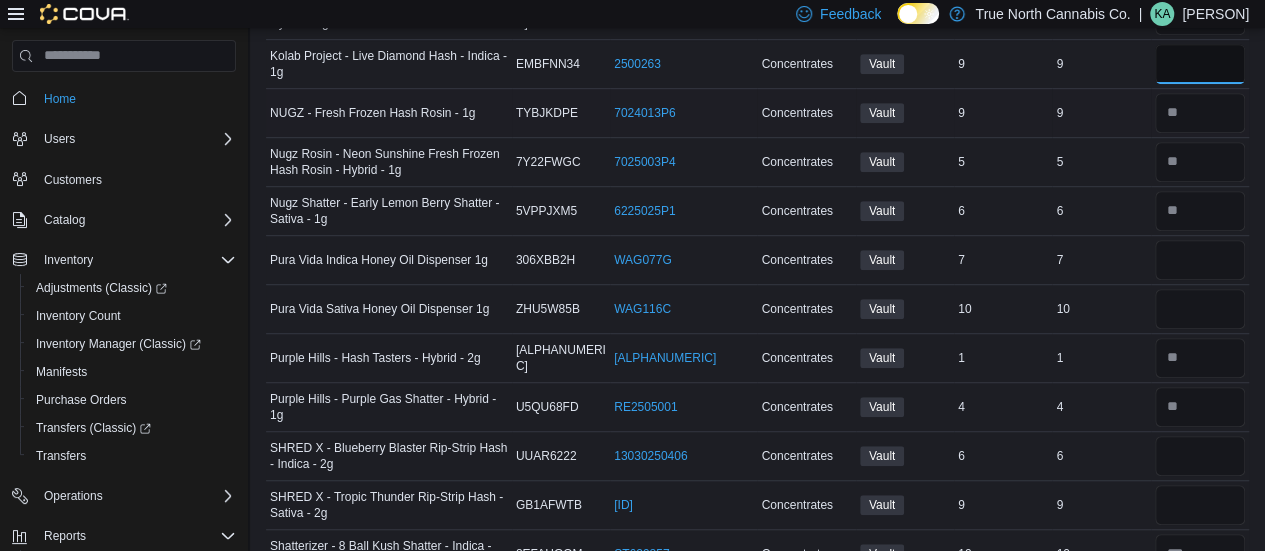 scroll, scrollTop: 493, scrollLeft: 0, axis: vertical 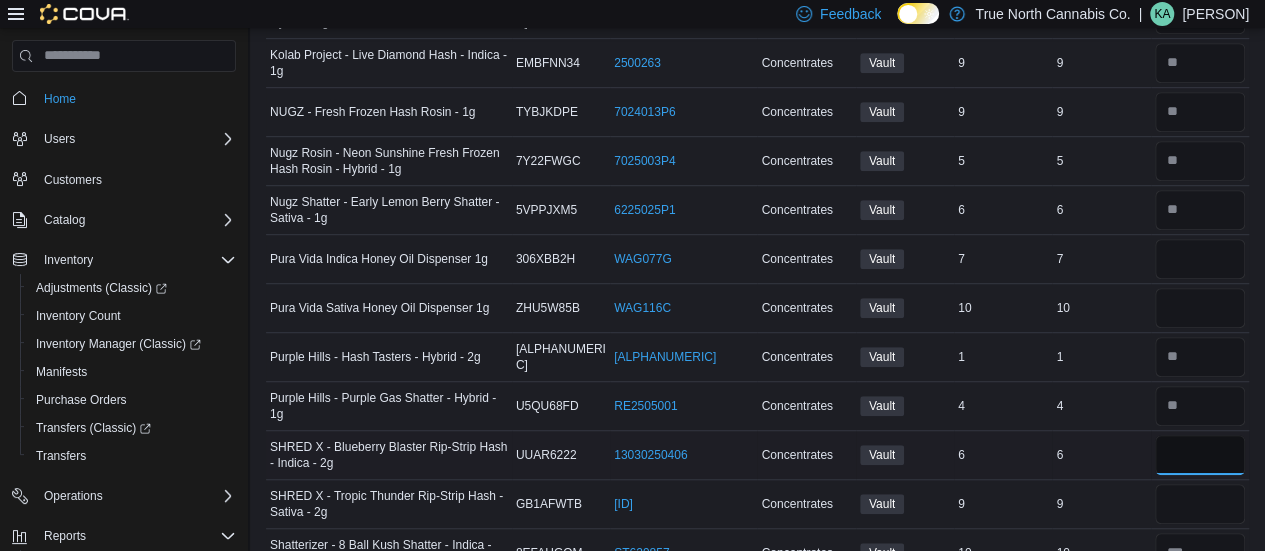 click at bounding box center (1200, 455) 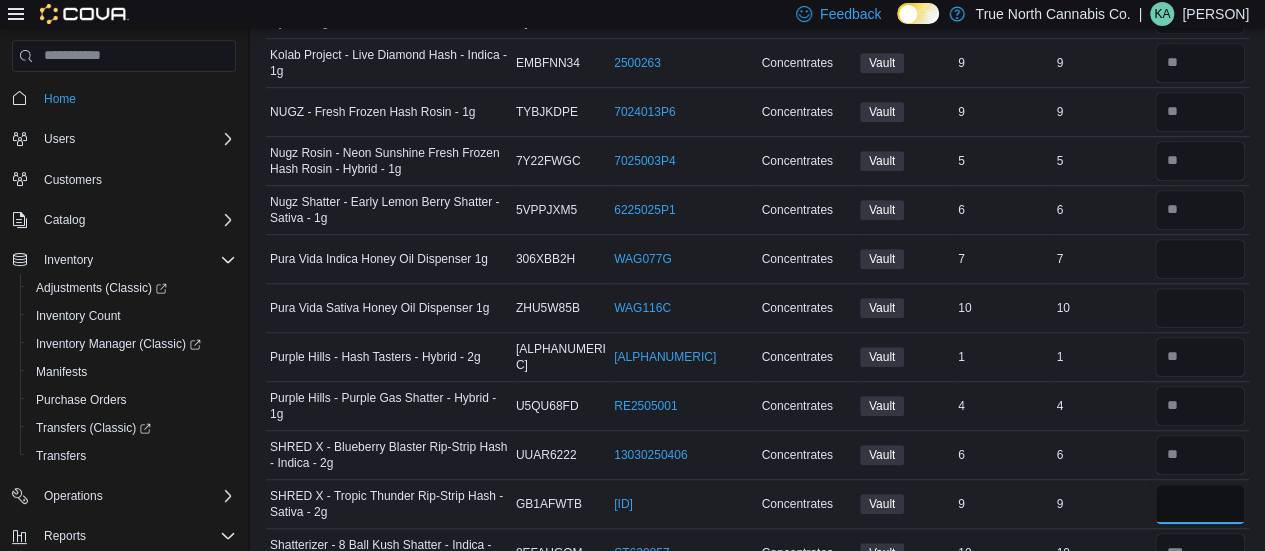 click at bounding box center [1200, 504] 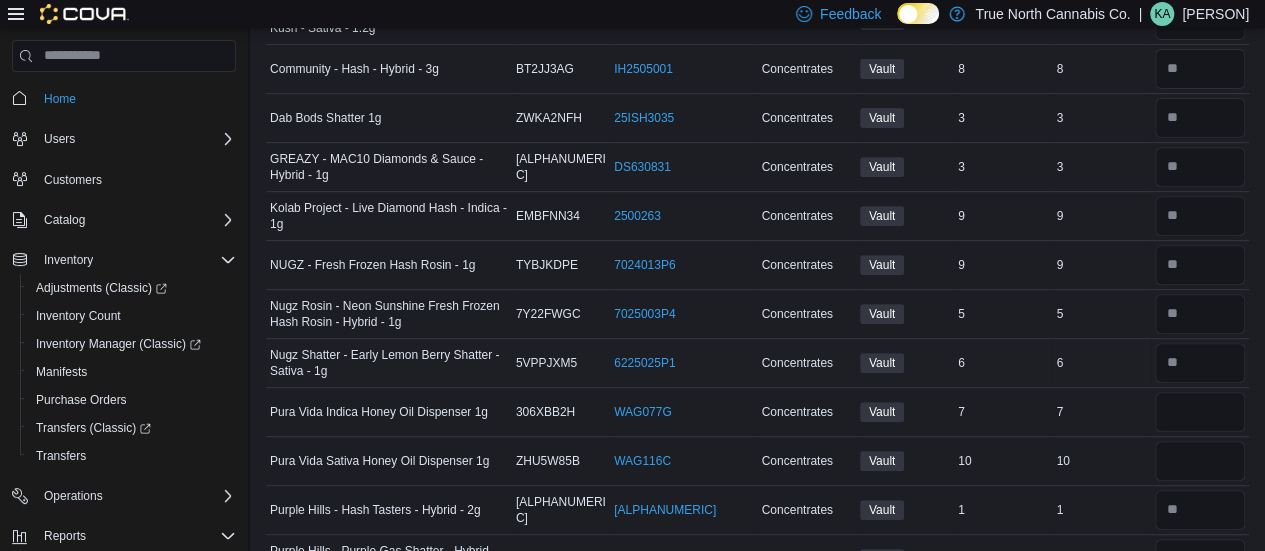 scroll, scrollTop: 341, scrollLeft: 0, axis: vertical 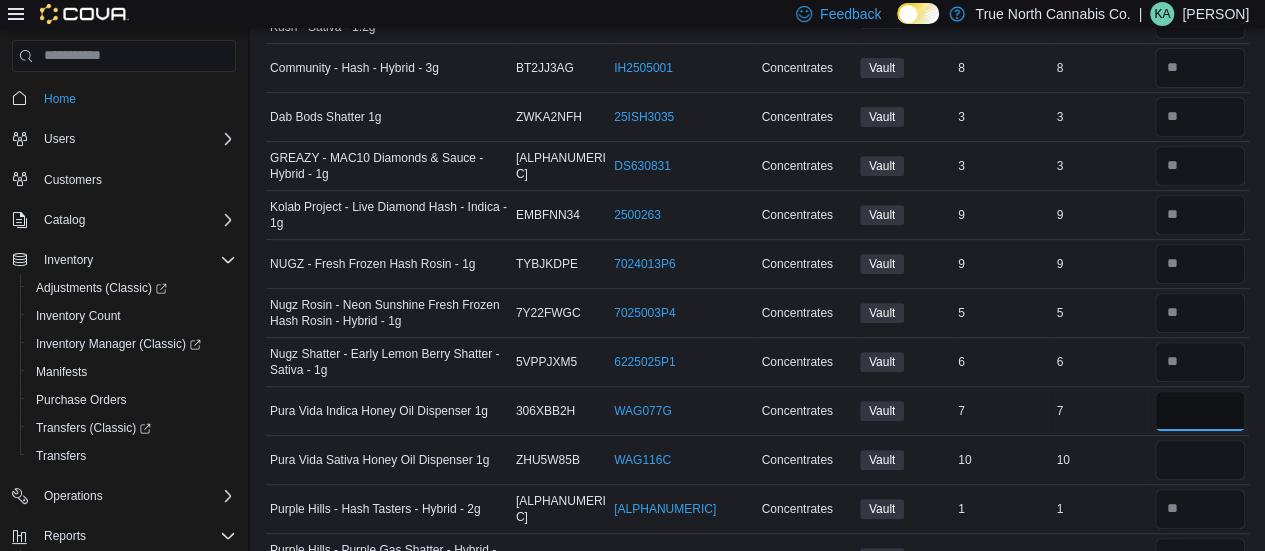 click at bounding box center (1200, 411) 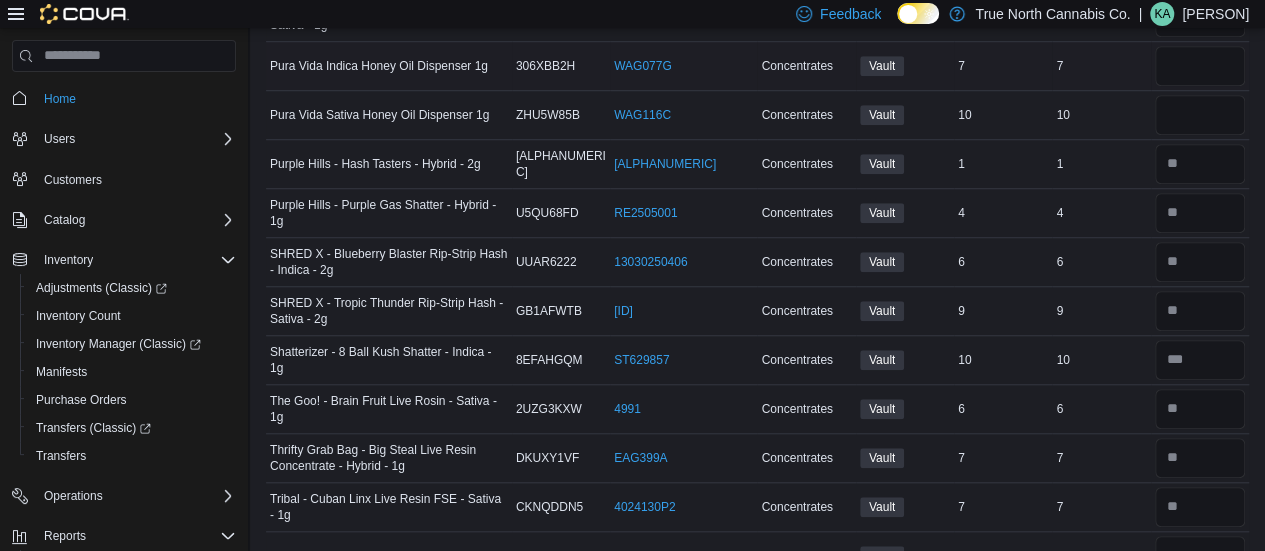 scroll, scrollTop: 723, scrollLeft: 0, axis: vertical 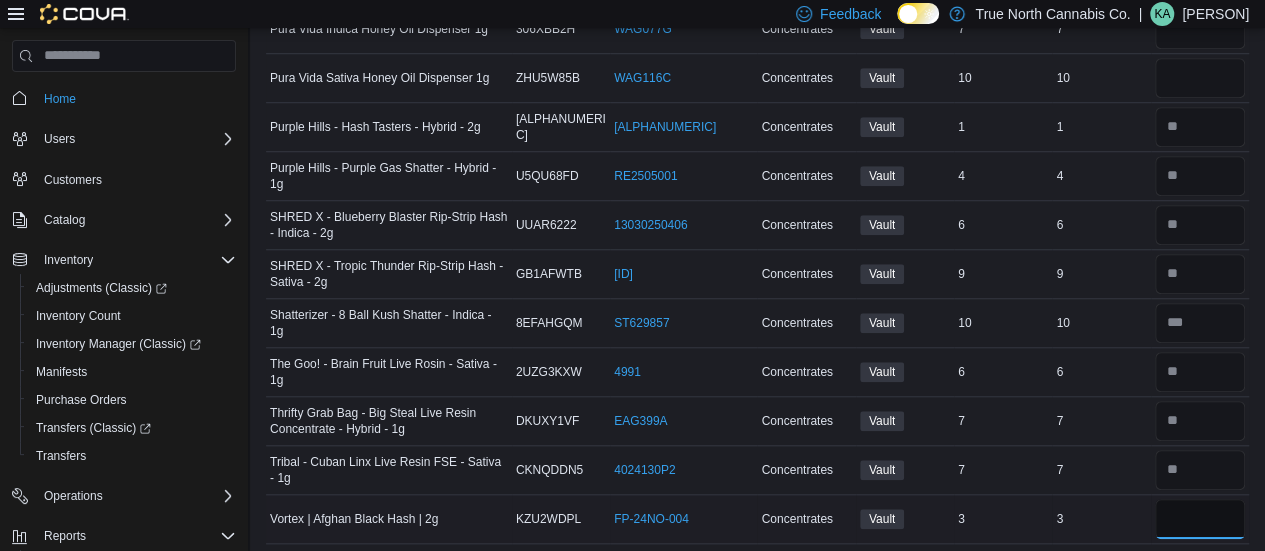 click at bounding box center [1200, 519] 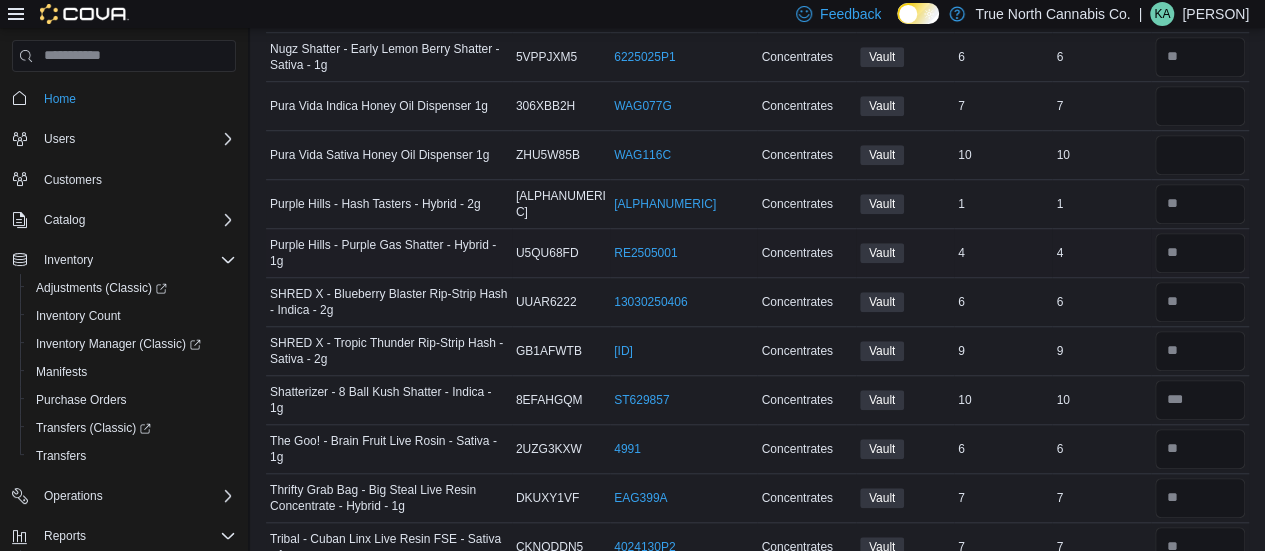 scroll, scrollTop: 644, scrollLeft: 0, axis: vertical 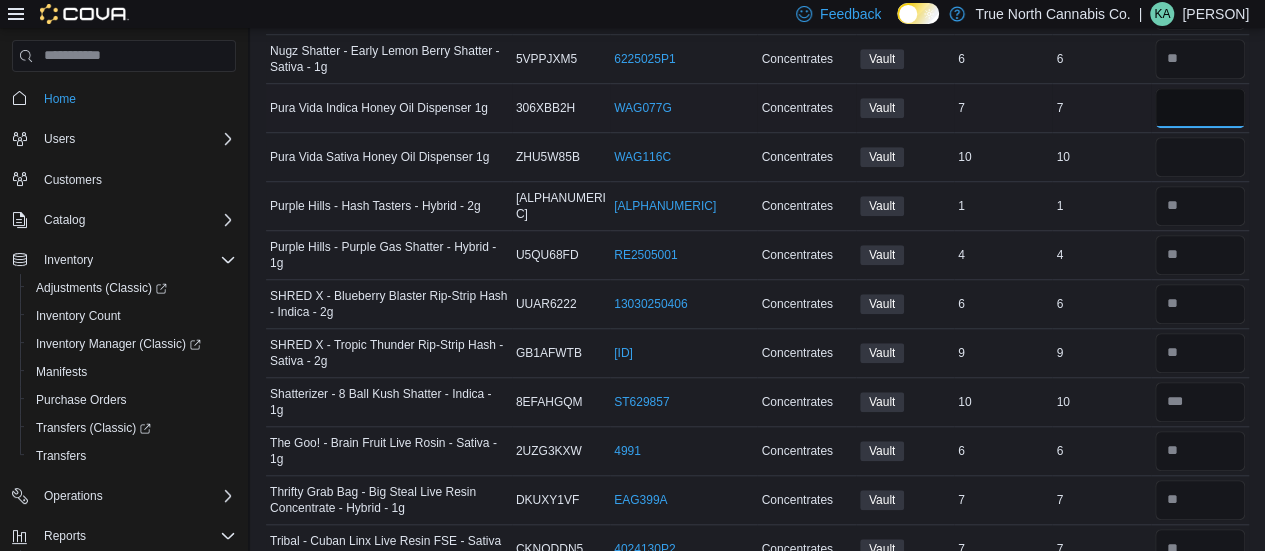 click at bounding box center [1200, 108] 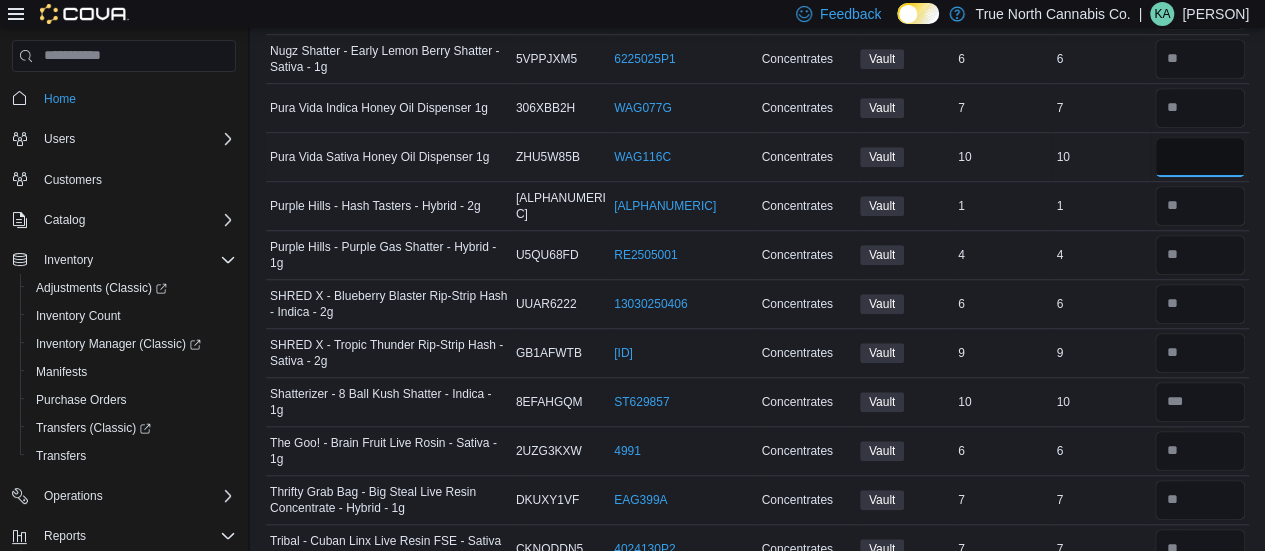 click at bounding box center (1200, 157) 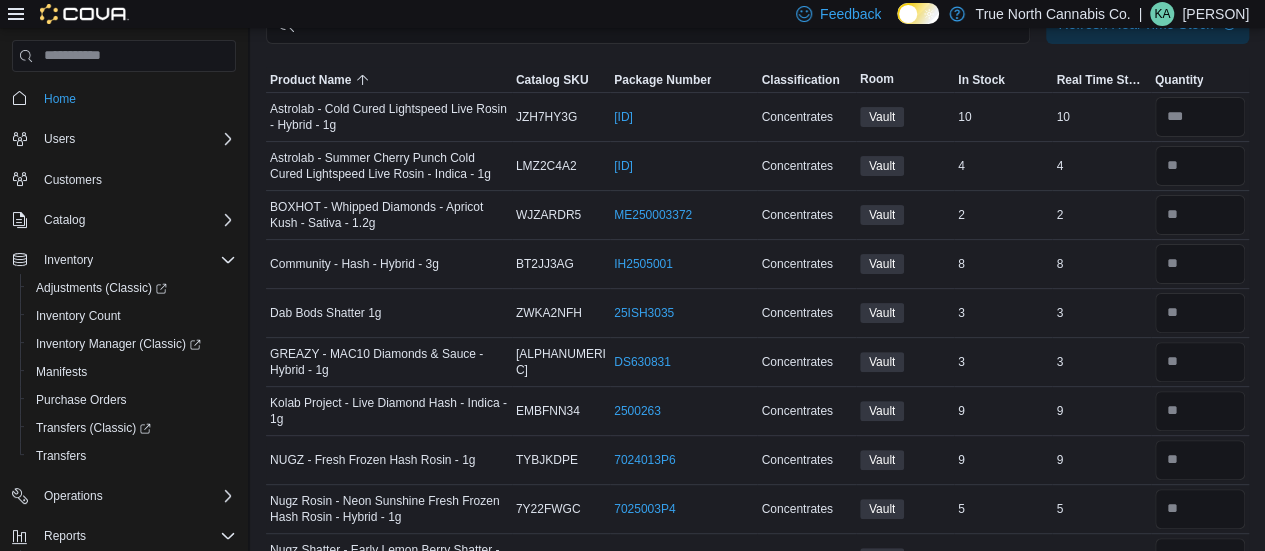 scroll, scrollTop: 0, scrollLeft: 0, axis: both 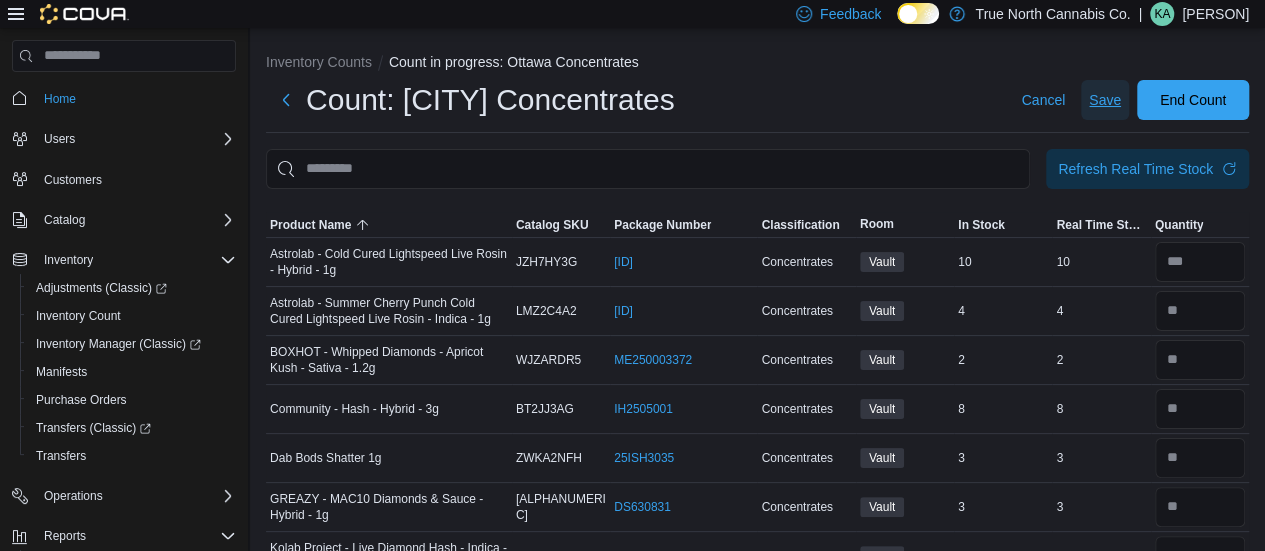 click on "Save" at bounding box center (1105, 100) 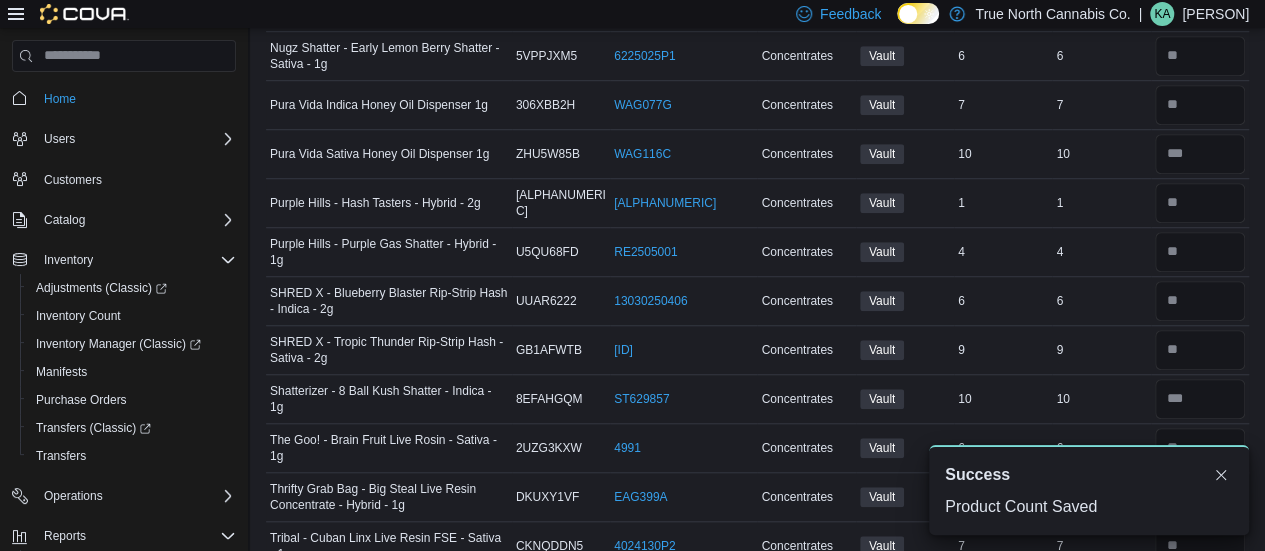 scroll, scrollTop: 723, scrollLeft: 0, axis: vertical 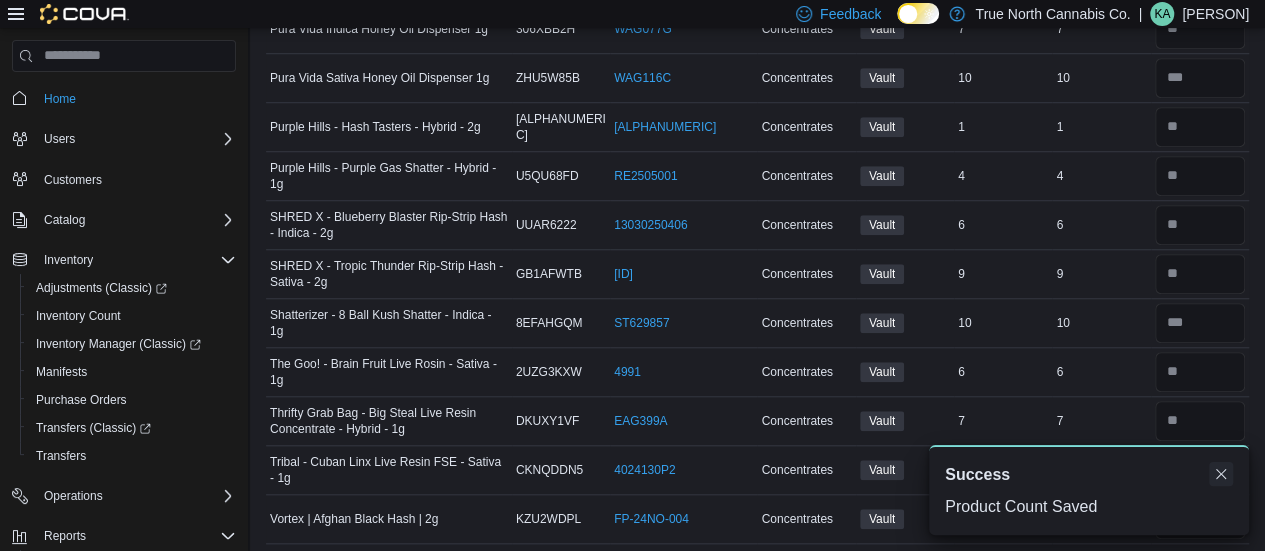 click at bounding box center [1221, 474] 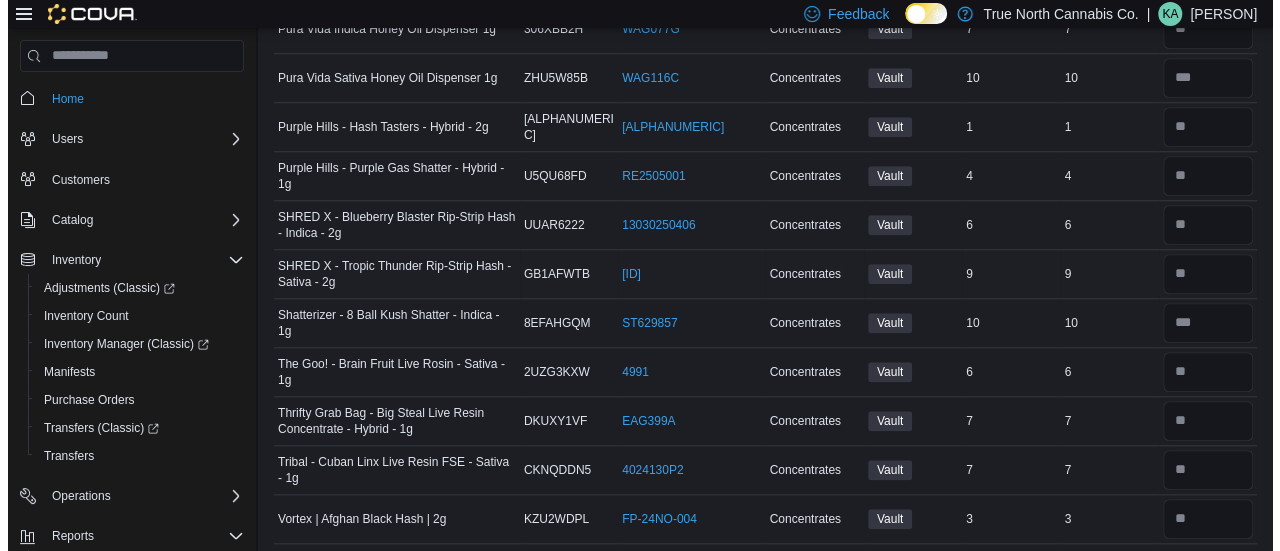 scroll, scrollTop: 0, scrollLeft: 0, axis: both 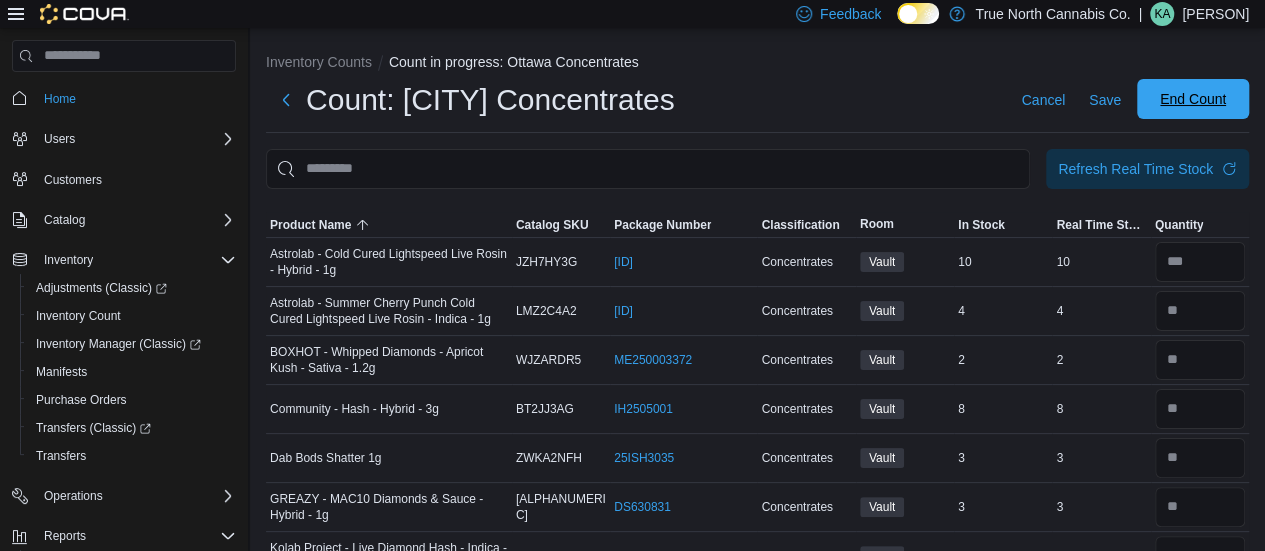 click on "End Count" at bounding box center [1193, 99] 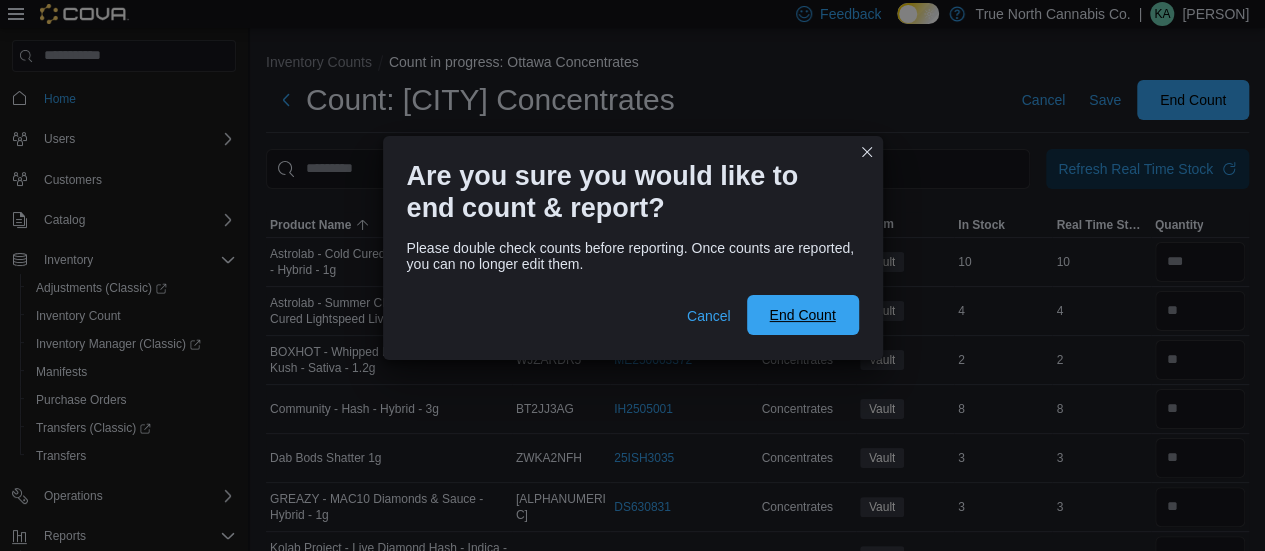 click on "End Count" at bounding box center [802, 315] 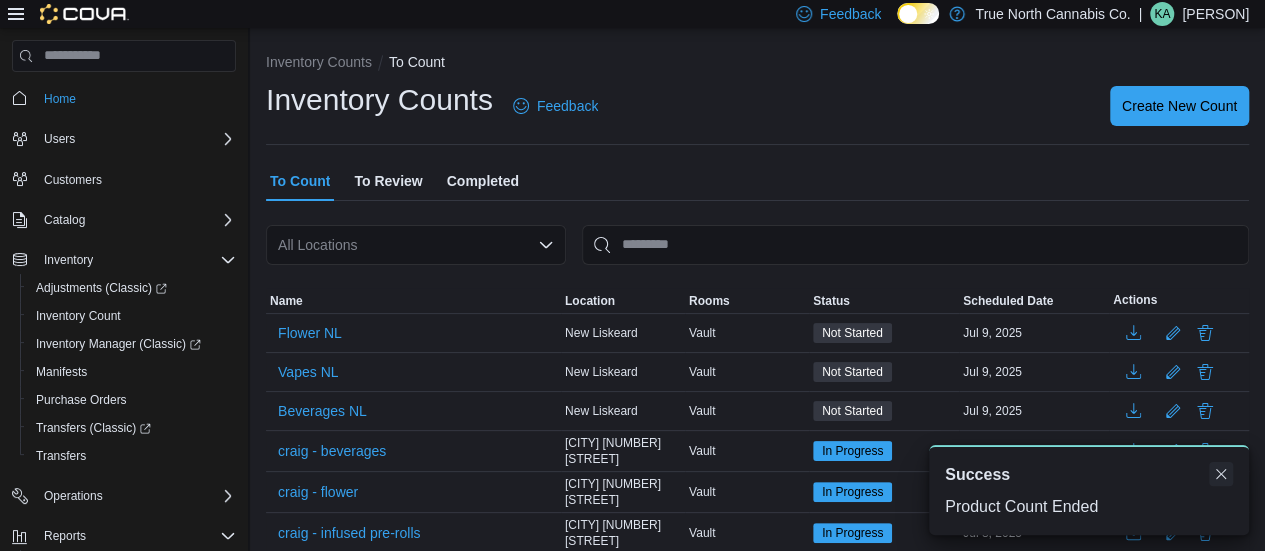click at bounding box center [1221, 474] 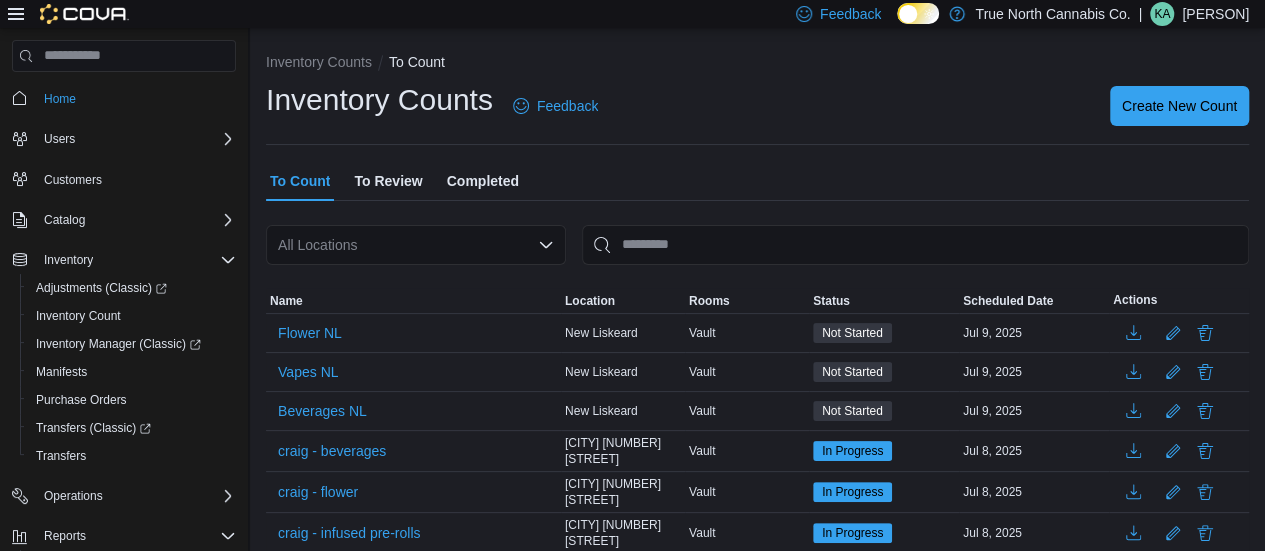 click on "To Review" at bounding box center [388, 181] 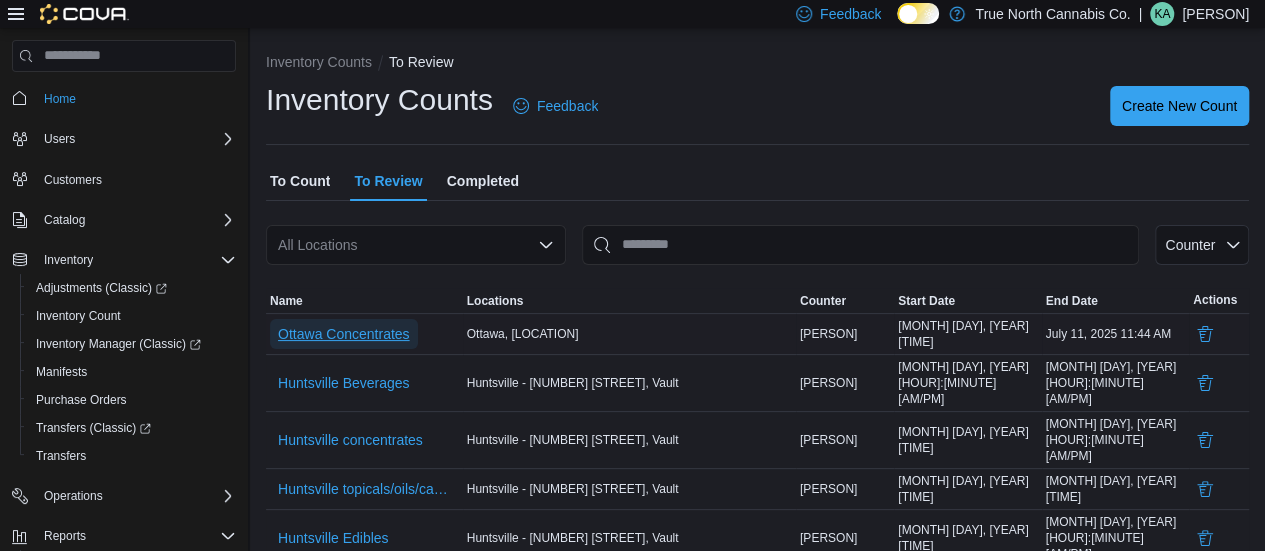 click on "Ottawa Concentrates" at bounding box center (344, 334) 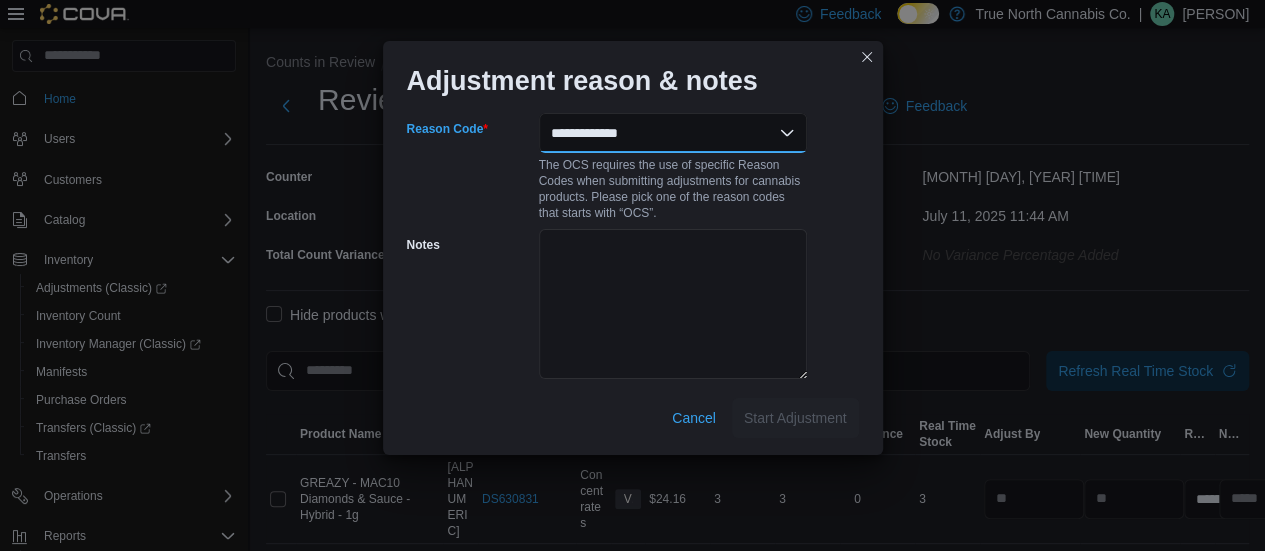 click on "**********" at bounding box center (673, 133) 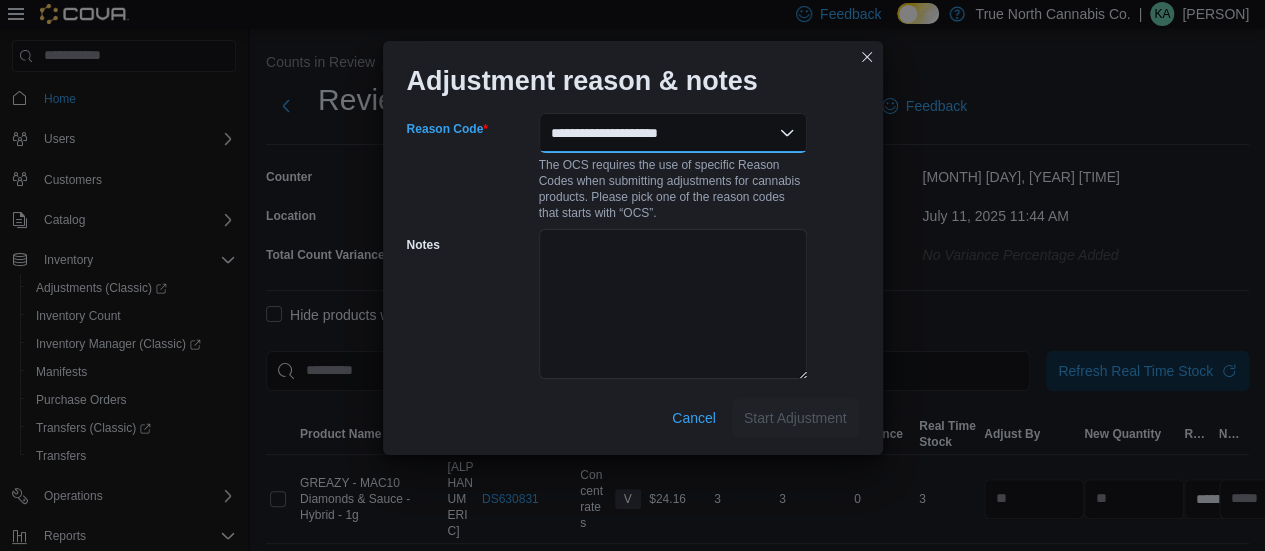 click on "**********" at bounding box center (673, 133) 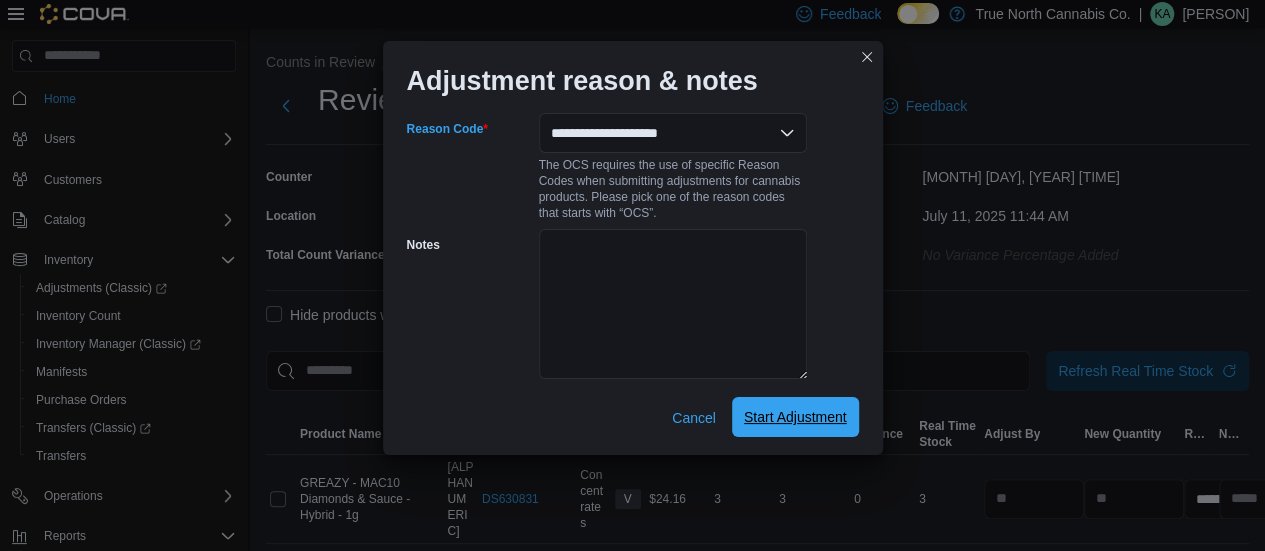 click on "Start Adjustment" at bounding box center (795, 417) 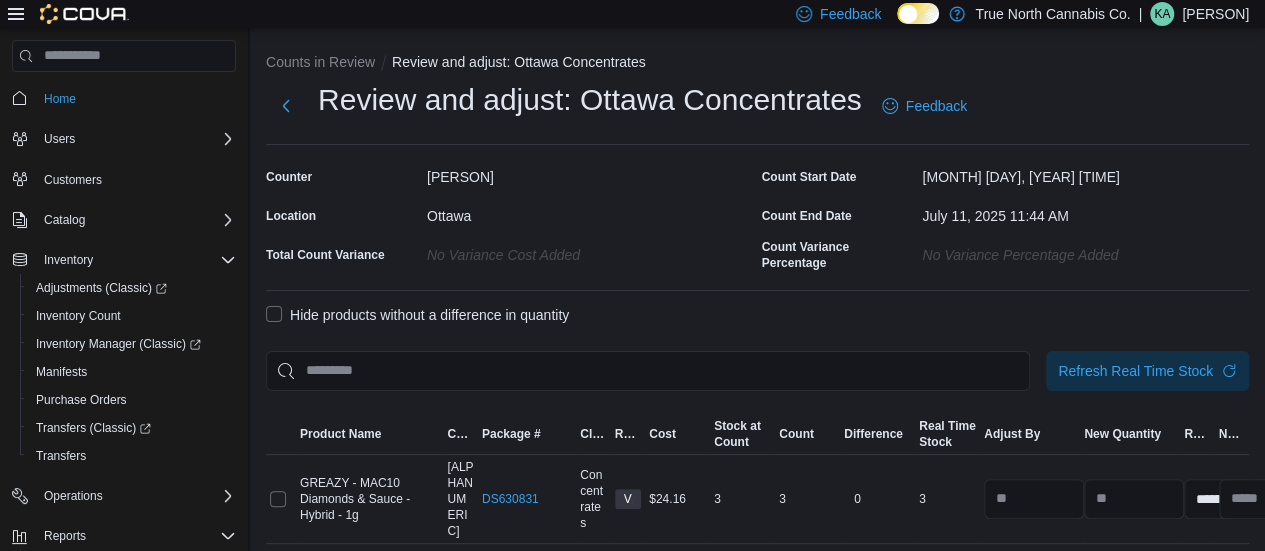 click on "Hide products without a difference in quantity" at bounding box center (417, 315) 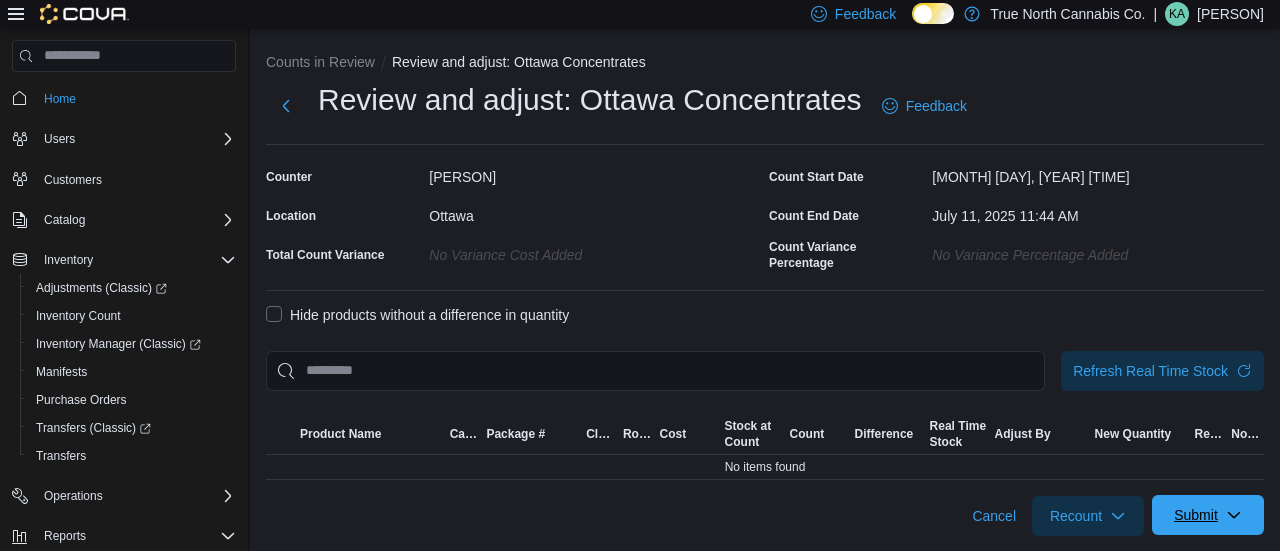 click on "Submit" at bounding box center [1196, 515] 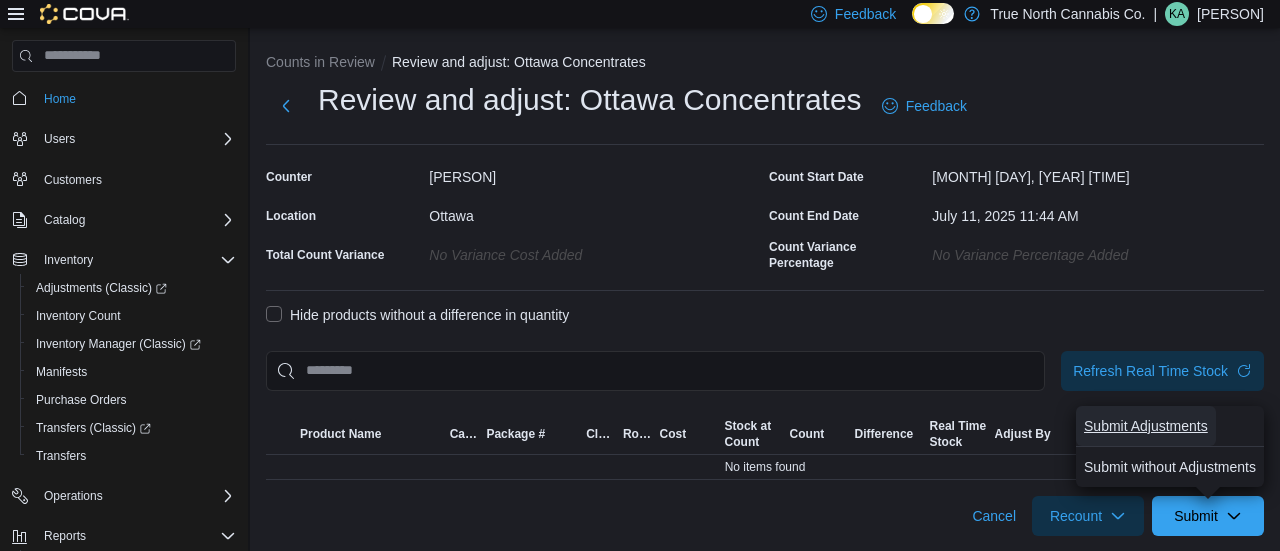 click on "Submit Adjustments" at bounding box center (1146, 426) 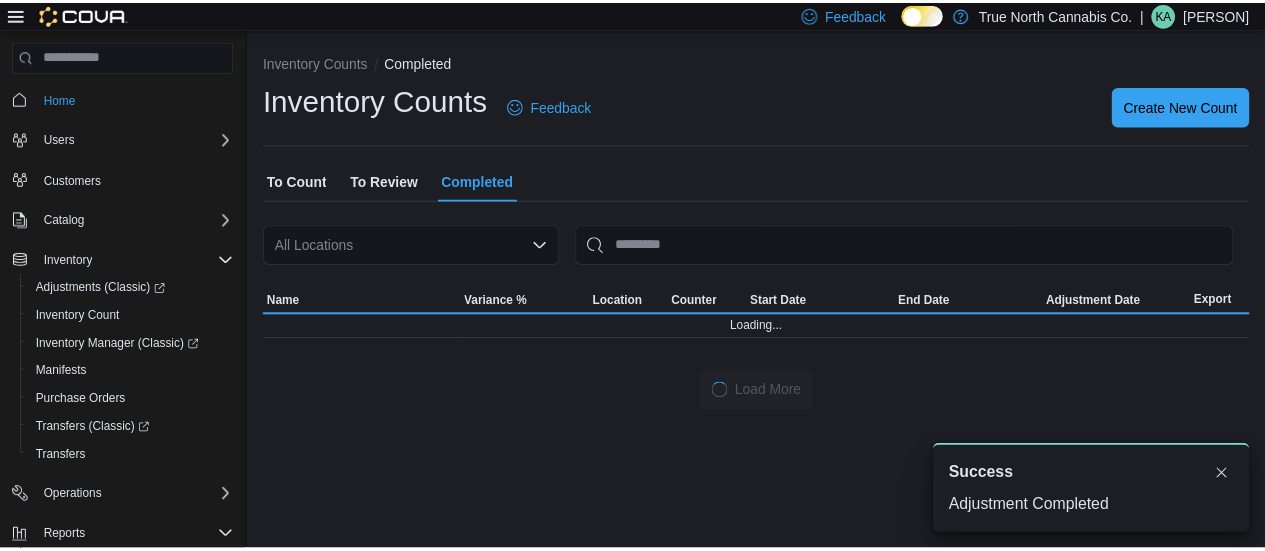 scroll, scrollTop: 0, scrollLeft: 0, axis: both 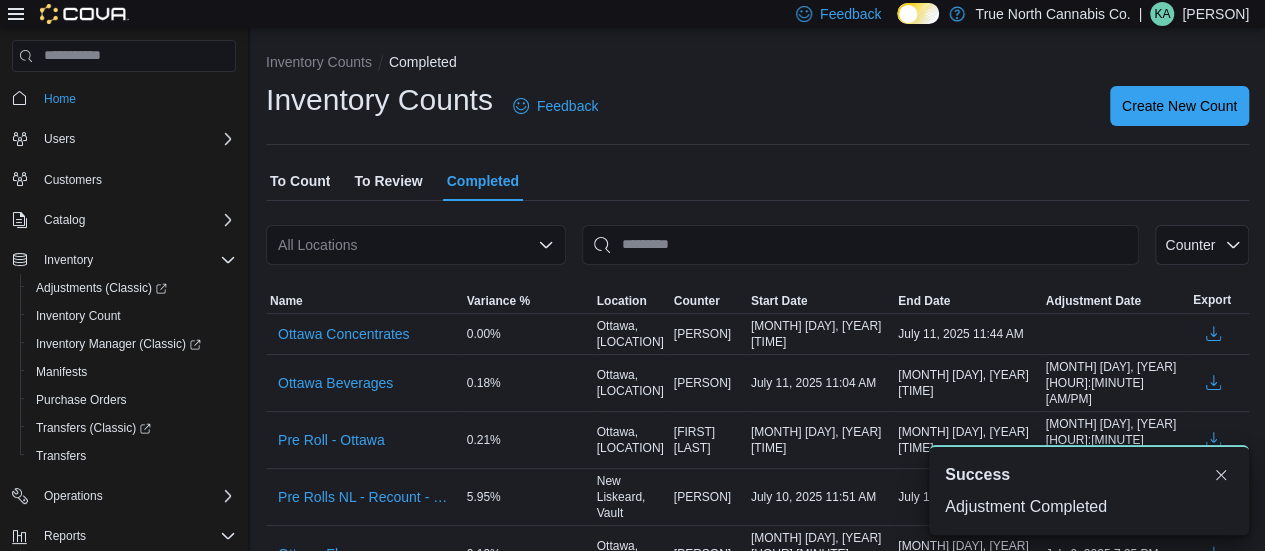 click on "To Count" at bounding box center (300, 181) 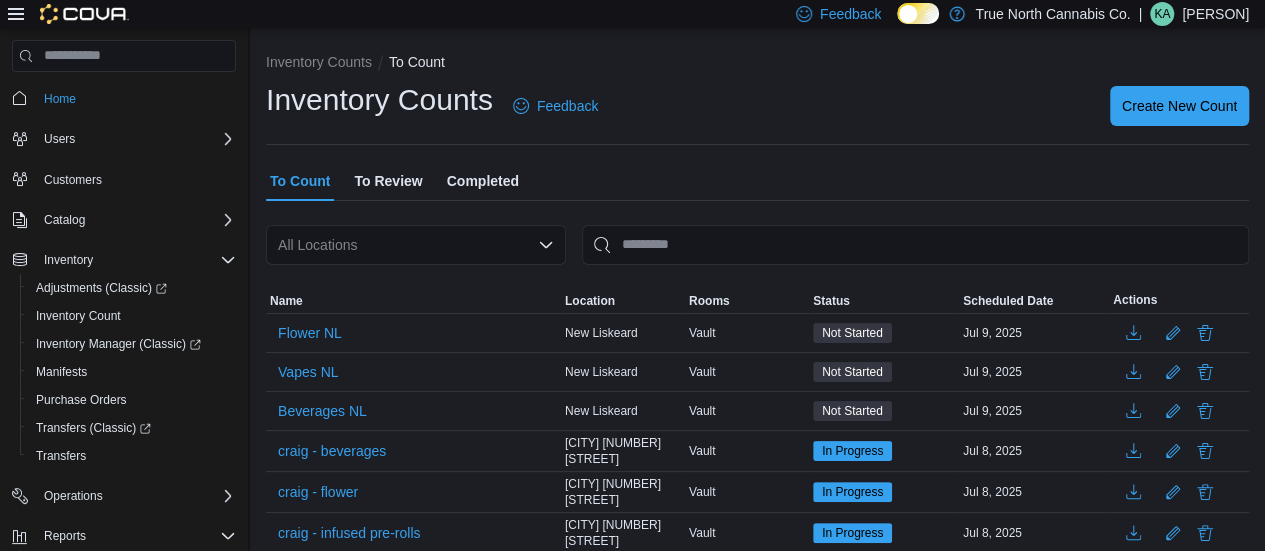 click on "To Review" at bounding box center (388, 181) 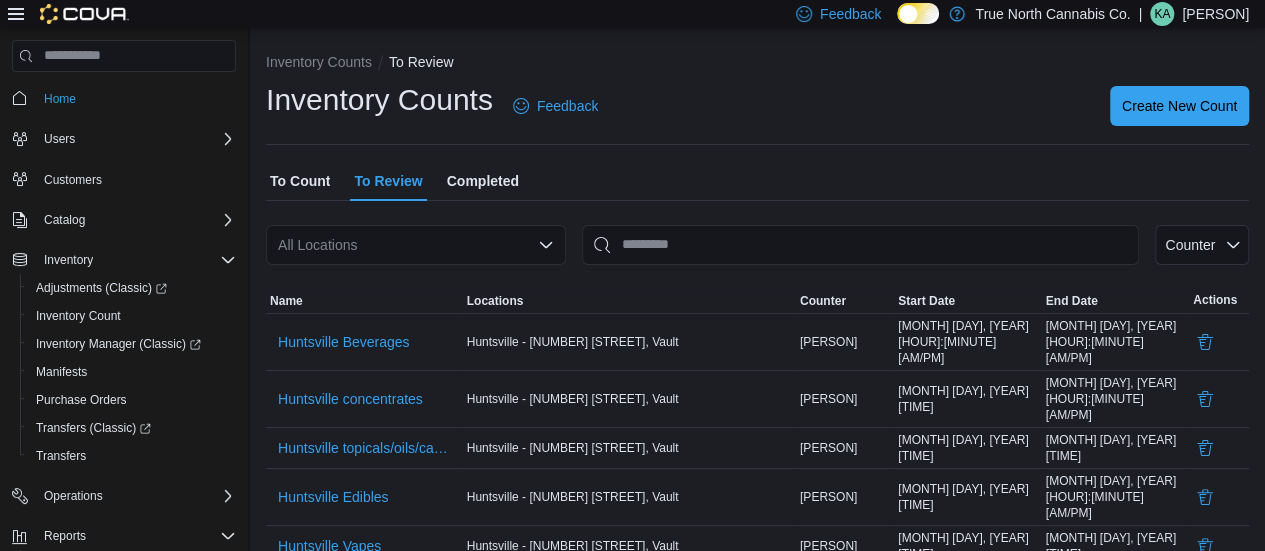 click on "Completed" at bounding box center (483, 181) 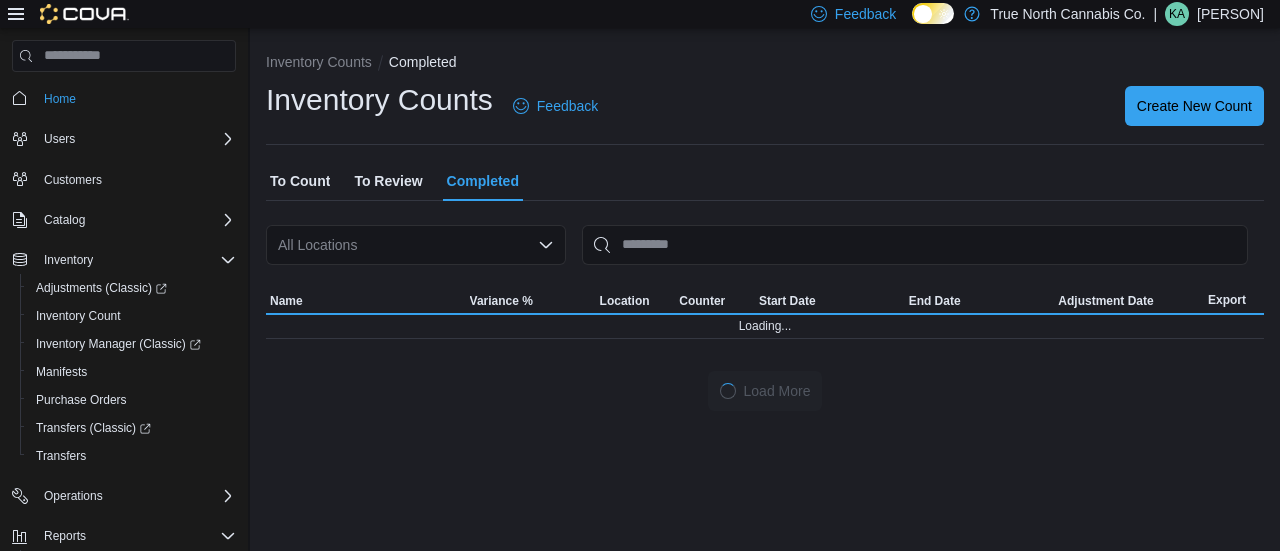 click on "To Count" at bounding box center (300, 181) 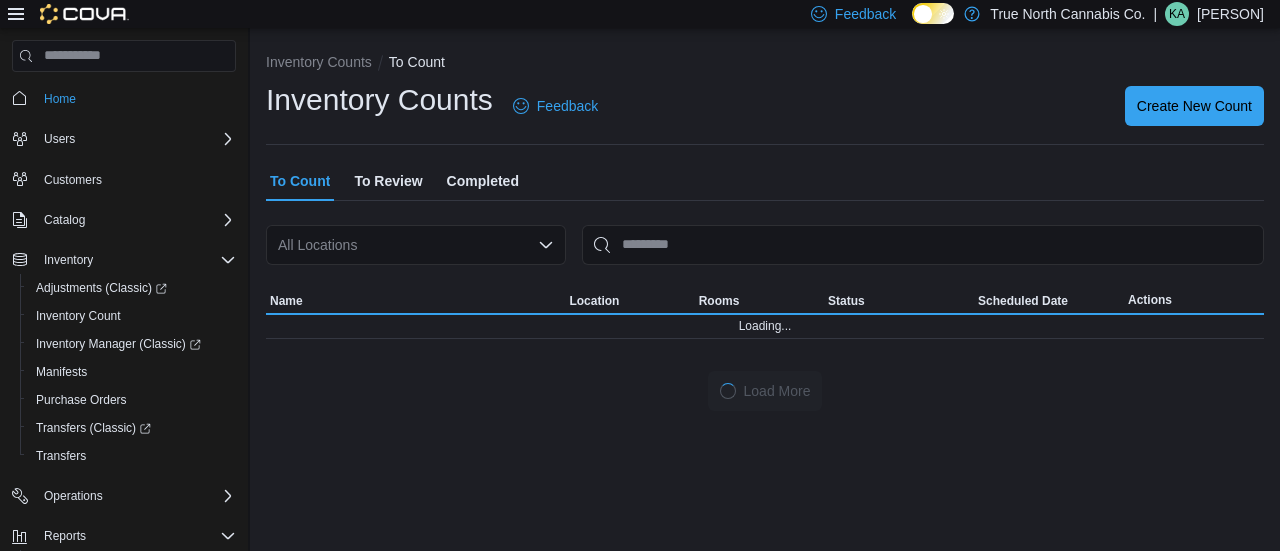 click on "All Locations" at bounding box center [416, 245] 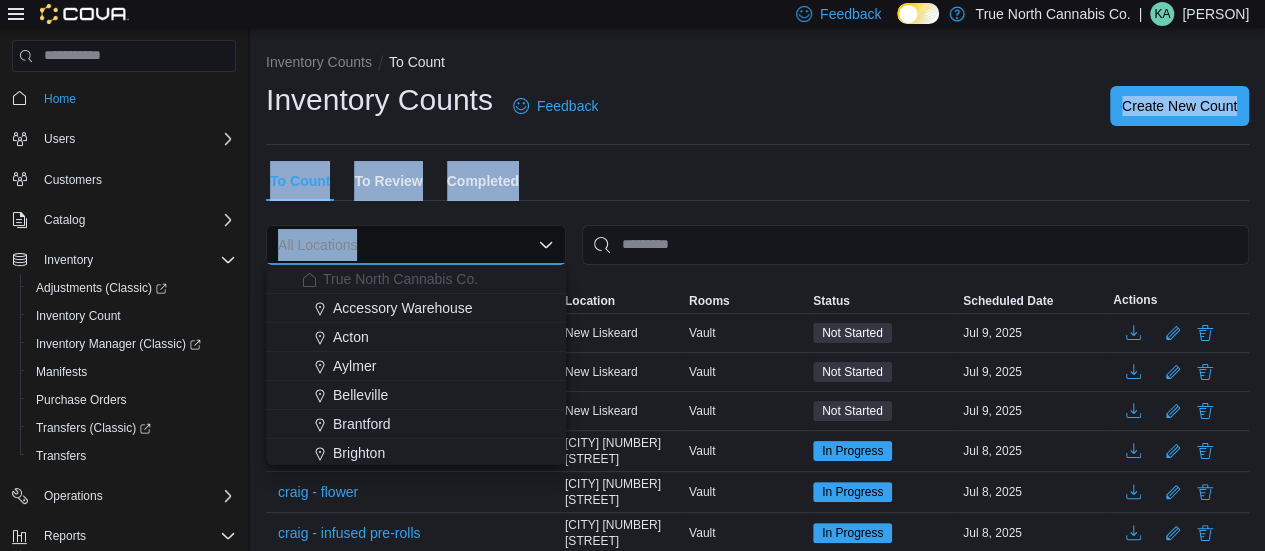 drag, startPoint x: 391, startPoint y: 232, endPoint x: 674, endPoint y: 118, distance: 305.09836 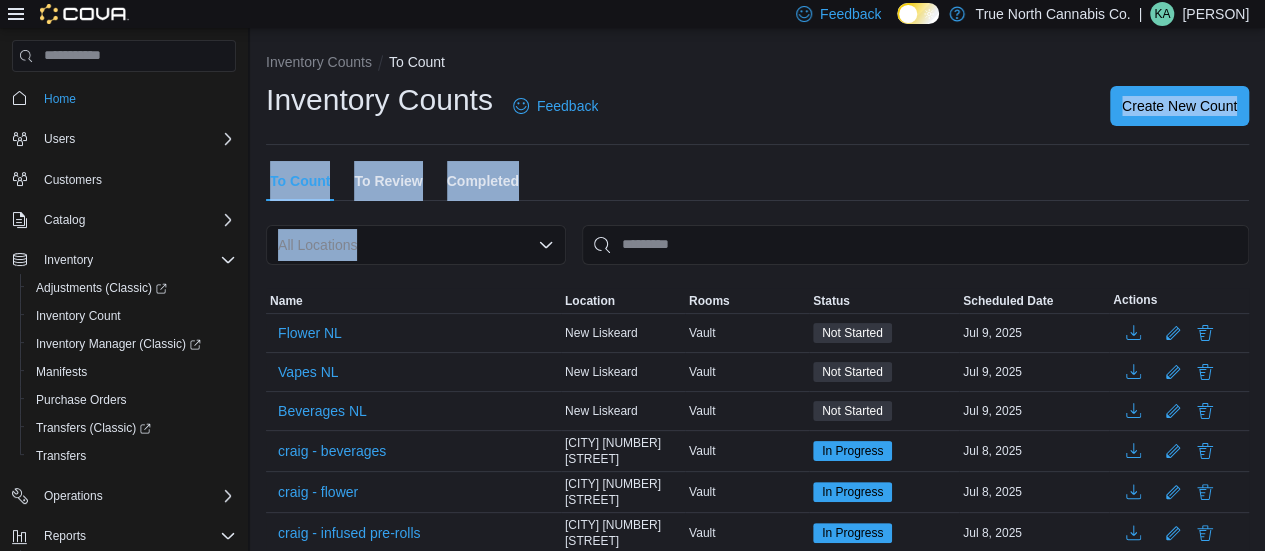 click on "Inventory Counts Feedback Create New Count" at bounding box center (757, 106) 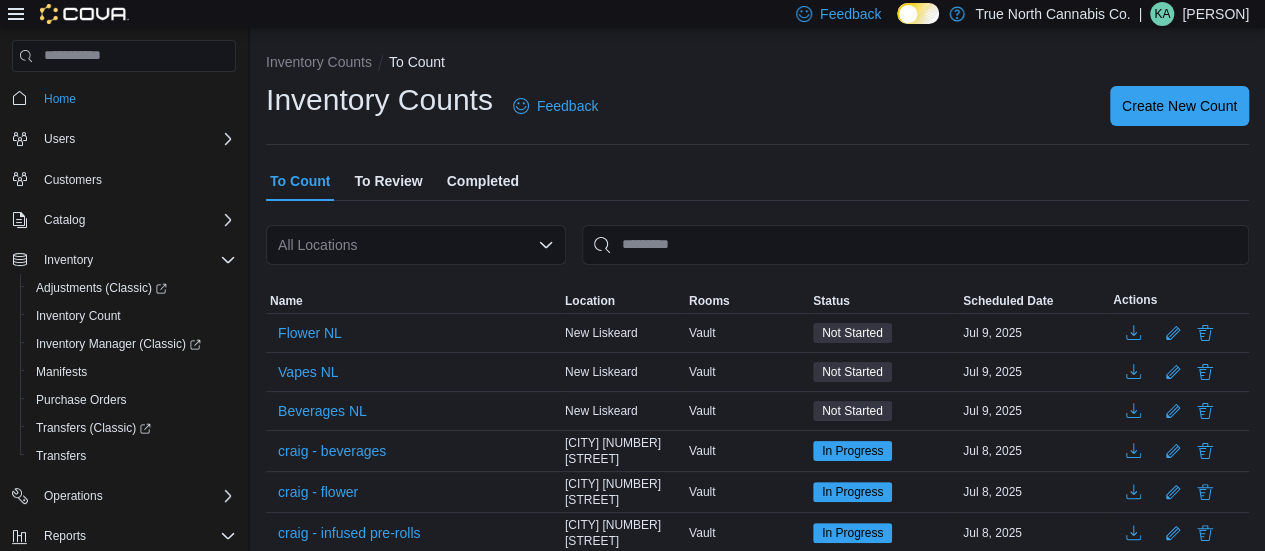 click on "Completed" at bounding box center (483, 181) 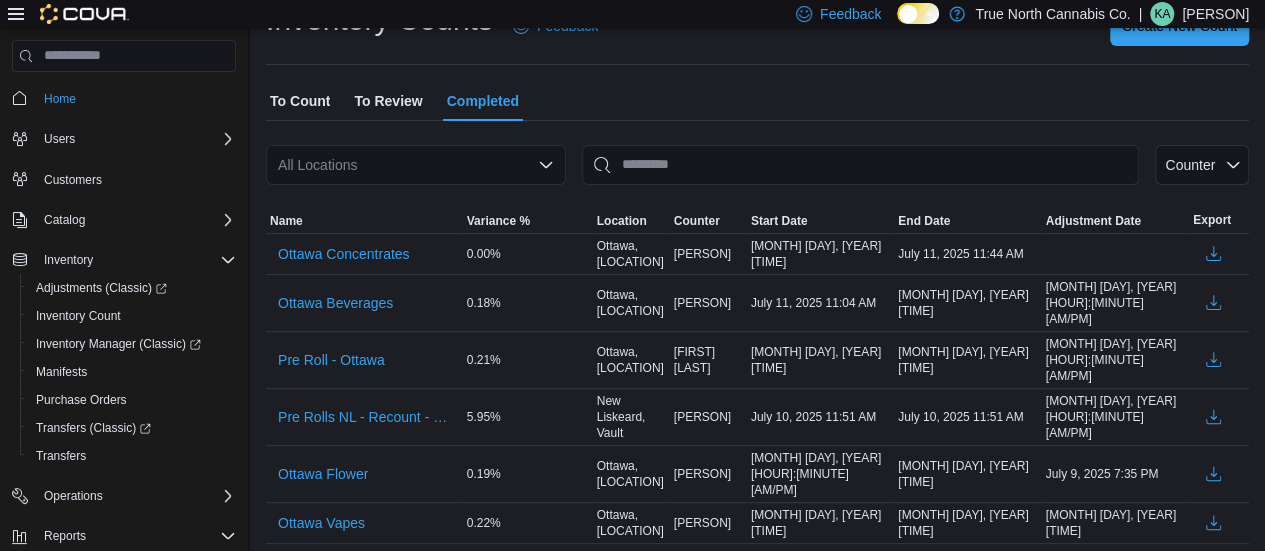 scroll, scrollTop: 0, scrollLeft: 0, axis: both 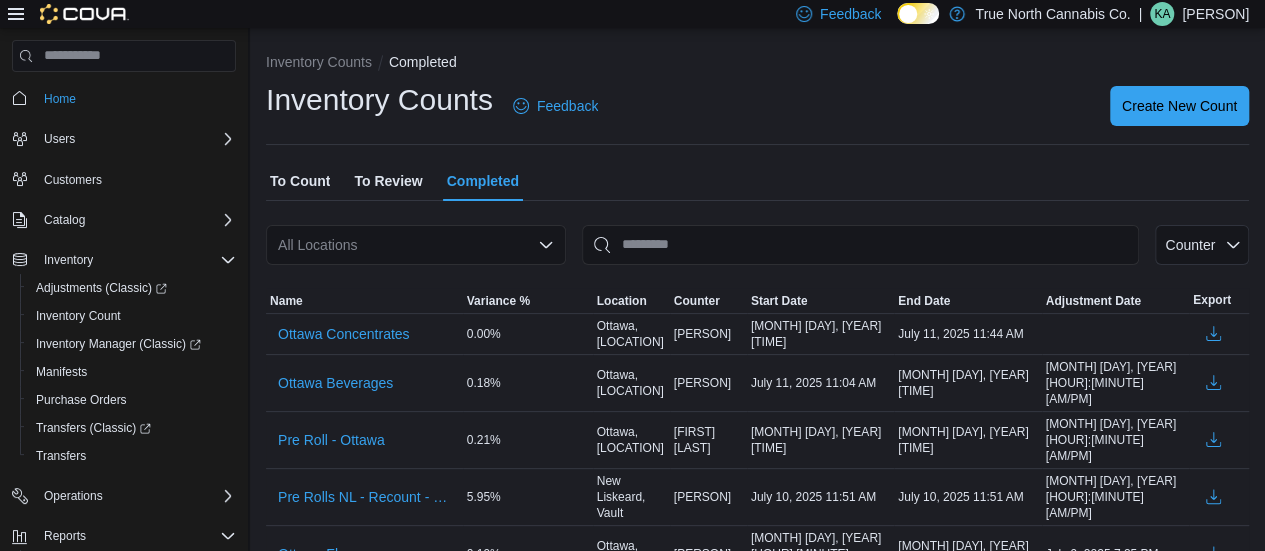 click on "To Count" at bounding box center (300, 181) 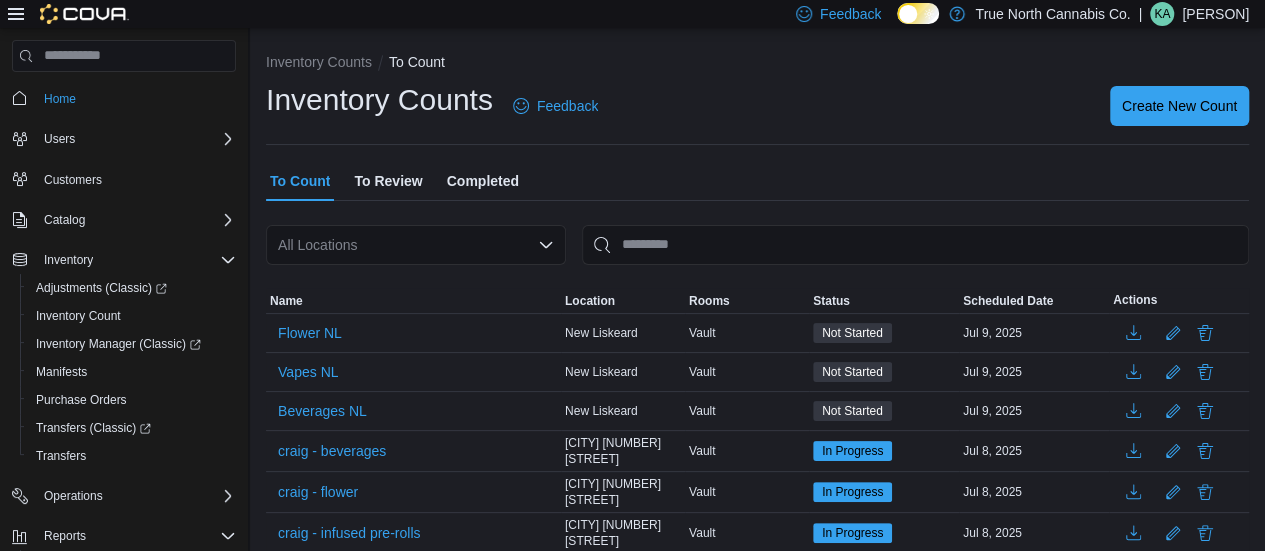 click on "Completed" at bounding box center [483, 181] 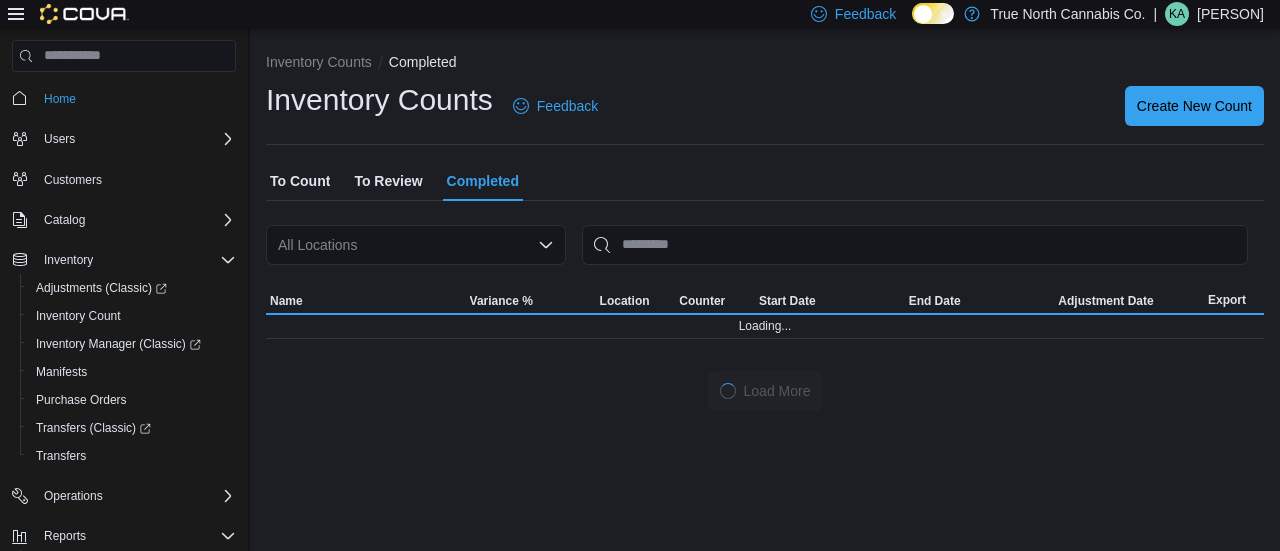 click on "To Count" at bounding box center [300, 181] 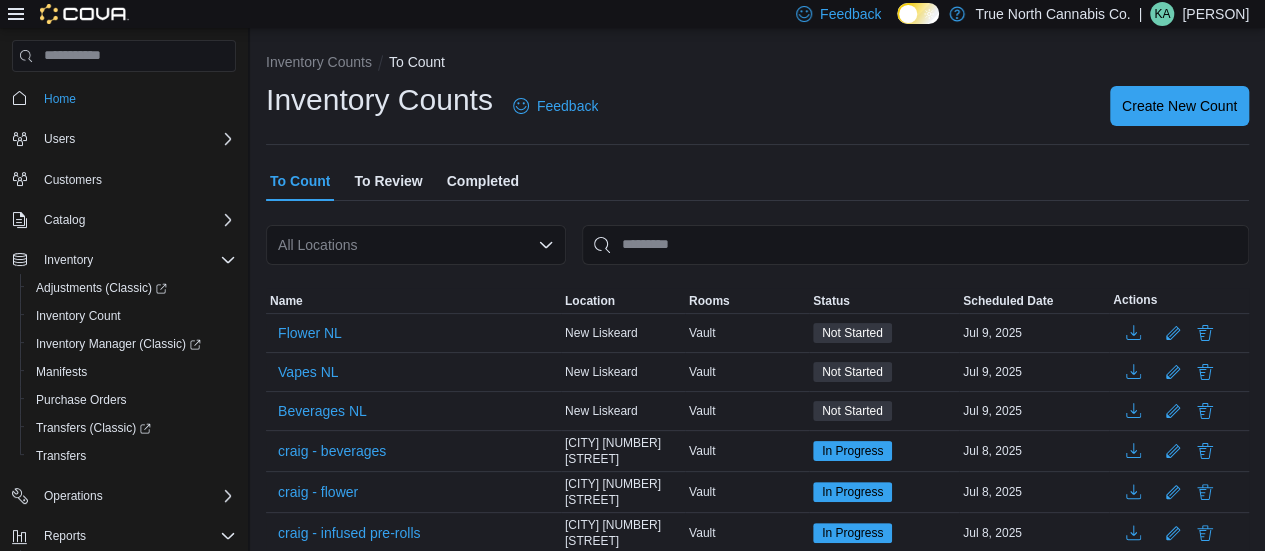 click on "To Review" at bounding box center (388, 181) 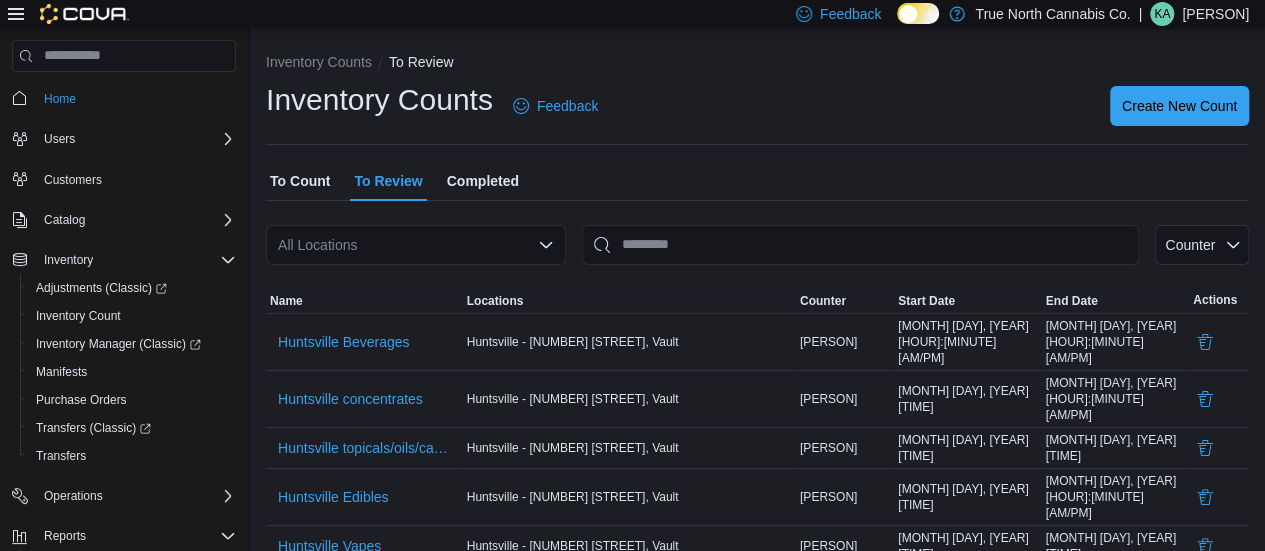 click on "To Count" at bounding box center (300, 181) 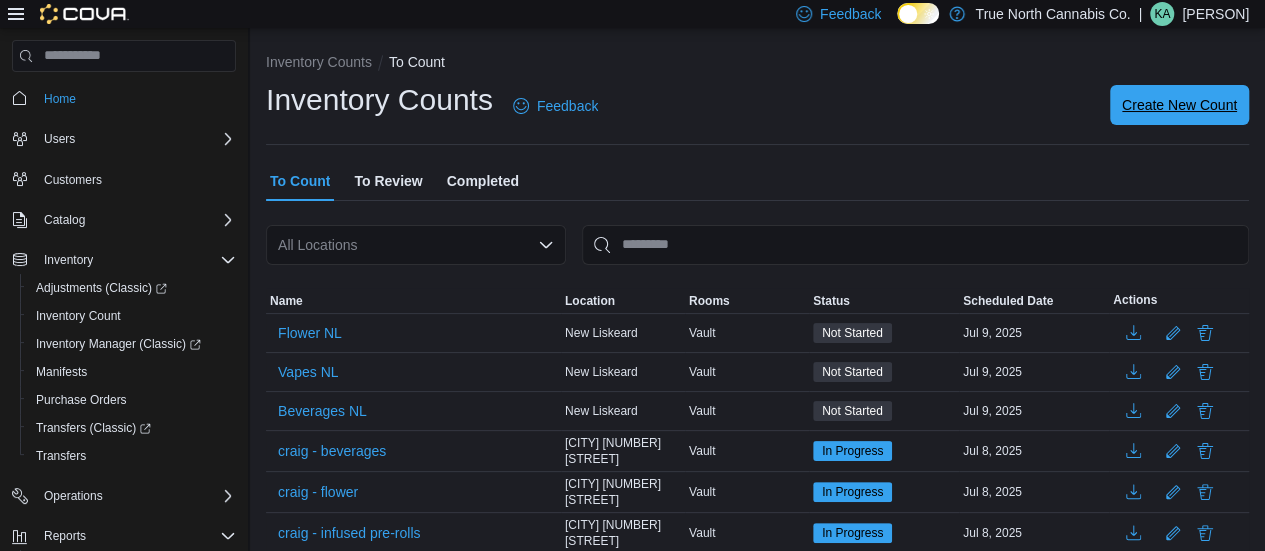 click on "Create New Count" at bounding box center (1179, 105) 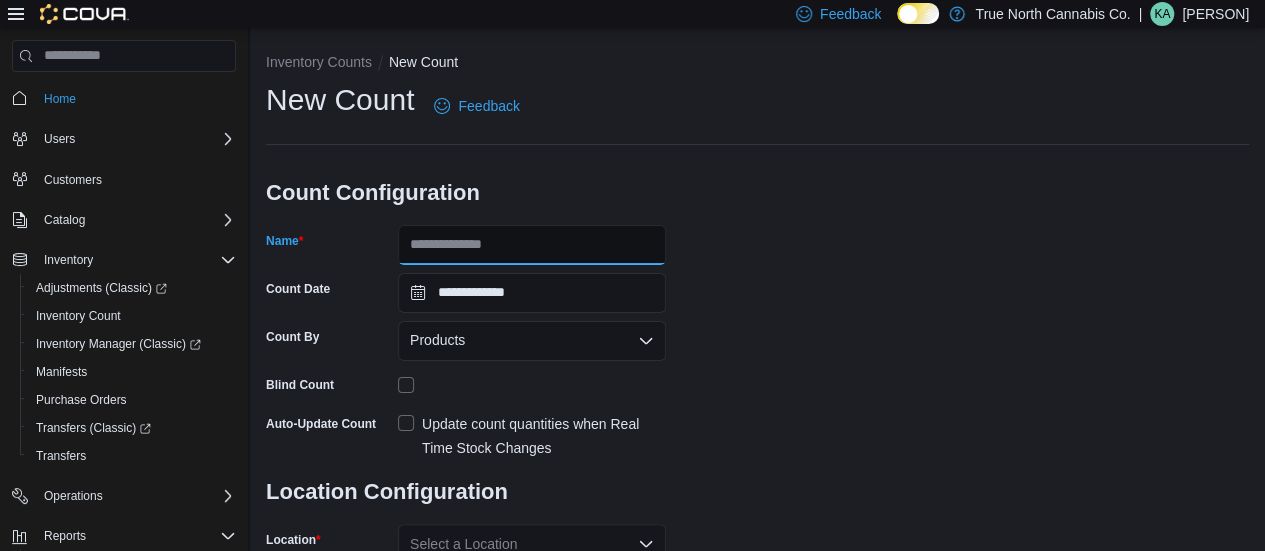 click on "Name" at bounding box center [532, 245] 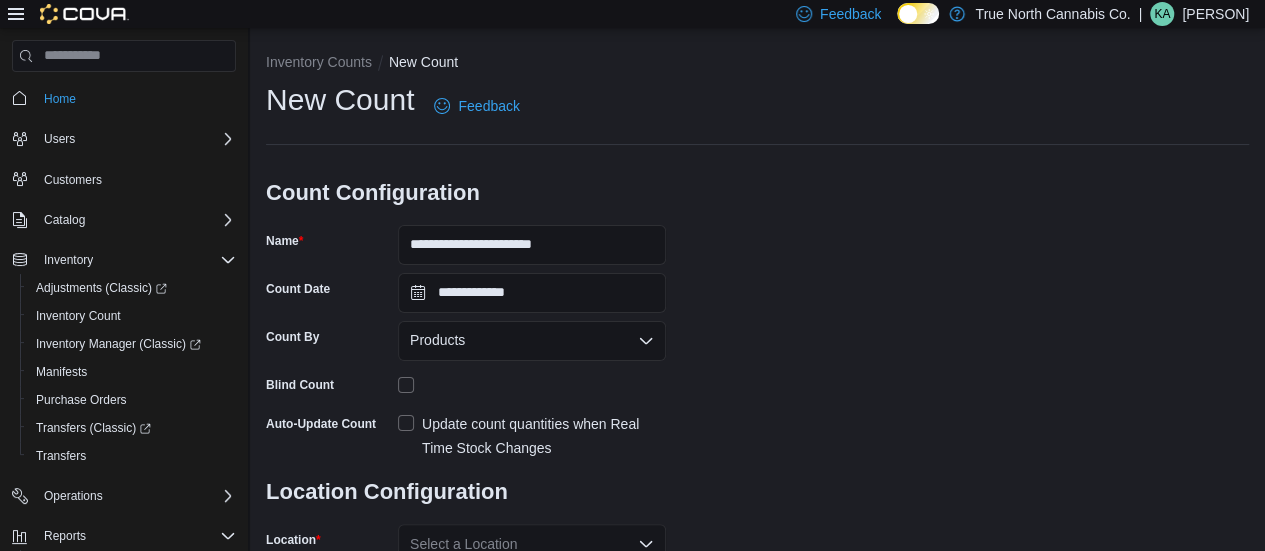 click on "Update count quantities when Real Time Stock Changes" at bounding box center [532, 436] 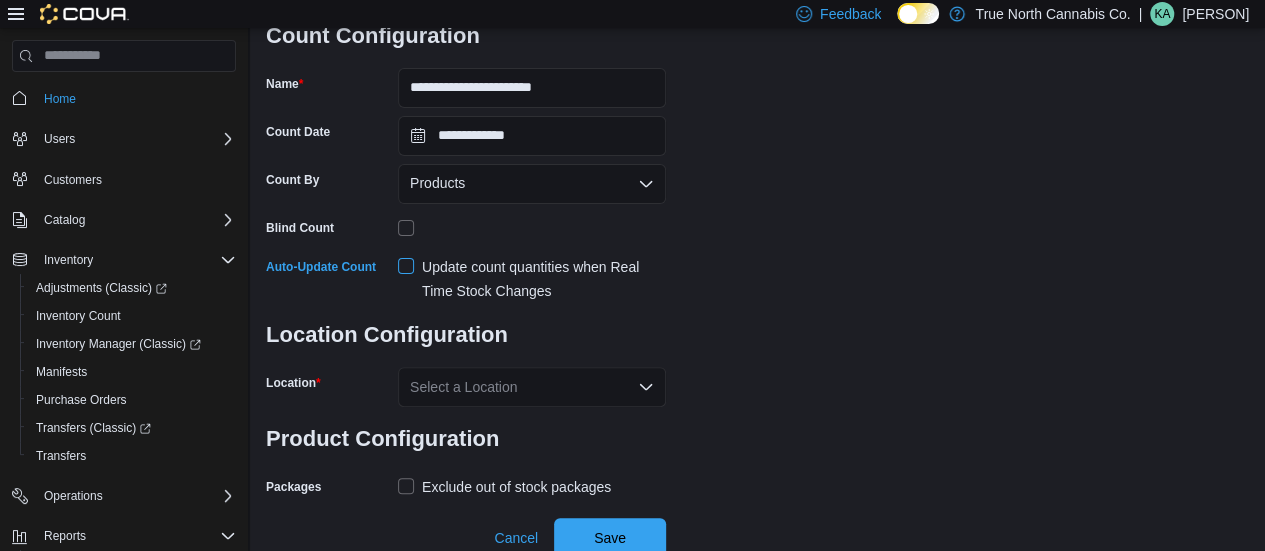 scroll, scrollTop: 160, scrollLeft: 0, axis: vertical 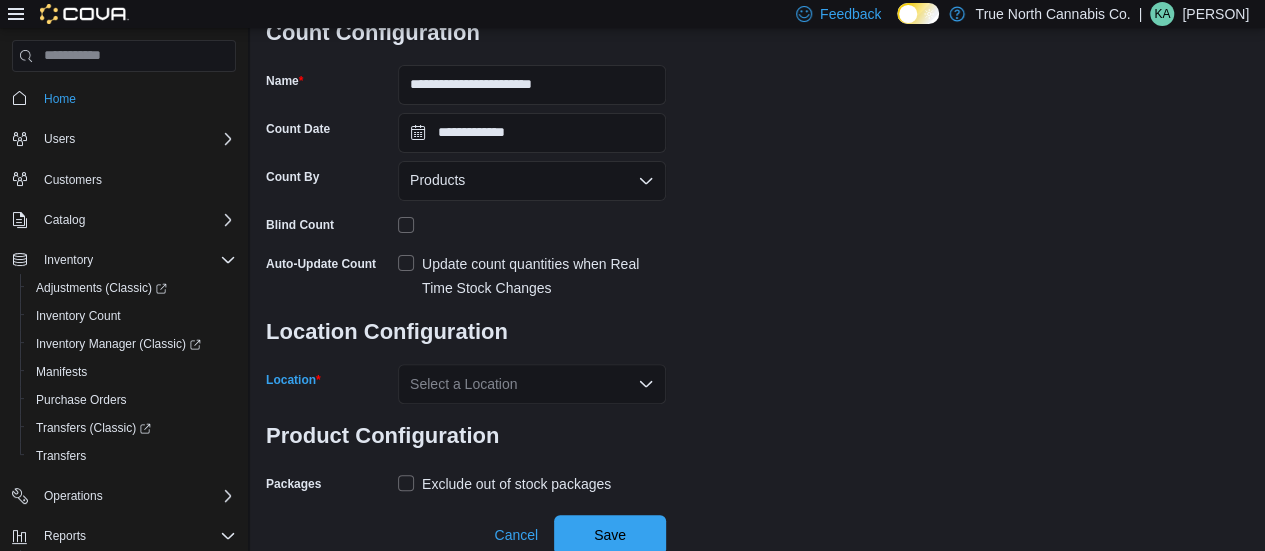 click on "Select a Location" at bounding box center [532, 384] 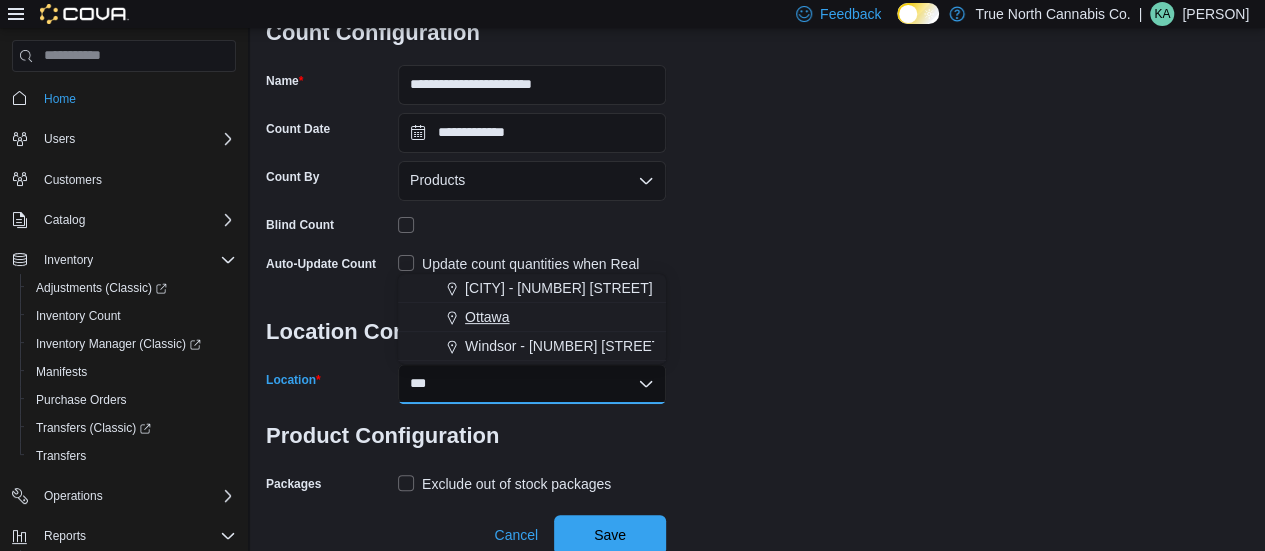 click on "Ottawa" at bounding box center (487, 317) 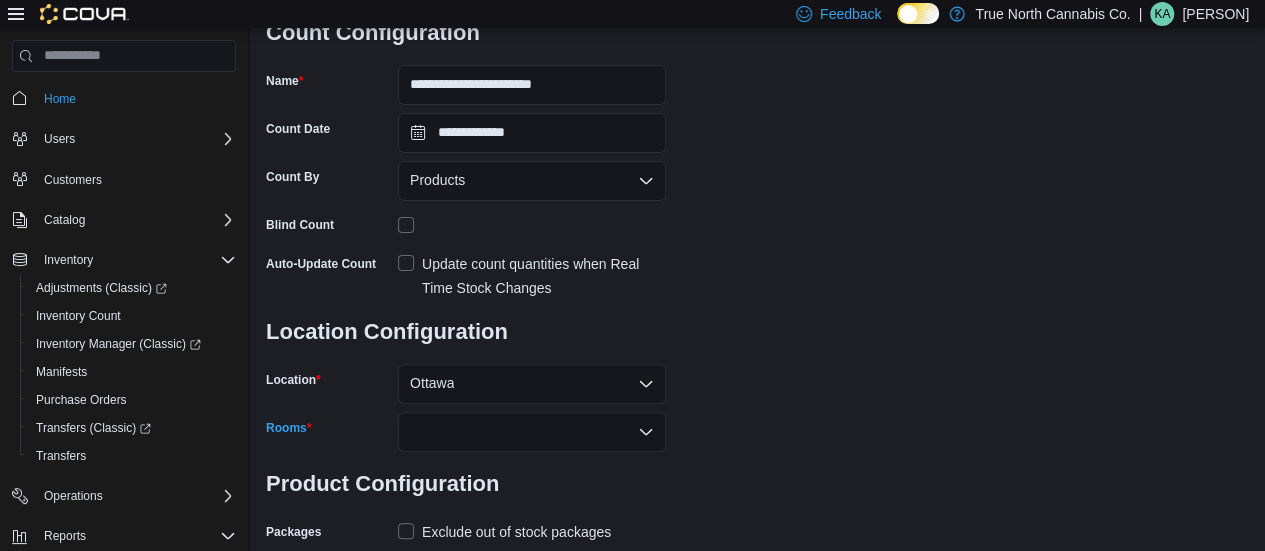 click at bounding box center [532, 432] 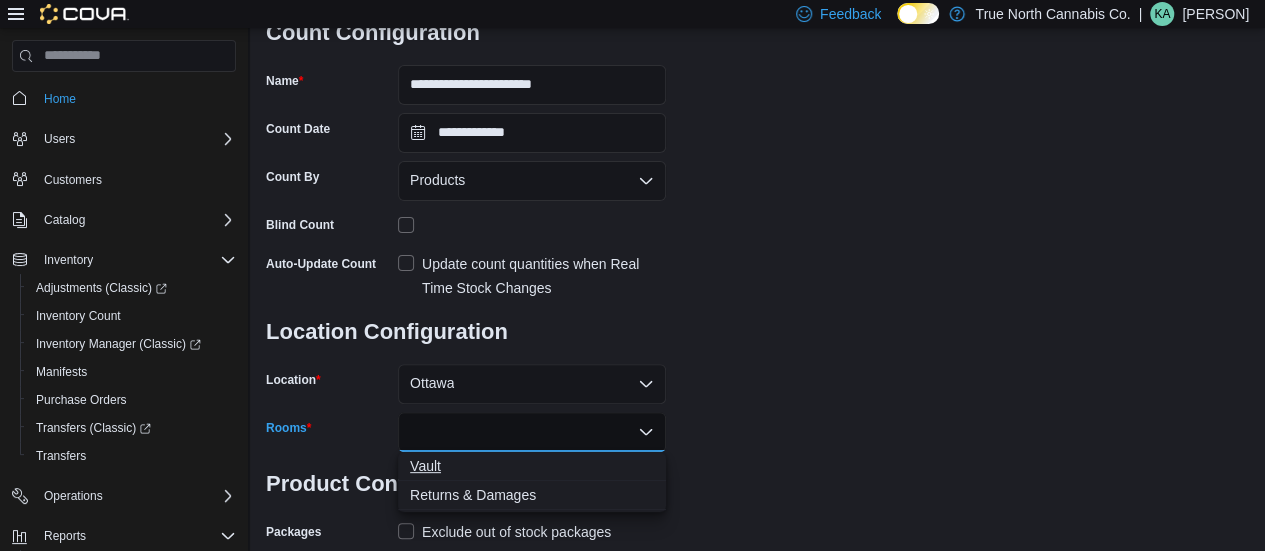 click on "Vault" at bounding box center [532, 466] 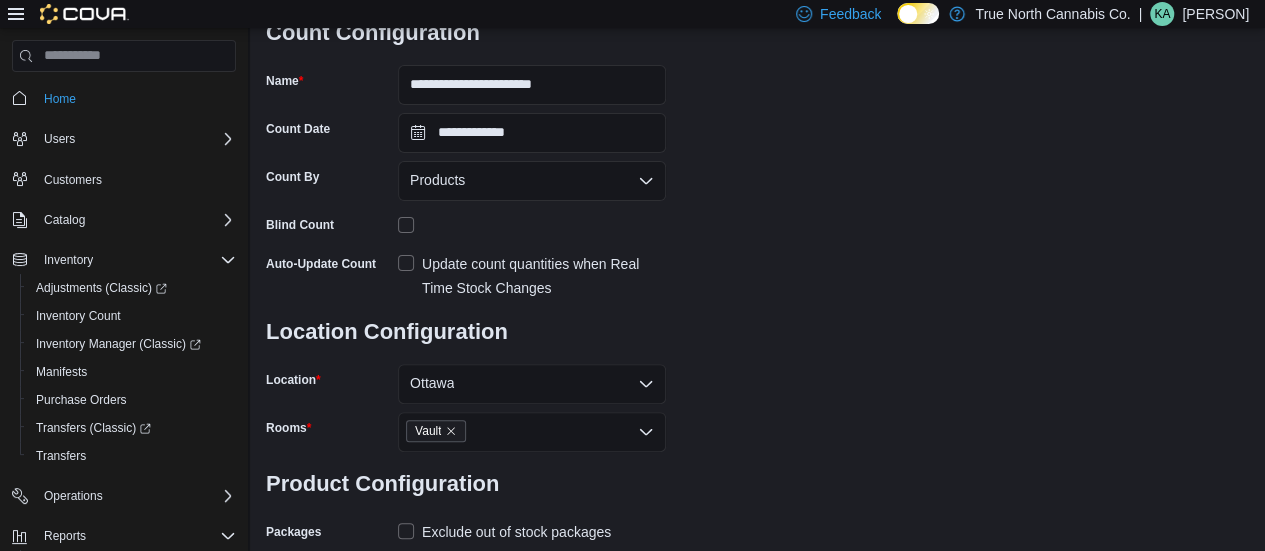 click on "**********" at bounding box center (757, 257) 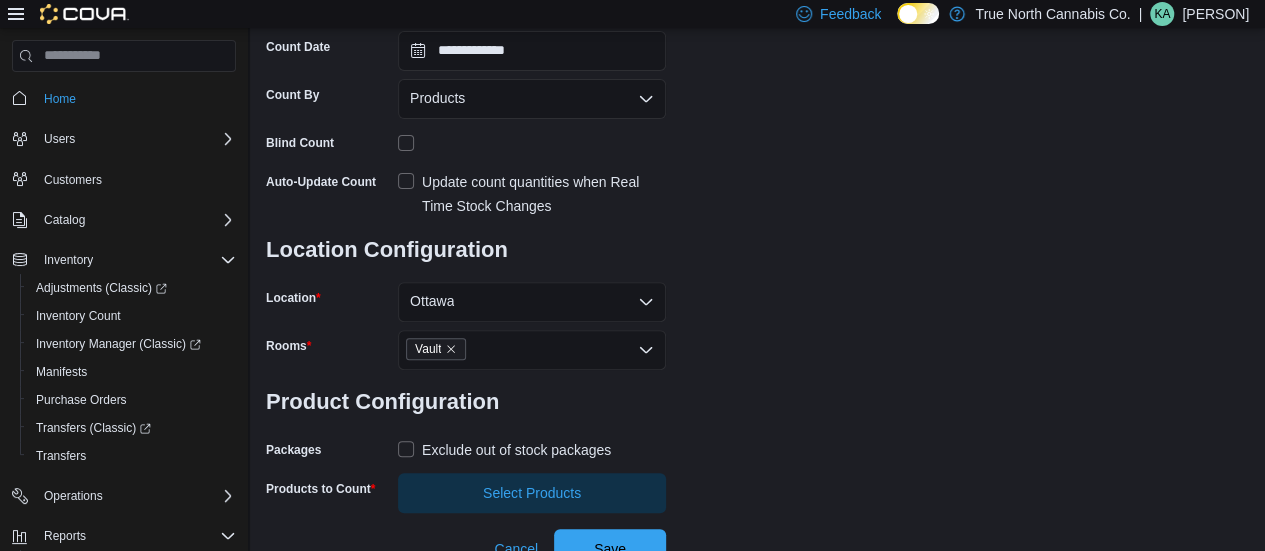scroll, scrollTop: 250, scrollLeft: 0, axis: vertical 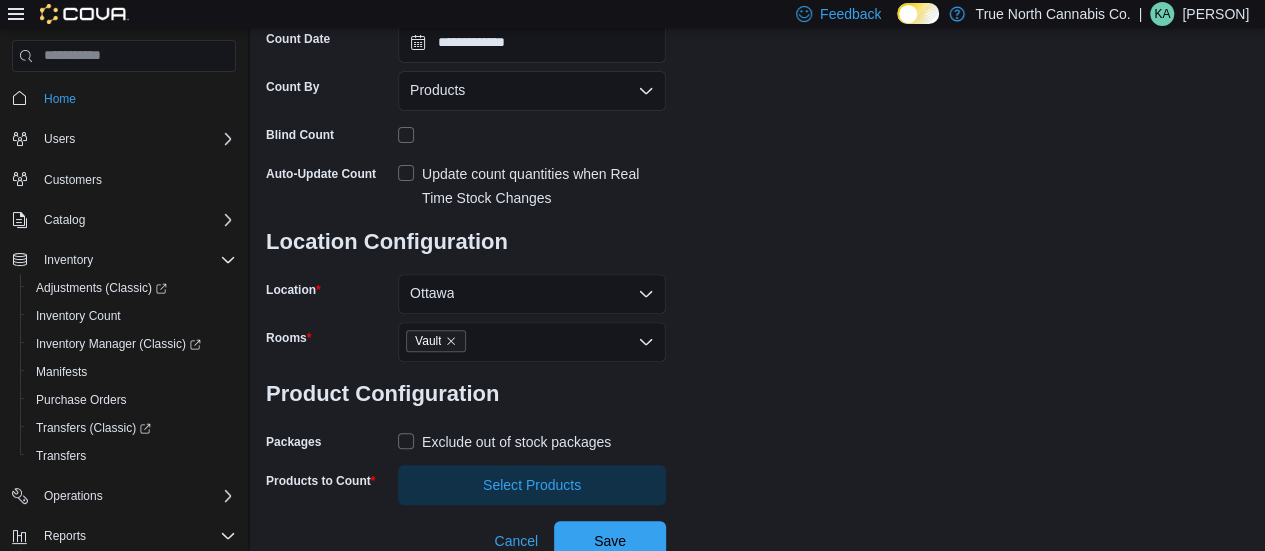 click on "Exclude out of stock packages" at bounding box center (504, 442) 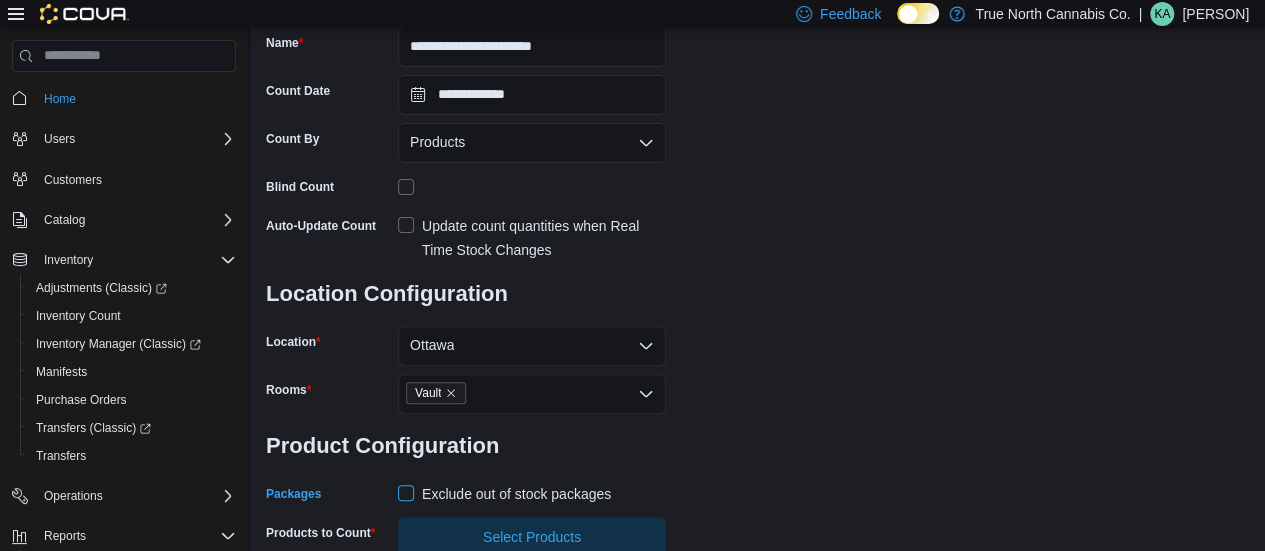 scroll, scrollTop: 259, scrollLeft: 0, axis: vertical 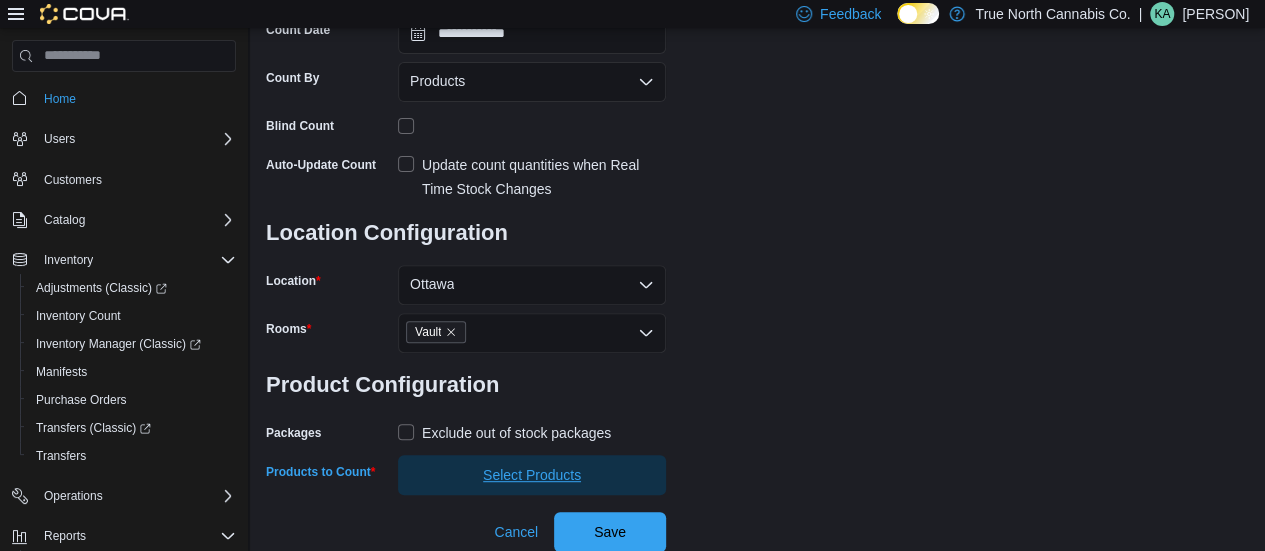 click on "Select Products" at bounding box center (532, 475) 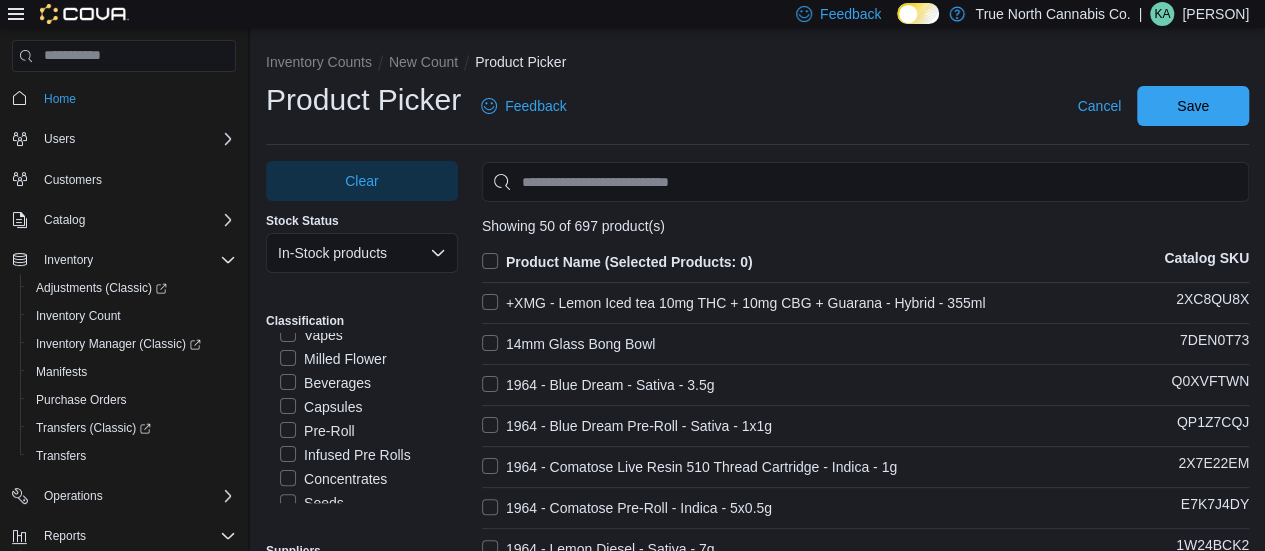 scroll, scrollTop: 712, scrollLeft: 0, axis: vertical 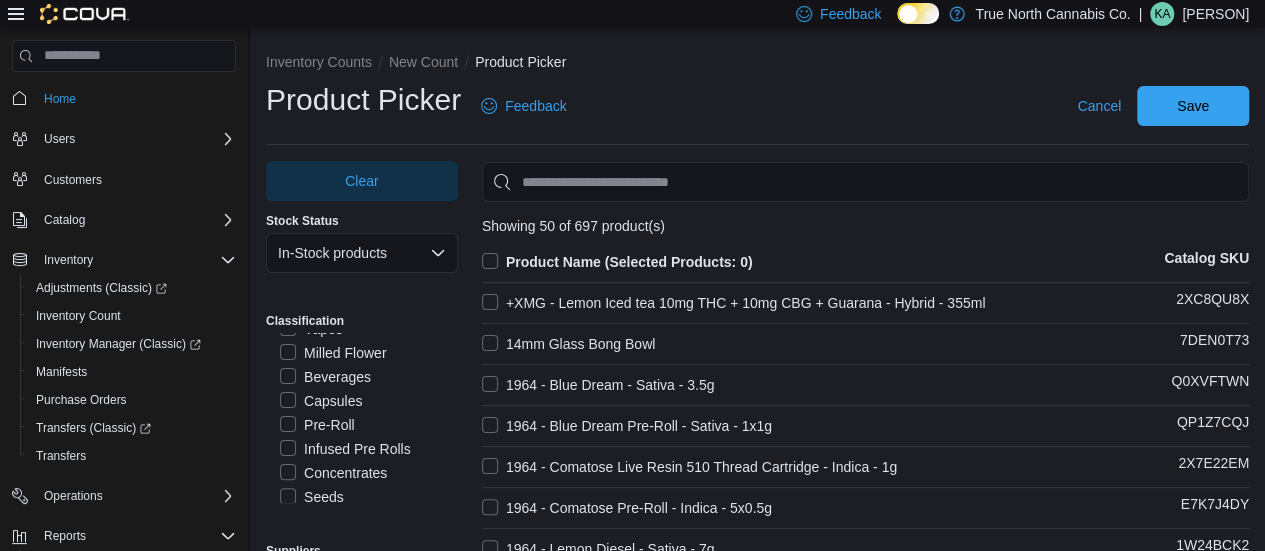 click on "Infused Pre Rolls" at bounding box center [345, 449] 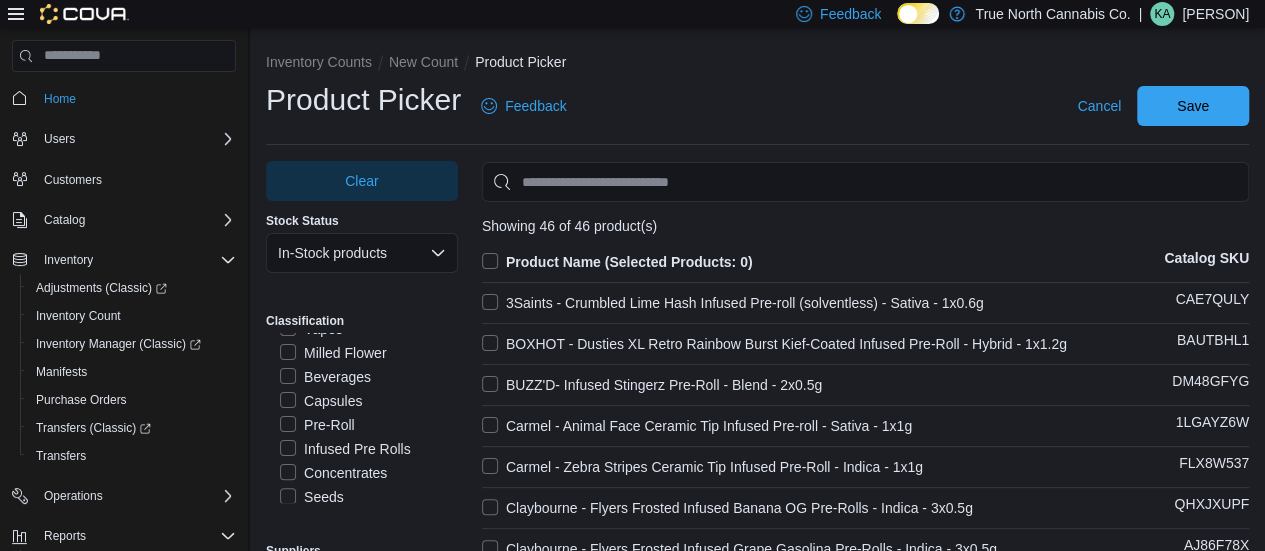 click on "Product Name (Selected Products: 0)" at bounding box center [617, 262] 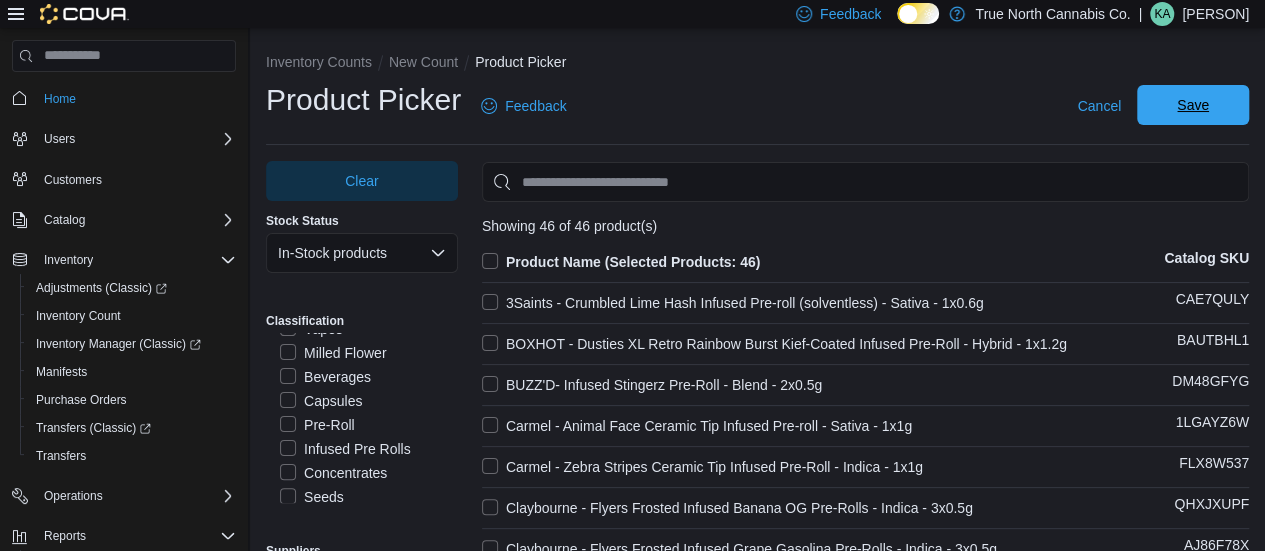click on "Save" at bounding box center (1193, 105) 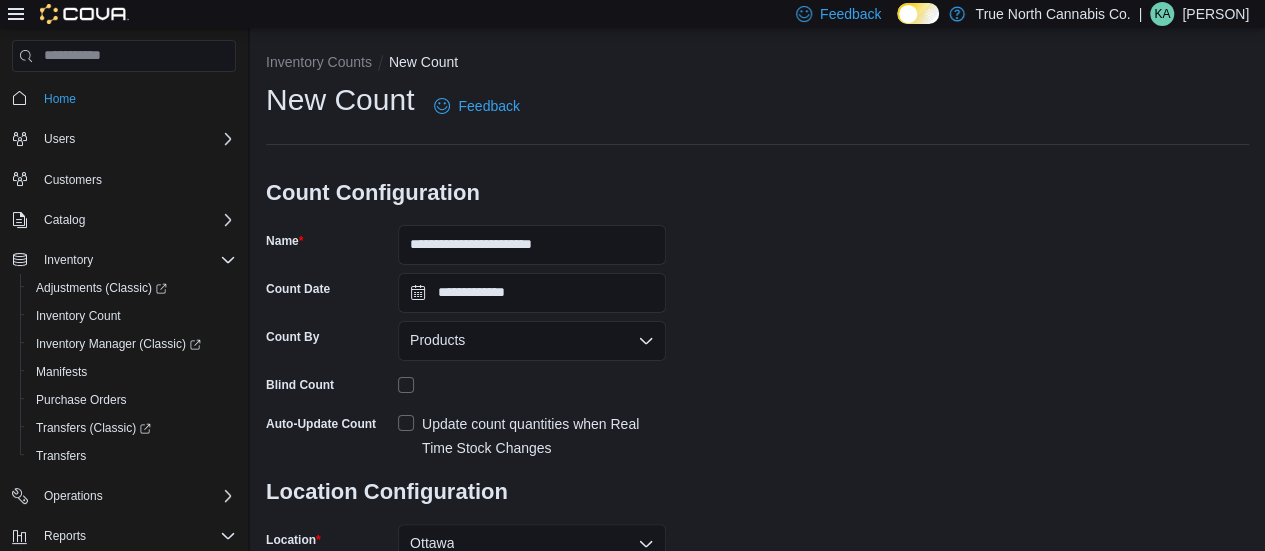 scroll, scrollTop: 298, scrollLeft: 0, axis: vertical 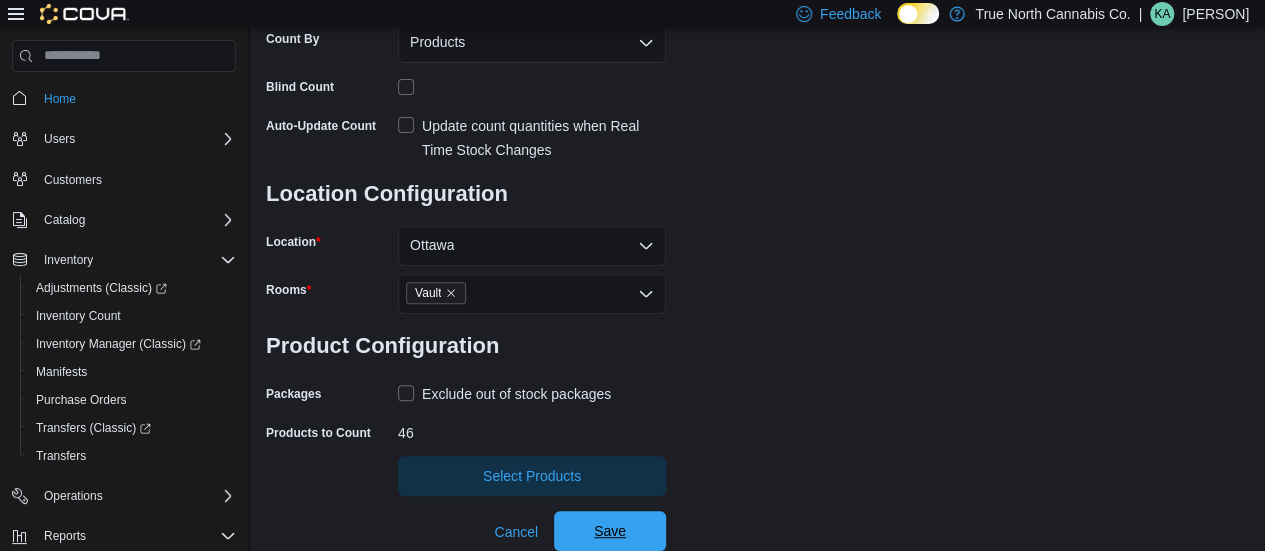 click on "Save" at bounding box center (610, 531) 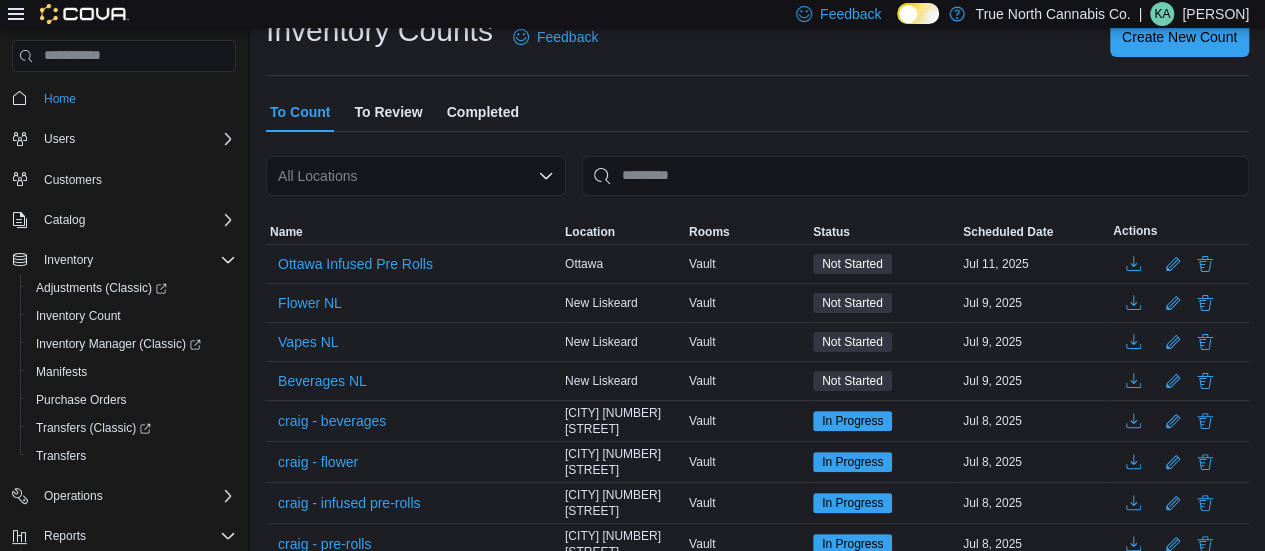 scroll, scrollTop: 0, scrollLeft: 0, axis: both 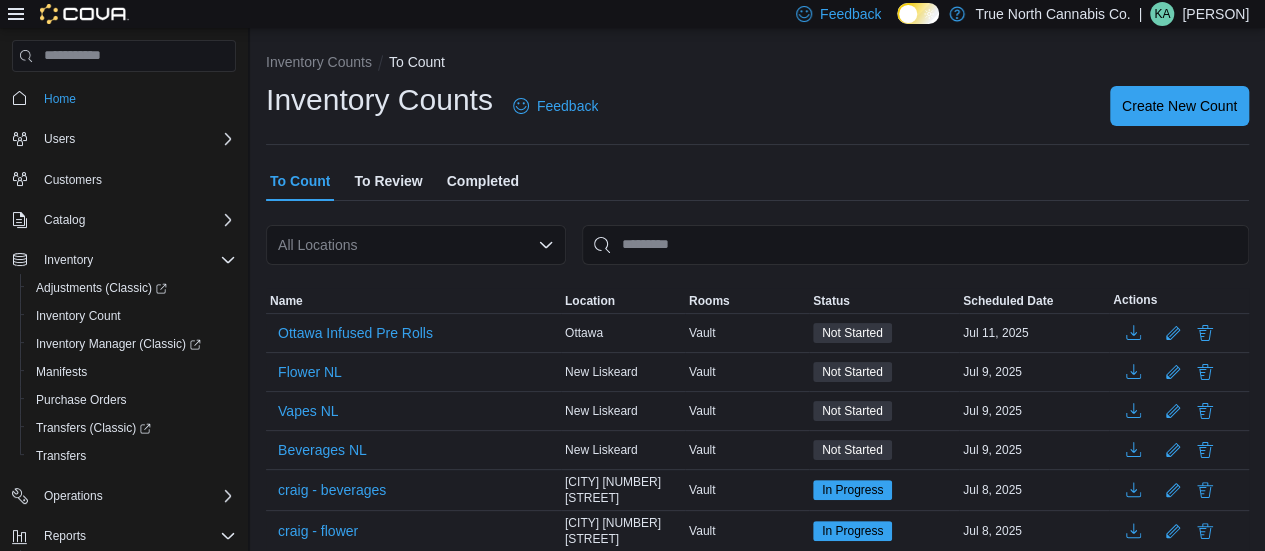 click on "To Count To Review Completed" at bounding box center (757, 181) 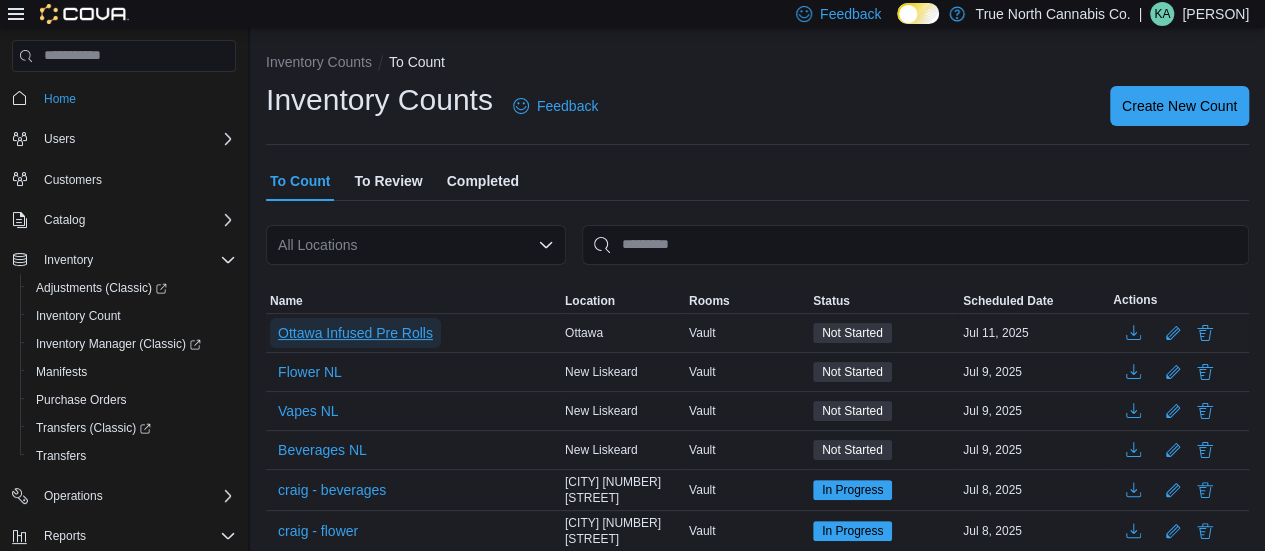 click on "Ottawa Infused Pre Rolls" at bounding box center (355, 333) 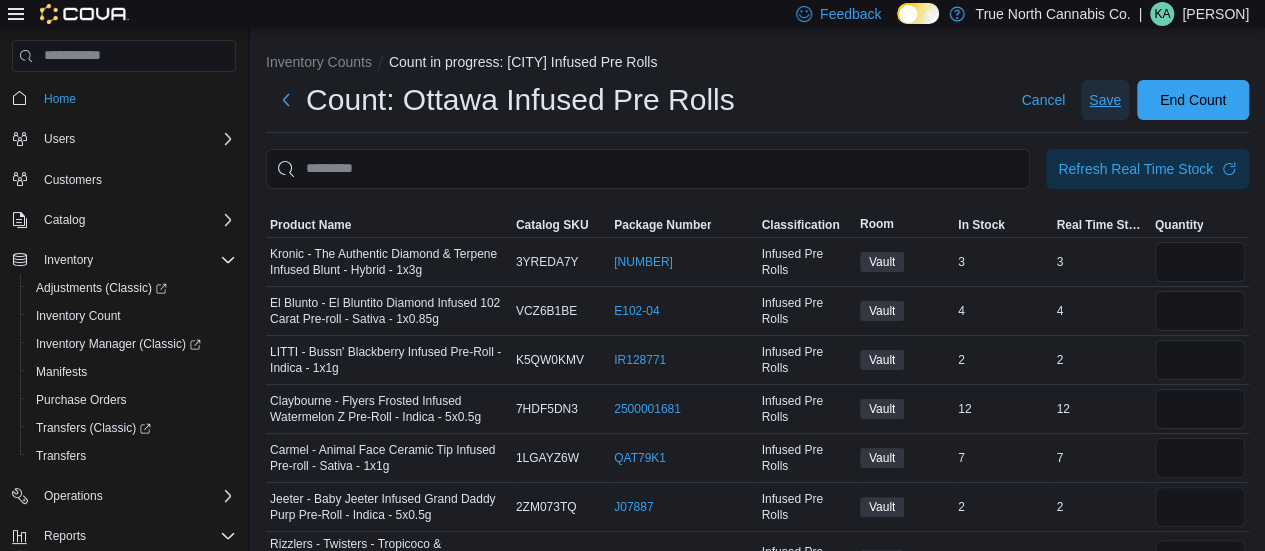 click on "Save" at bounding box center (1105, 100) 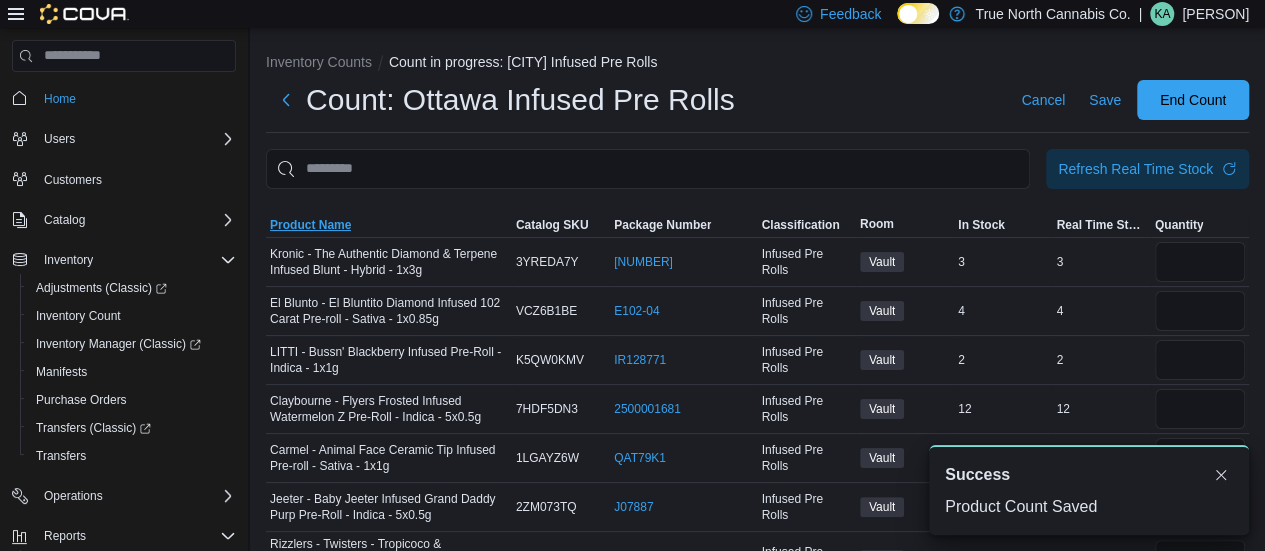 scroll, scrollTop: 0, scrollLeft: 0, axis: both 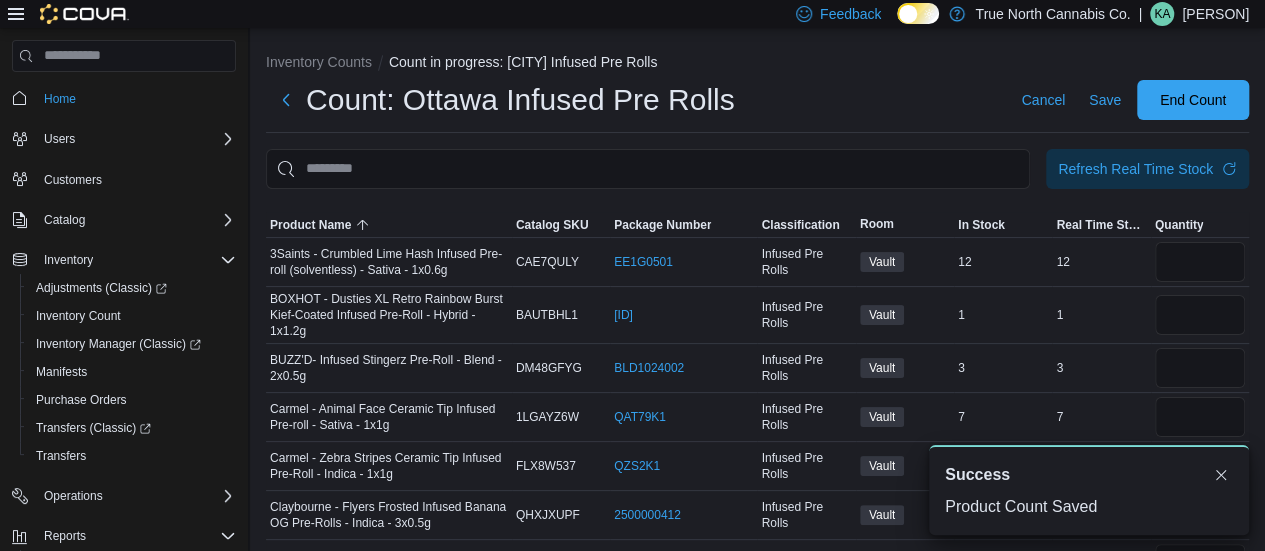 click on "Count: Ottawa Infused Pre Rolls Cancel Save End Count" at bounding box center [757, 100] 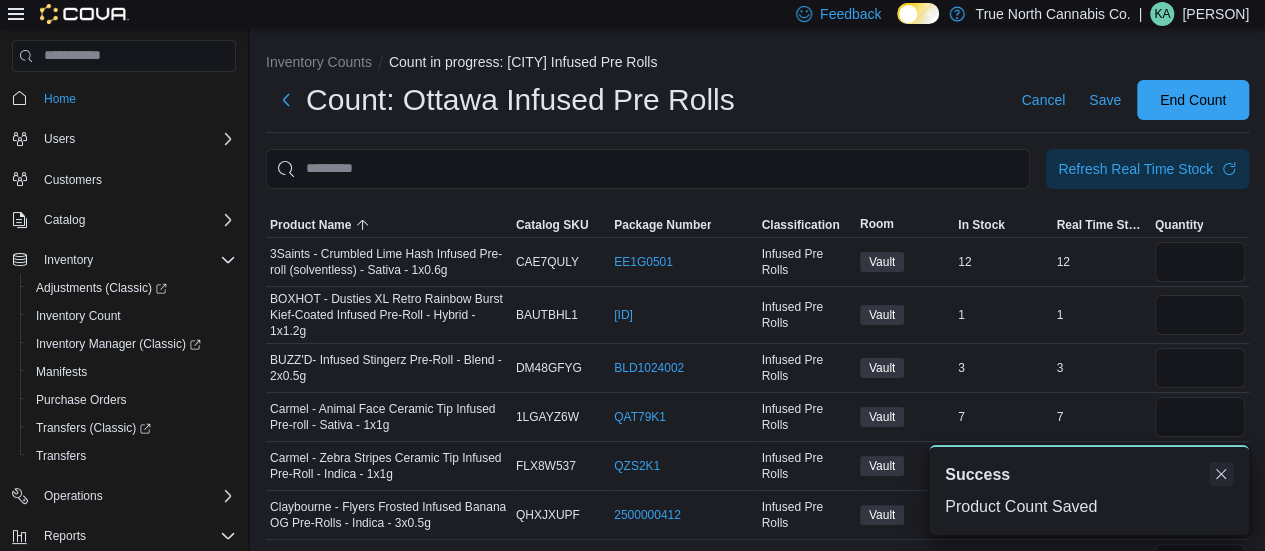 click at bounding box center [1221, 474] 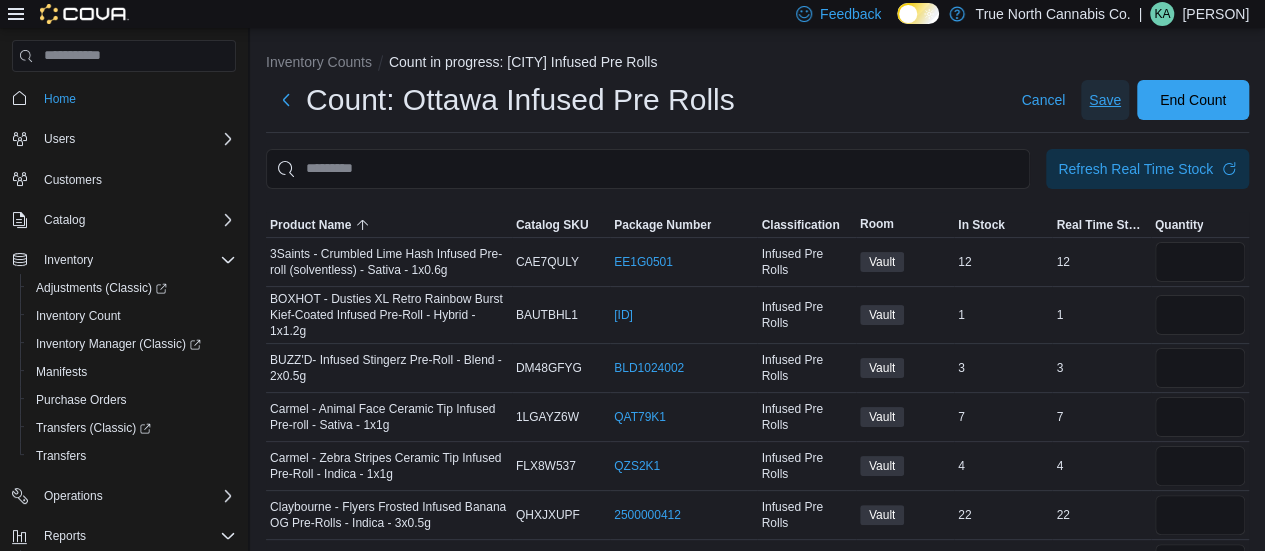 click on "Save" at bounding box center [1105, 100] 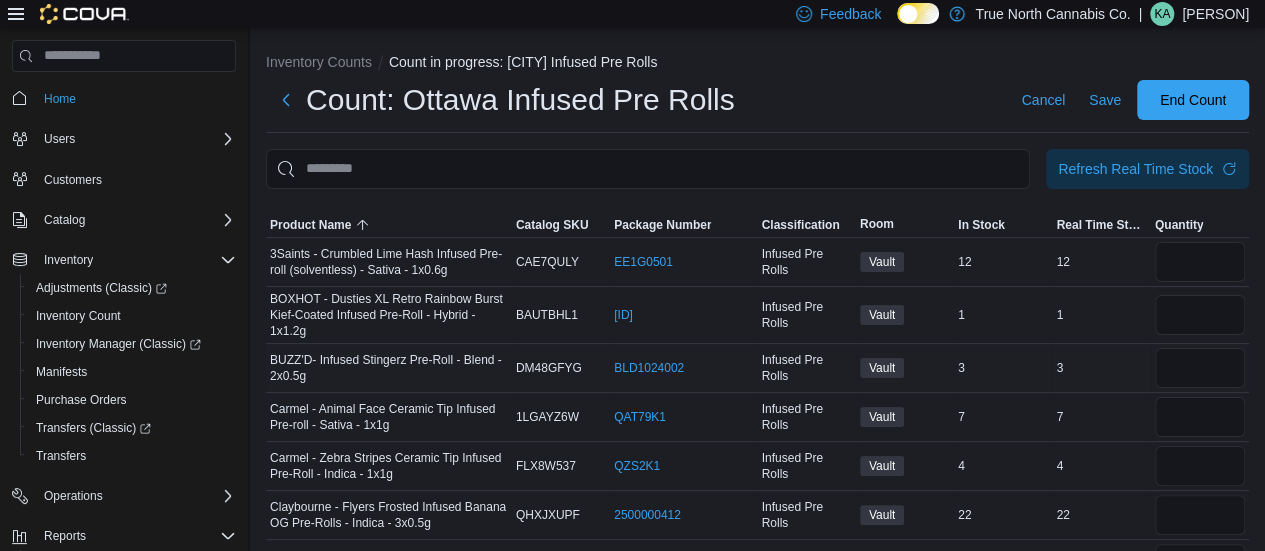 click at bounding box center [1200, 368] 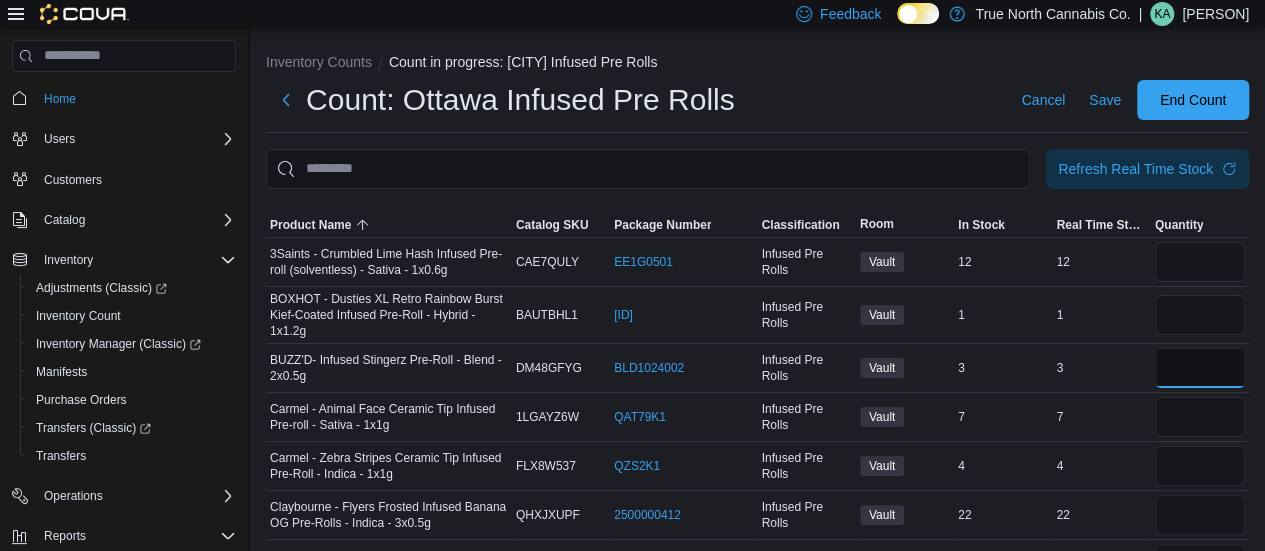 click at bounding box center [1200, 368] 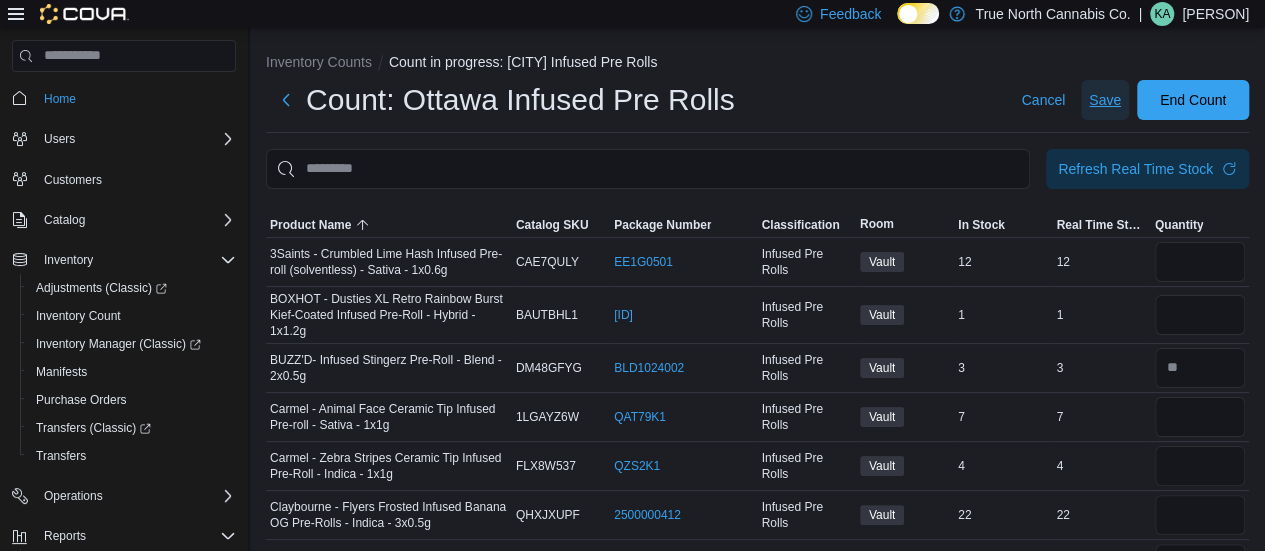click on "Save" at bounding box center [1105, 100] 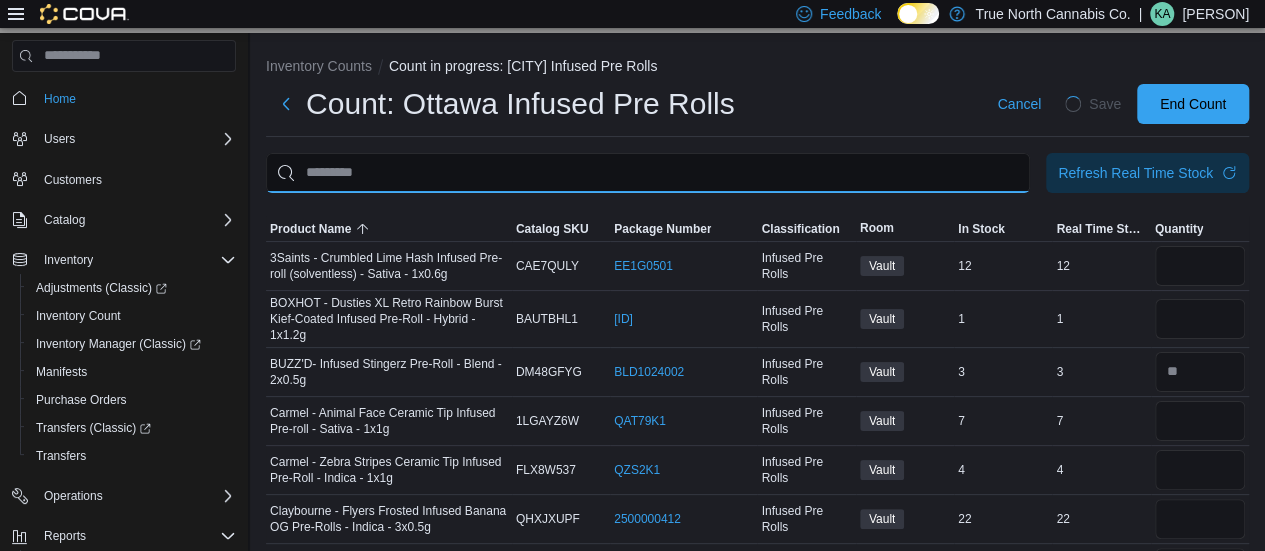 click at bounding box center [648, 173] 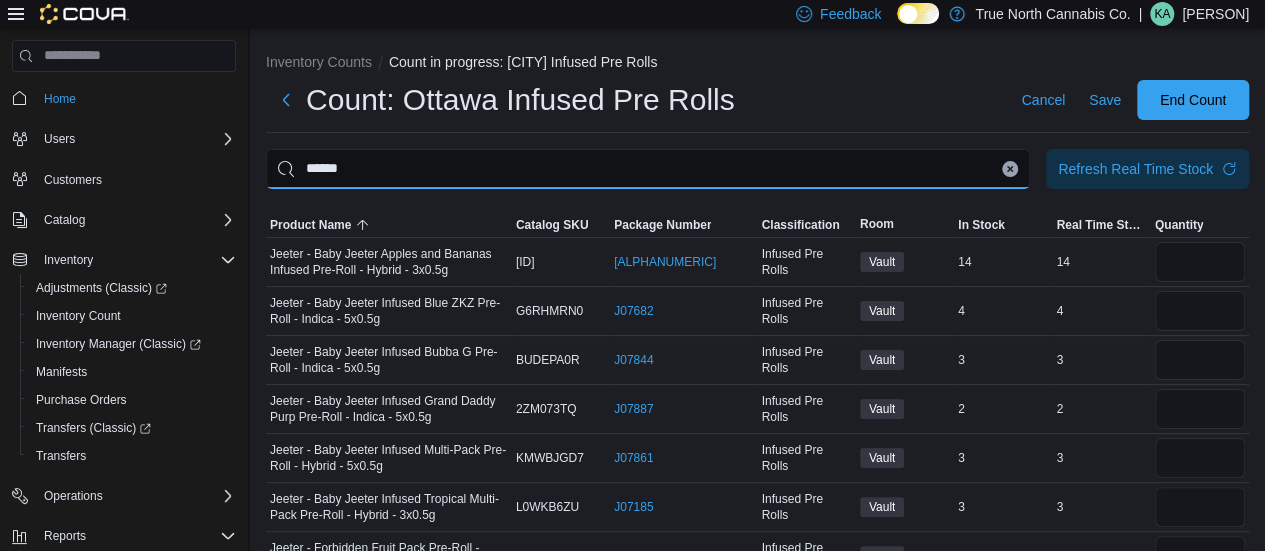 scroll, scrollTop: 42, scrollLeft: 0, axis: vertical 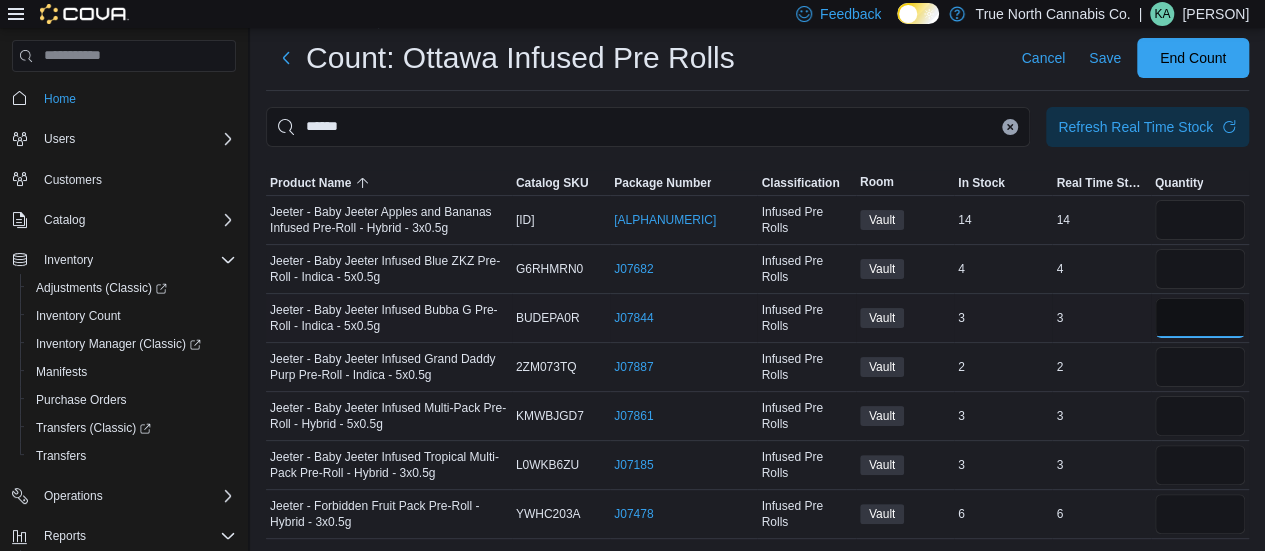 click at bounding box center (1200, 318) 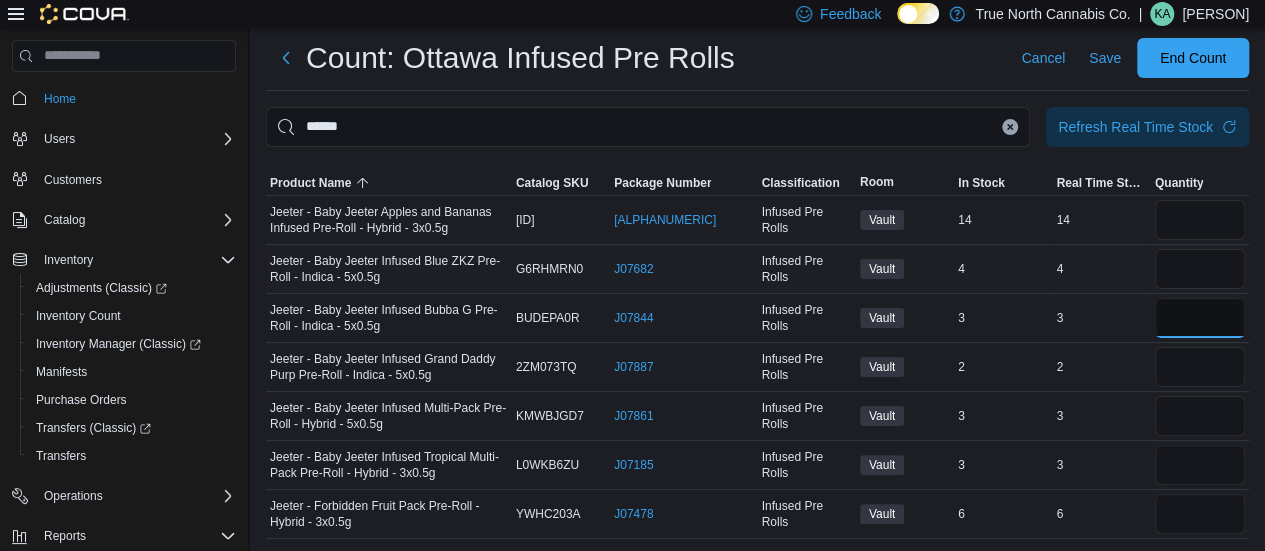 scroll, scrollTop: 0, scrollLeft: 0, axis: both 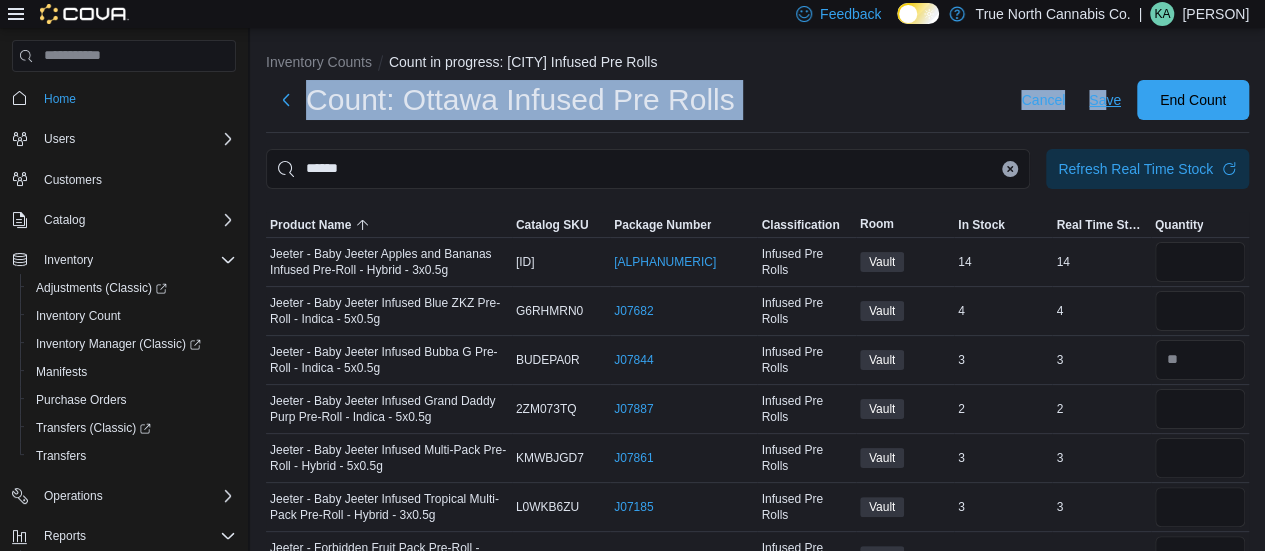 drag, startPoint x: 1106, startPoint y: 121, endPoint x: 1122, endPoint y: 99, distance: 27.202942 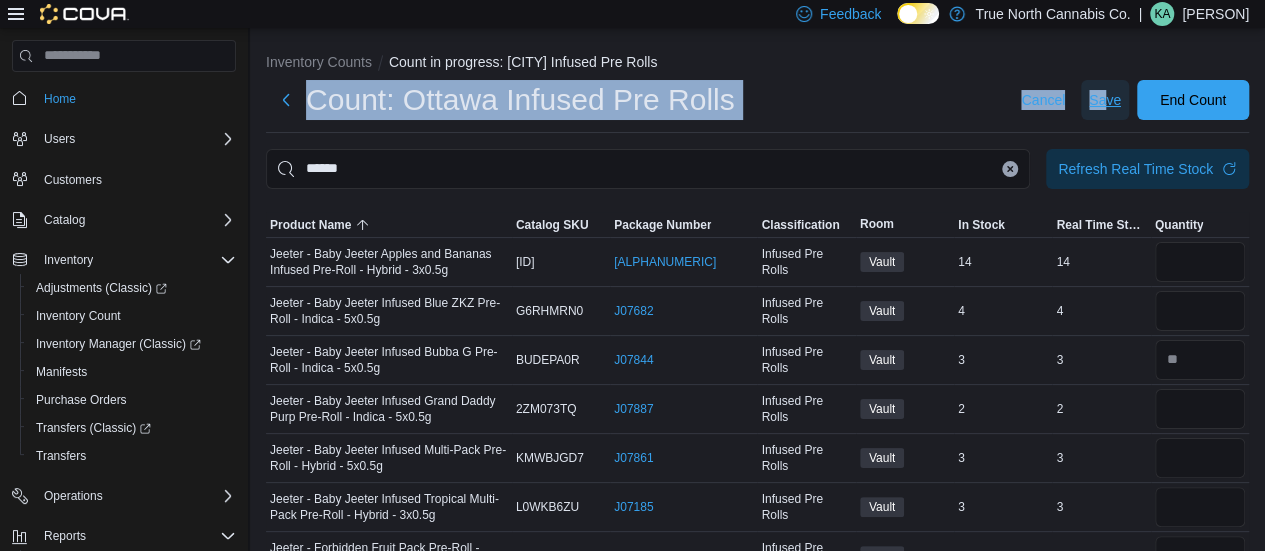 click on "Save" at bounding box center [1105, 100] 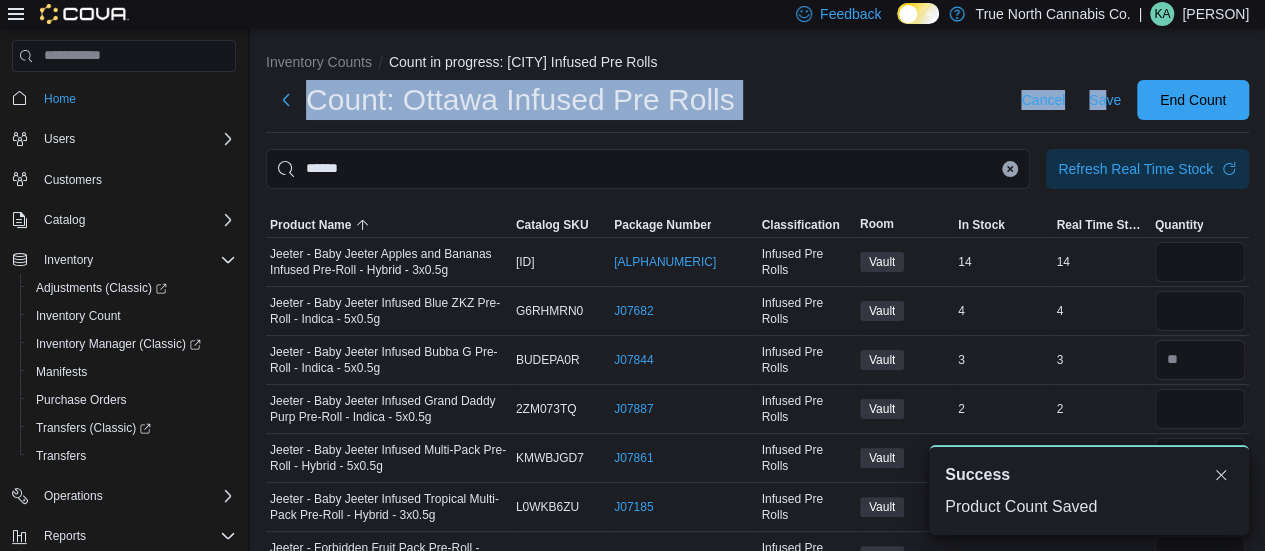 scroll, scrollTop: 42, scrollLeft: 0, axis: vertical 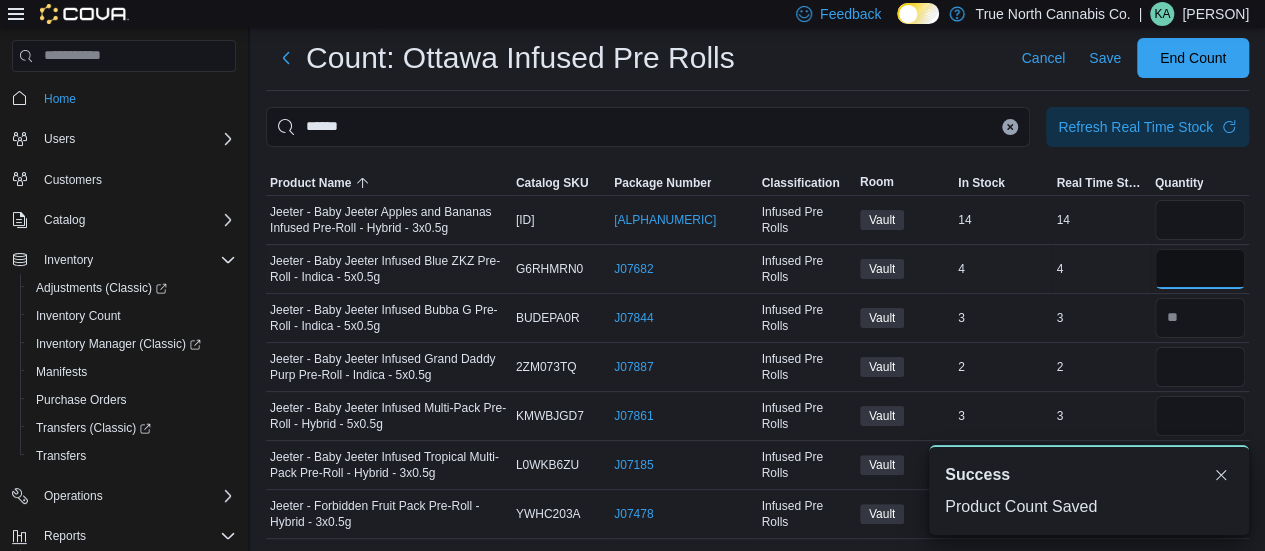 click at bounding box center (1200, 269) 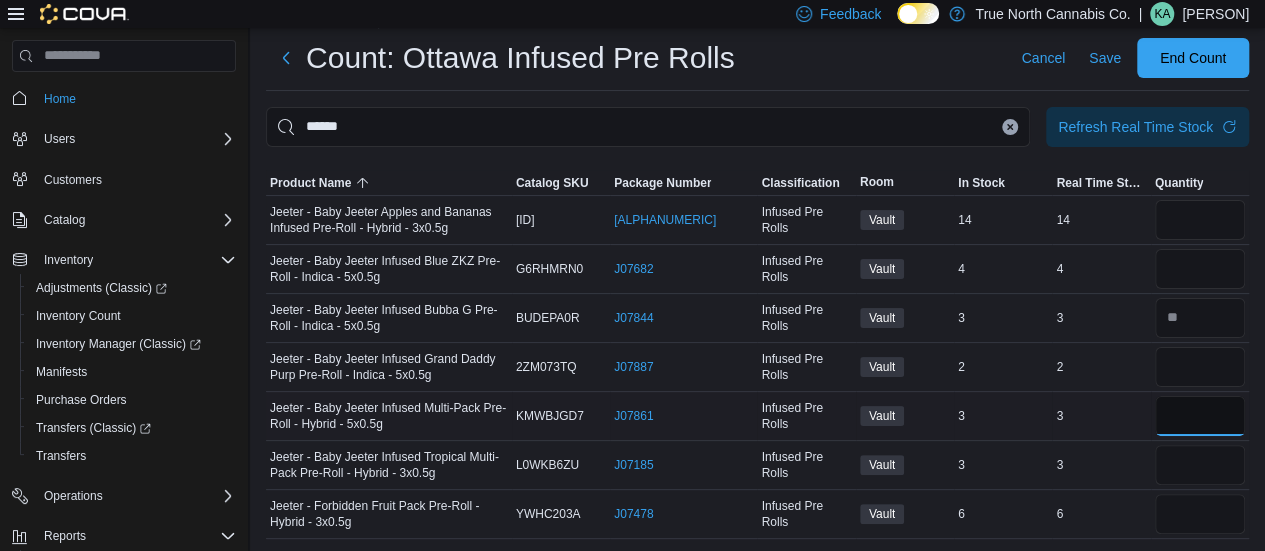 click at bounding box center [1200, 416] 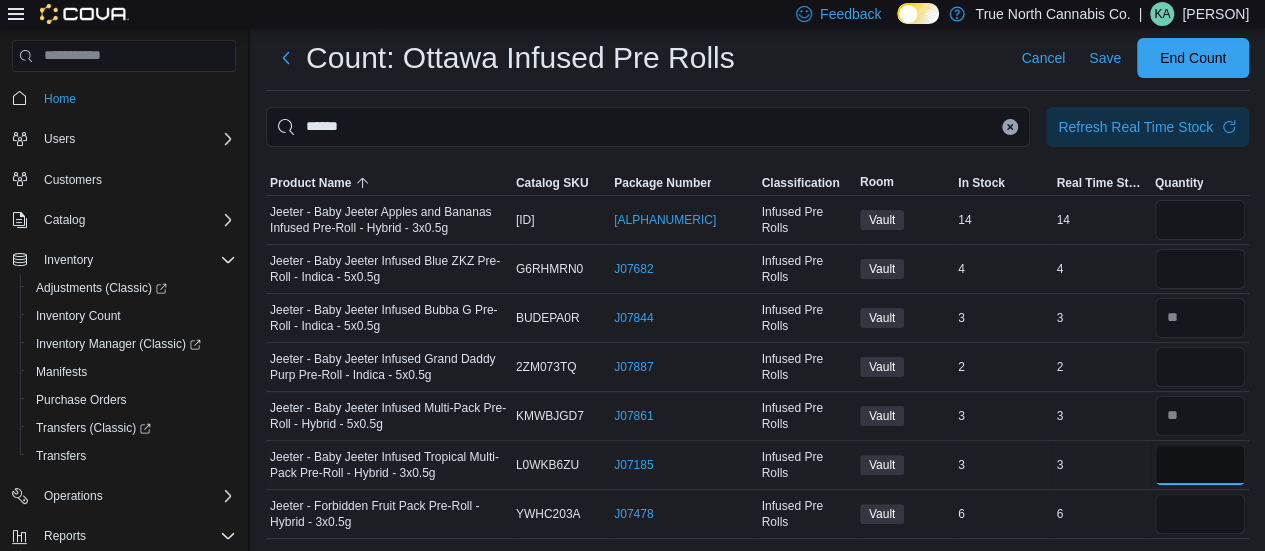 click at bounding box center (1200, 465) 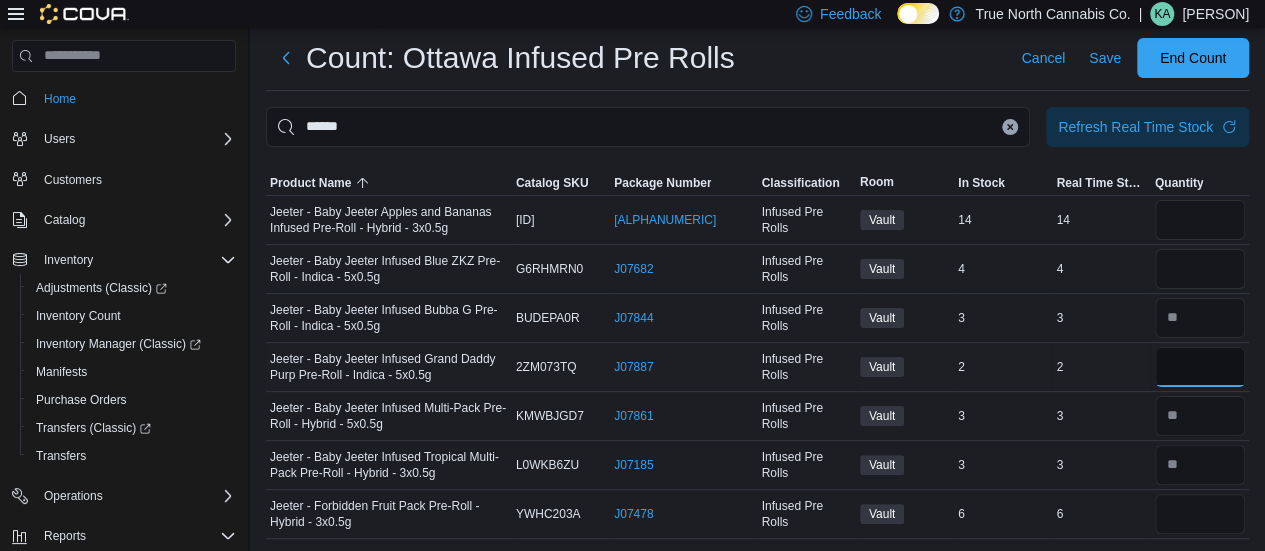 click at bounding box center [1200, 367] 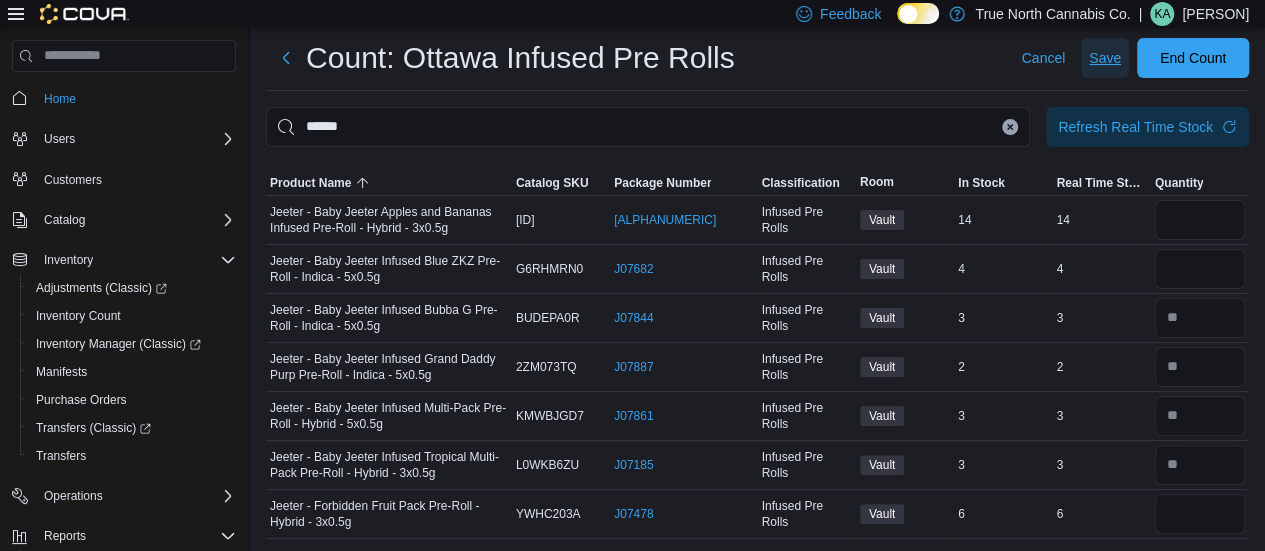 click on "Save" at bounding box center [1105, 58] 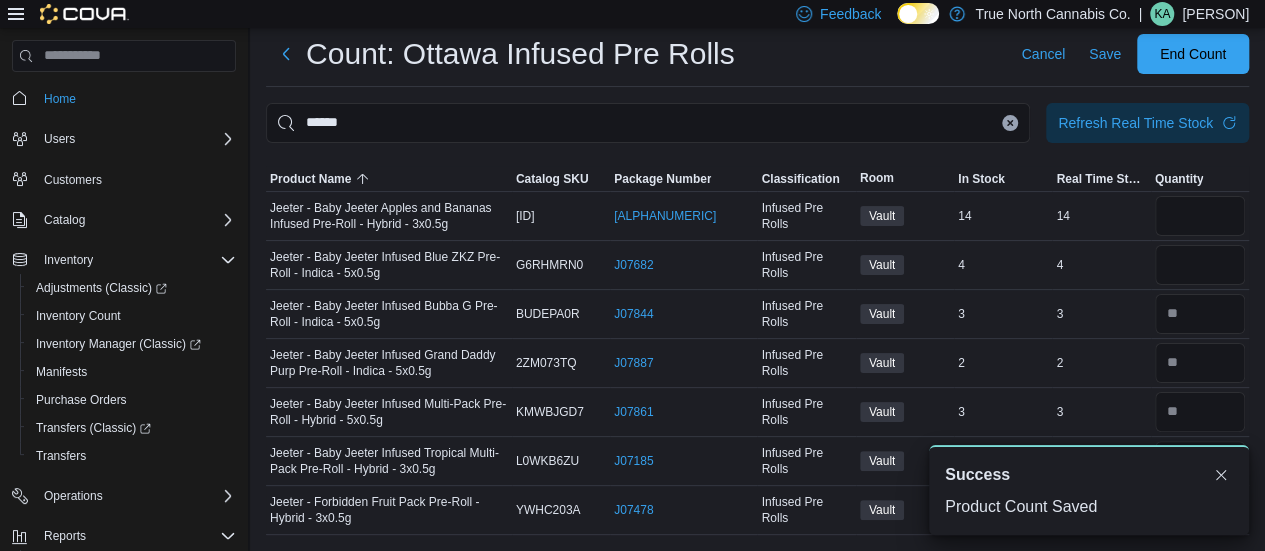 scroll, scrollTop: 42, scrollLeft: 0, axis: vertical 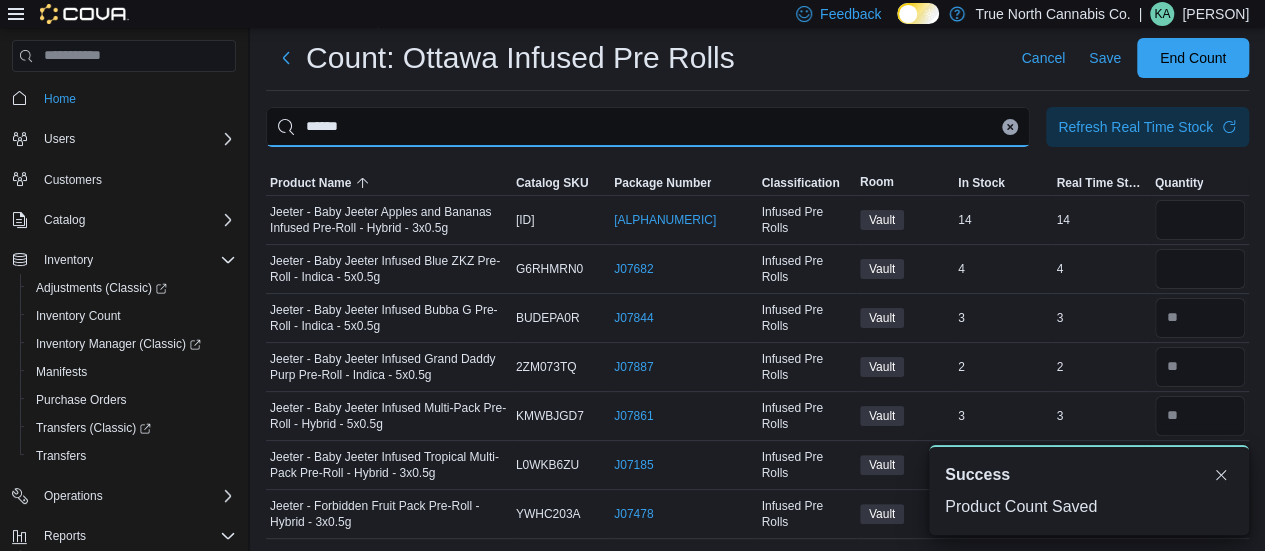 click on "******" at bounding box center (648, 127) 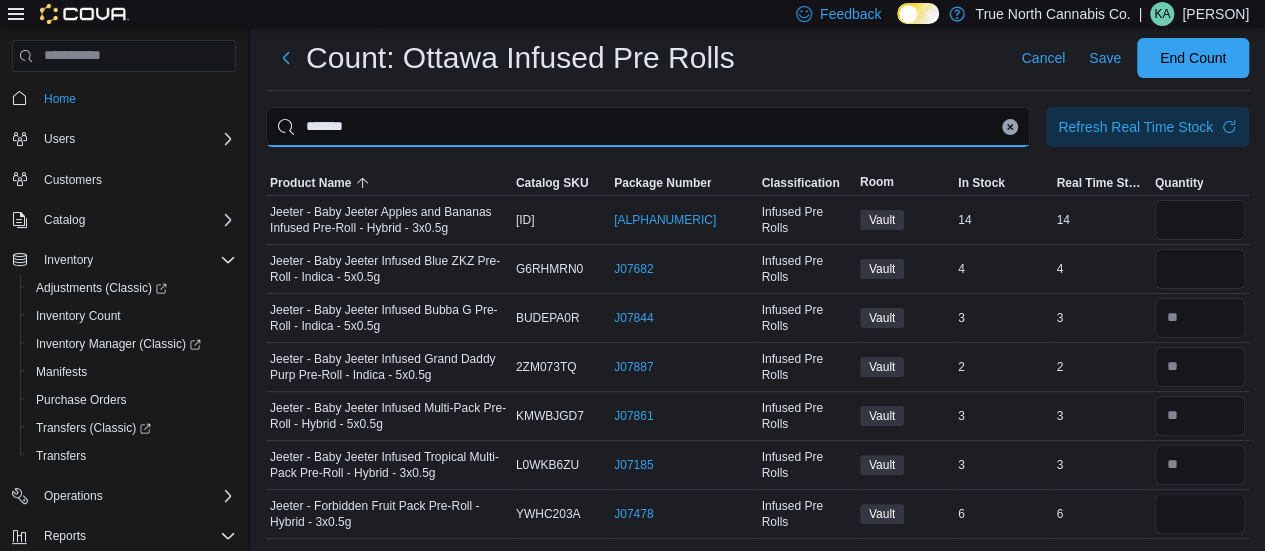 scroll, scrollTop: 0, scrollLeft: 0, axis: both 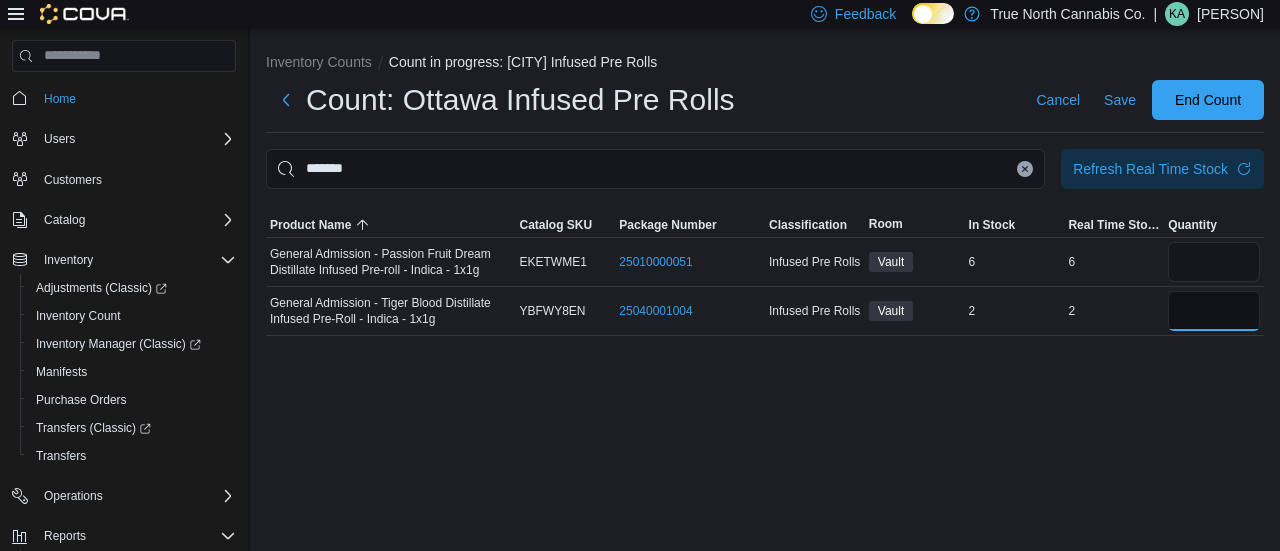 click at bounding box center (1214, 311) 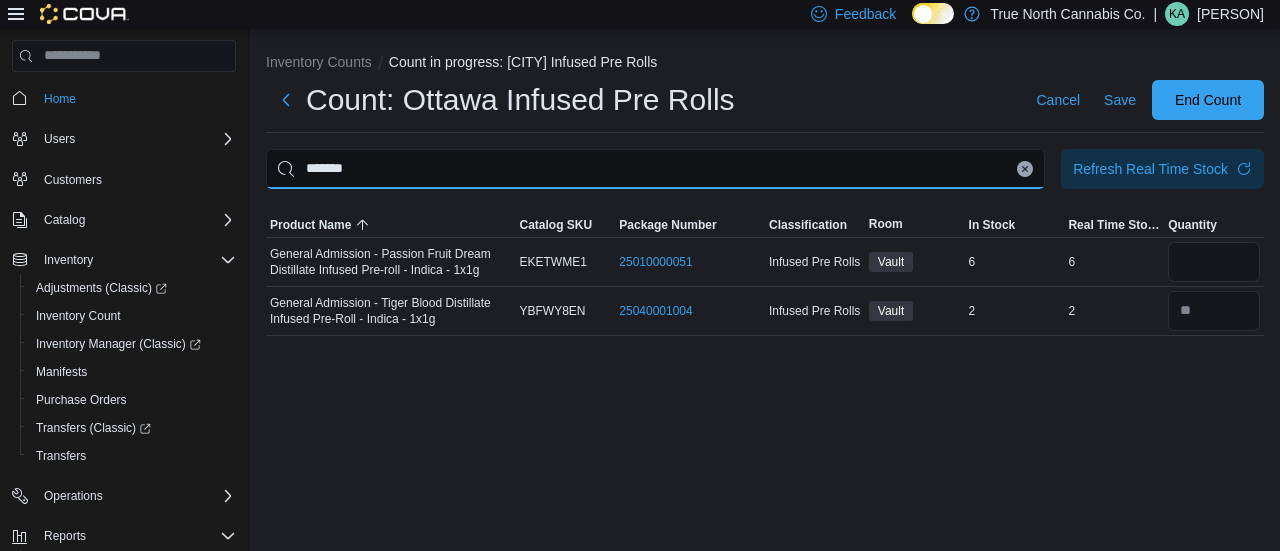 click on "*******" at bounding box center [655, 169] 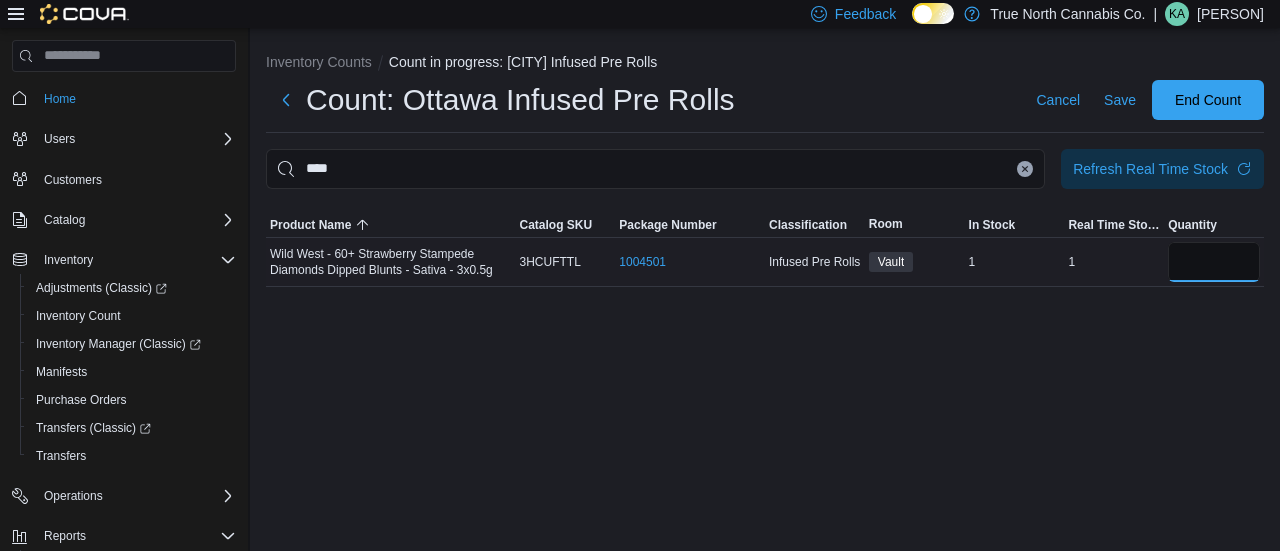 click at bounding box center [1214, 262] 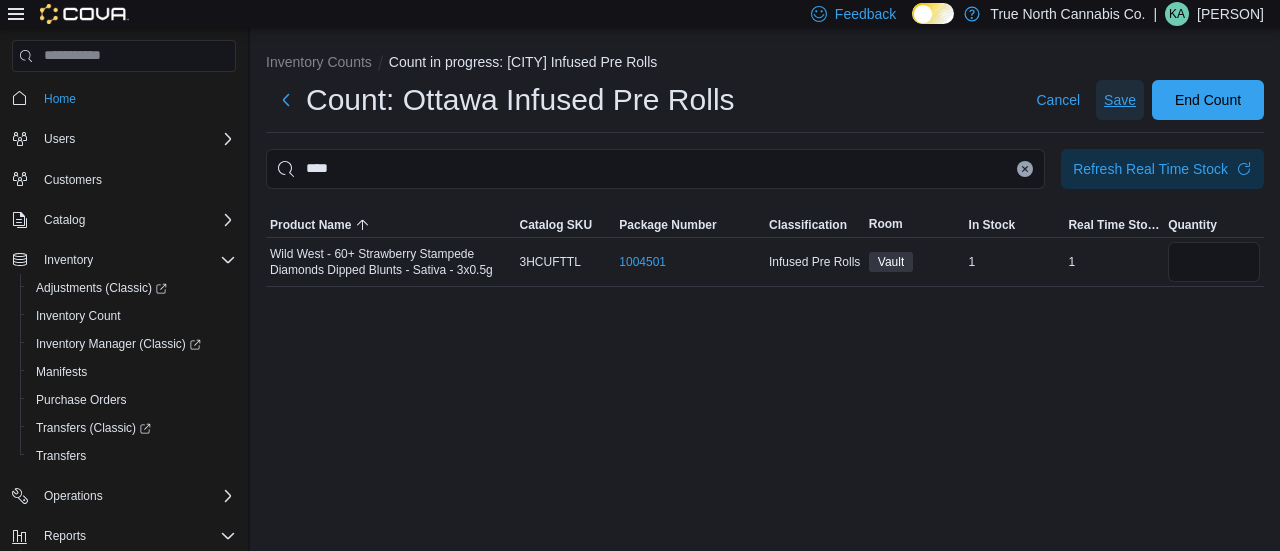click on "Save" at bounding box center [1120, 100] 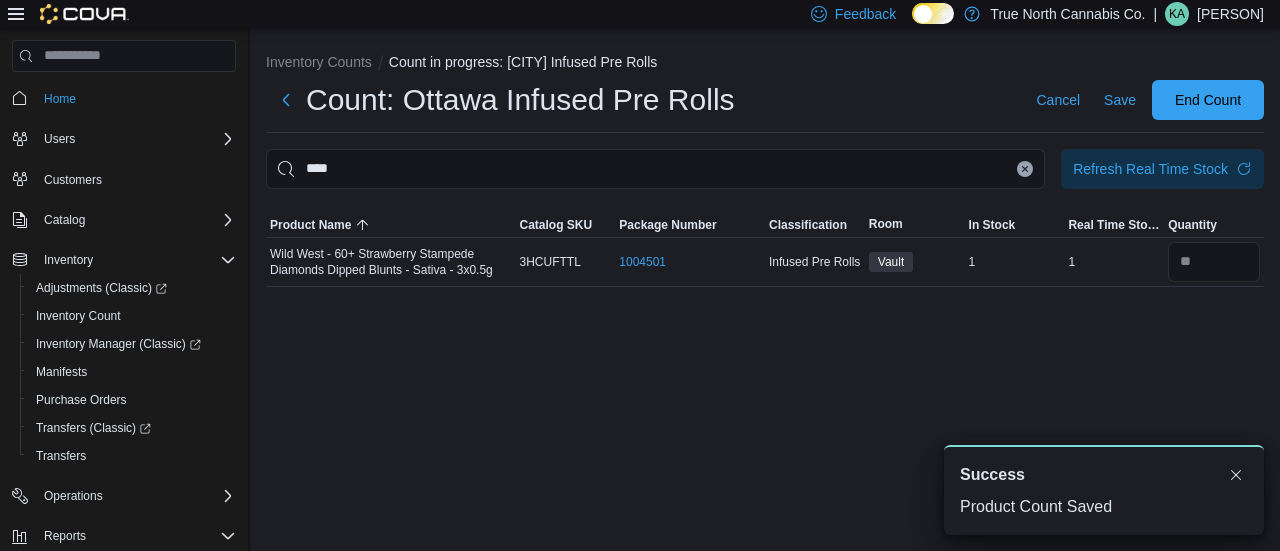 click at bounding box center (1025, 169) 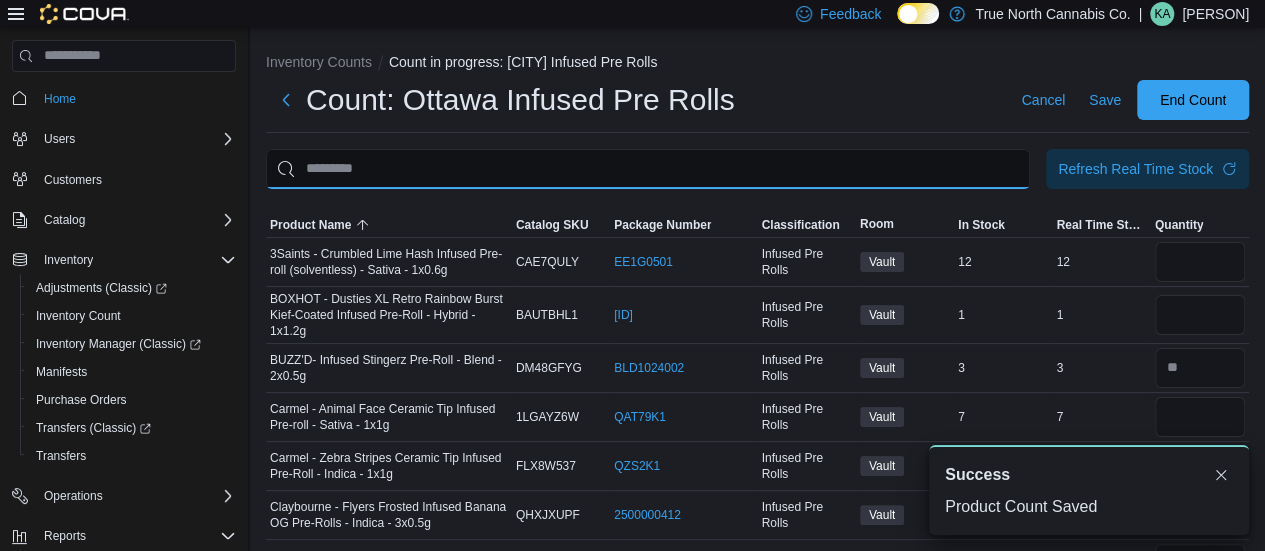 click at bounding box center [648, 169] 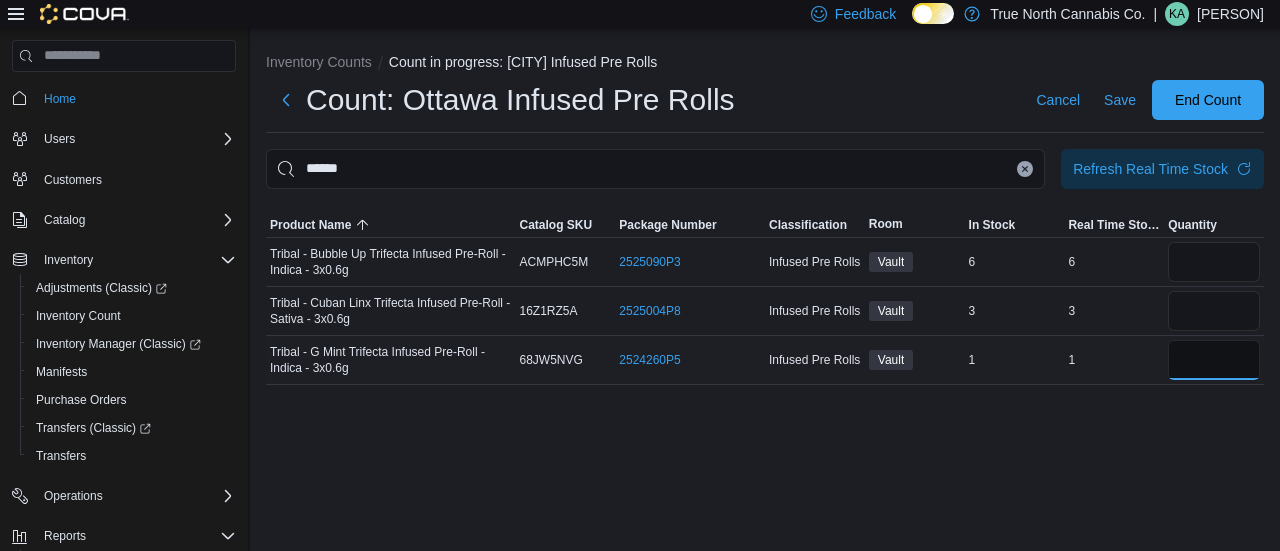 click at bounding box center [1214, 360] 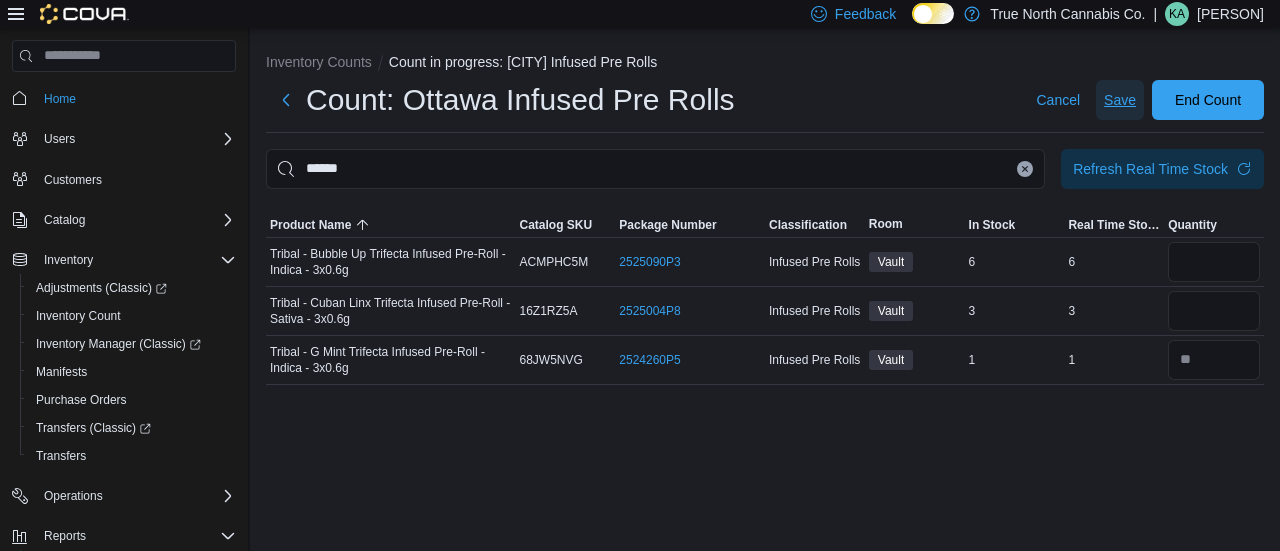 click on "Save" at bounding box center (1120, 100) 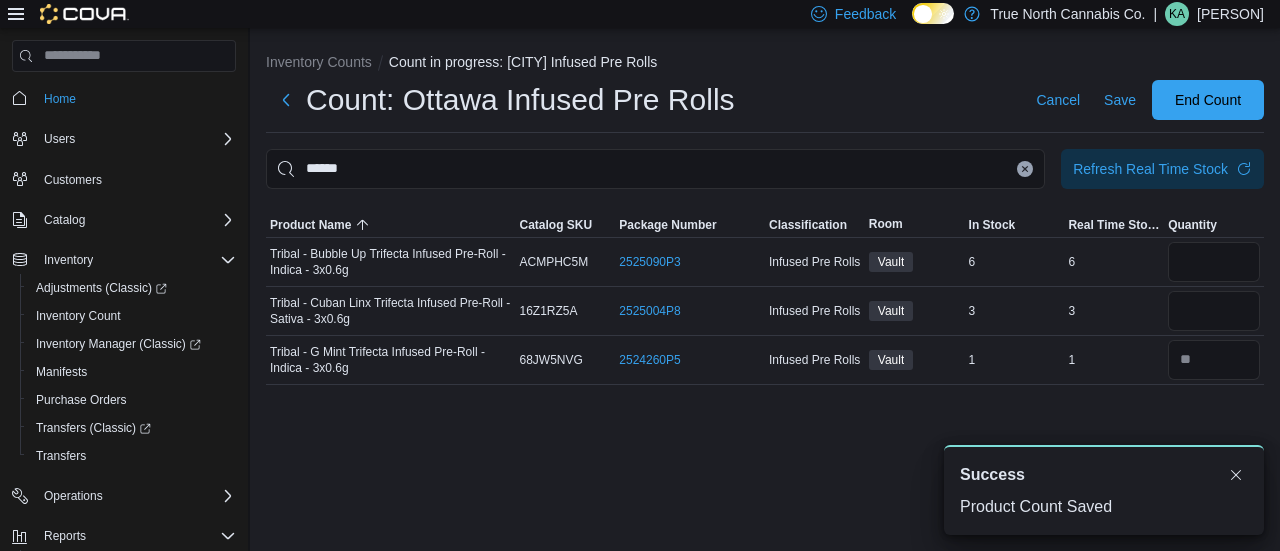 click at bounding box center [1025, 169] 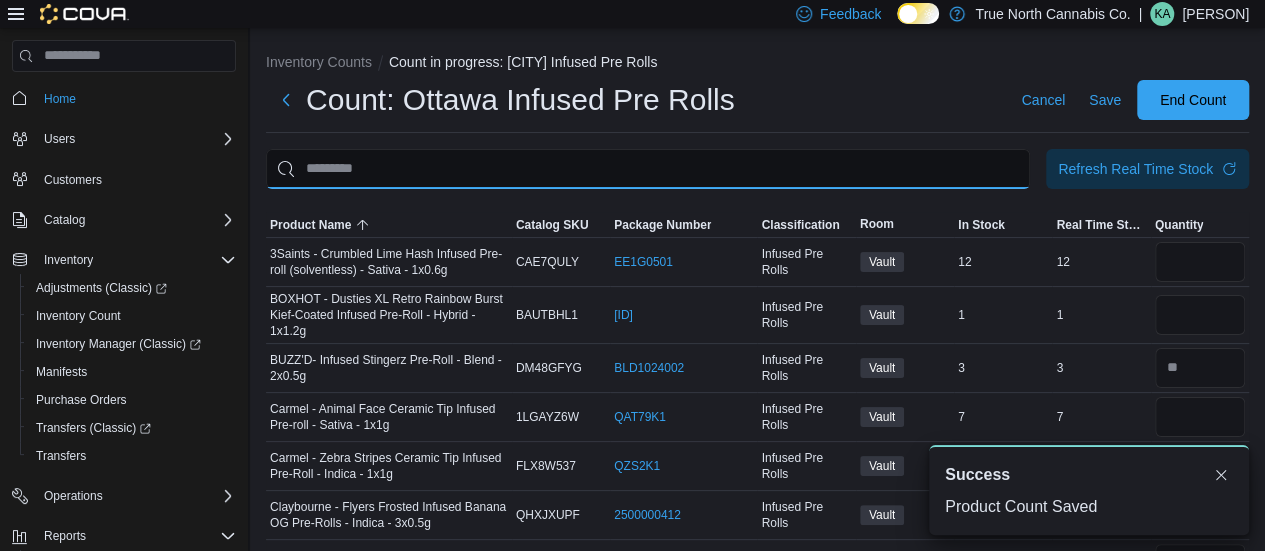 click at bounding box center [648, 169] 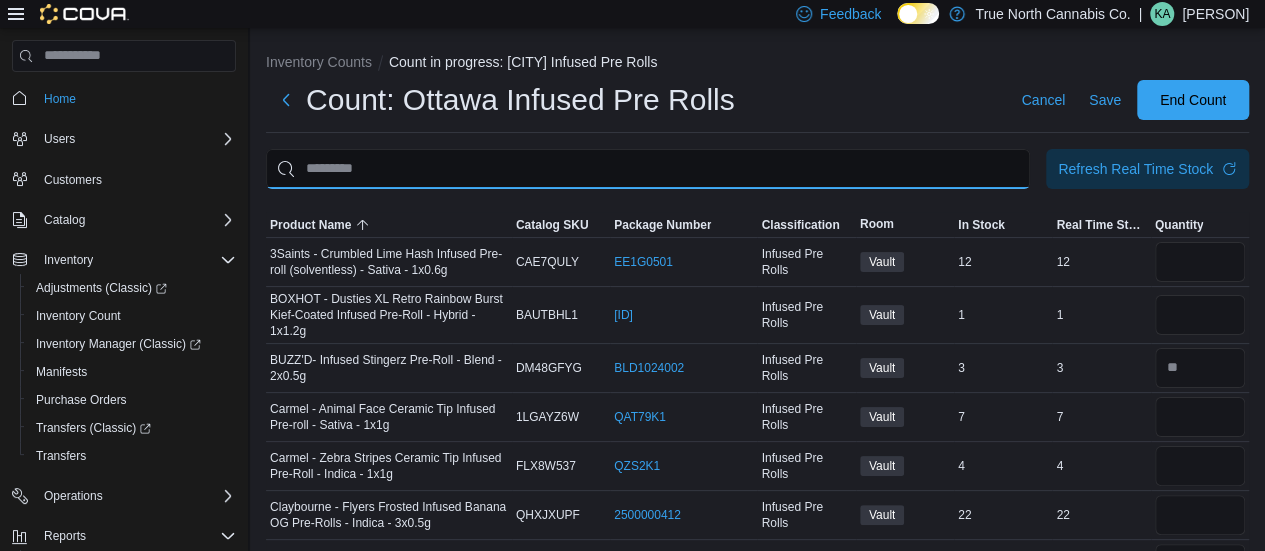 click at bounding box center [648, 169] 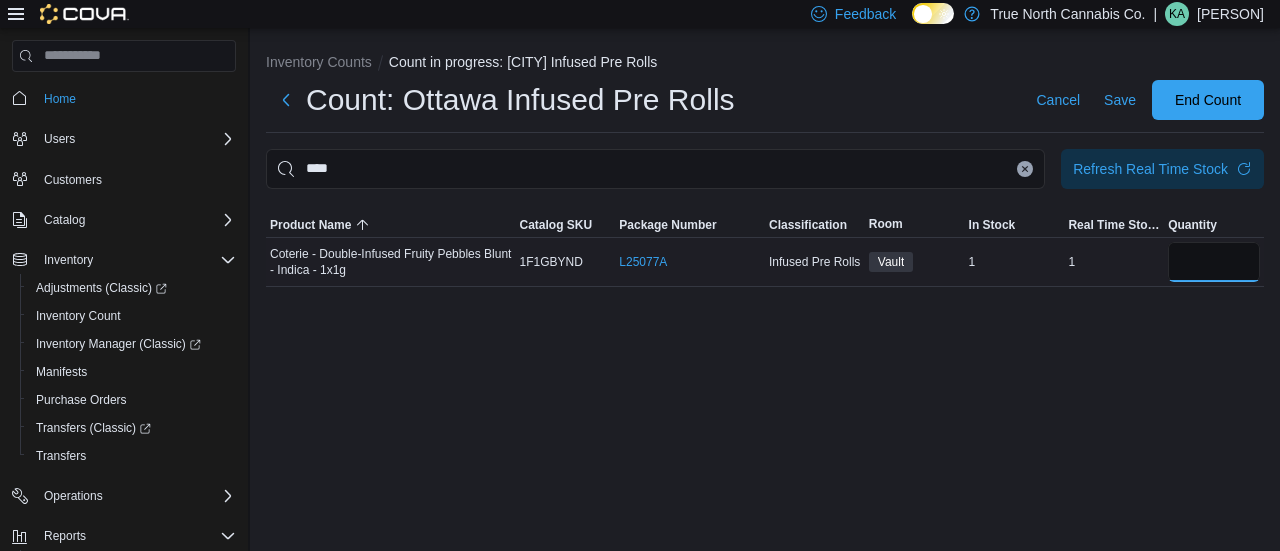 click at bounding box center (1214, 262) 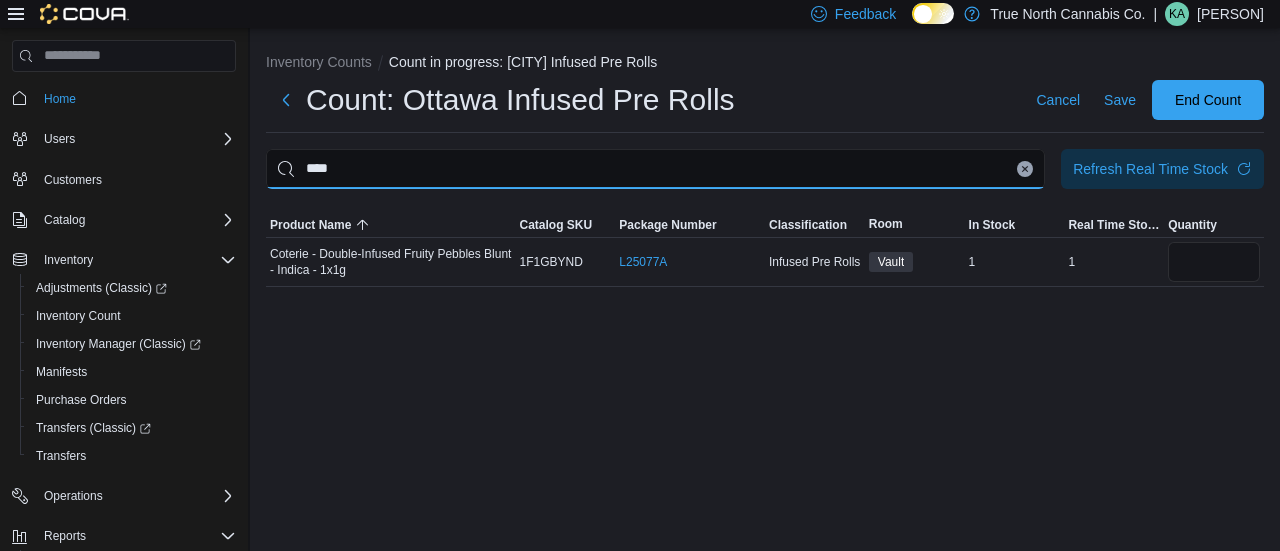 click on "****" at bounding box center (655, 169) 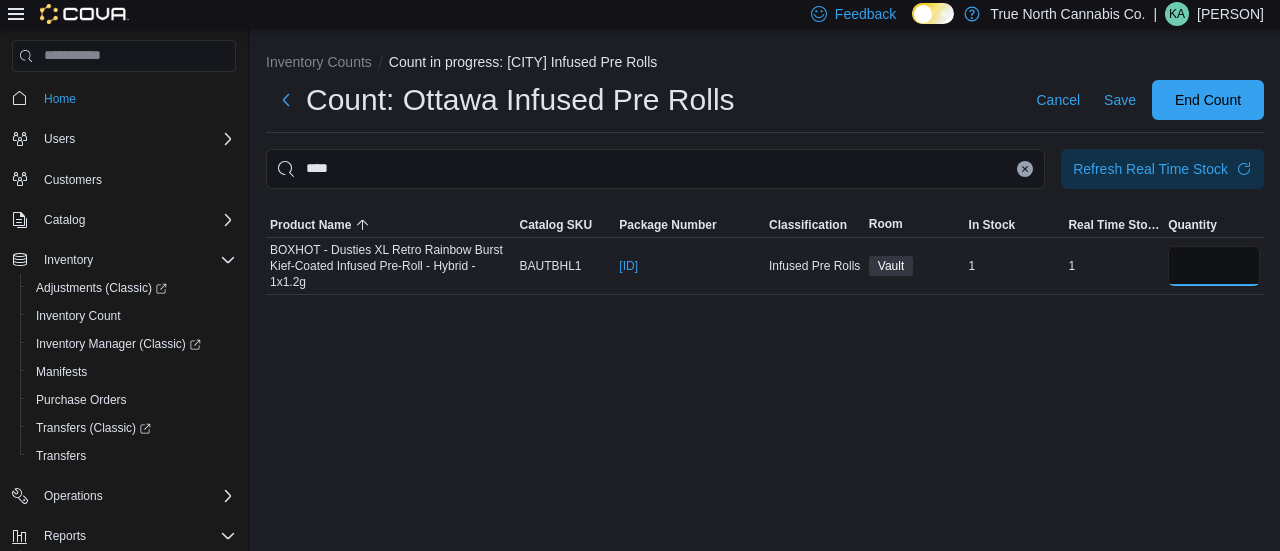 click at bounding box center [1214, 266] 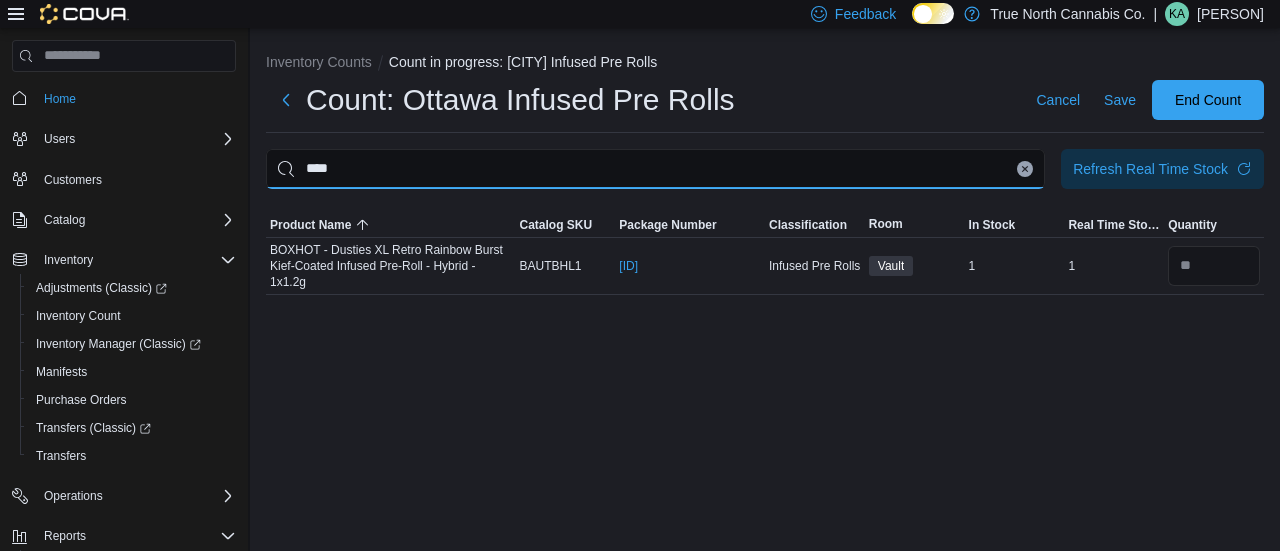 click on "****" at bounding box center [655, 169] 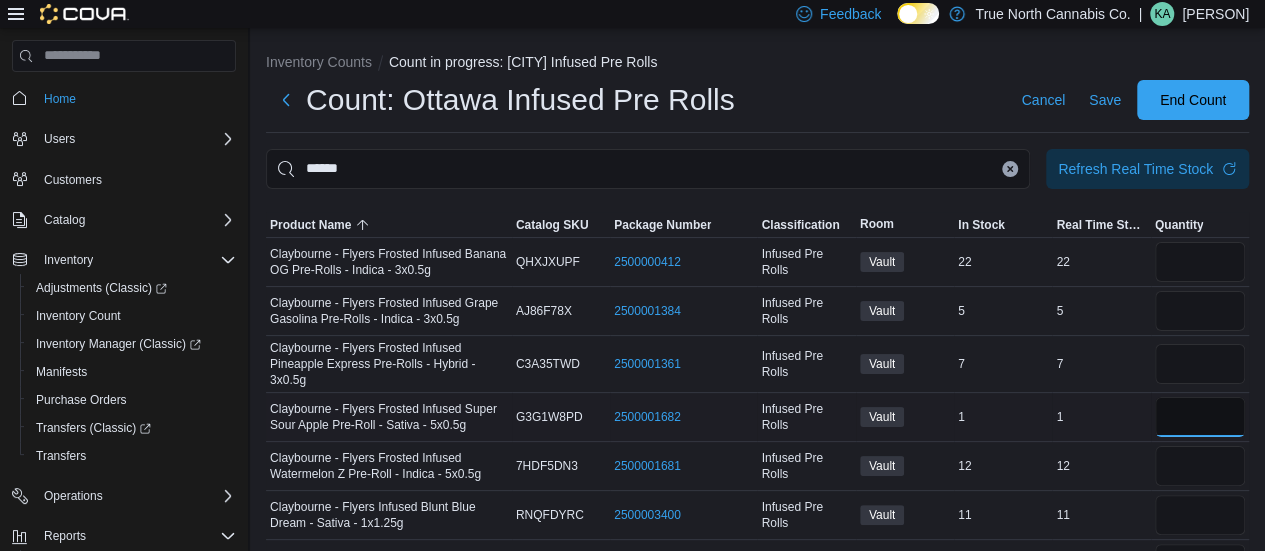click at bounding box center (1200, 417) 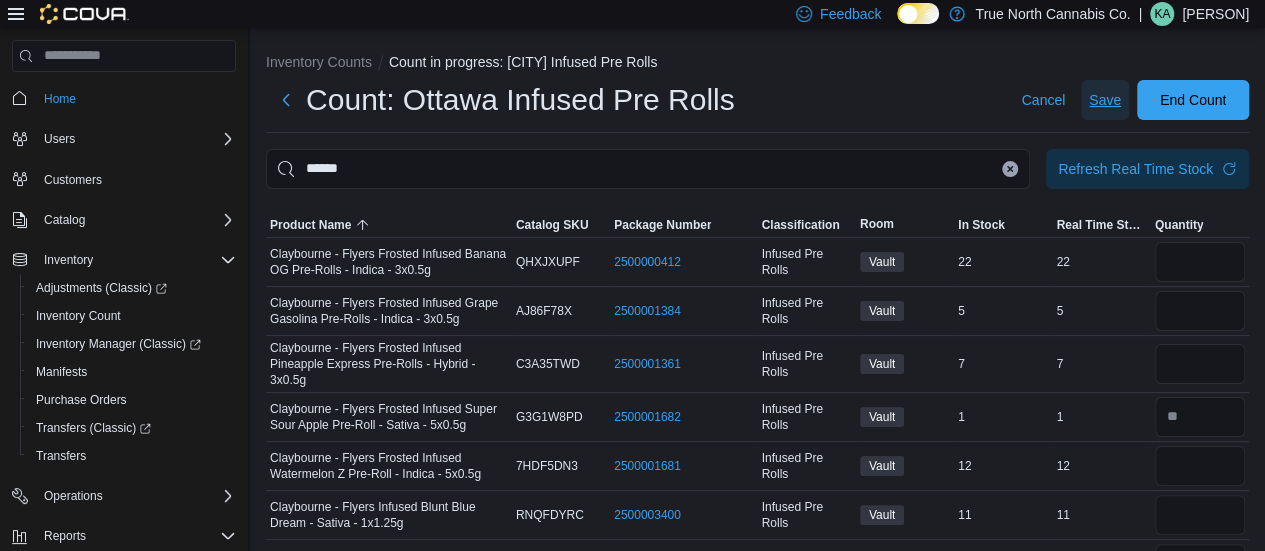 click on "Save" at bounding box center (1105, 100) 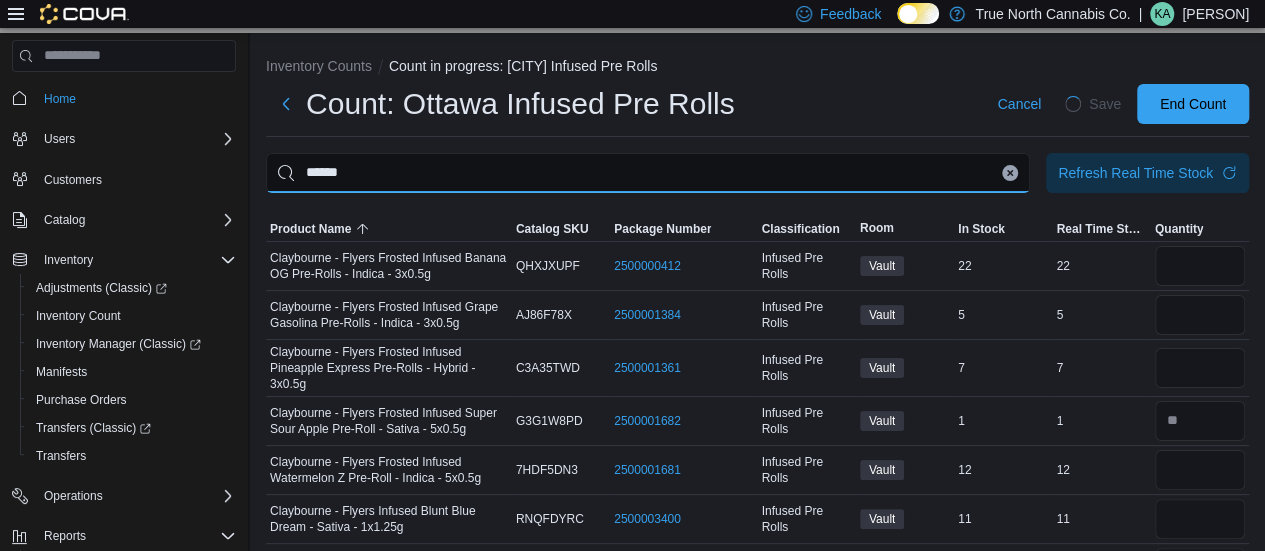 click on "******" at bounding box center (648, 173) 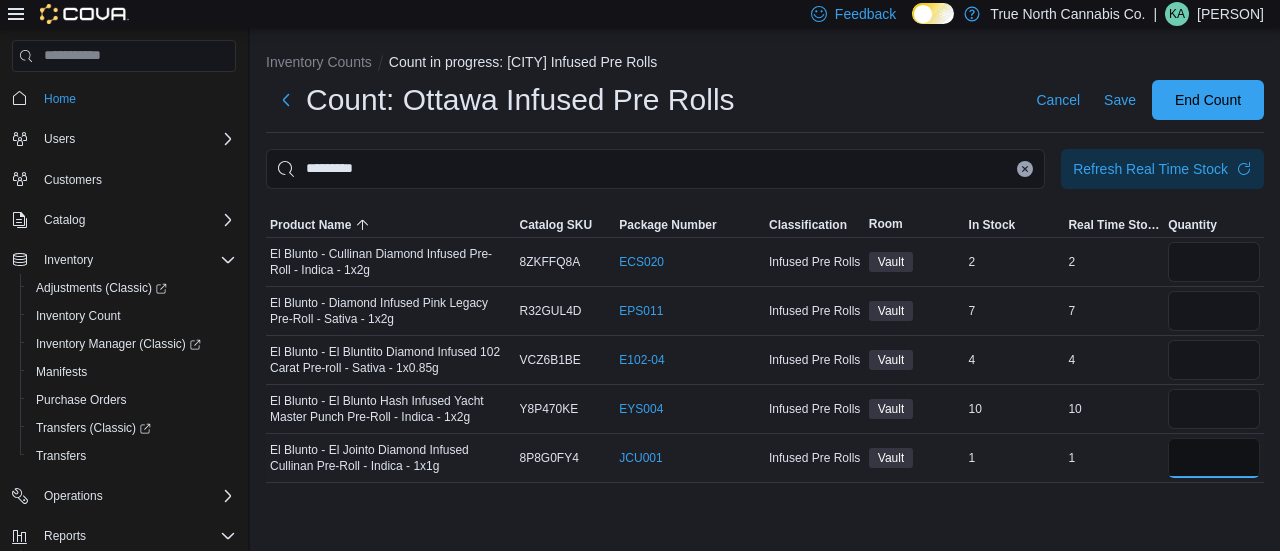 click at bounding box center [1214, 458] 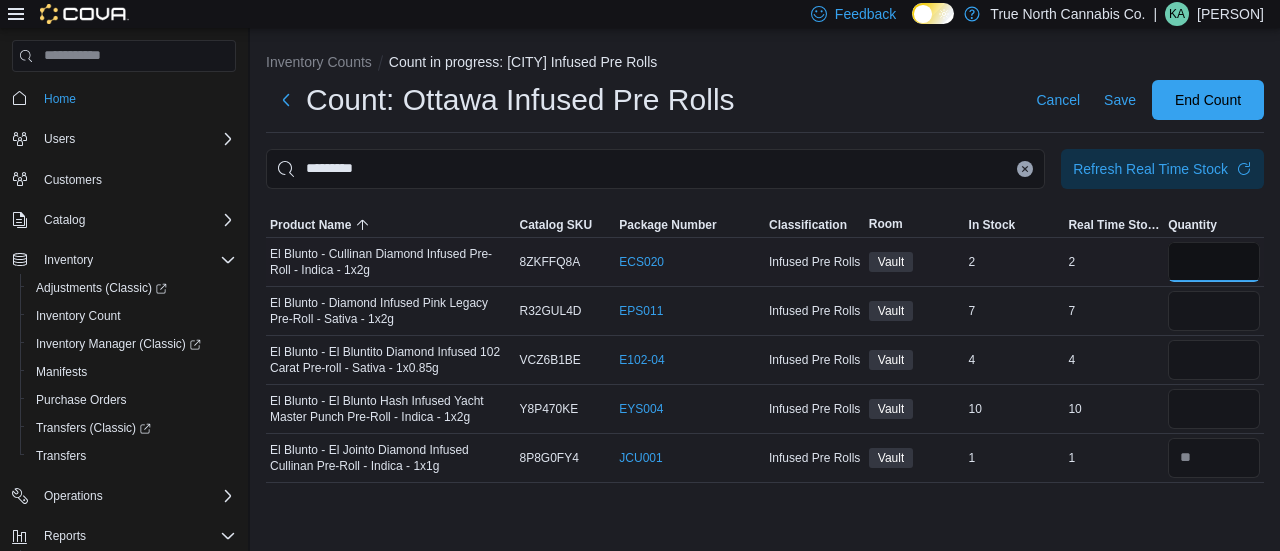click at bounding box center (1214, 262) 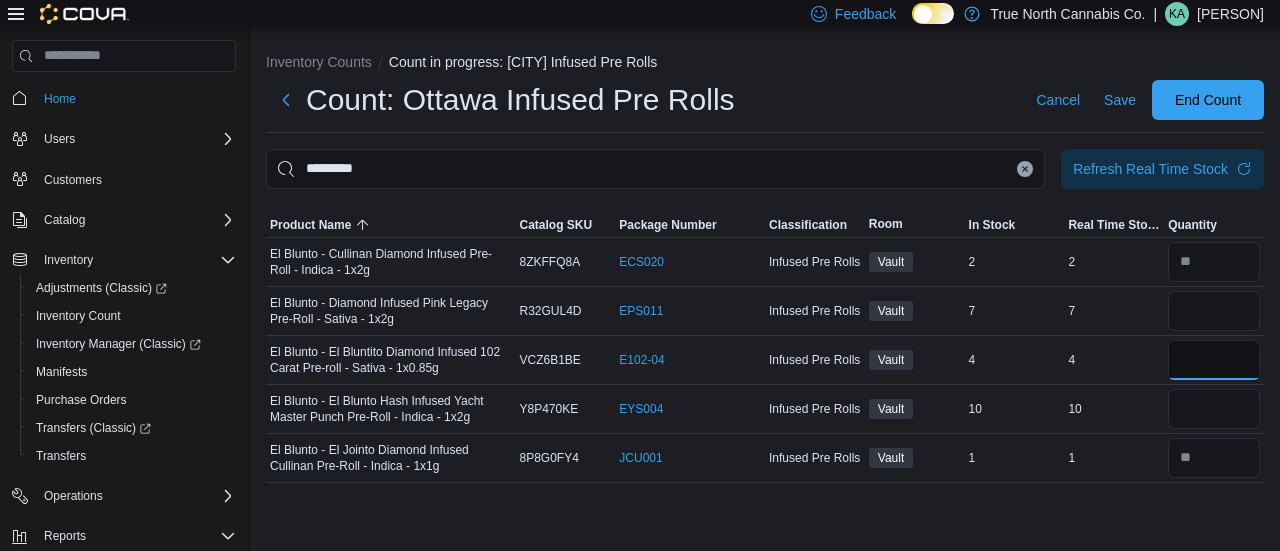 click at bounding box center (1214, 360) 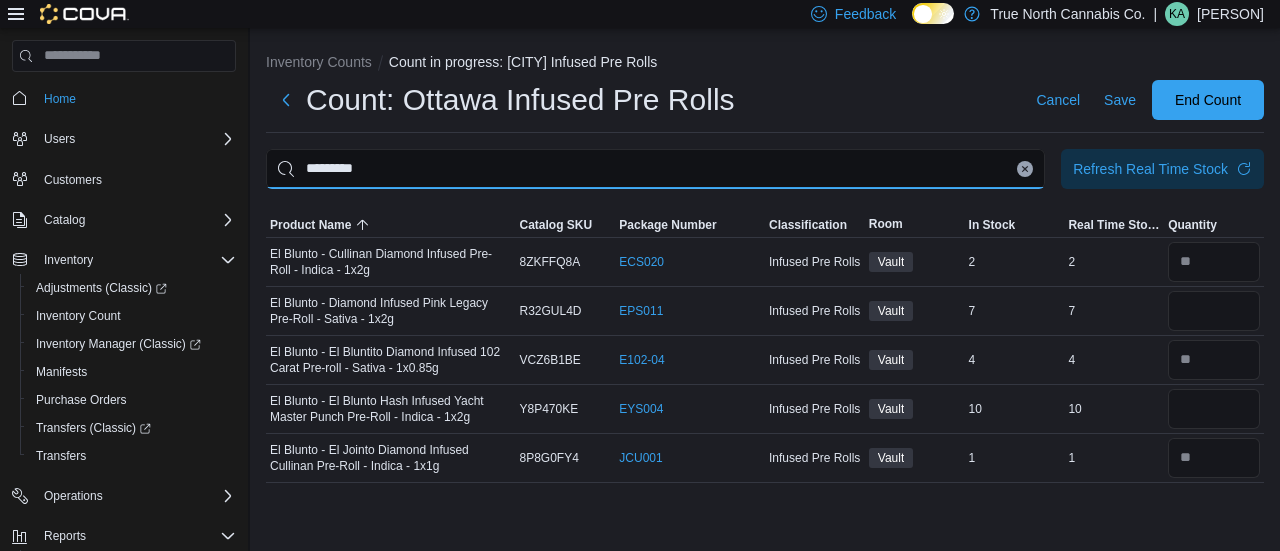 click on "*********" at bounding box center [655, 169] 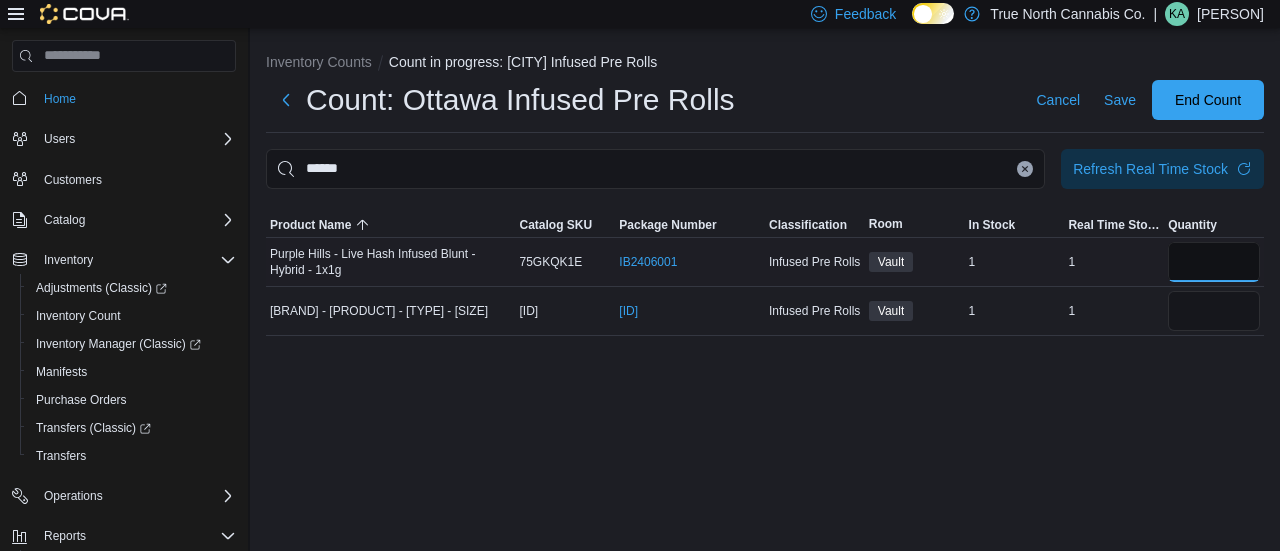 click at bounding box center (1214, 262) 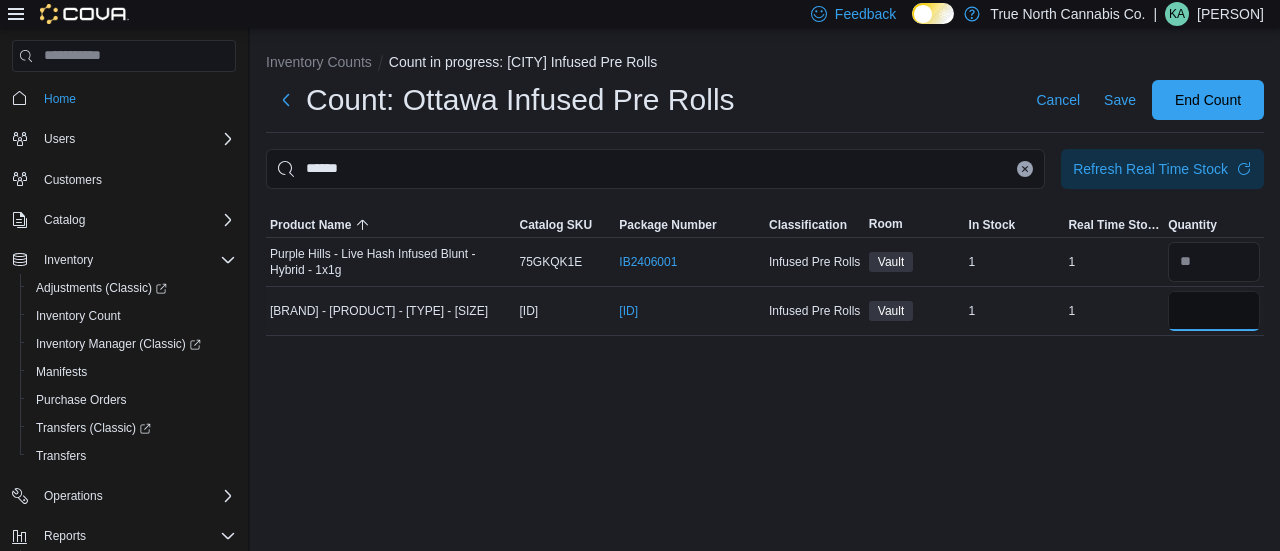 click at bounding box center [1214, 311] 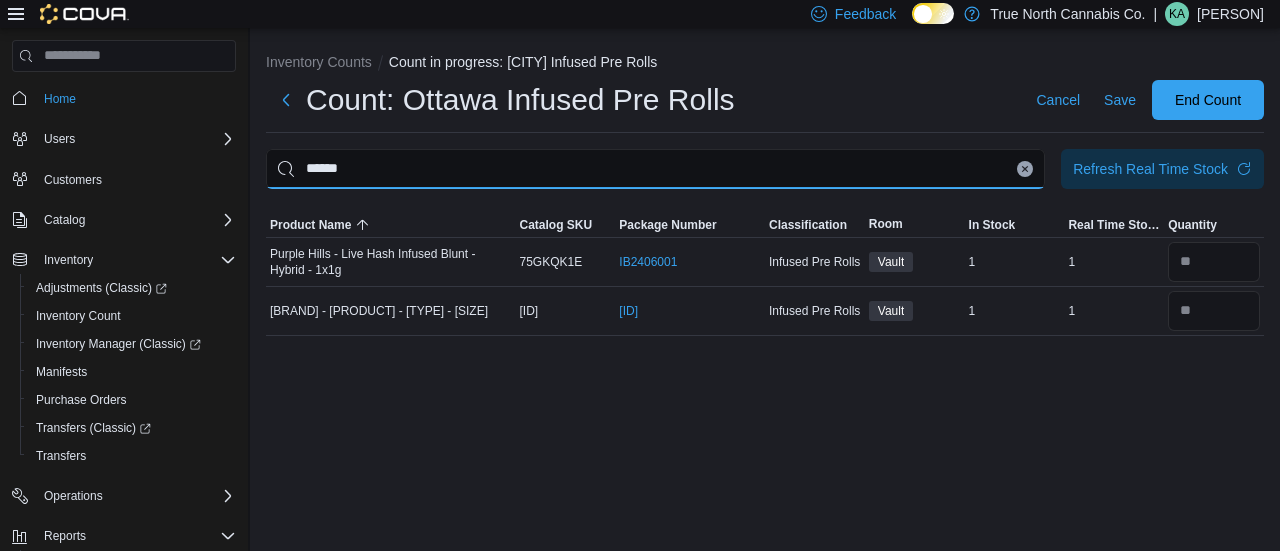 click on "******" at bounding box center [655, 169] 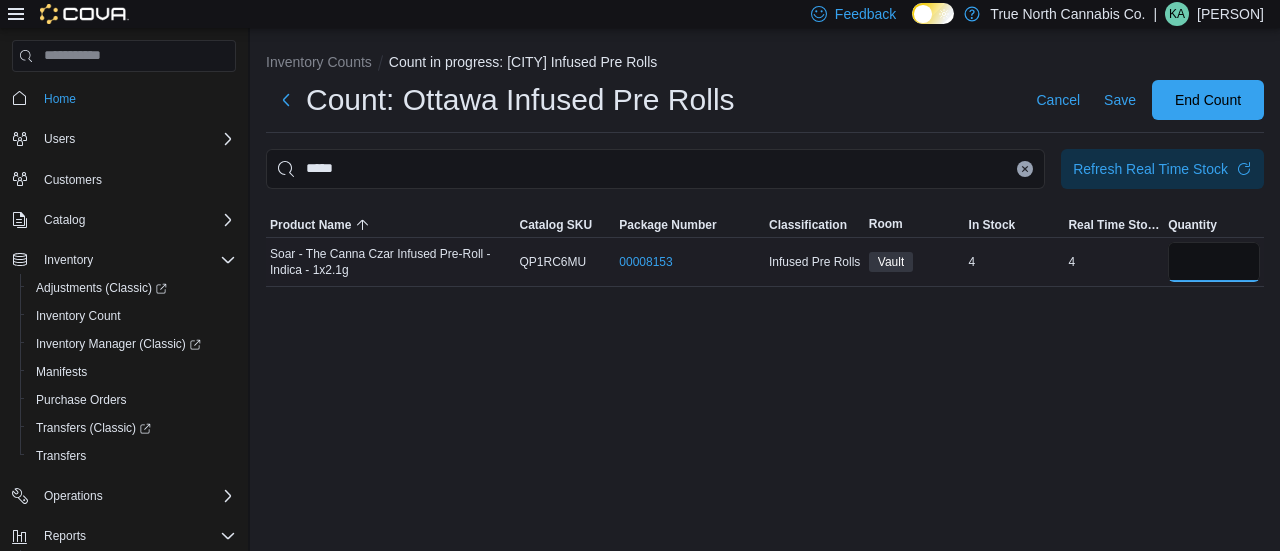click at bounding box center [1214, 262] 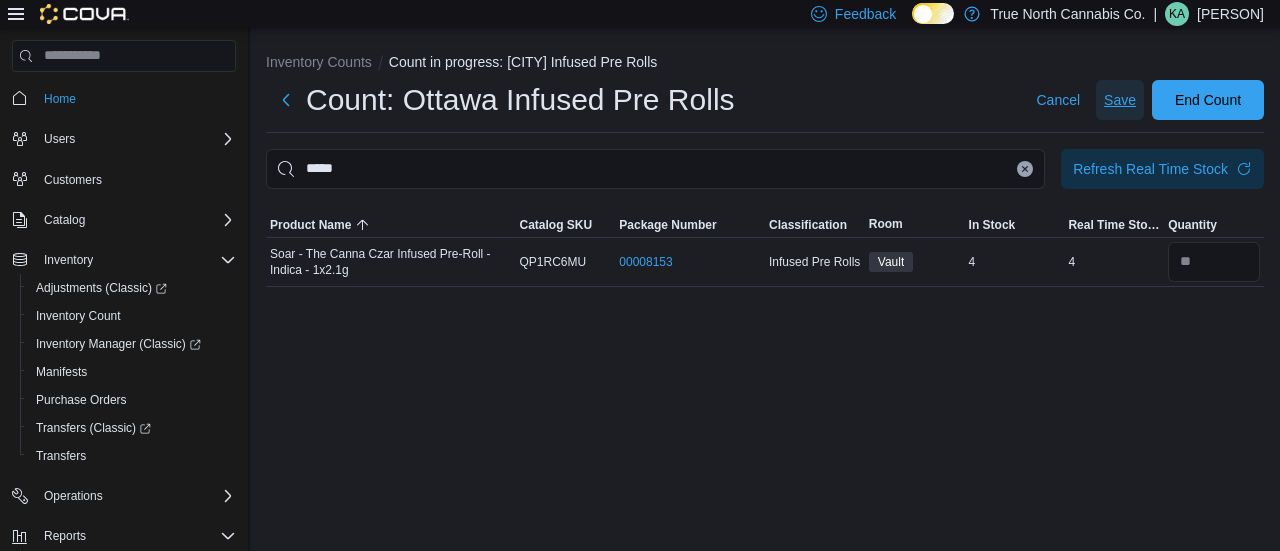 click on "Save" at bounding box center (1120, 100) 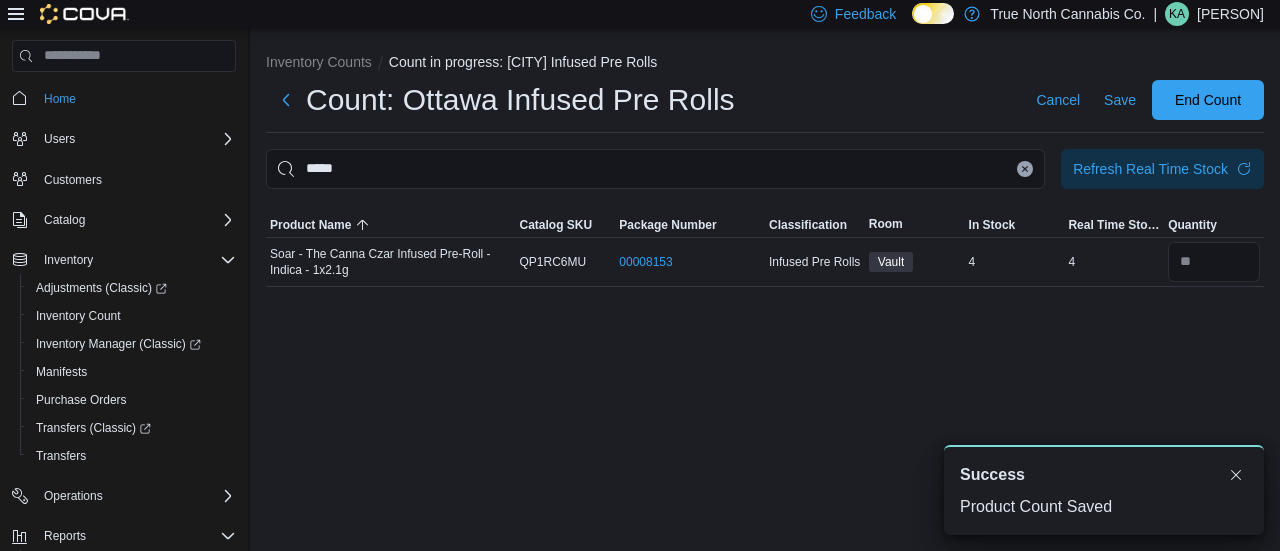 click at bounding box center (1025, 169) 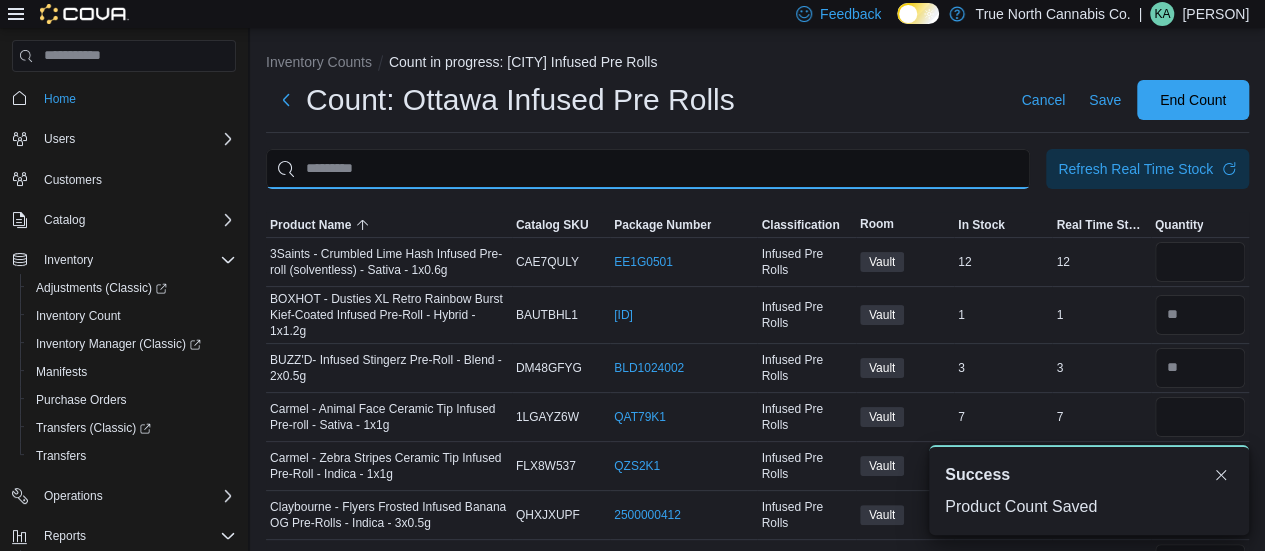click at bounding box center [648, 169] 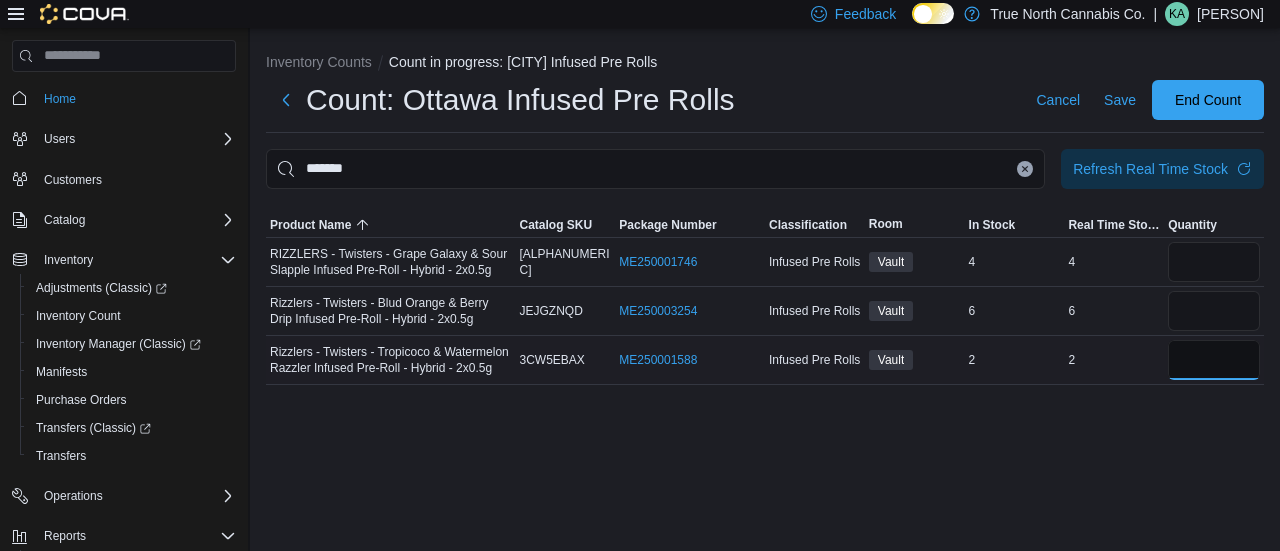 click at bounding box center [1214, 360] 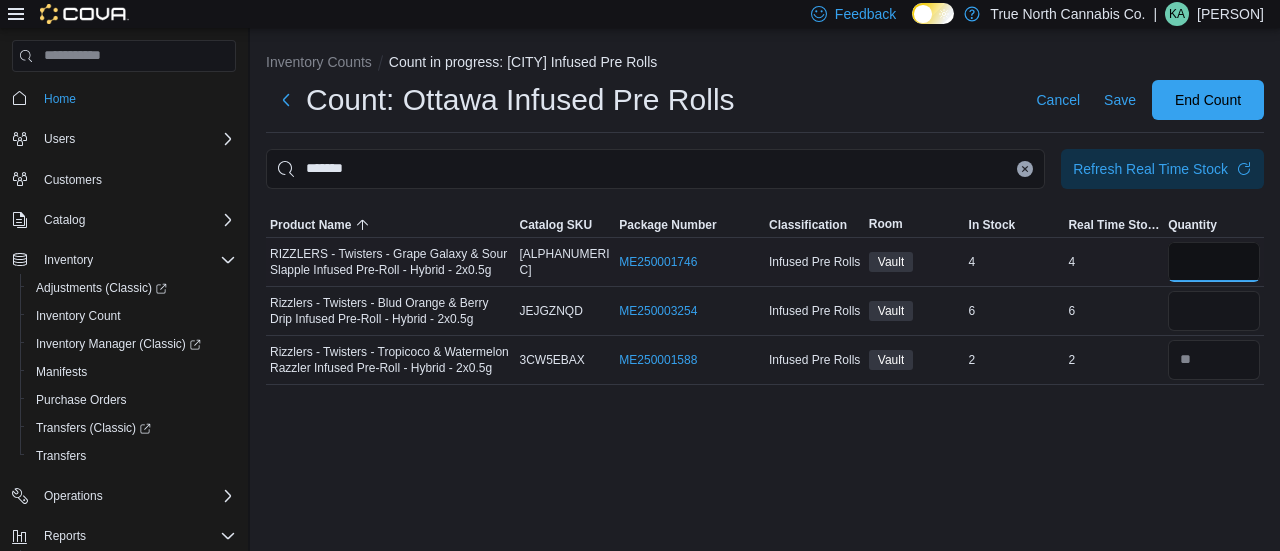 click at bounding box center (1214, 262) 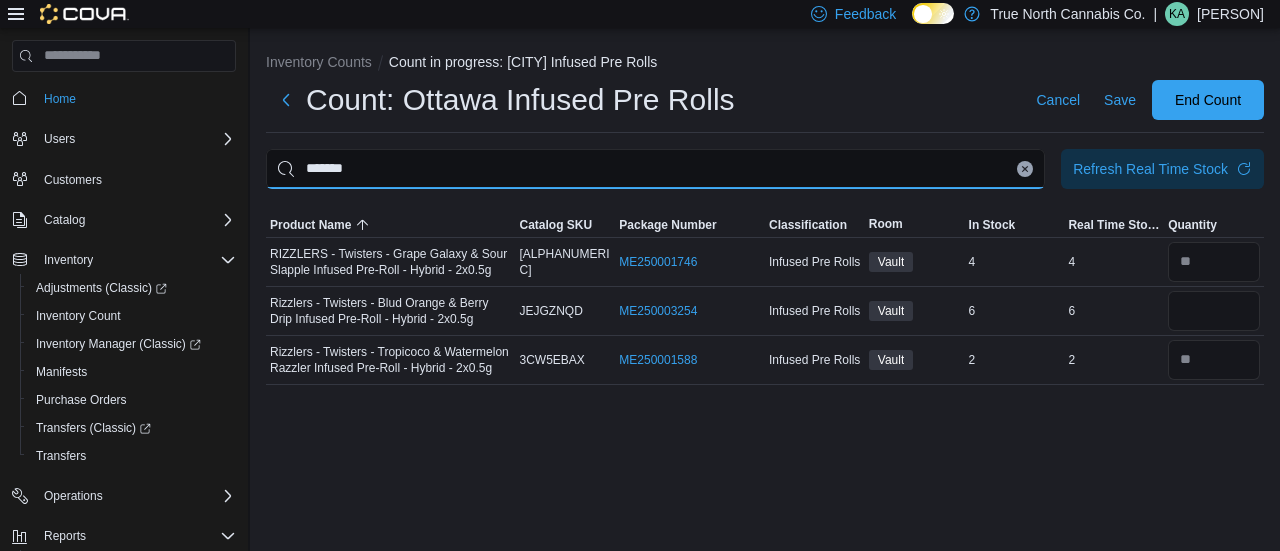 click on "*******" at bounding box center [655, 169] 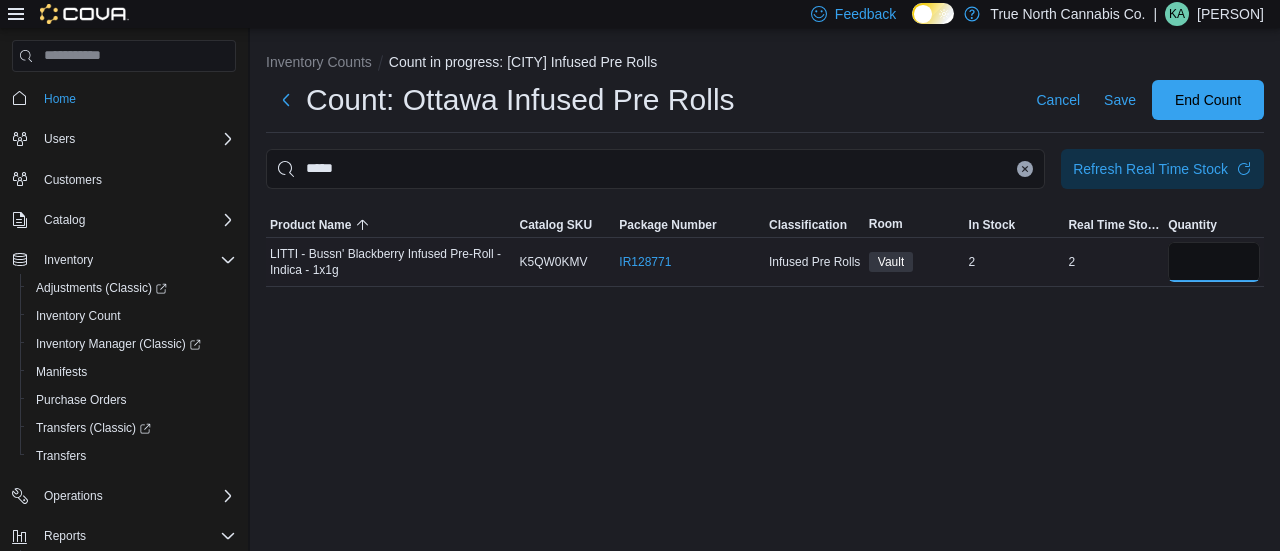 click at bounding box center [1214, 262] 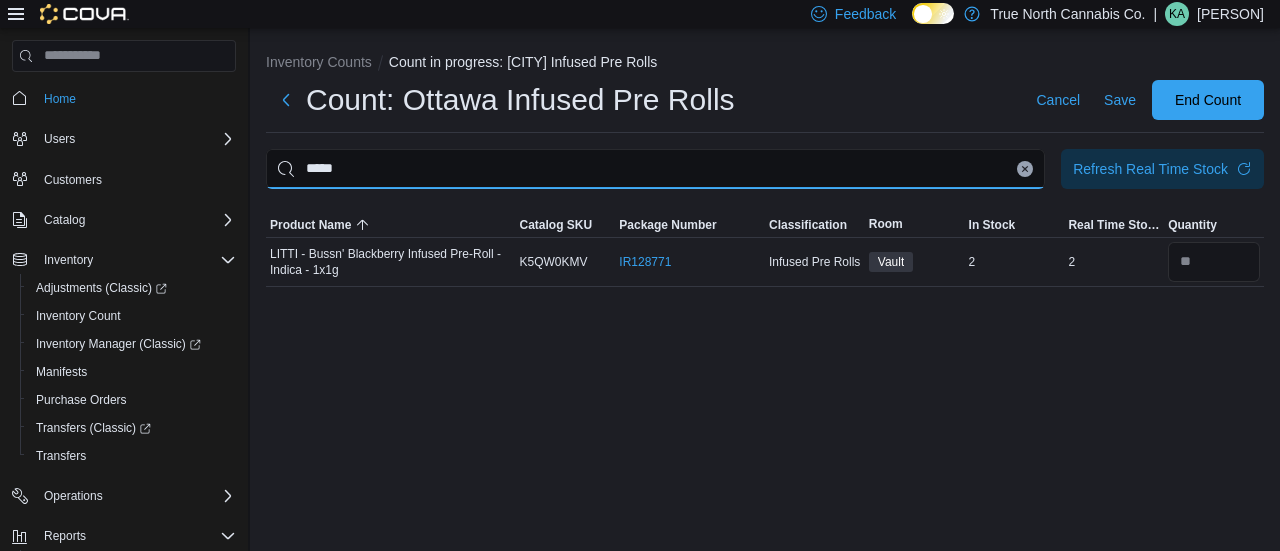 click on "*****" at bounding box center [655, 169] 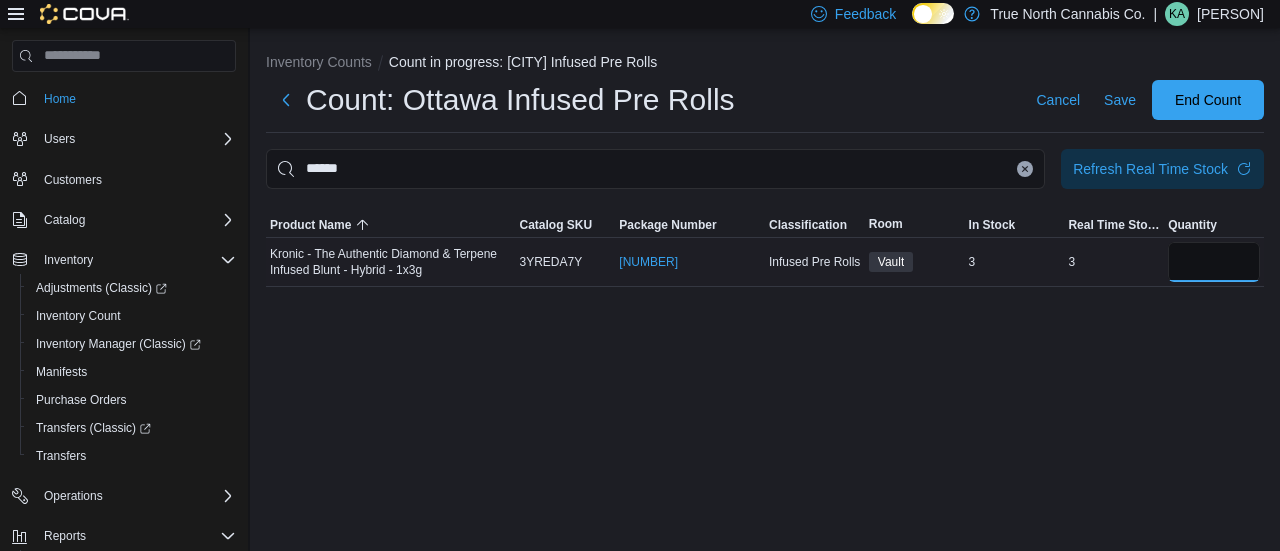 click at bounding box center [1214, 262] 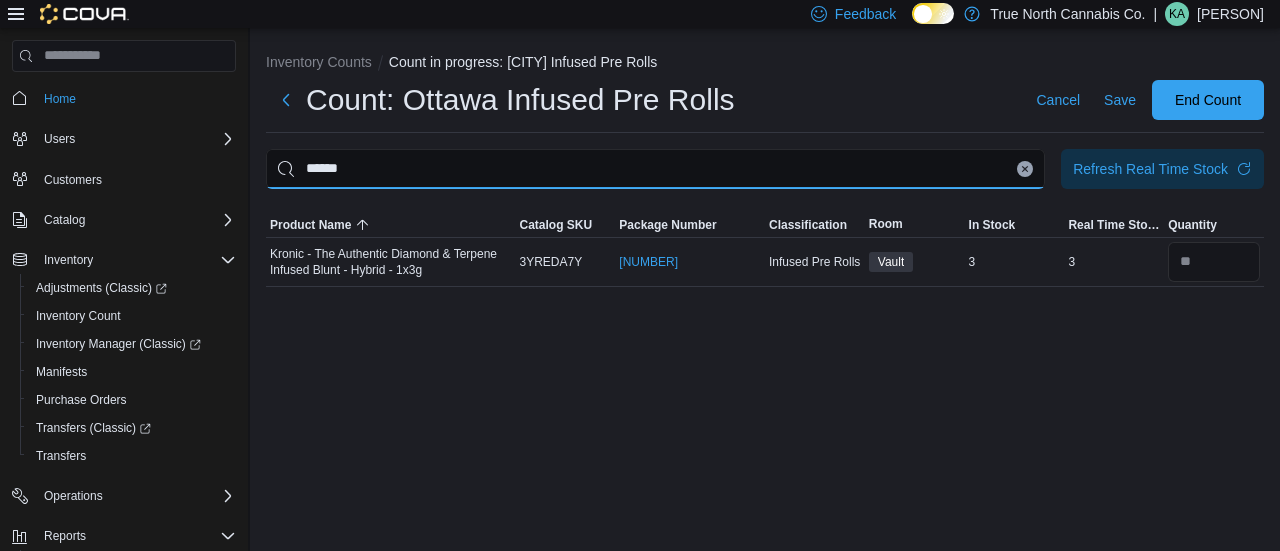 click on "******" at bounding box center [655, 169] 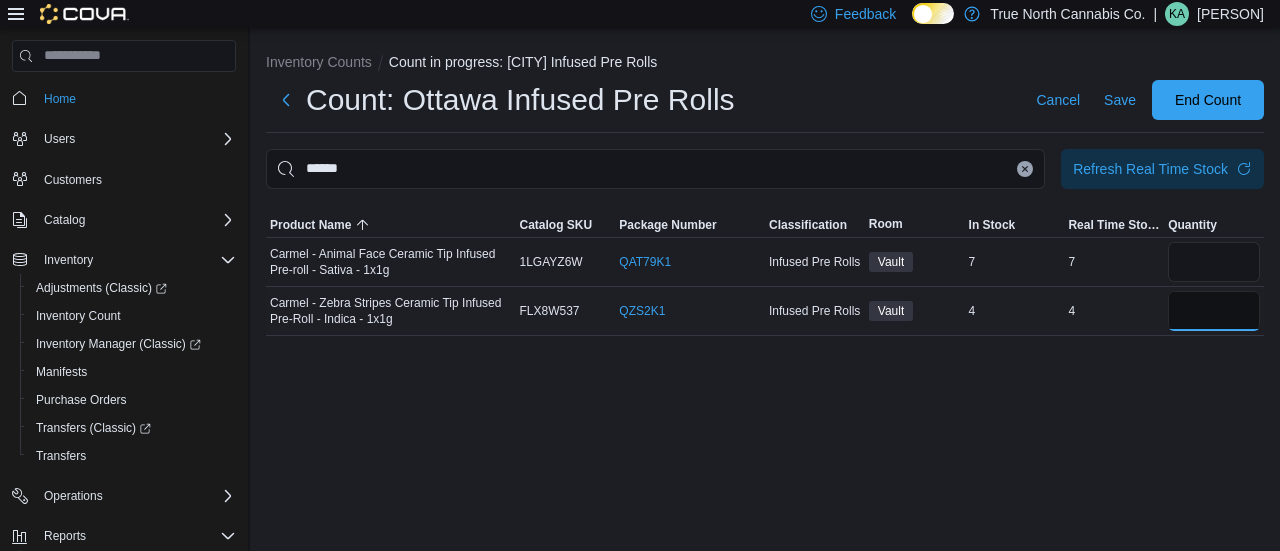 click at bounding box center [1214, 311] 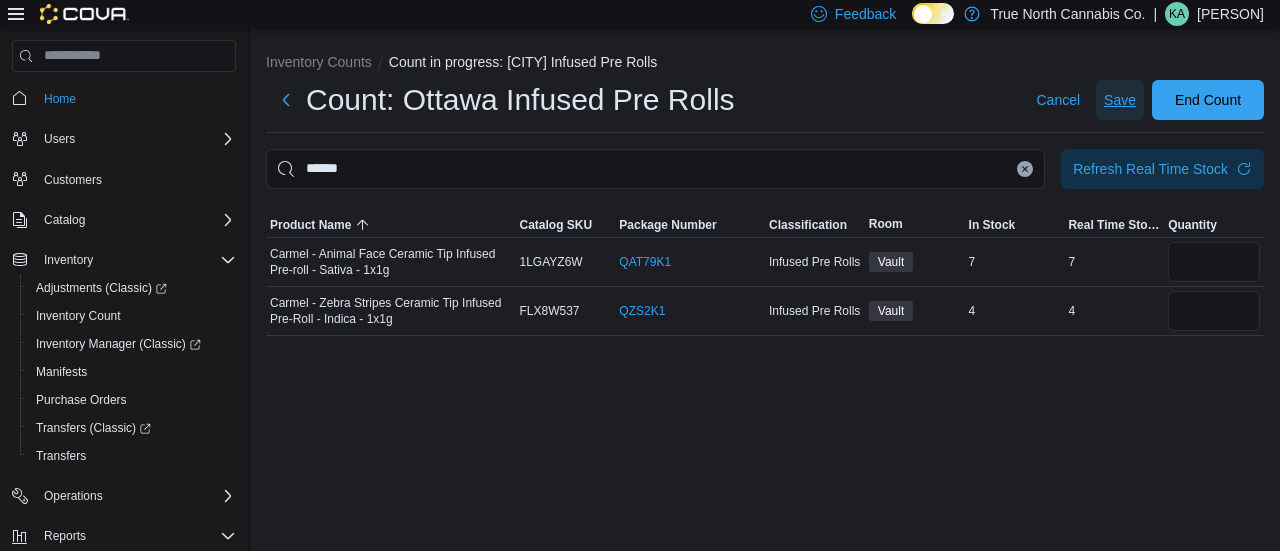 click on "Save" at bounding box center (1120, 100) 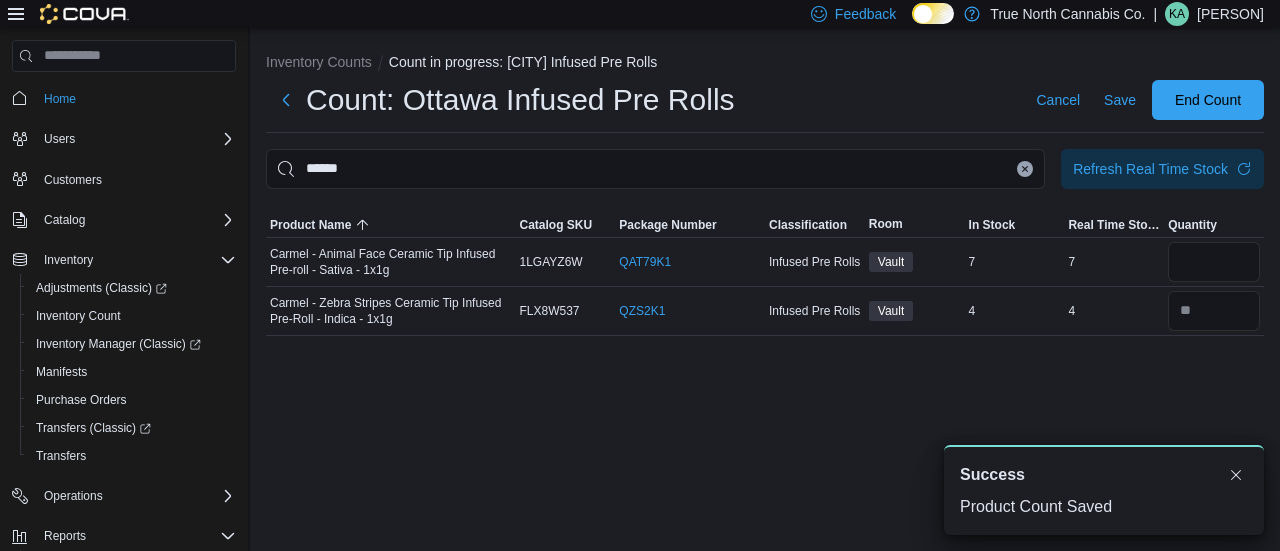 click at bounding box center (1025, 169) 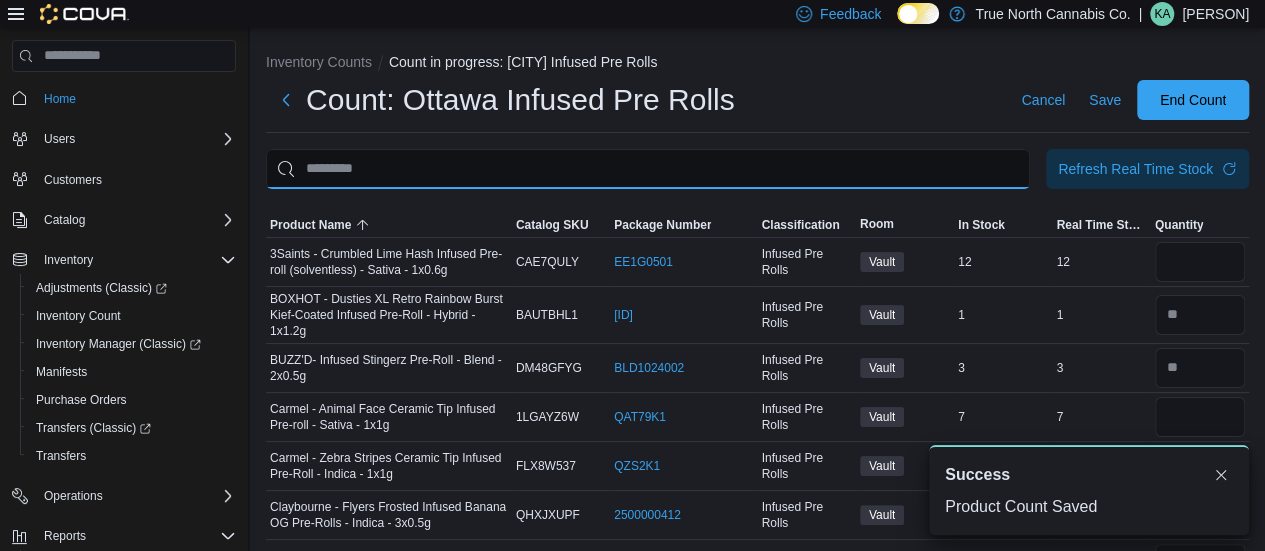 click at bounding box center [648, 169] 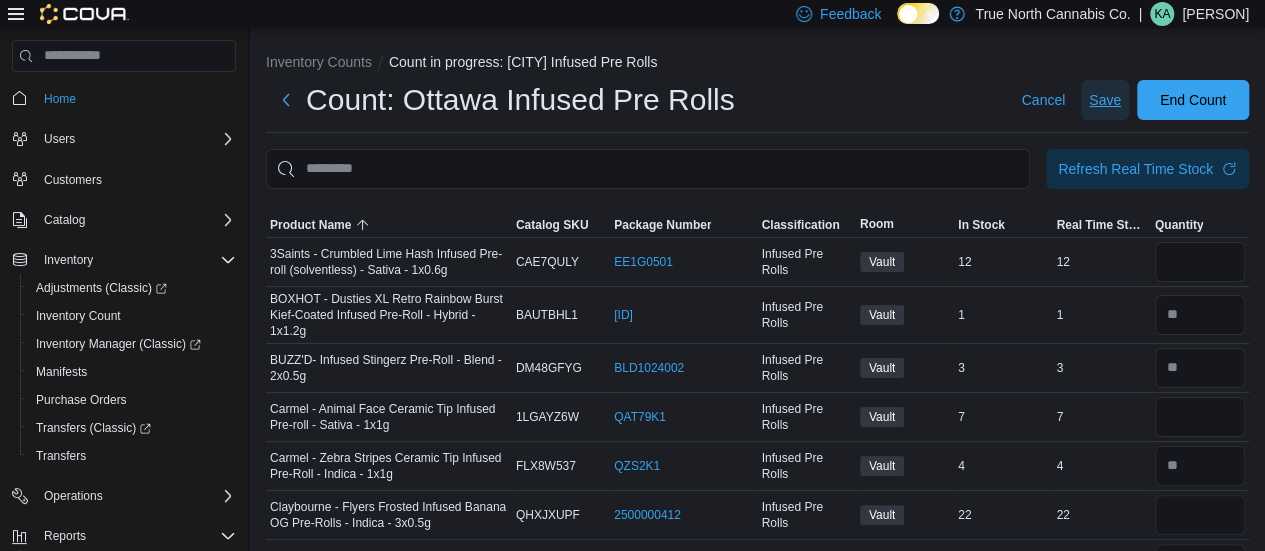 click on "Save" at bounding box center (1105, 100) 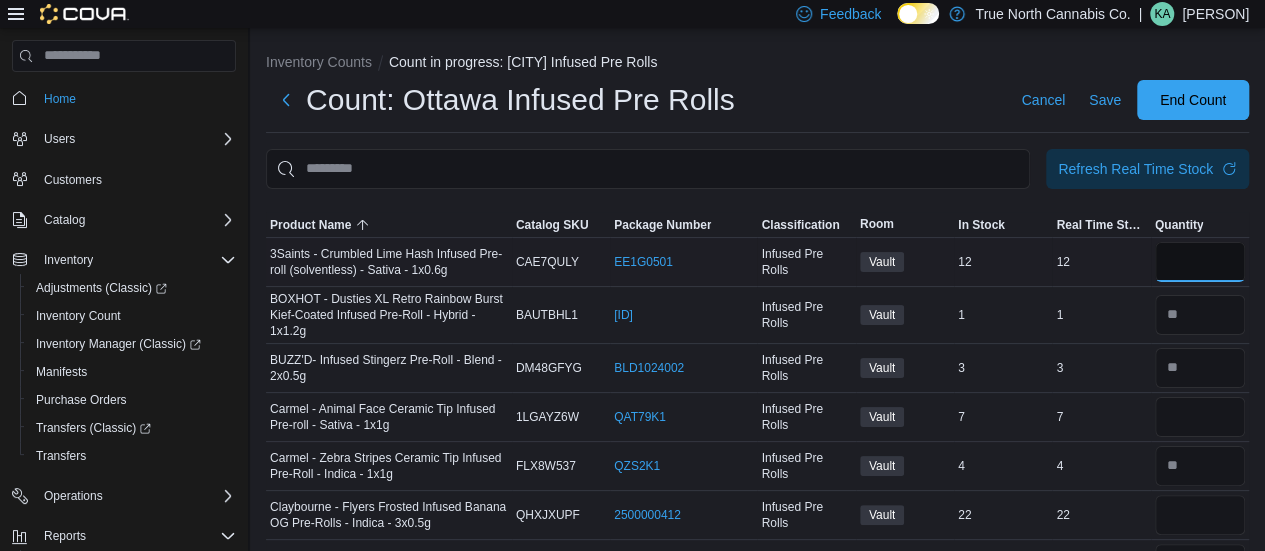 click at bounding box center (1200, 262) 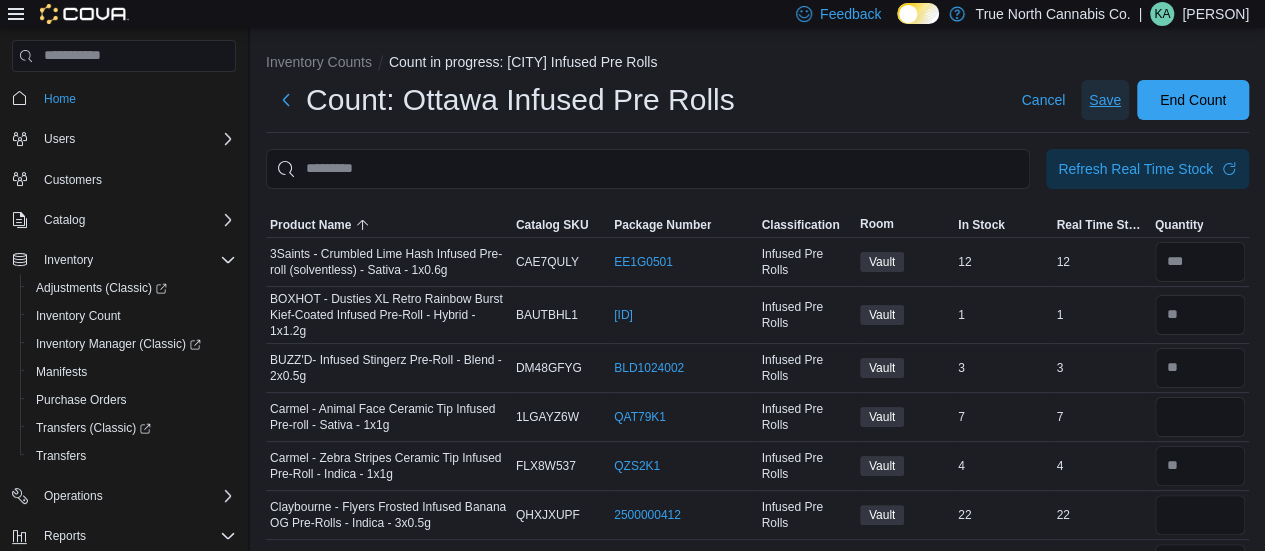 click on "Save" at bounding box center [1105, 100] 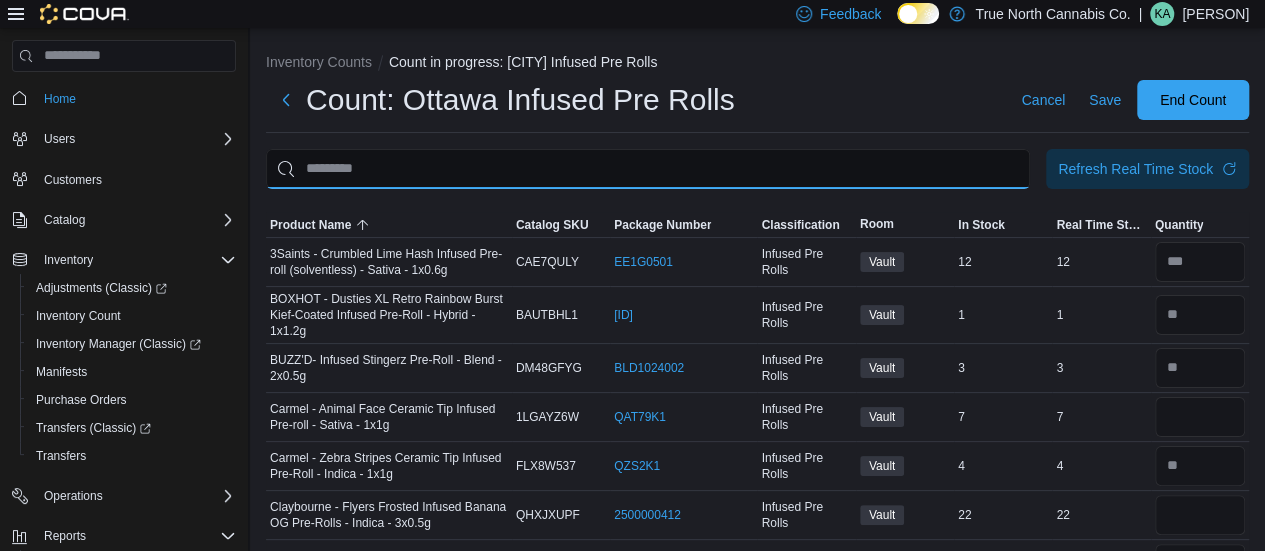 click at bounding box center [648, 169] 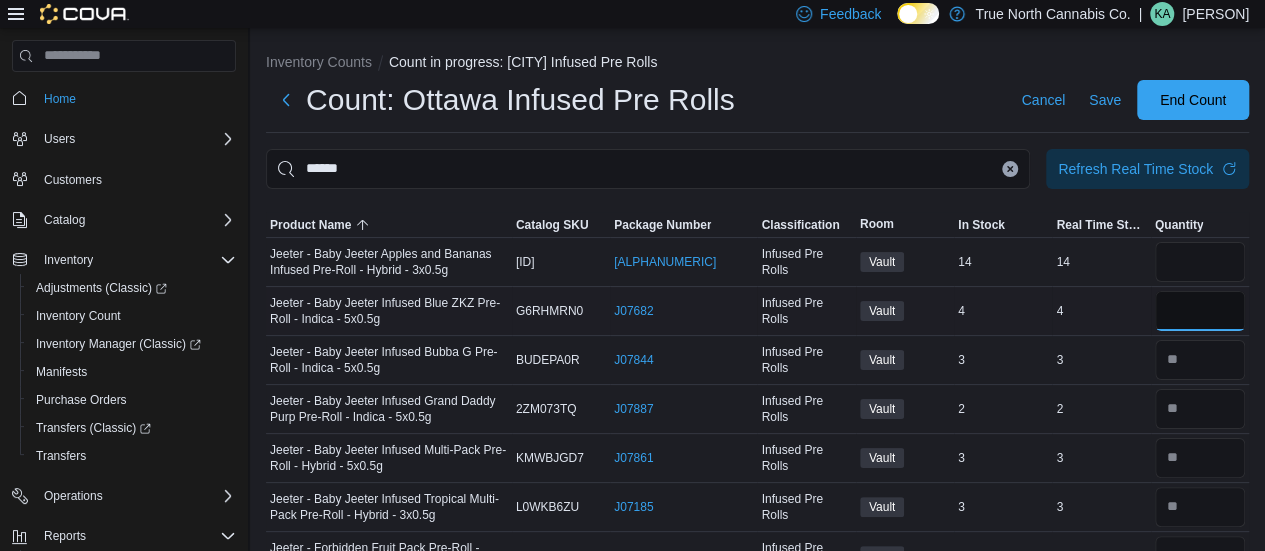 click at bounding box center (1200, 311) 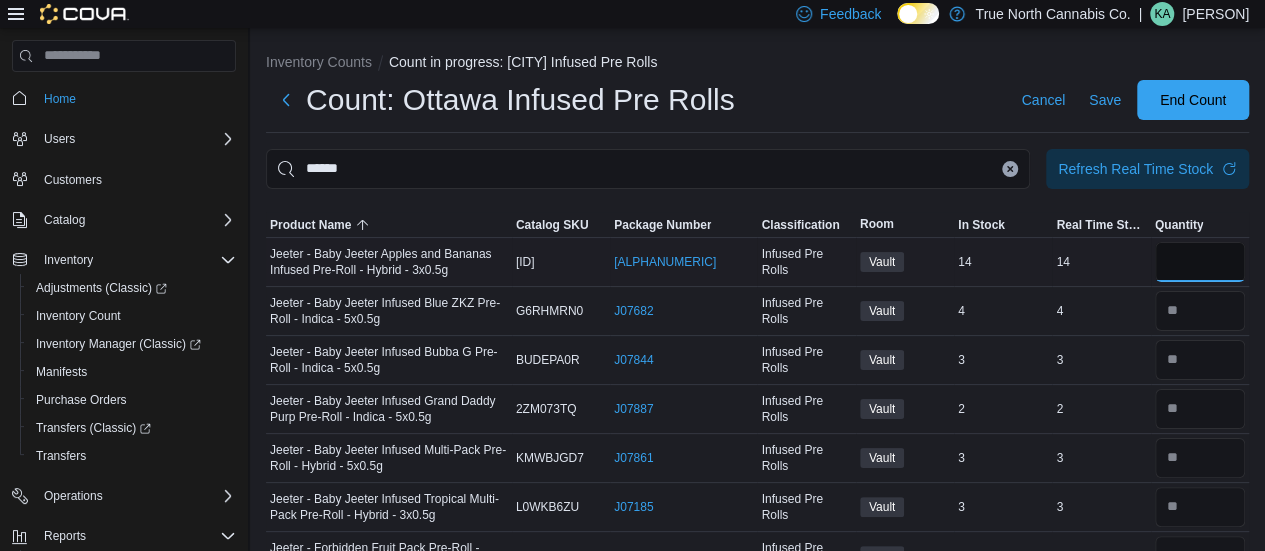 click at bounding box center [1200, 262] 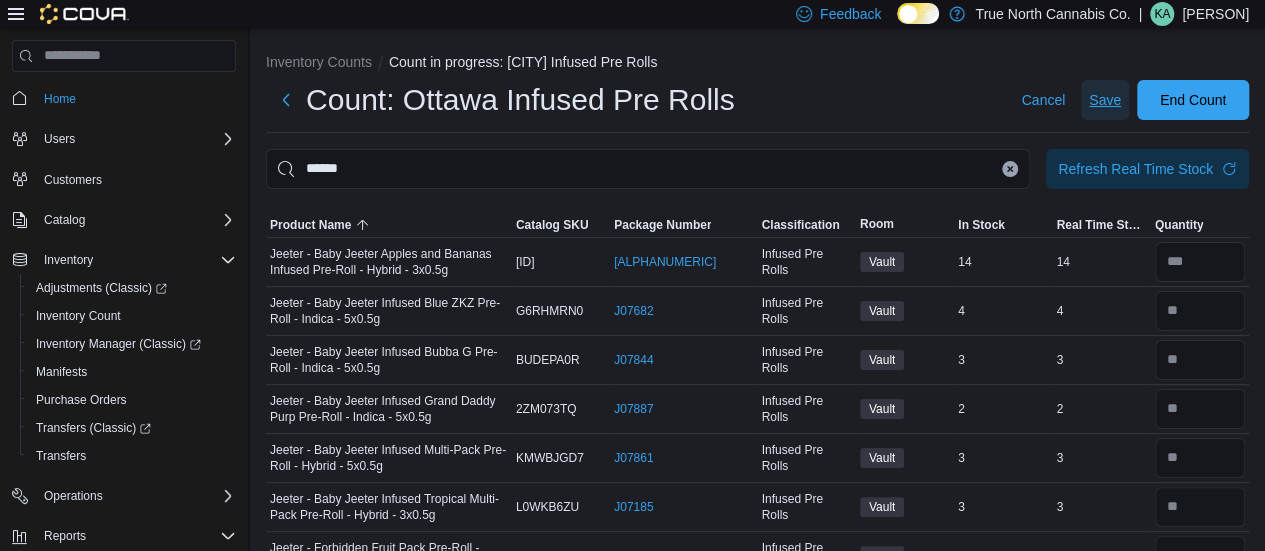 click on "Save" at bounding box center (1105, 100) 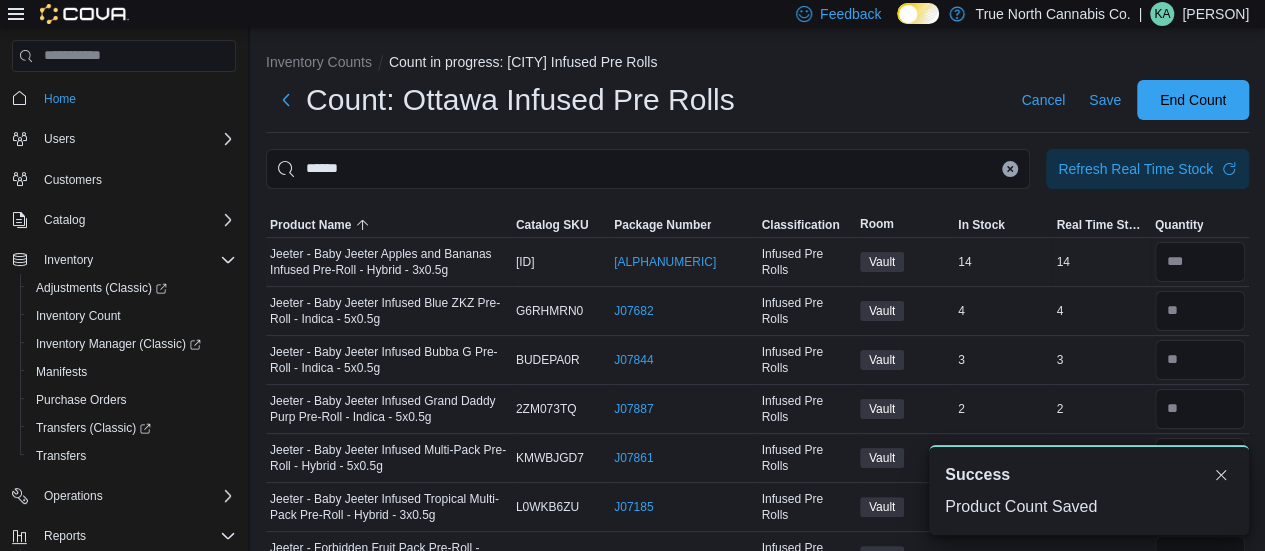 scroll, scrollTop: 42, scrollLeft: 0, axis: vertical 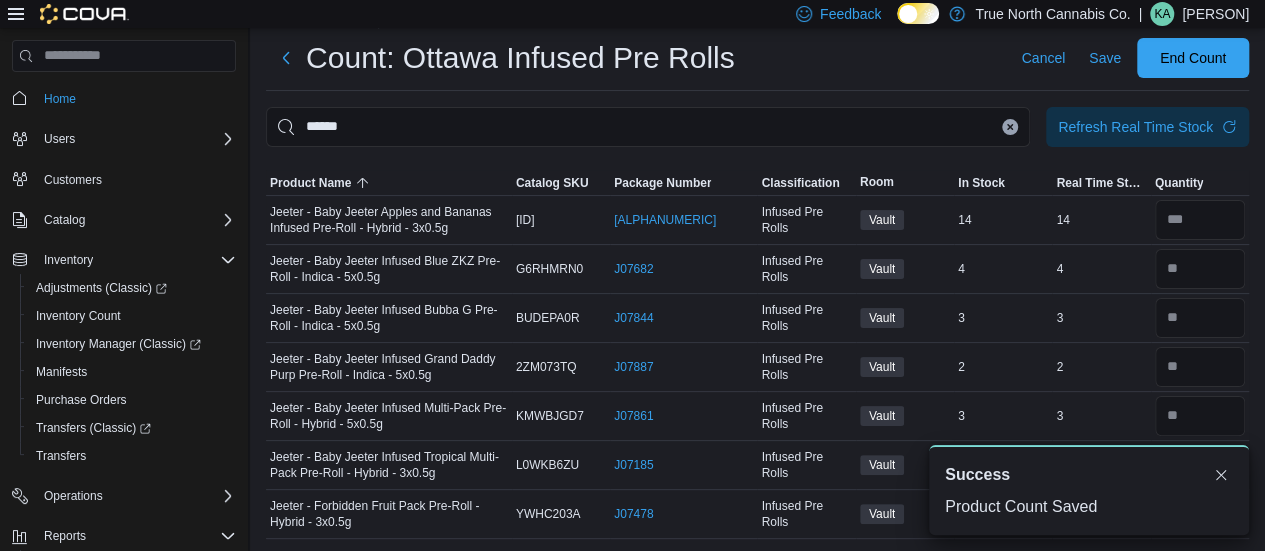 click at bounding box center [1010, 127] 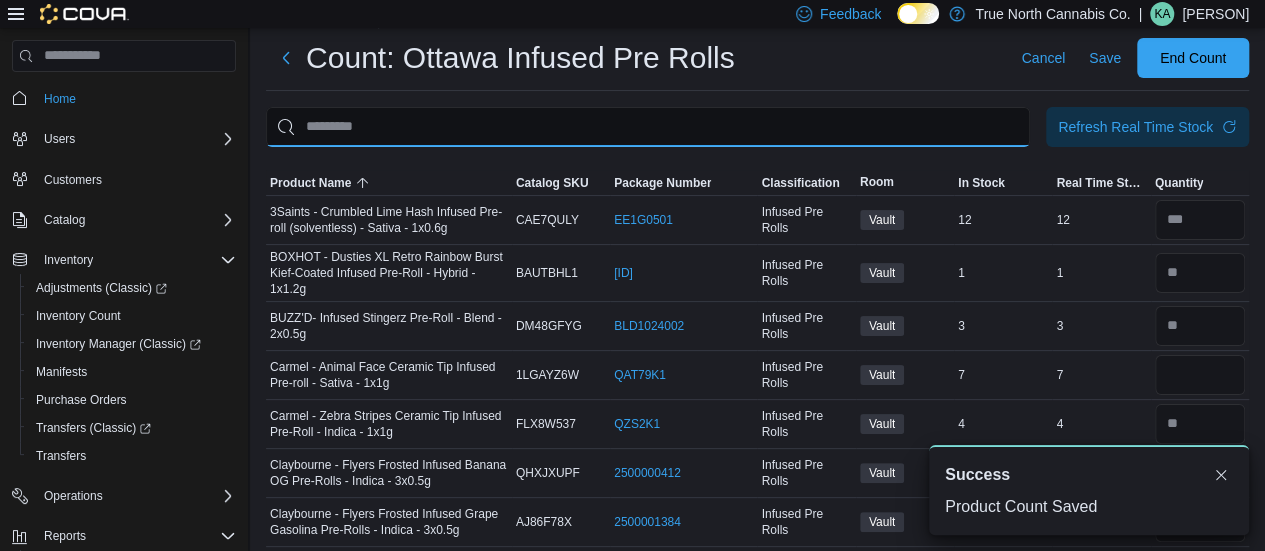 click at bounding box center [648, 127] 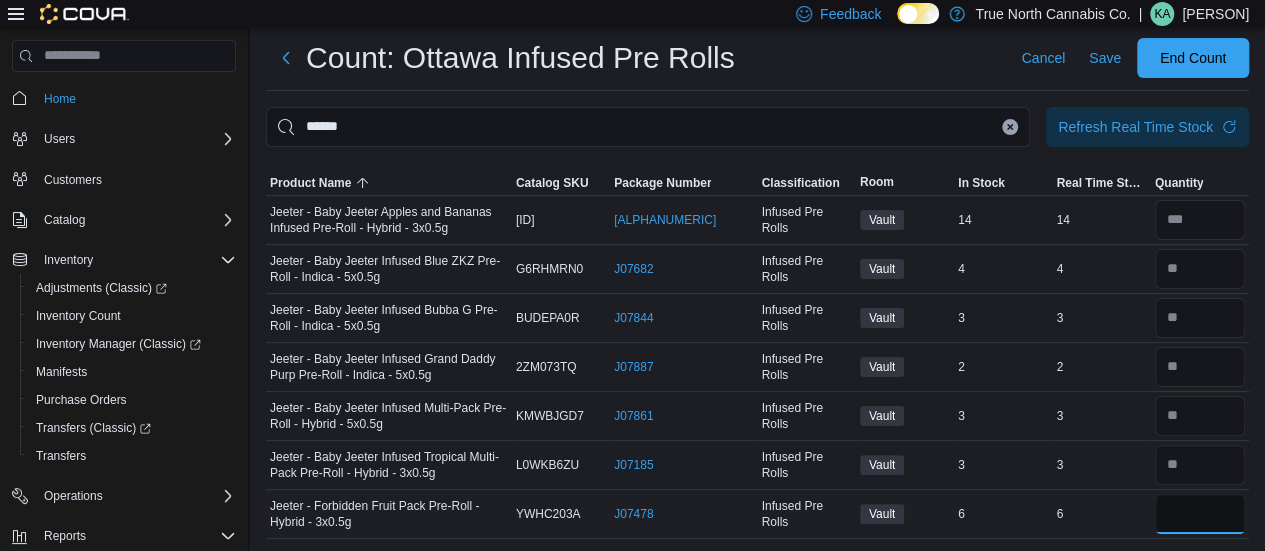 click at bounding box center (1200, 514) 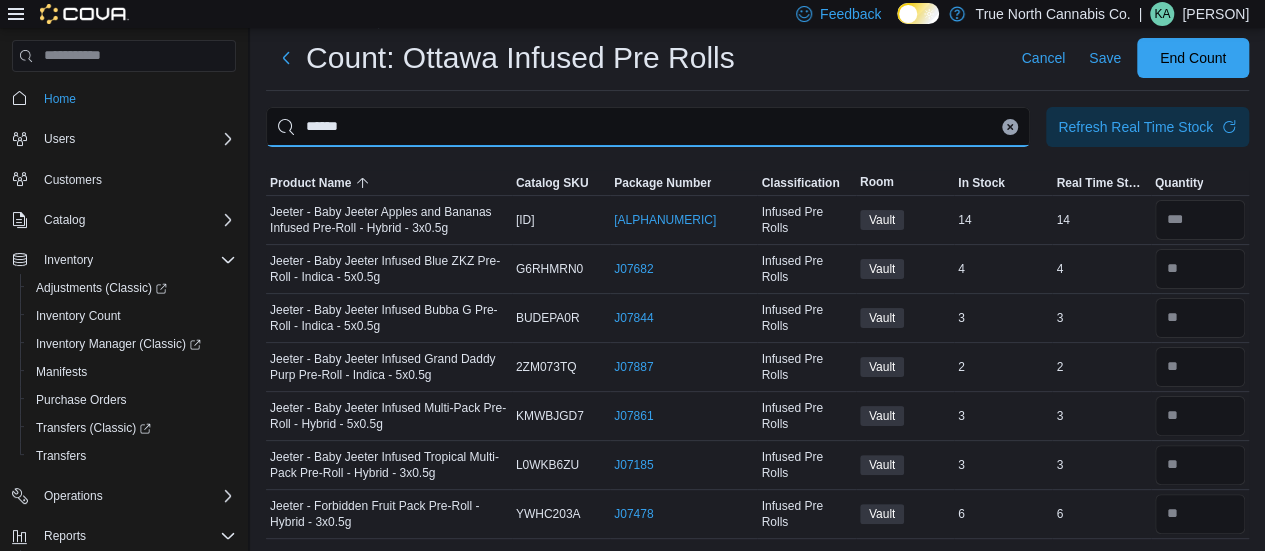 click on "******" at bounding box center (648, 127) 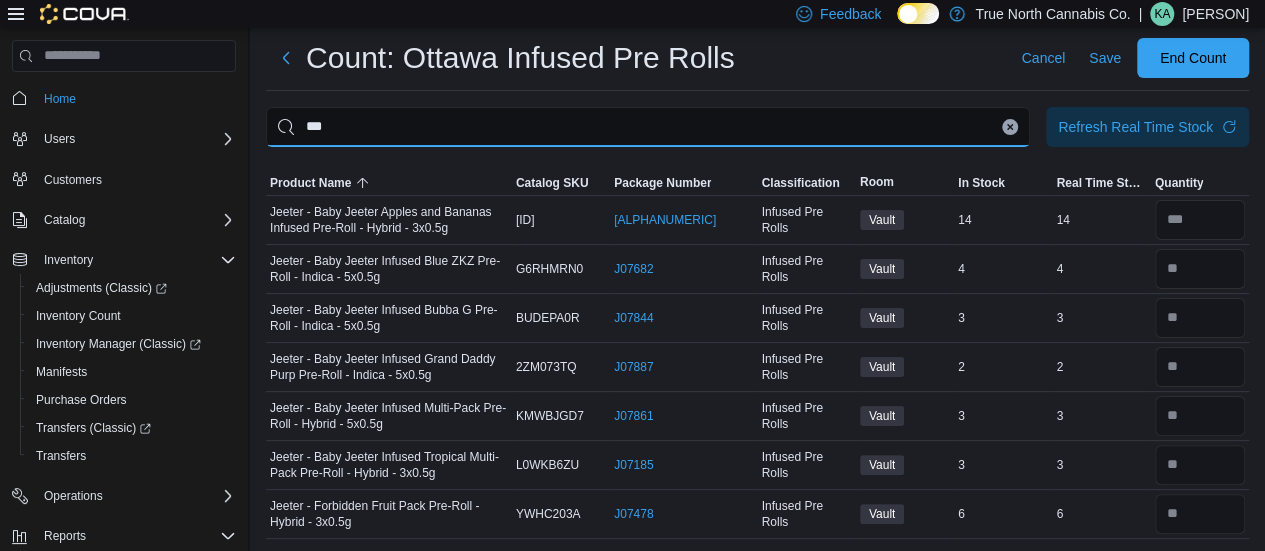 scroll, scrollTop: 0, scrollLeft: 0, axis: both 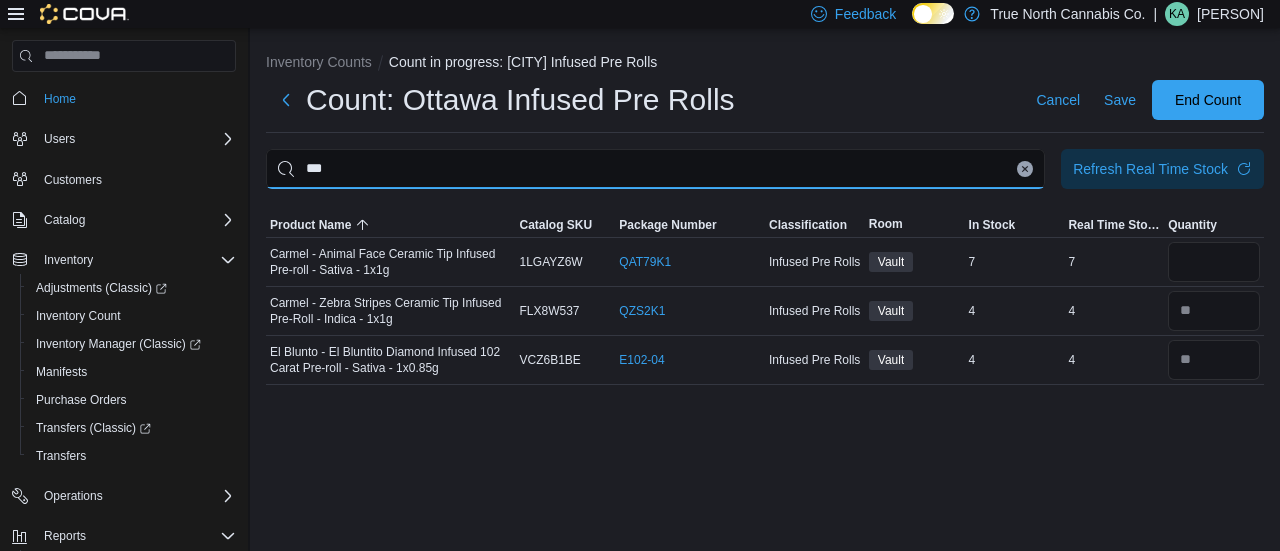 click on "***" at bounding box center [655, 169] 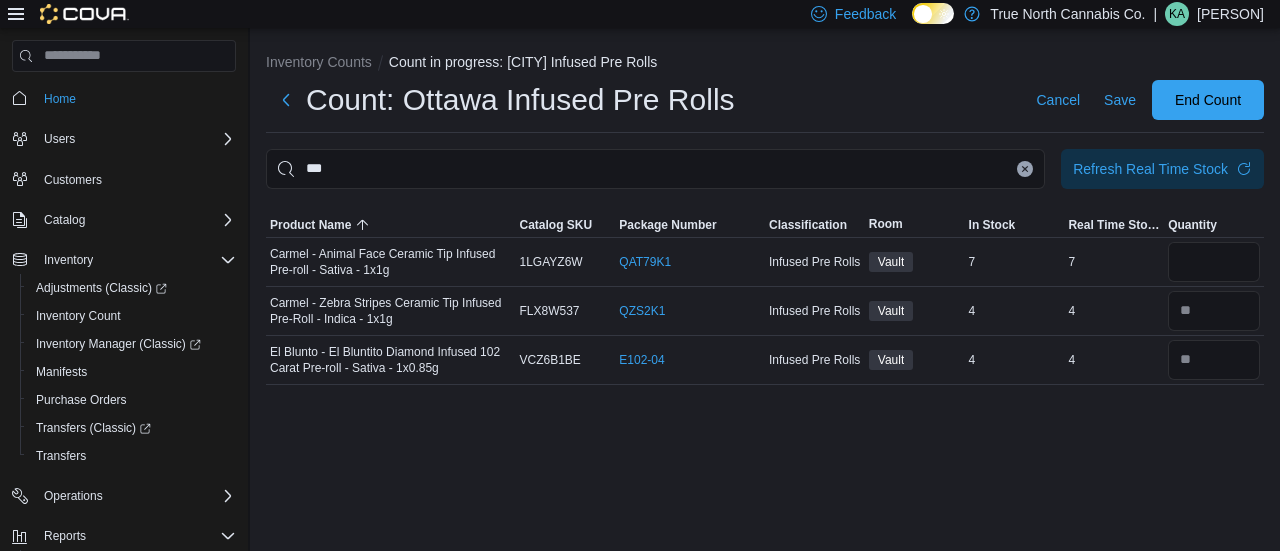 click 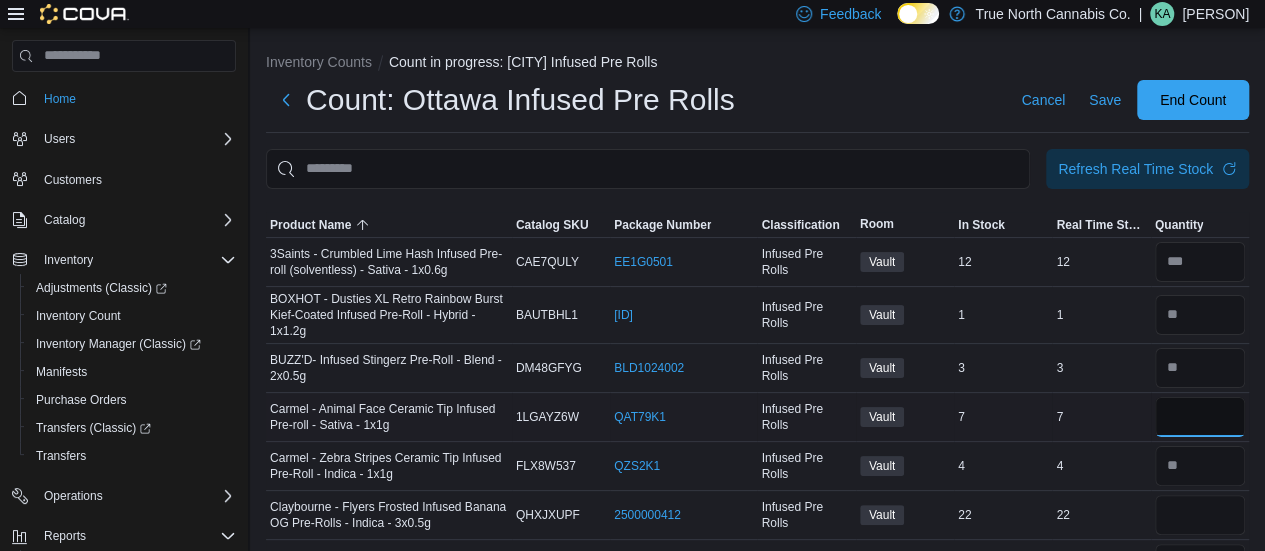 click at bounding box center [1200, 417] 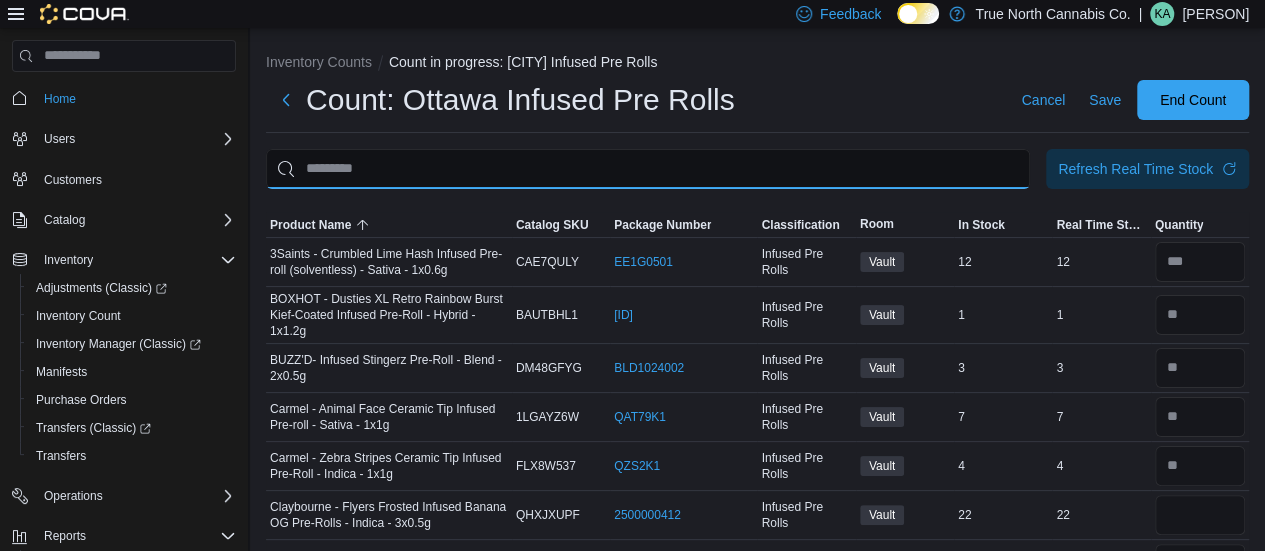 click at bounding box center [648, 169] 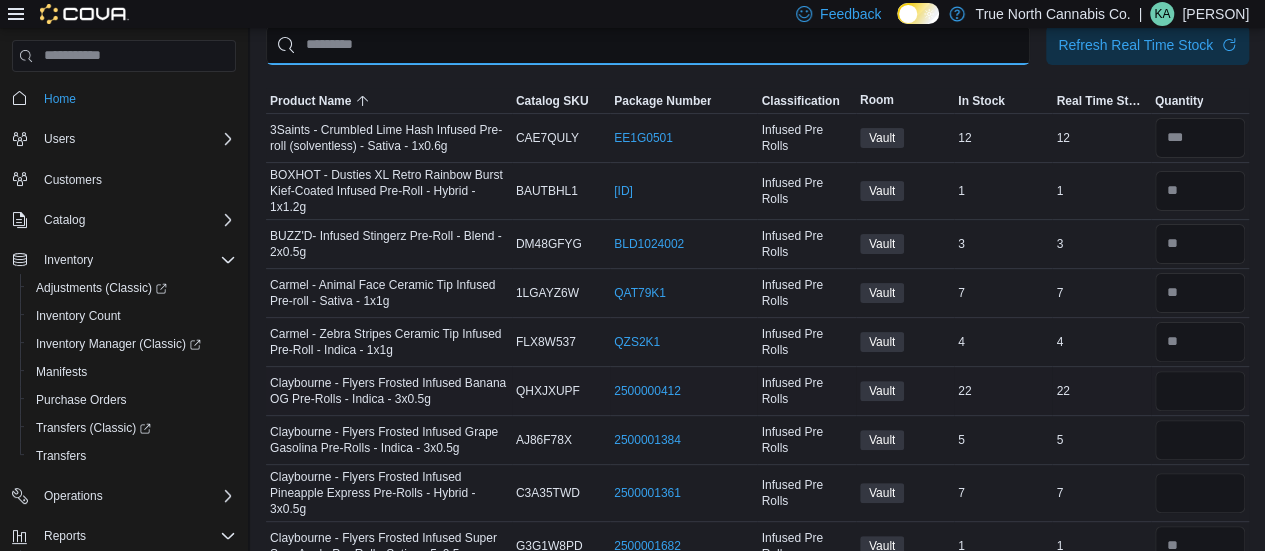scroll, scrollTop: 125, scrollLeft: 0, axis: vertical 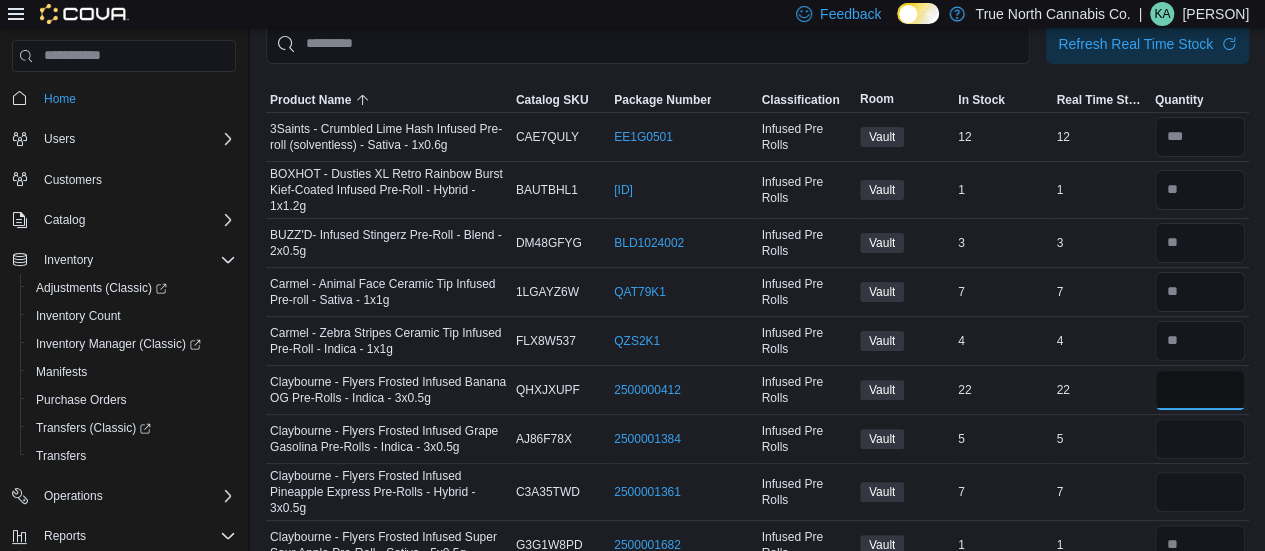 click at bounding box center [1200, 390] 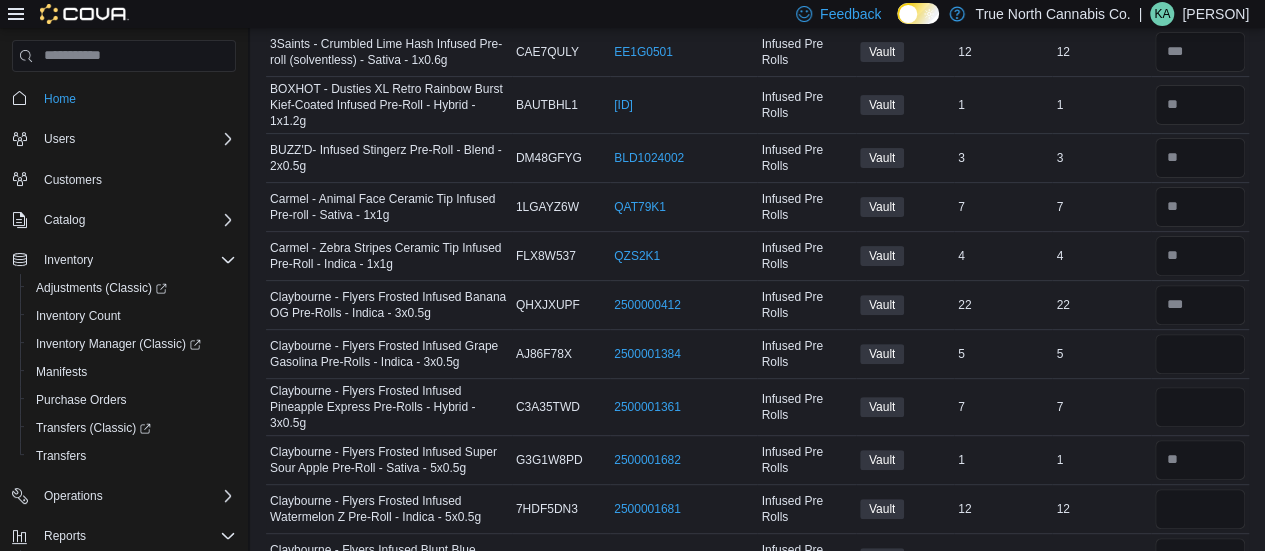 scroll, scrollTop: 282, scrollLeft: 0, axis: vertical 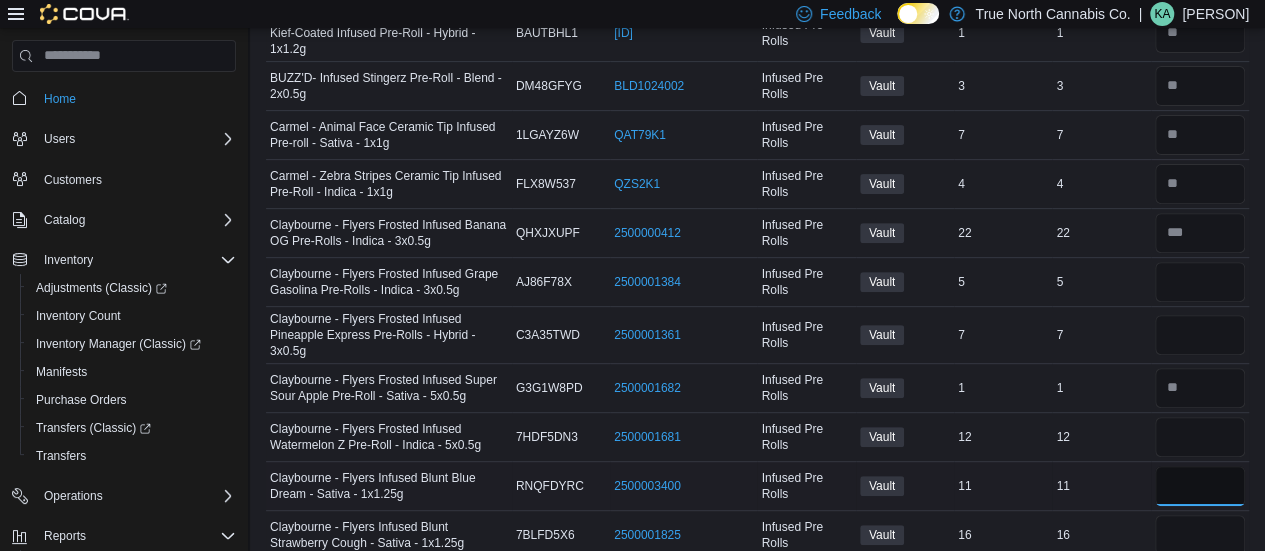 click at bounding box center (1200, 486) 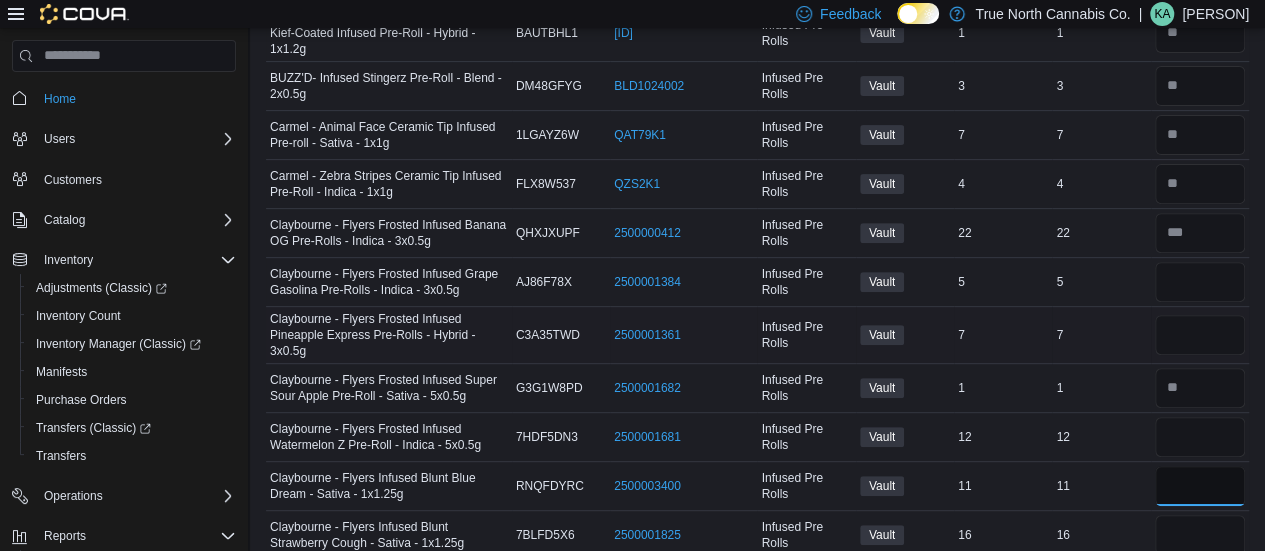 scroll, scrollTop: 0, scrollLeft: 0, axis: both 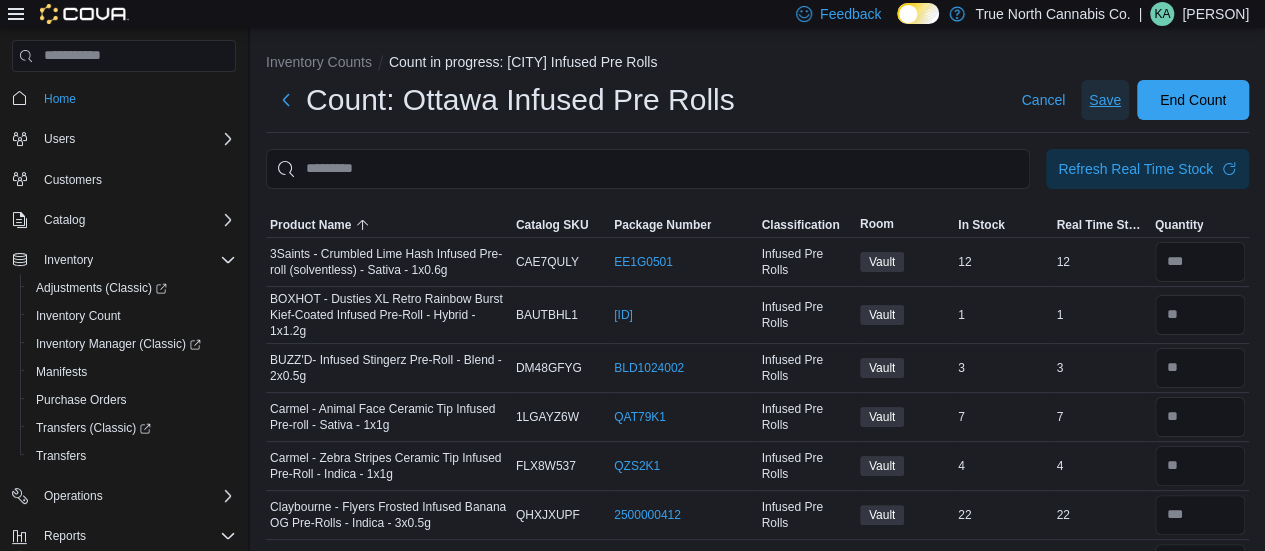 click on "Save" at bounding box center (1105, 100) 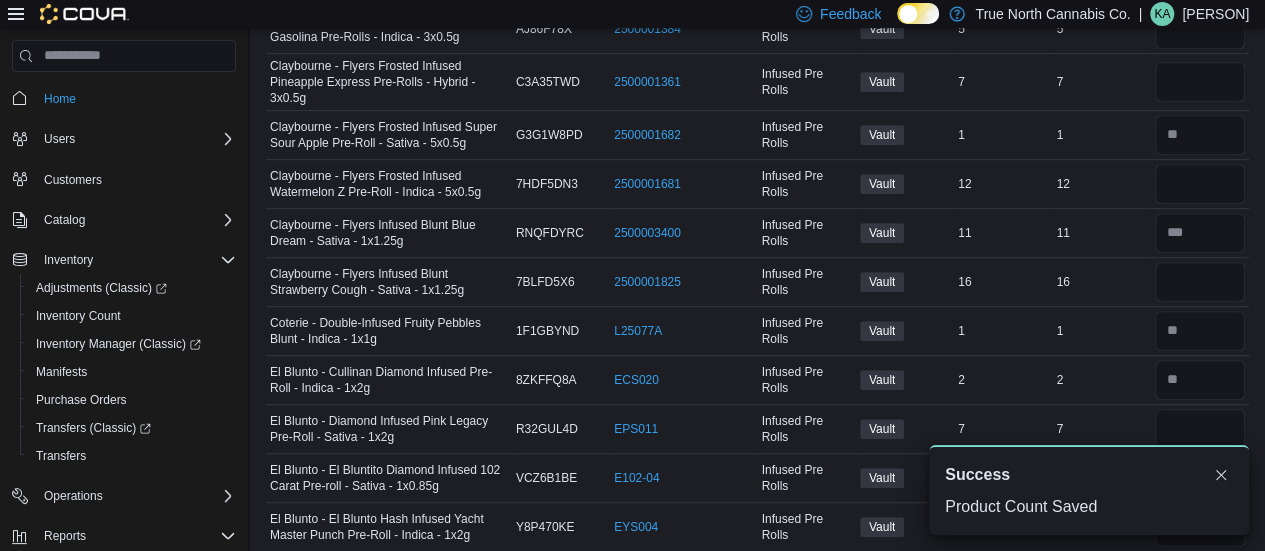 scroll, scrollTop: 537, scrollLeft: 0, axis: vertical 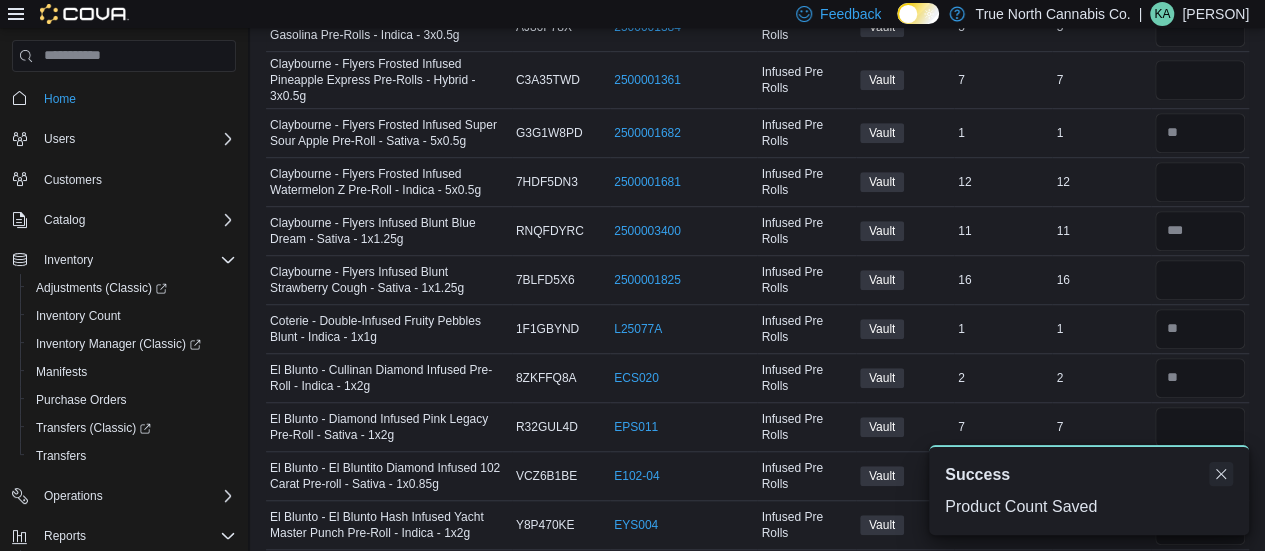 click at bounding box center (1221, 474) 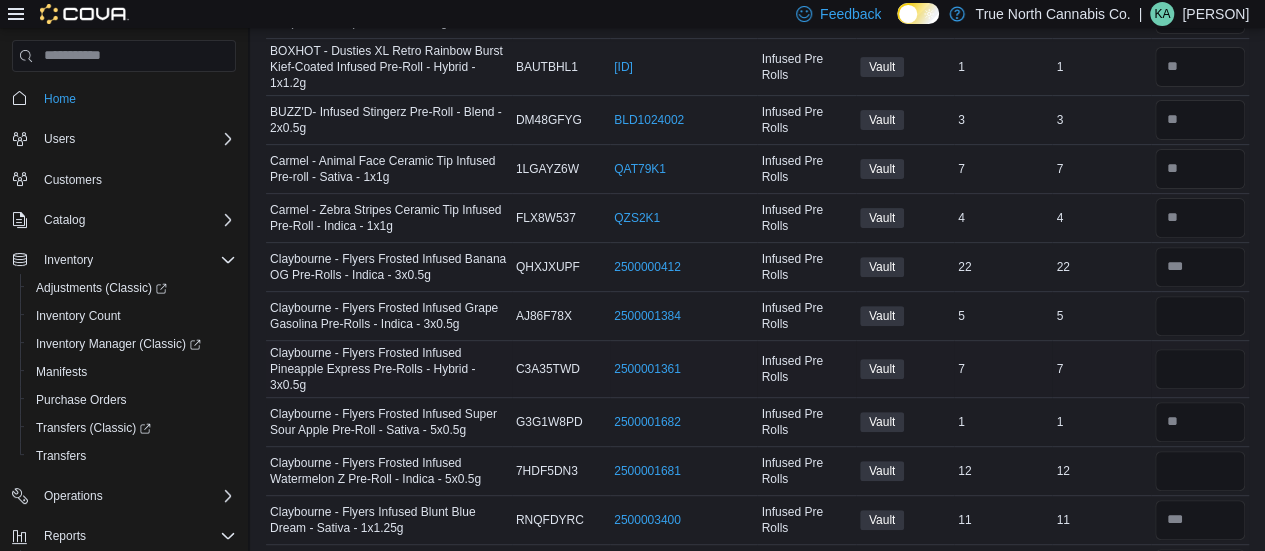 scroll, scrollTop: 245, scrollLeft: 0, axis: vertical 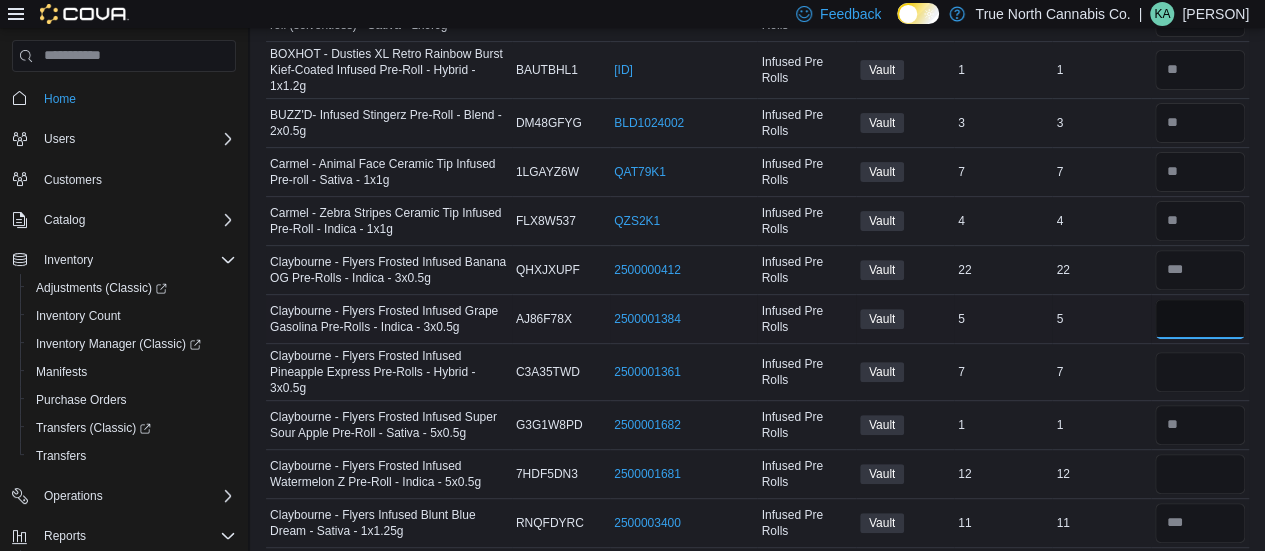 click at bounding box center [1200, 319] 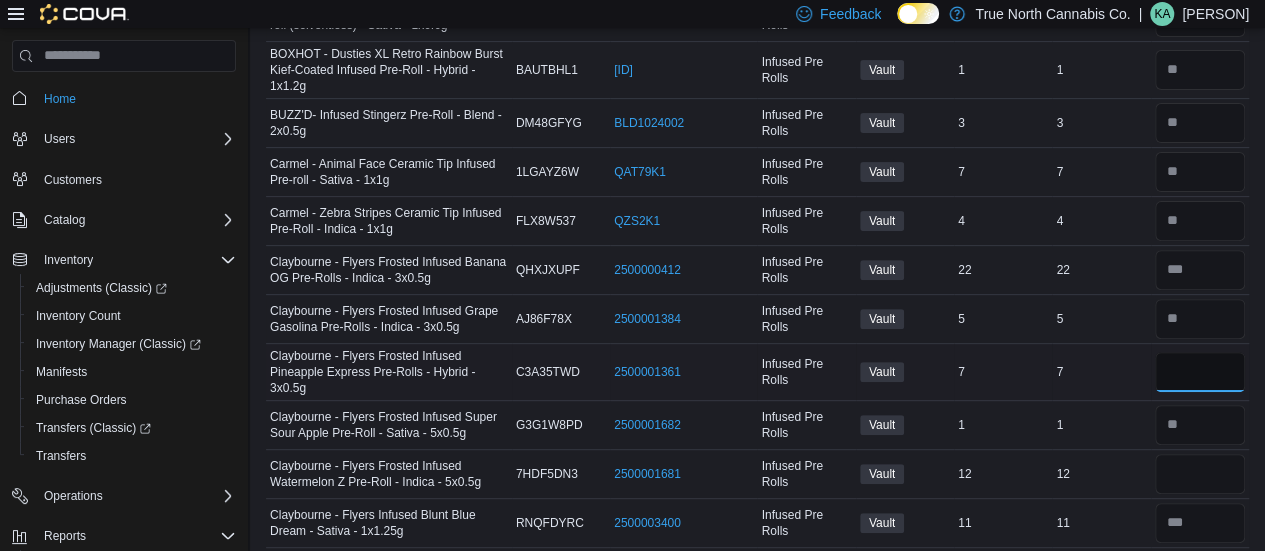 click at bounding box center (1200, 372) 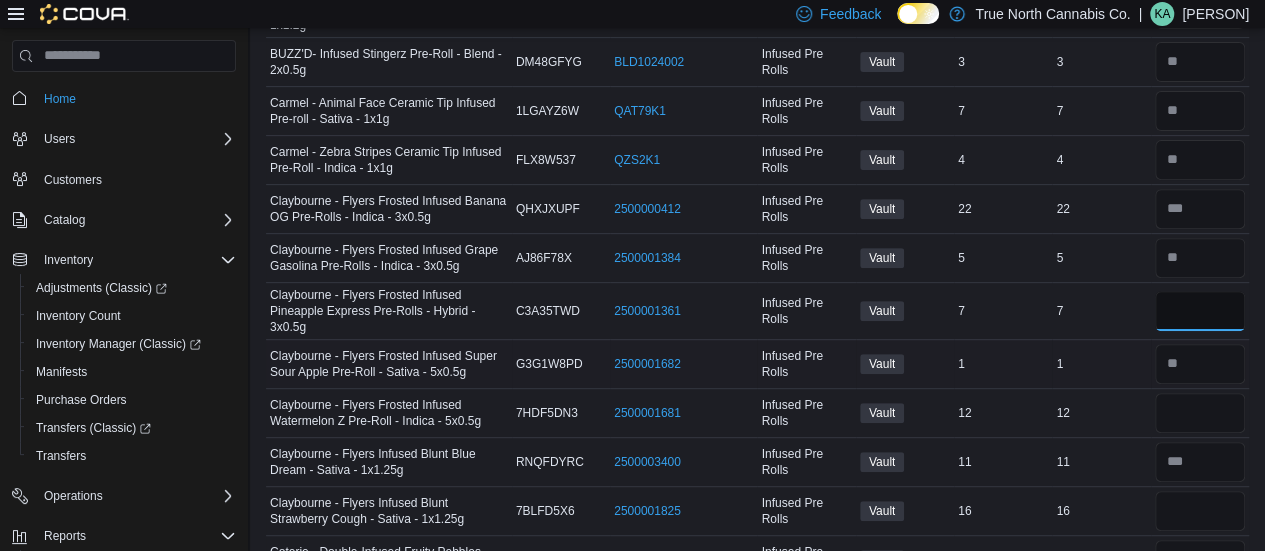 scroll, scrollTop: 323, scrollLeft: 0, axis: vertical 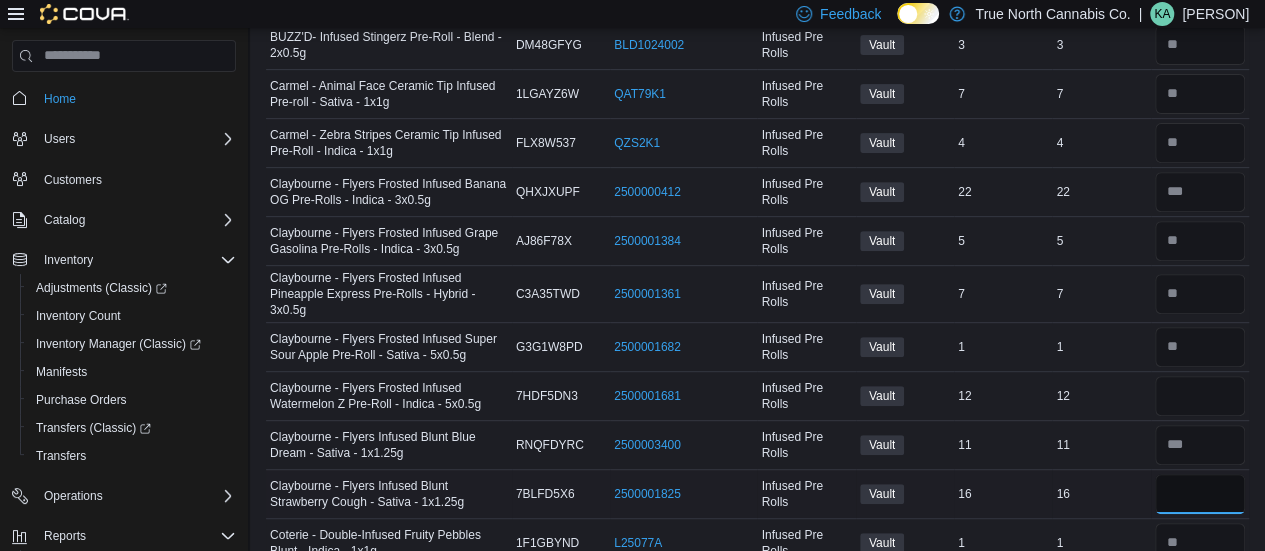 click at bounding box center [1200, 494] 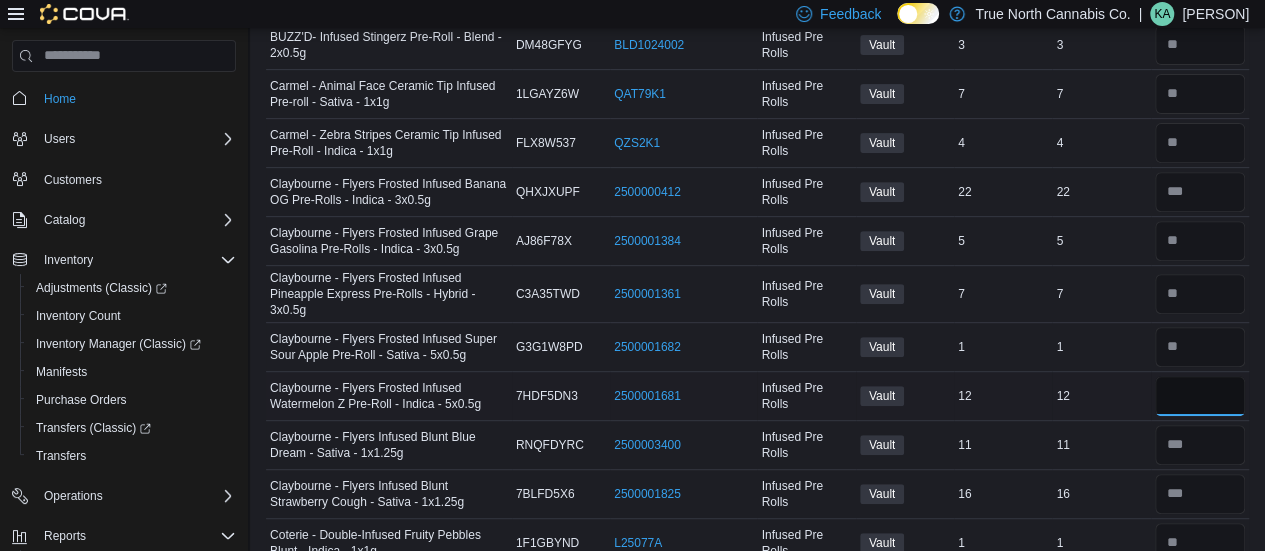 click at bounding box center (1200, 396) 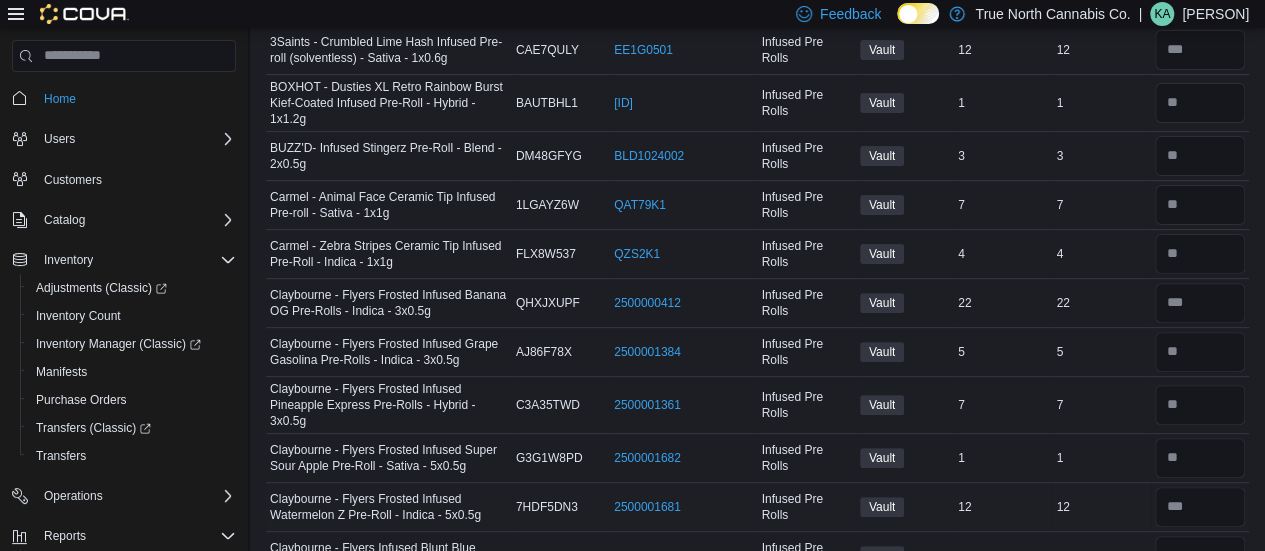 scroll, scrollTop: 0, scrollLeft: 0, axis: both 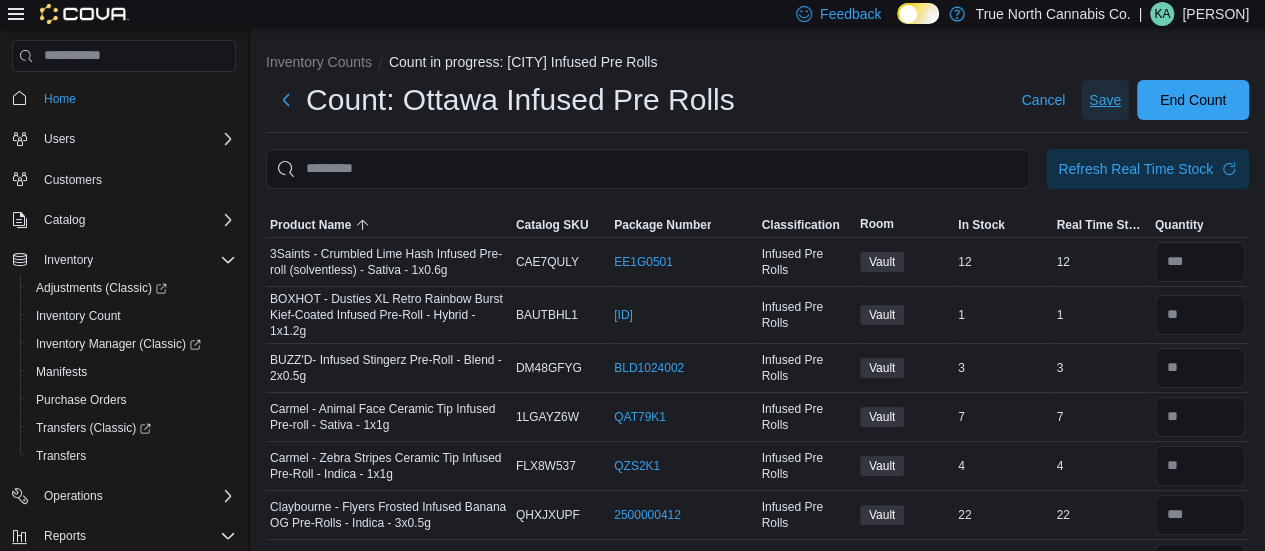 click on "Save" at bounding box center [1105, 100] 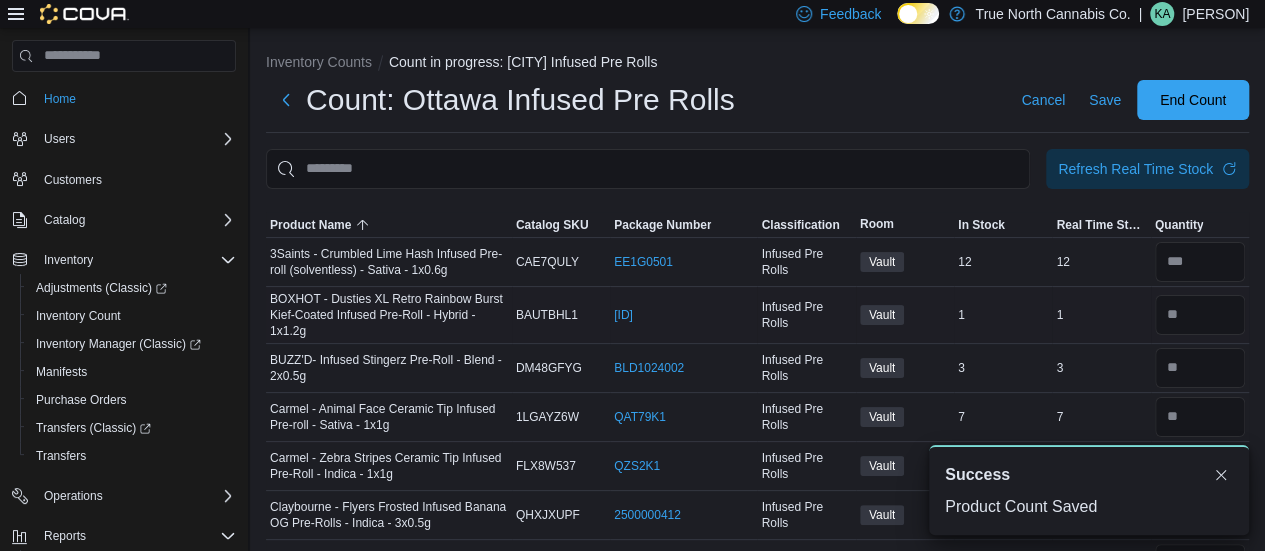 scroll, scrollTop: 554, scrollLeft: 0, axis: vertical 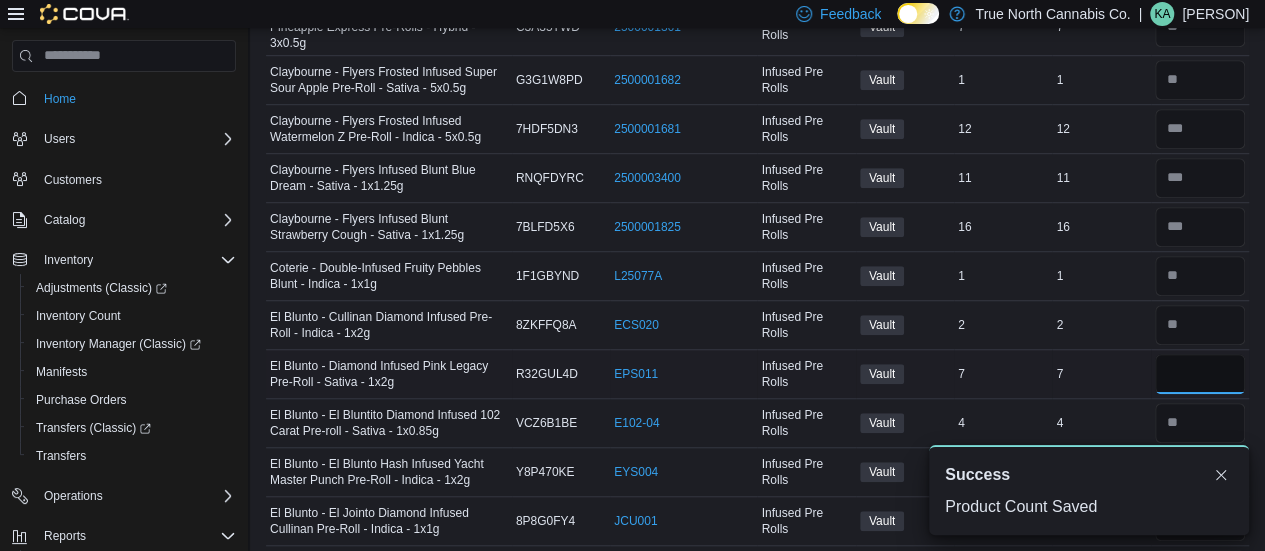click at bounding box center (1200, 374) 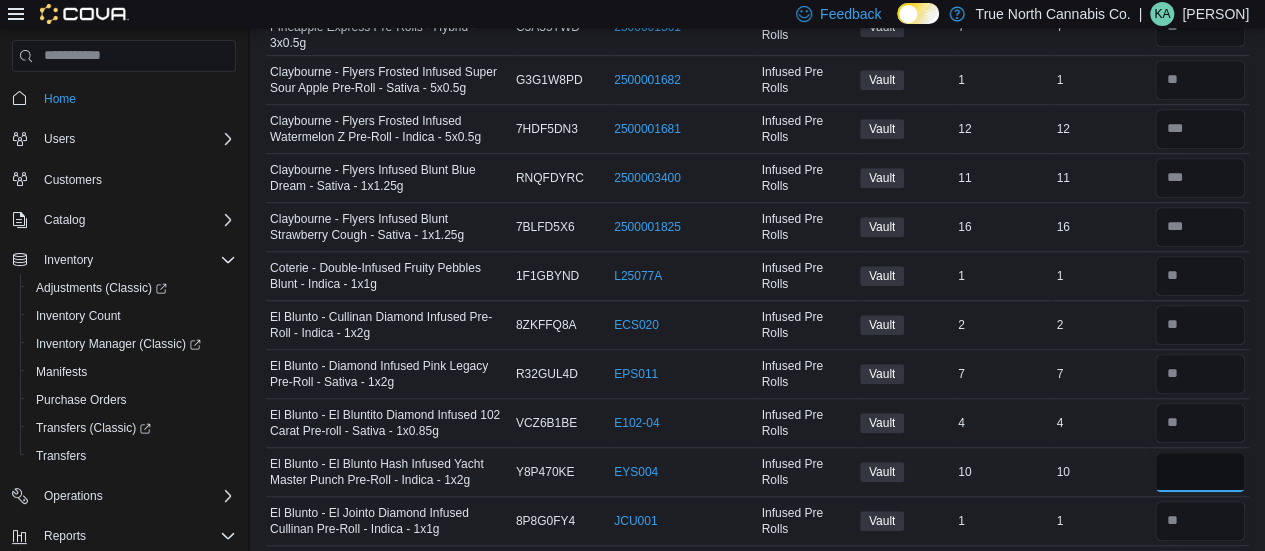 click at bounding box center (1200, 472) 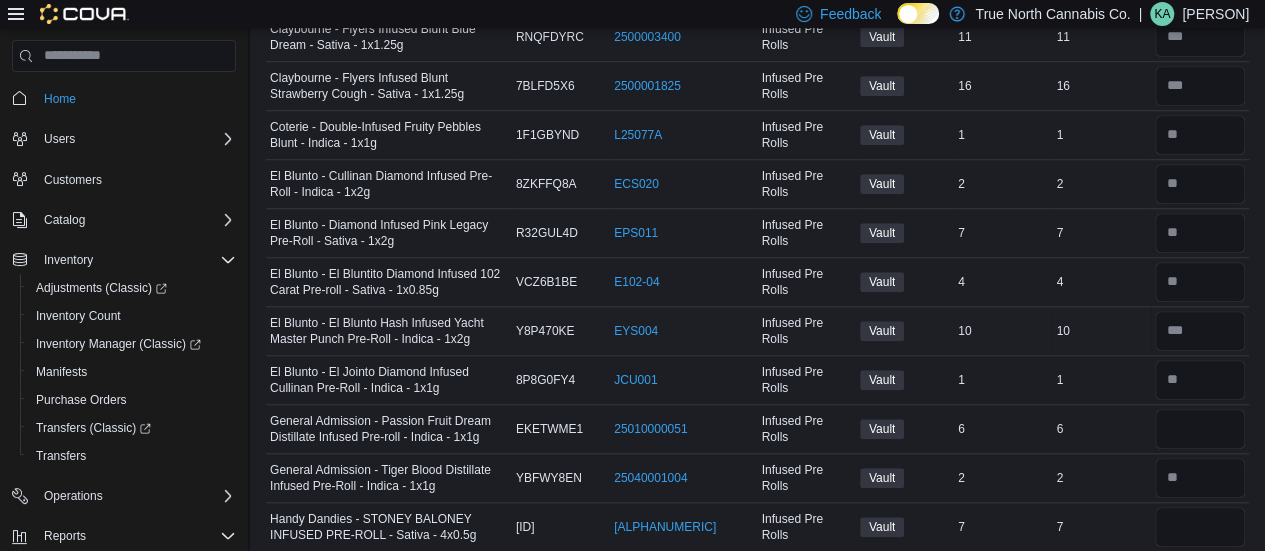 scroll, scrollTop: 735, scrollLeft: 0, axis: vertical 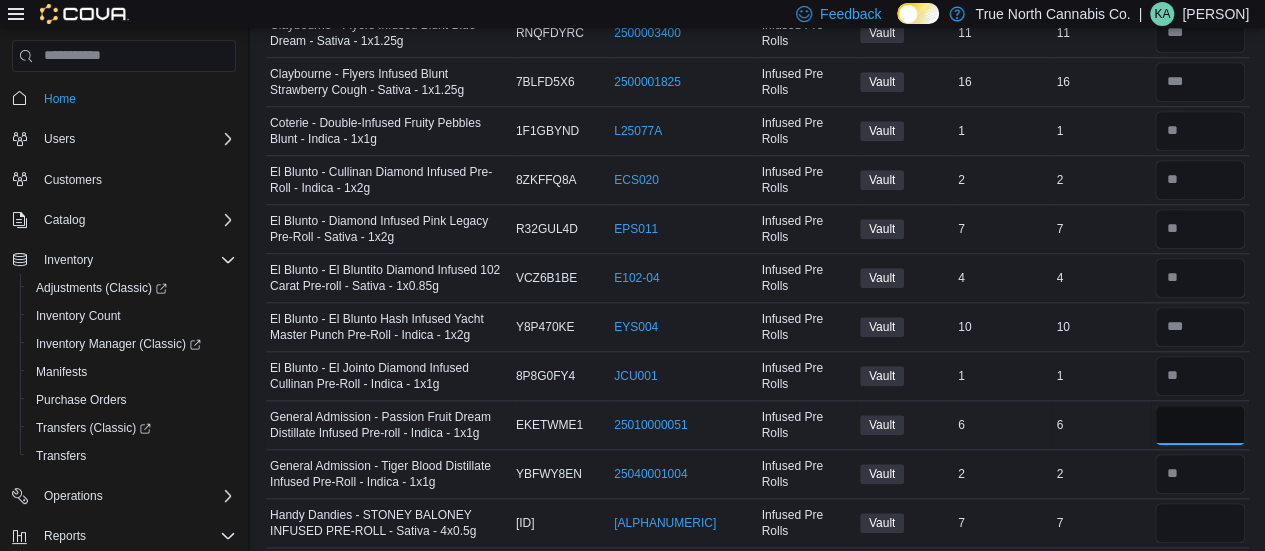 click at bounding box center (1200, 425) 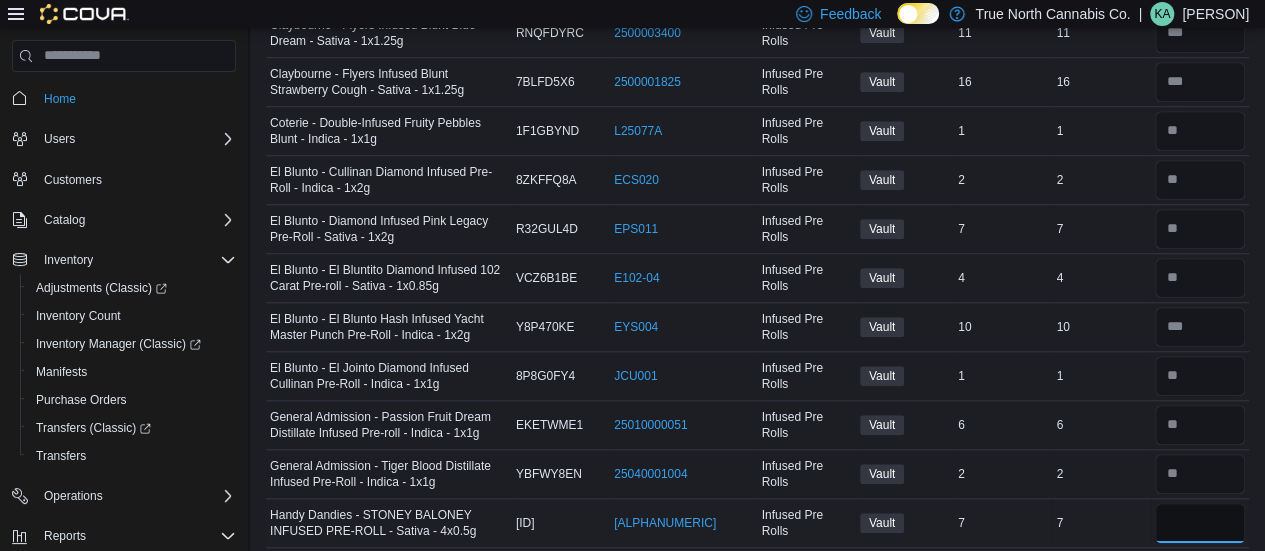 click at bounding box center [1200, 523] 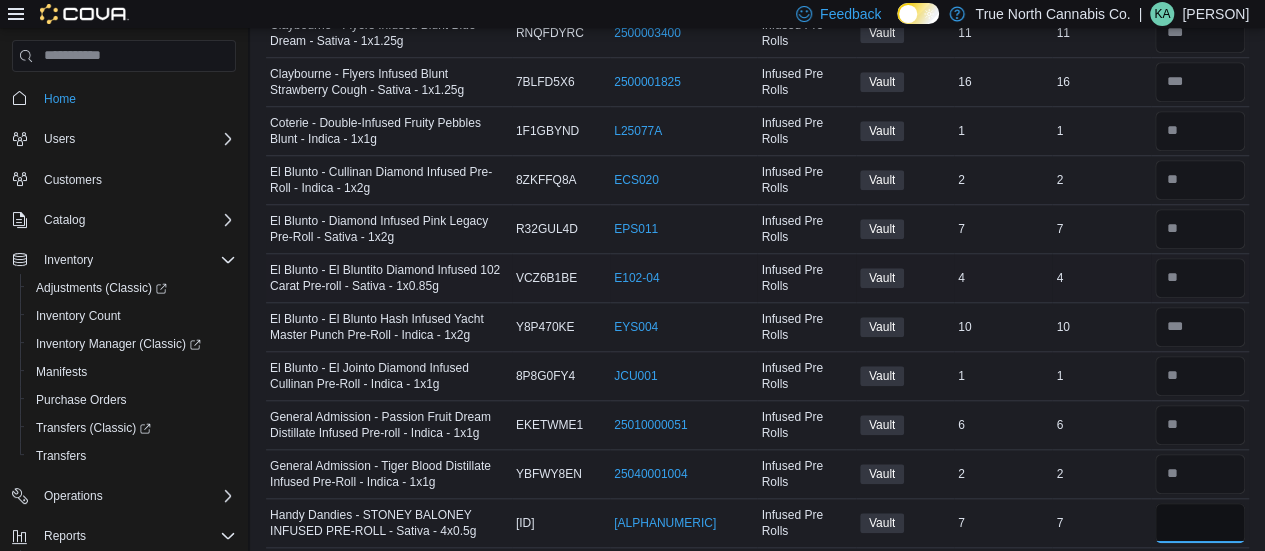scroll, scrollTop: 0, scrollLeft: 0, axis: both 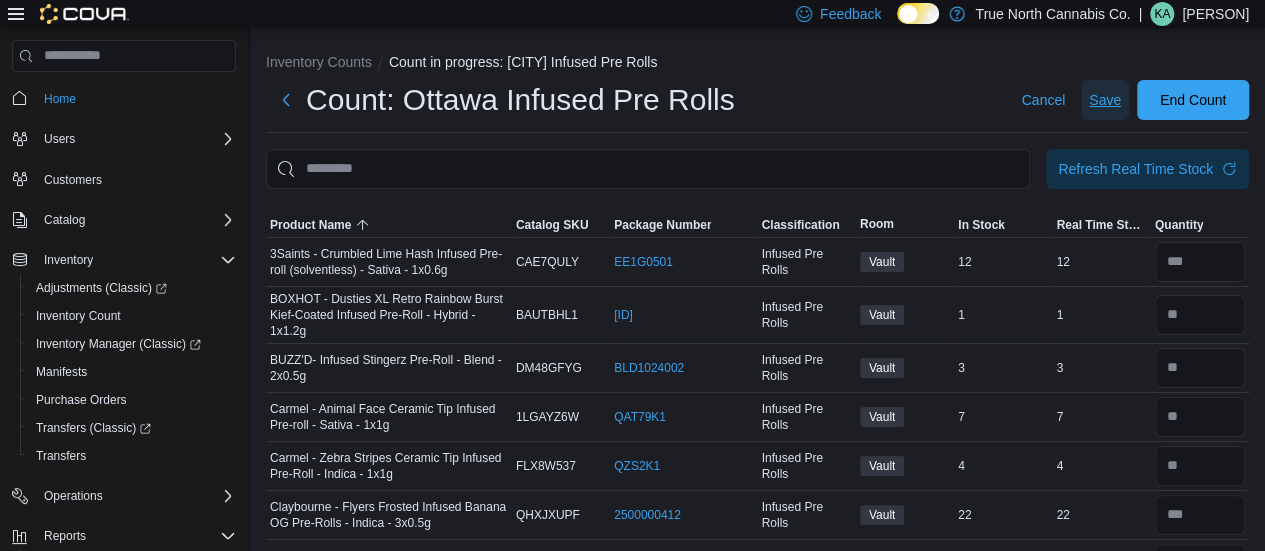 click on "Save" at bounding box center (1105, 100) 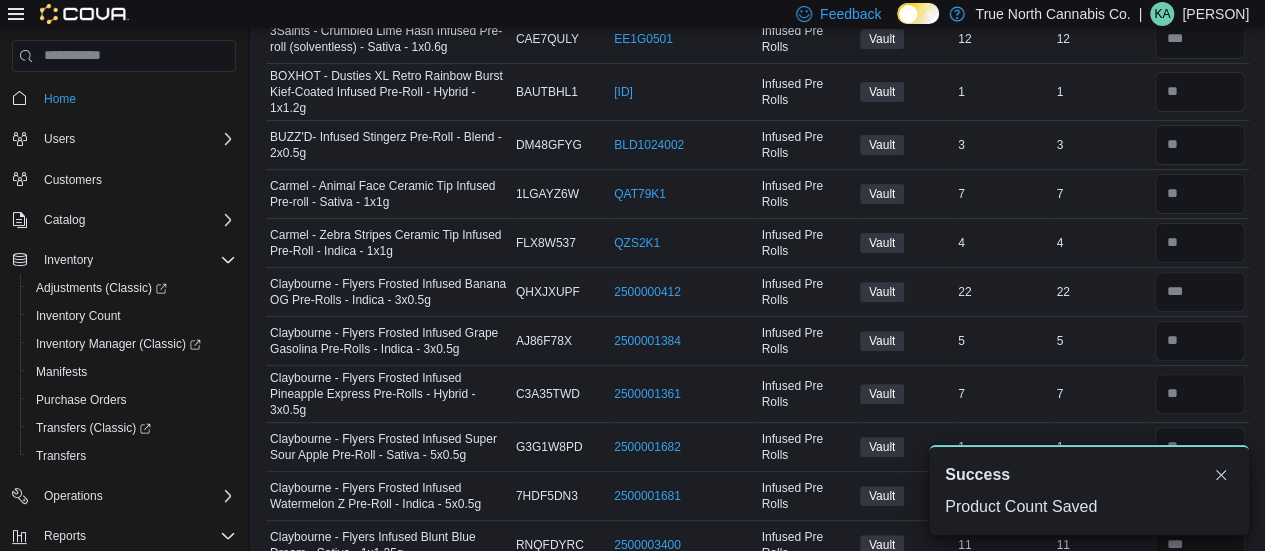 scroll, scrollTop: 628, scrollLeft: 0, axis: vertical 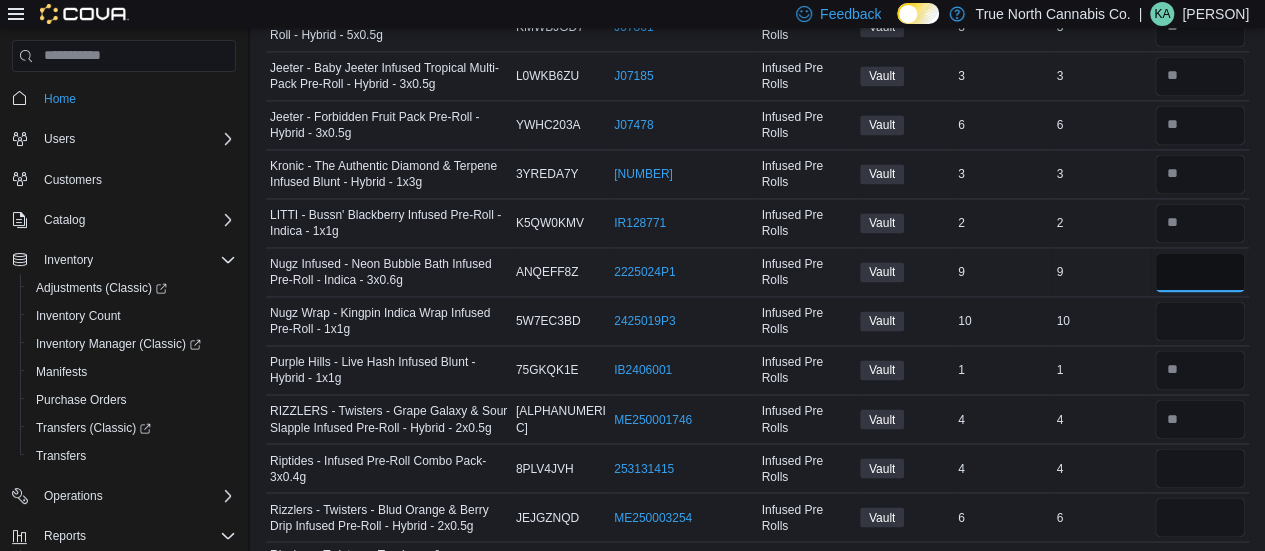 click at bounding box center [1200, 272] 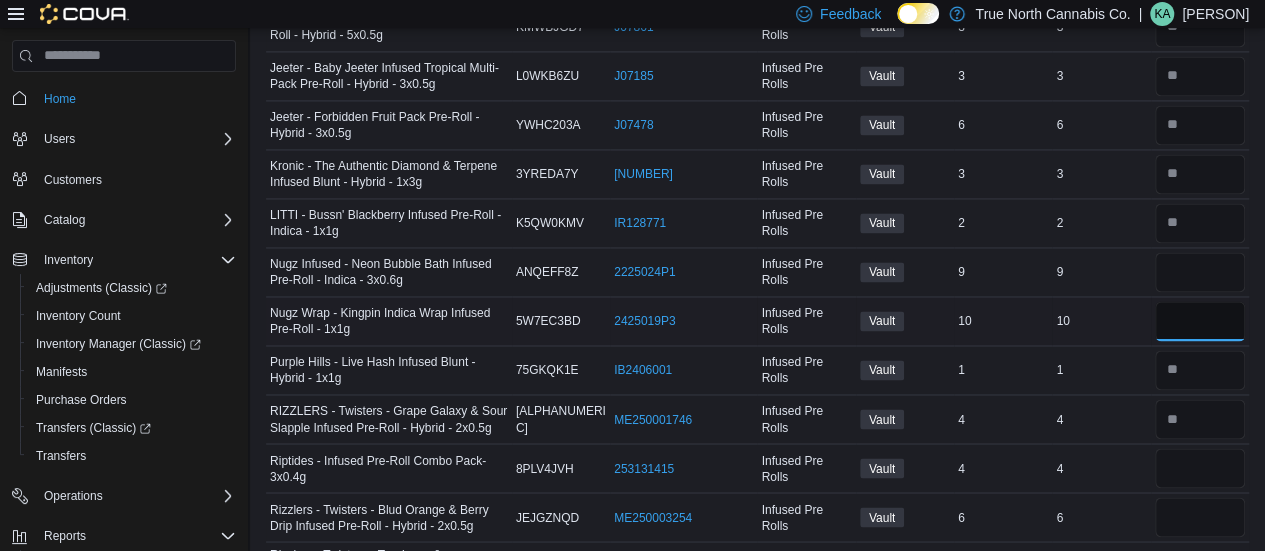 click at bounding box center (1200, 321) 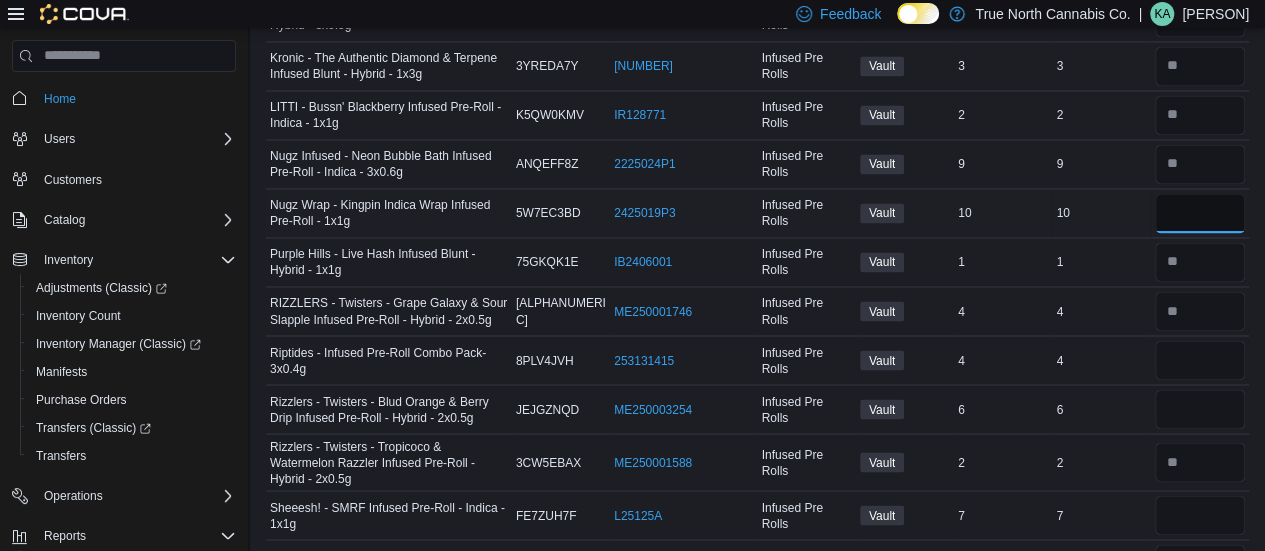 scroll, scrollTop: 1585, scrollLeft: 0, axis: vertical 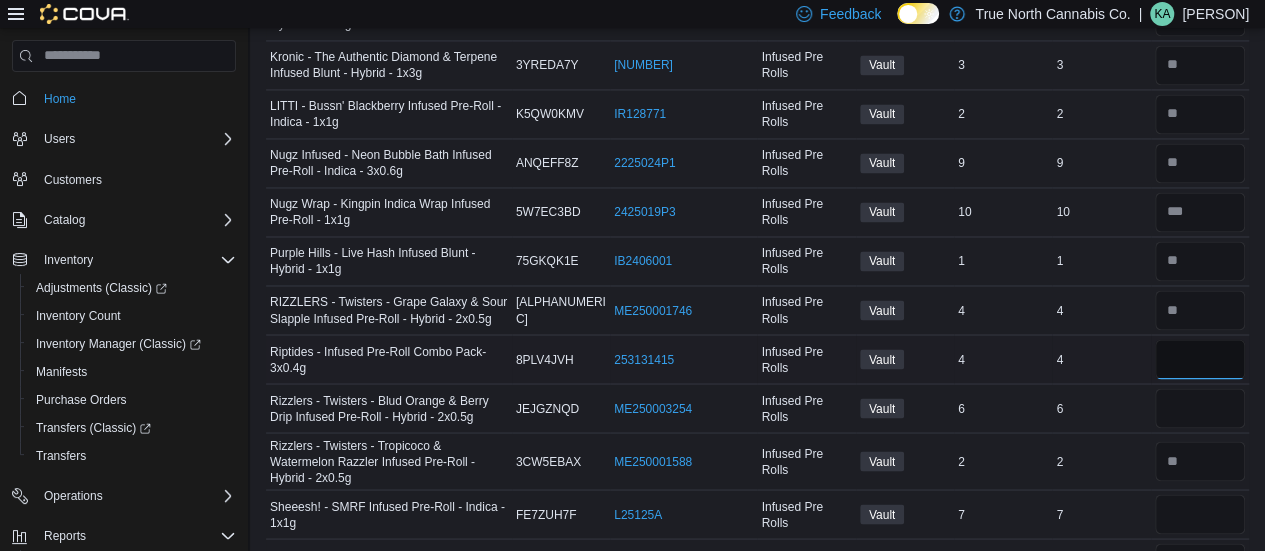 click at bounding box center [1200, 359] 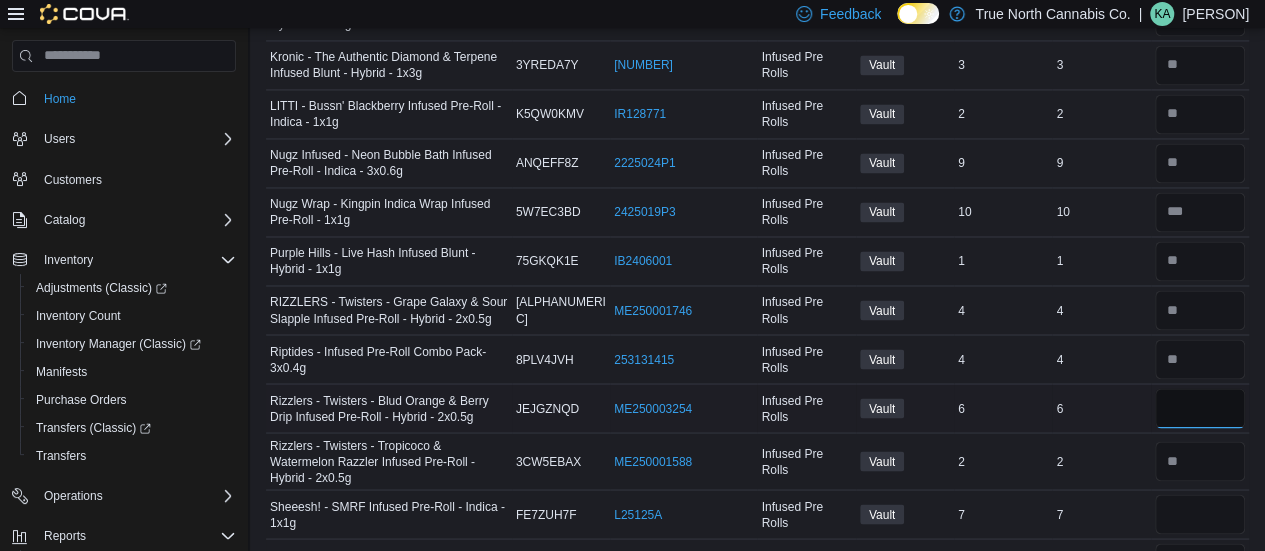 click at bounding box center (1200, 408) 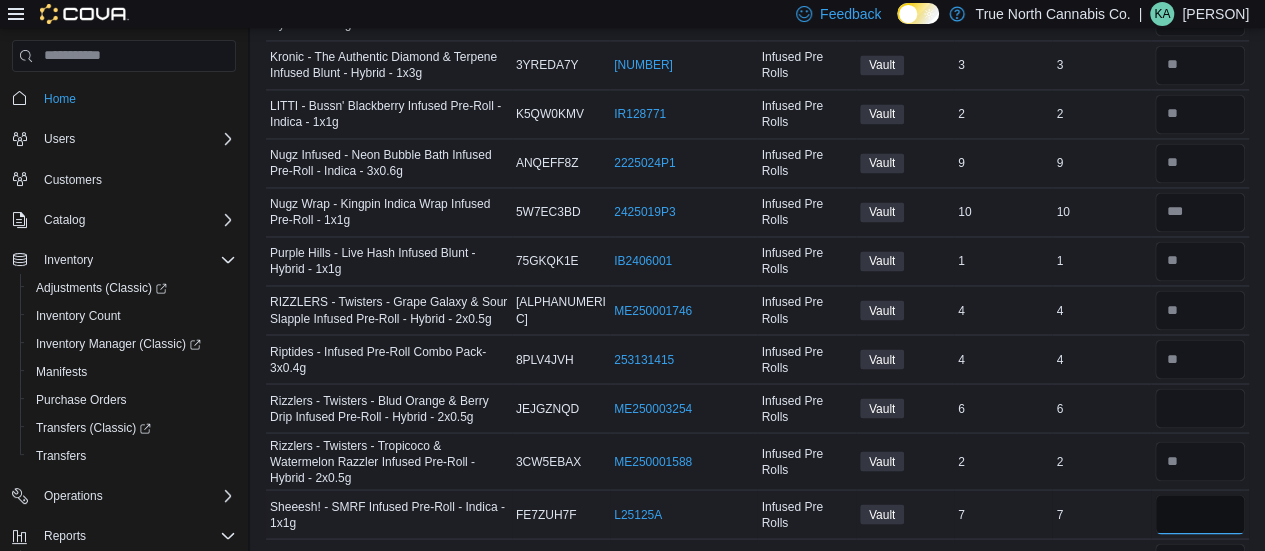 click at bounding box center [1200, 514] 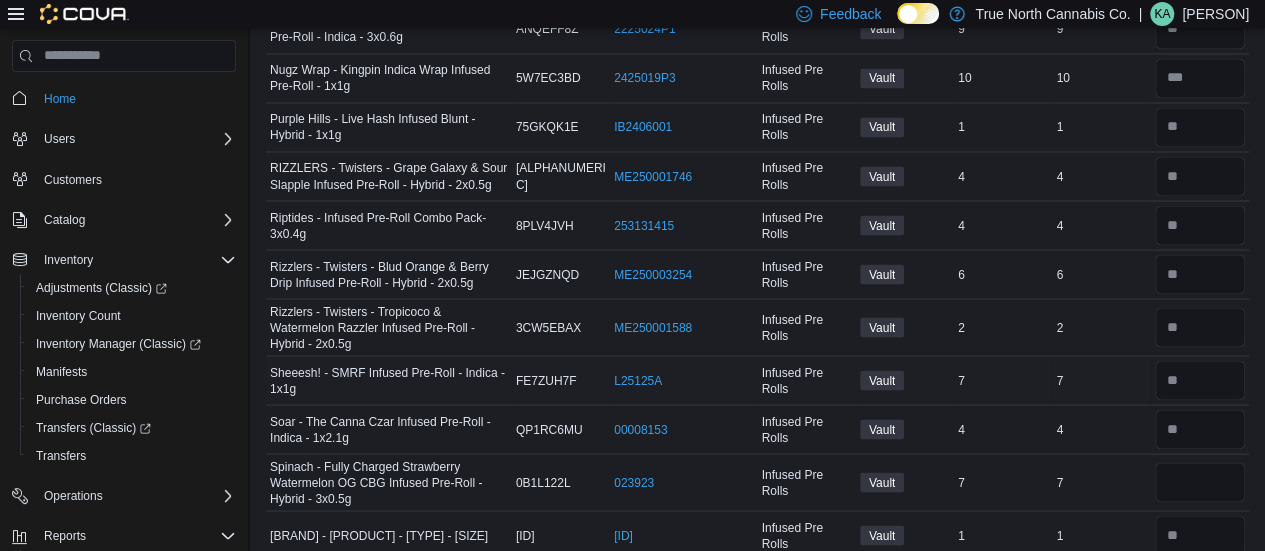 scroll, scrollTop: 1724, scrollLeft: 0, axis: vertical 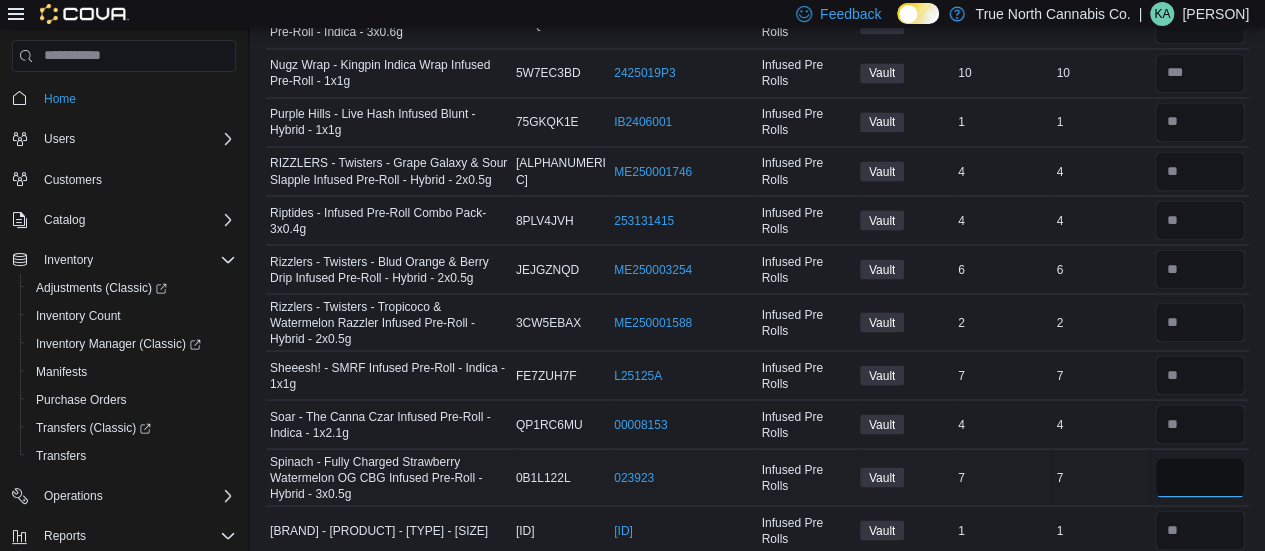 click at bounding box center (1200, 477) 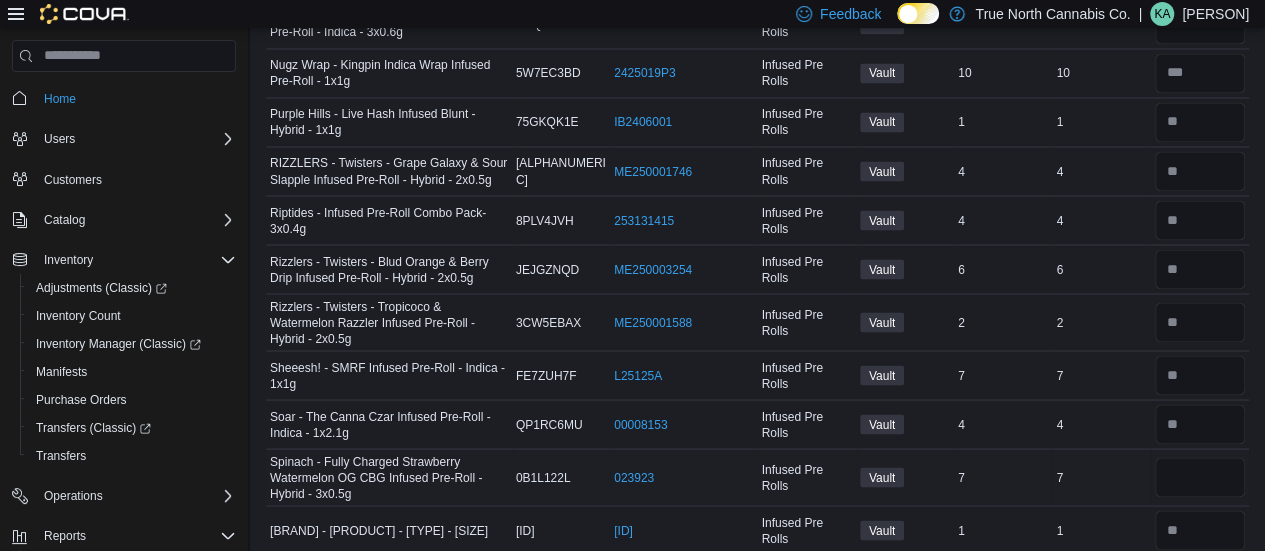 scroll, scrollTop: 1964, scrollLeft: 0, axis: vertical 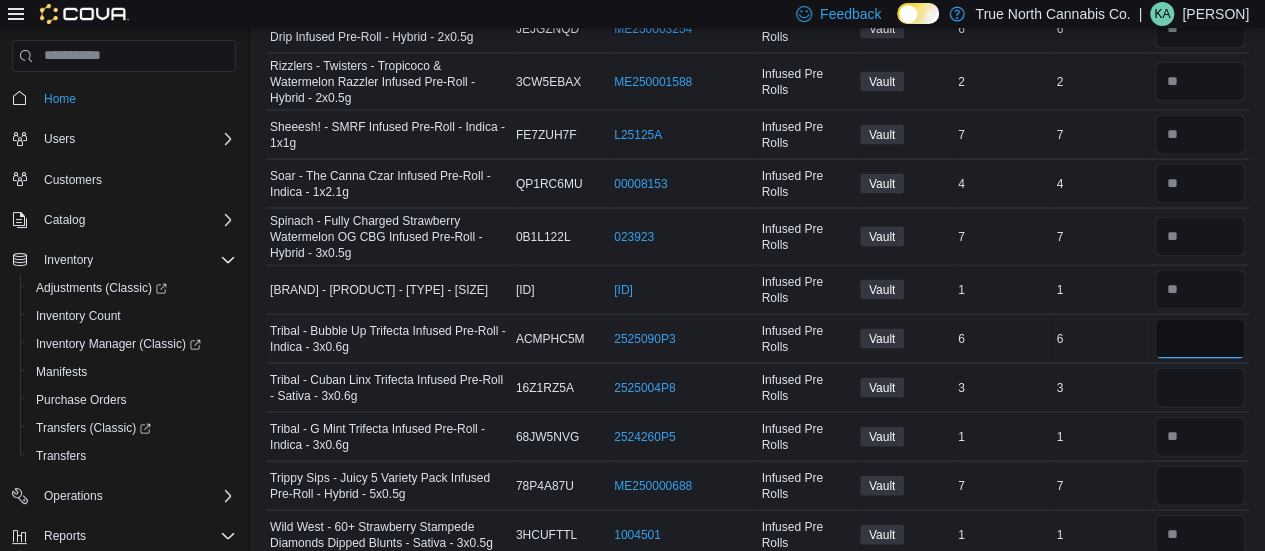 click at bounding box center [1200, 339] 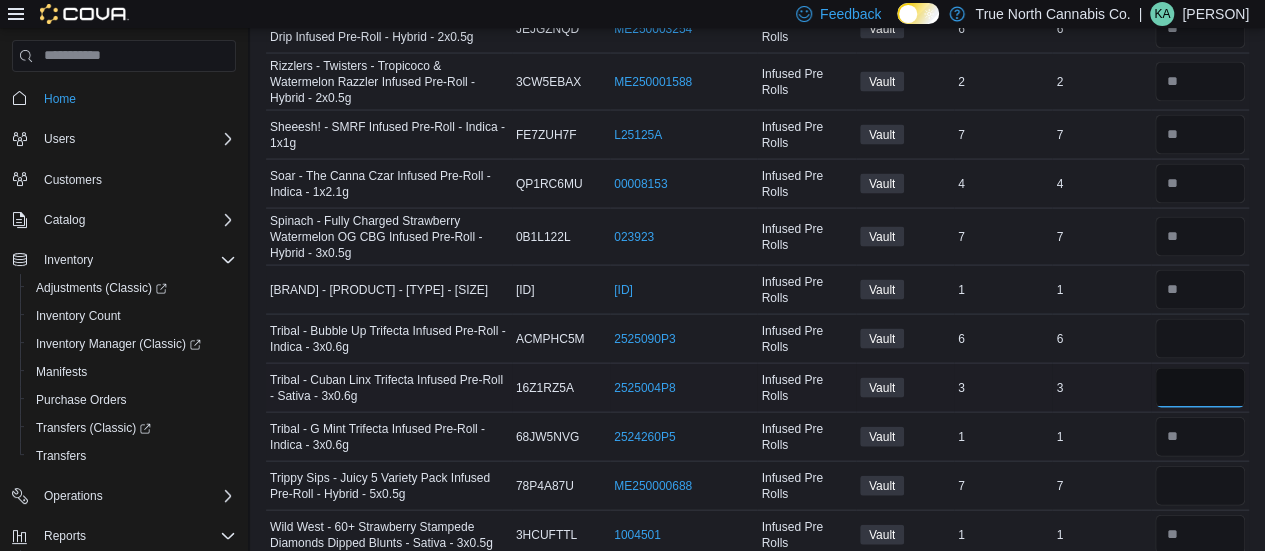 click at bounding box center (1200, 388) 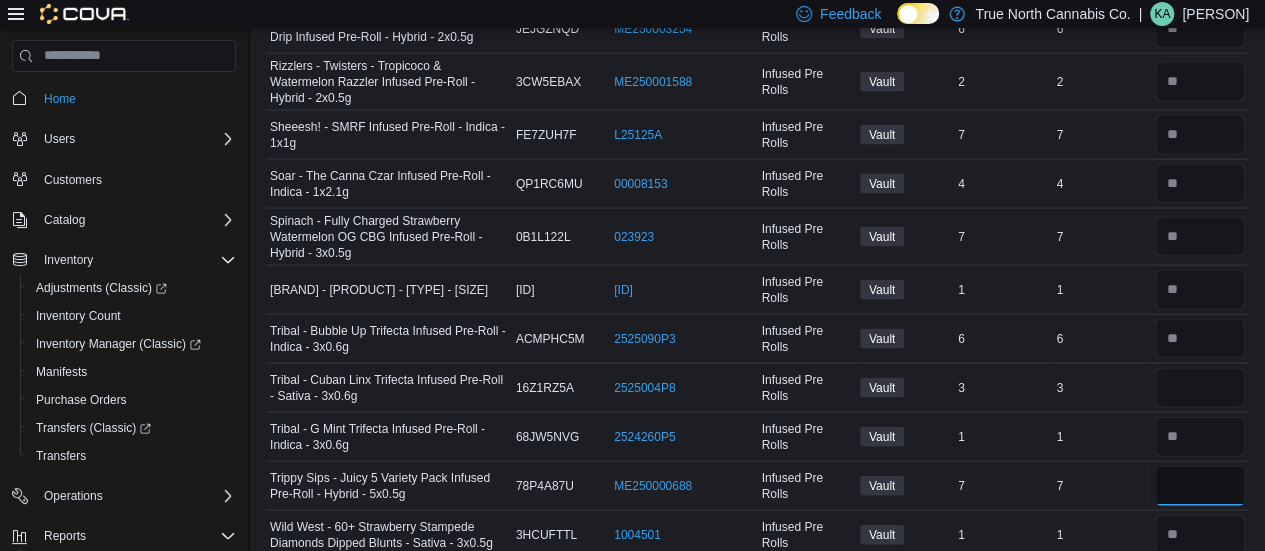 click at bounding box center [1200, 486] 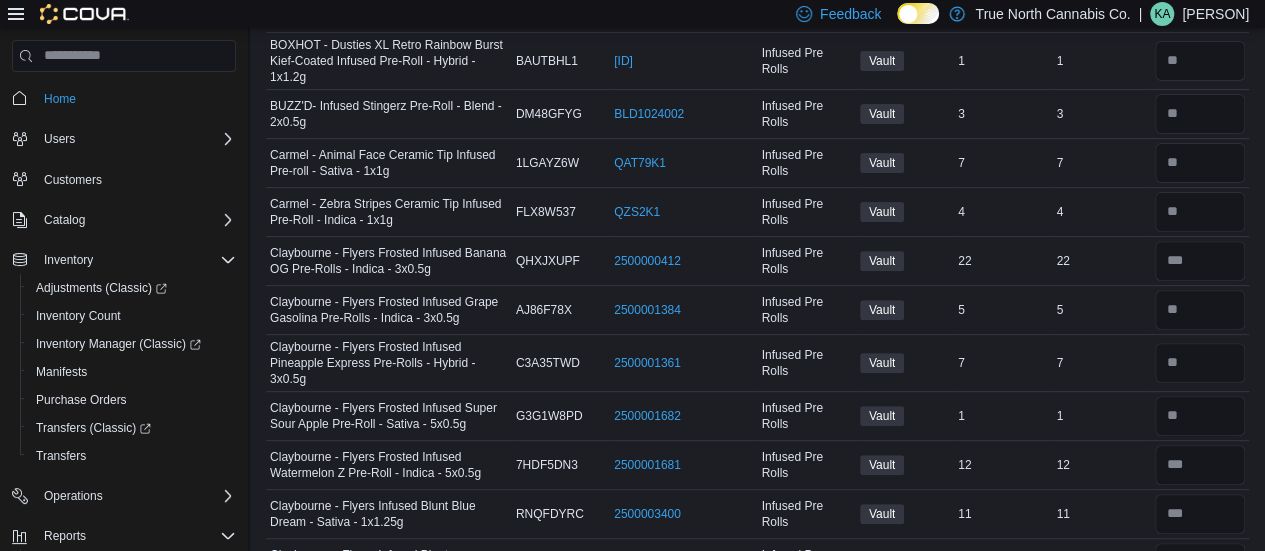 scroll, scrollTop: 0, scrollLeft: 0, axis: both 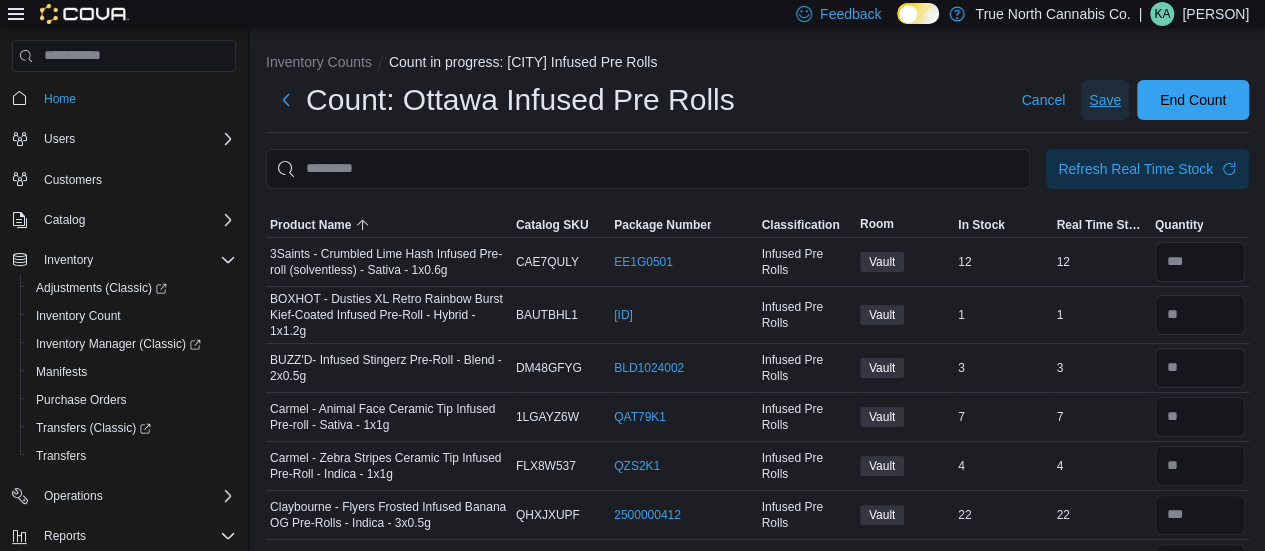 click on "Save" at bounding box center [1105, 100] 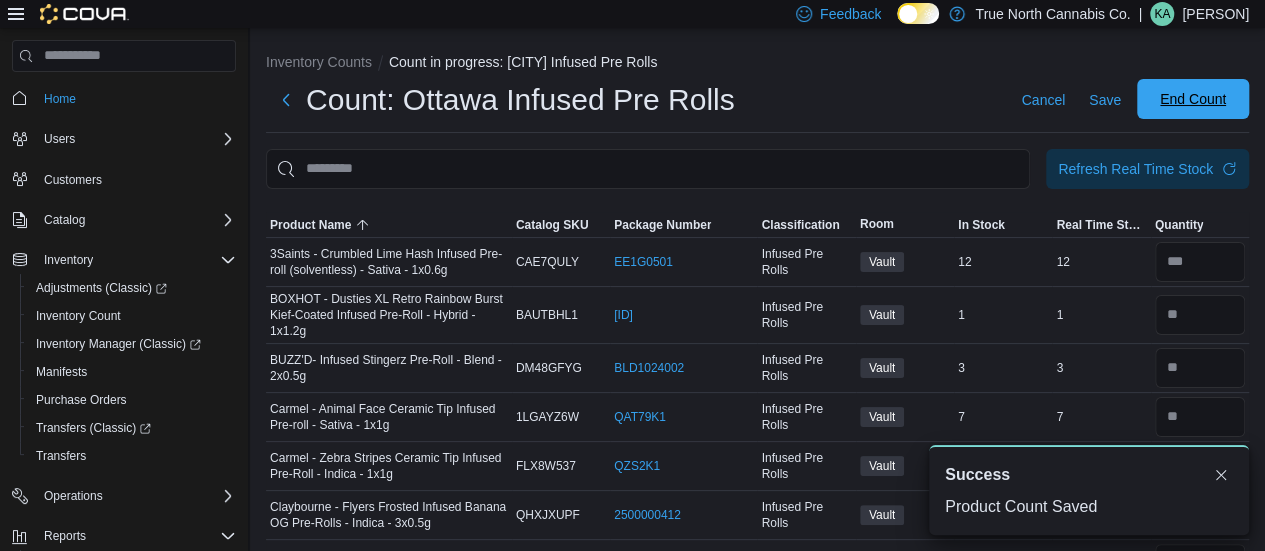 click on "End Count" at bounding box center (1193, 99) 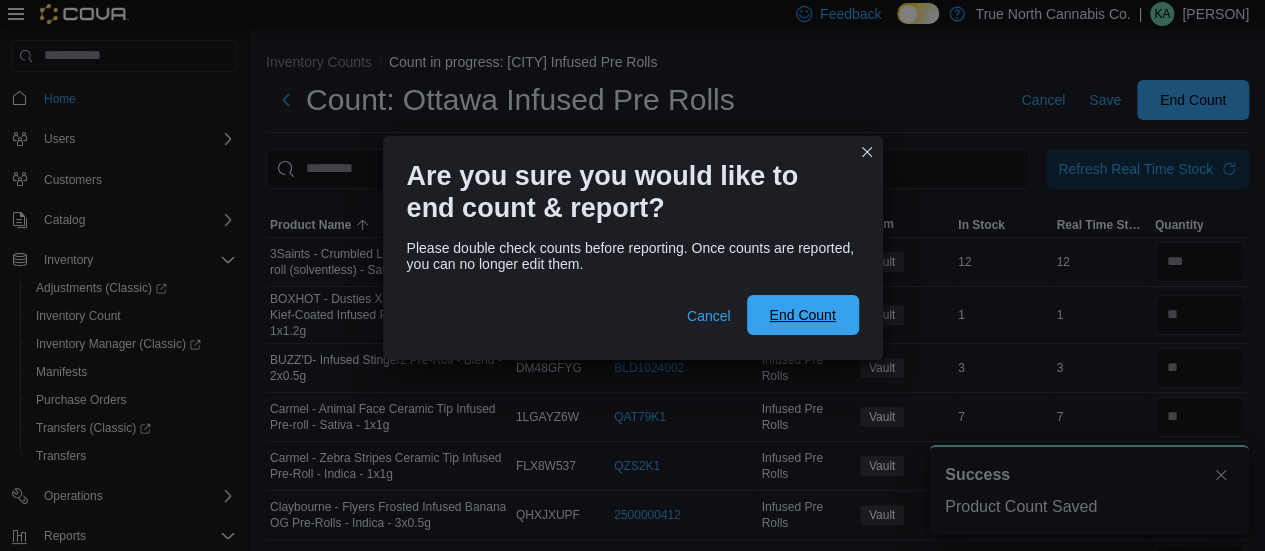 click on "End Count" at bounding box center [802, 315] 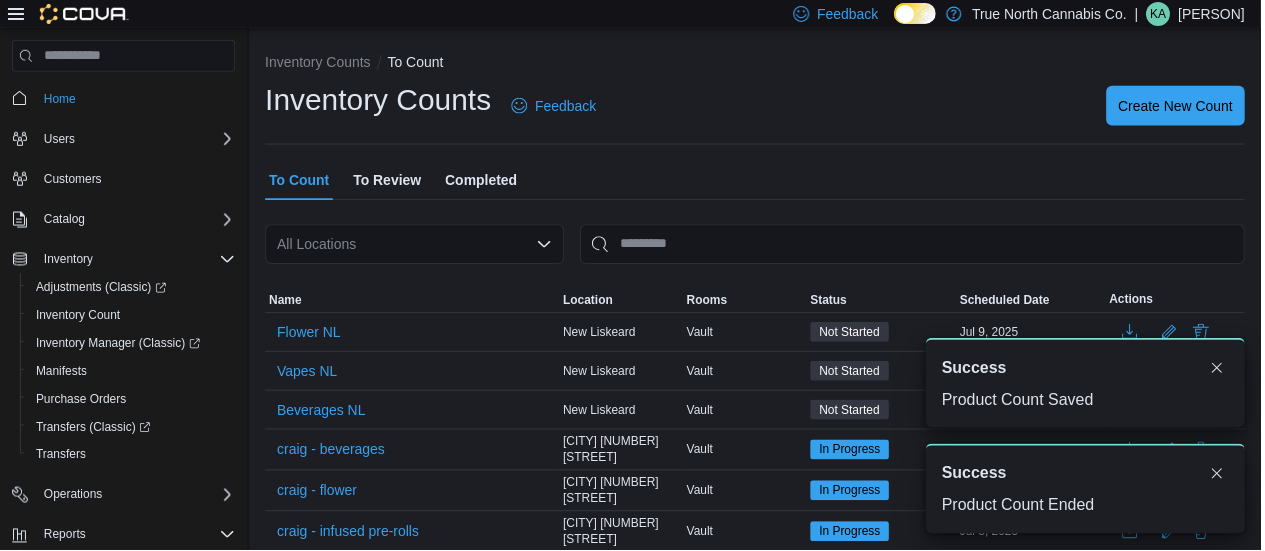 click on "To Review" at bounding box center (388, 181) 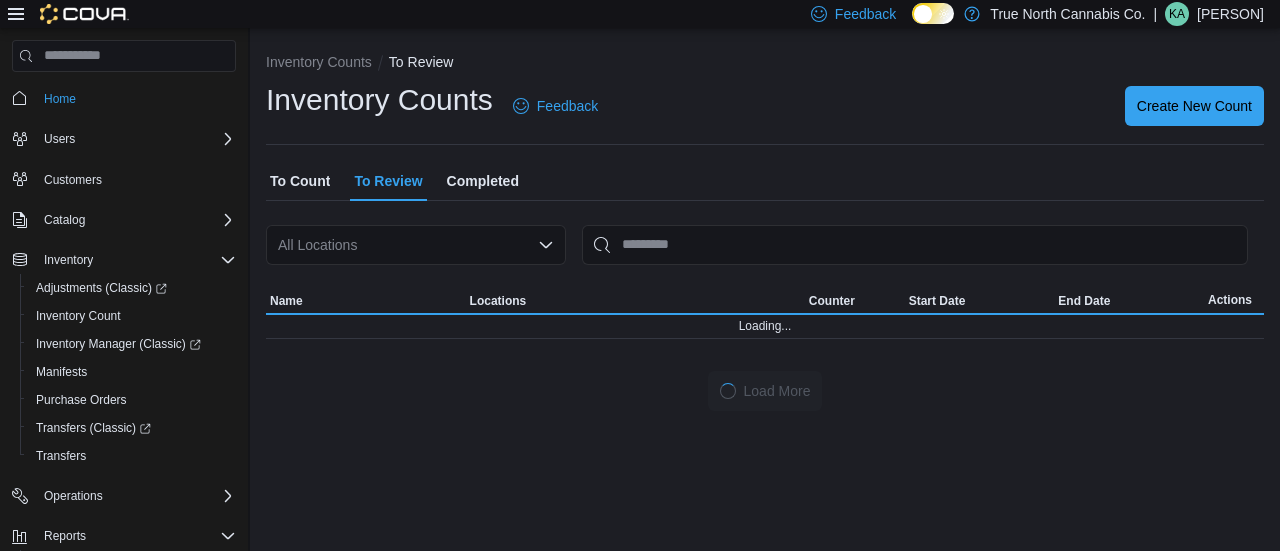 click on "To Review" at bounding box center [388, 181] 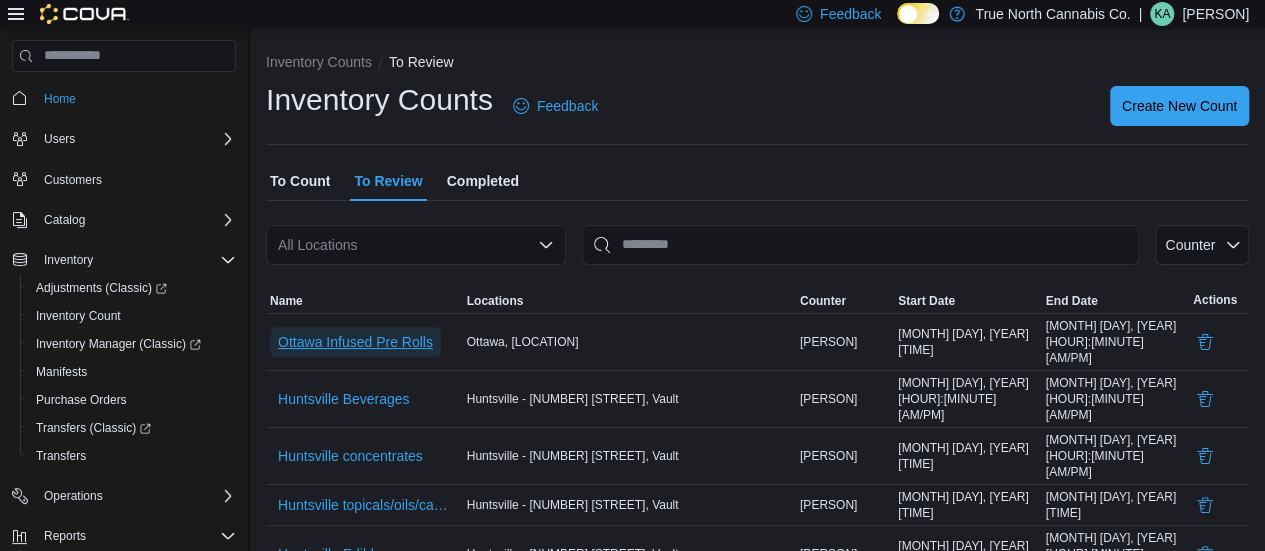 click on "Ottawa Infused Pre Rolls" at bounding box center [355, 342] 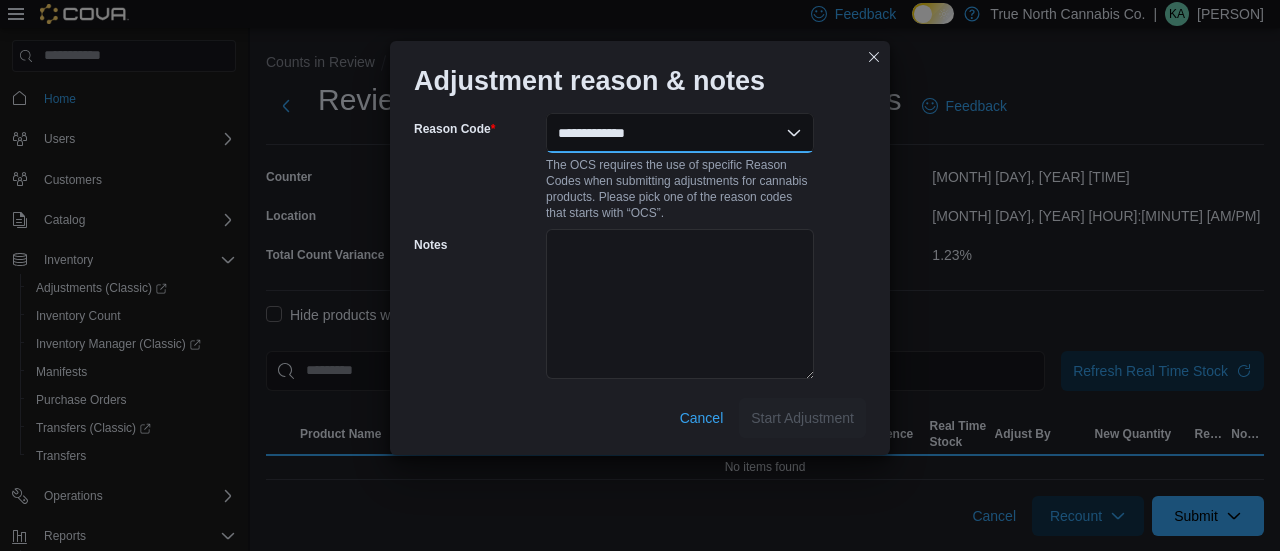 click on "**********" at bounding box center [680, 133] 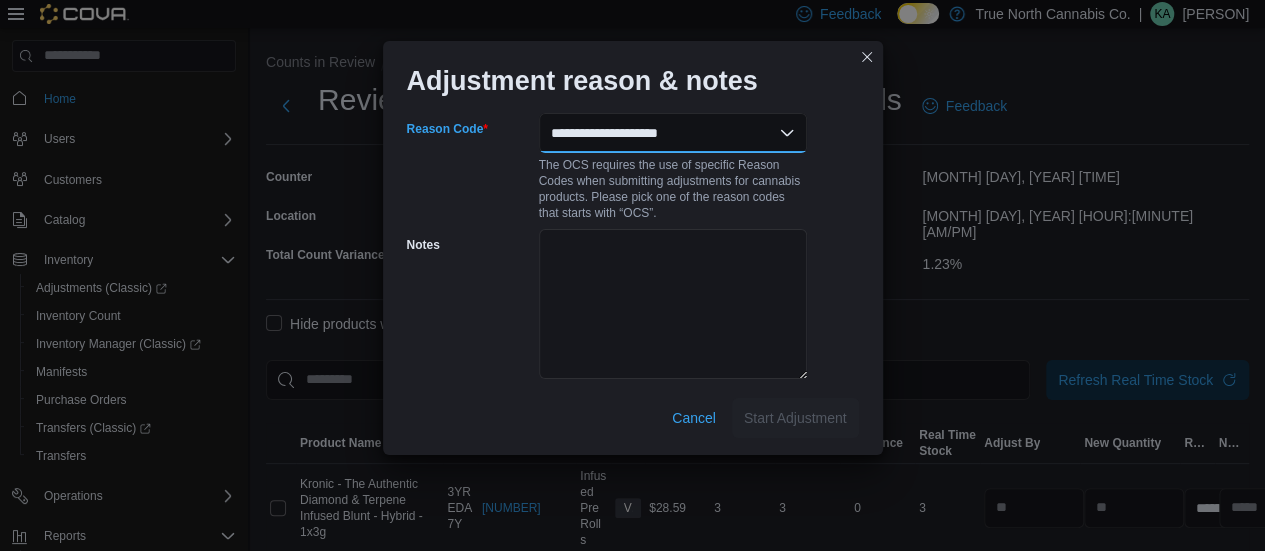 click on "**********" at bounding box center (673, 133) 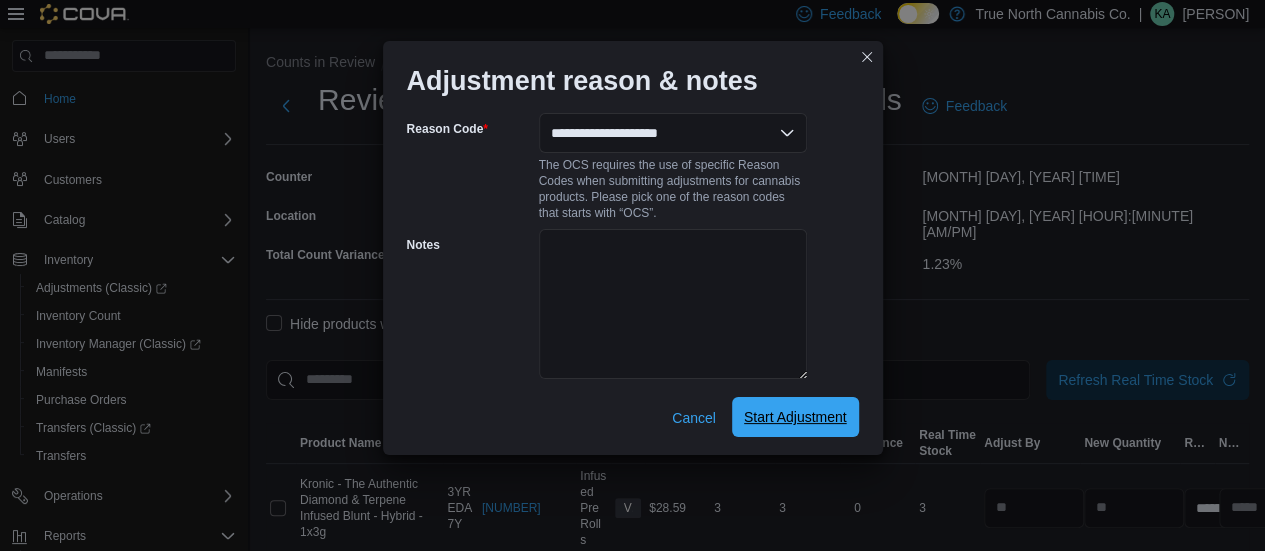 click on "Start Adjustment" at bounding box center (795, 417) 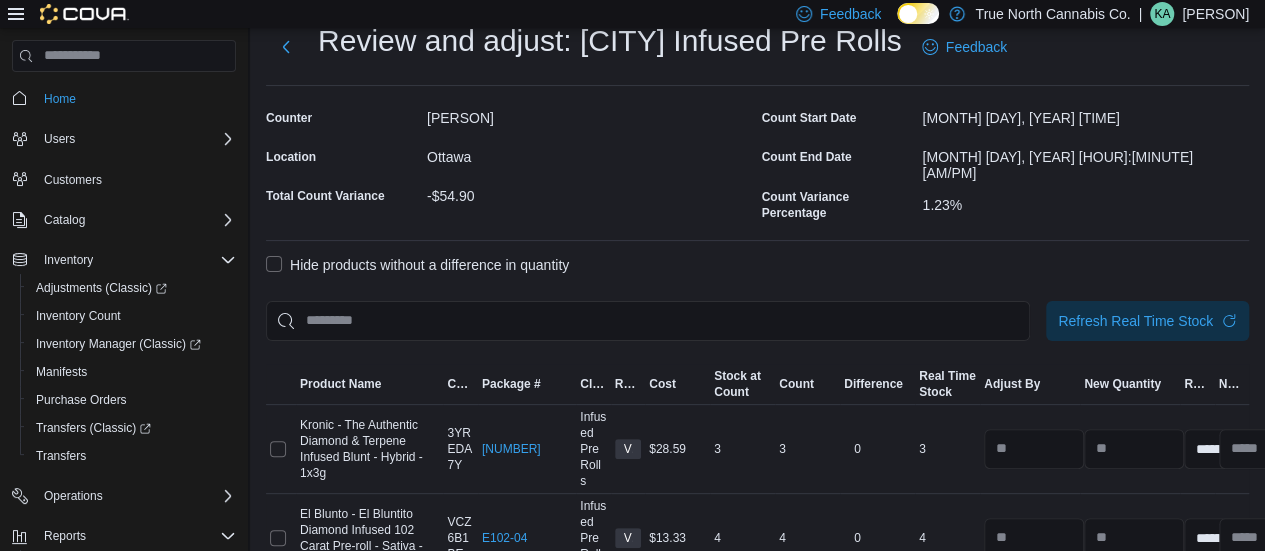 scroll, scrollTop: 60, scrollLeft: 0, axis: vertical 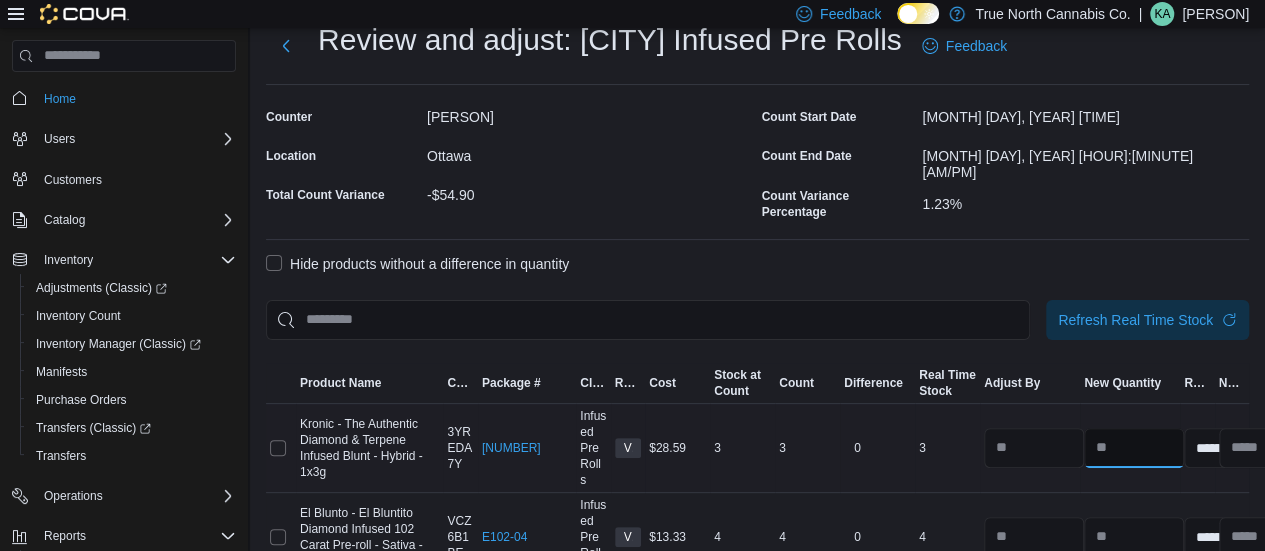 click at bounding box center (1134, 448) 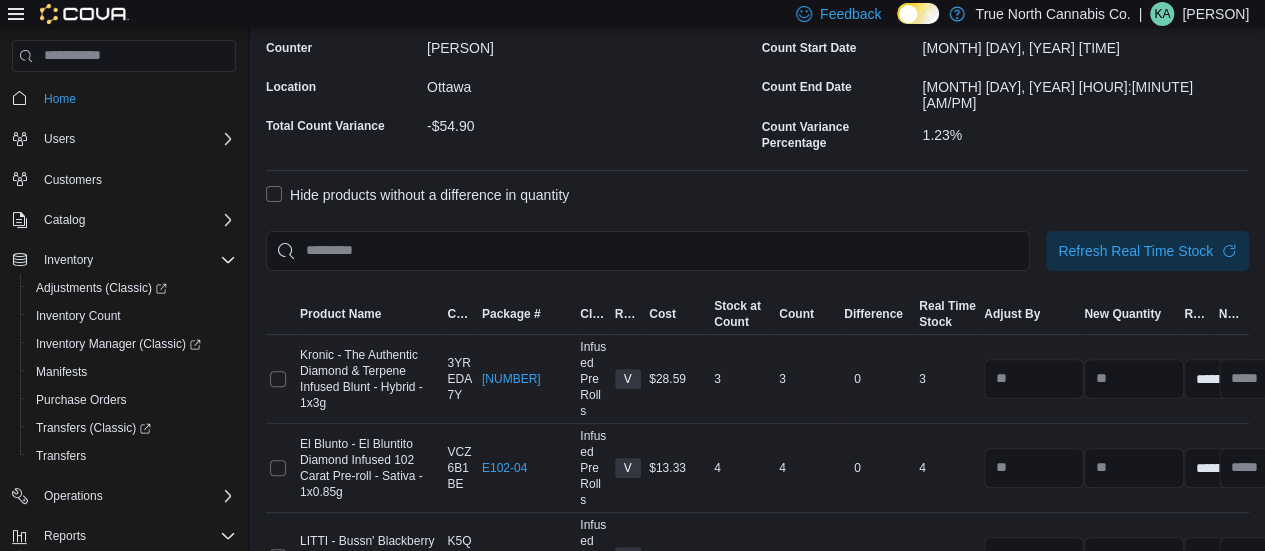scroll, scrollTop: 130, scrollLeft: 0, axis: vertical 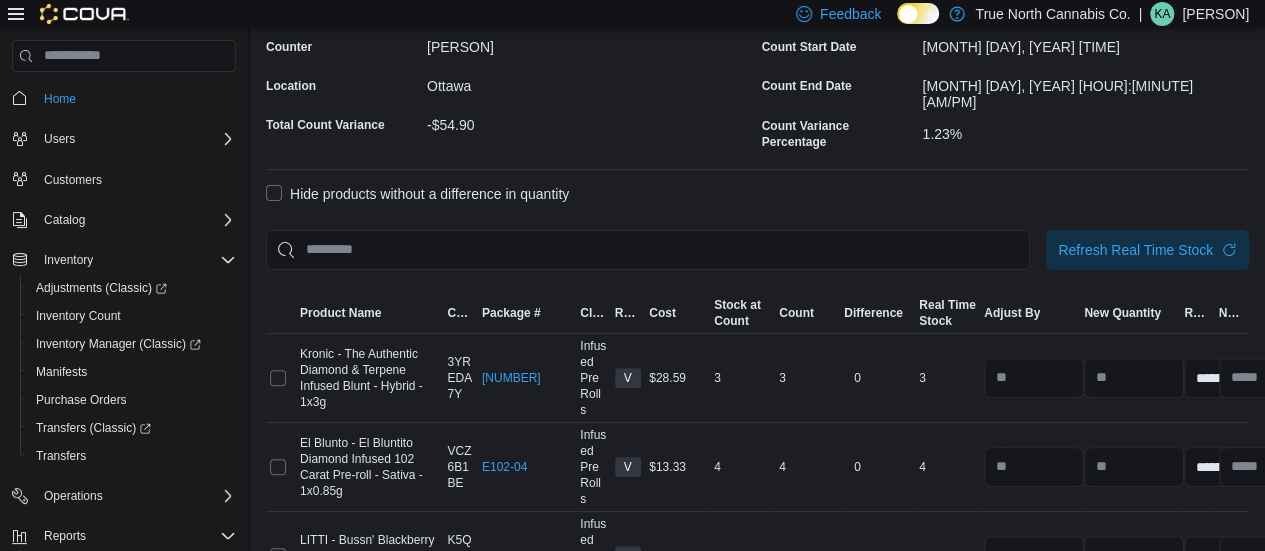 click on "Hide products without a difference in quantity" at bounding box center (417, 194) 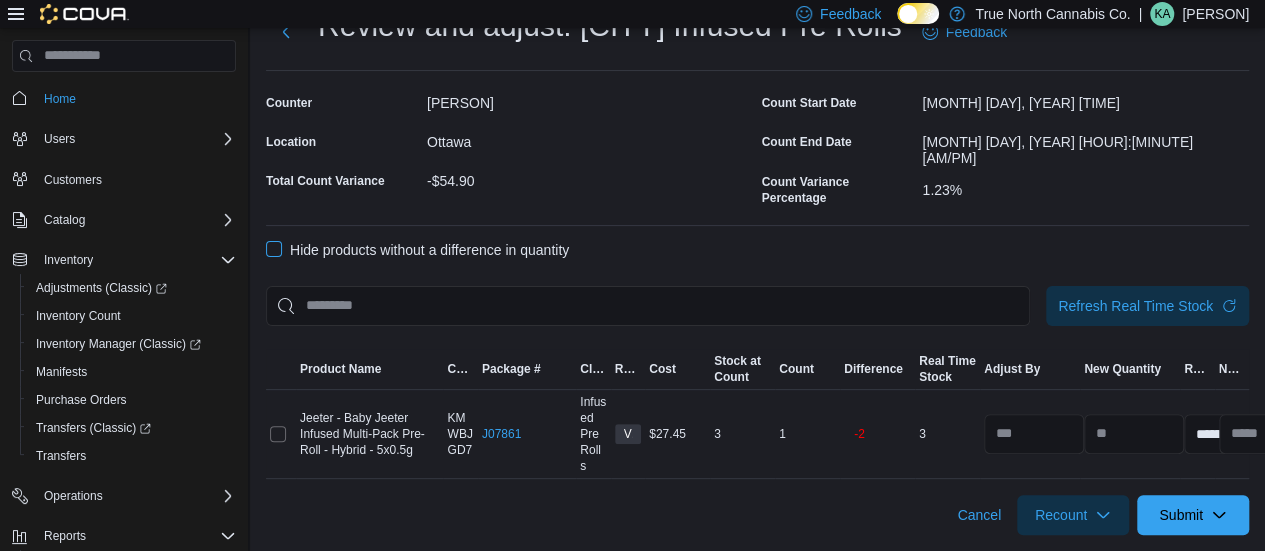 scroll, scrollTop: 47, scrollLeft: 0, axis: vertical 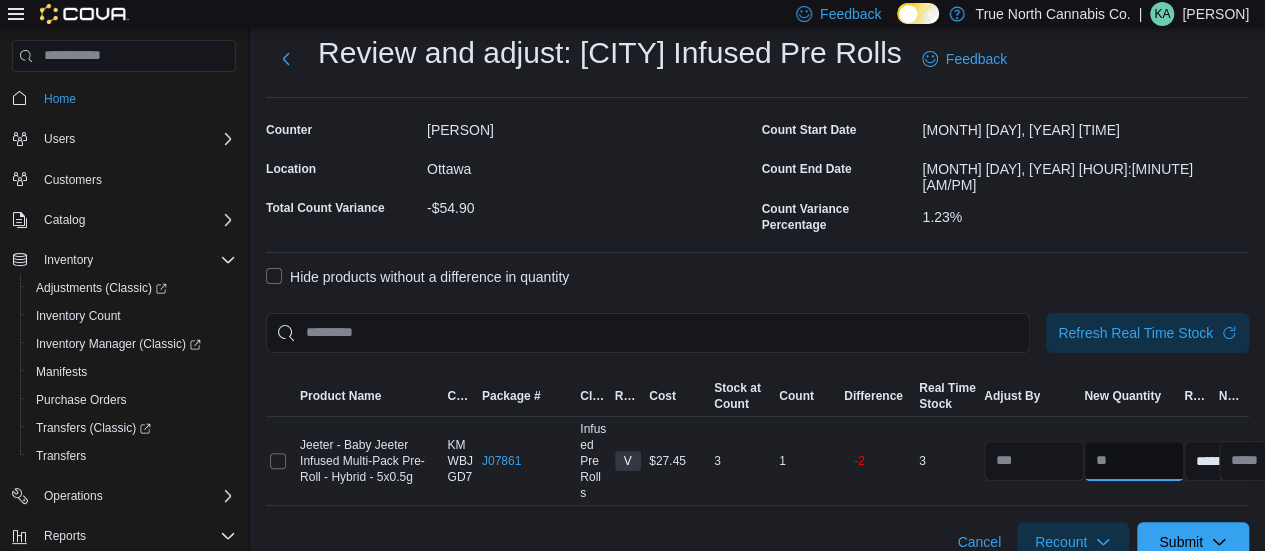 click at bounding box center (1134, 461) 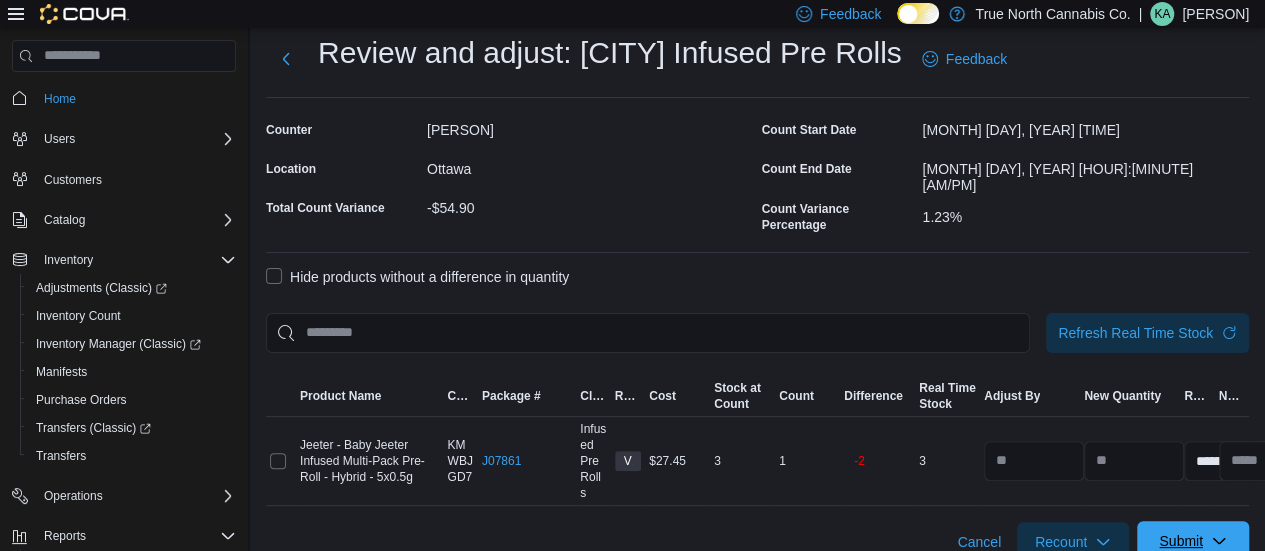 click on "Submit" at bounding box center [1181, 541] 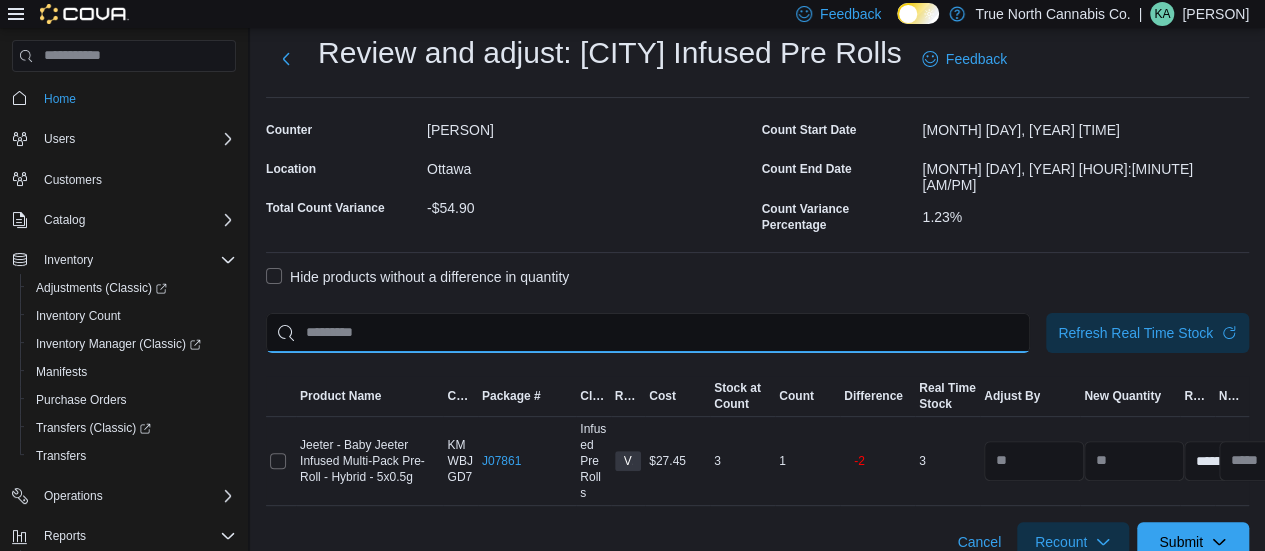 click at bounding box center (648, 333) 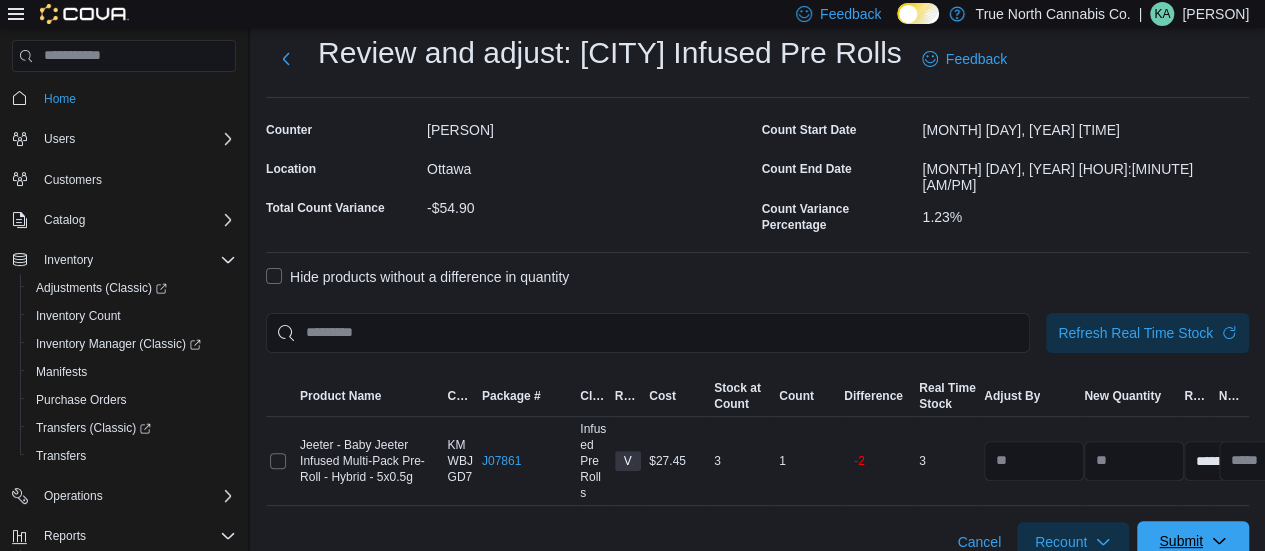 click on "Submit" at bounding box center (1181, 541) 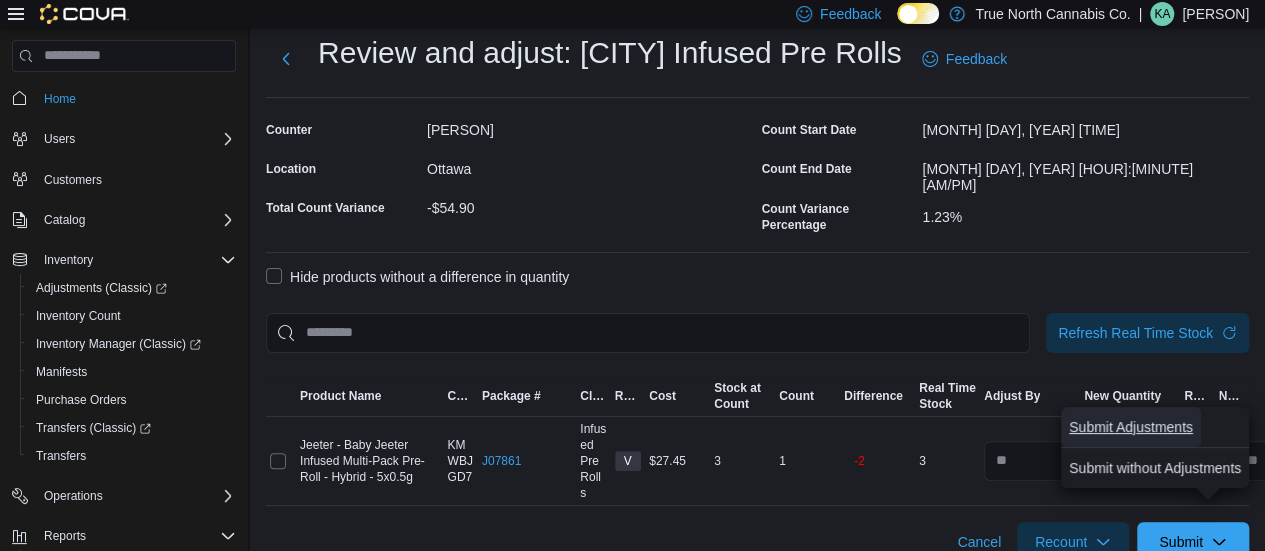click on "Submit Adjustments" at bounding box center (1131, 427) 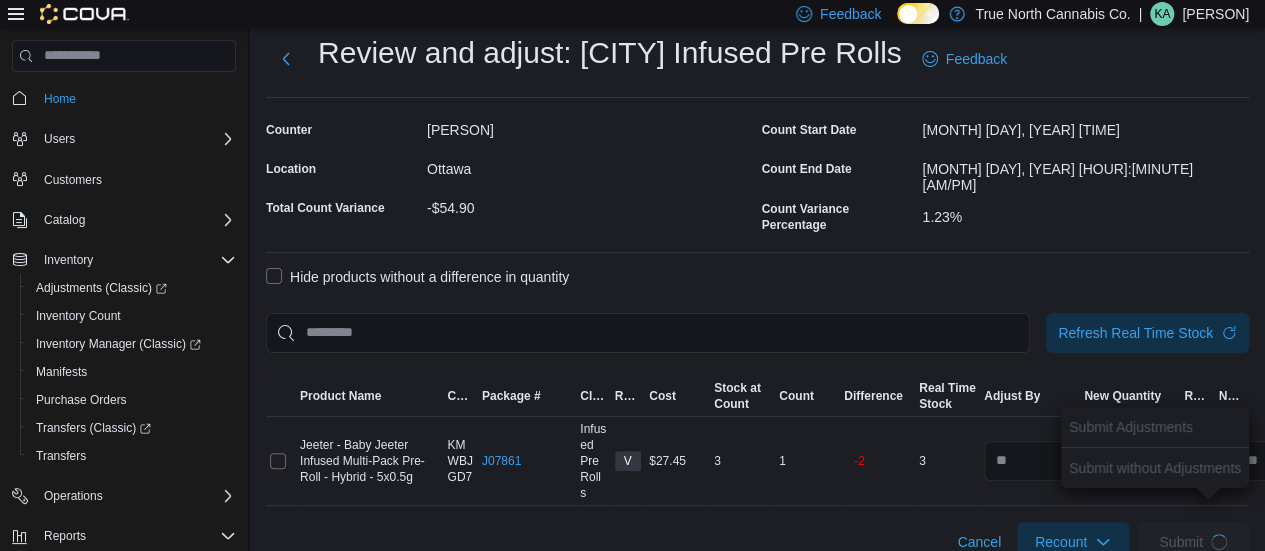 scroll, scrollTop: 0, scrollLeft: 0, axis: both 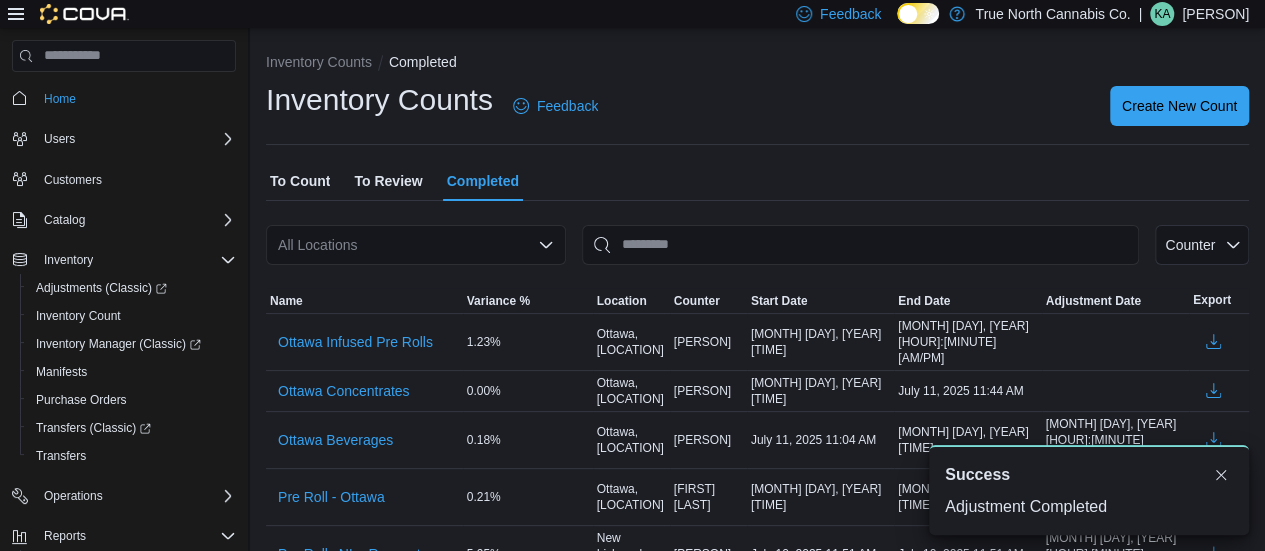click on "To Count" at bounding box center (300, 181) 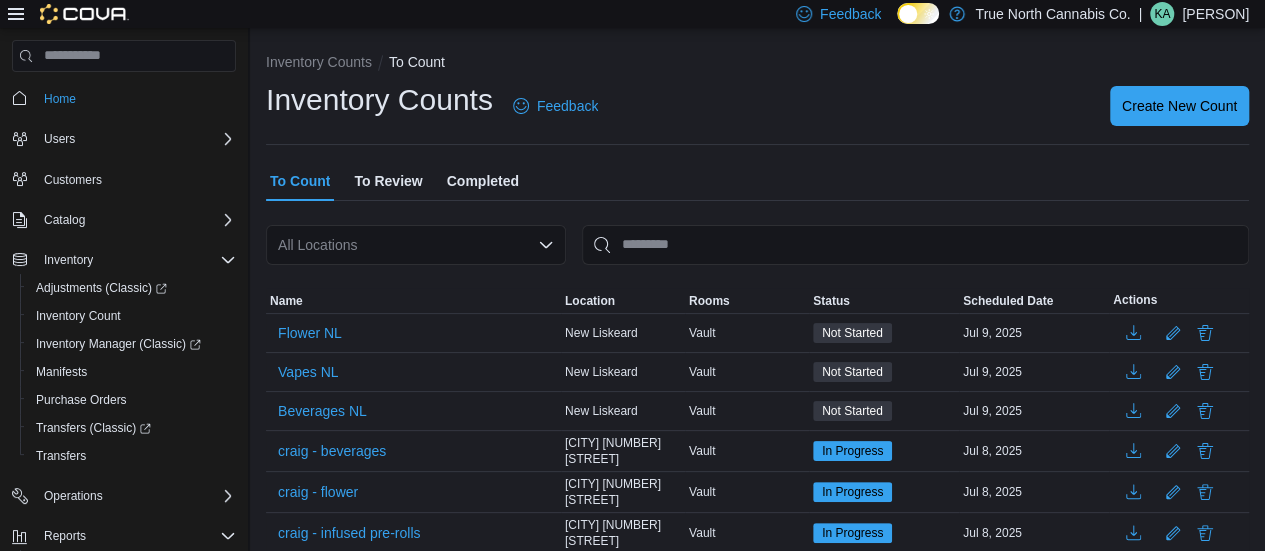click on "| KA [PERSON]" at bounding box center (1193, 14) 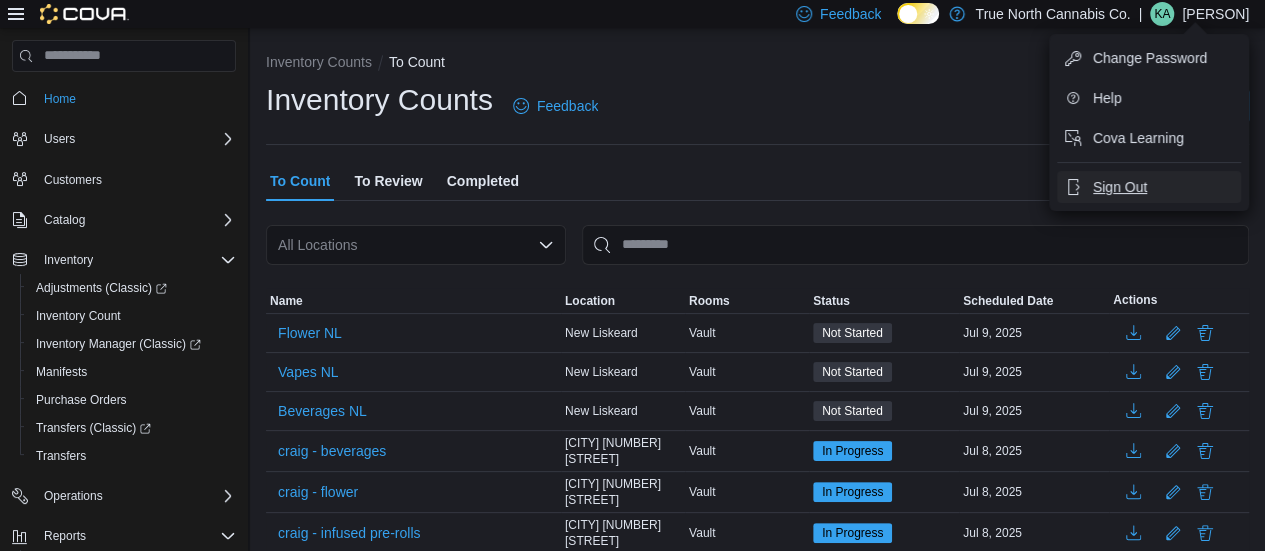 click on "Sign Out" at bounding box center [1149, 187] 